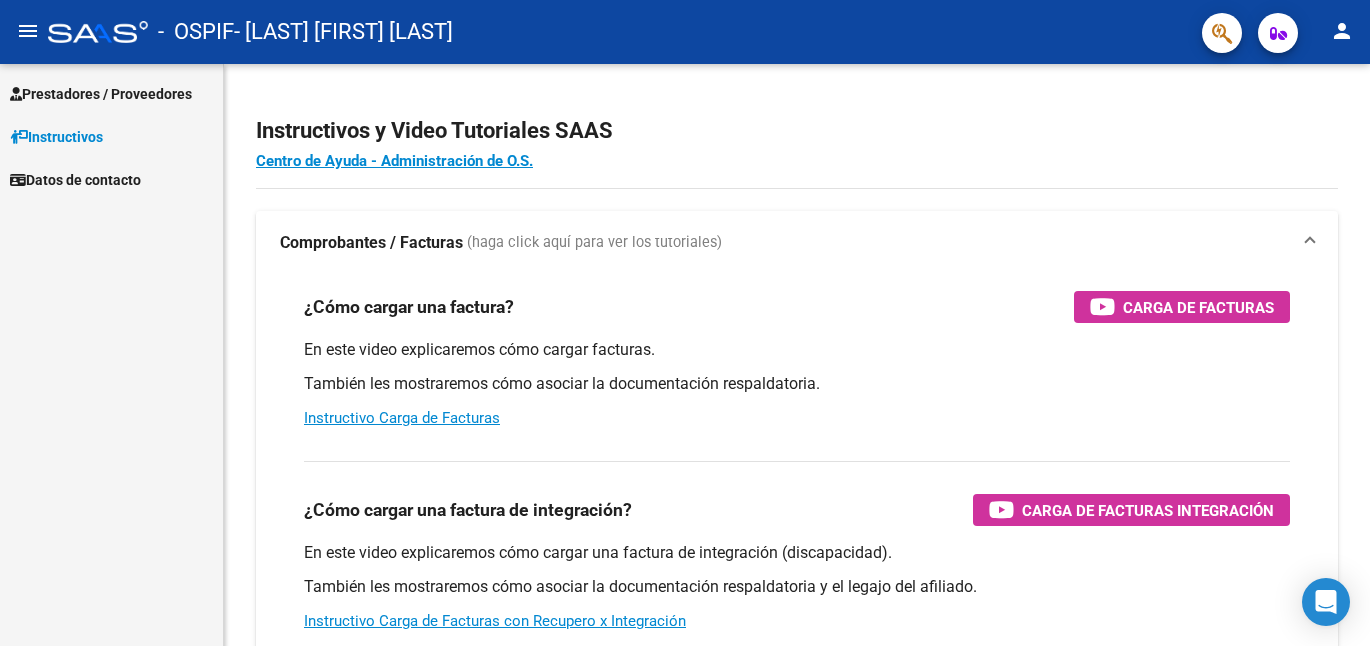 scroll, scrollTop: 0, scrollLeft: 0, axis: both 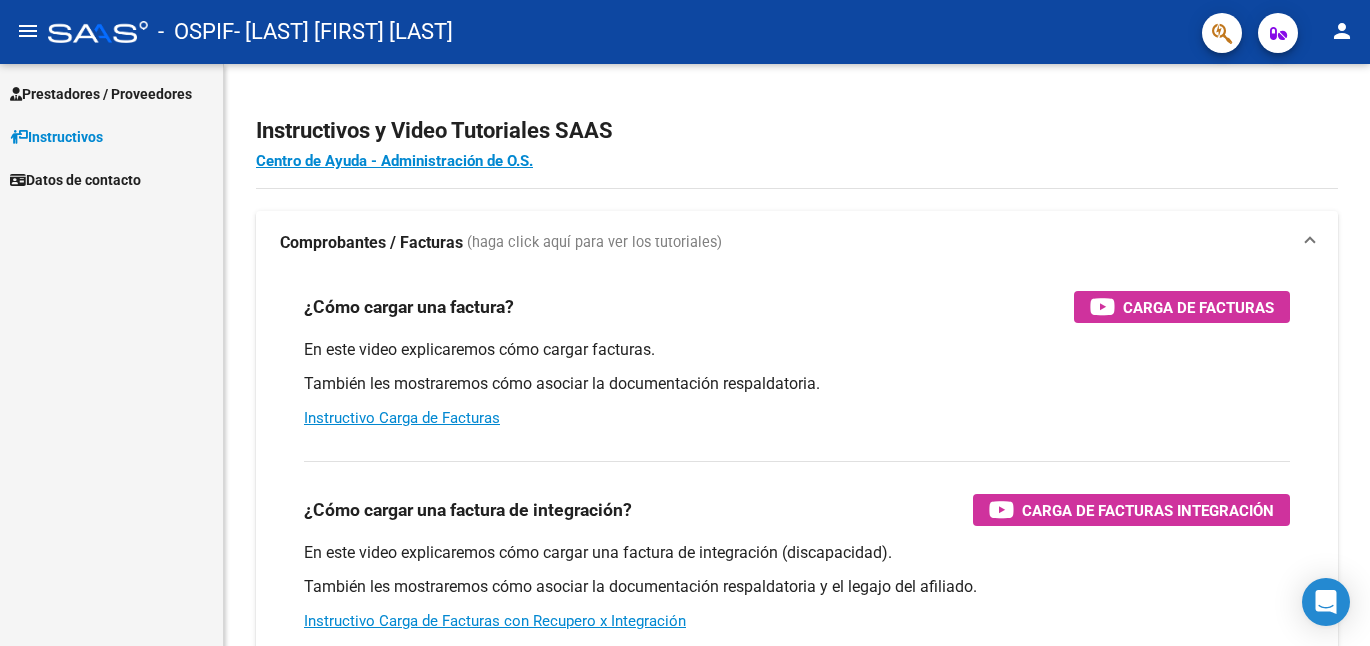 click on "Prestadores / Proveedores" at bounding box center (101, 94) 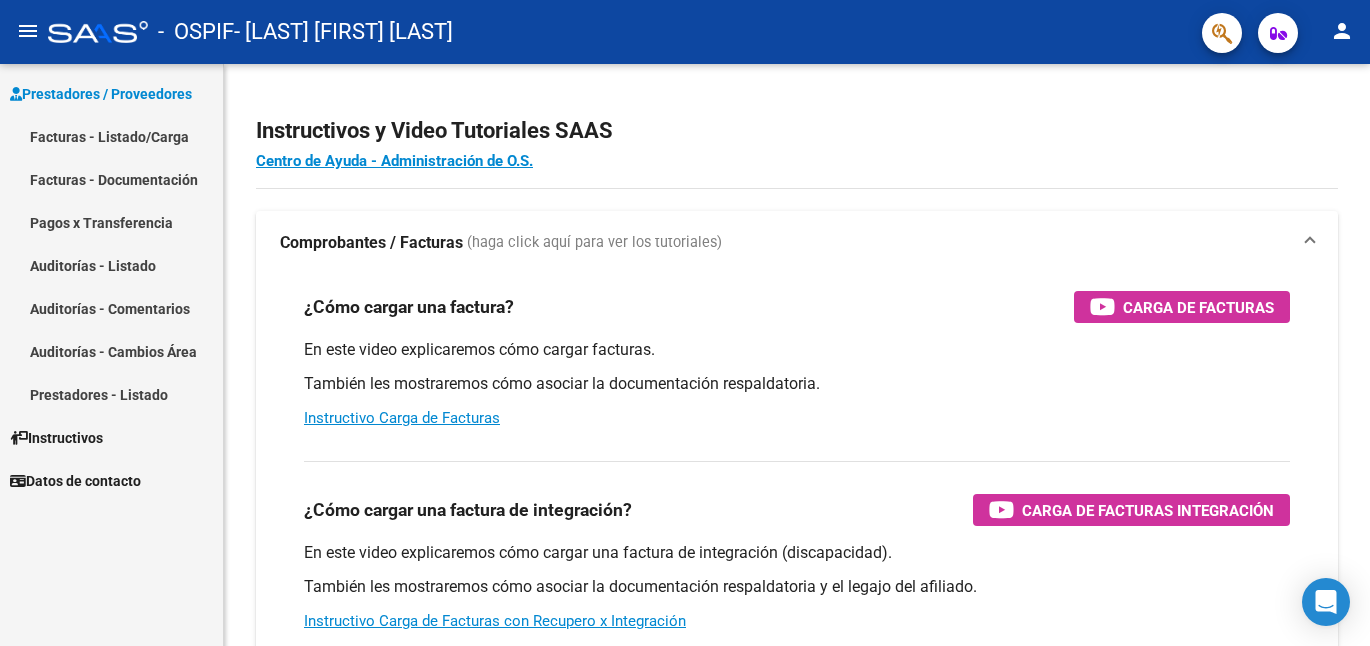 click on "Facturas - Listado/Carga" at bounding box center (111, 136) 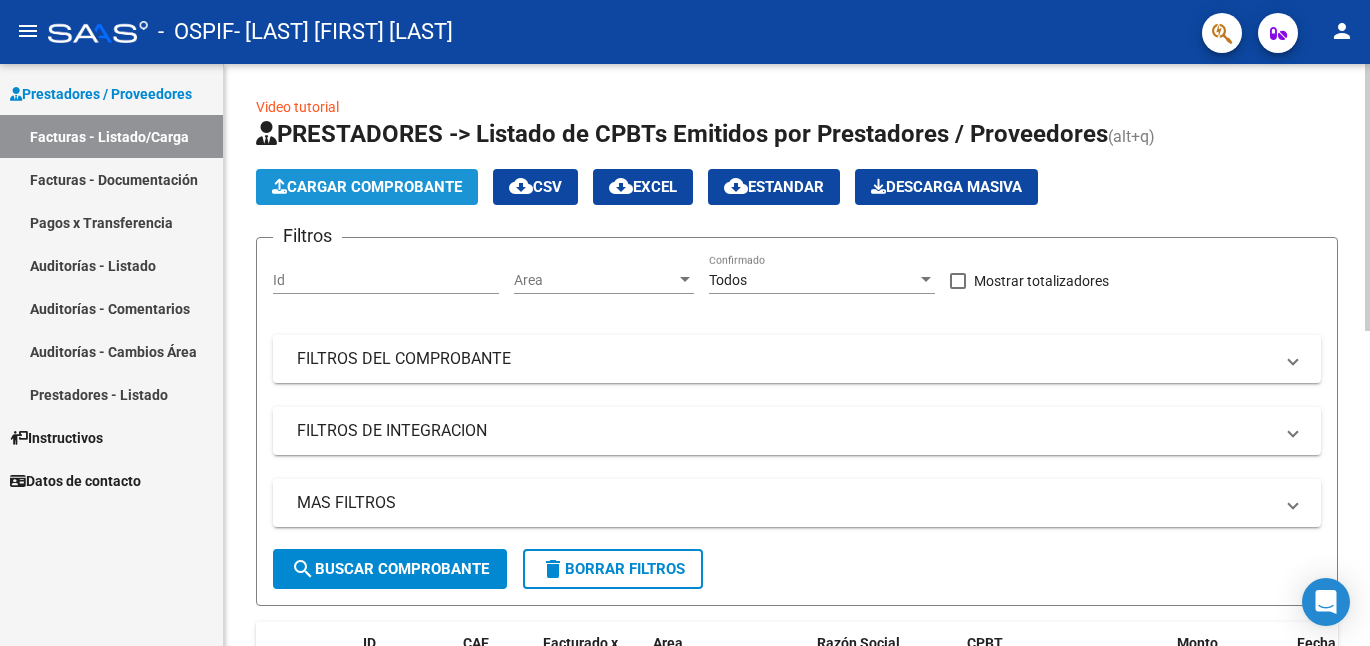 click on "Cargar Comprobante" 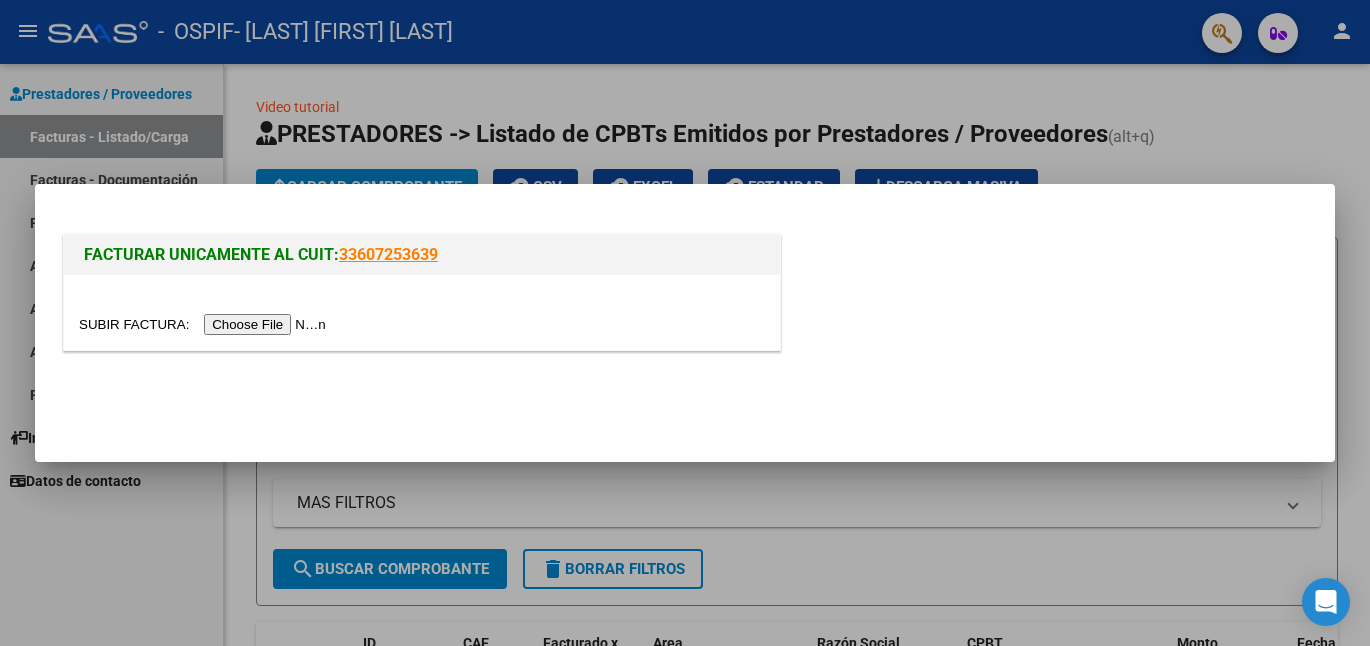 click at bounding box center [205, 324] 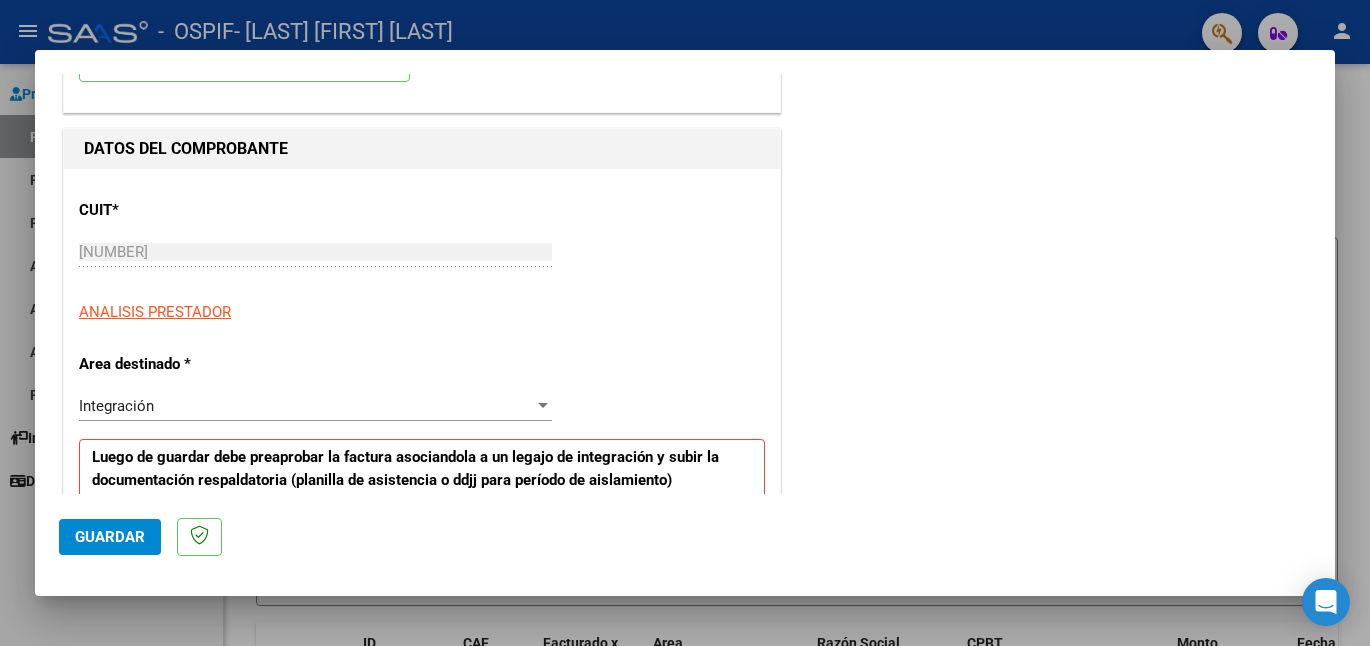 scroll, scrollTop: 300, scrollLeft: 0, axis: vertical 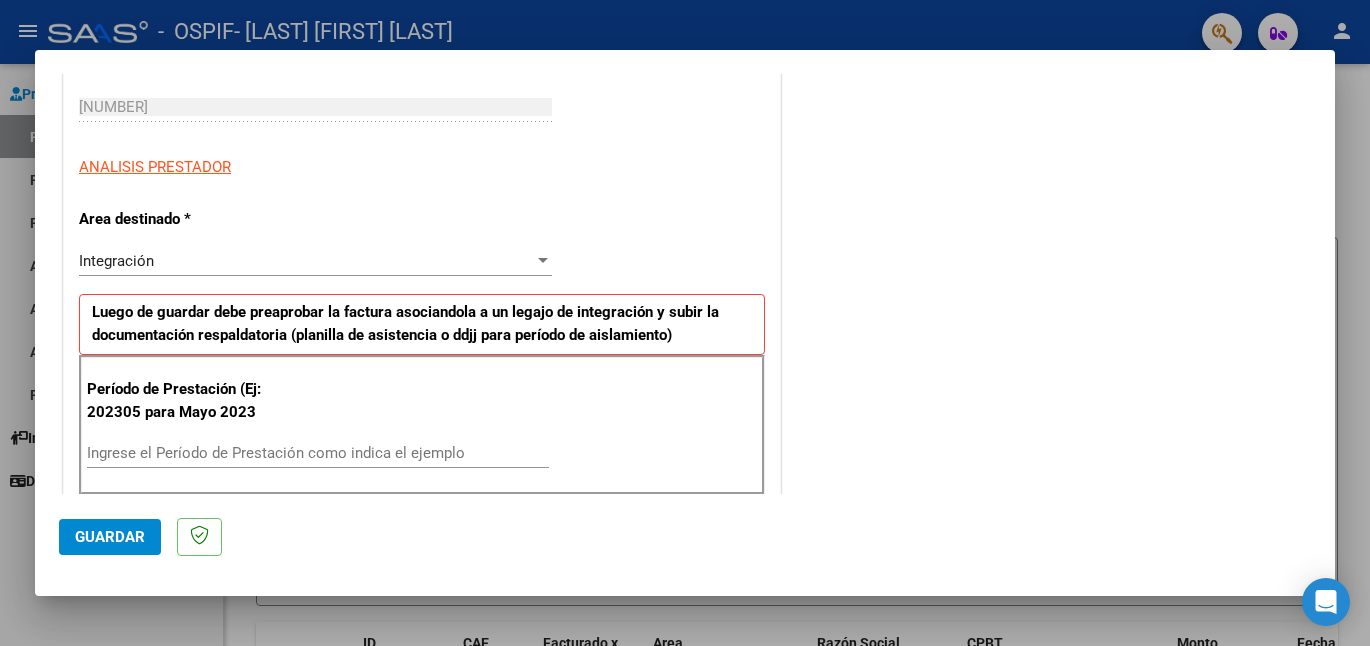 click on "Ingrese el Período de Prestación como indica el ejemplo" at bounding box center [318, 453] 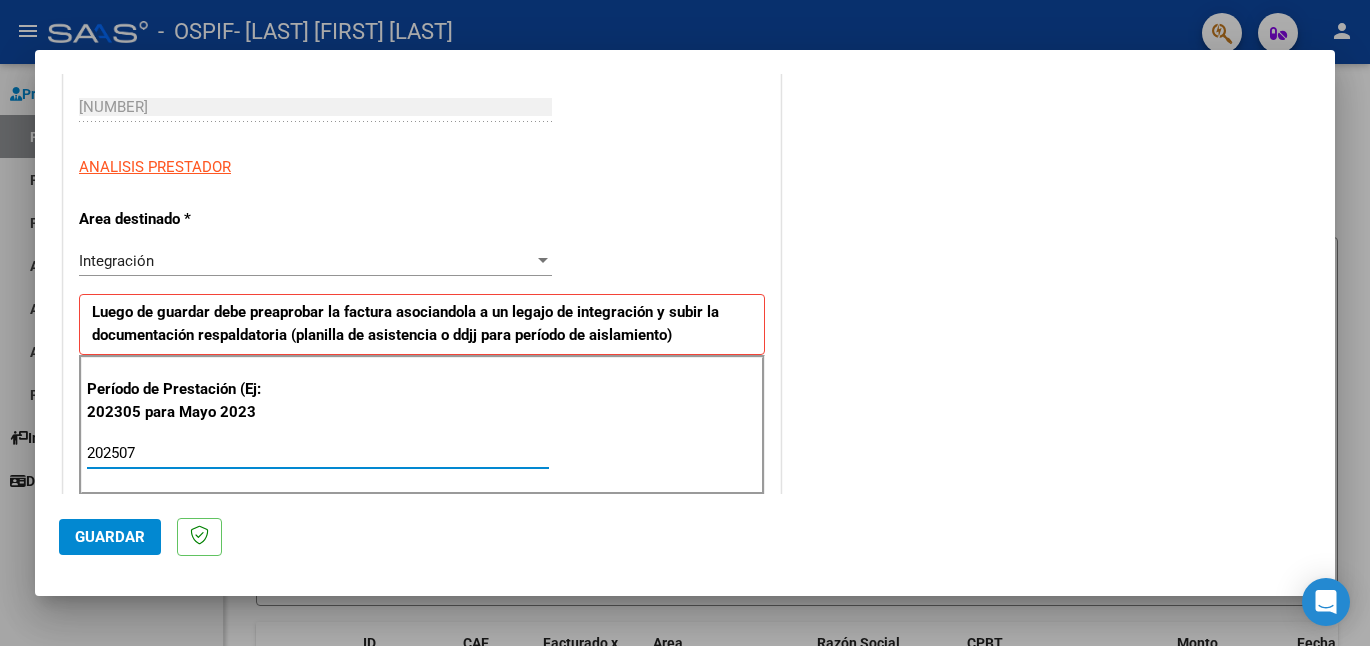 type on "202507" 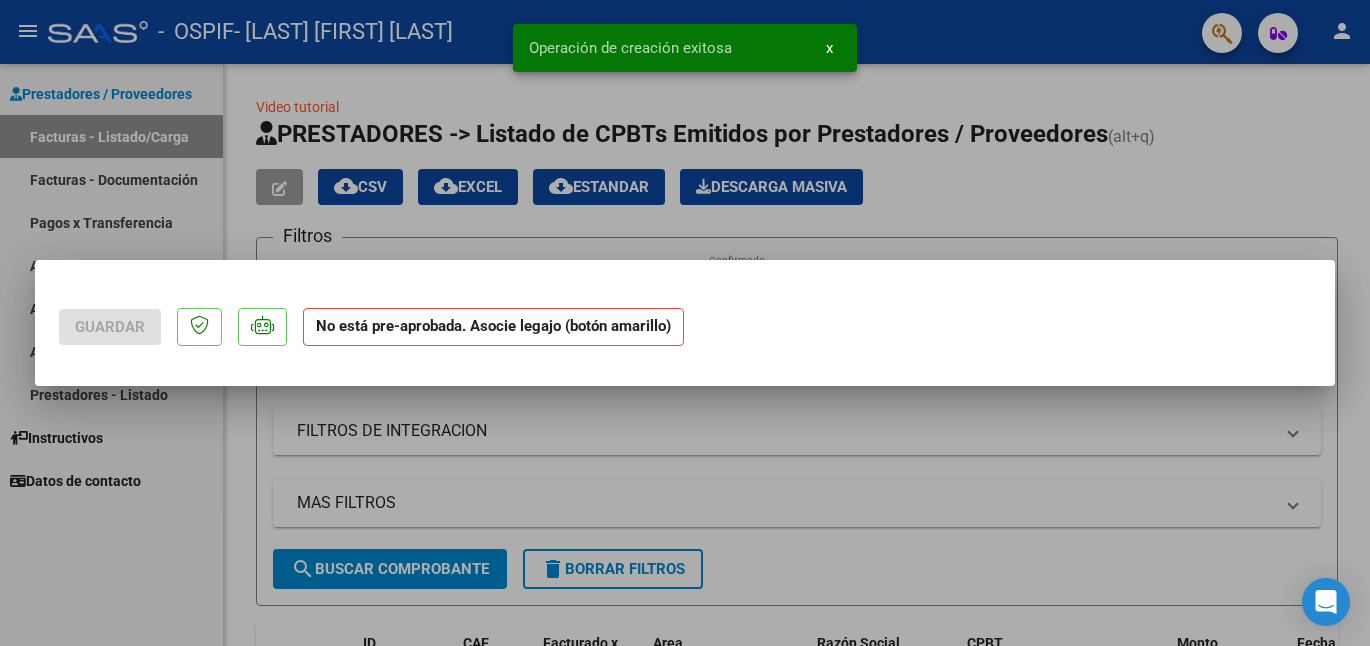 scroll, scrollTop: 0, scrollLeft: 0, axis: both 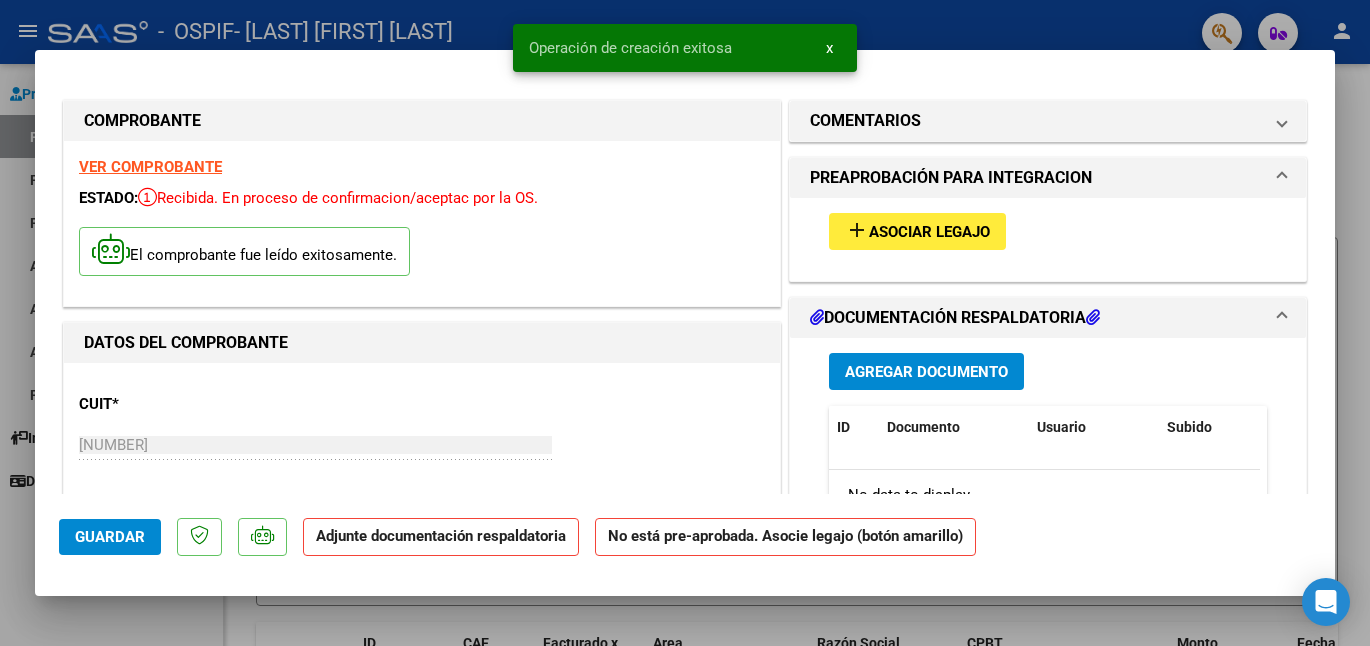 click on "Asociar Legajo" at bounding box center [929, 232] 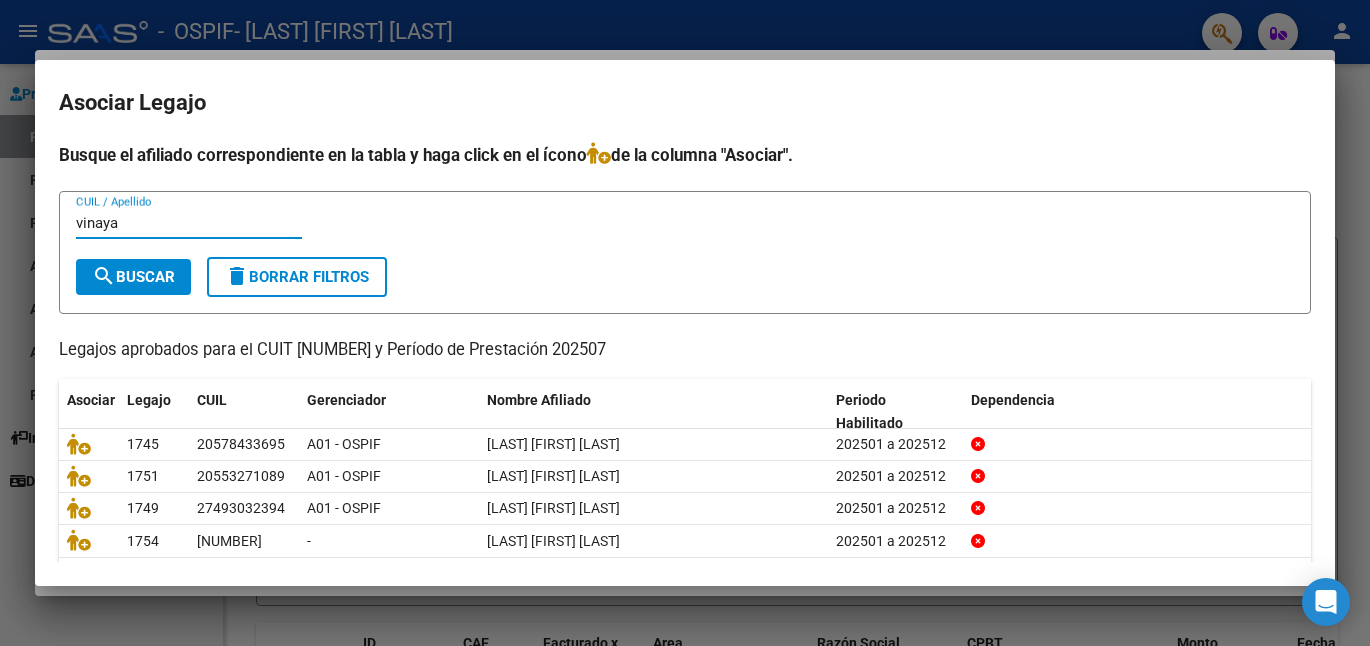 type on "vinaya" 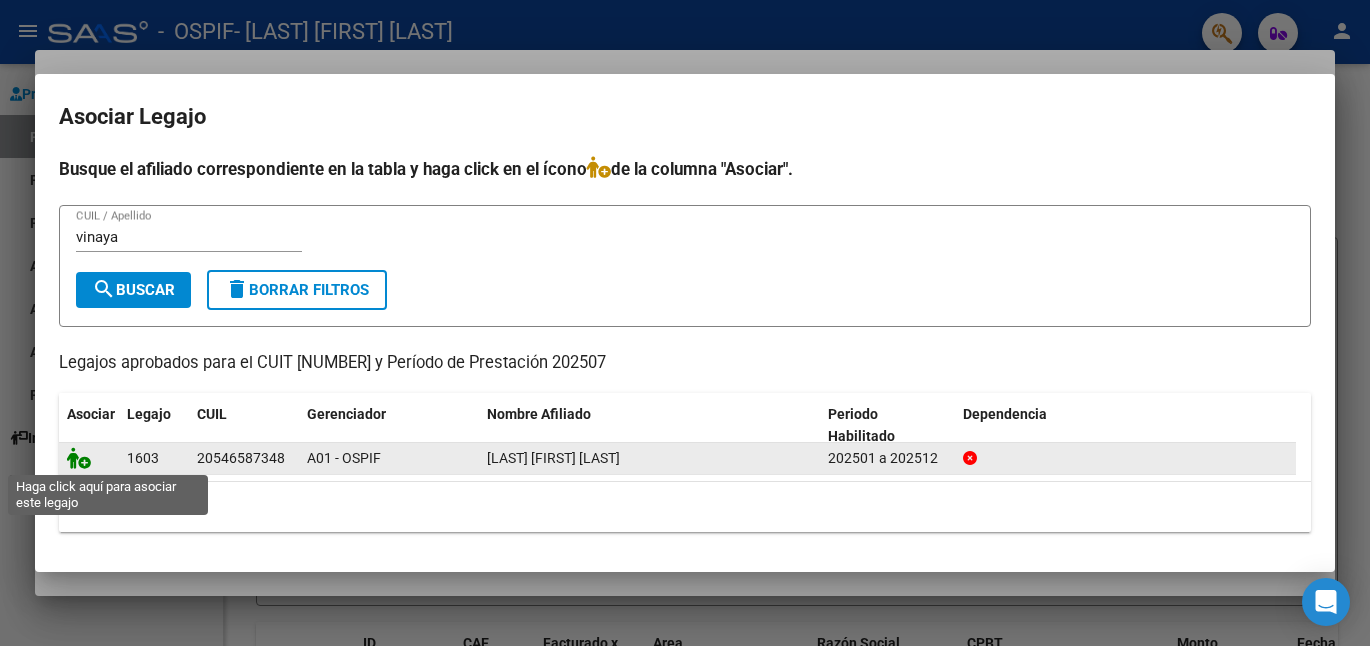 click 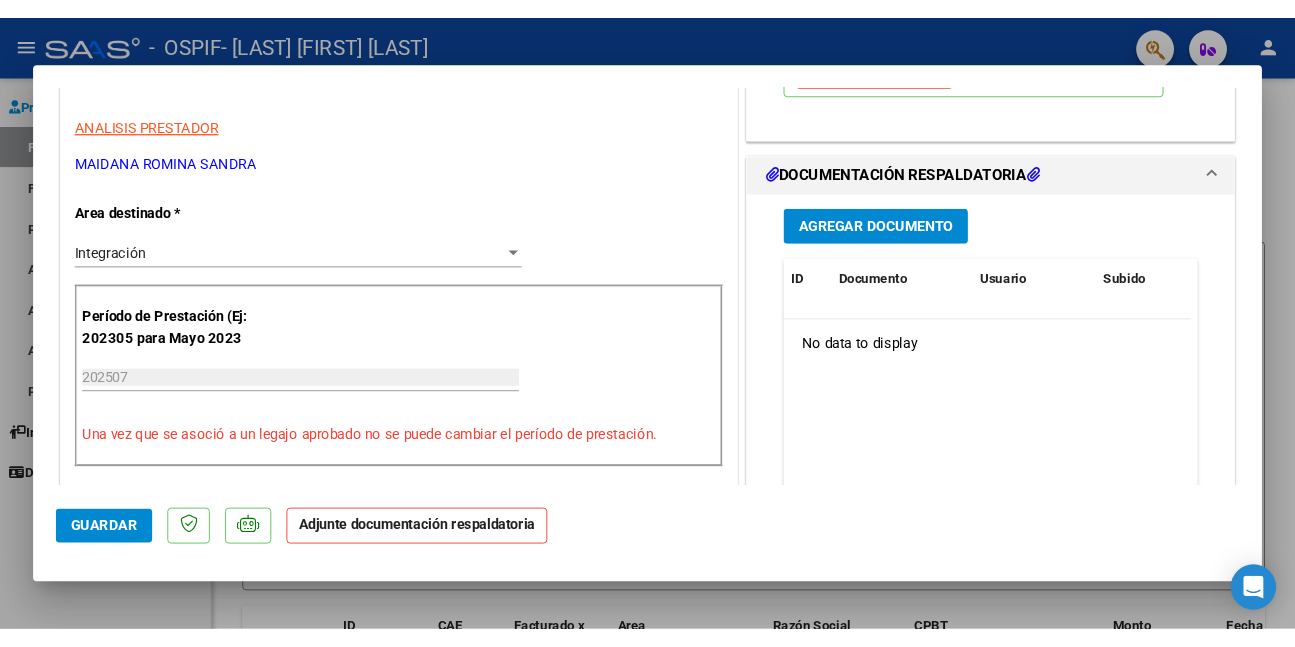 scroll, scrollTop: 400, scrollLeft: 0, axis: vertical 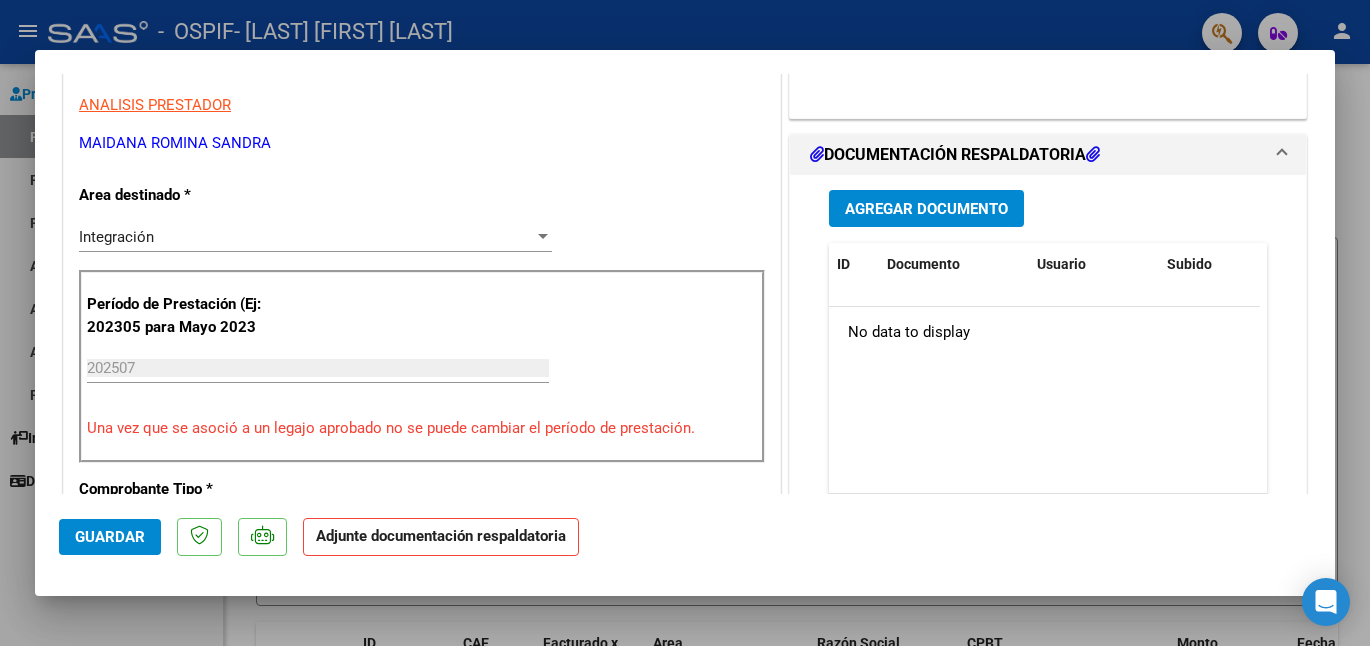 click on "Agregar Documento" at bounding box center (926, 209) 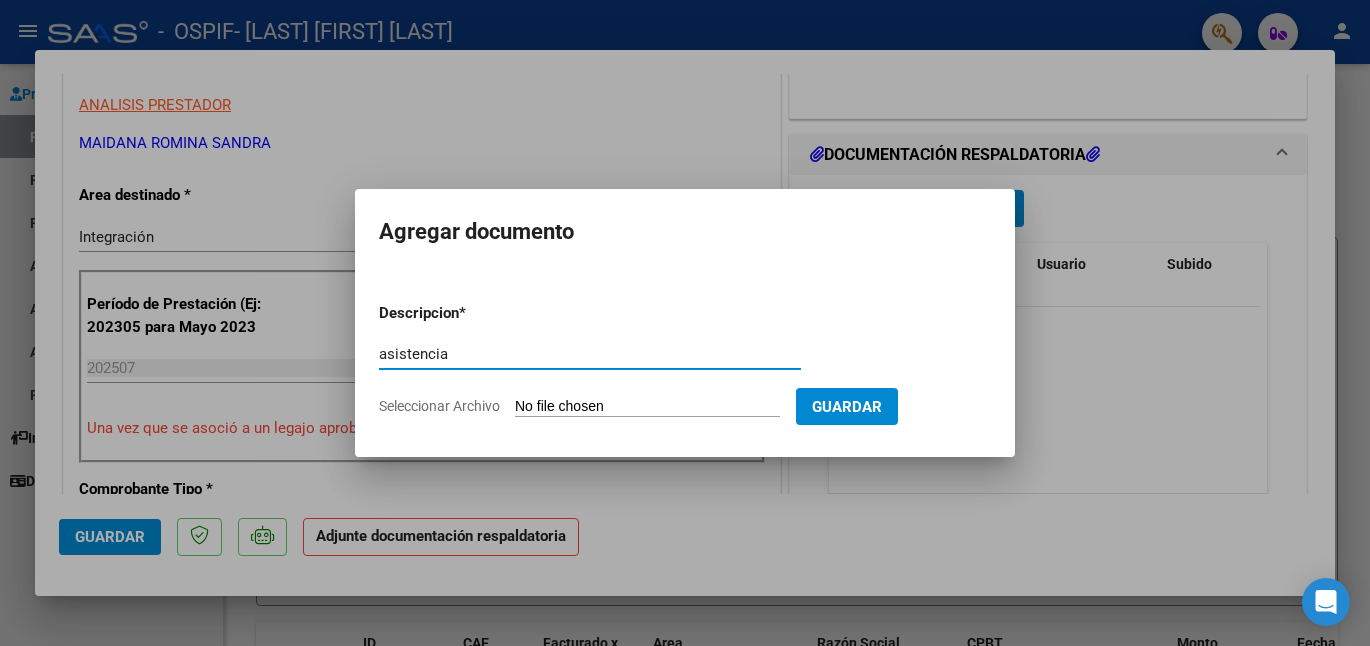 type on "asistencia" 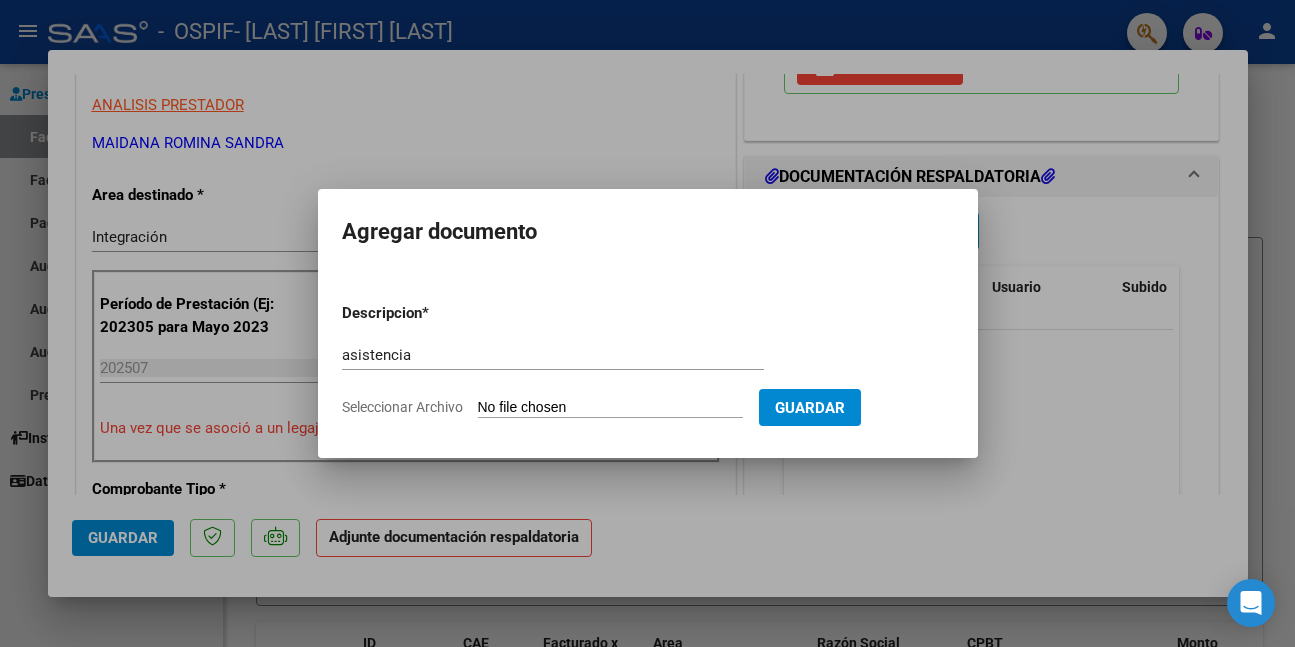 type on "C:\fakepath\[TEXT] [DATE] at [TIME].jpeg" 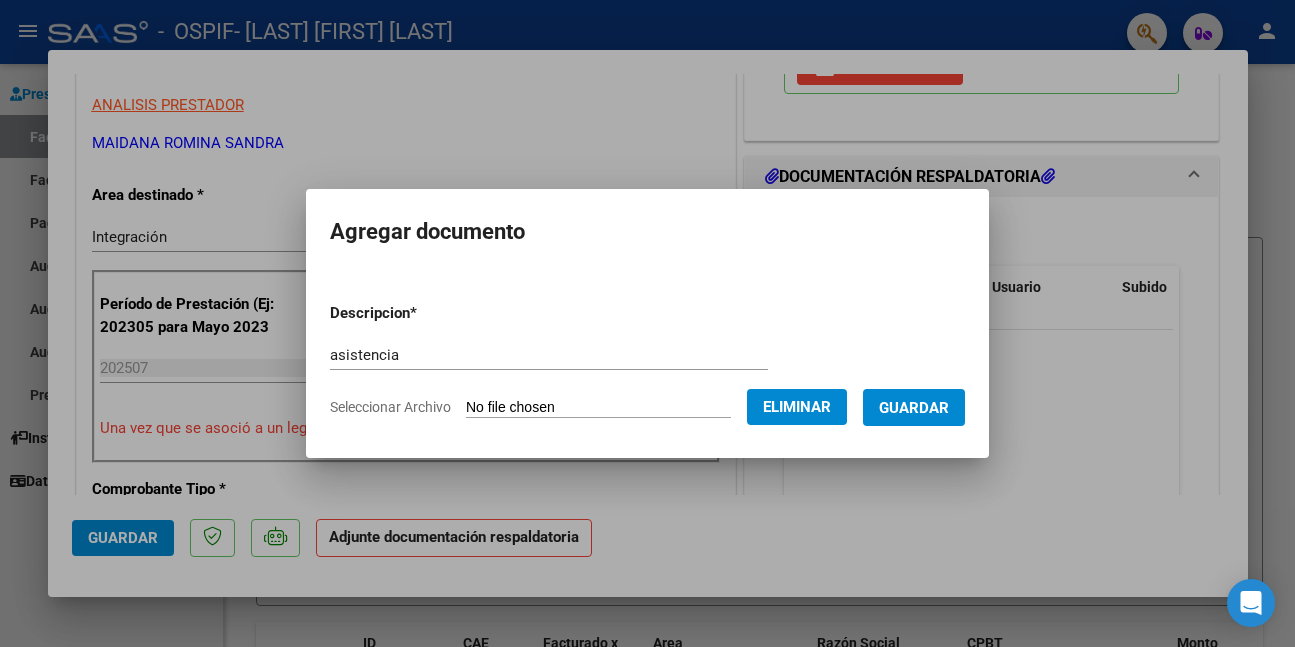 click on "Guardar" at bounding box center (914, 408) 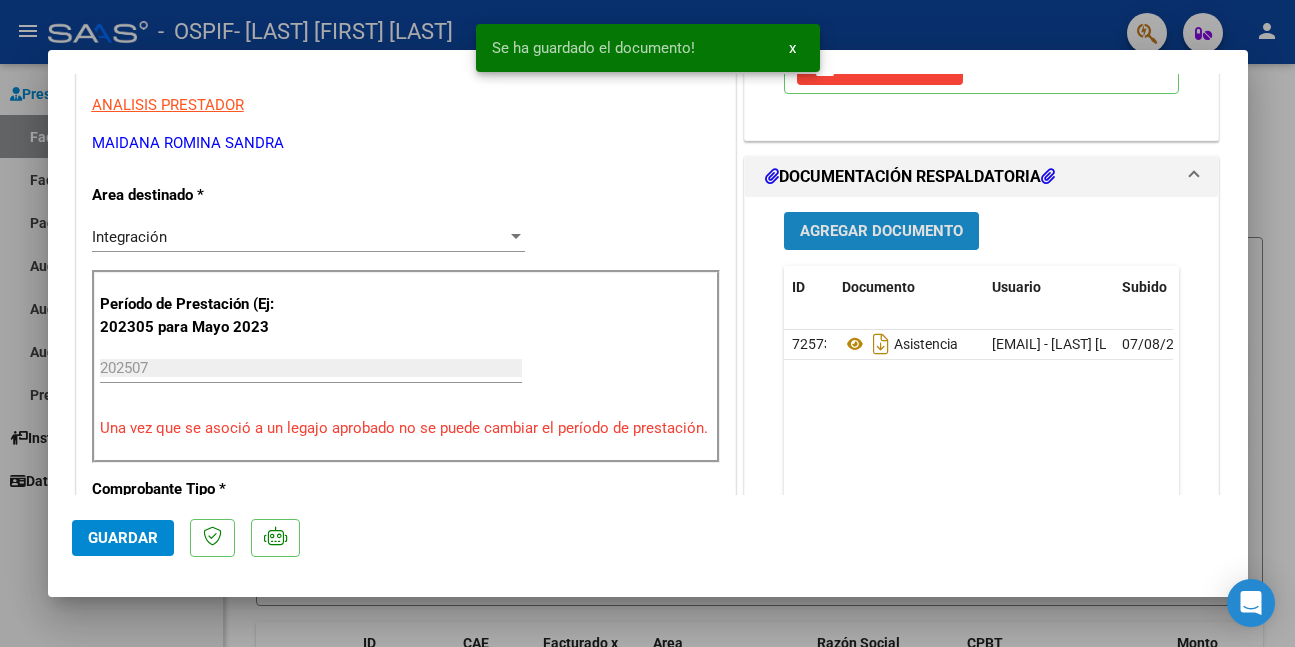 click on "Agregar Documento" at bounding box center [881, 232] 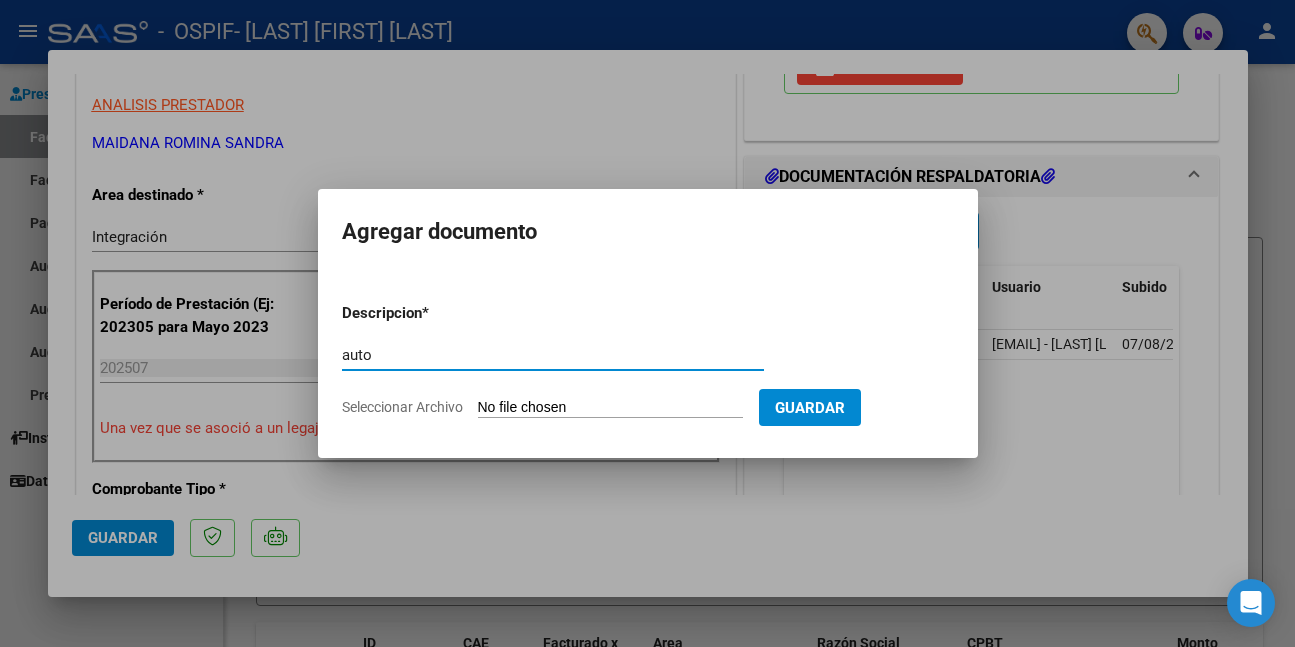 type on "auto" 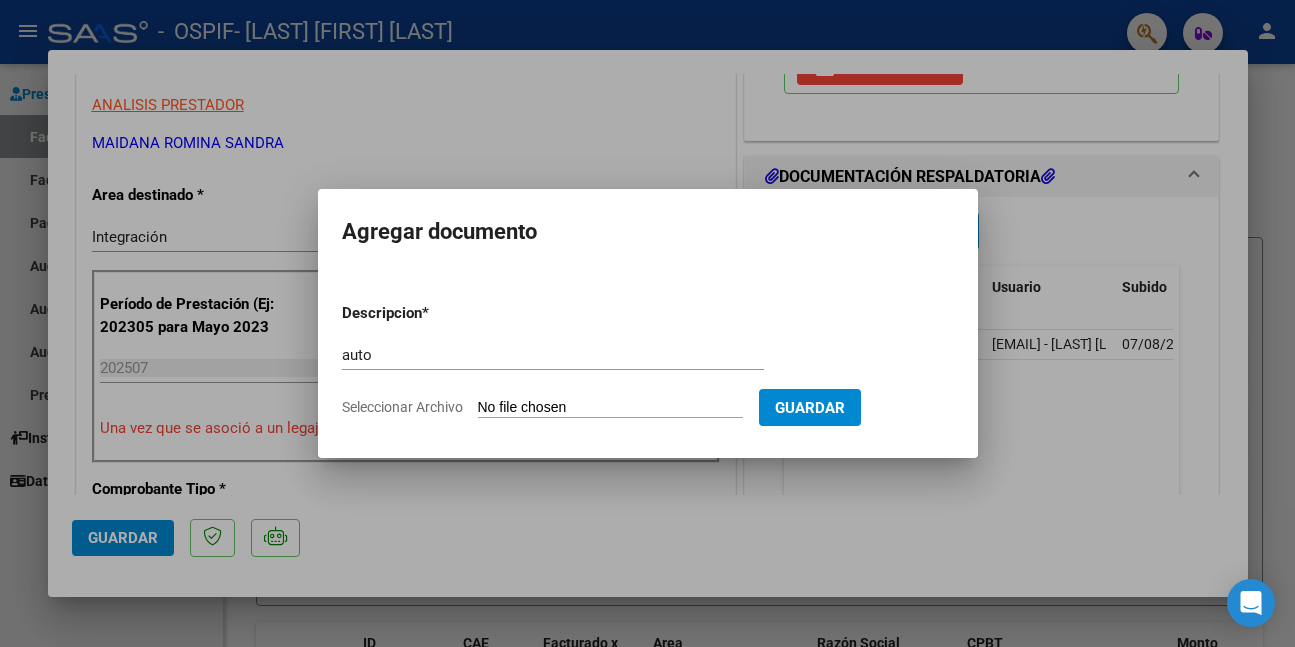type on "C:\fakepath\VINAYA (2).png" 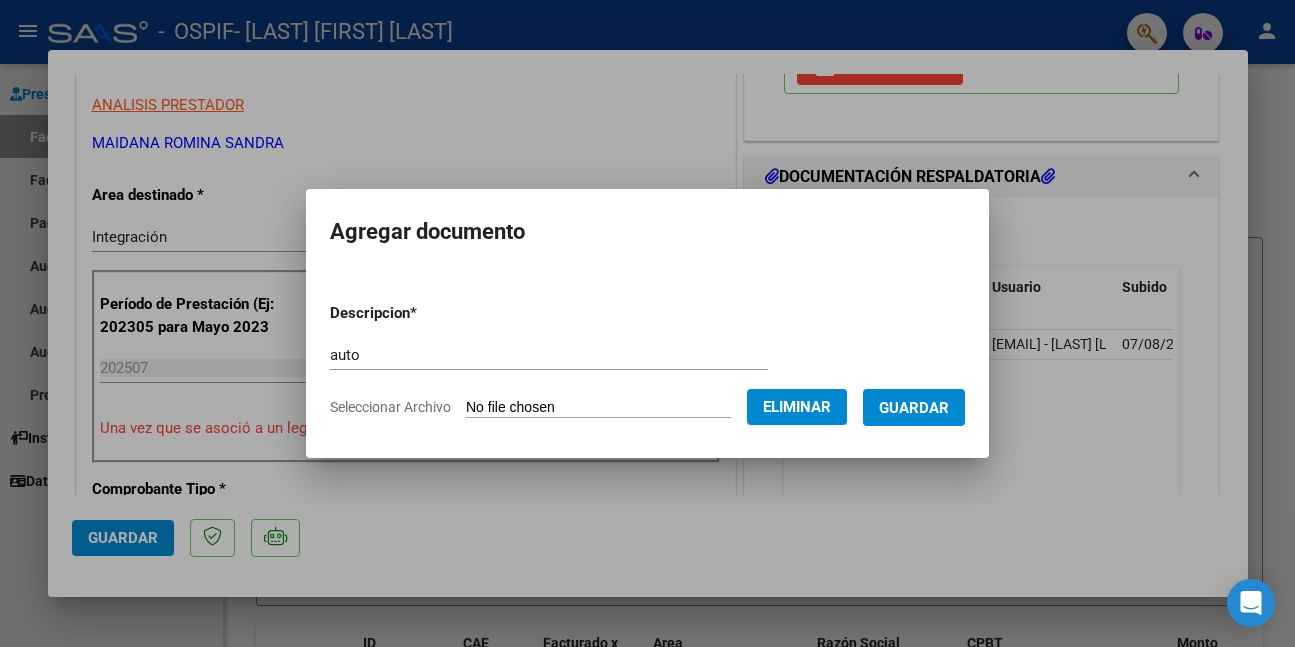 click on "Guardar" at bounding box center (914, 408) 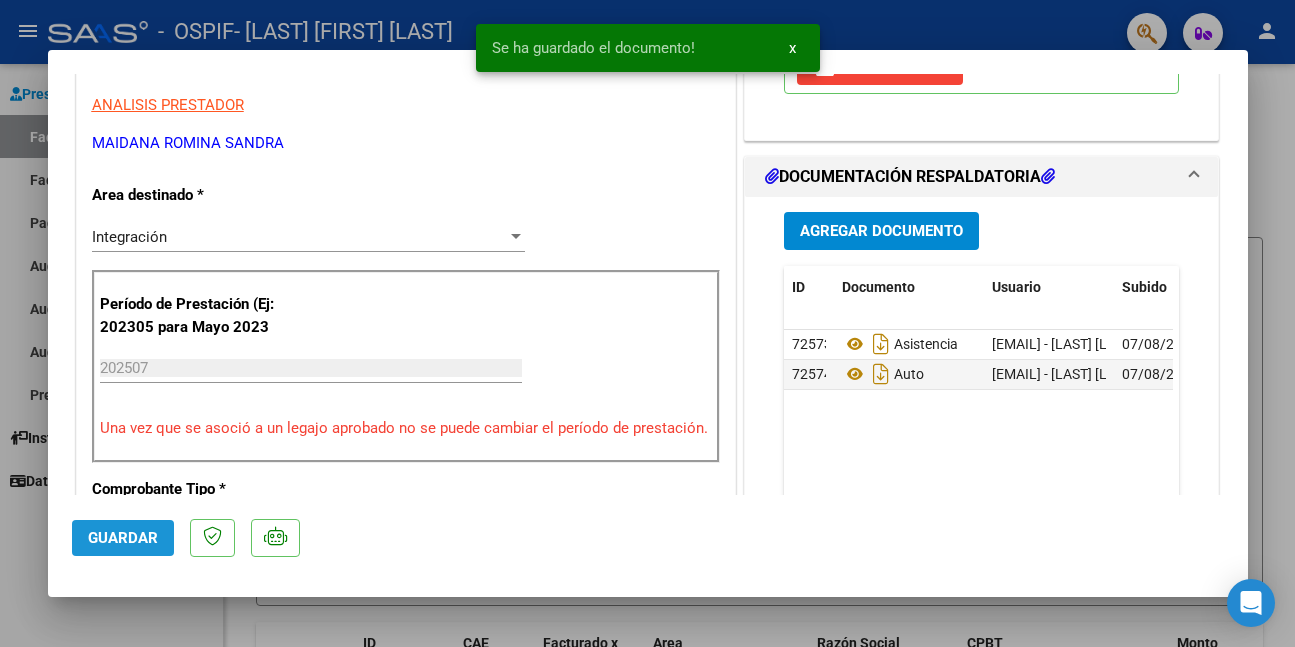 click on "Guardar" 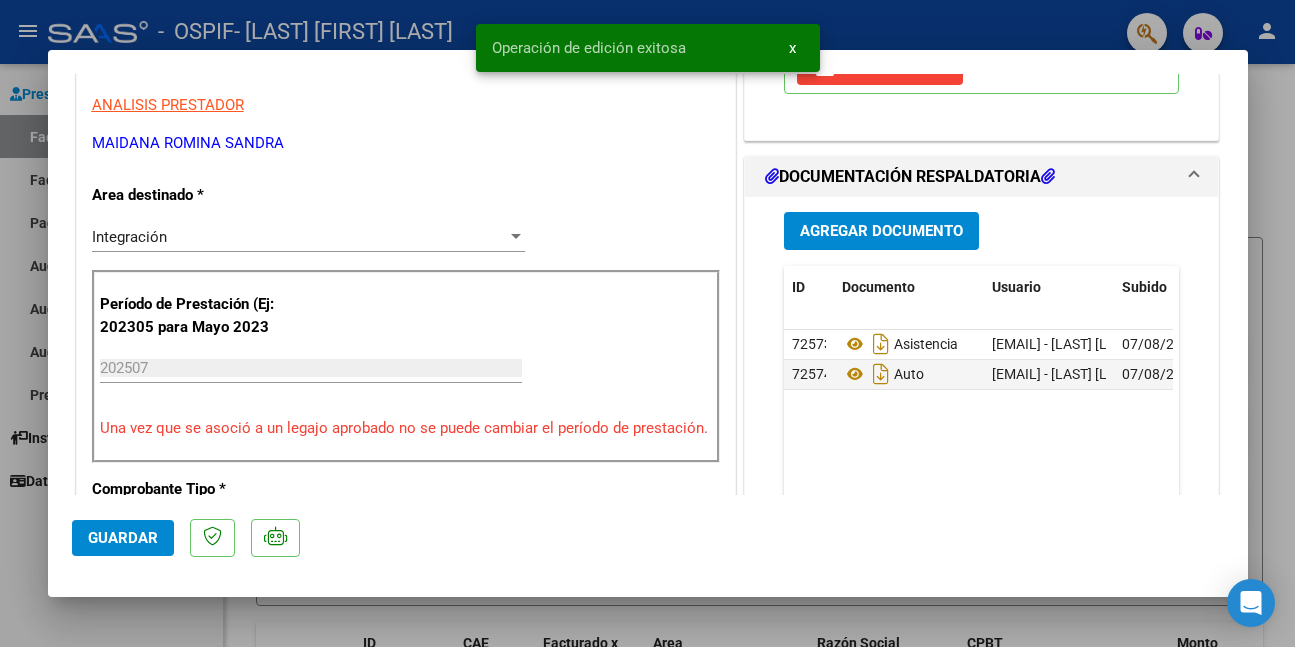 click at bounding box center (647, 323) 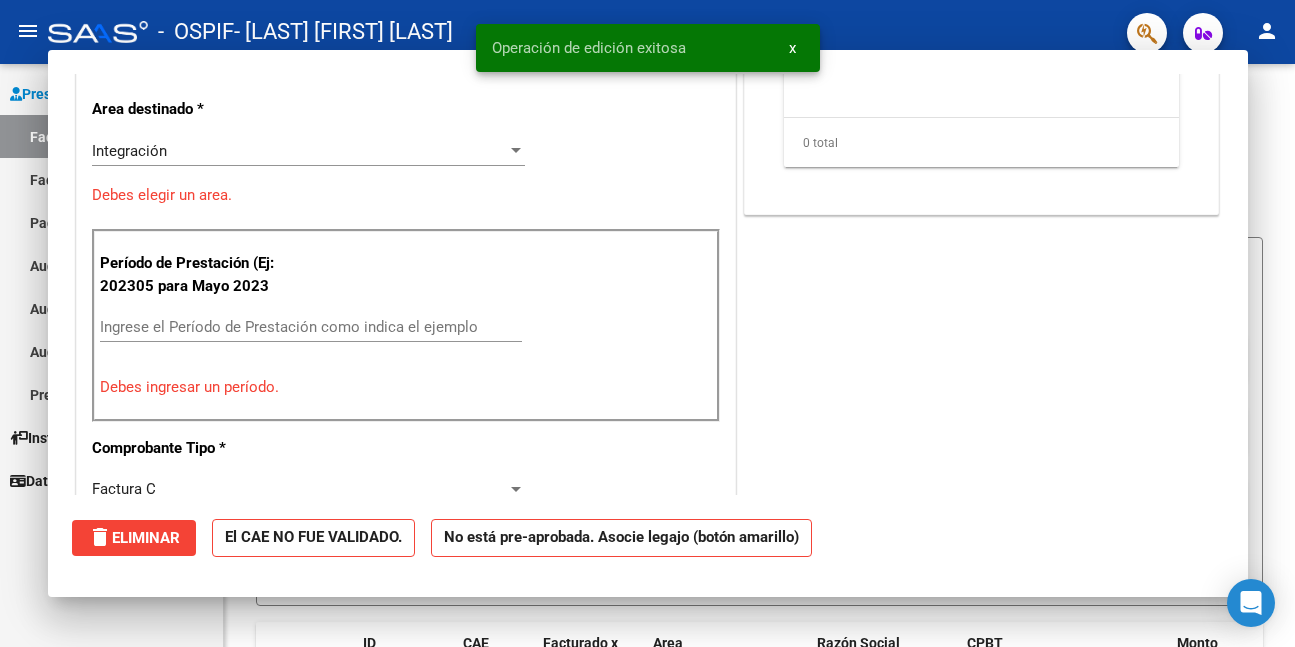 scroll, scrollTop: 0, scrollLeft: 0, axis: both 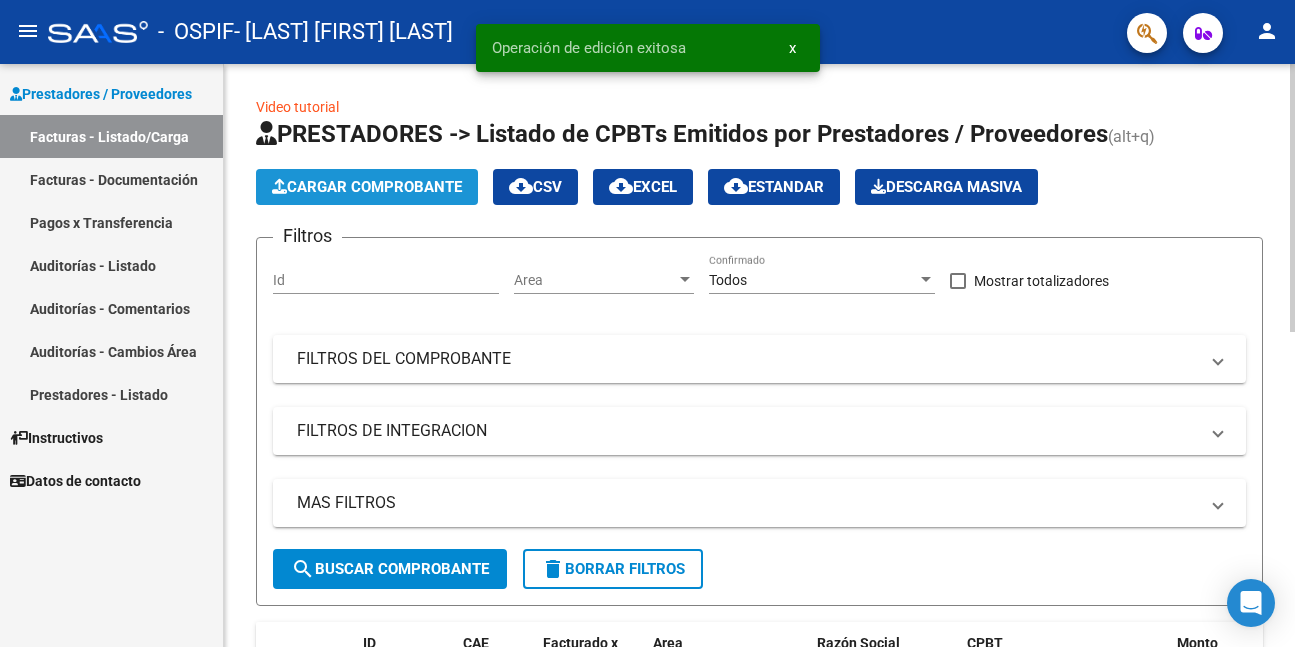 click on "Cargar Comprobante" 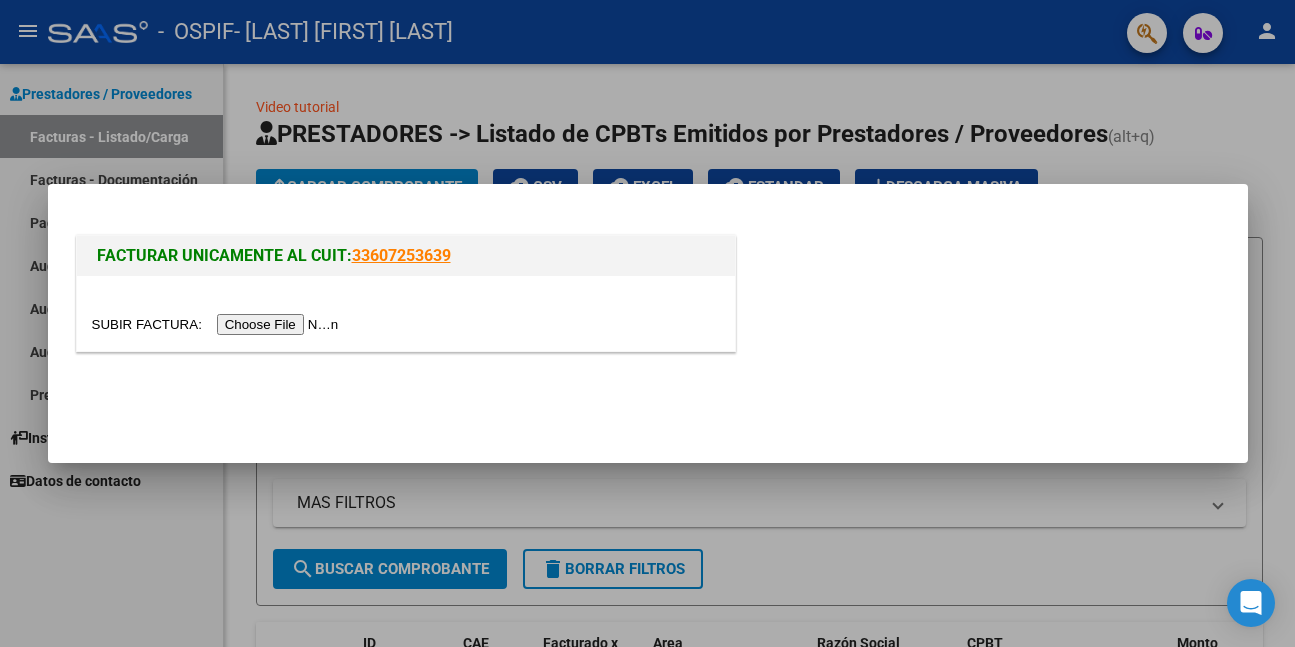 click at bounding box center [218, 324] 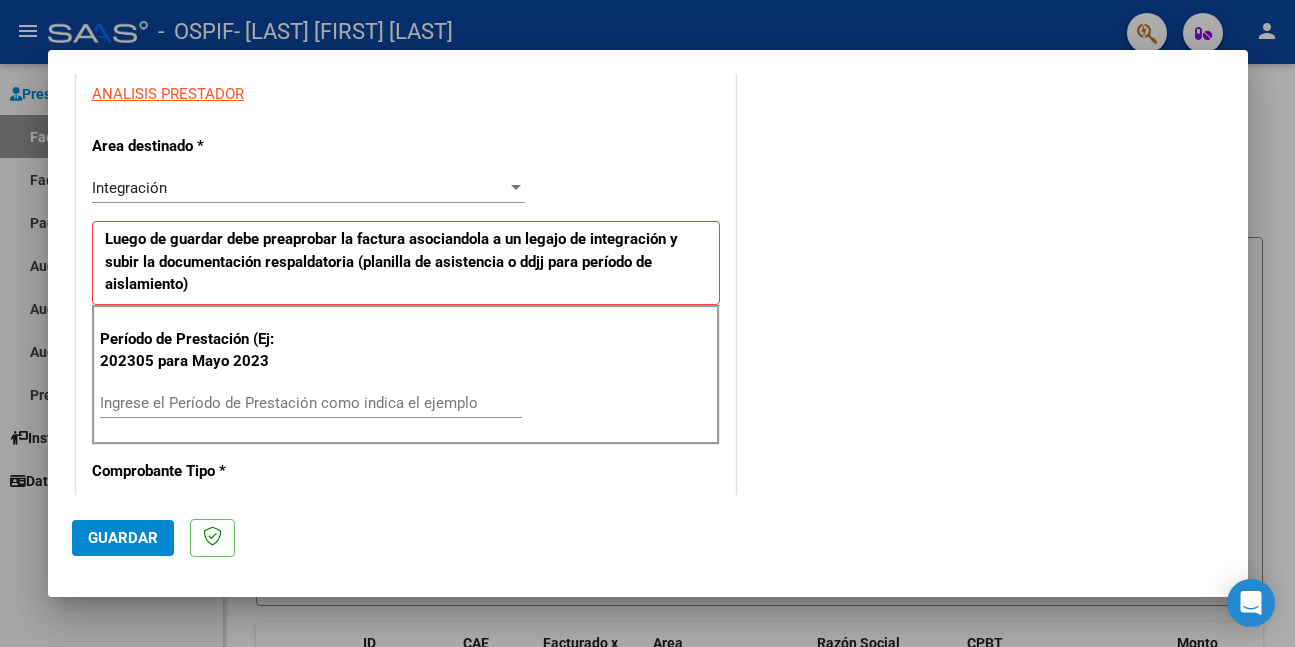 scroll, scrollTop: 400, scrollLeft: 0, axis: vertical 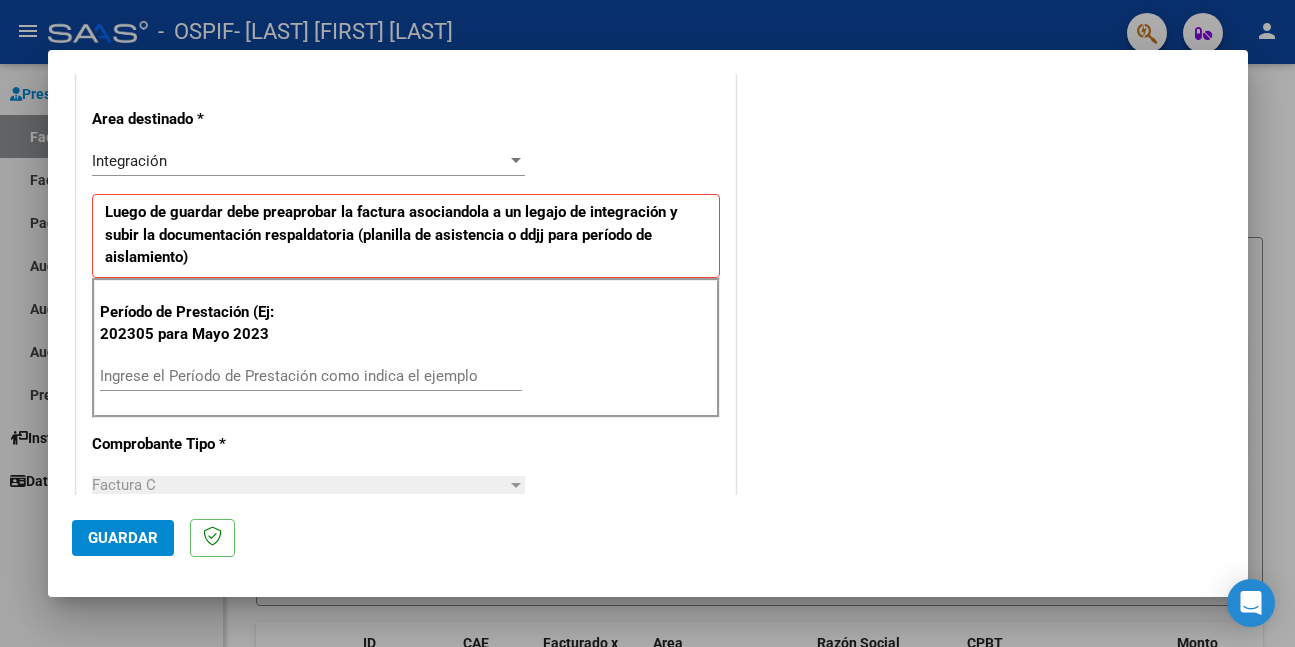click on "Ingrese el Período de Prestación como indica el ejemplo" at bounding box center [311, 376] 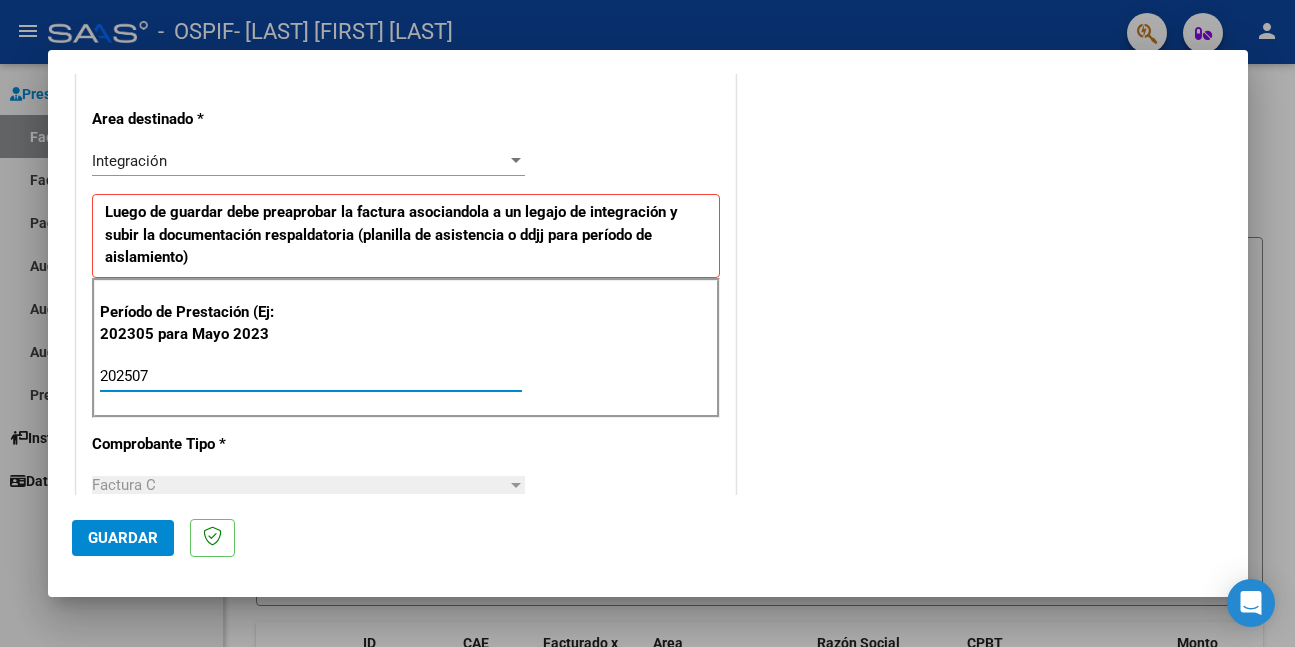 type on "202507" 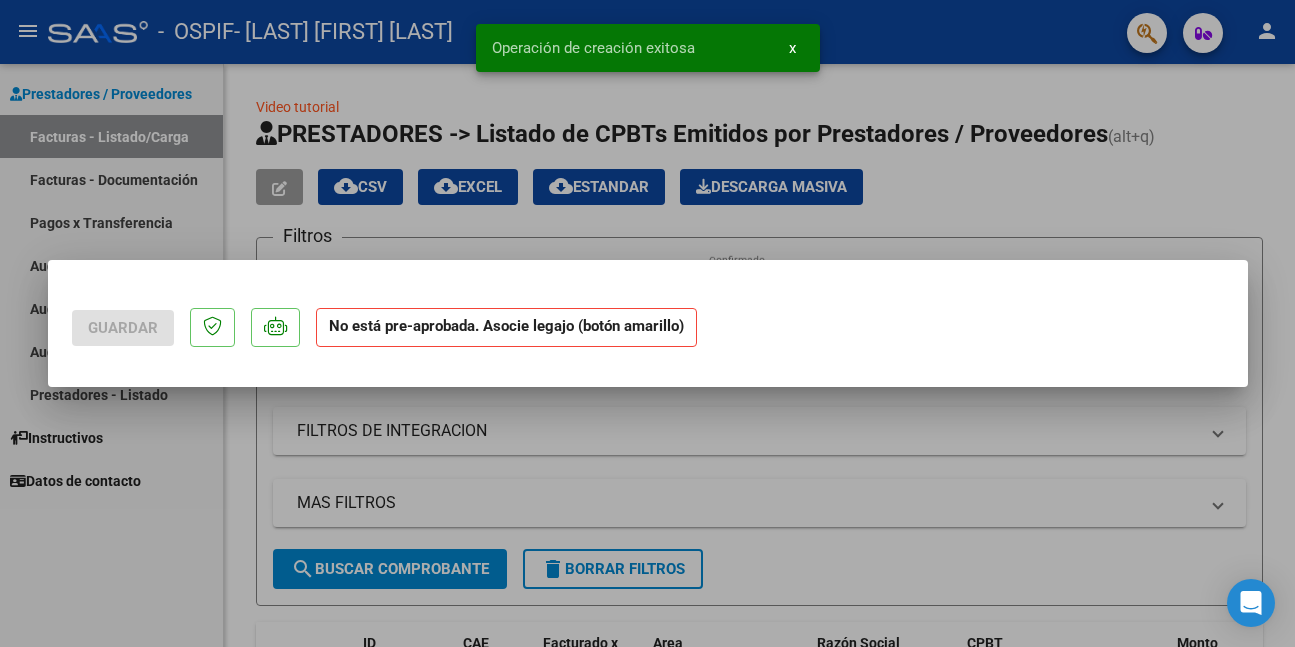 scroll, scrollTop: 0, scrollLeft: 0, axis: both 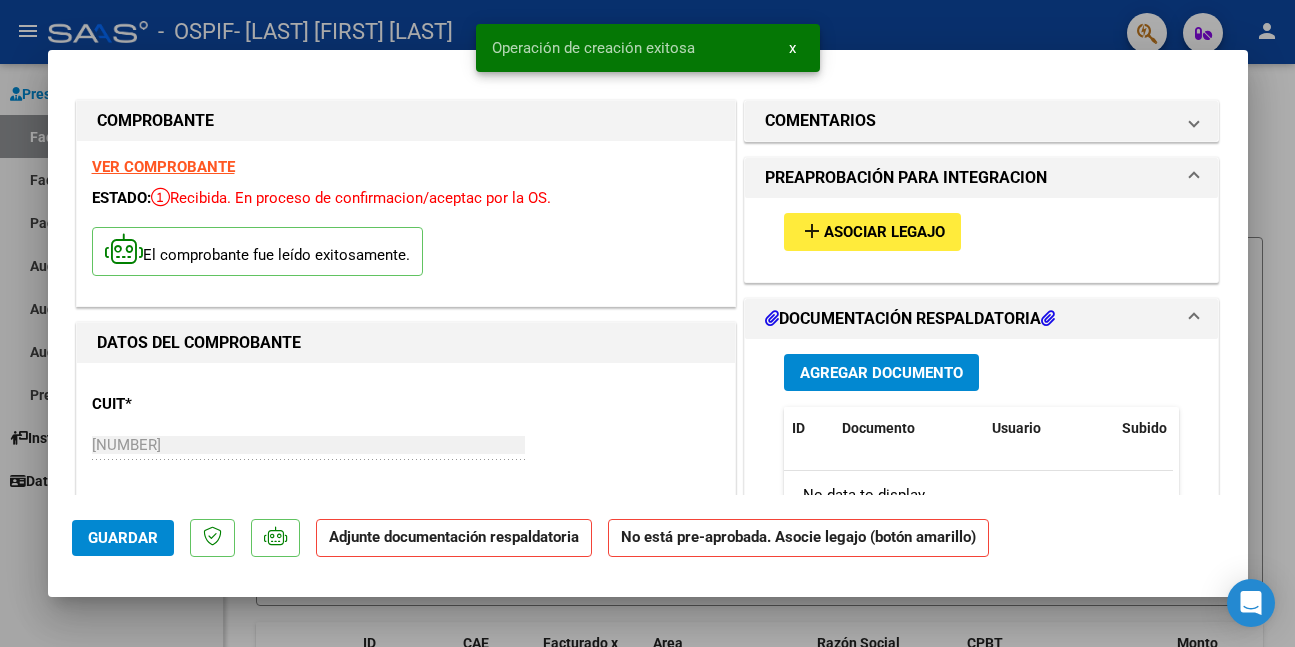 click on "add Asociar Legajo" at bounding box center (872, 231) 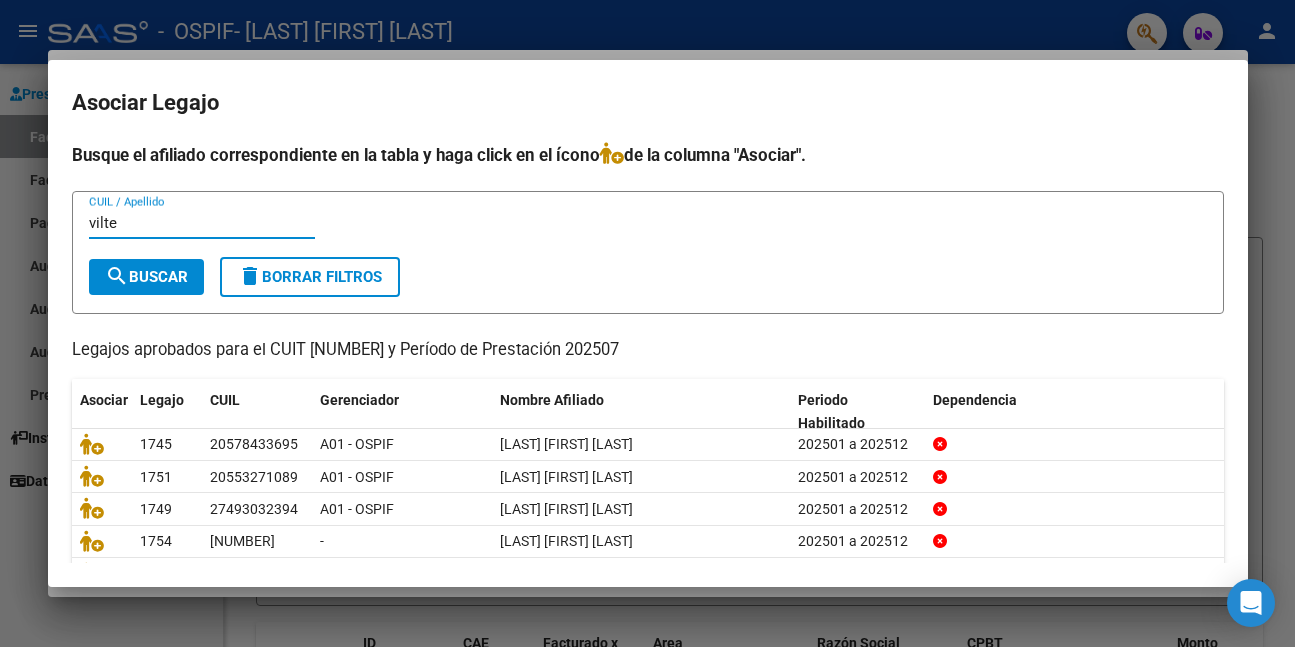 type on "vilte" 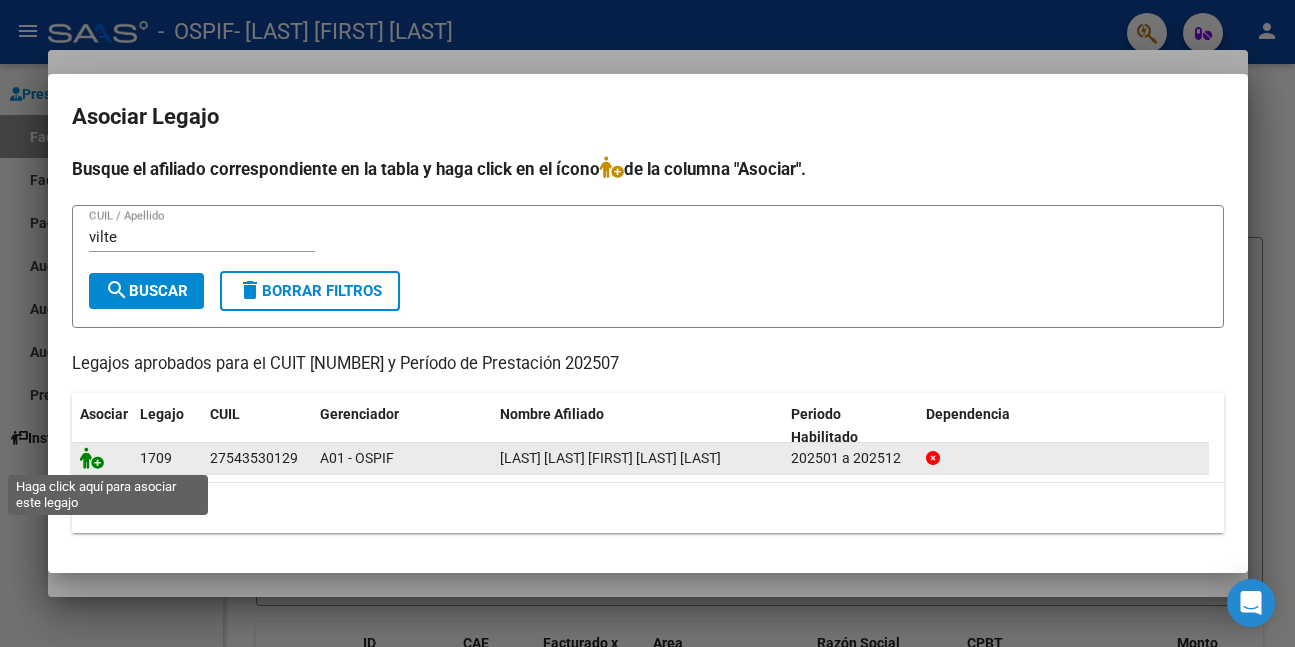 click 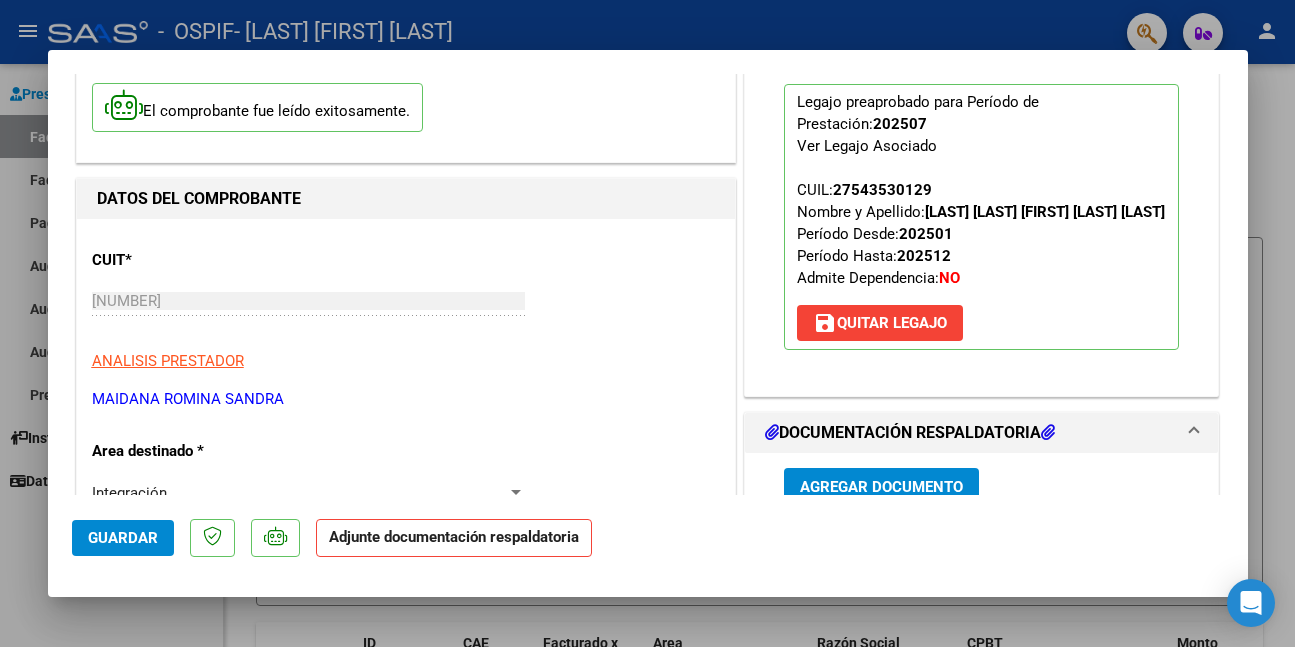 scroll, scrollTop: 400, scrollLeft: 0, axis: vertical 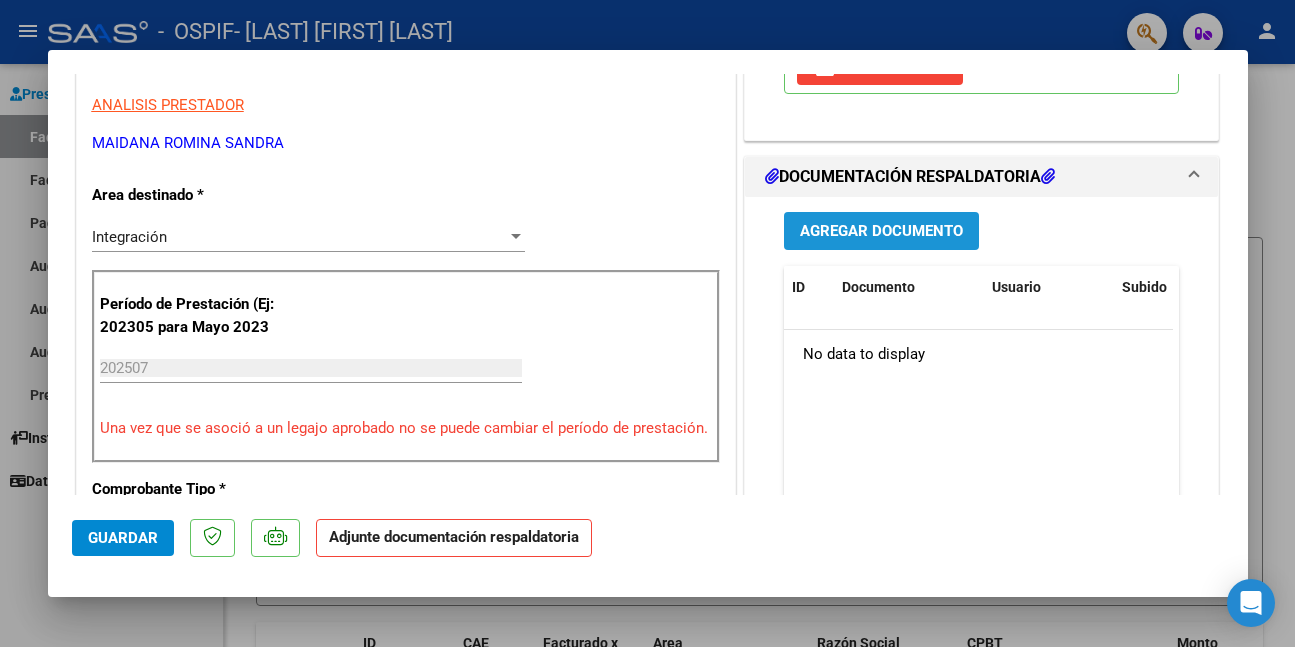 click on "Agregar Documento" at bounding box center (881, 232) 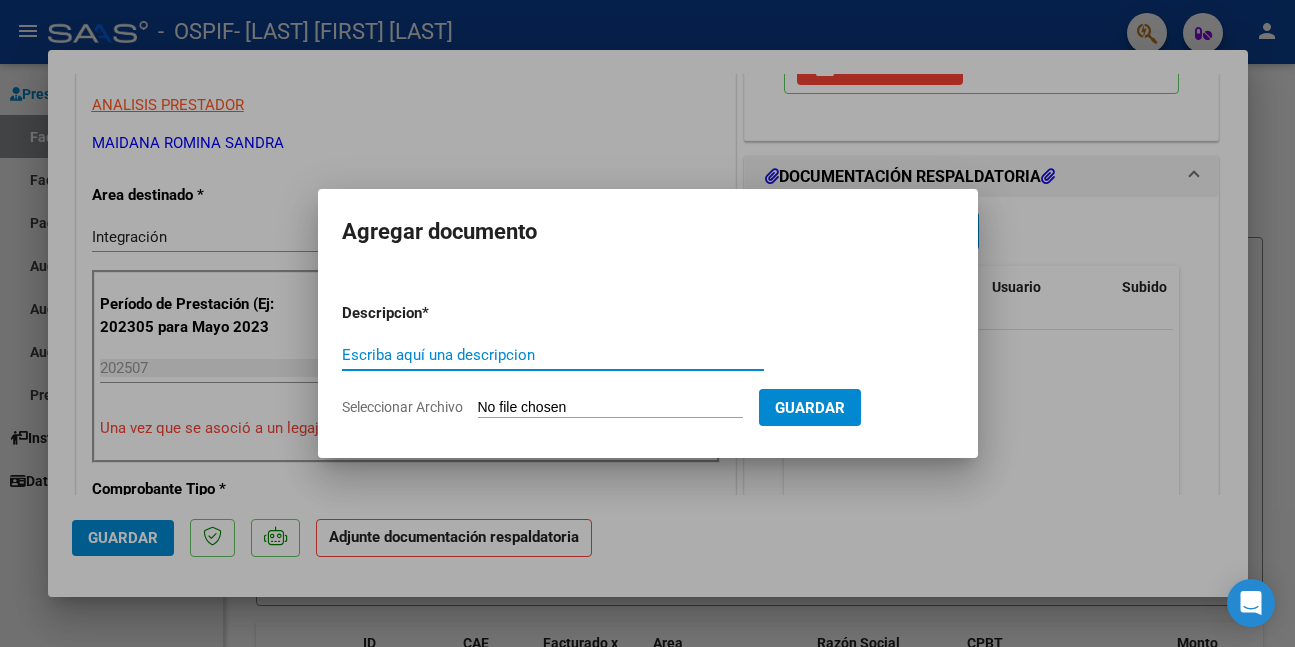 click on "Escriba aquí una descripcion" at bounding box center [553, 355] 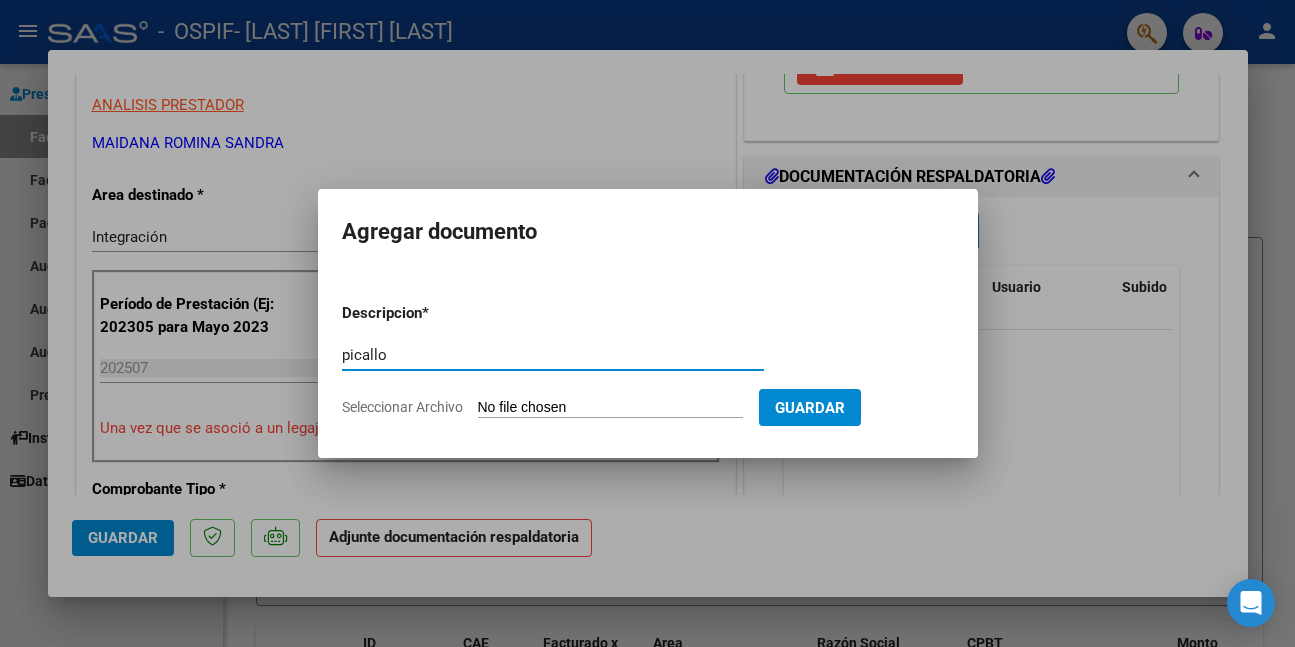 drag, startPoint x: 463, startPoint y: 352, endPoint x: 294, endPoint y: 368, distance: 169.7557 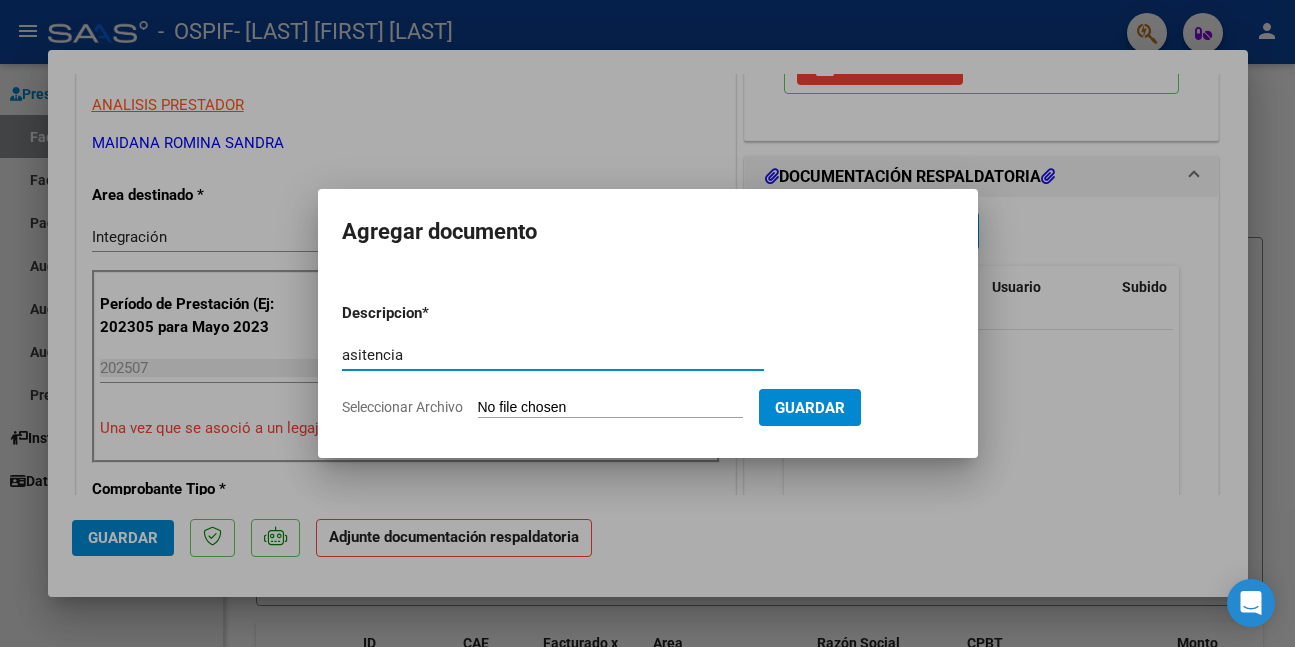 drag, startPoint x: 411, startPoint y: 352, endPoint x: 334, endPoint y: 365, distance: 78.08969 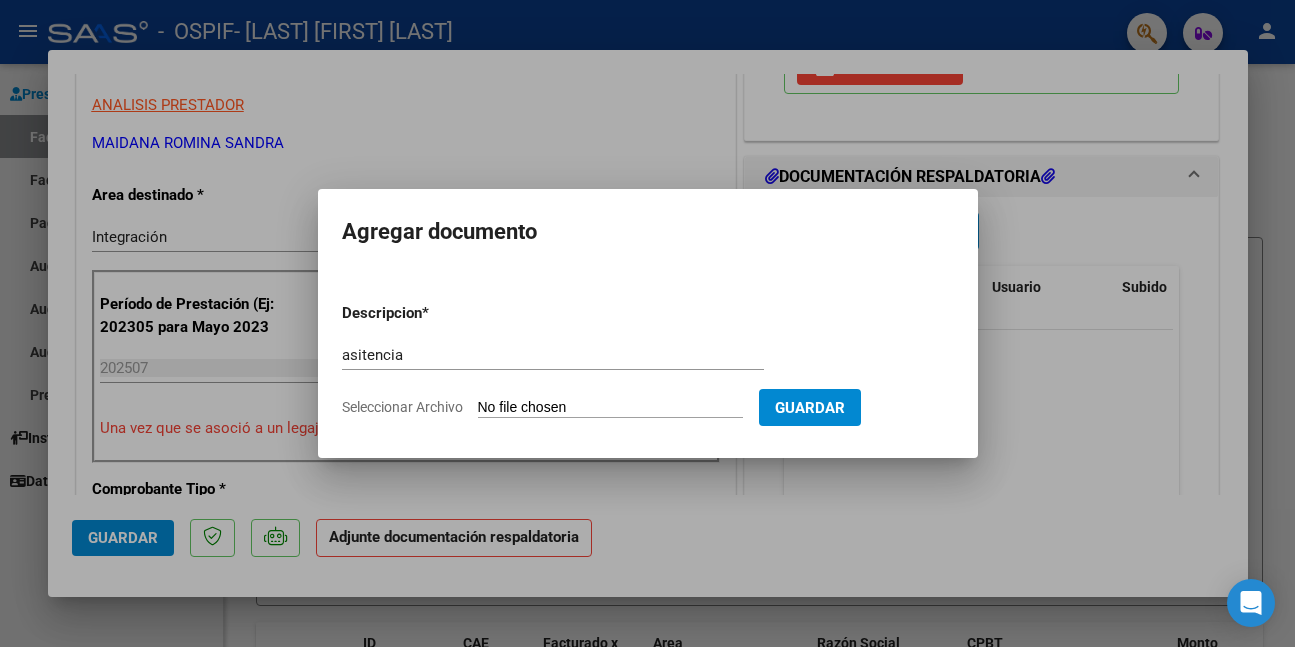 drag, startPoint x: 355, startPoint y: 358, endPoint x: 735, endPoint y: 315, distance: 382.42517 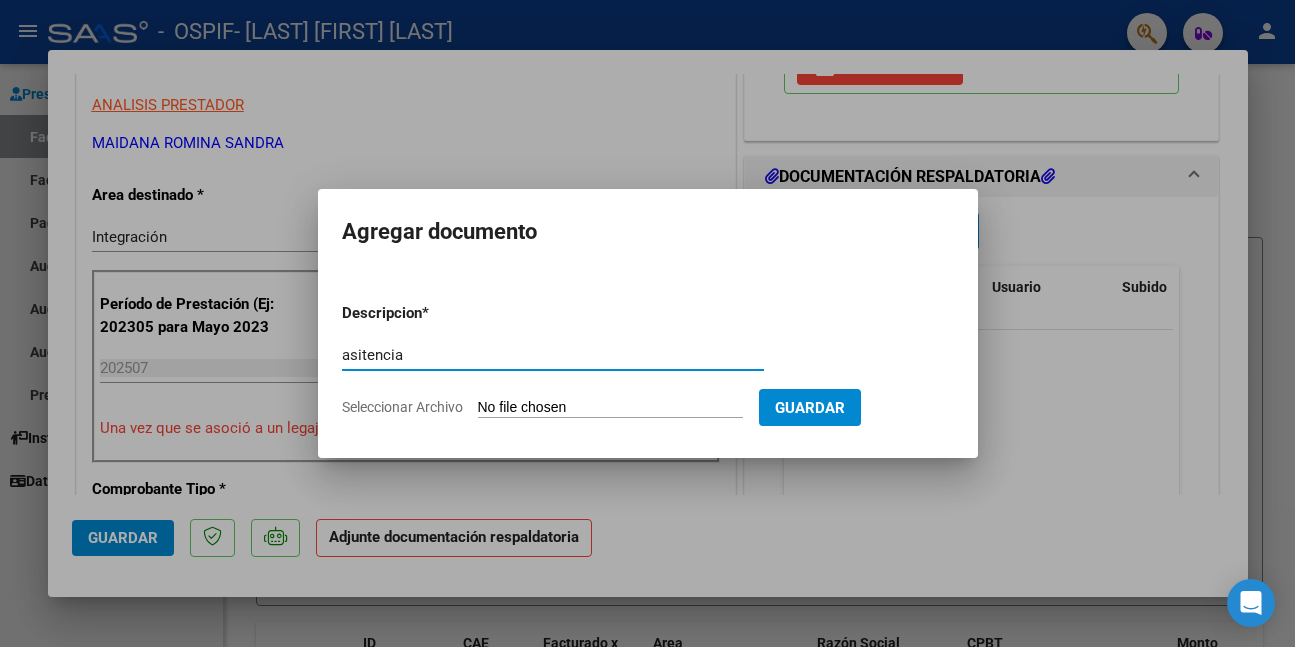 click on "asitencia" at bounding box center [553, 355] 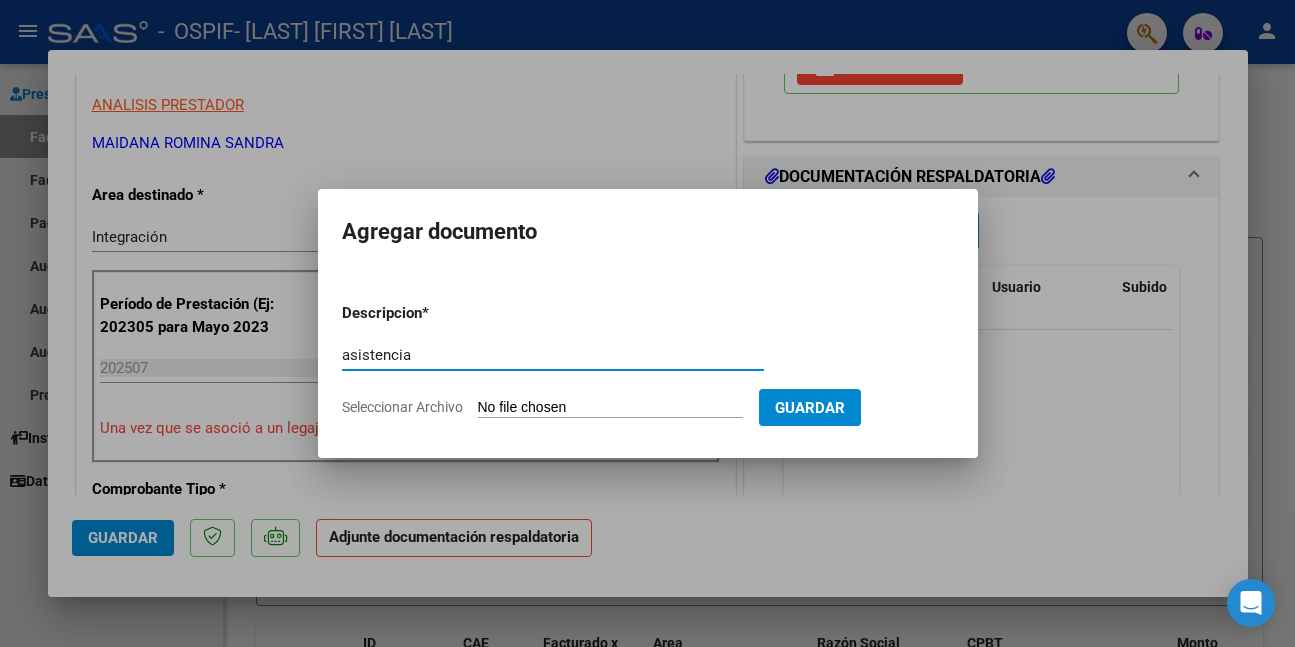 type on "asistencia" 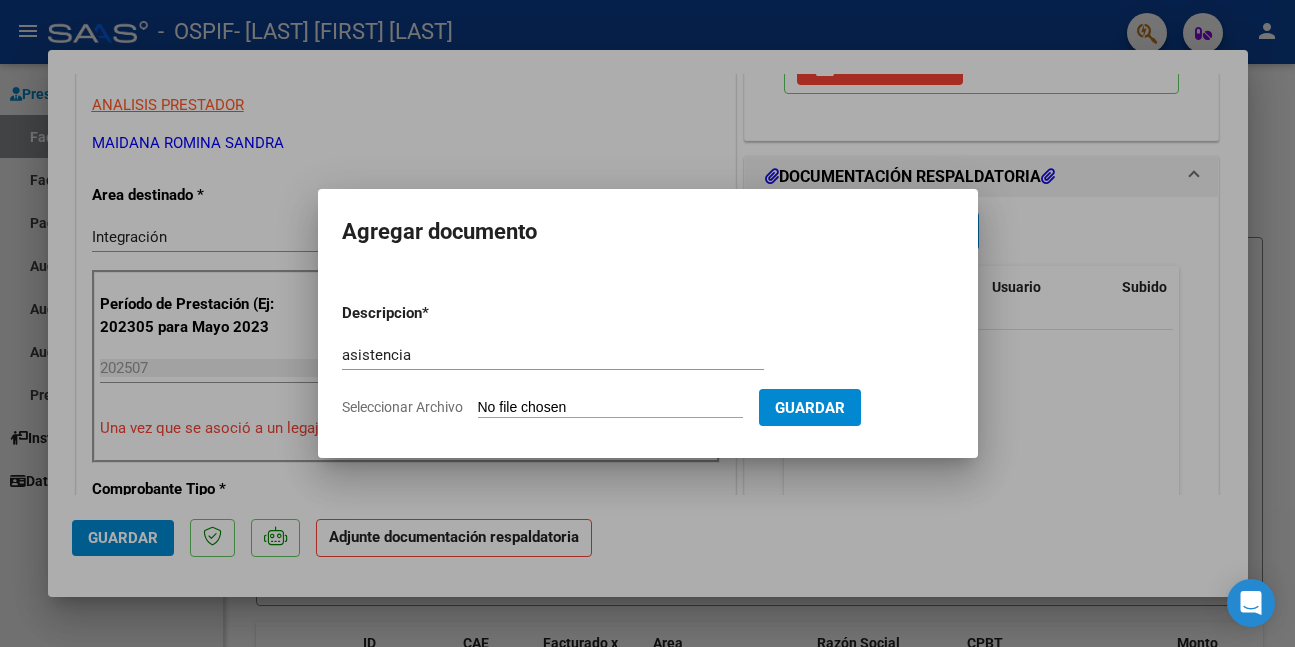 drag, startPoint x: 438, startPoint y: 343, endPoint x: 310, endPoint y: 359, distance: 128.99612 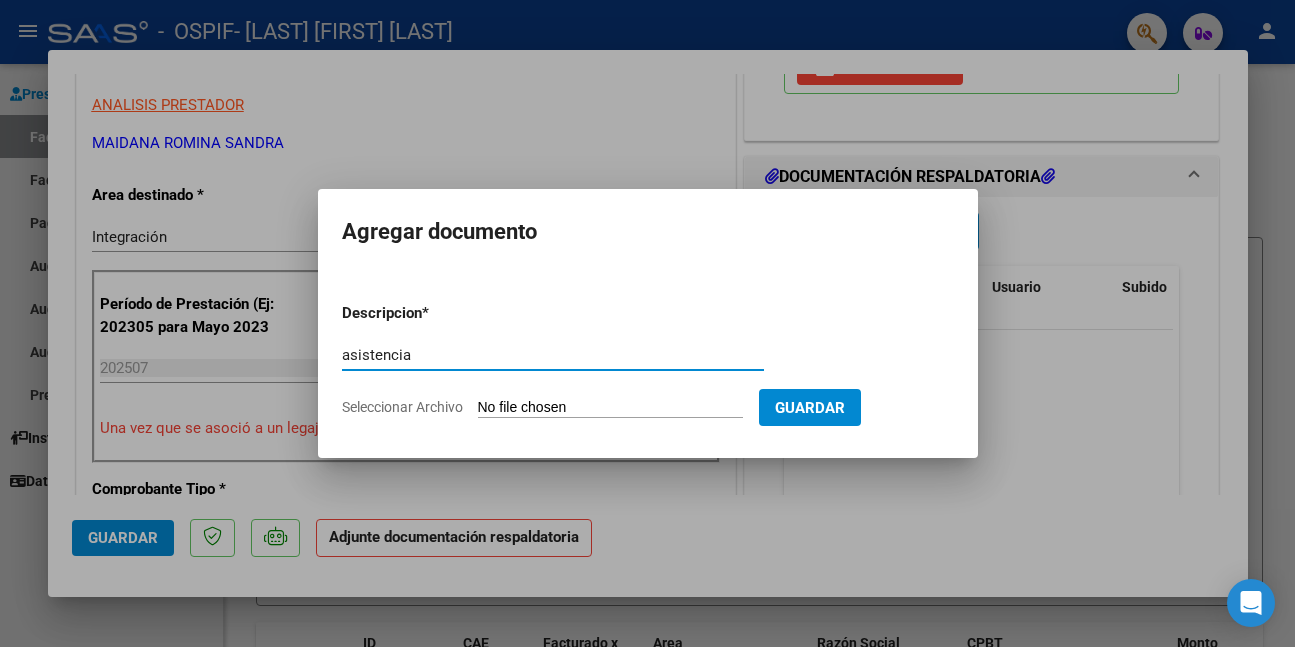 click on "asistencia" at bounding box center [553, 355] 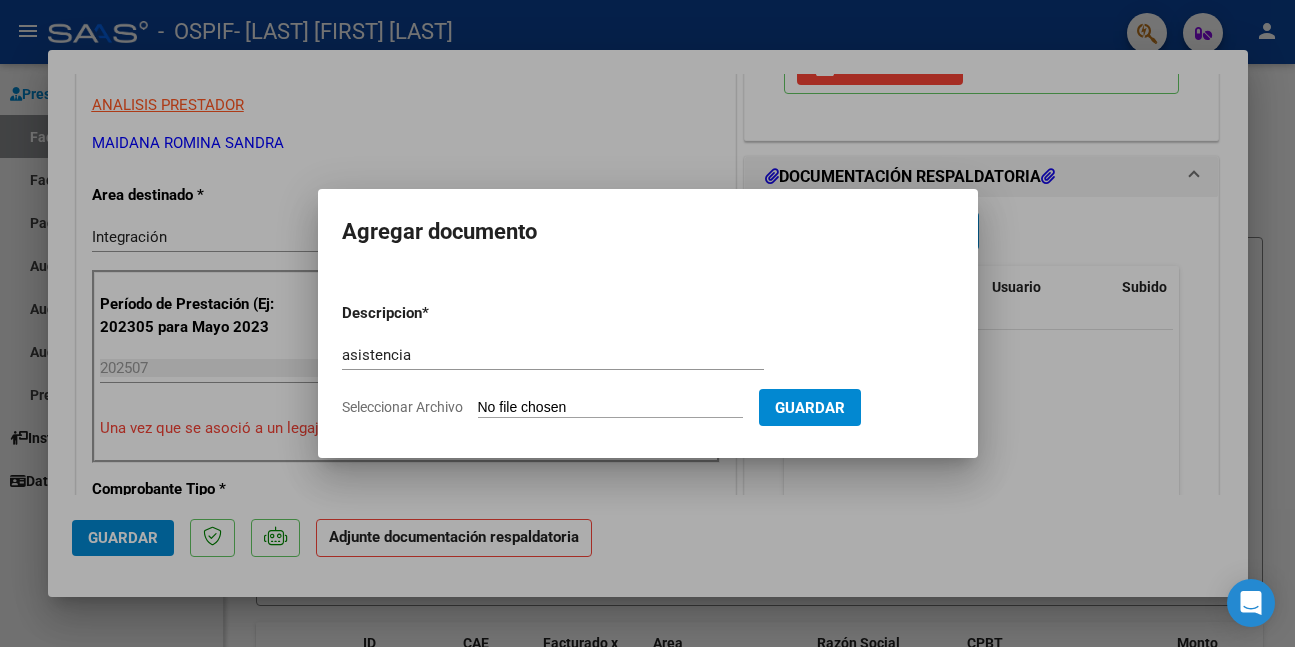 type on "C:\fakepath\WhatsApp Image 2025-08-07 at 11.15.18.jpeg" 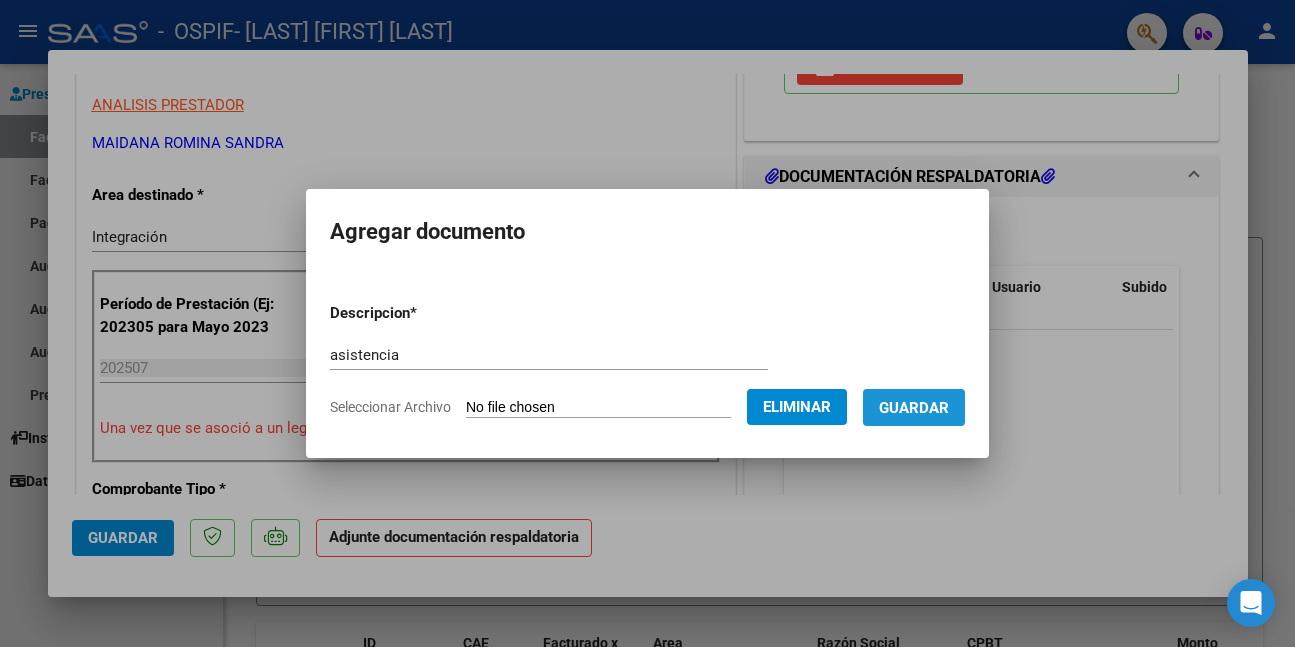 click on "Guardar" at bounding box center [914, 408] 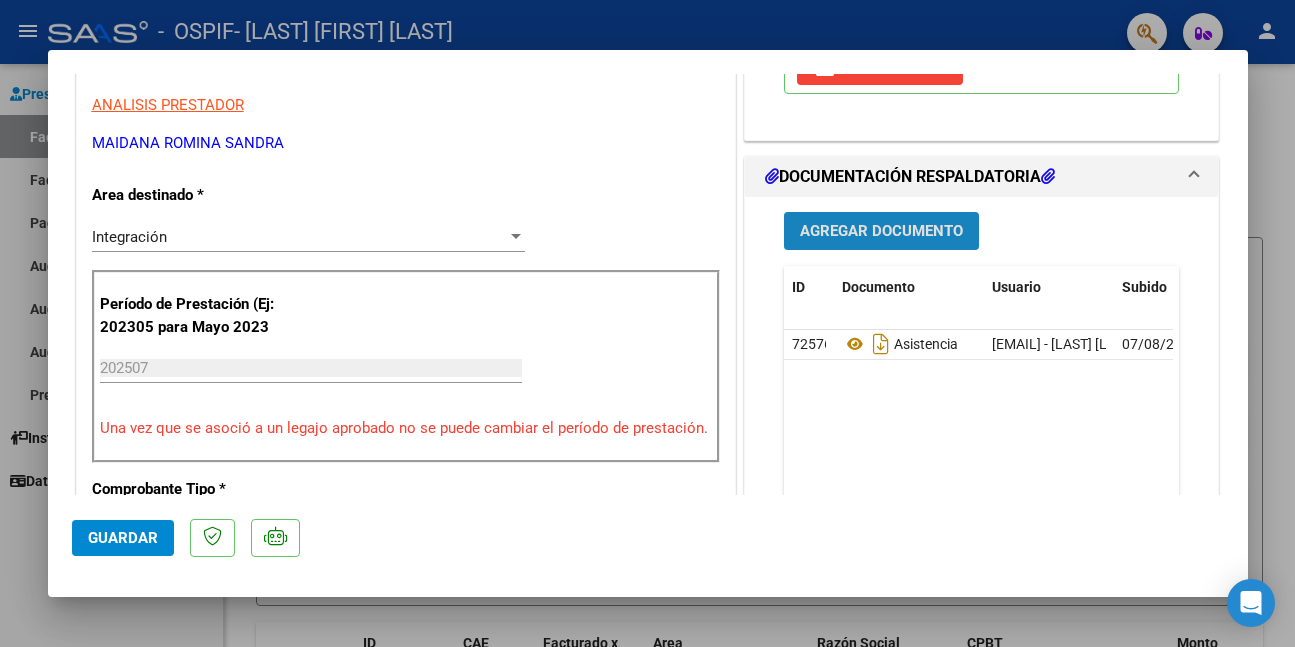click on "Agregar Documento" at bounding box center (881, 232) 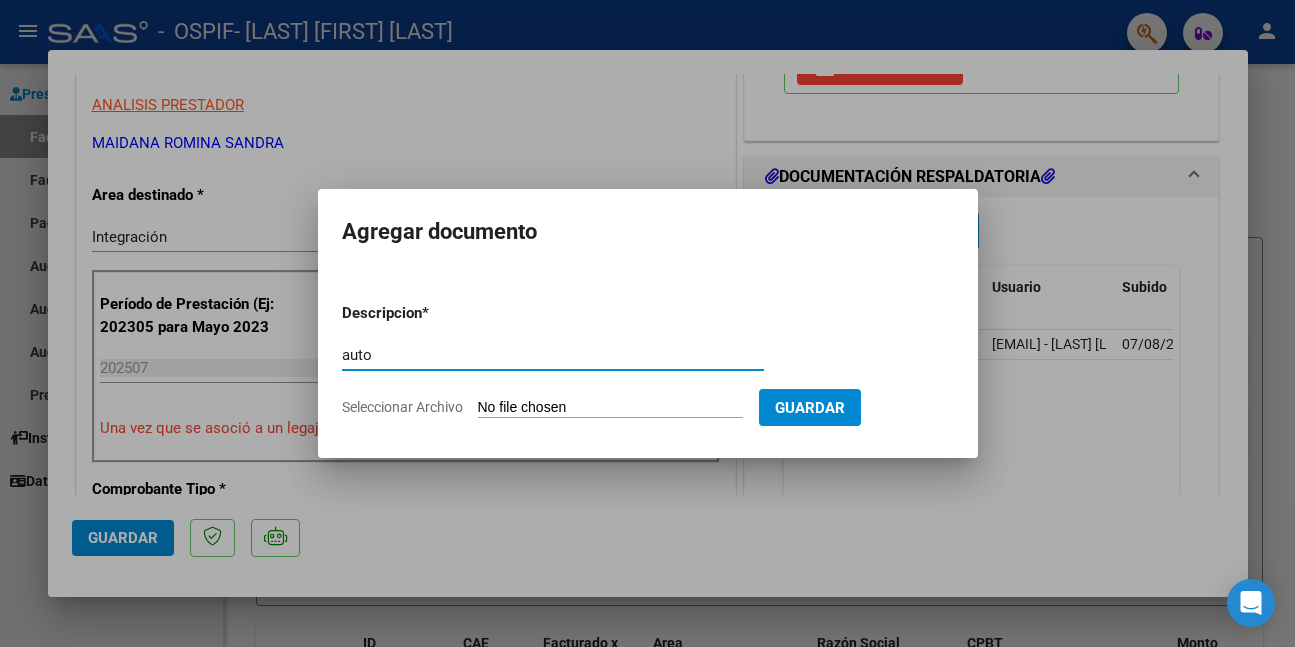 type on "auto" 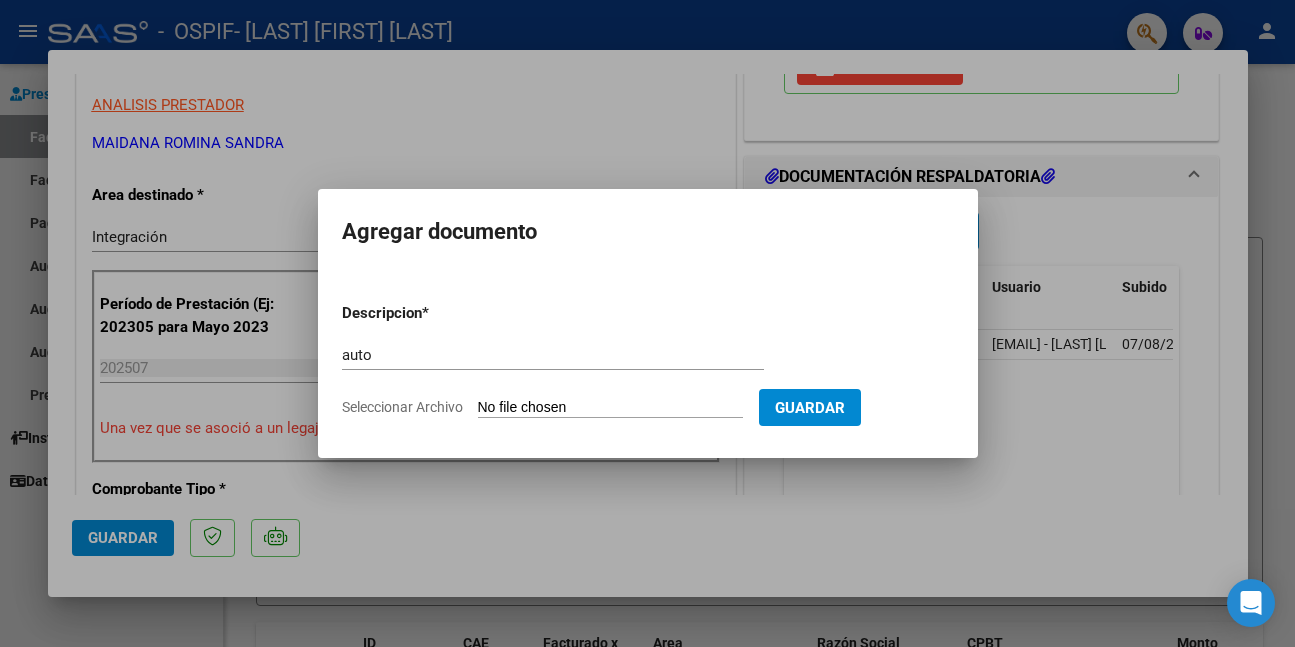 type on "C:\fakepath\VILTE (1).png" 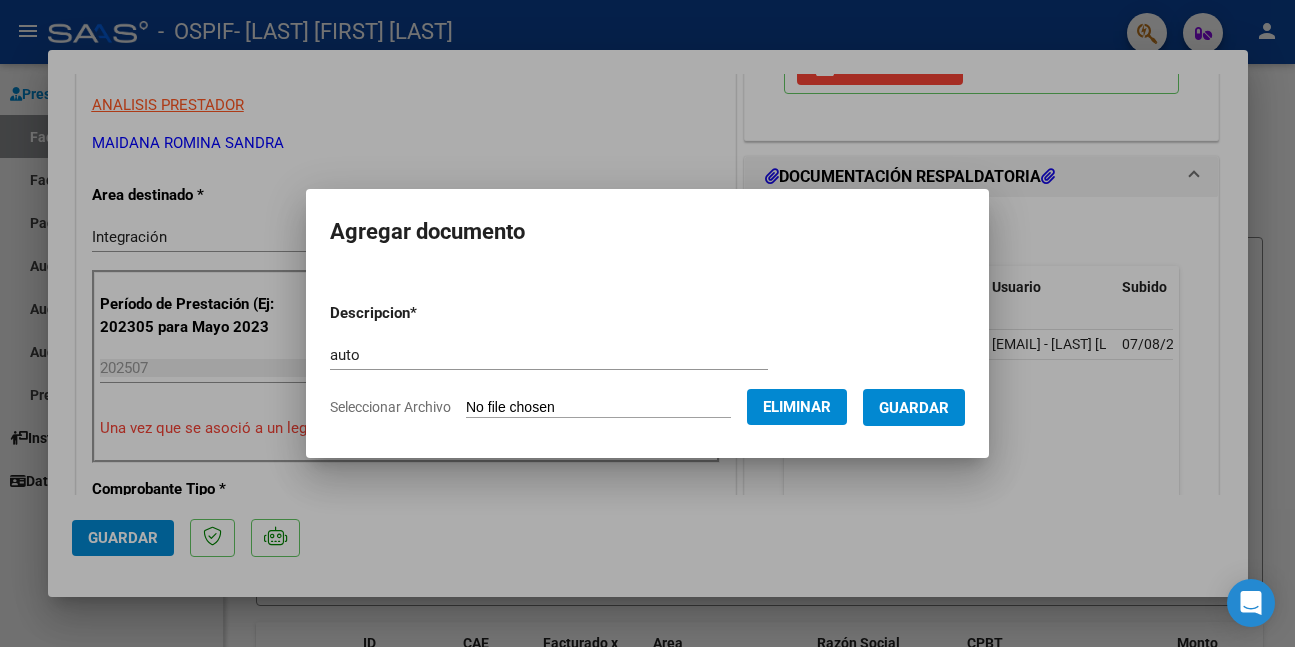 click on "Guardar" at bounding box center [914, 407] 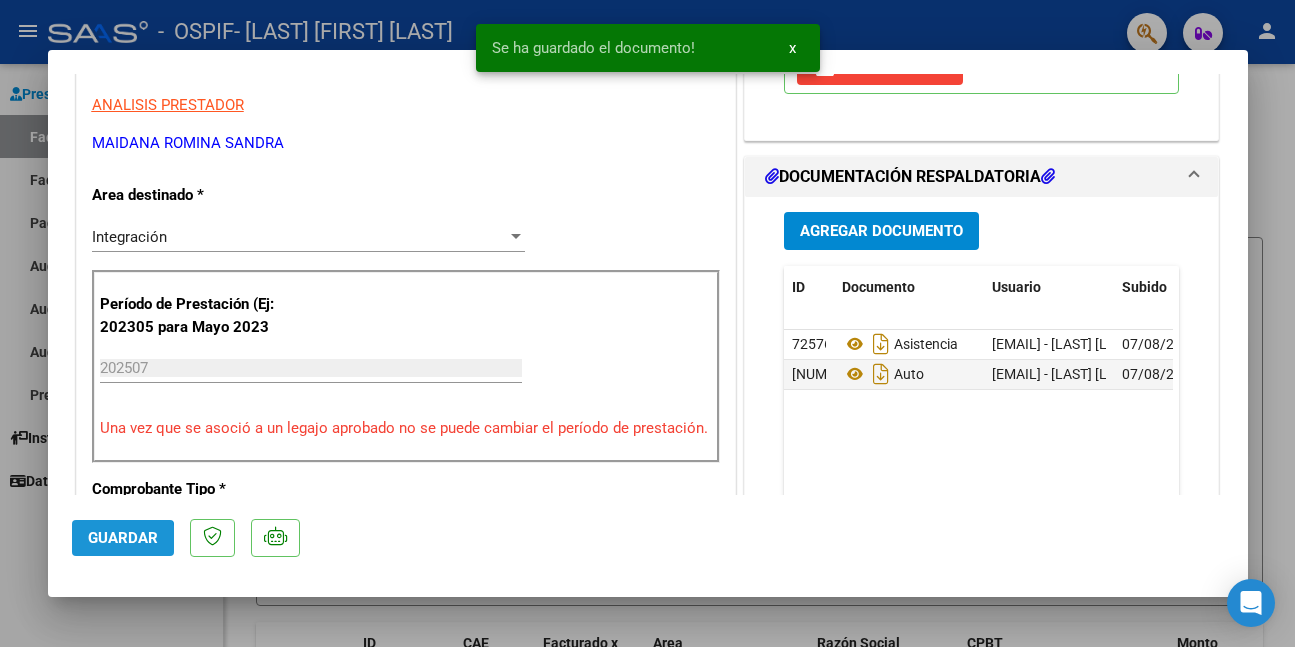 click on "Guardar" 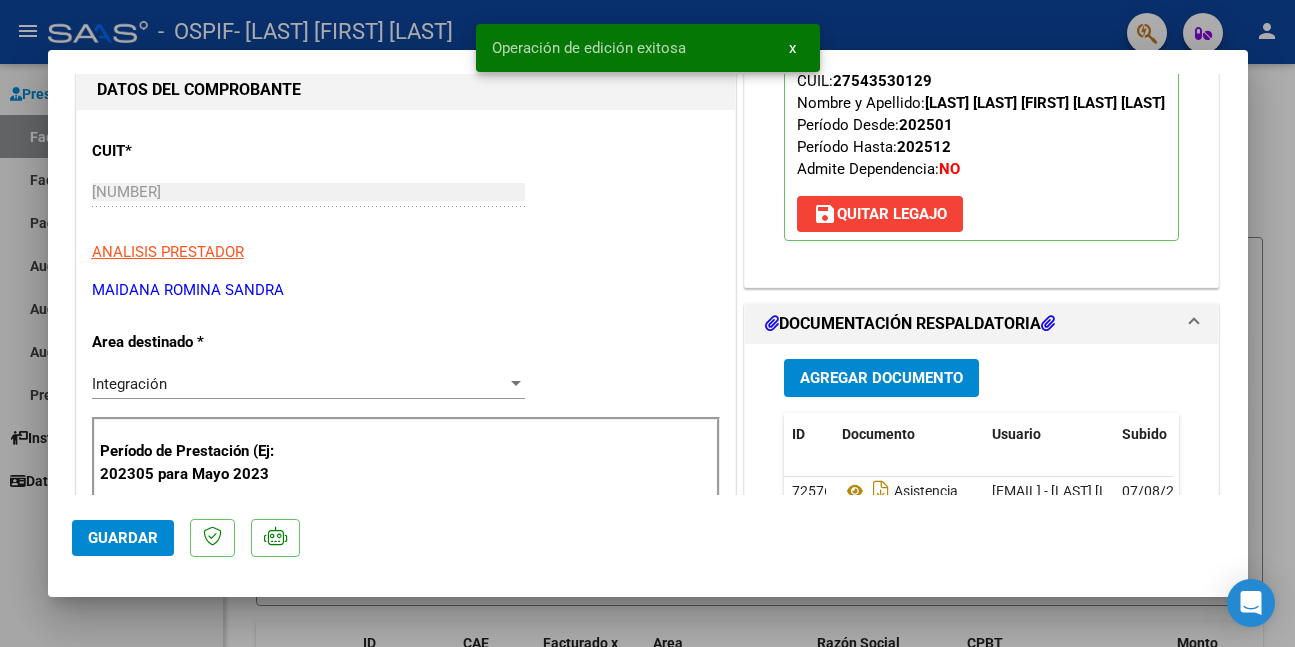 scroll, scrollTop: 0, scrollLeft: 0, axis: both 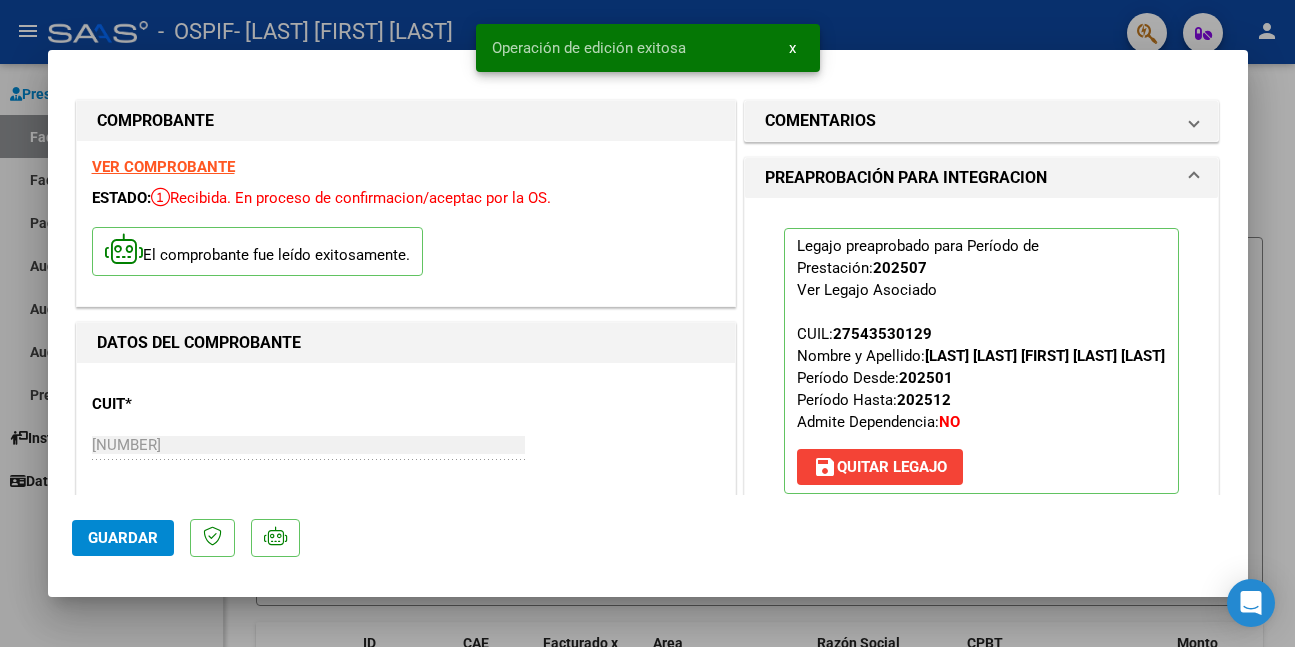 click at bounding box center (647, 323) 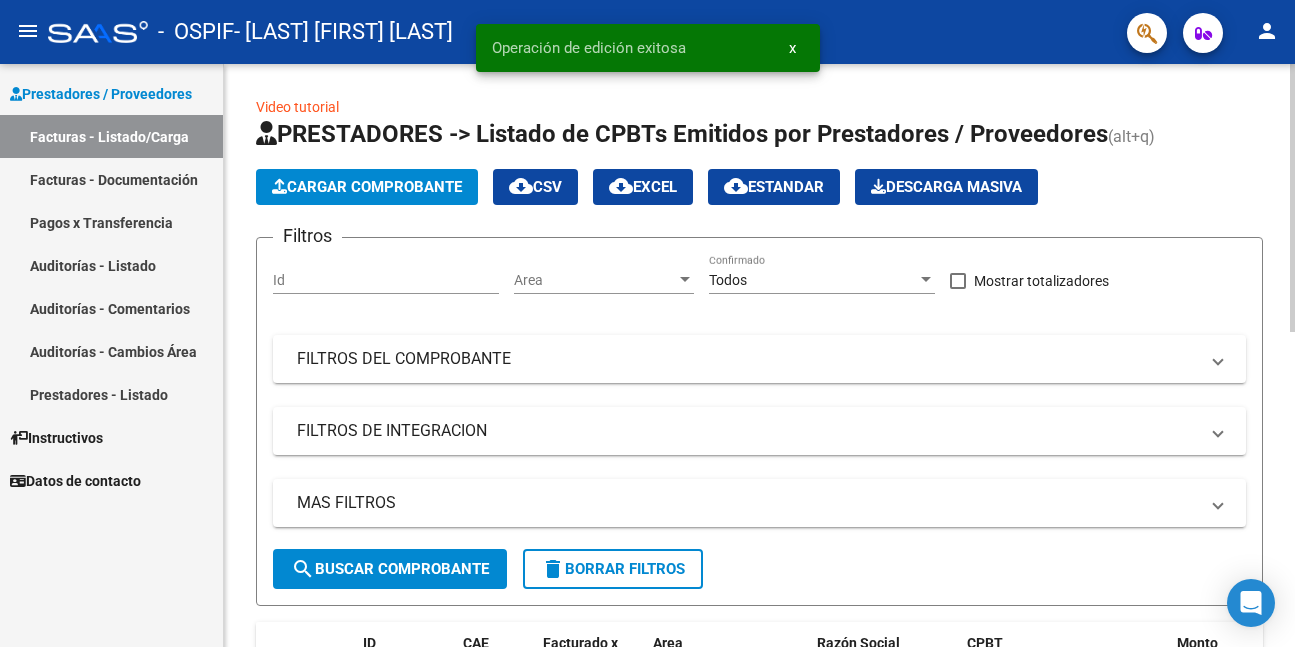 click on "Cargar Comprobante" 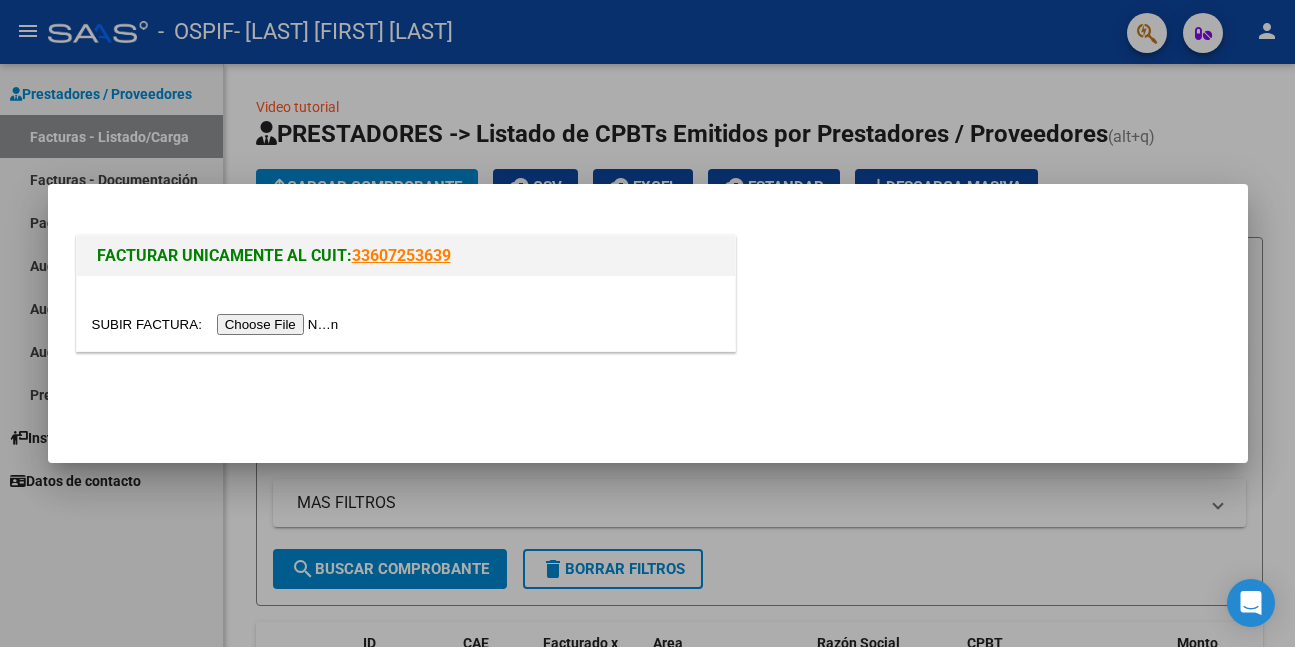 click at bounding box center [218, 324] 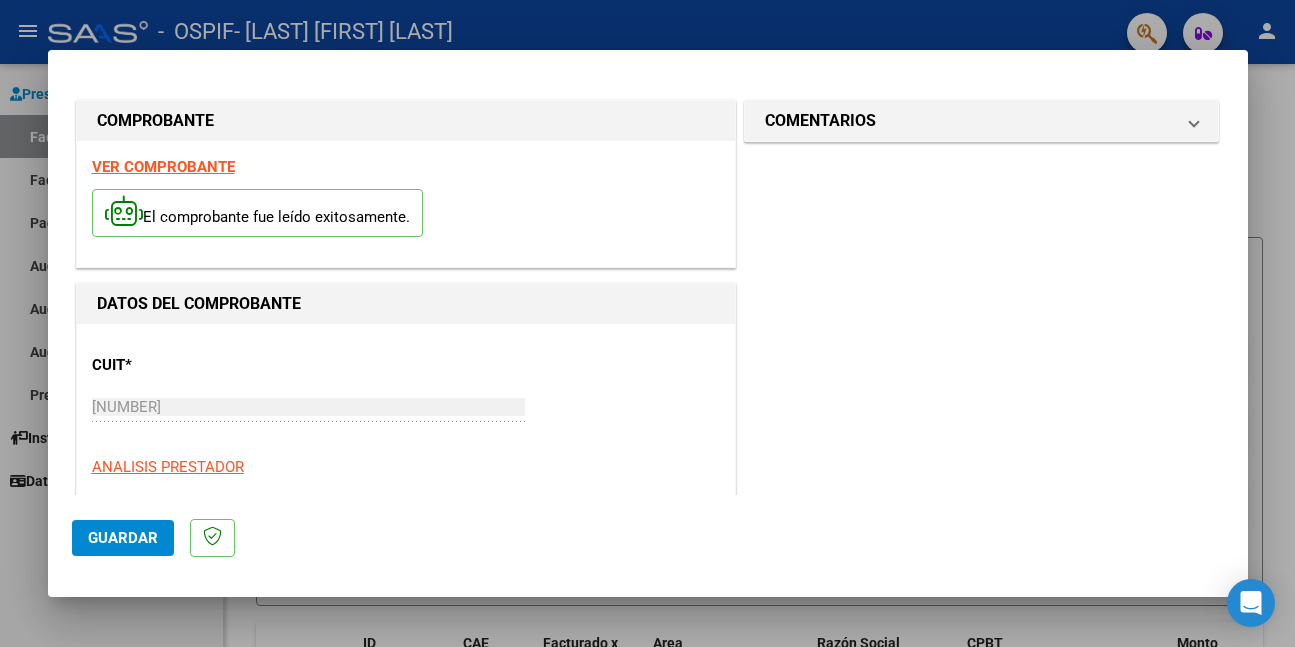 click on "Guardar" 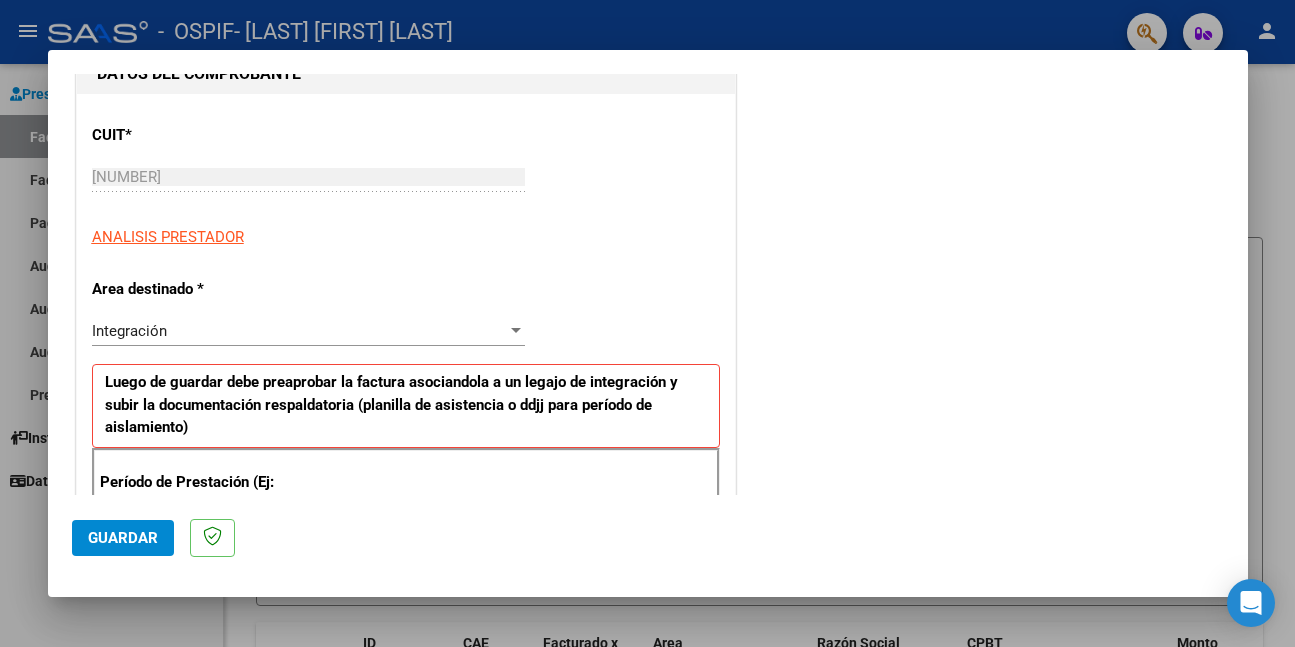 scroll, scrollTop: 400, scrollLeft: 0, axis: vertical 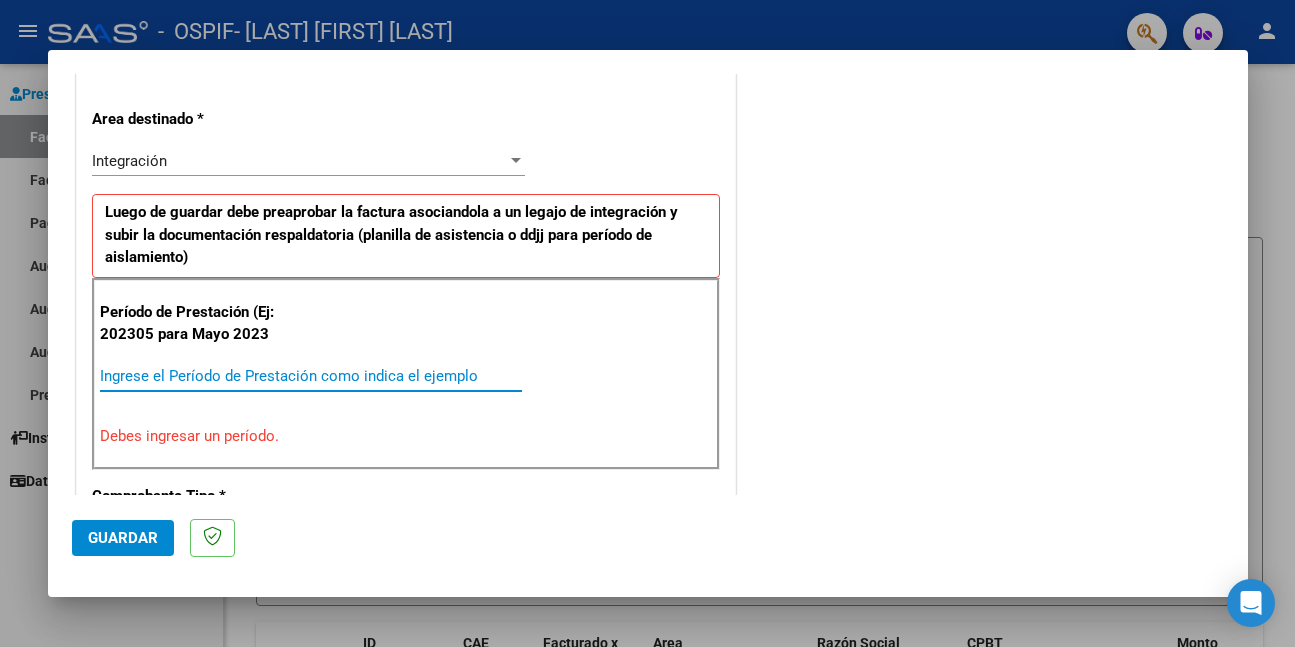 click on "Ingrese el Período de Prestación como indica el ejemplo" at bounding box center [311, 376] 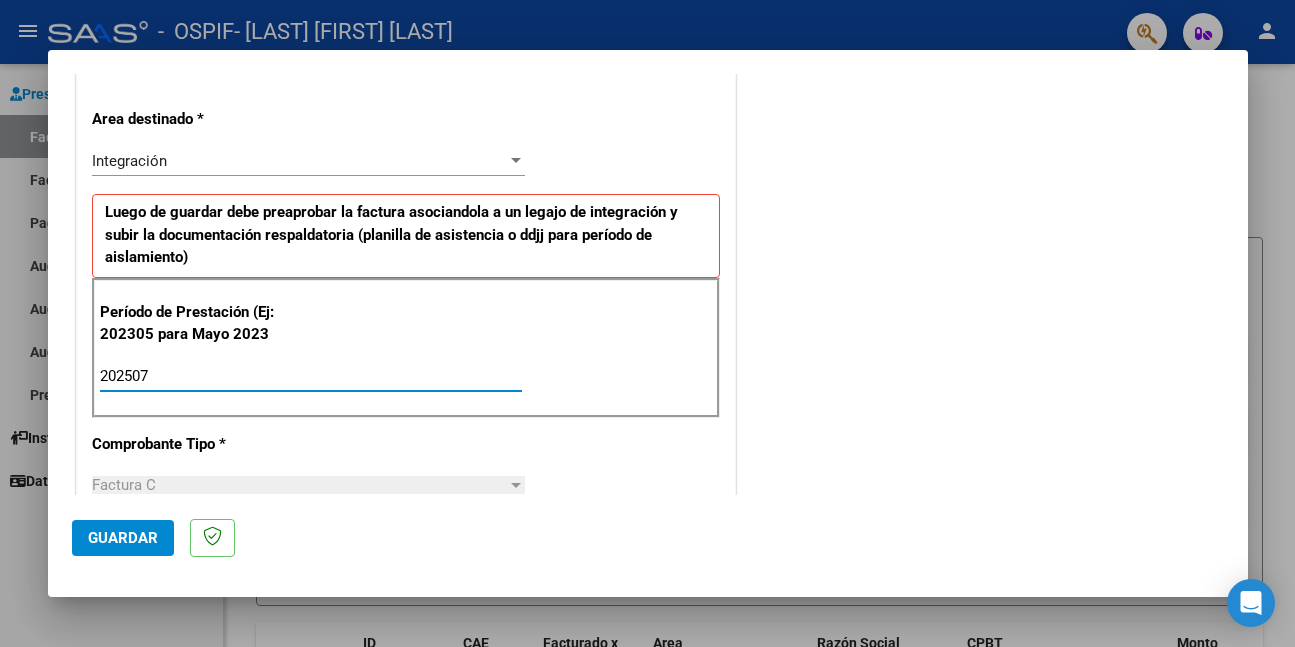 type on "202507" 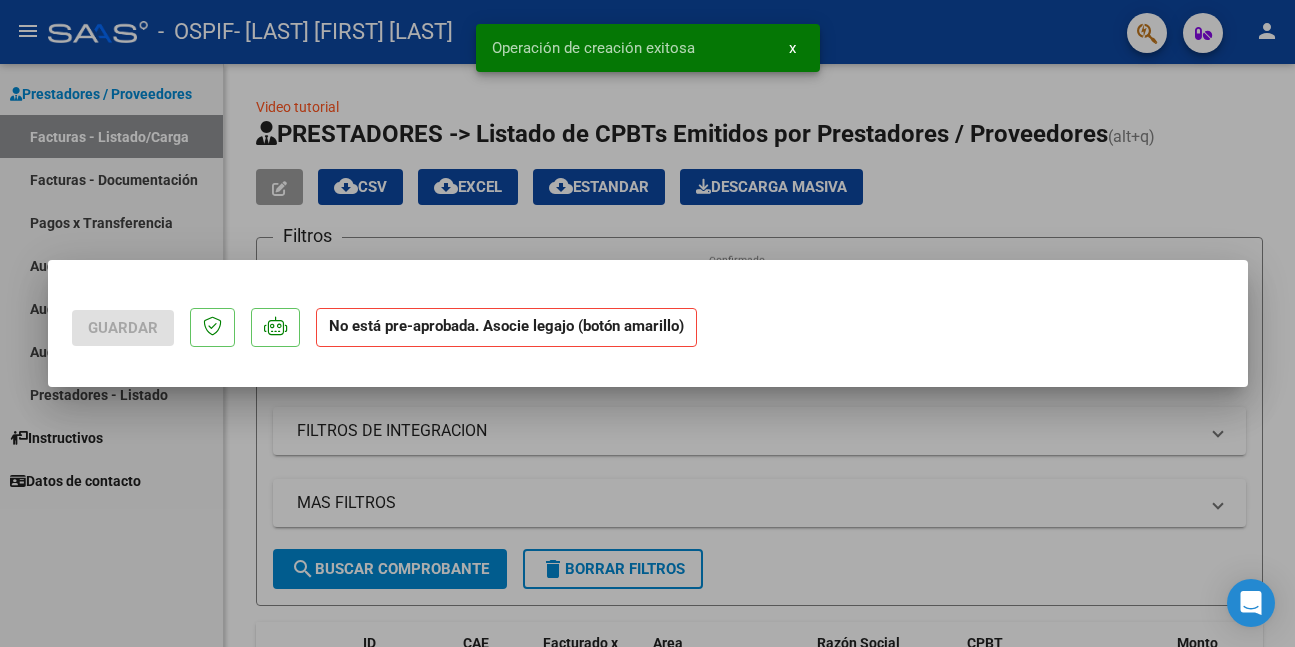 scroll, scrollTop: 0, scrollLeft: 0, axis: both 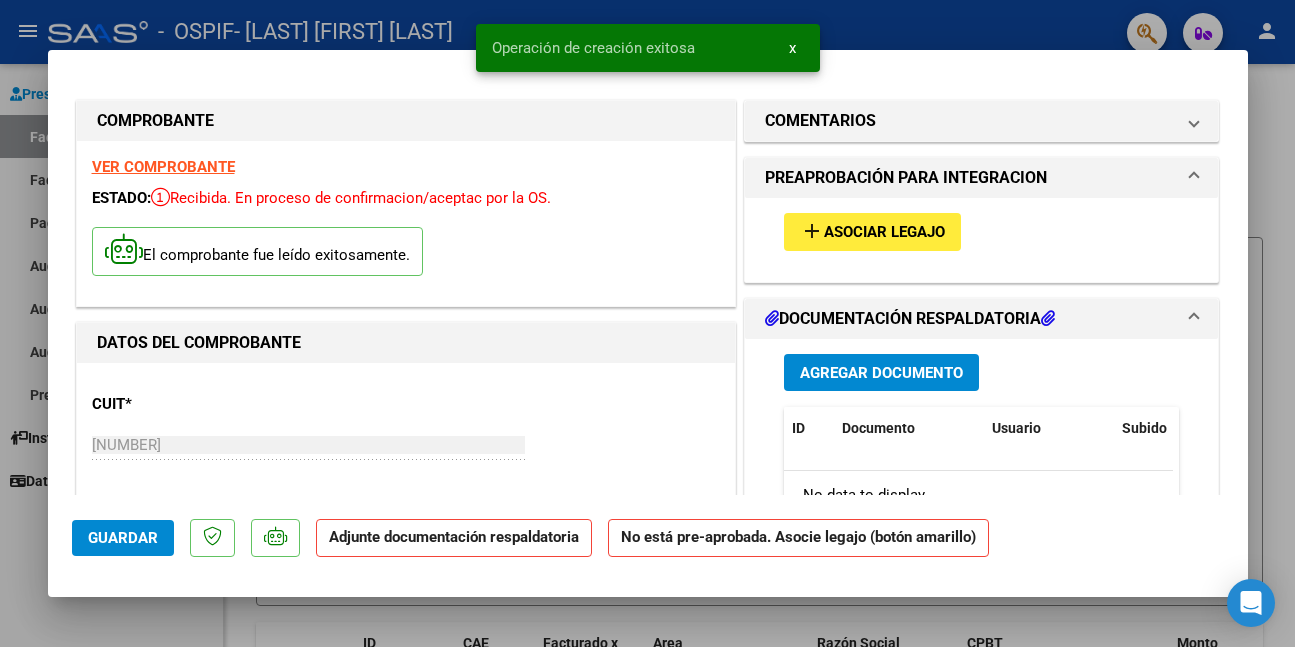 click on "Asociar Legajo" at bounding box center [884, 233] 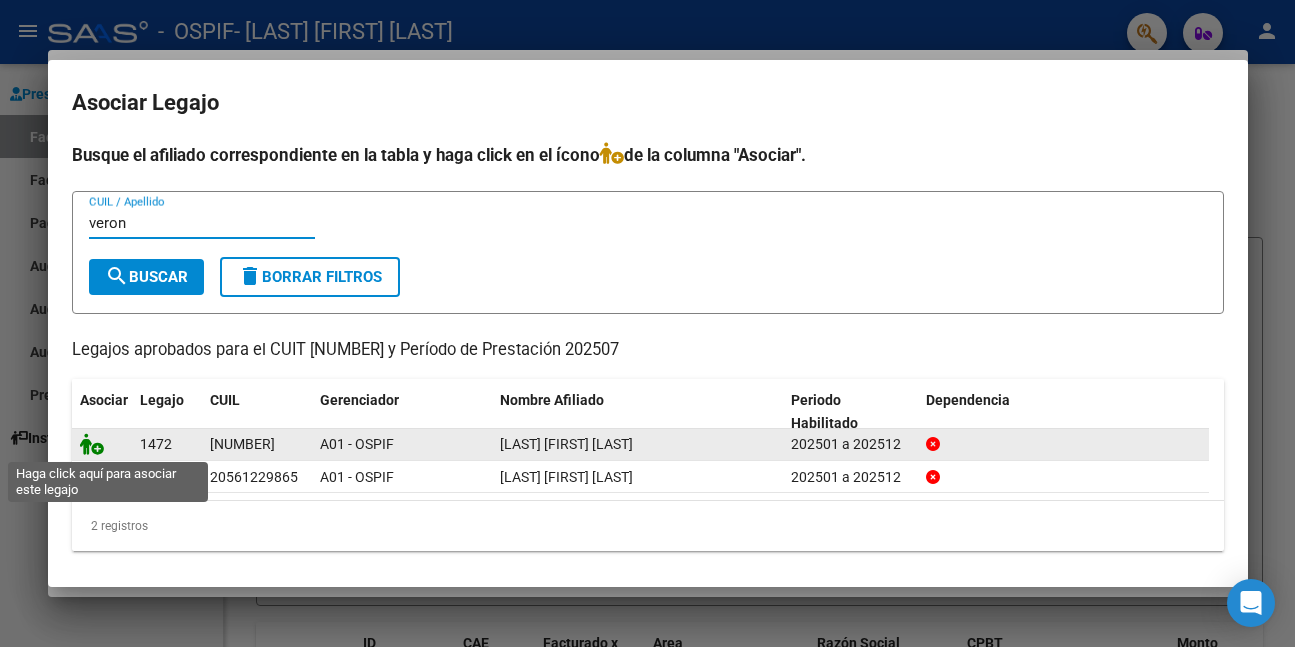 type on "veron" 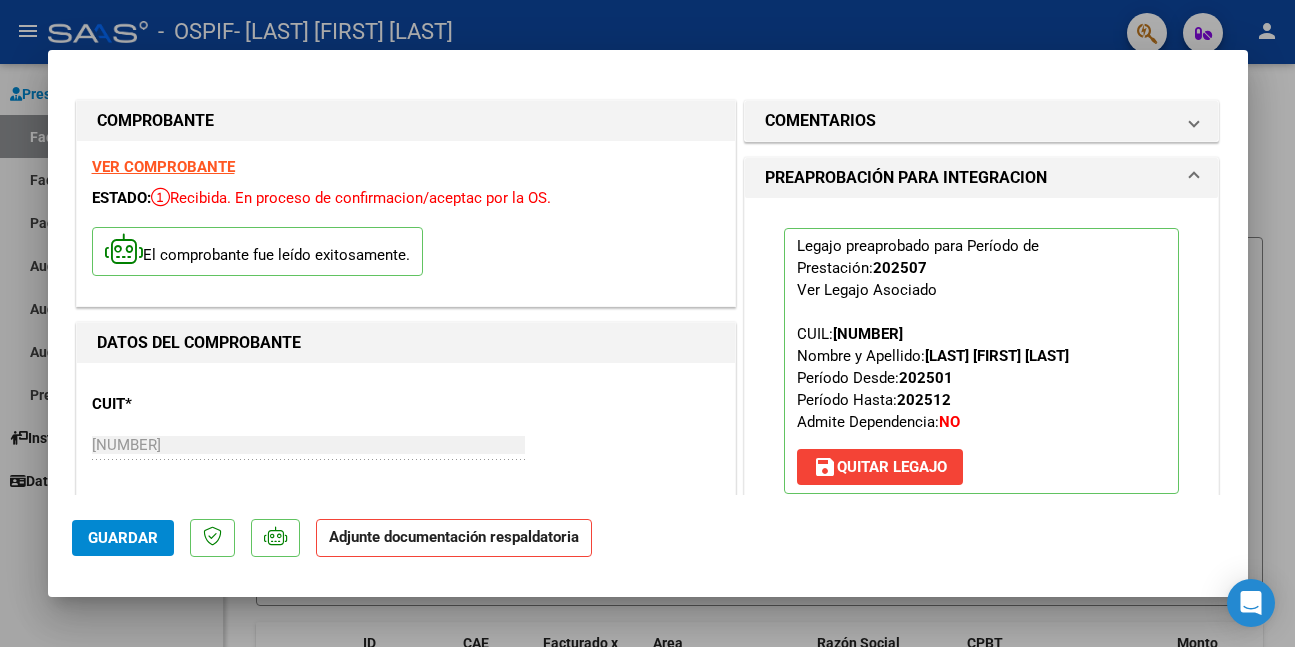 scroll, scrollTop: 300, scrollLeft: 0, axis: vertical 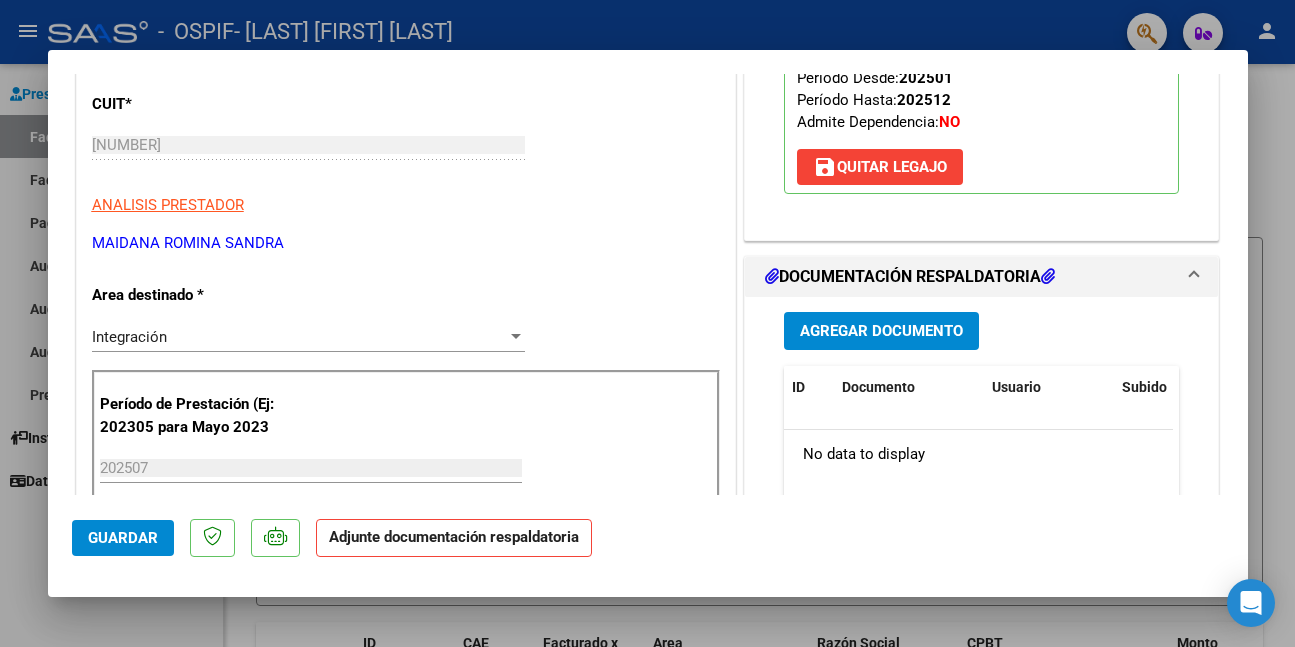 click on "Agregar Documento" at bounding box center (881, 332) 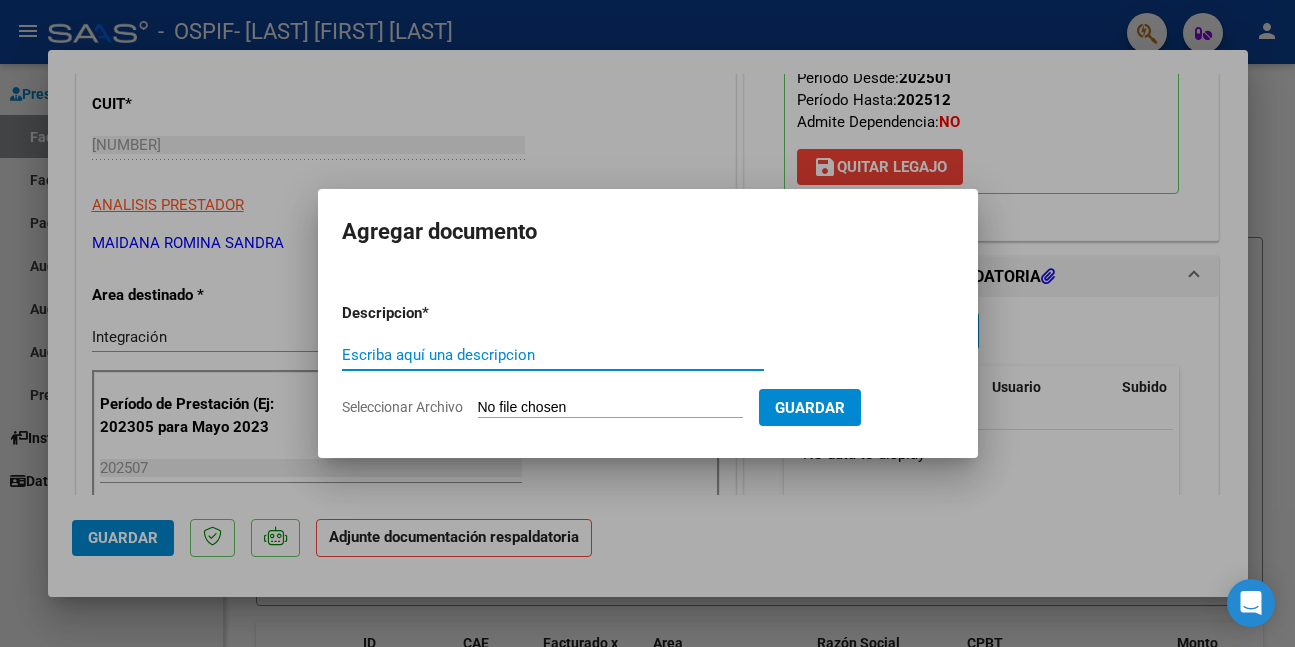paste on "asistencia" 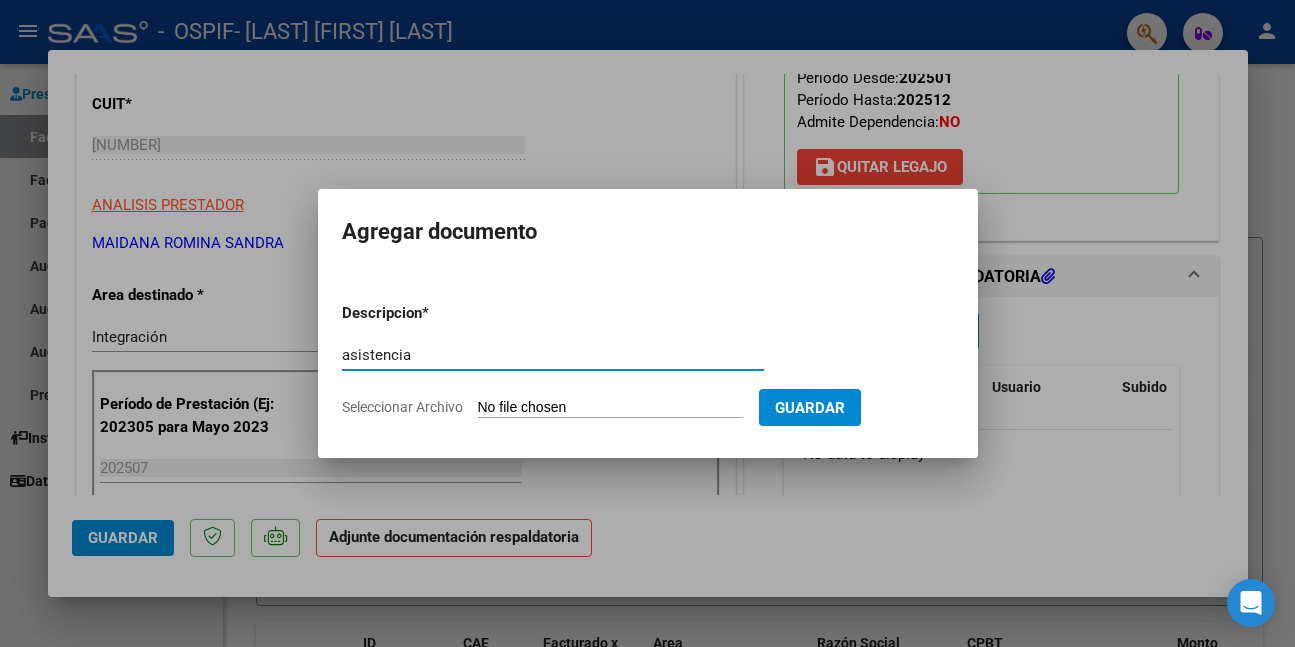 type on "asistencia" 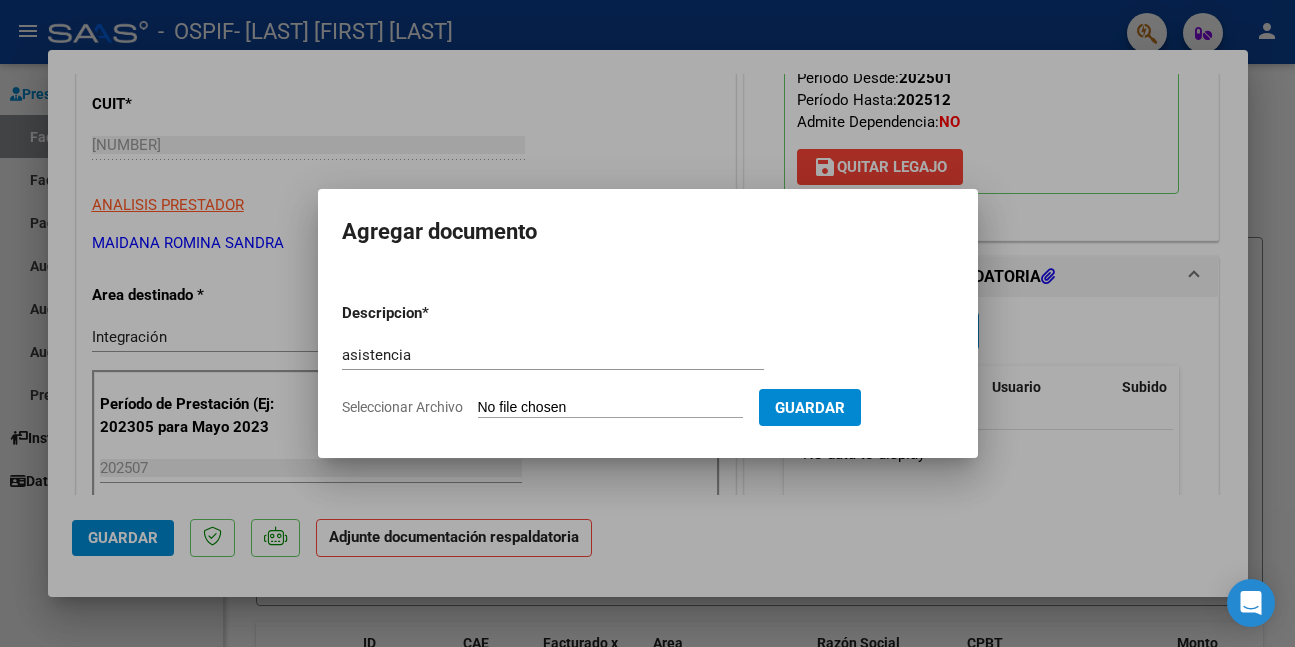 type on "C:\fakepath\WhatsApp Image 2025-08-07 at 11.15.25.jpeg" 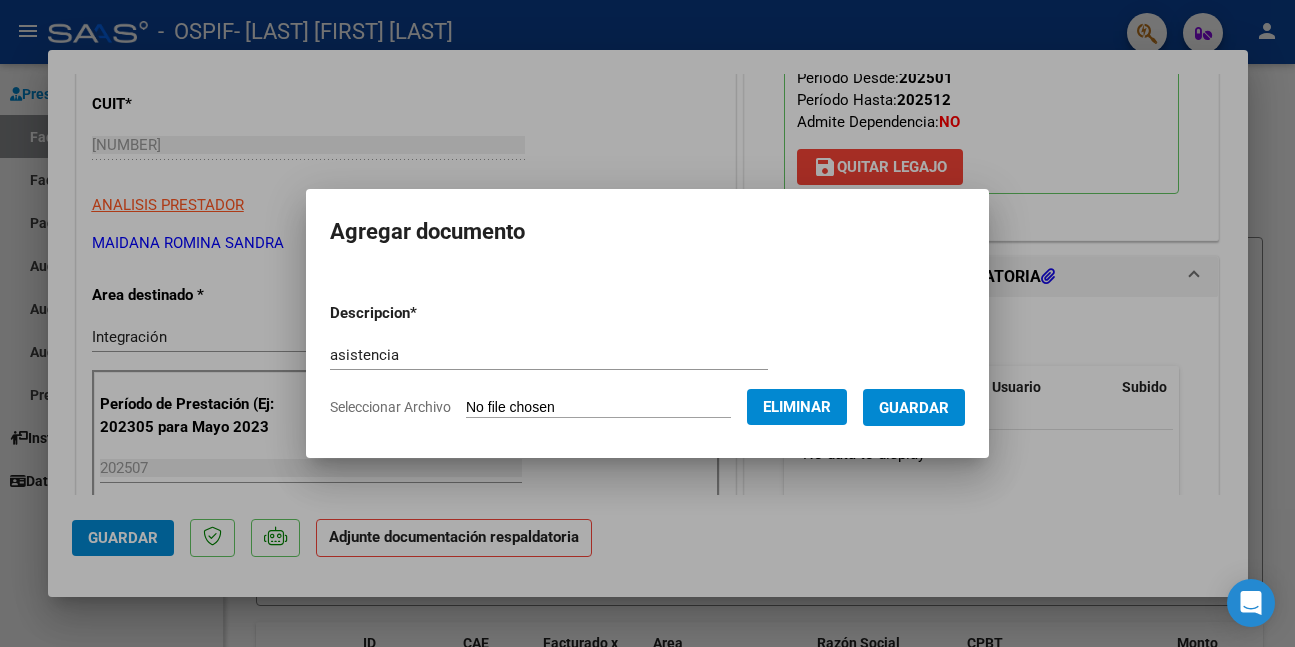 click on "Guardar" at bounding box center (914, 408) 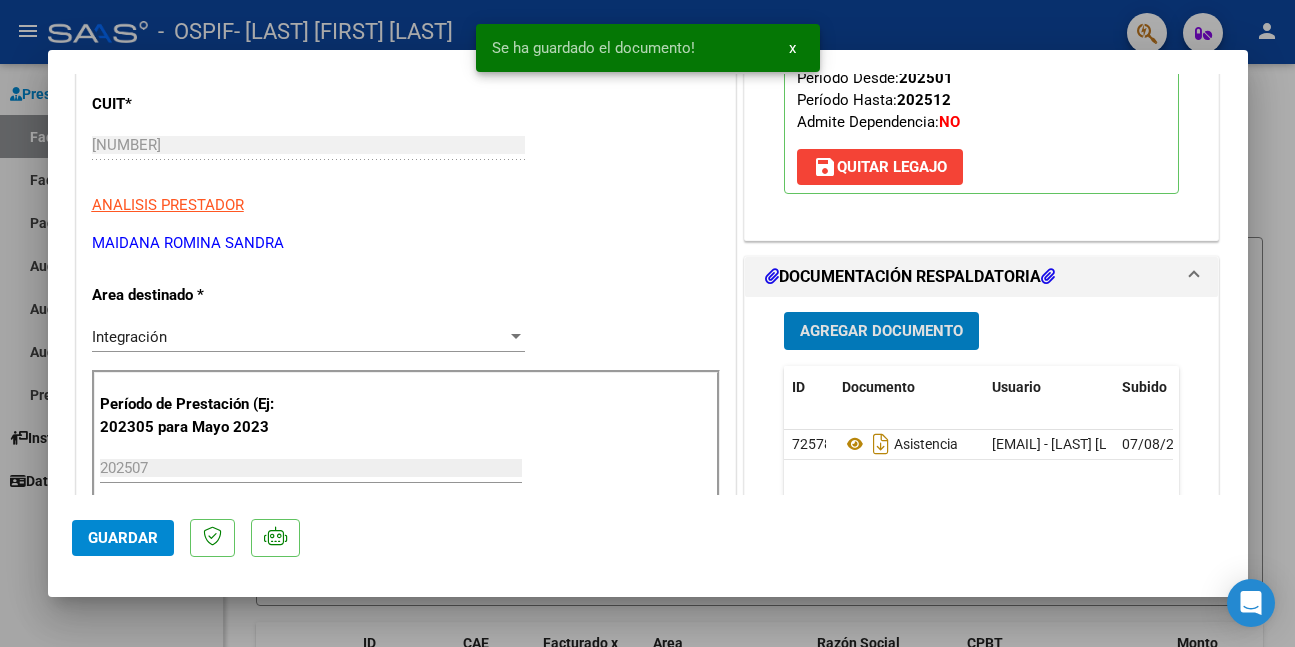 click on "Agregar Documento" at bounding box center (881, 332) 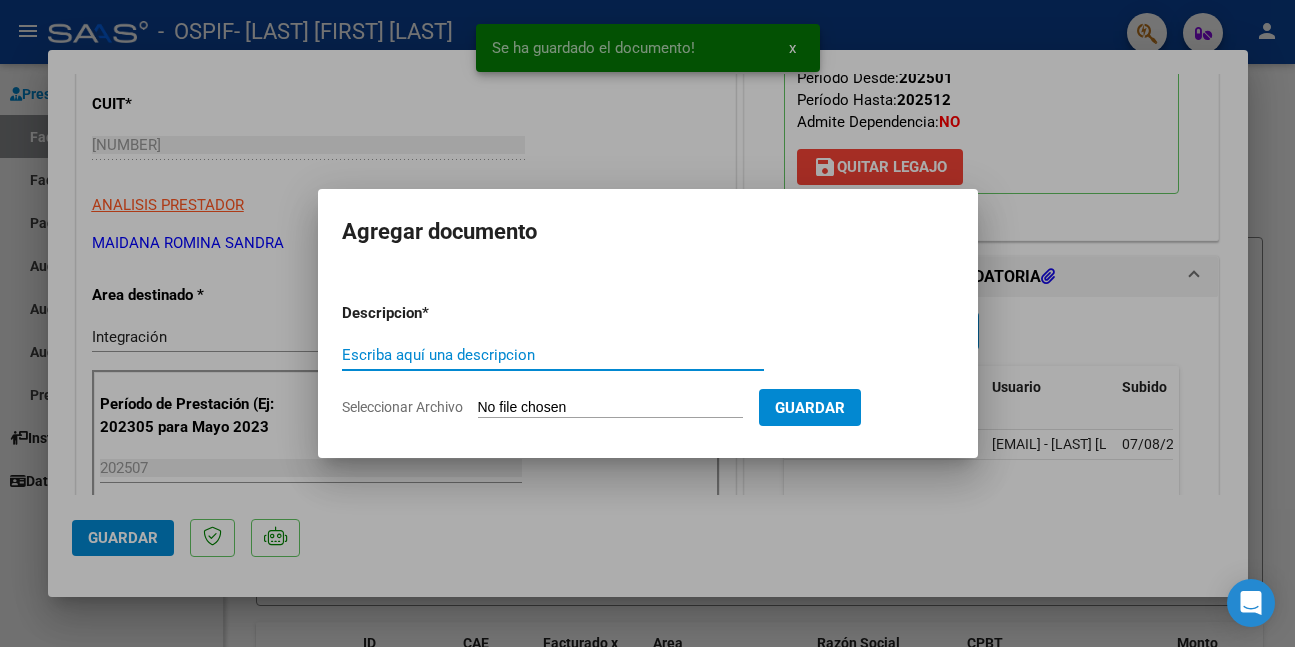 click on "Escriba aquí una descripcion" at bounding box center (553, 355) 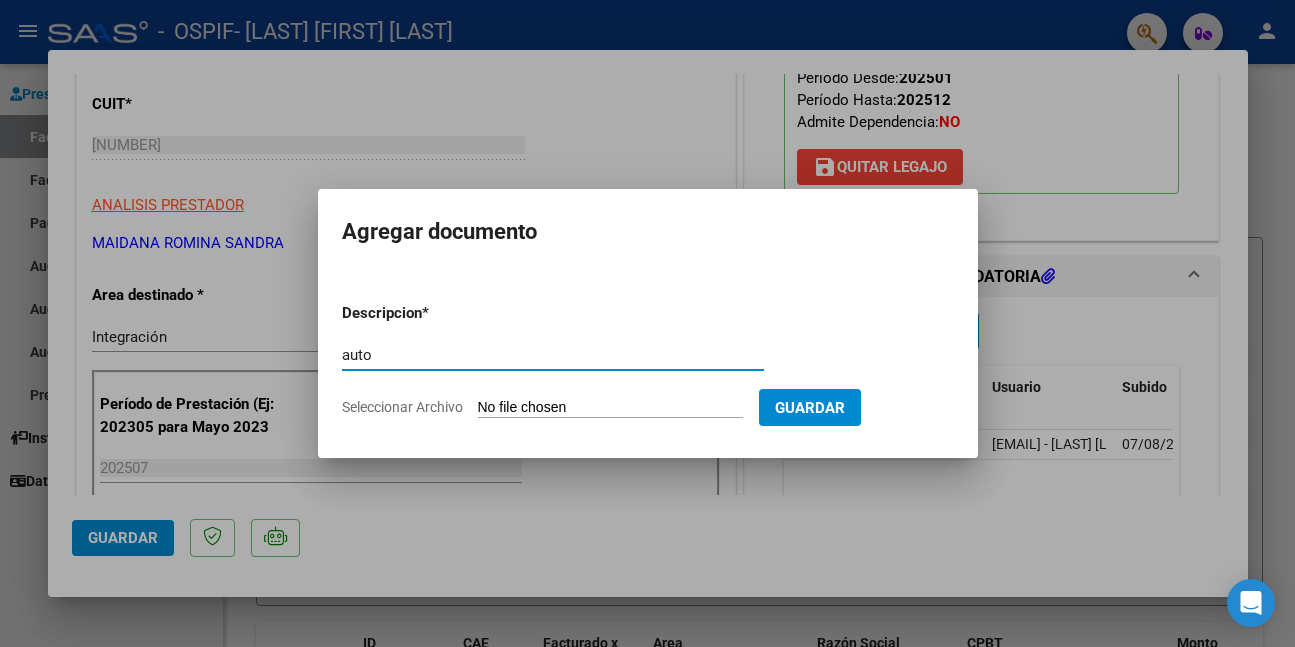 type on "auto" 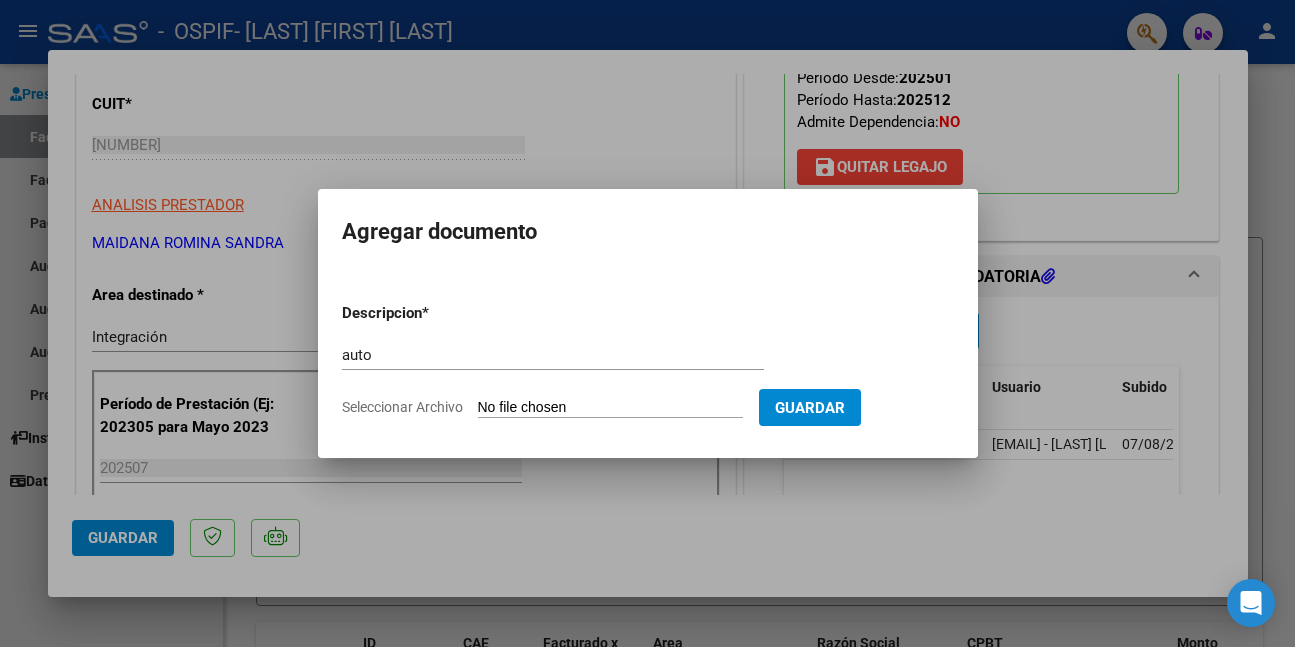 type on "C:\fakepath\VERON GONZA (1).png" 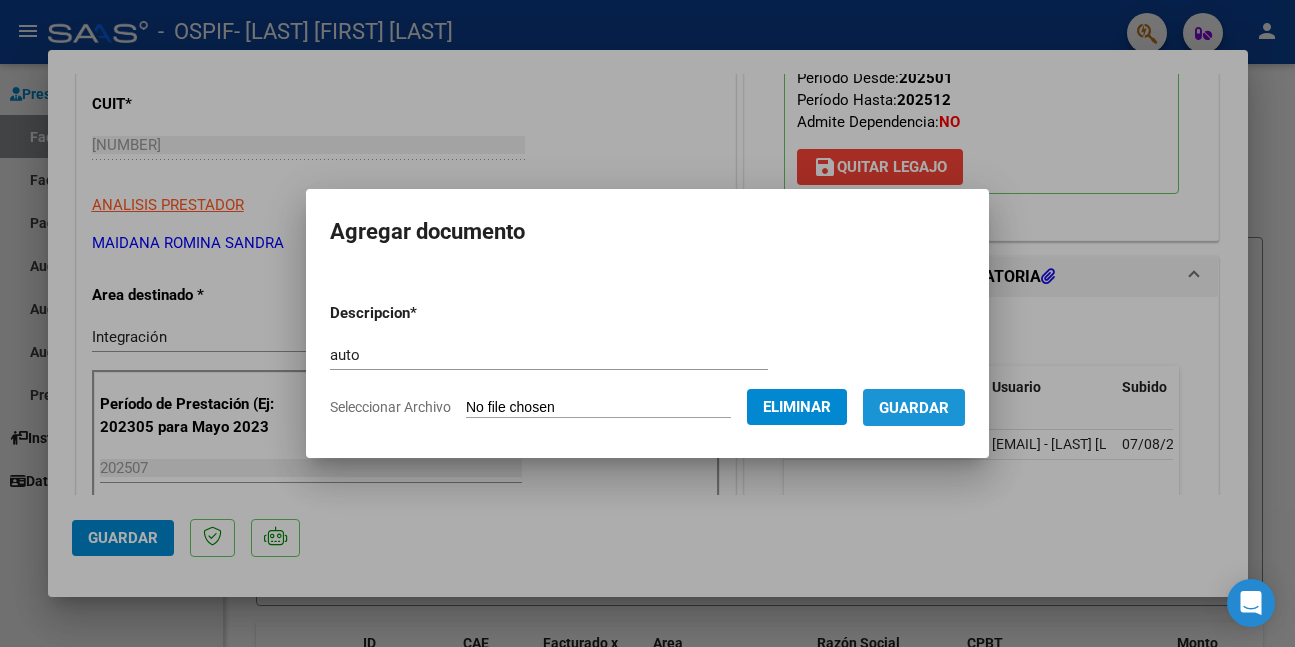 click on "Guardar" at bounding box center [914, 408] 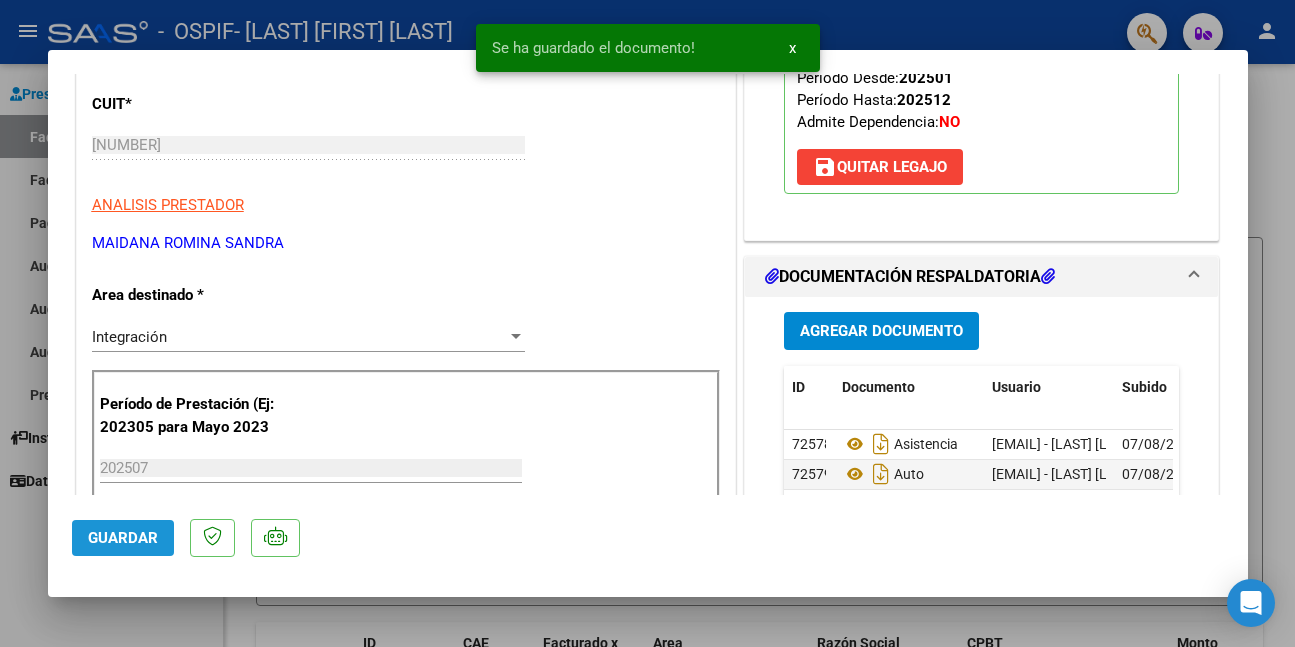 click on "Guardar" 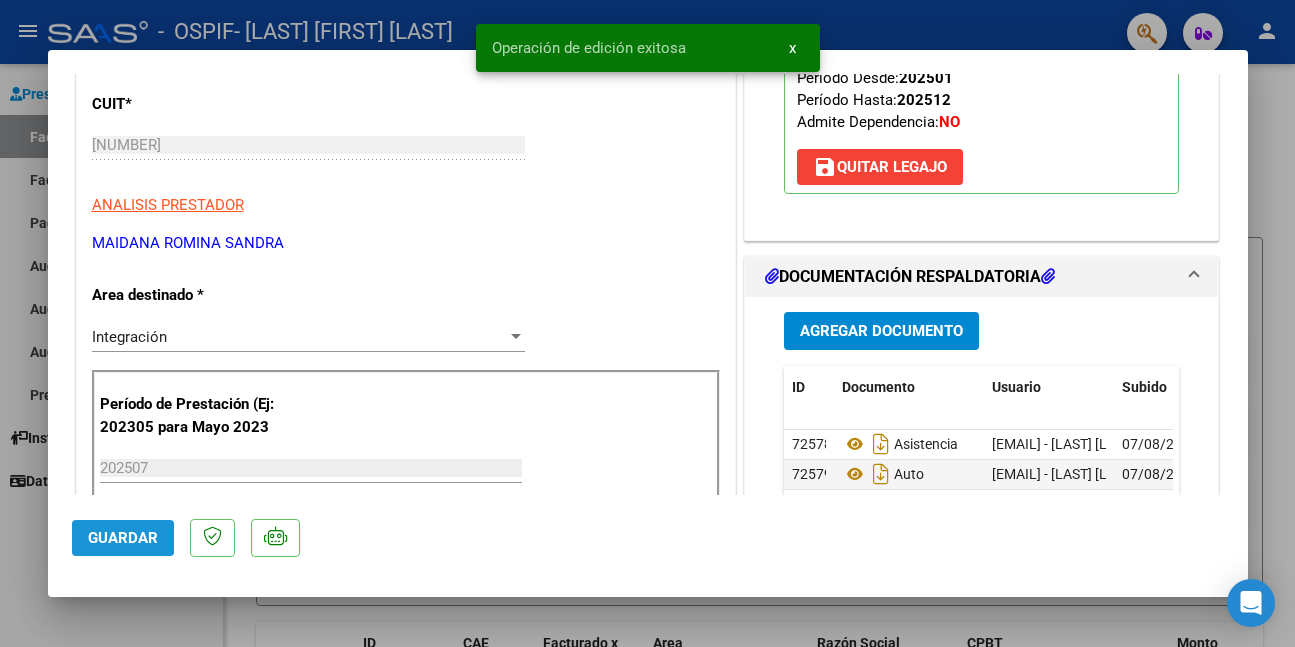 click on "Guardar" 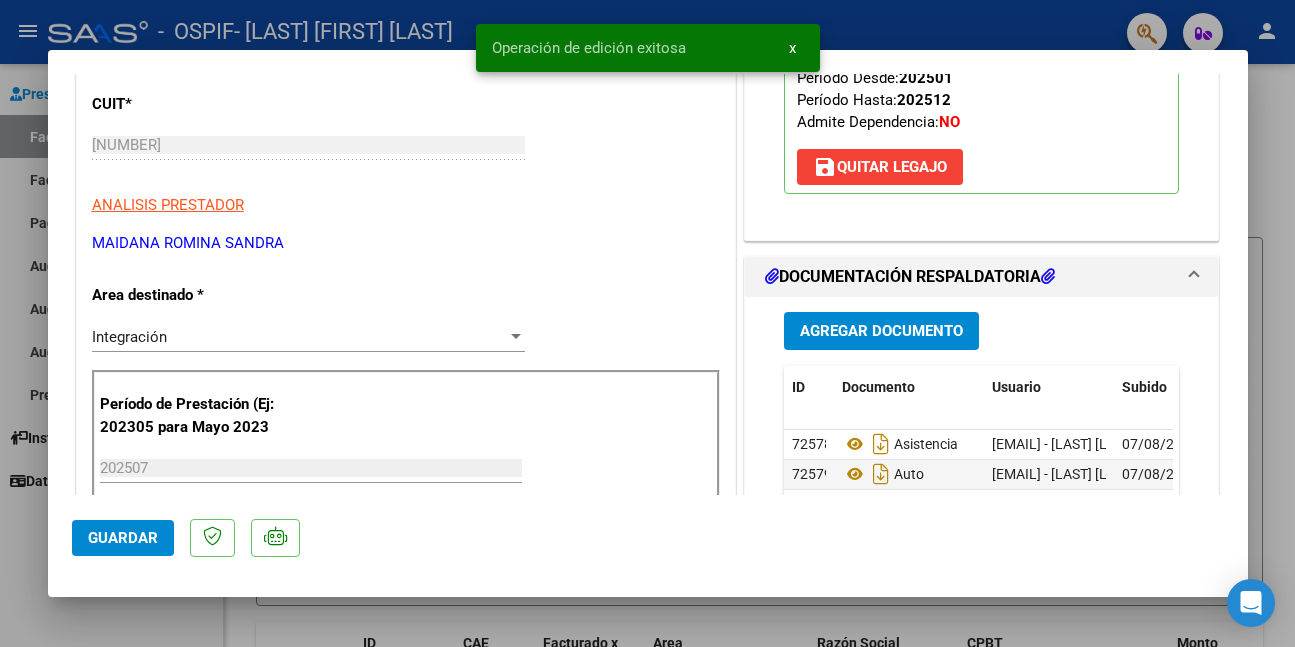 click at bounding box center (647, 323) 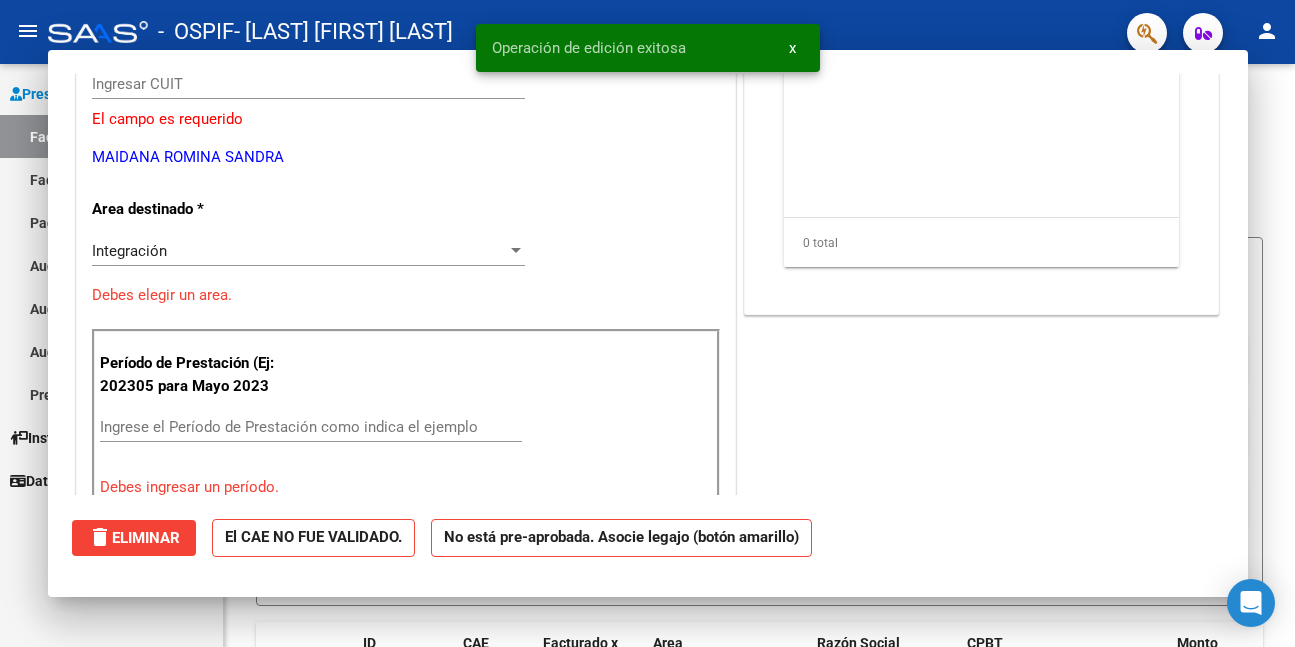 scroll, scrollTop: 0, scrollLeft: 0, axis: both 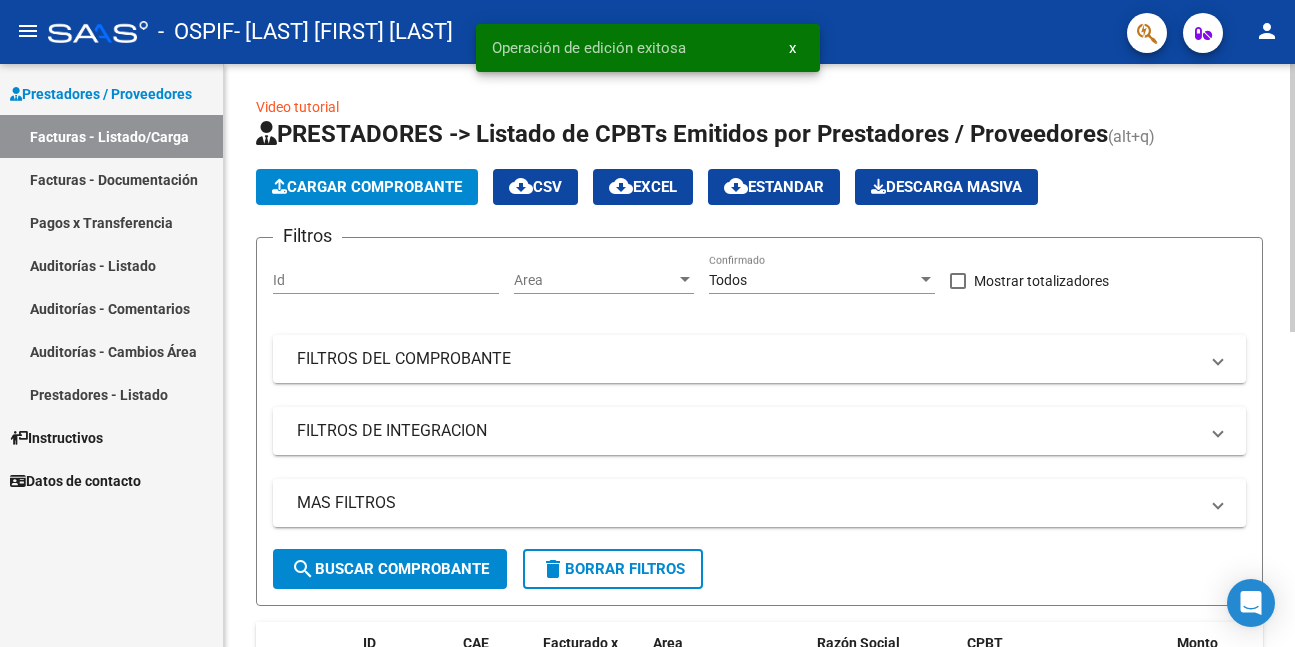 click on "Cargar Comprobante" 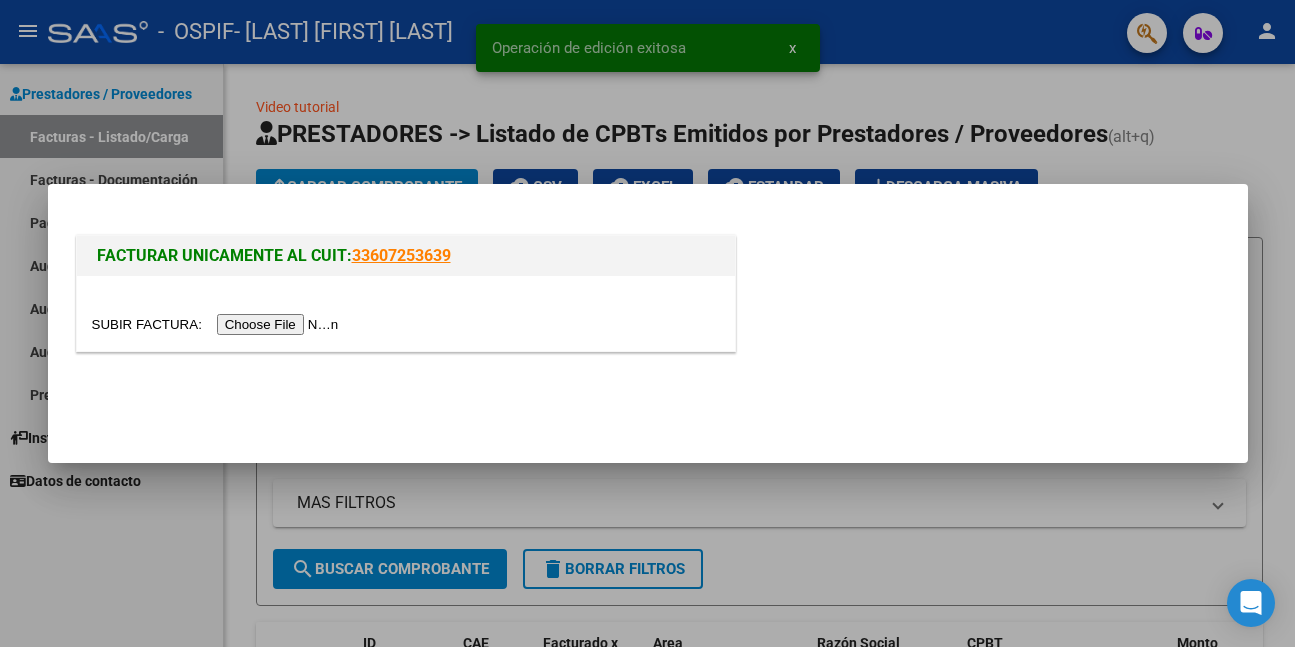 click at bounding box center [218, 324] 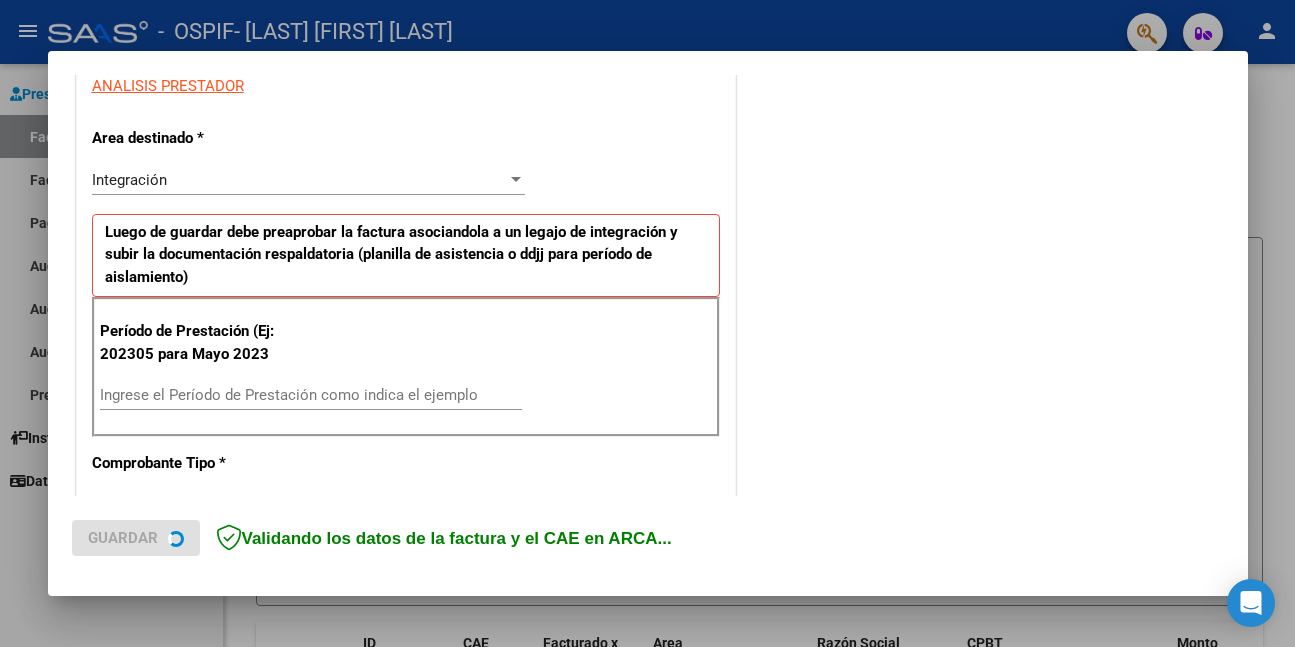 scroll, scrollTop: 400, scrollLeft: 0, axis: vertical 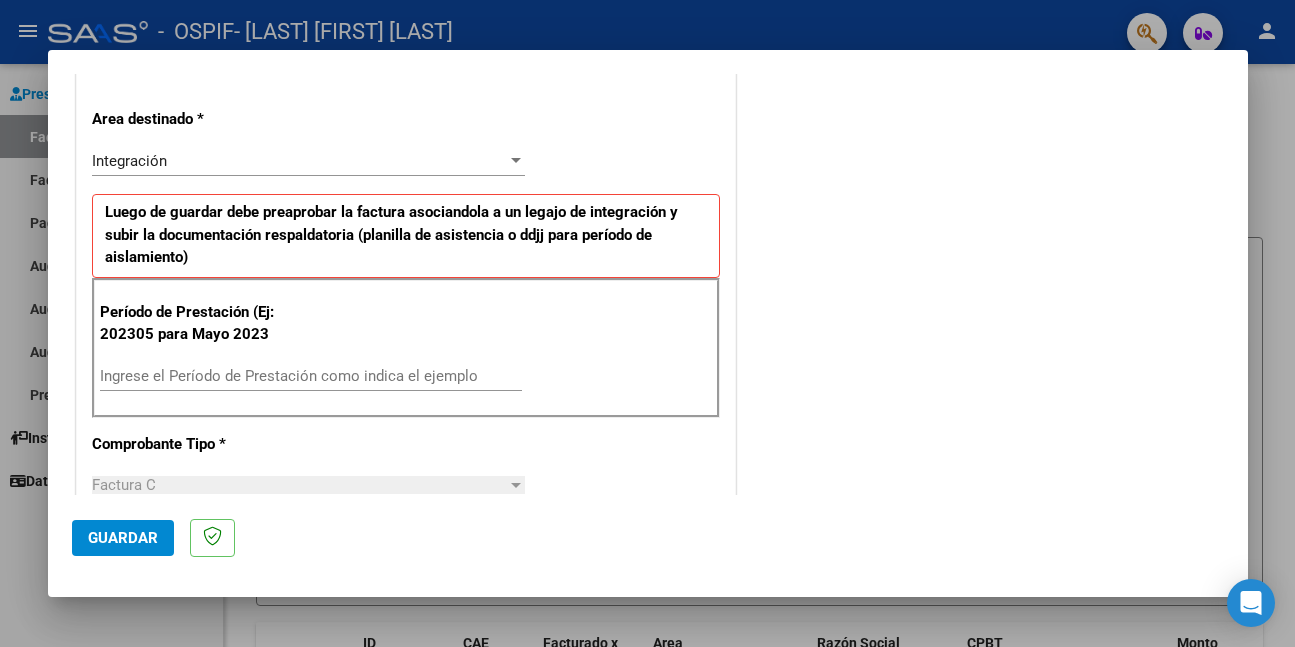 click on "Ingrese el Período de Prestación como indica el ejemplo" at bounding box center [311, 376] 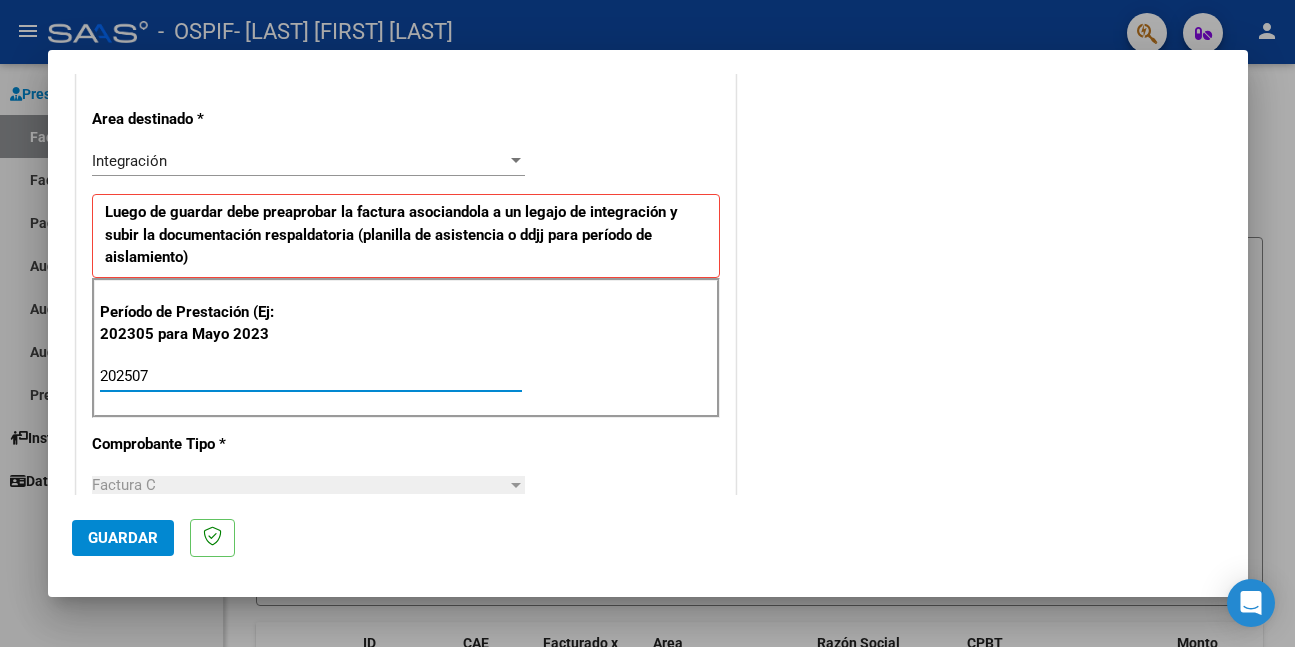 type on "202507" 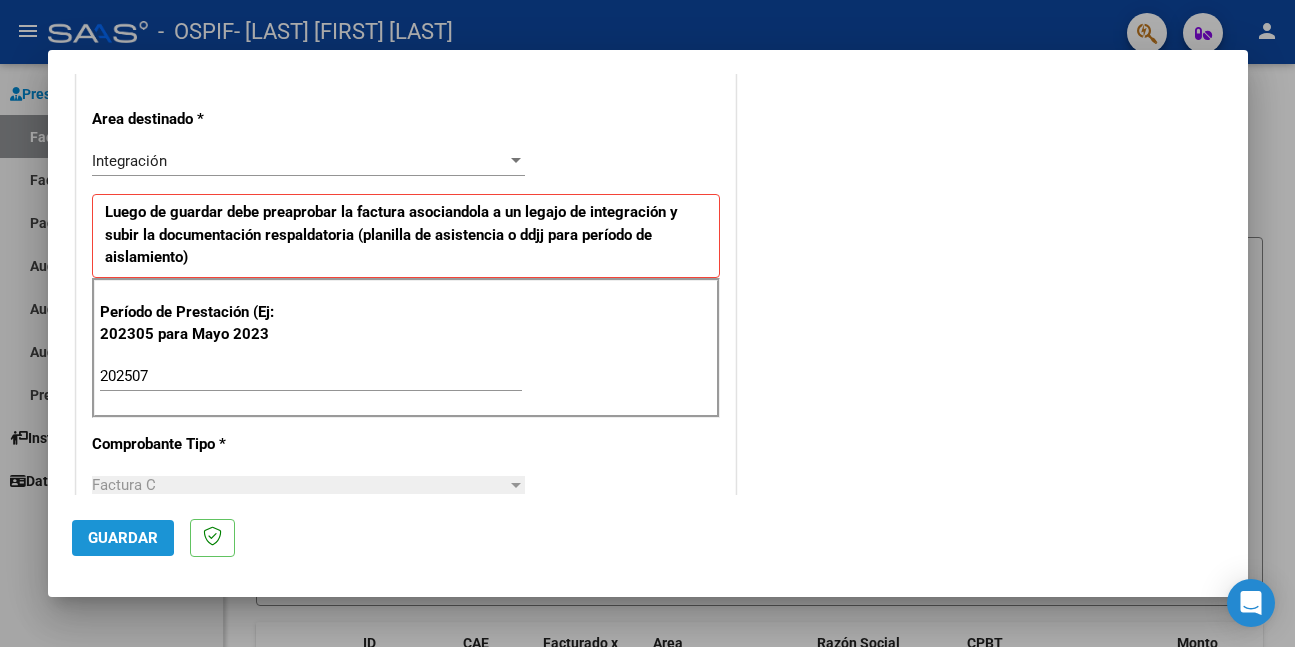 click on "Guardar" 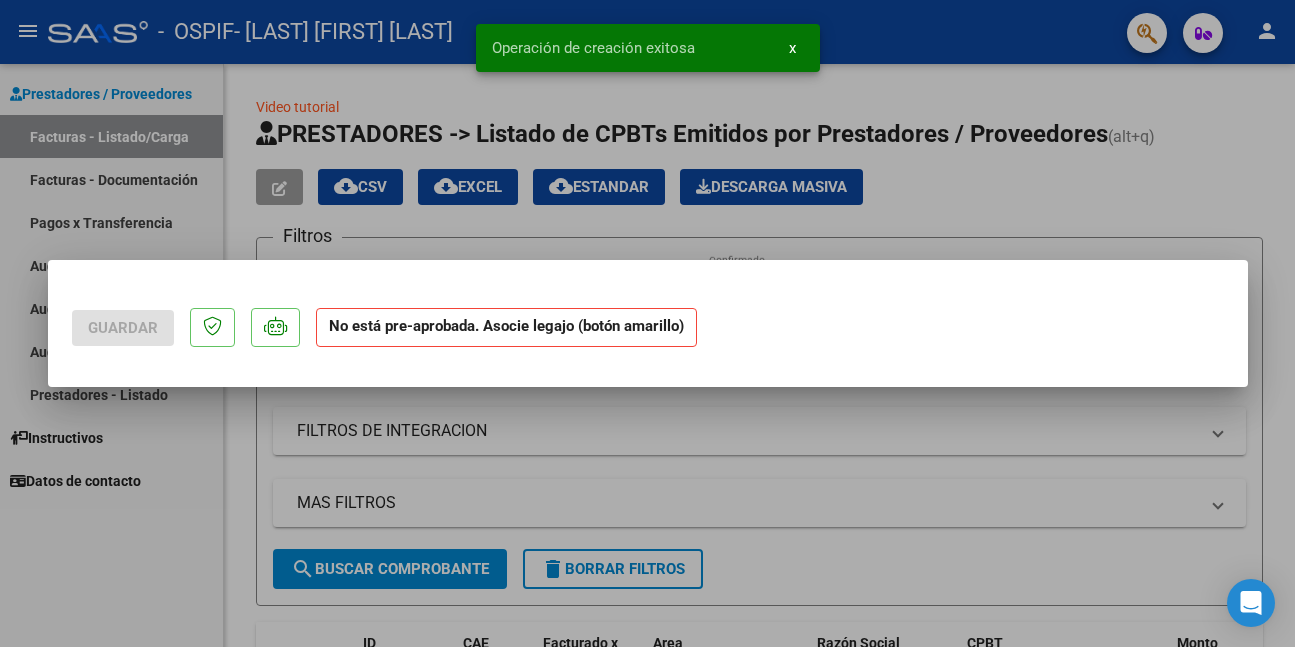 scroll, scrollTop: 0, scrollLeft: 0, axis: both 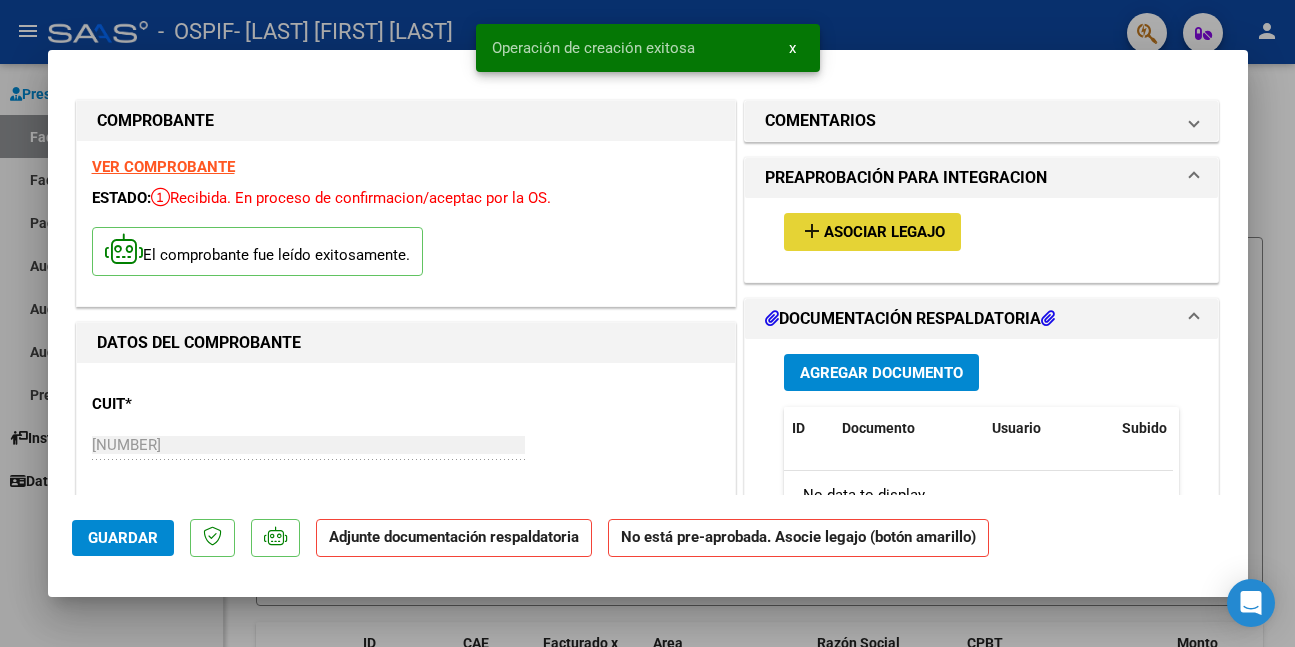 click on "Asociar Legajo" at bounding box center [884, 233] 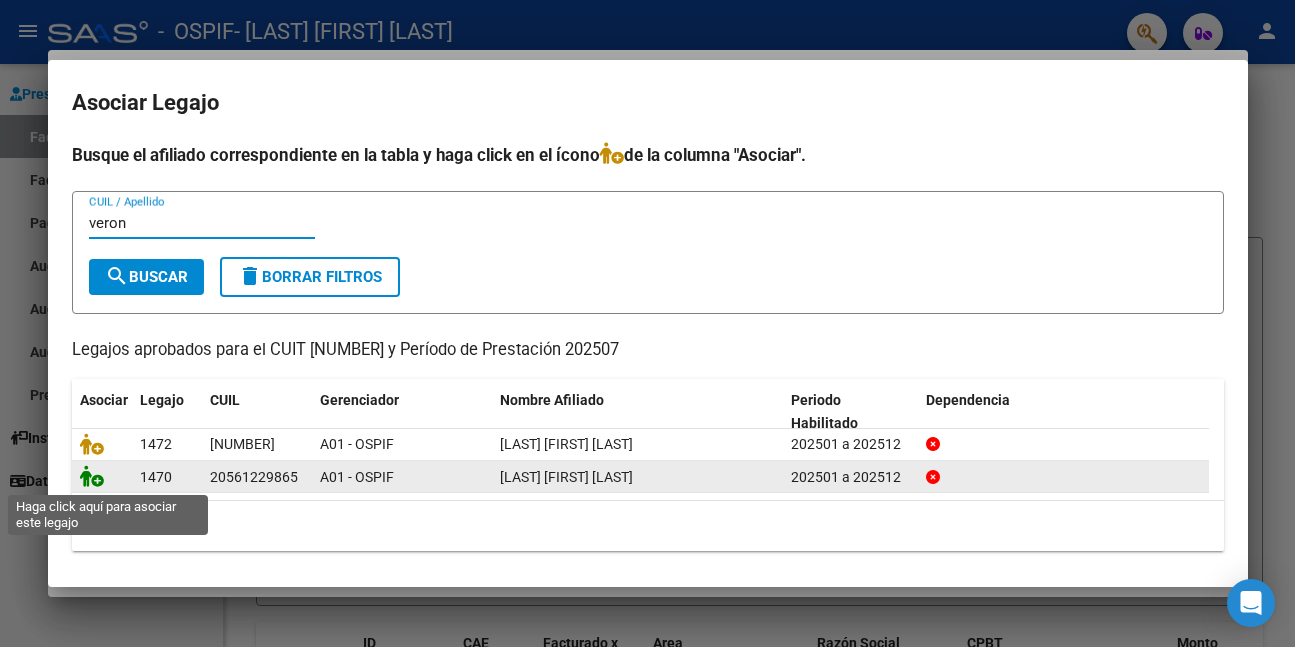 type on "veron" 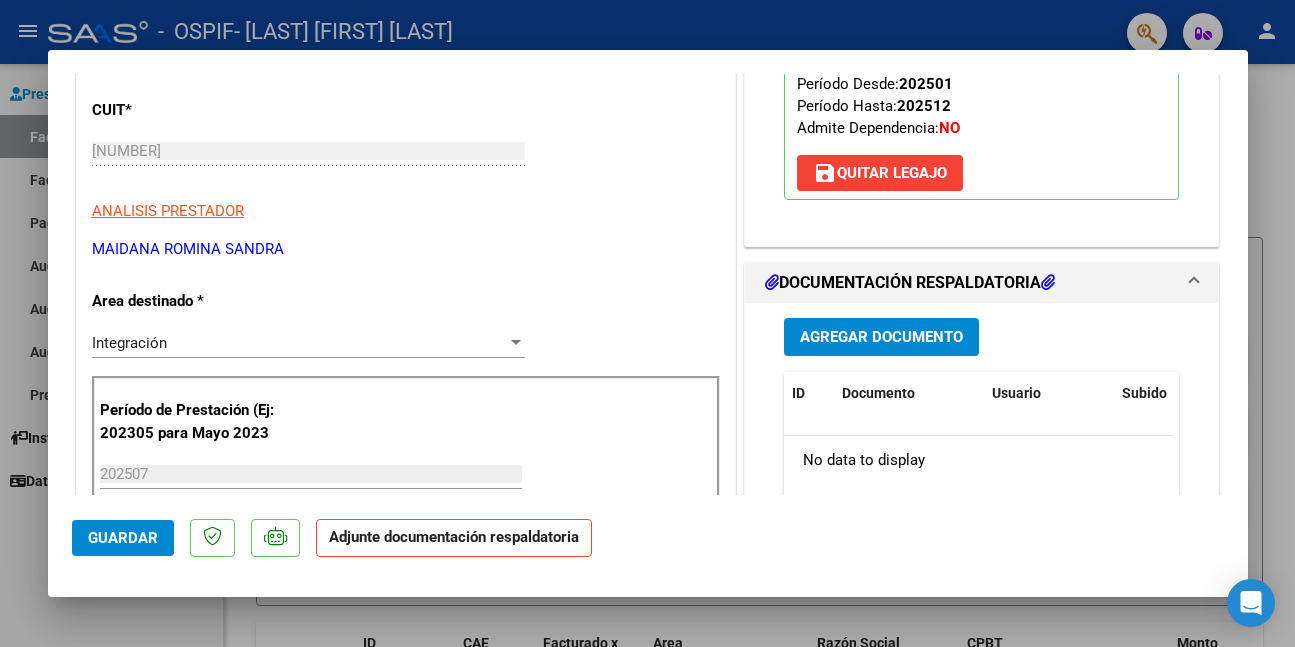 scroll, scrollTop: 300, scrollLeft: 0, axis: vertical 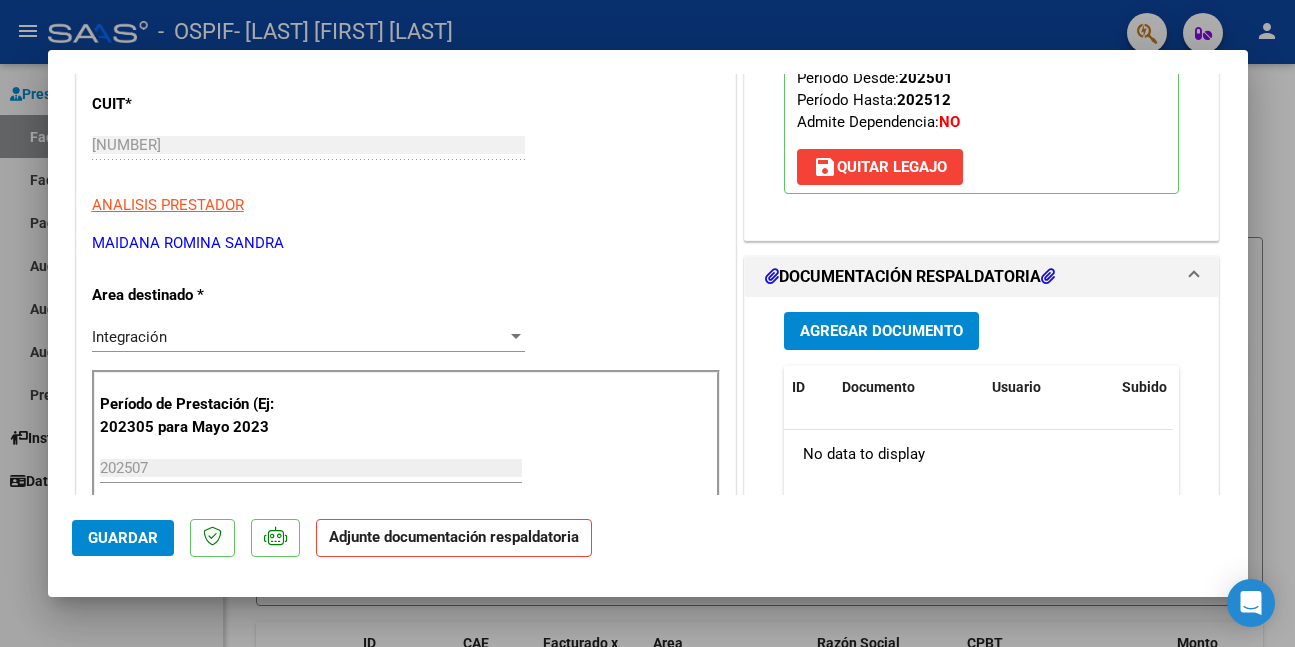 click on "Agregar Documento" at bounding box center [881, 332] 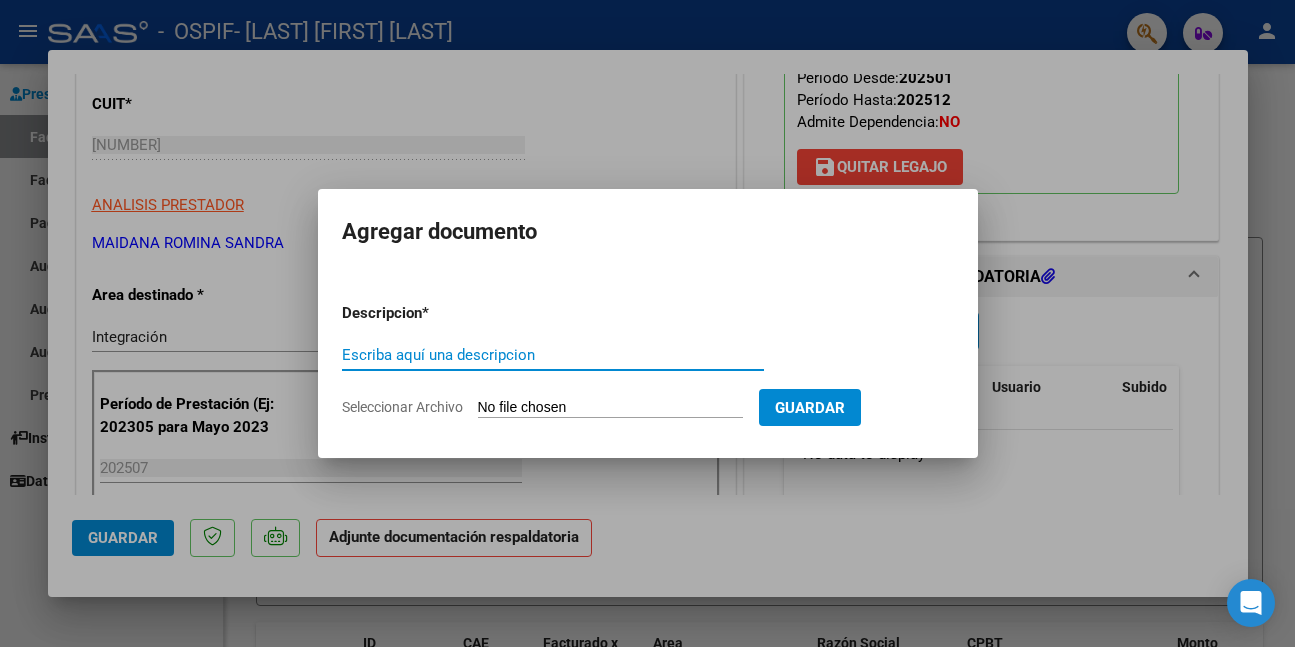 click on "Escriba aquí una descripcion" at bounding box center (553, 355) 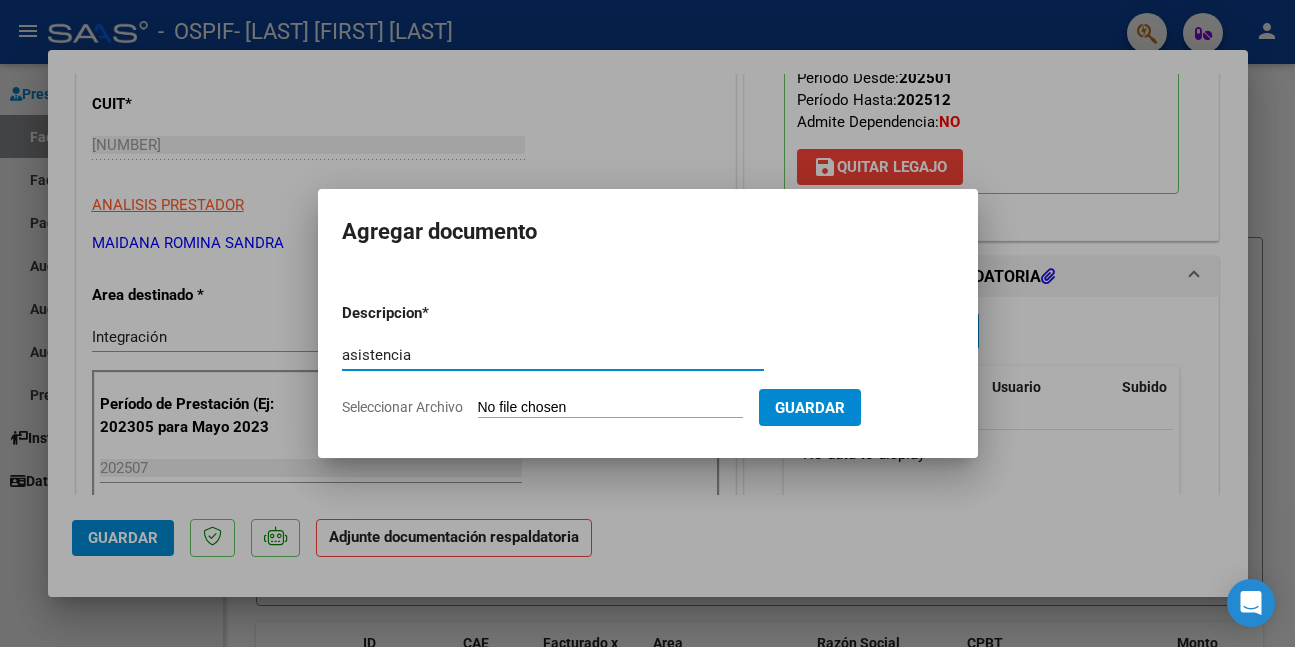 type on "asistencia" 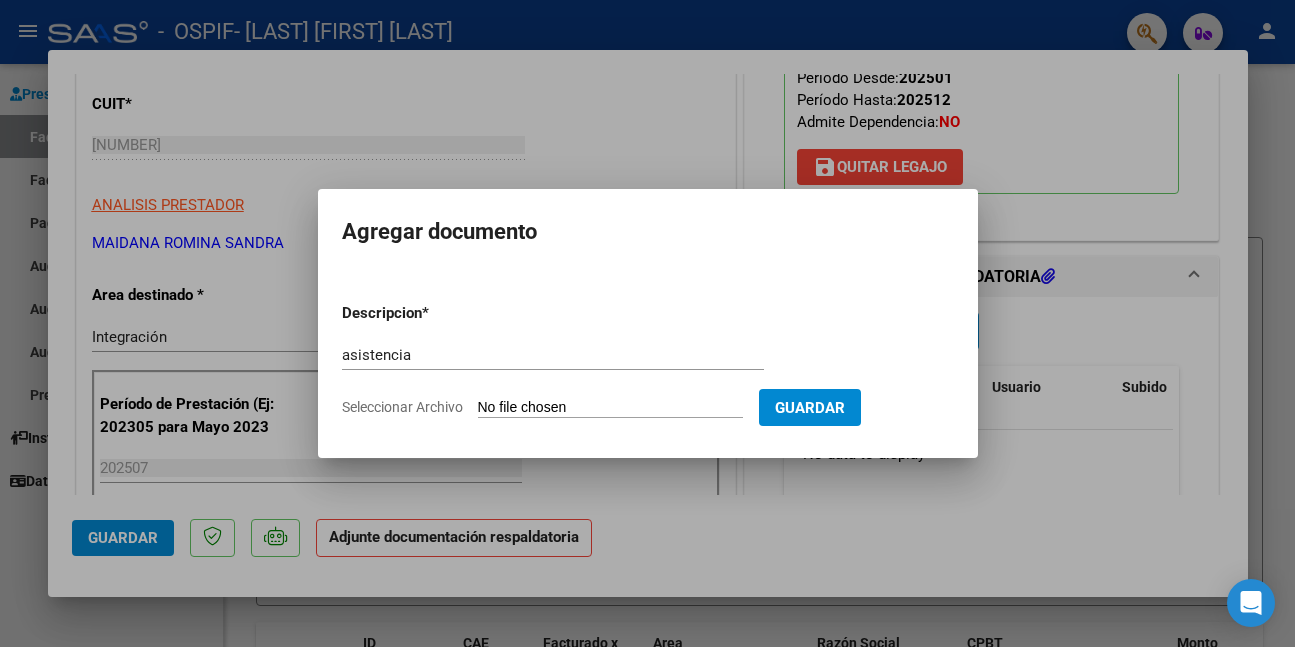 type on "C:\fakepath\WhatsApp Image 2025-08-07 at 11.15.30.jpeg" 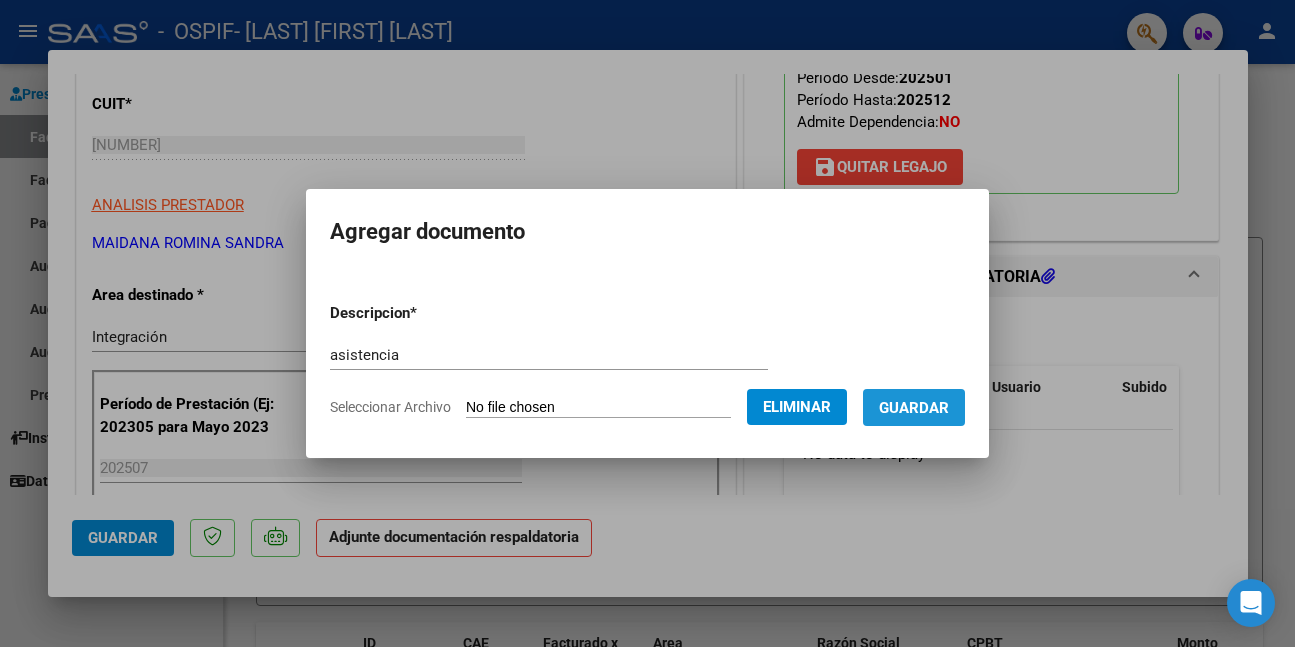 click on "Guardar" at bounding box center (914, 407) 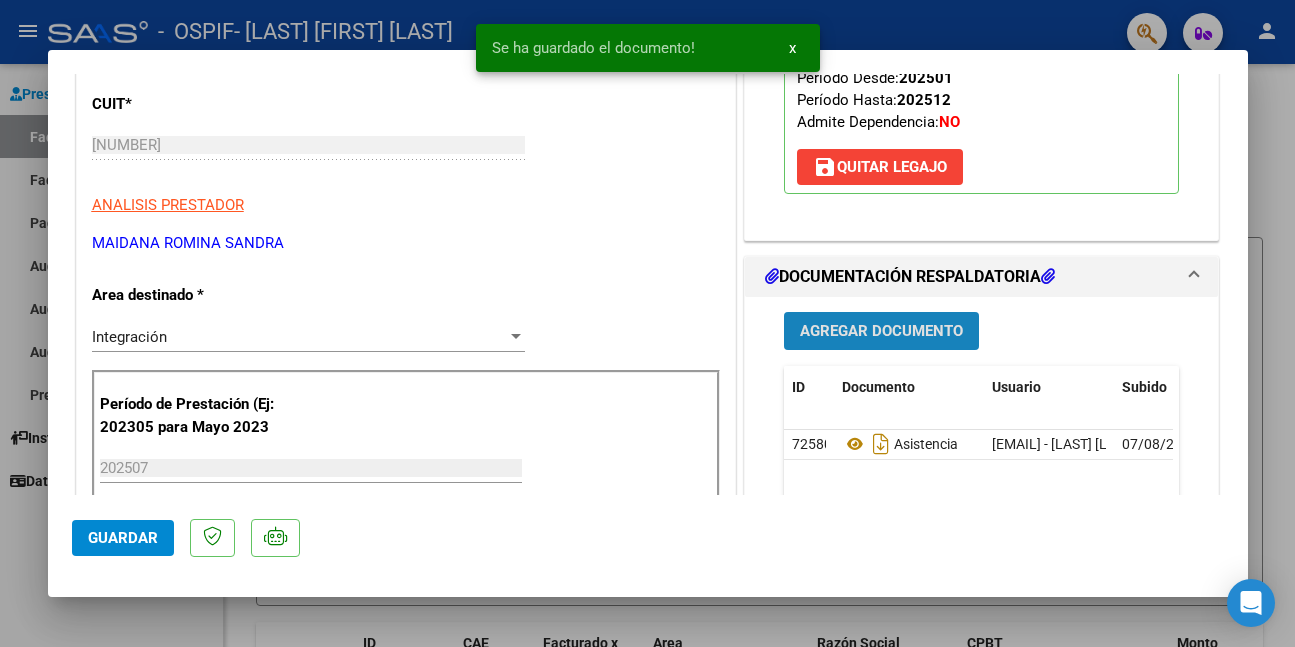 click on "Agregar Documento" at bounding box center [881, 332] 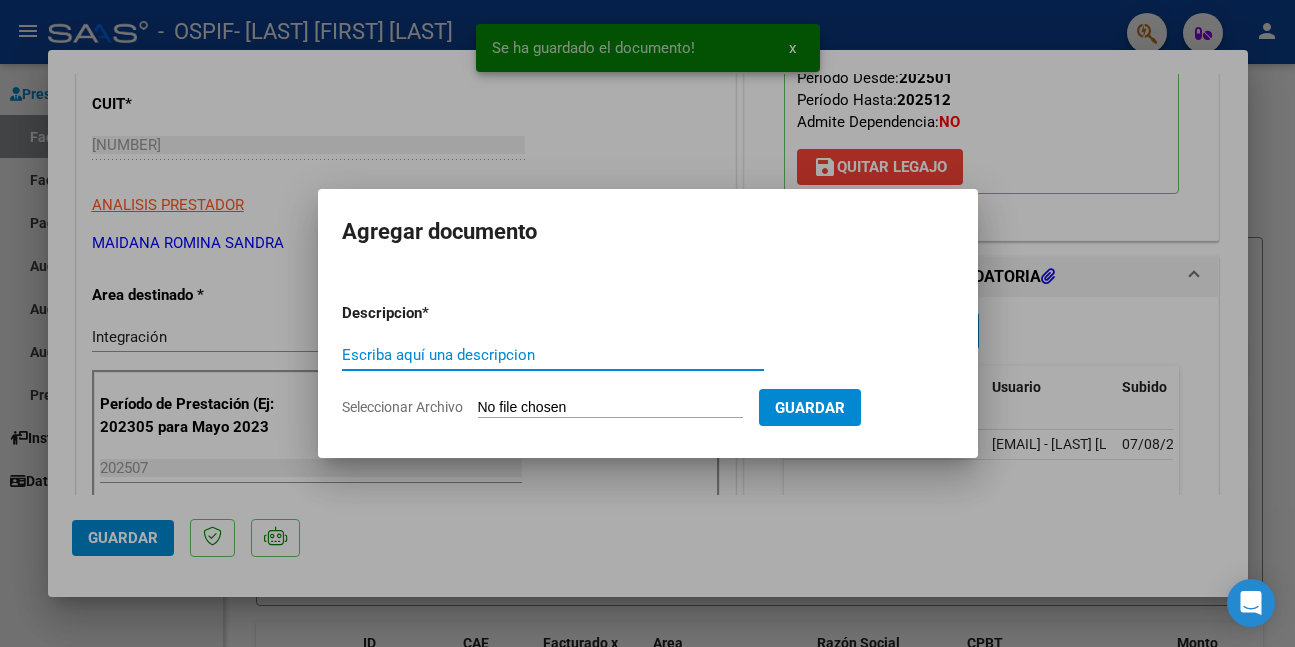 click on "Escriba aquí una descripcion" at bounding box center [553, 355] 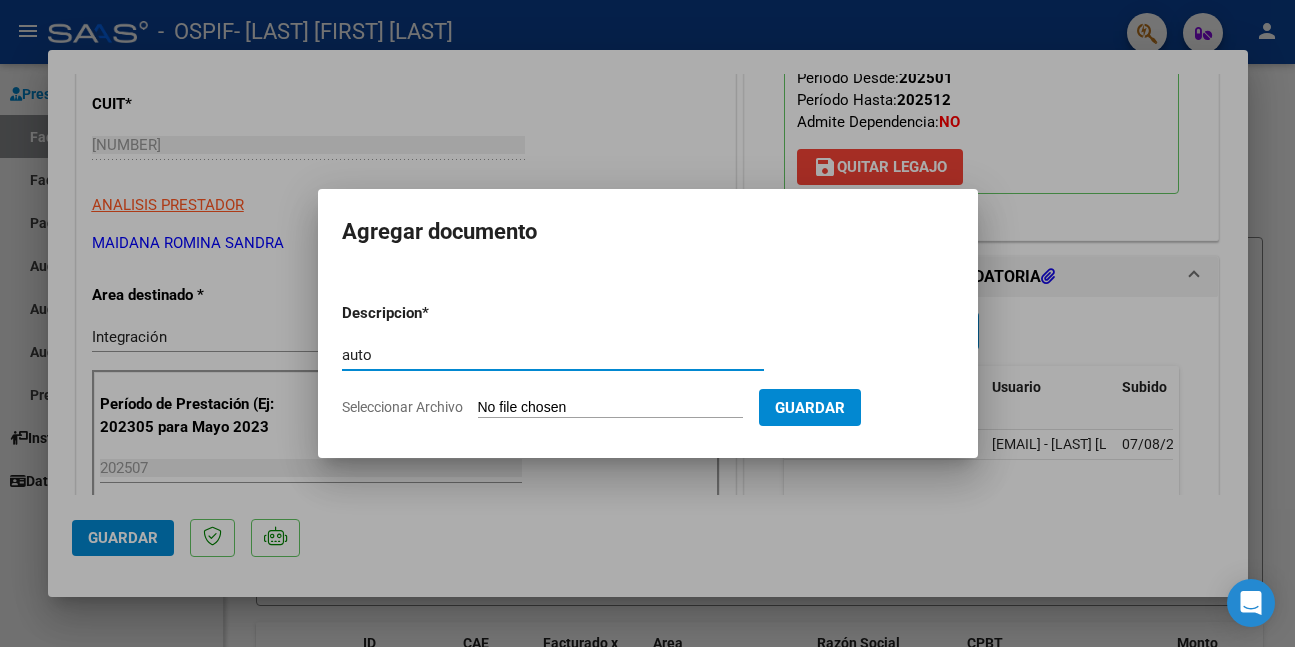 type on "auto" 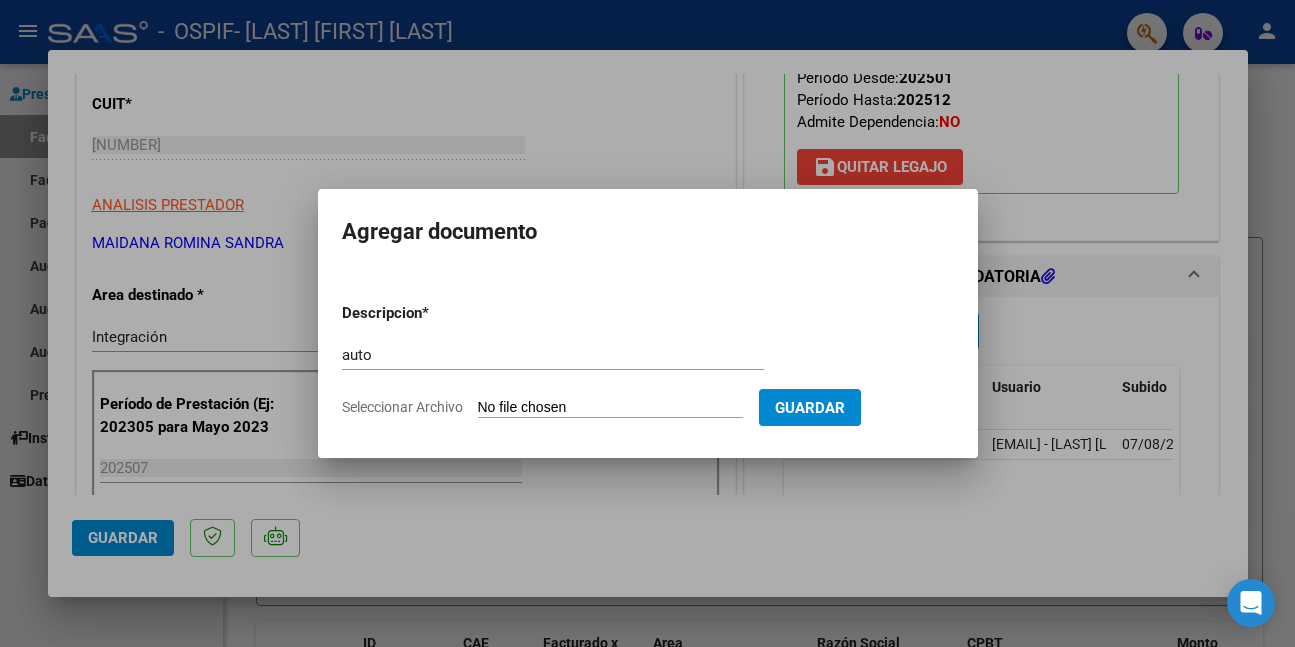 type on "C:\fakepath\VERON SEBA (1).png" 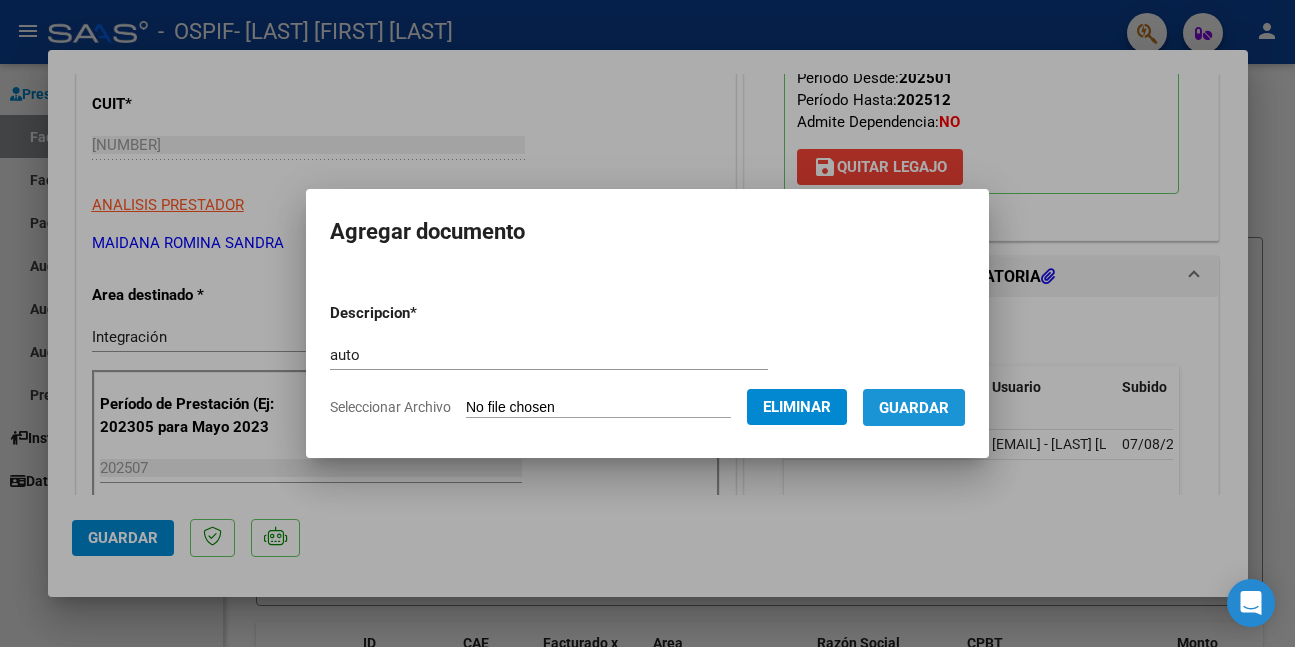 click on "Guardar" at bounding box center [914, 408] 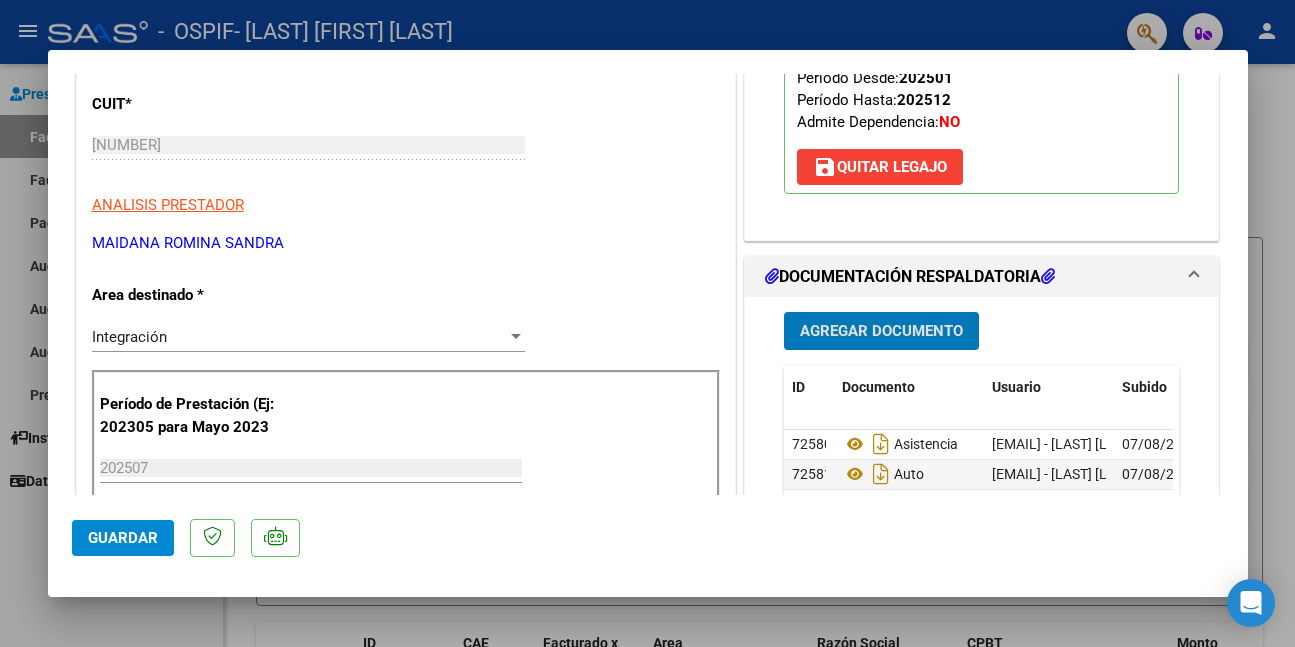 click on "Guardar" 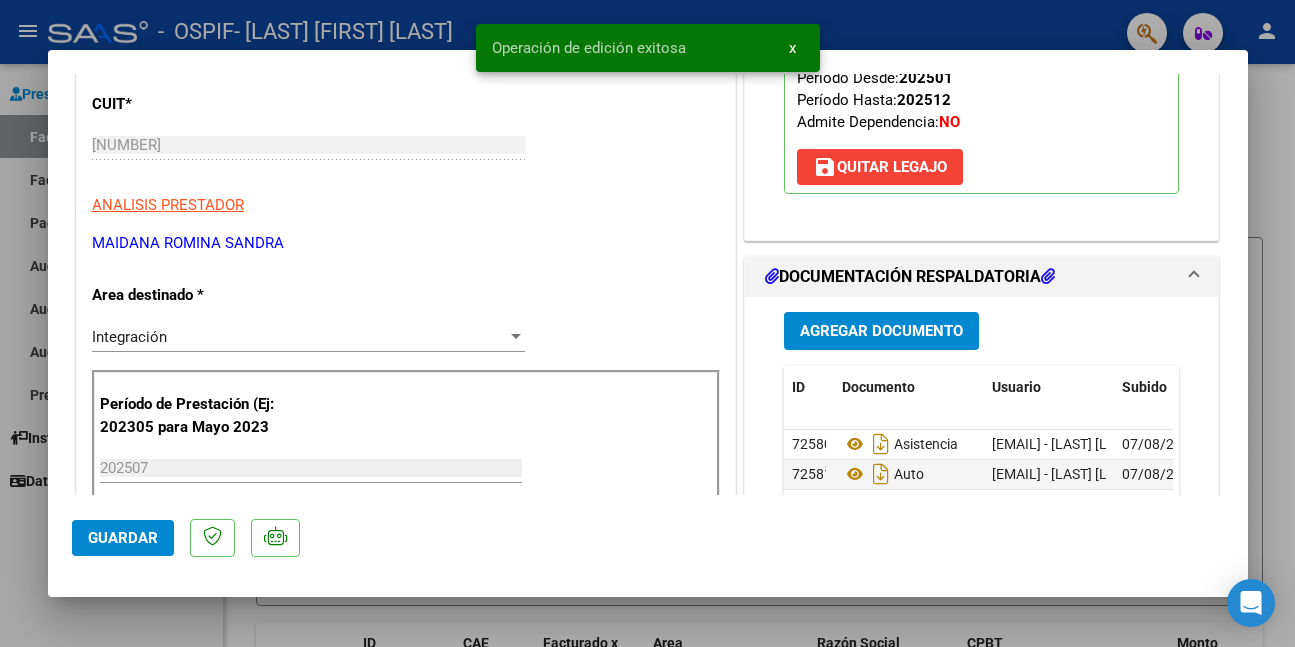 click at bounding box center [647, 323] 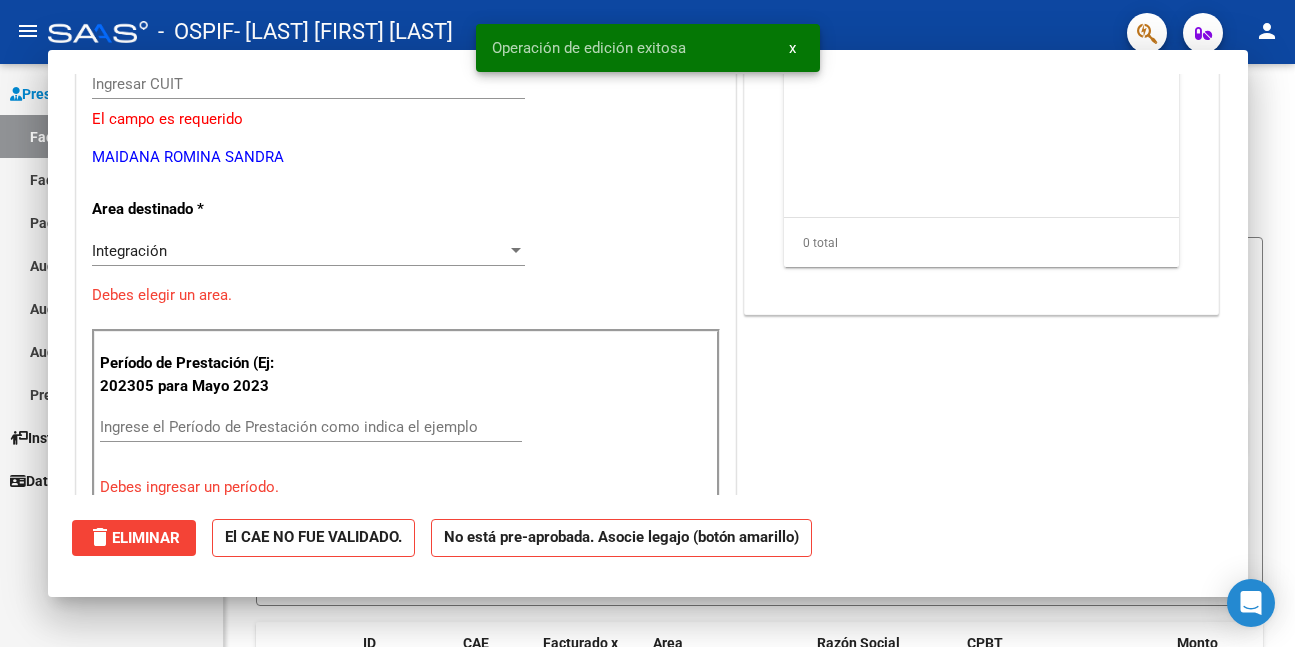 scroll, scrollTop: 0, scrollLeft: 0, axis: both 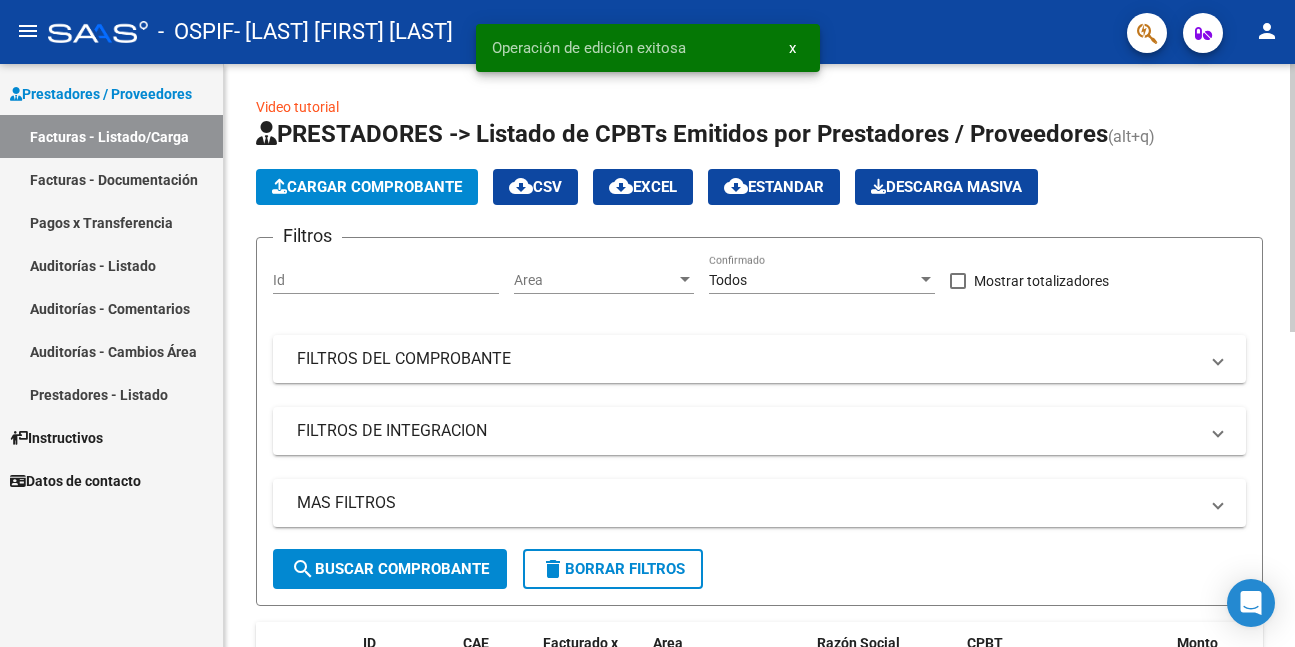 click on "Cargar Comprobante" 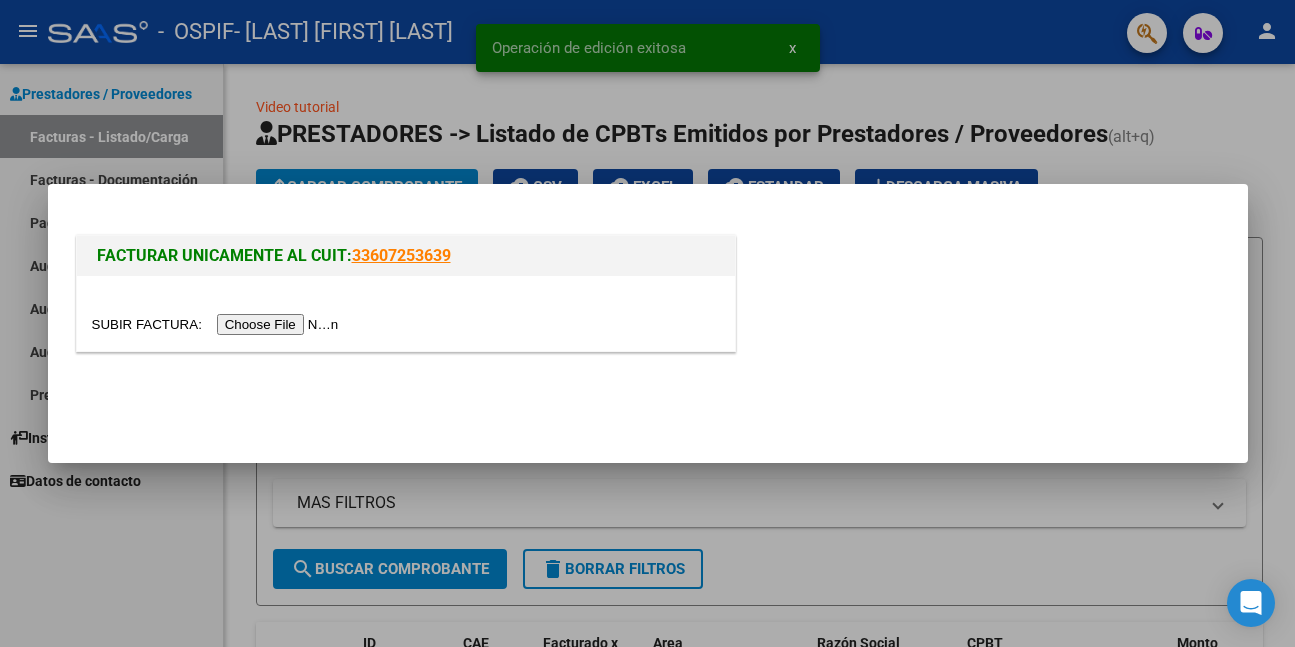 click at bounding box center (218, 324) 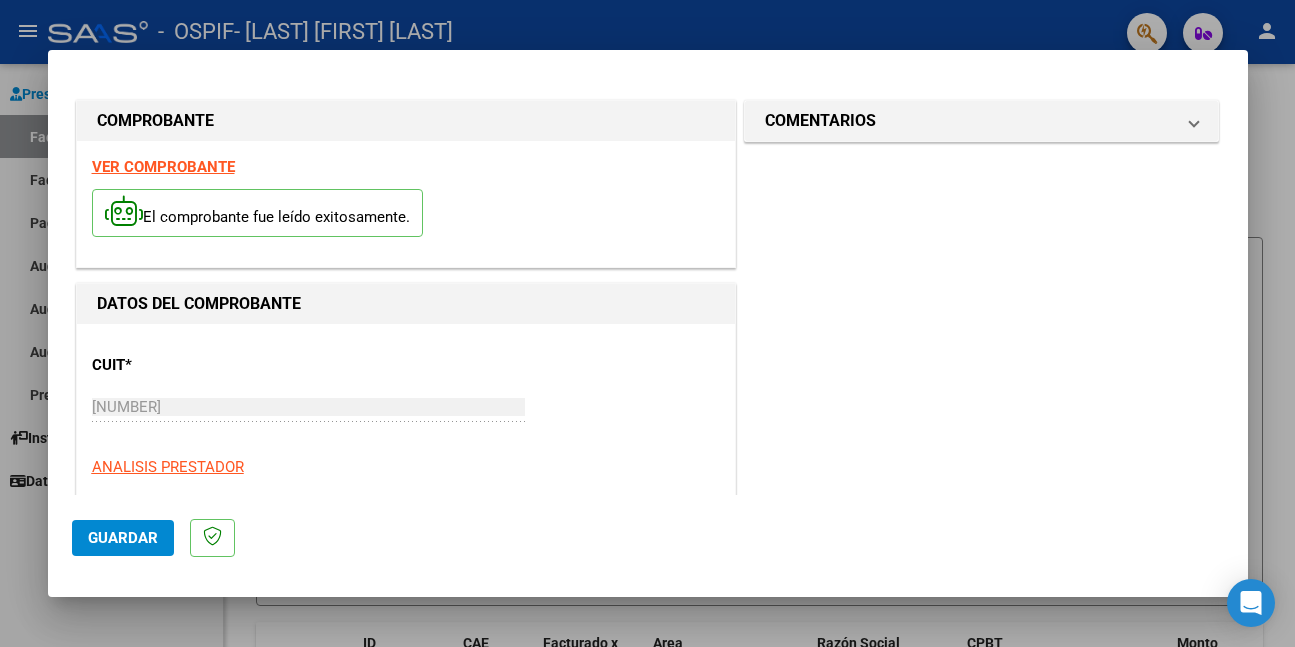 scroll, scrollTop: 300, scrollLeft: 0, axis: vertical 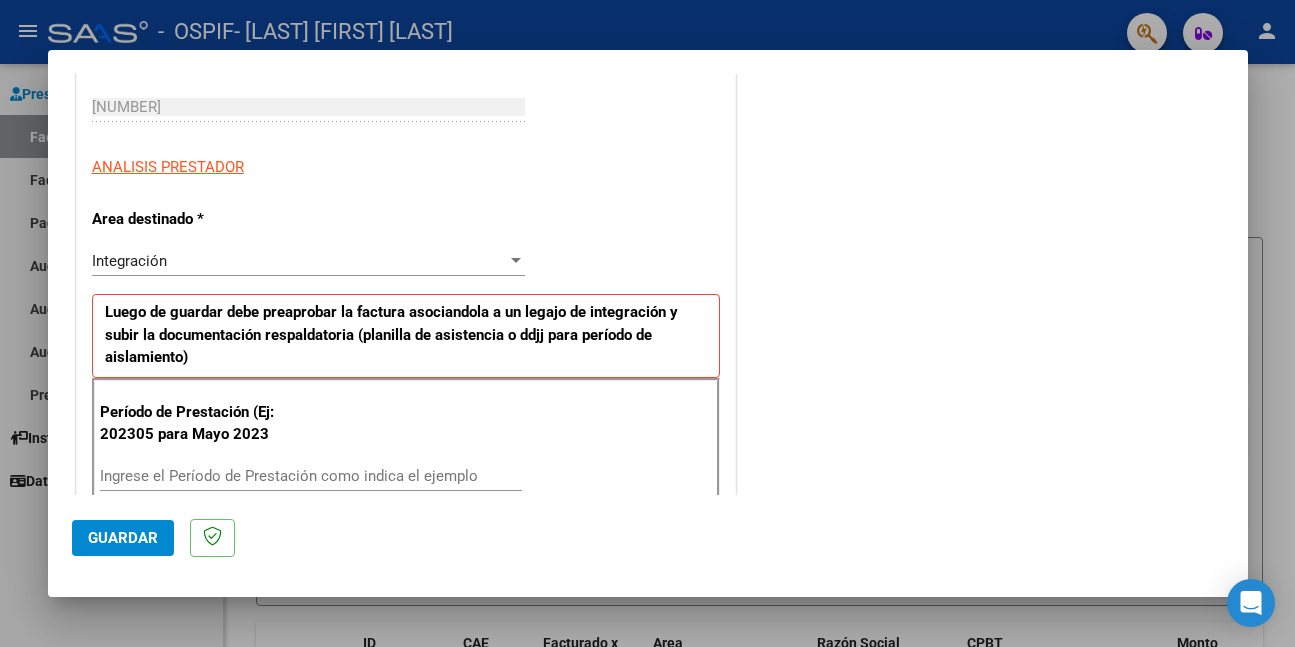 click on "Ingrese el Período de Prestación como indica el ejemplo" at bounding box center (311, 476) 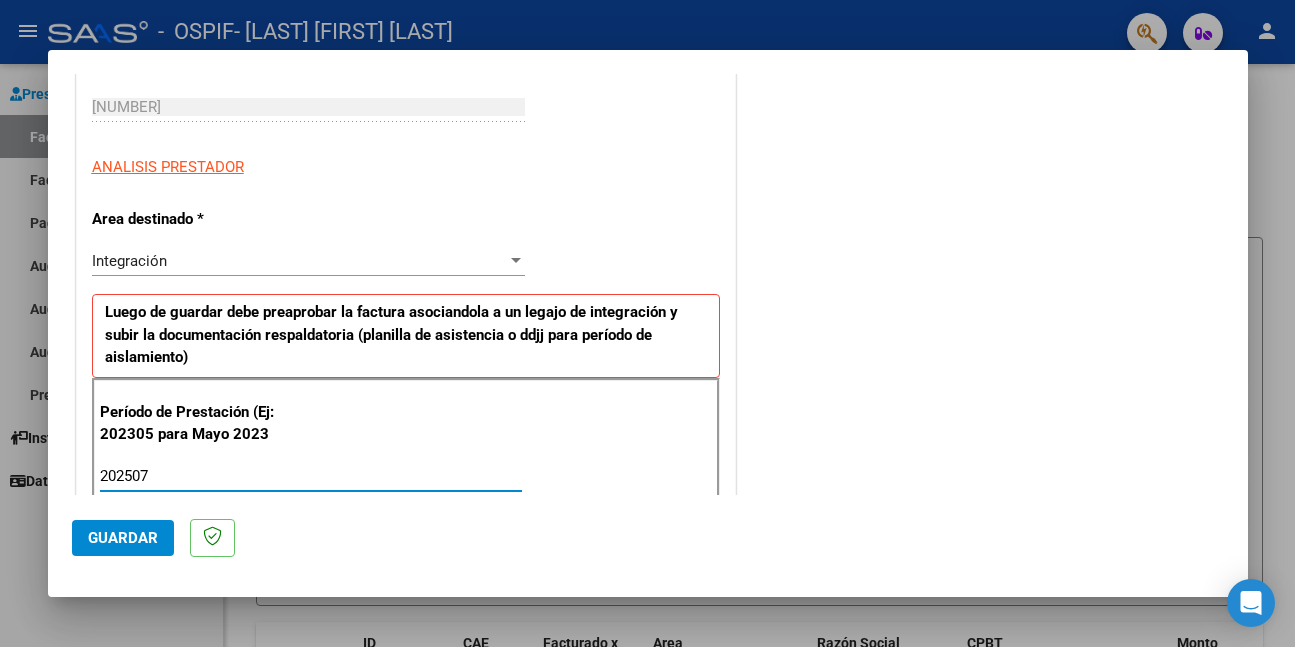 type on "202507" 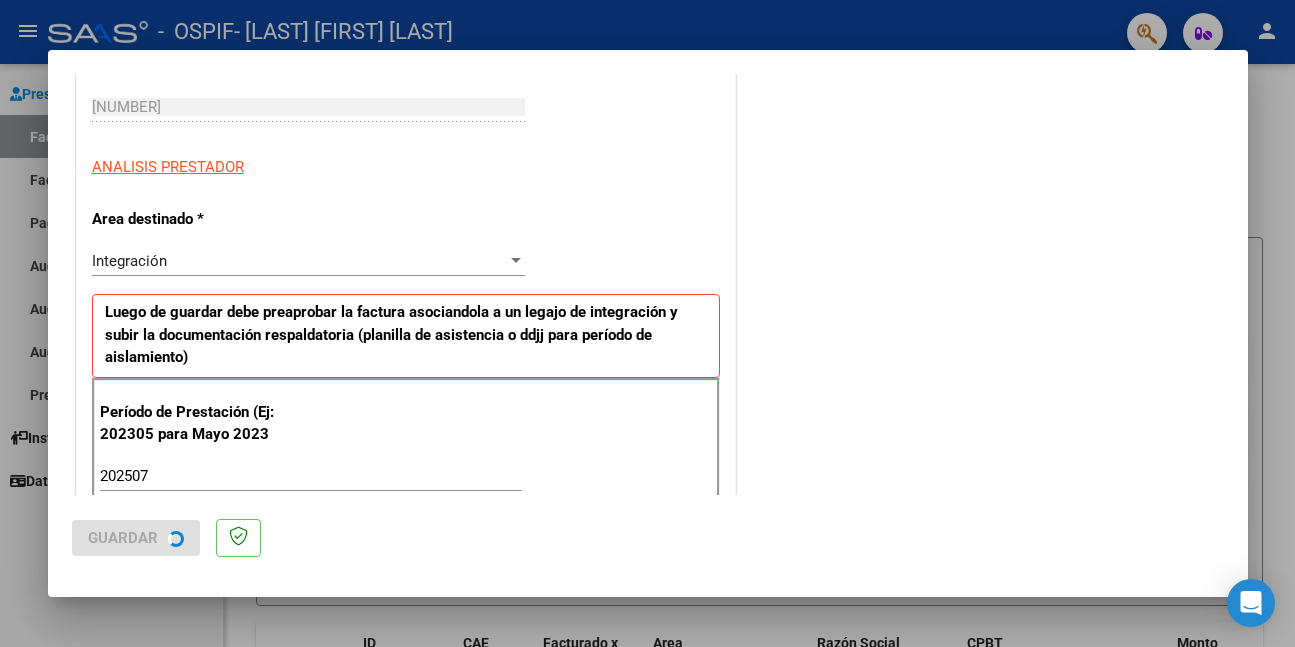 scroll, scrollTop: 0, scrollLeft: 0, axis: both 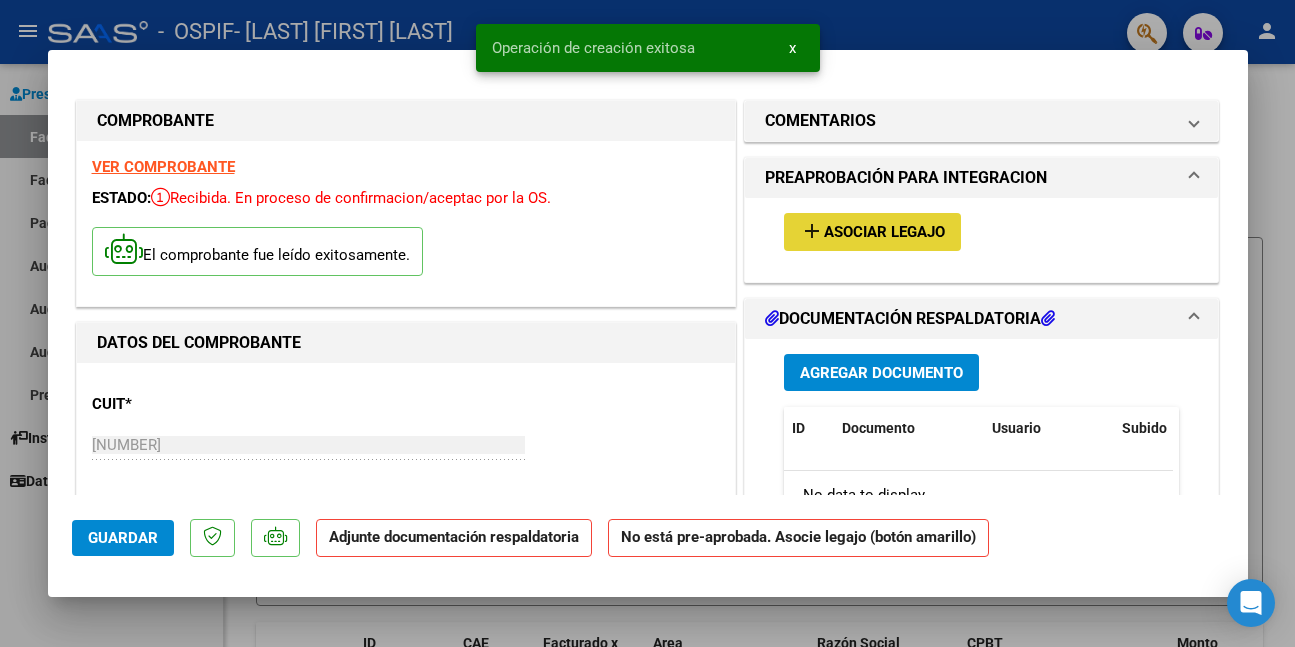 click on "Asociar Legajo" at bounding box center (884, 233) 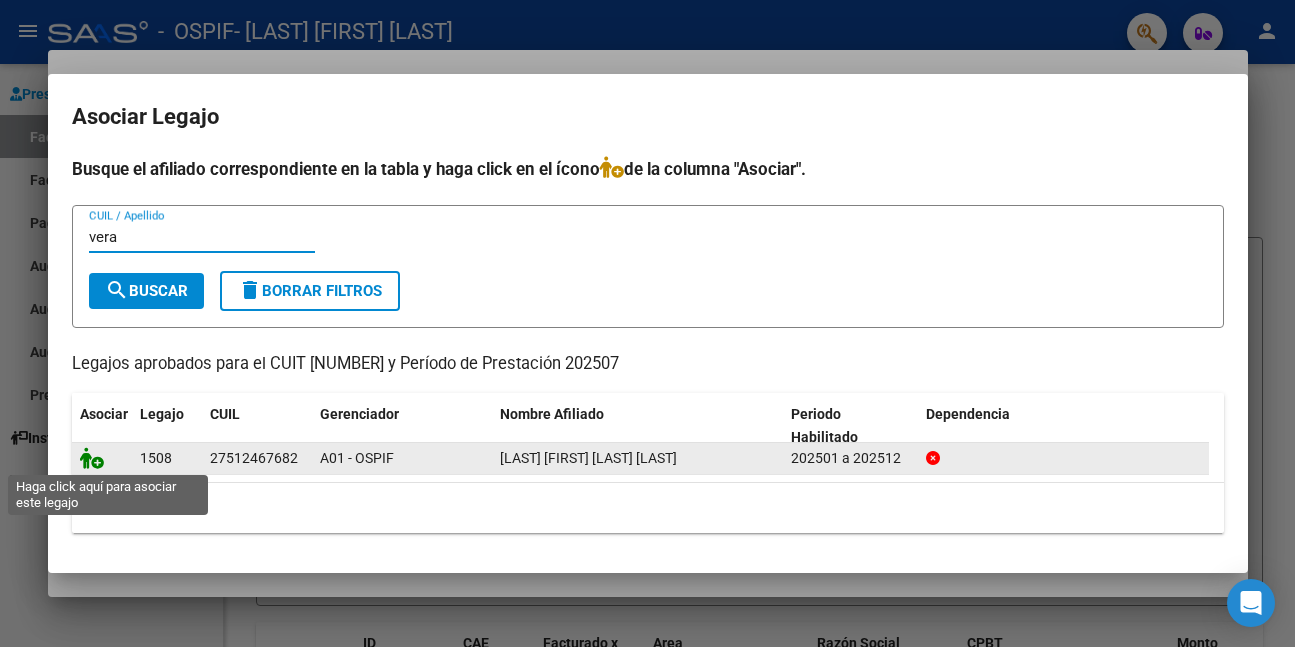 type on "vera" 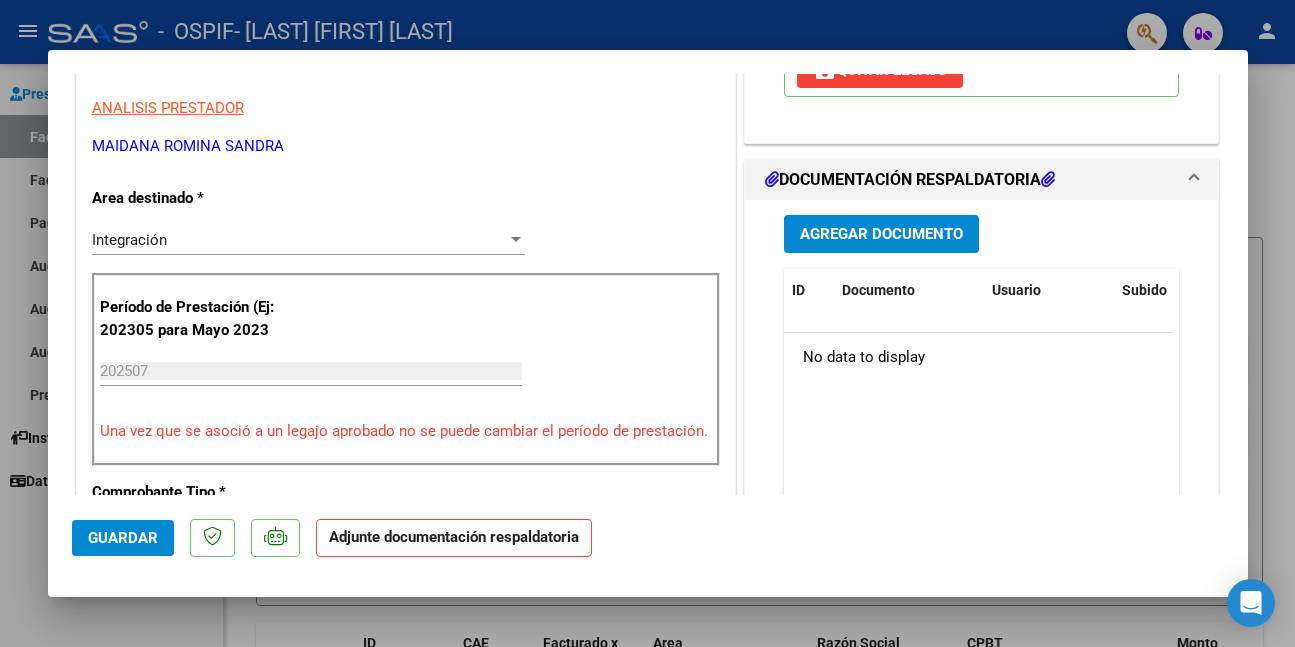 scroll, scrollTop: 500, scrollLeft: 0, axis: vertical 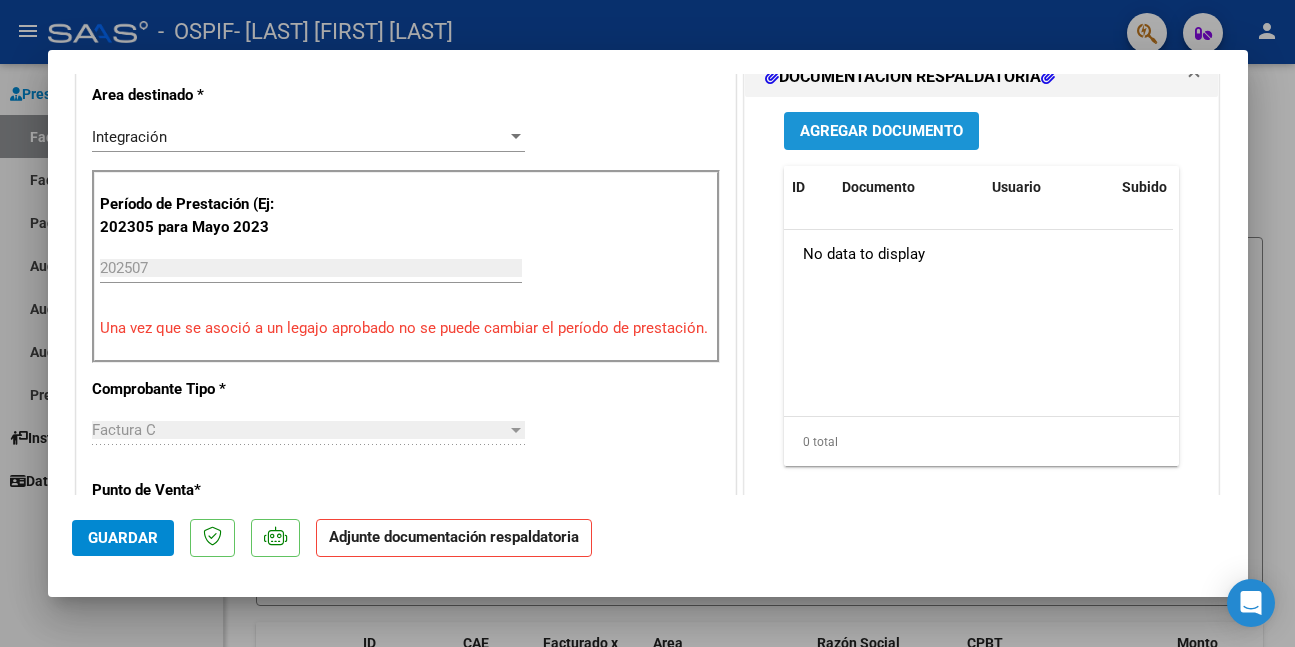 click on "Agregar Documento" at bounding box center [881, 132] 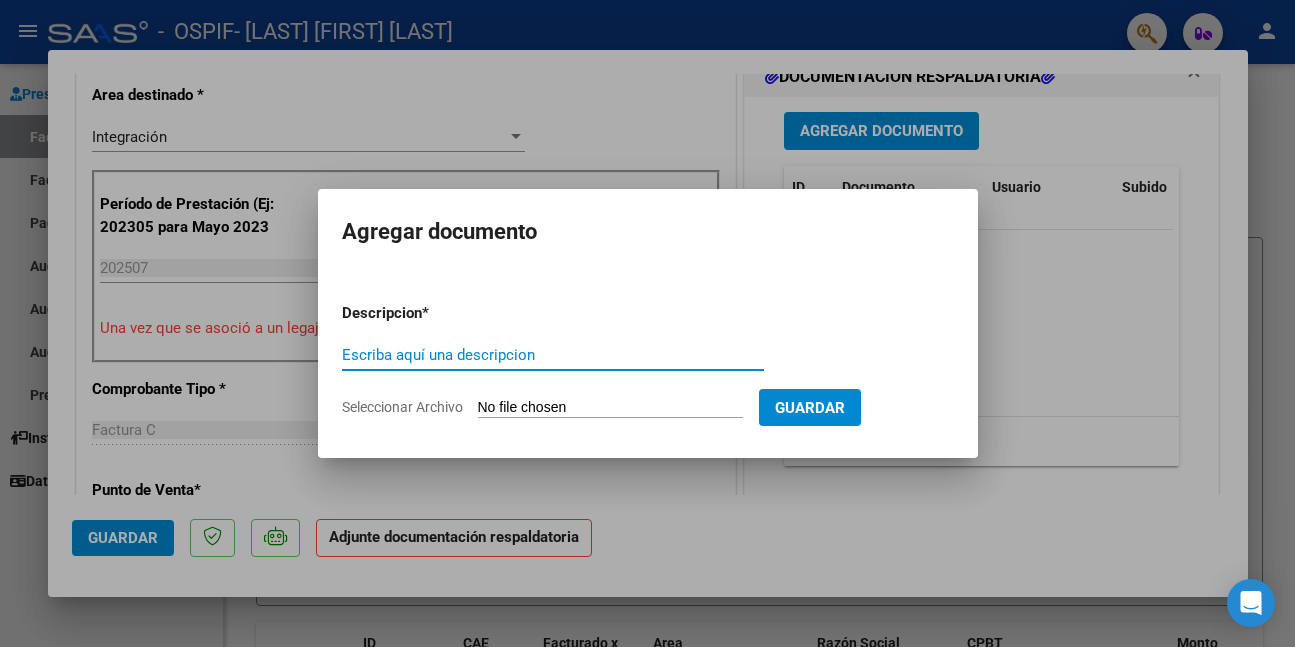 paste on "asistencia" 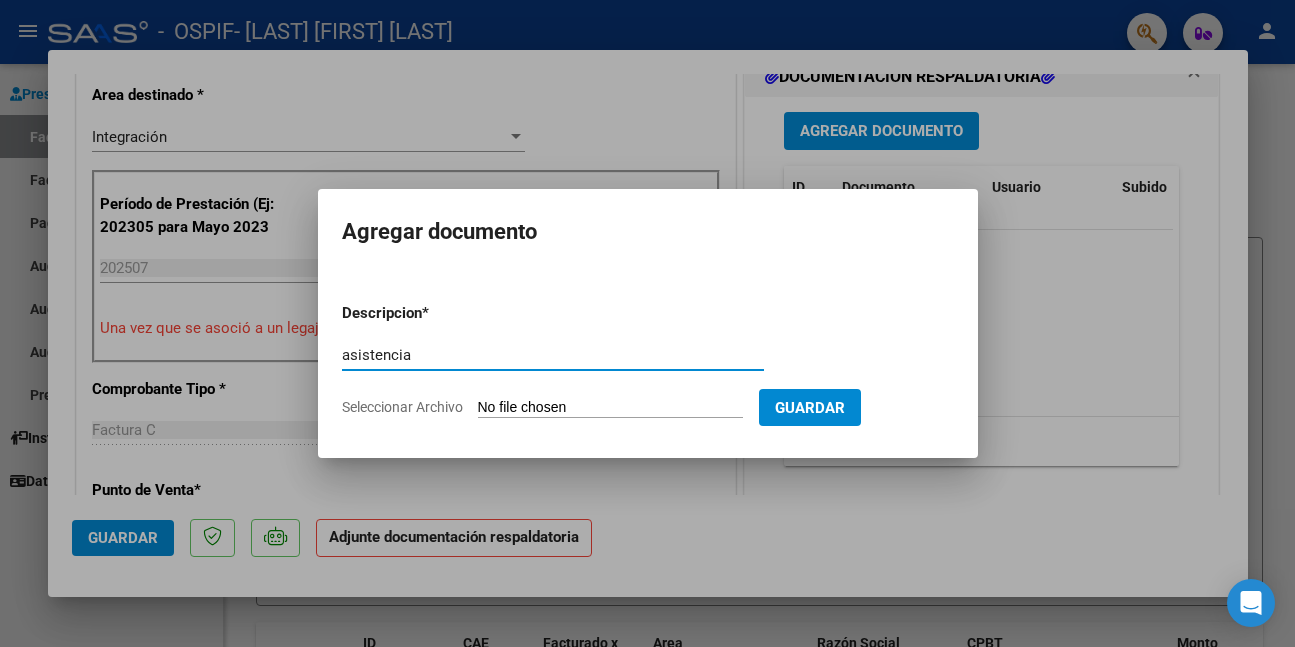 type on "asistencia" 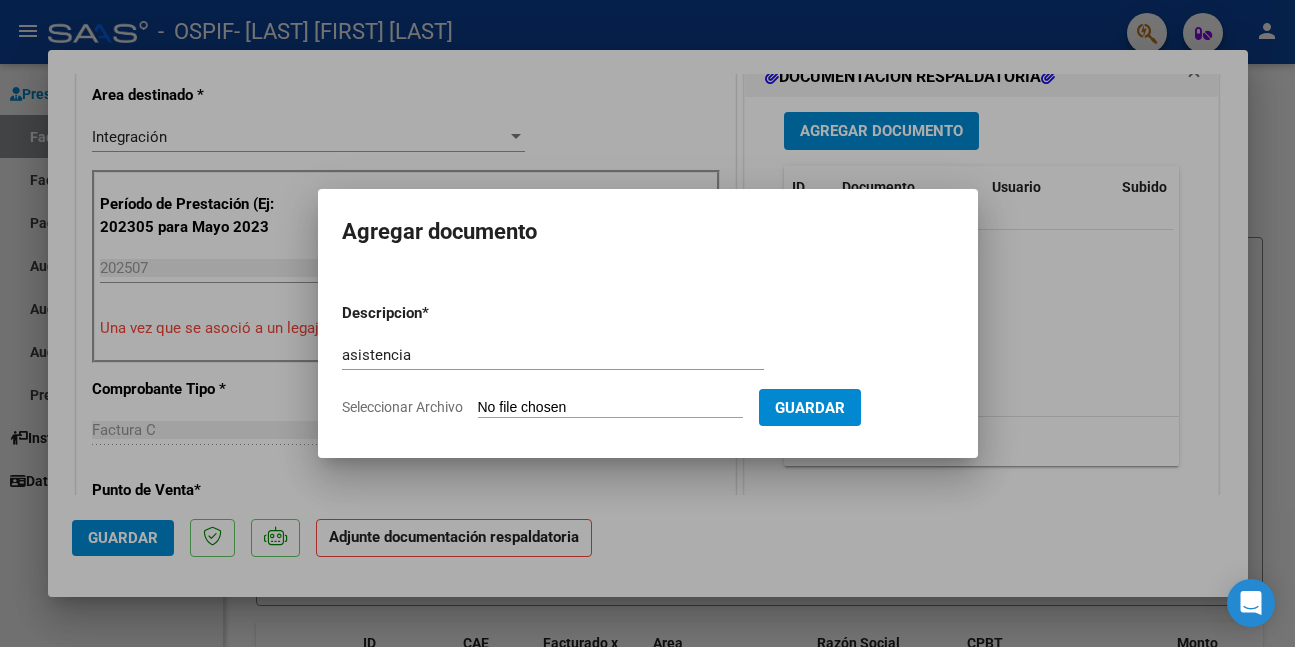 type on "C:\fakepath\WhatsApp Image 2025-08-07 at 11.15.38.jpeg" 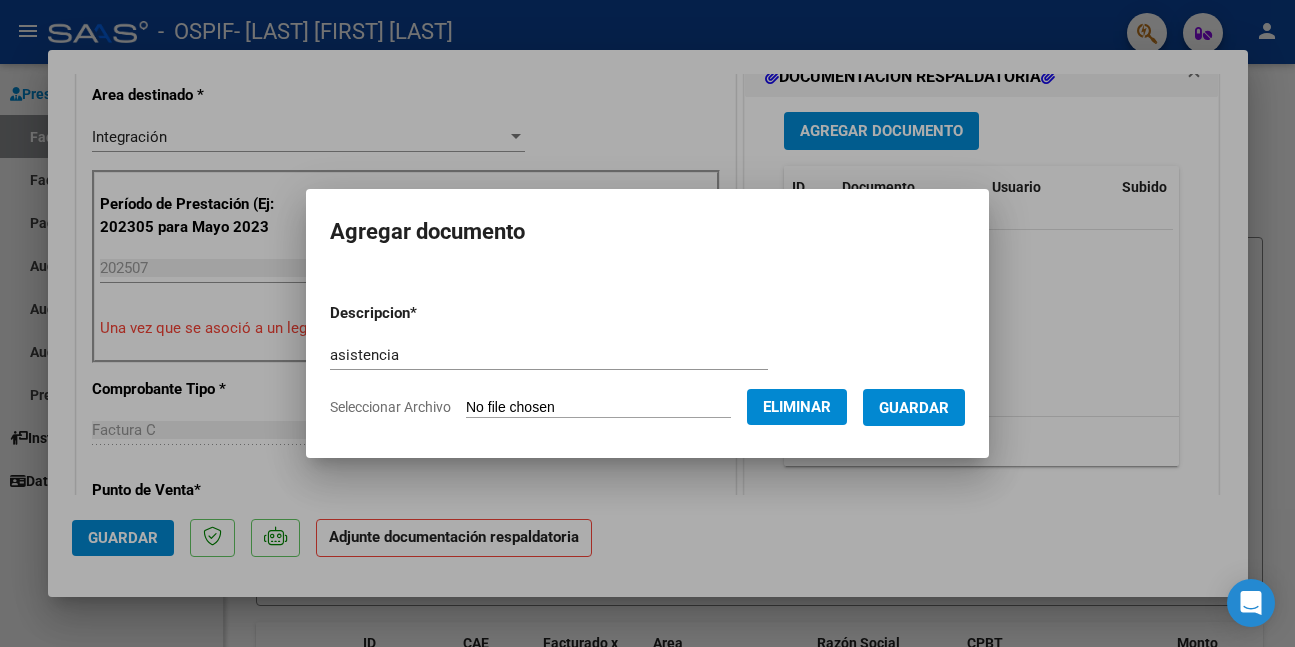 click on "Guardar" at bounding box center [914, 407] 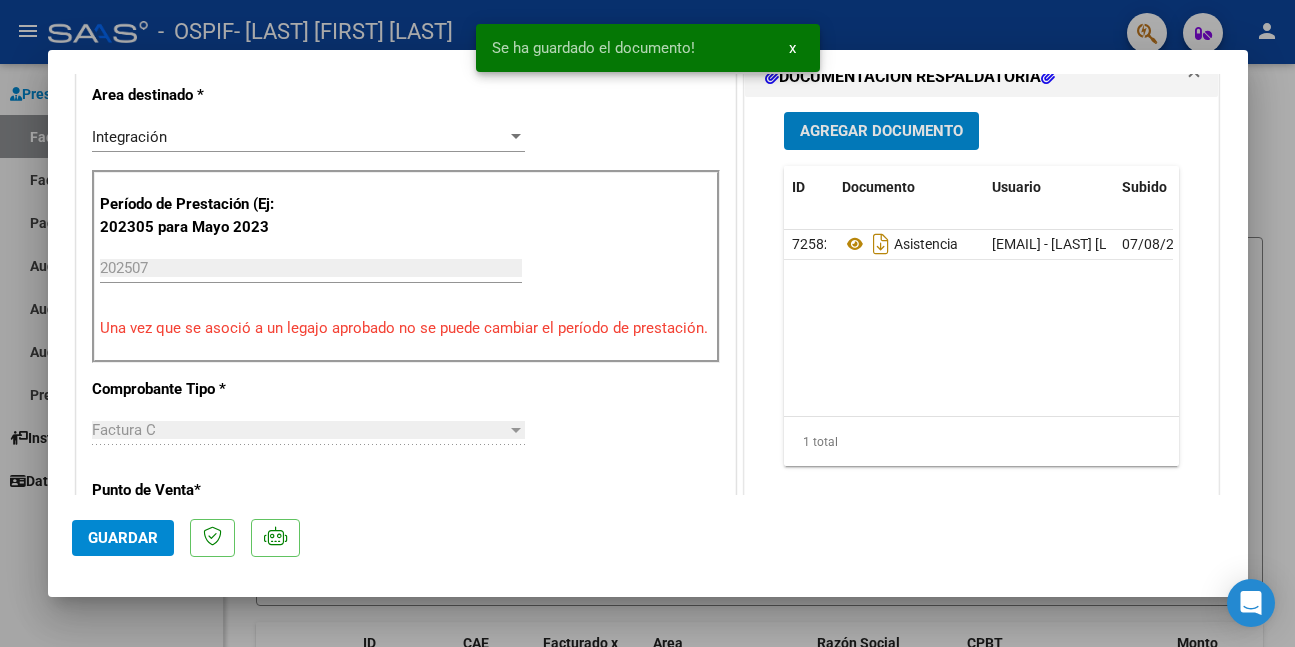 click on "Agregar Documento" at bounding box center (881, 132) 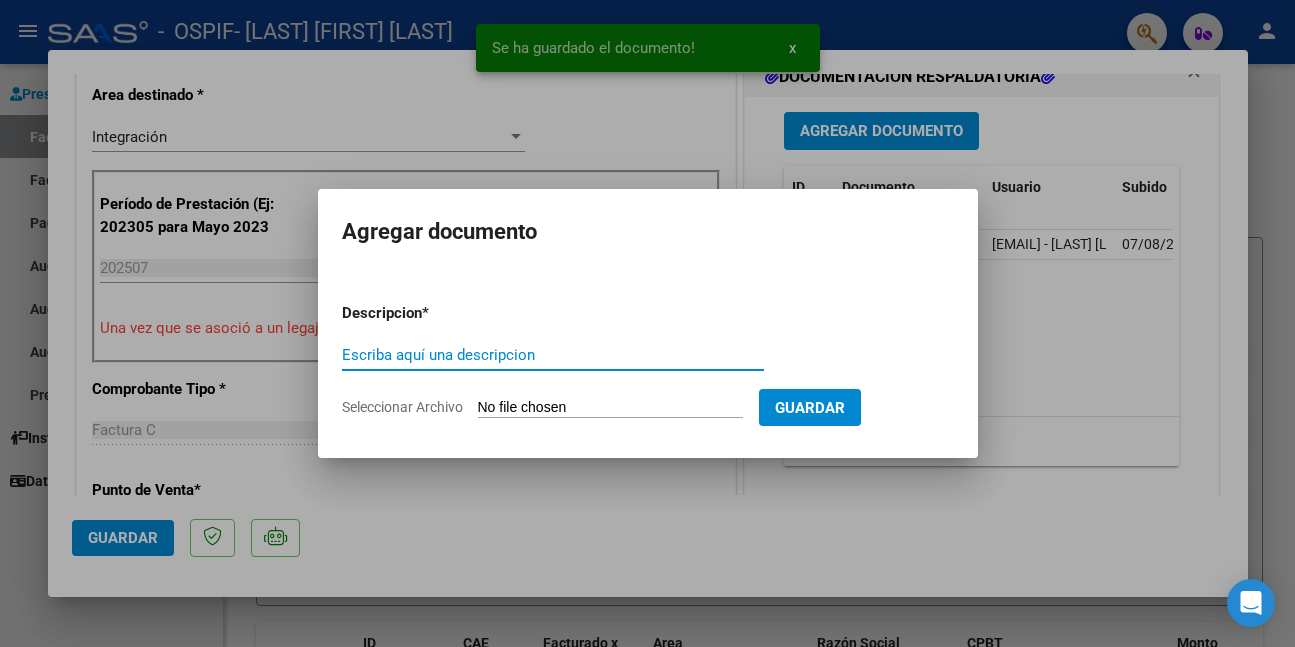click on "Escriba aquí una descripcion" at bounding box center [553, 355] 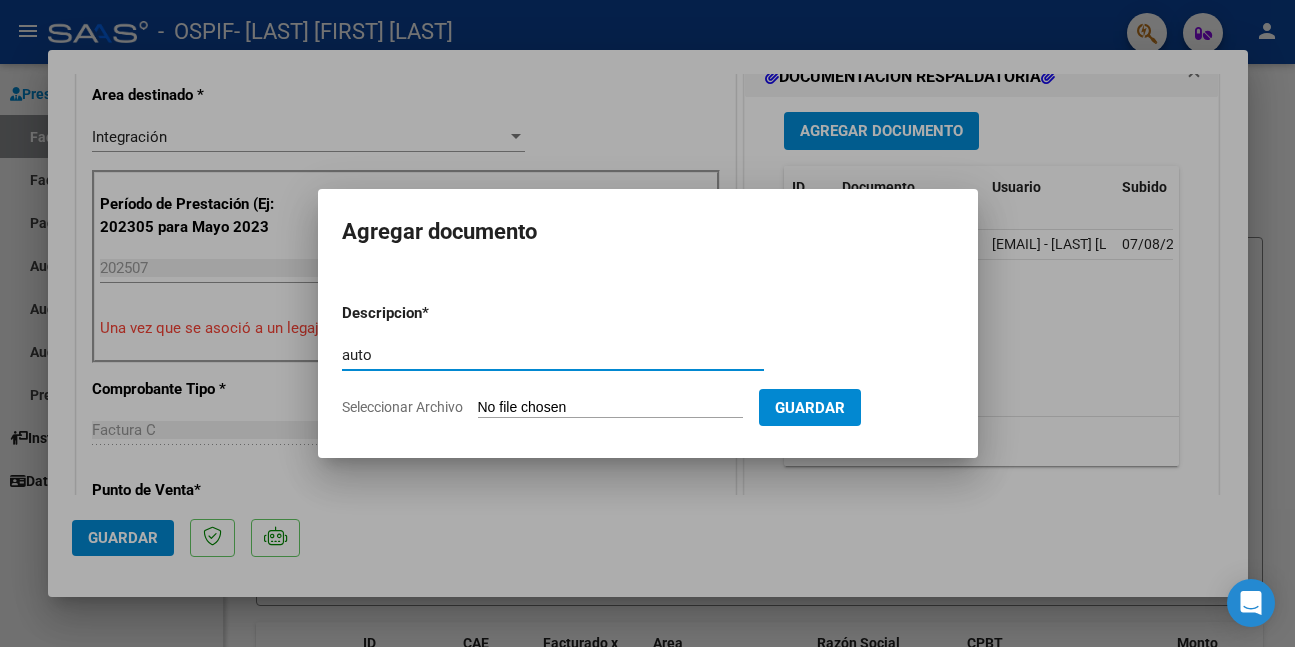type on "auto" 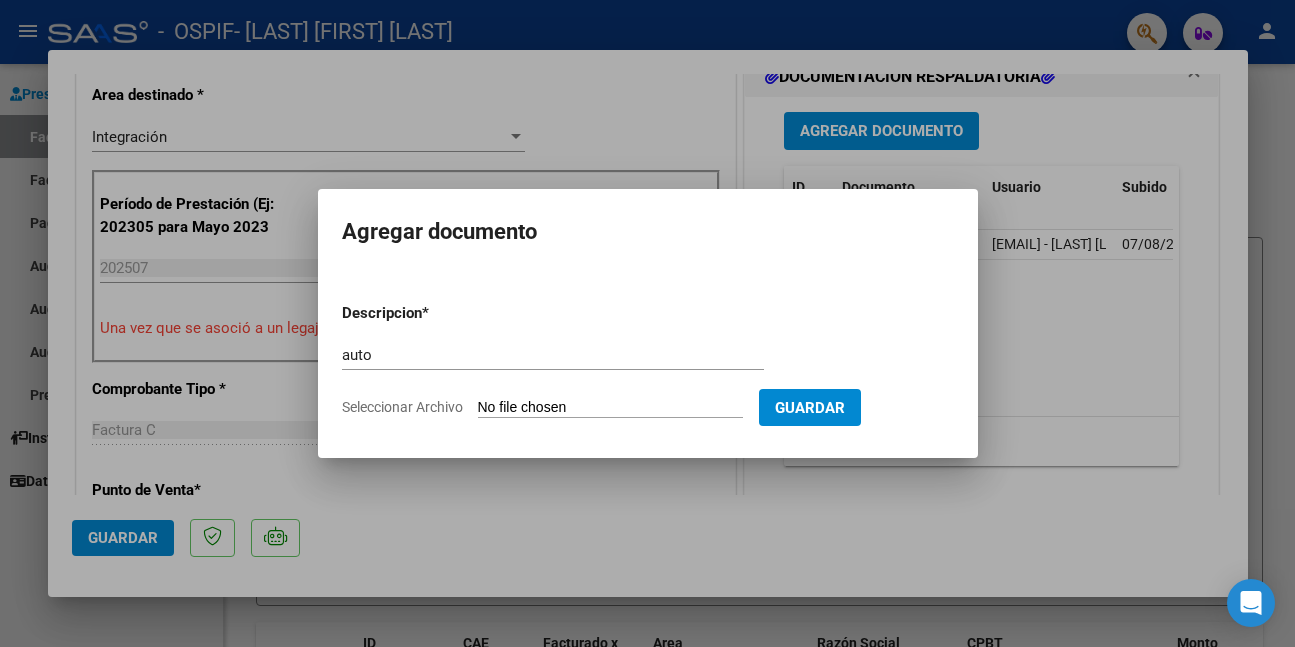 type on "C:\fakepath\[TEXT].pdf" 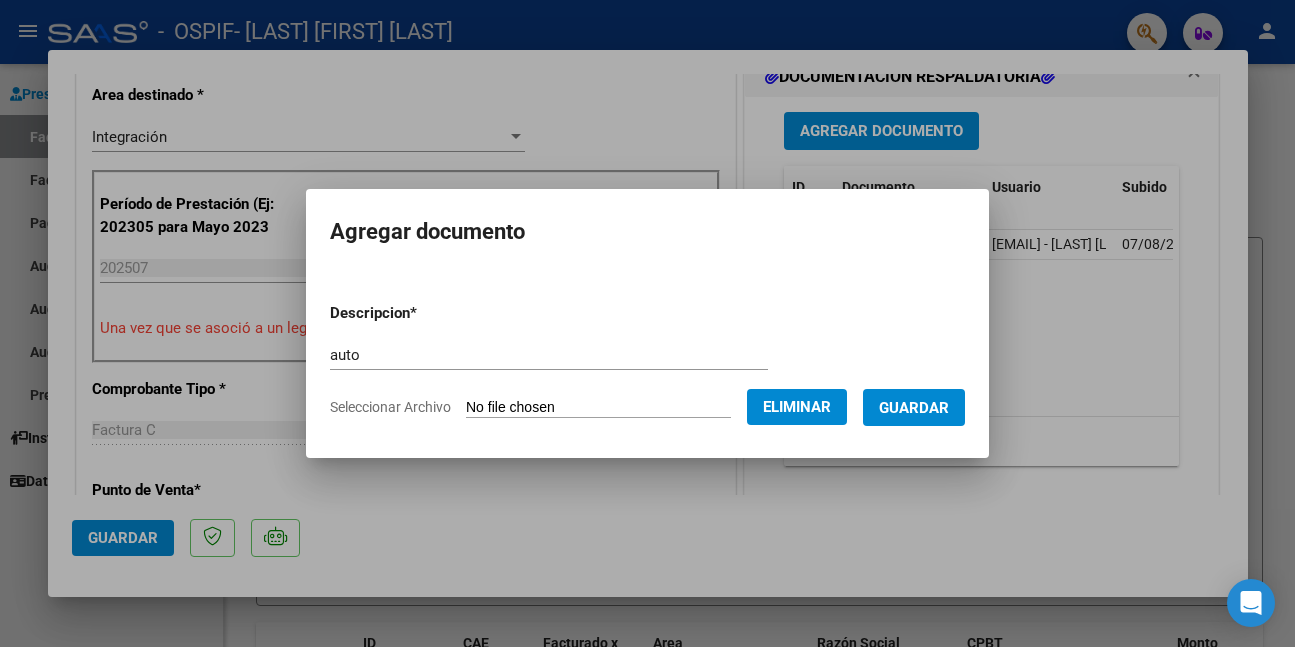 click on "Guardar" at bounding box center (914, 408) 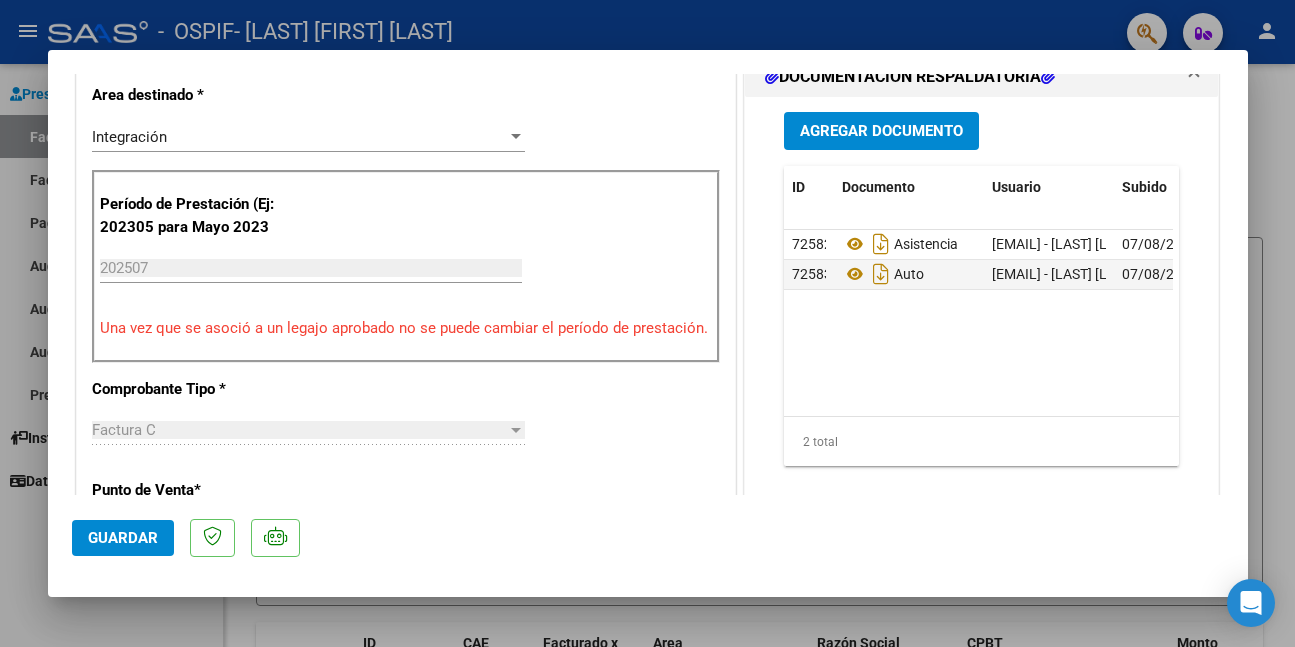 click on "Guardar" 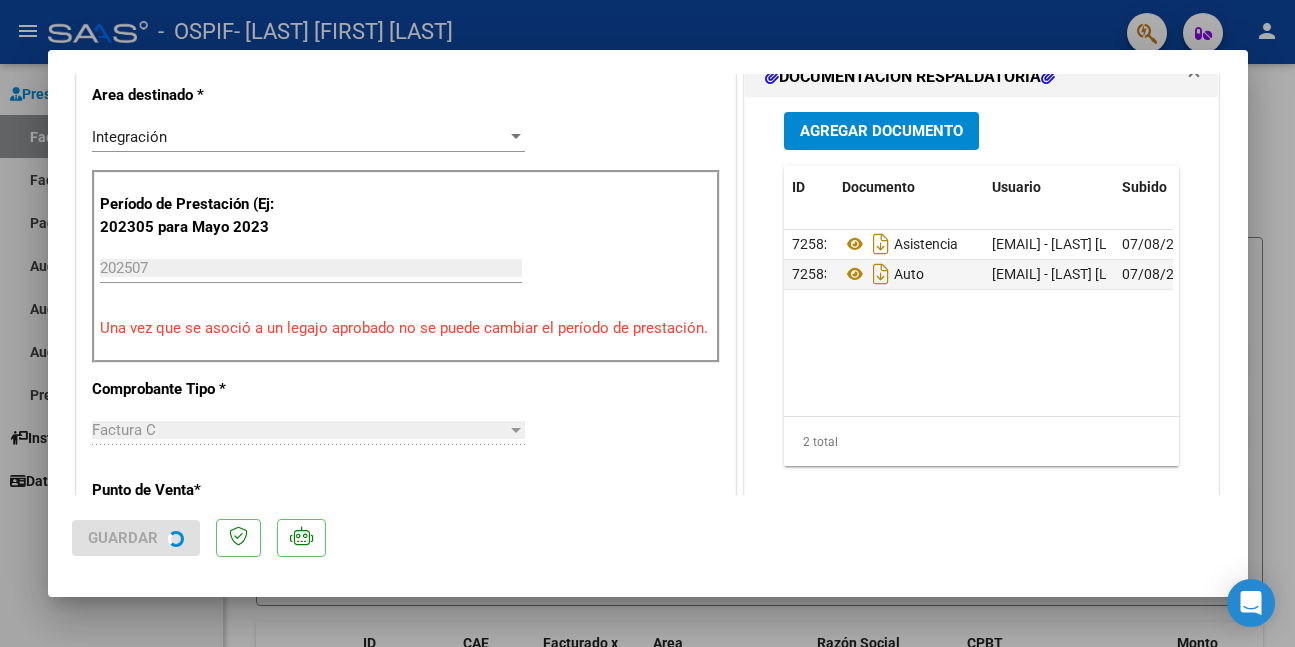 click at bounding box center [647, 323] 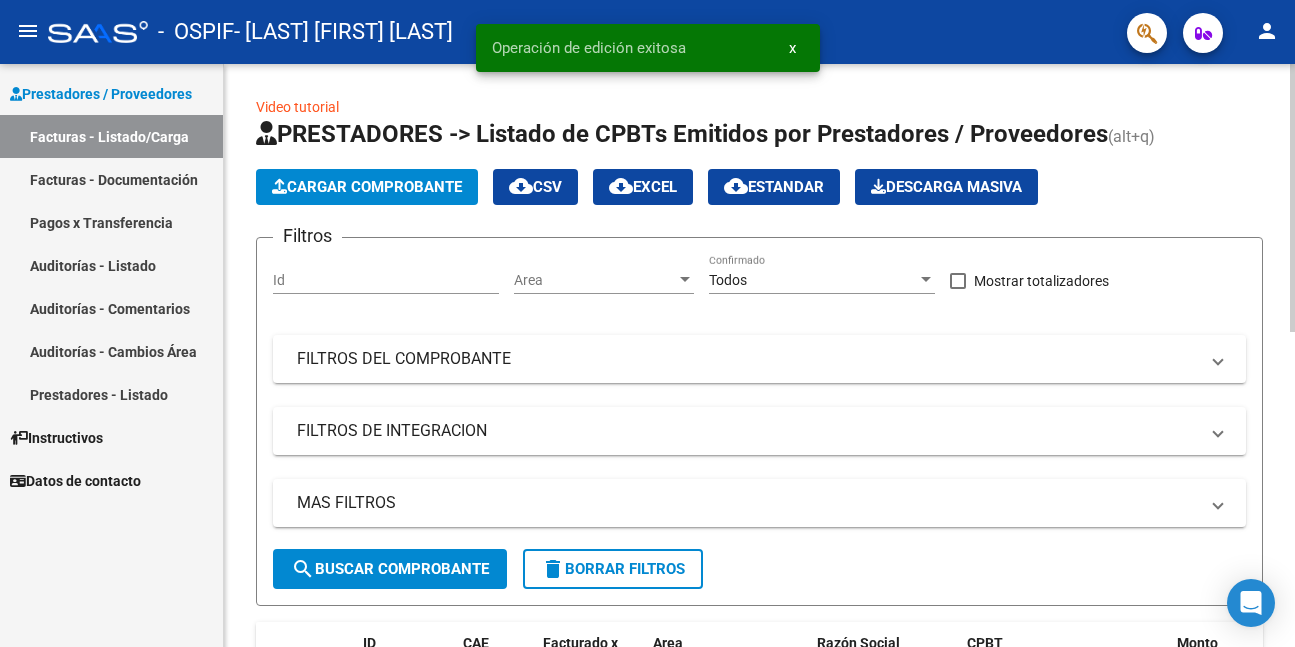 click on "Cargar Comprobante" 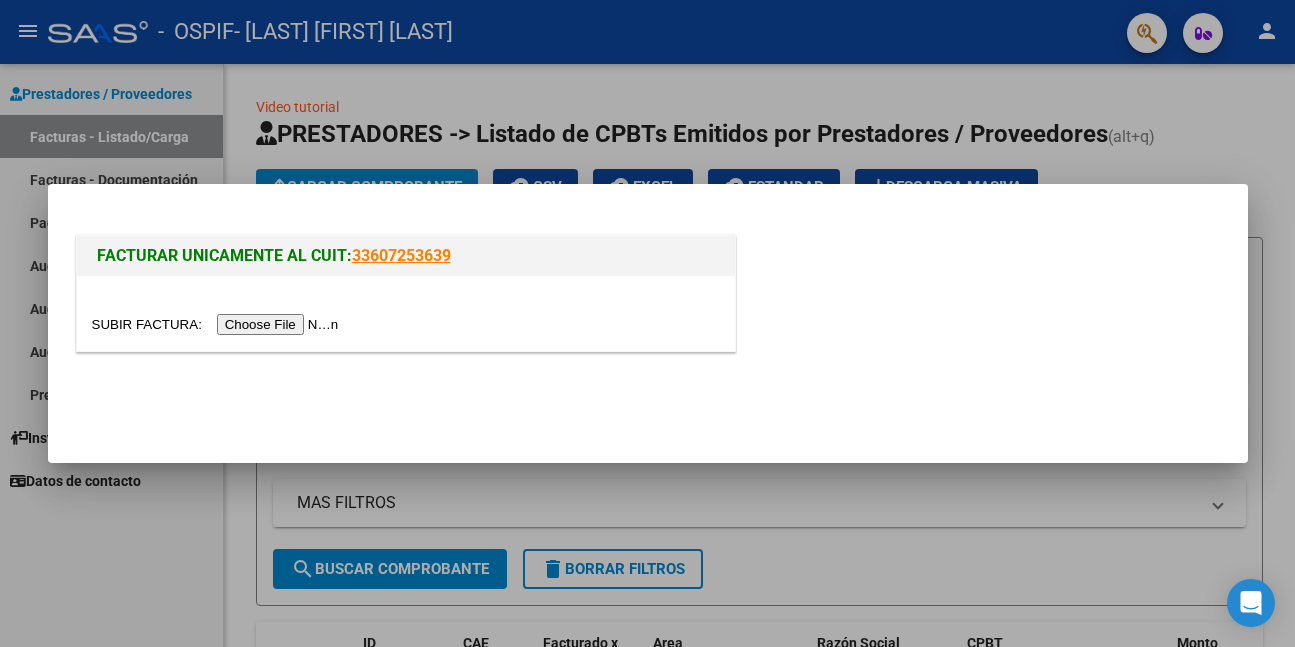 click at bounding box center [218, 324] 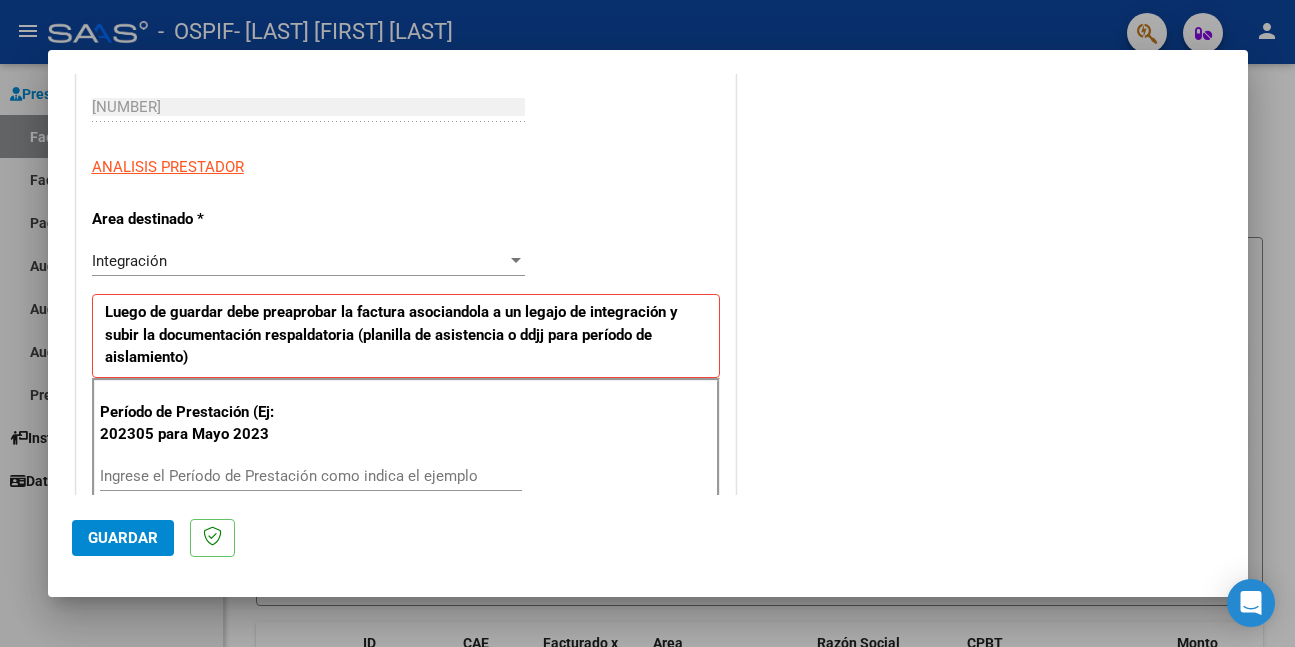 scroll, scrollTop: 400, scrollLeft: 0, axis: vertical 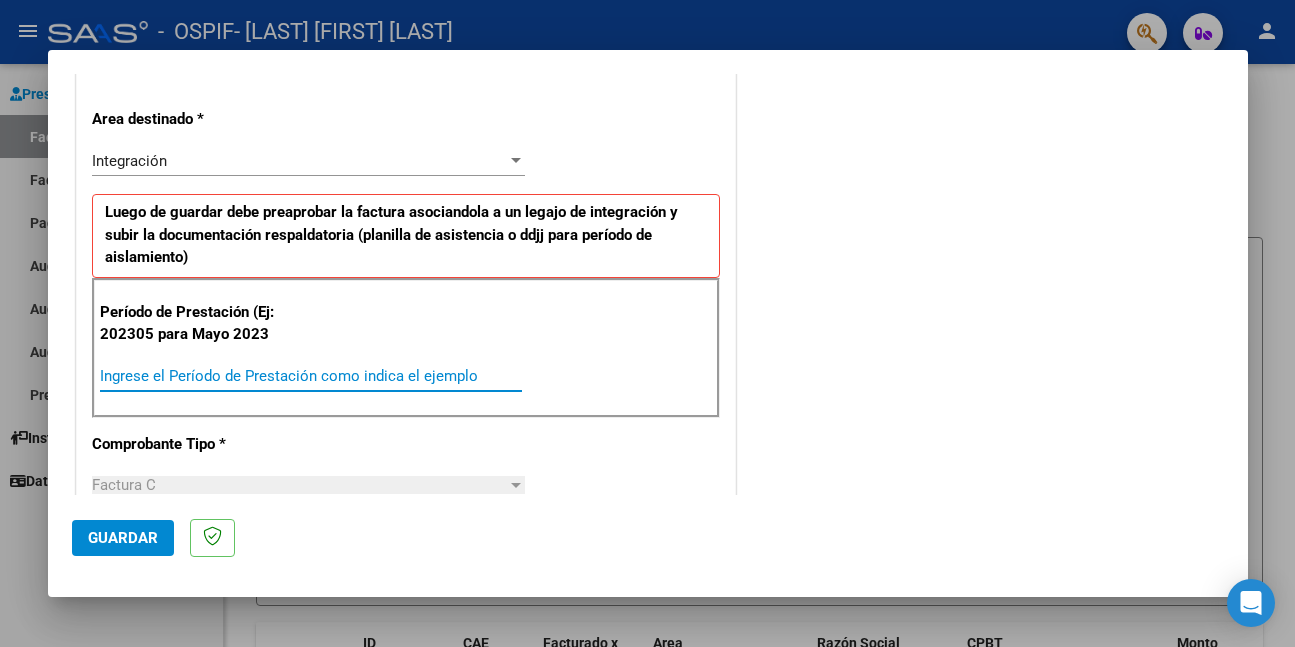 click on "Ingrese el Período de Prestación como indica el ejemplo" at bounding box center [311, 376] 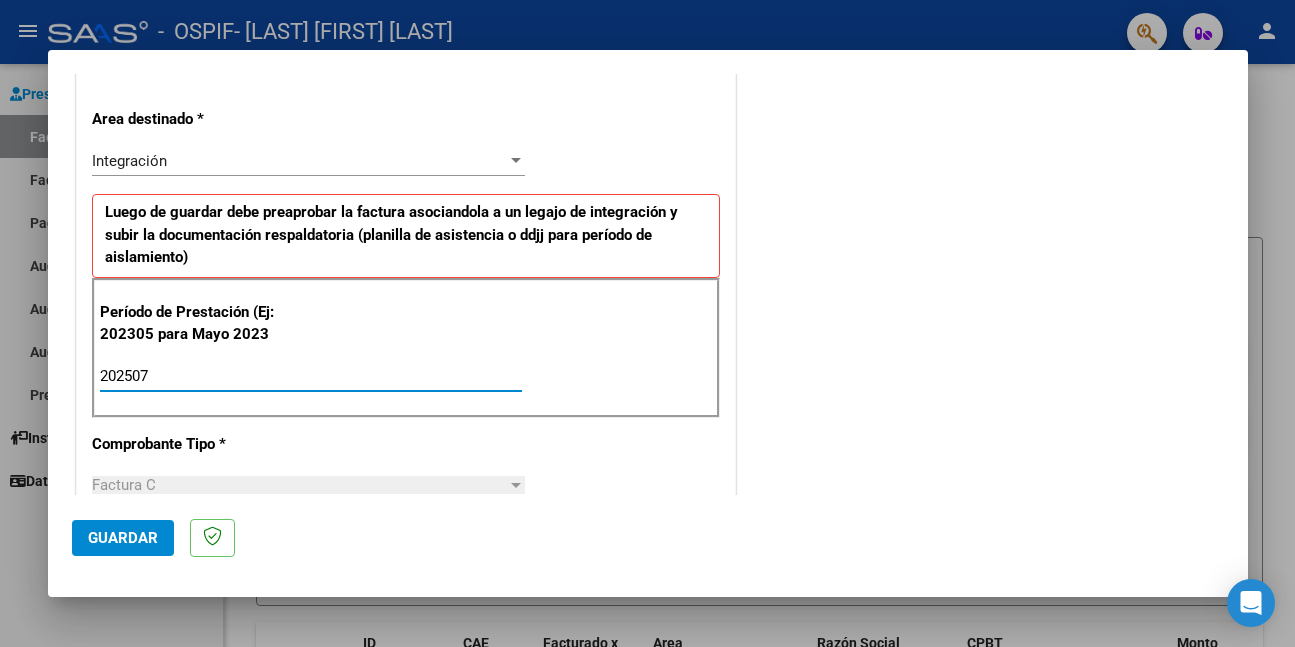 type on "202507" 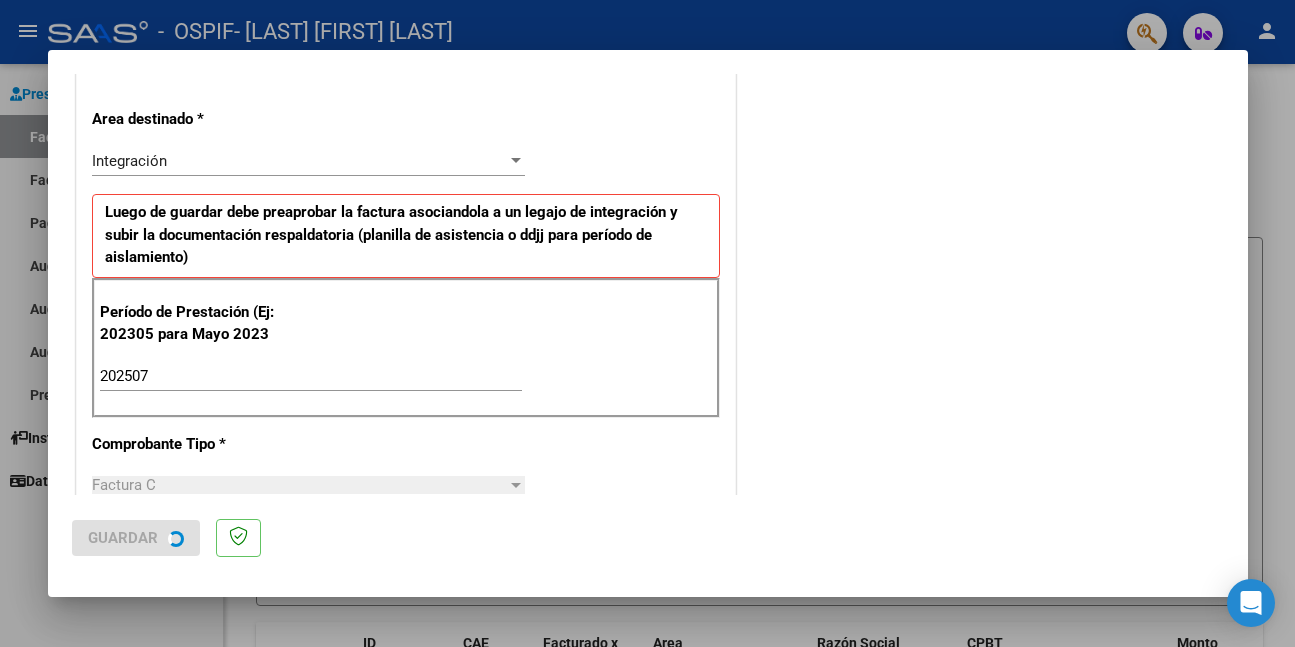 scroll, scrollTop: 0, scrollLeft: 0, axis: both 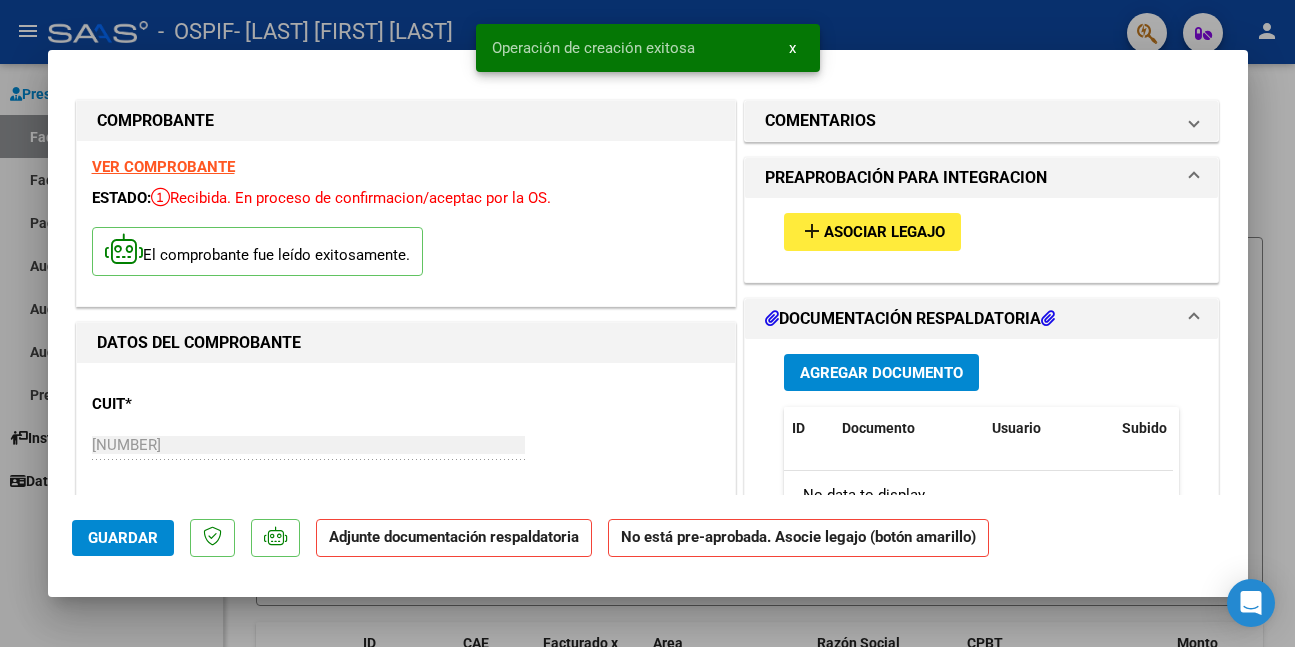 click on "Asociar Legajo" at bounding box center (884, 233) 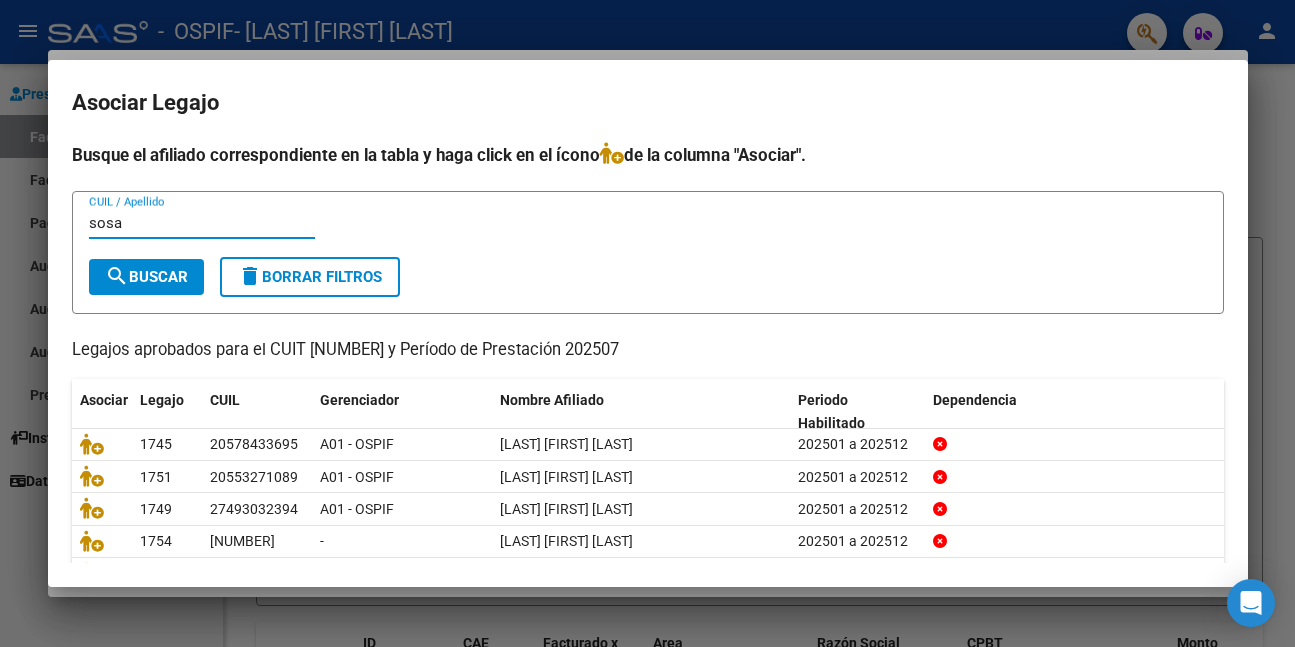 type on "sosa" 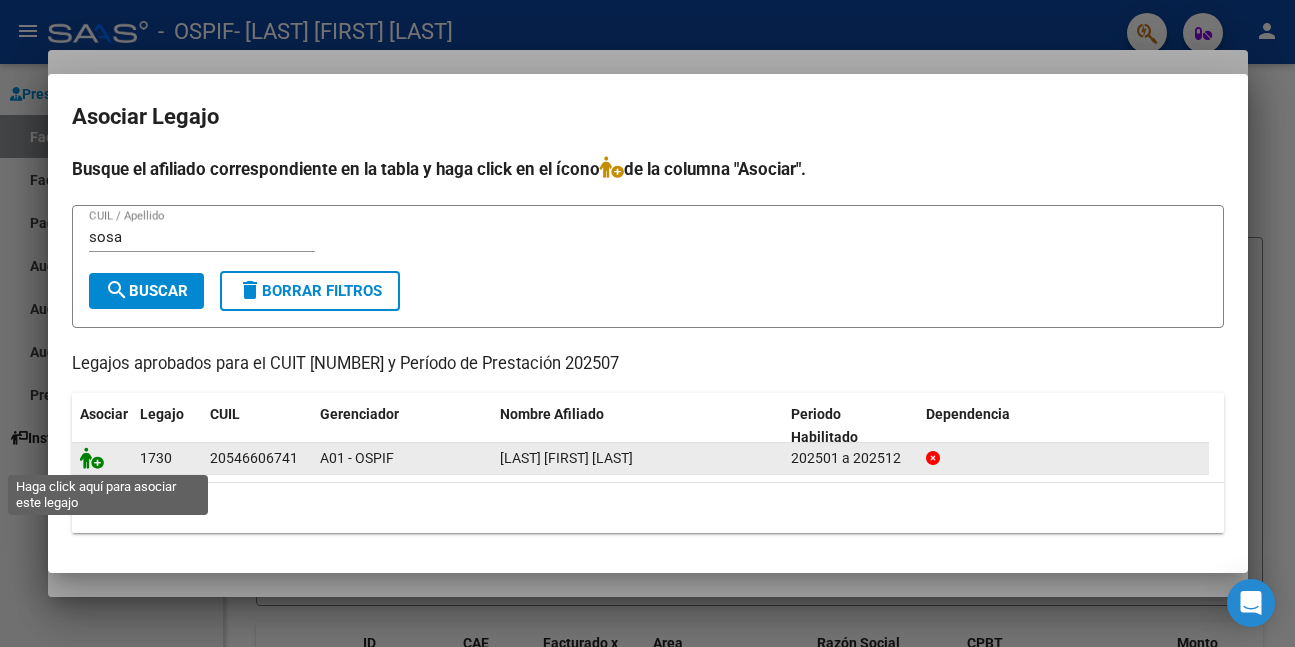 click 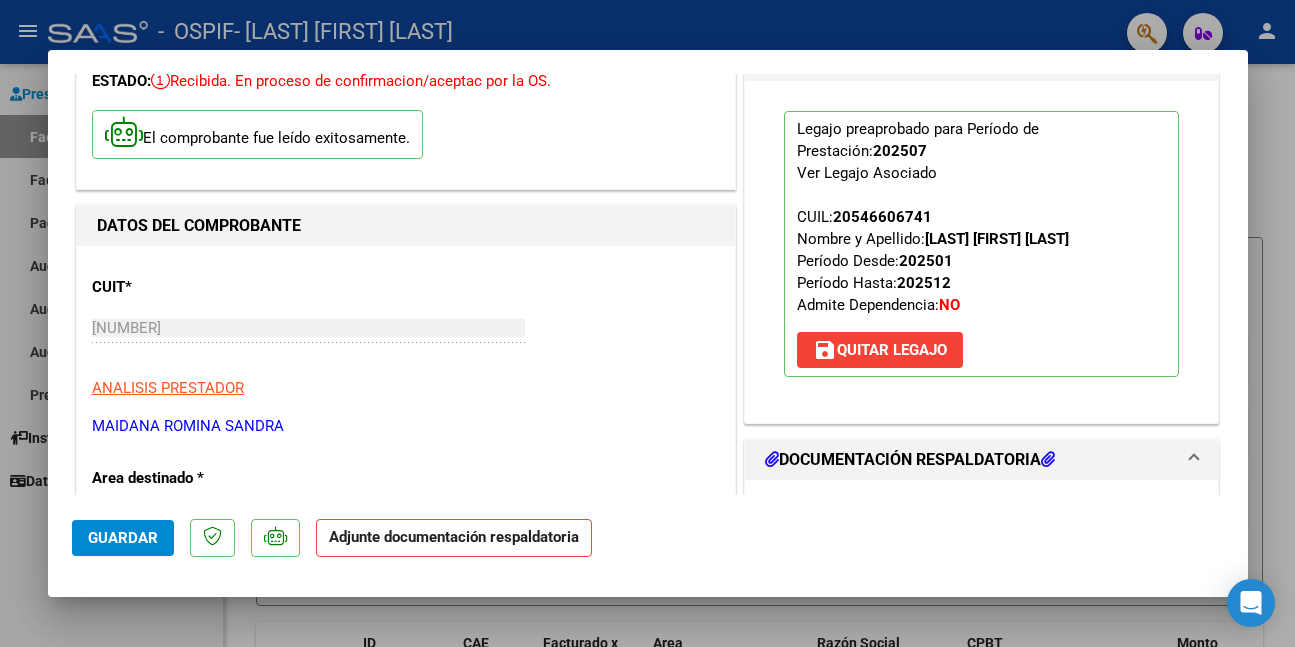 scroll, scrollTop: 400, scrollLeft: 0, axis: vertical 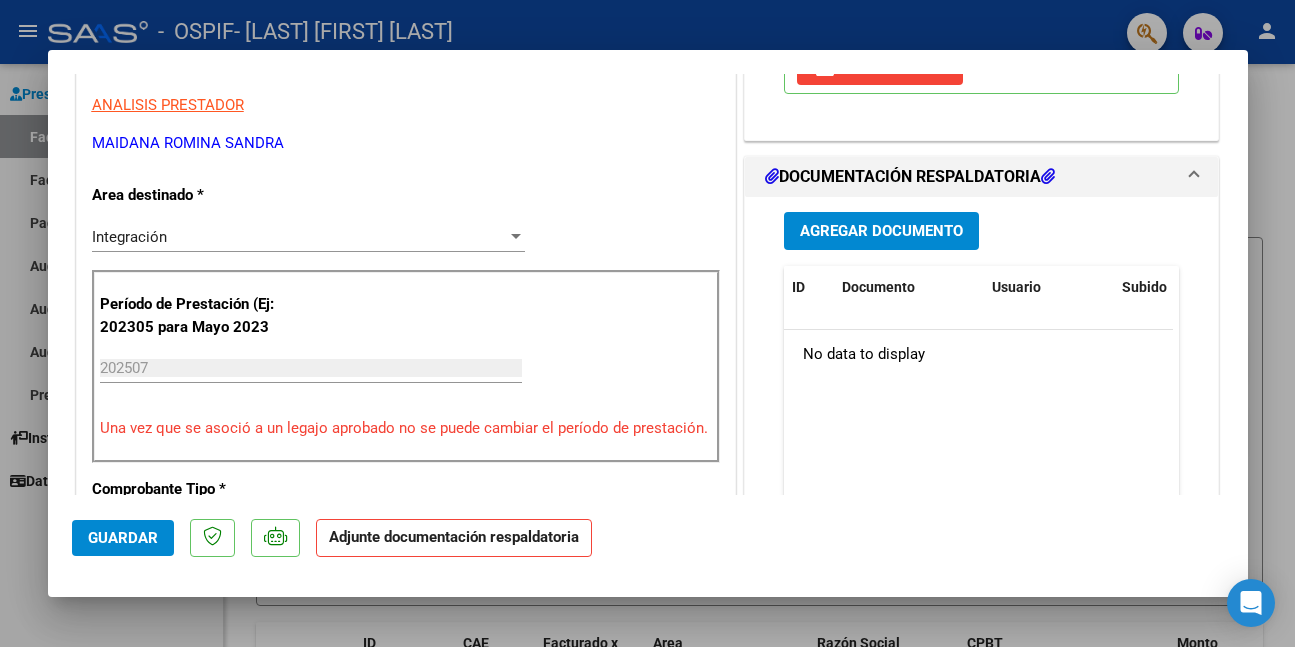 click on "Agregar Documento" at bounding box center [881, 232] 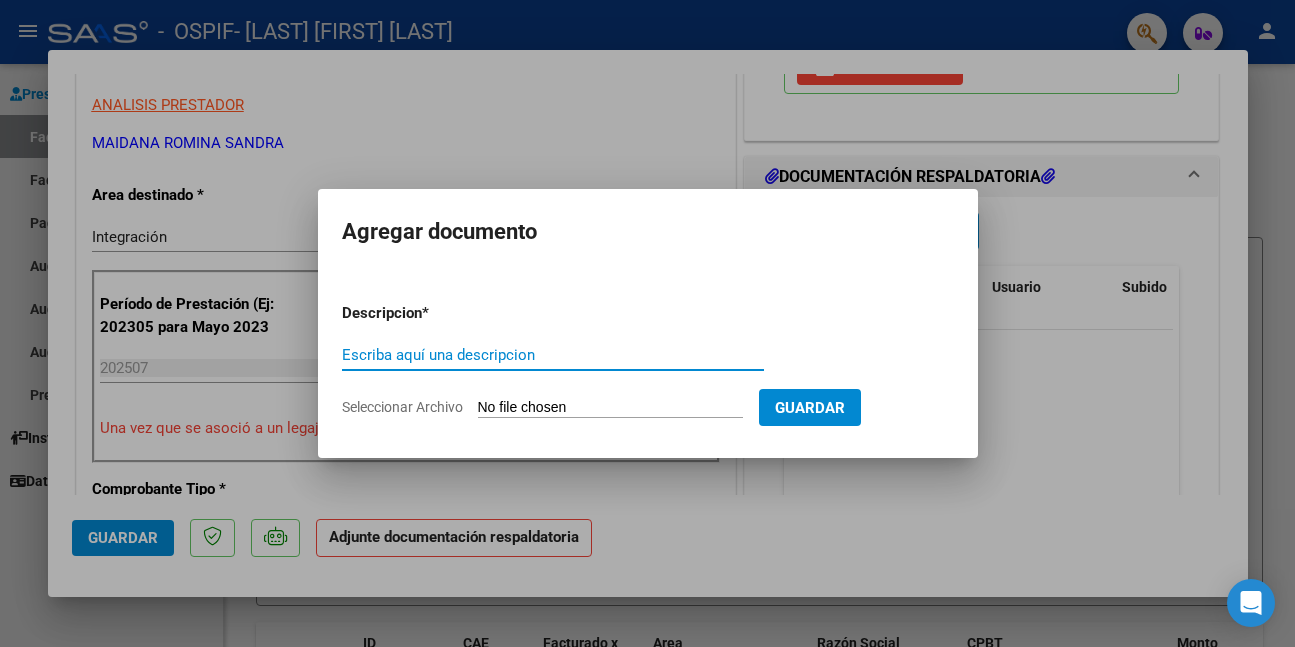paste on "asistencia" 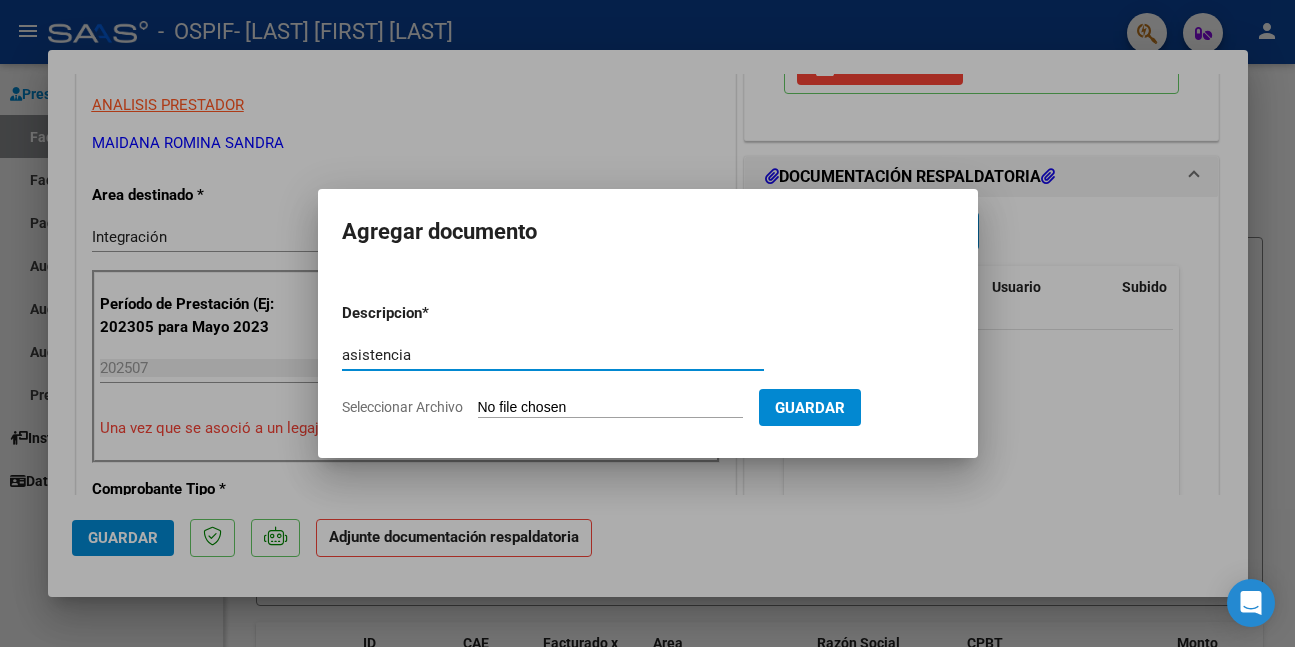 type on "asistencia" 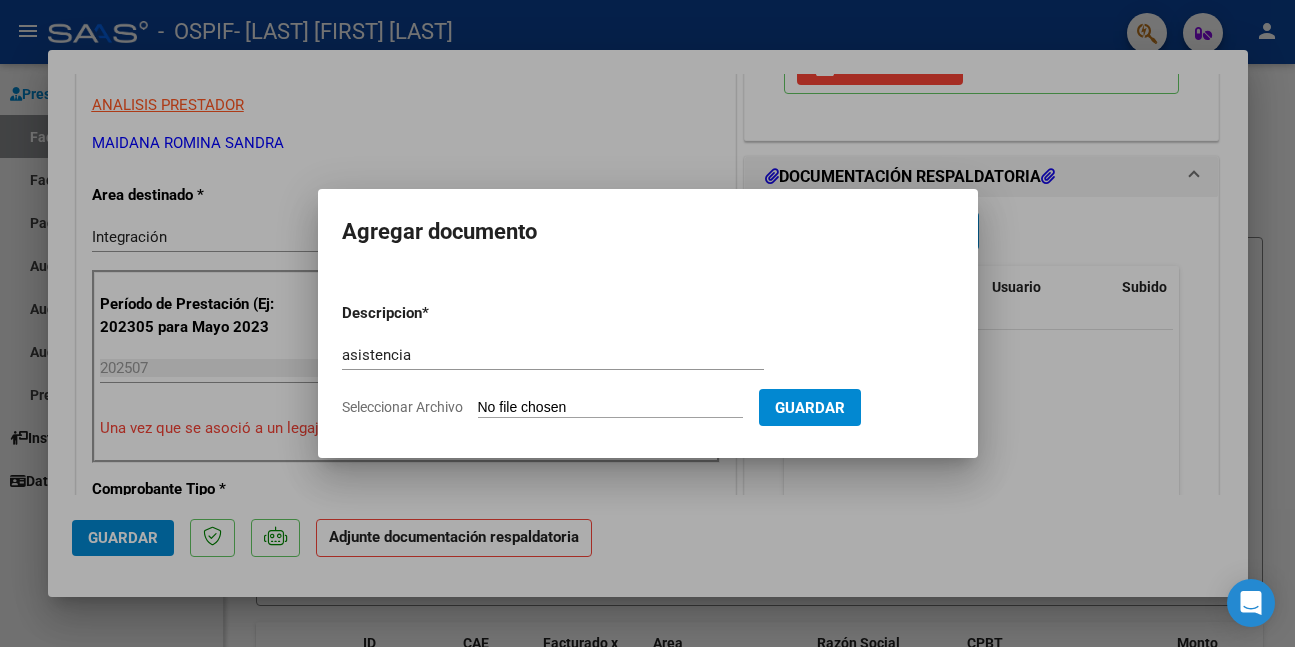 type on "C:\fakepath\WhatsApp Image 2025-08-07 at 11.15.44.jpeg" 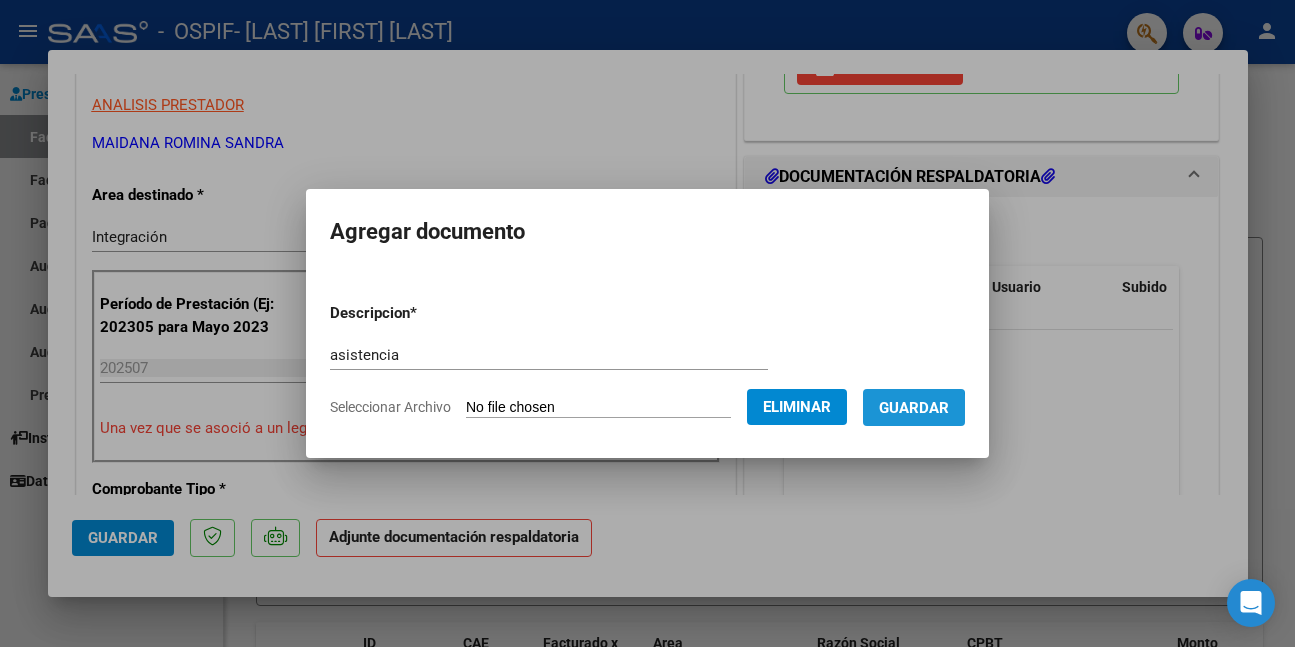 click on "Guardar" at bounding box center [914, 407] 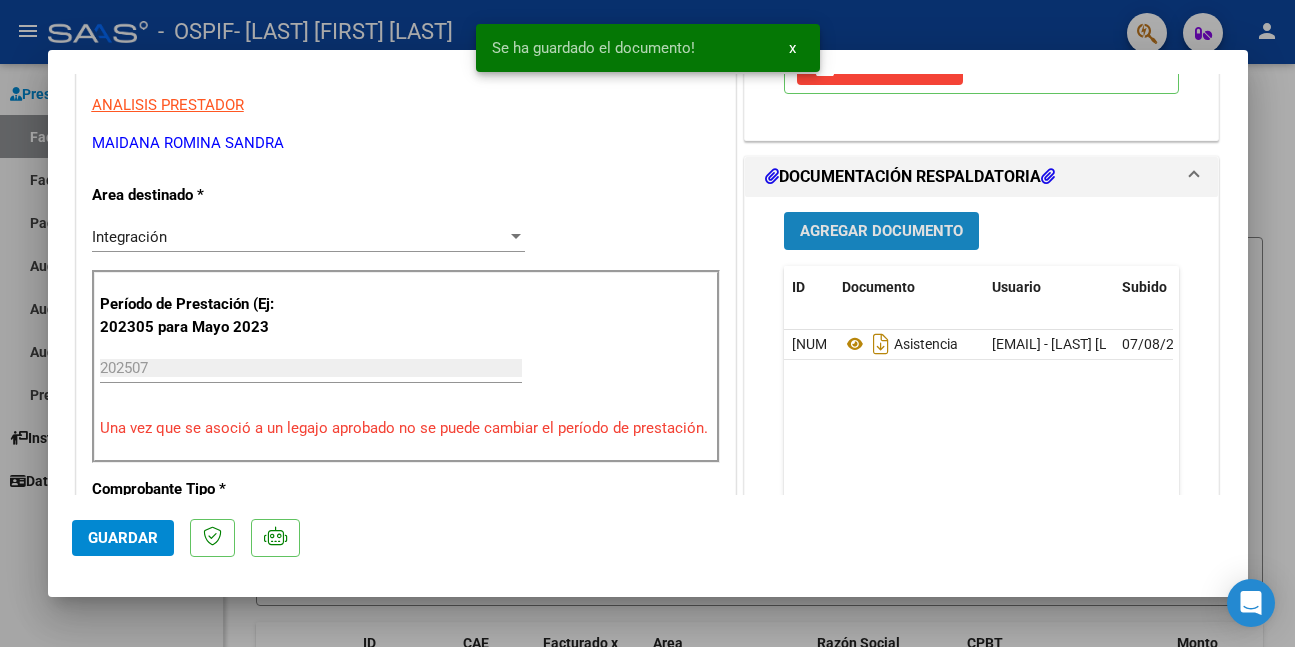 click on "Agregar Documento" at bounding box center (881, 232) 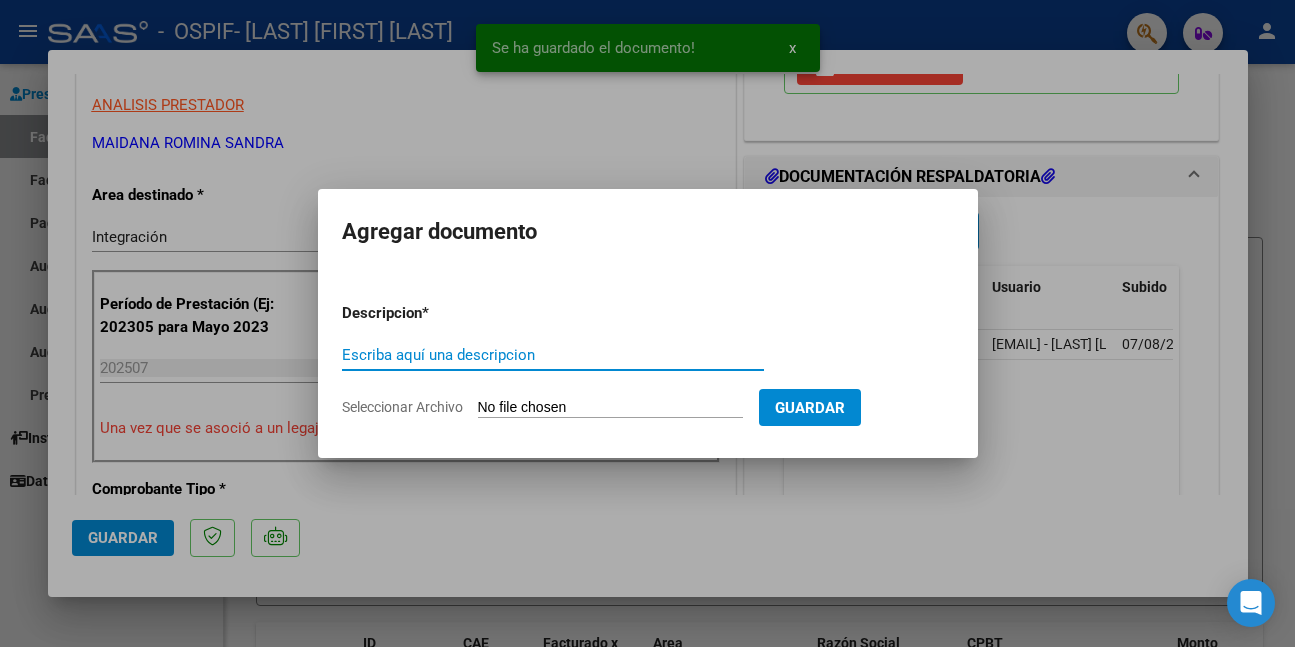 click on "Escriba aquí una descripcion" at bounding box center (553, 355) 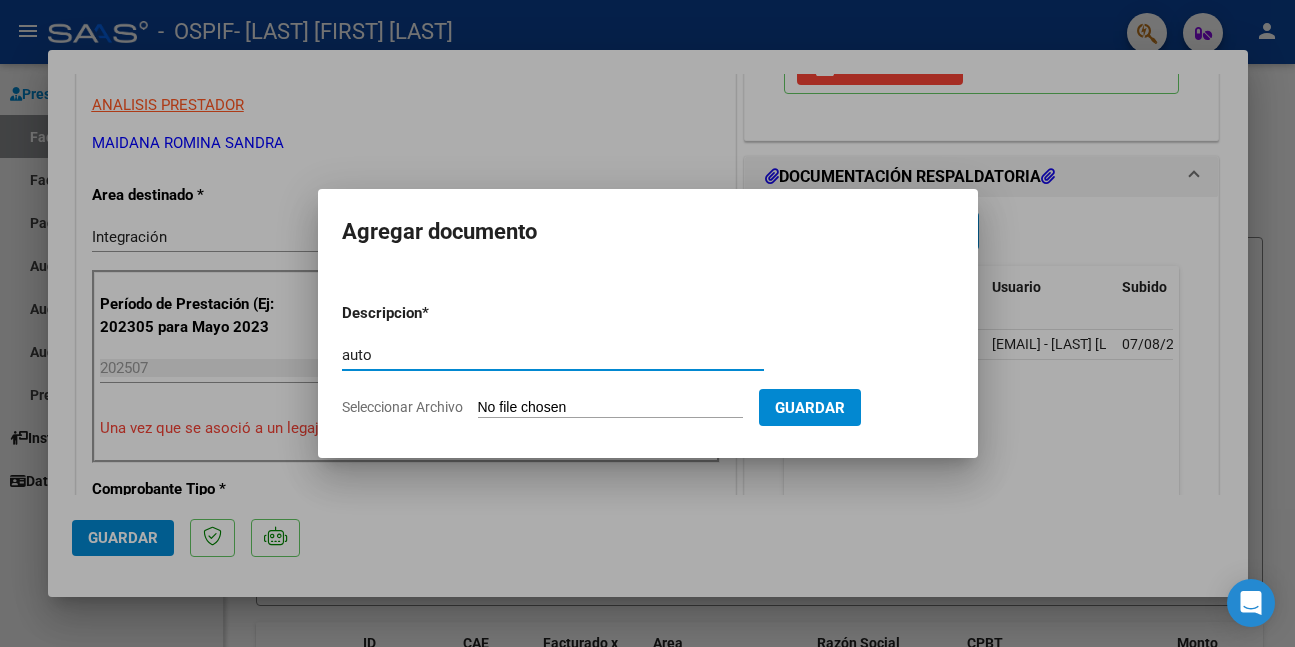 type on "auto" 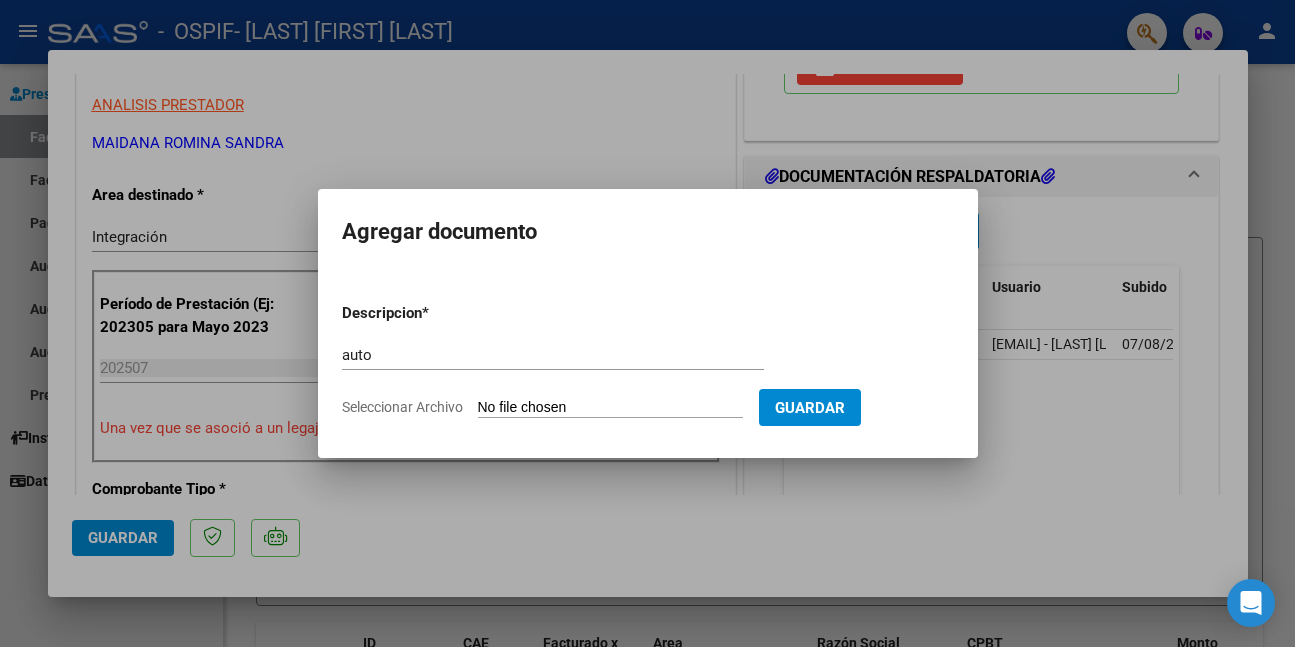 type on "C:\fakepath\SOSA.jpeg" 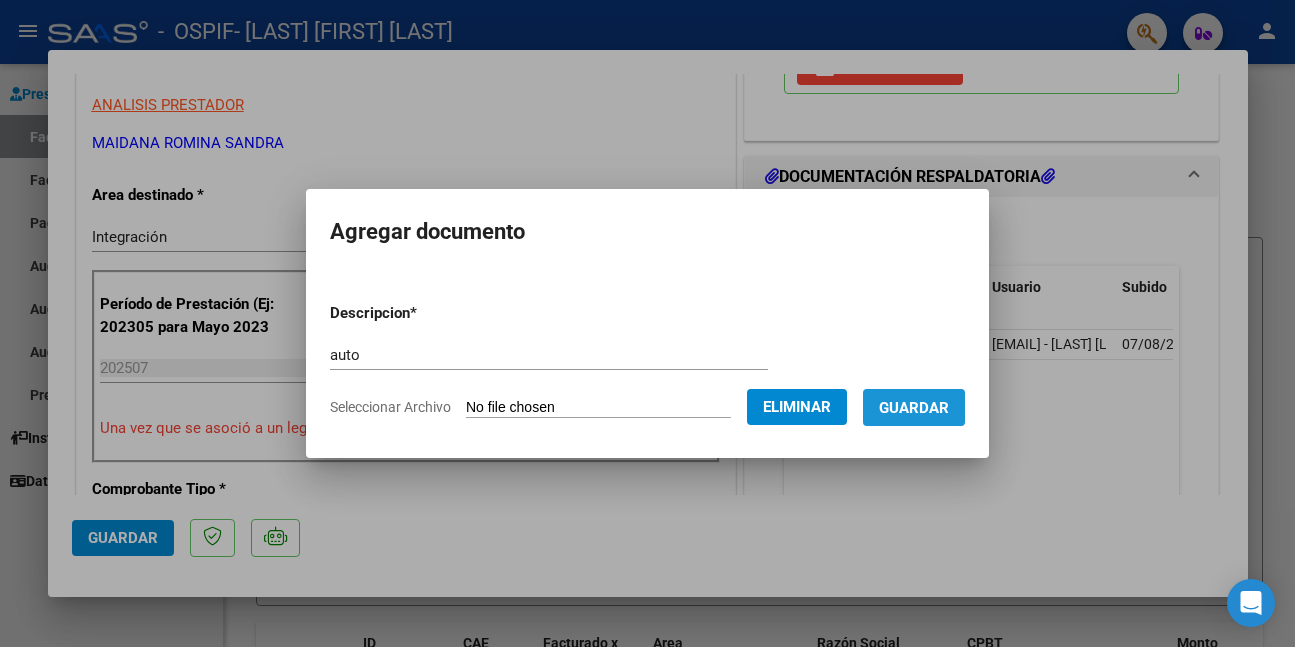 click on "Guardar" at bounding box center (914, 408) 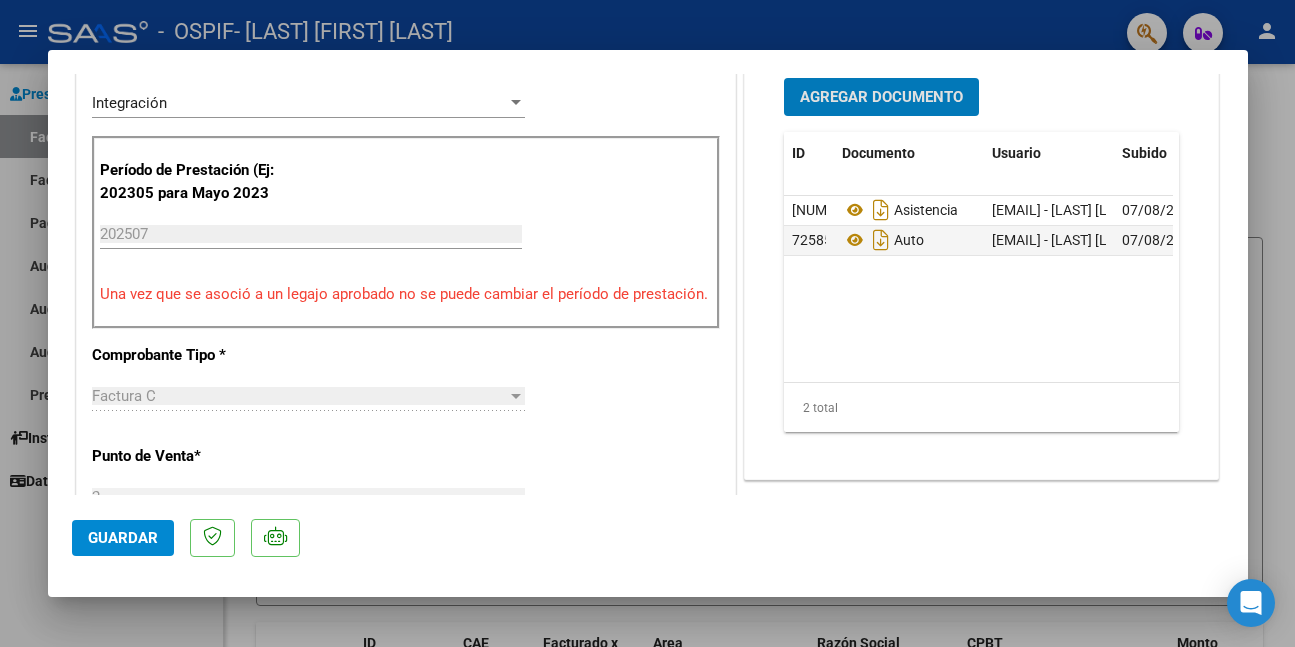 scroll, scrollTop: 600, scrollLeft: 0, axis: vertical 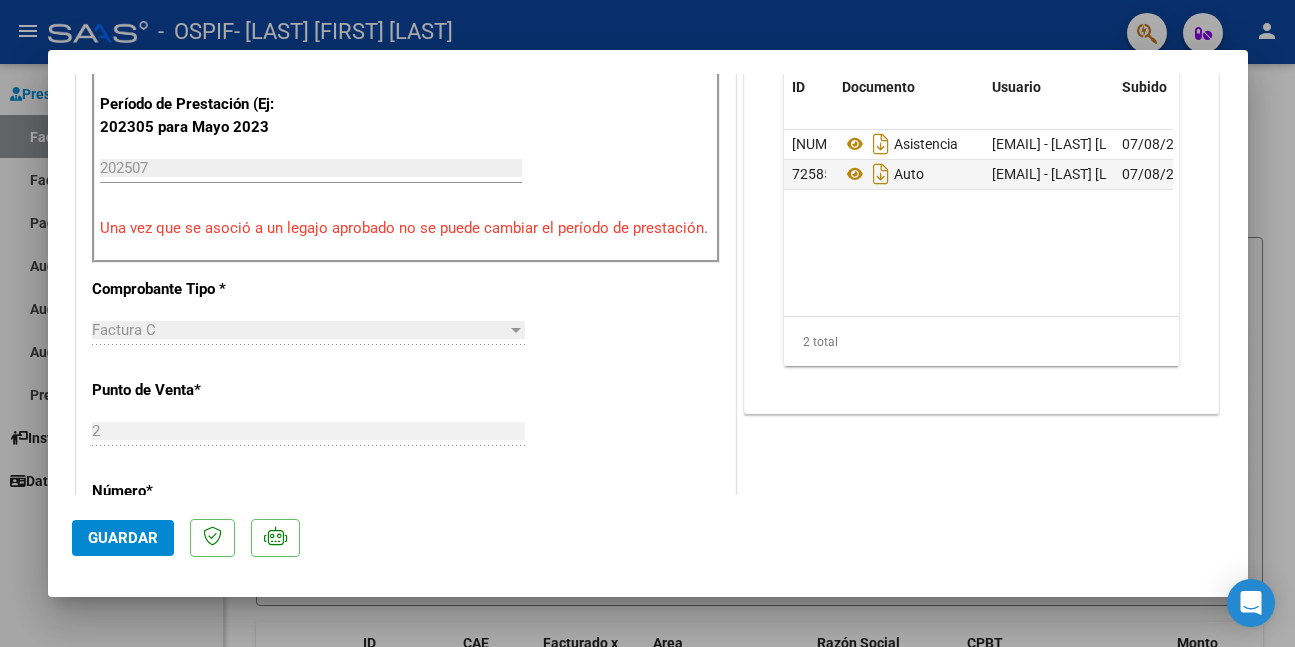 click on "Guardar" 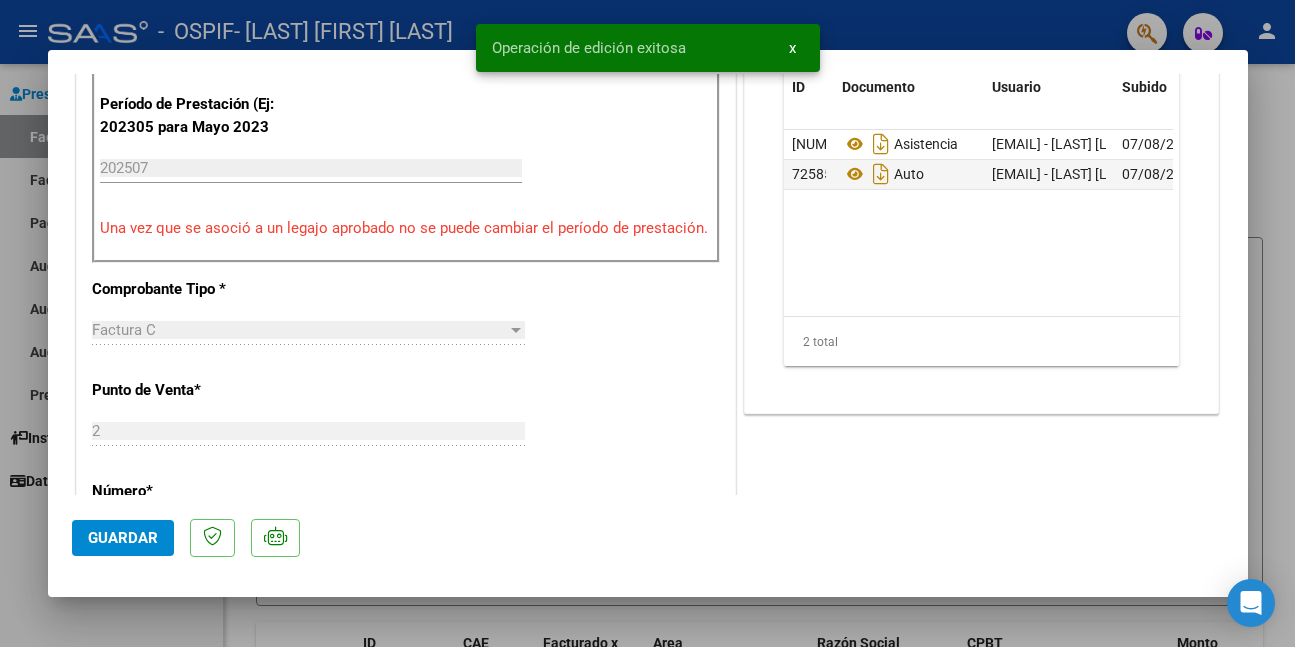 click on "Guardar" 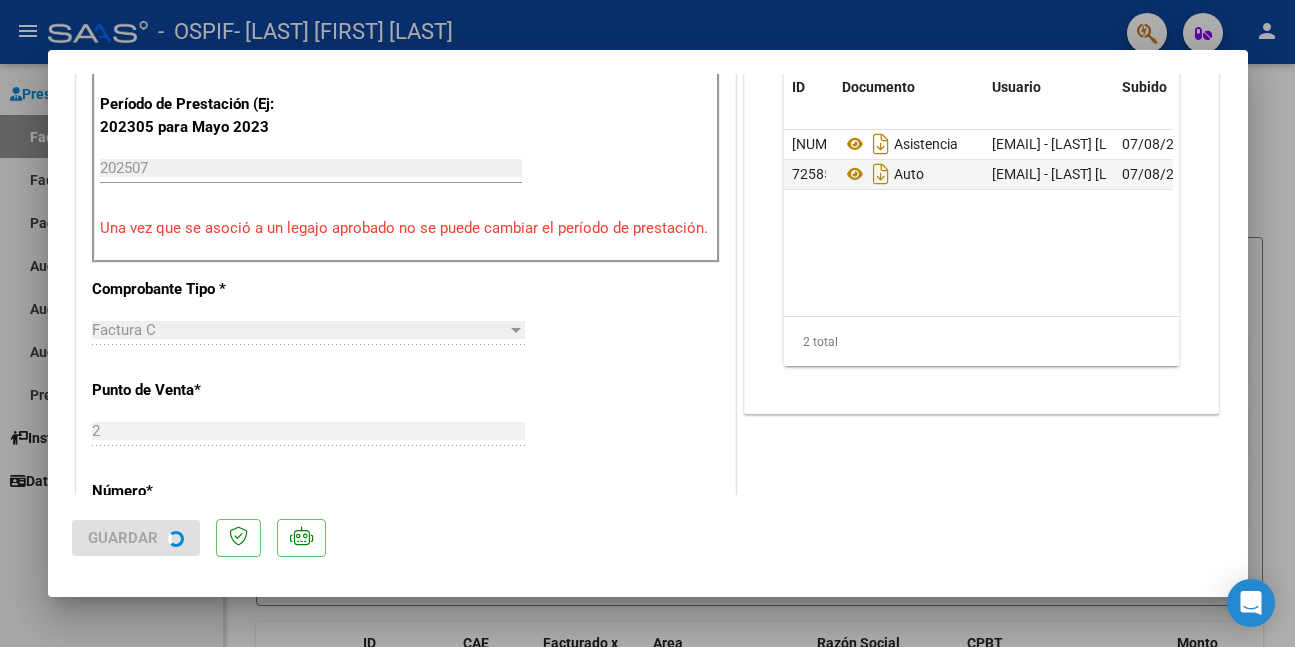 click at bounding box center [647, 323] 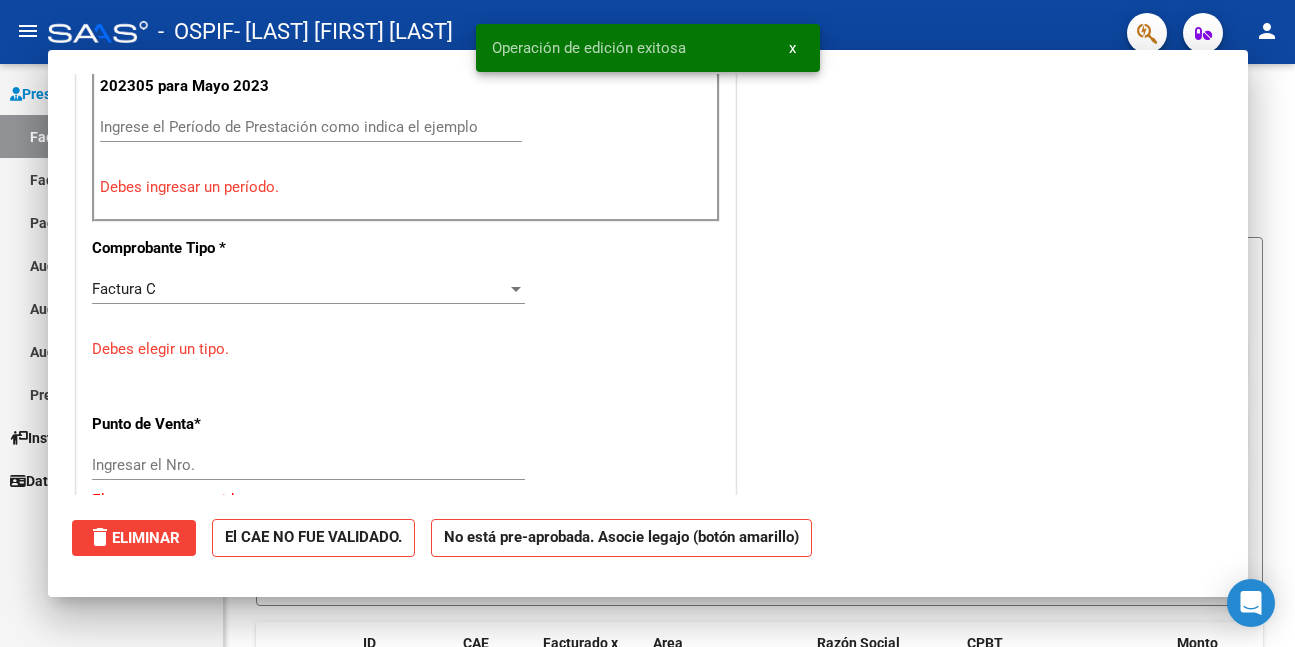 scroll, scrollTop: 0, scrollLeft: 0, axis: both 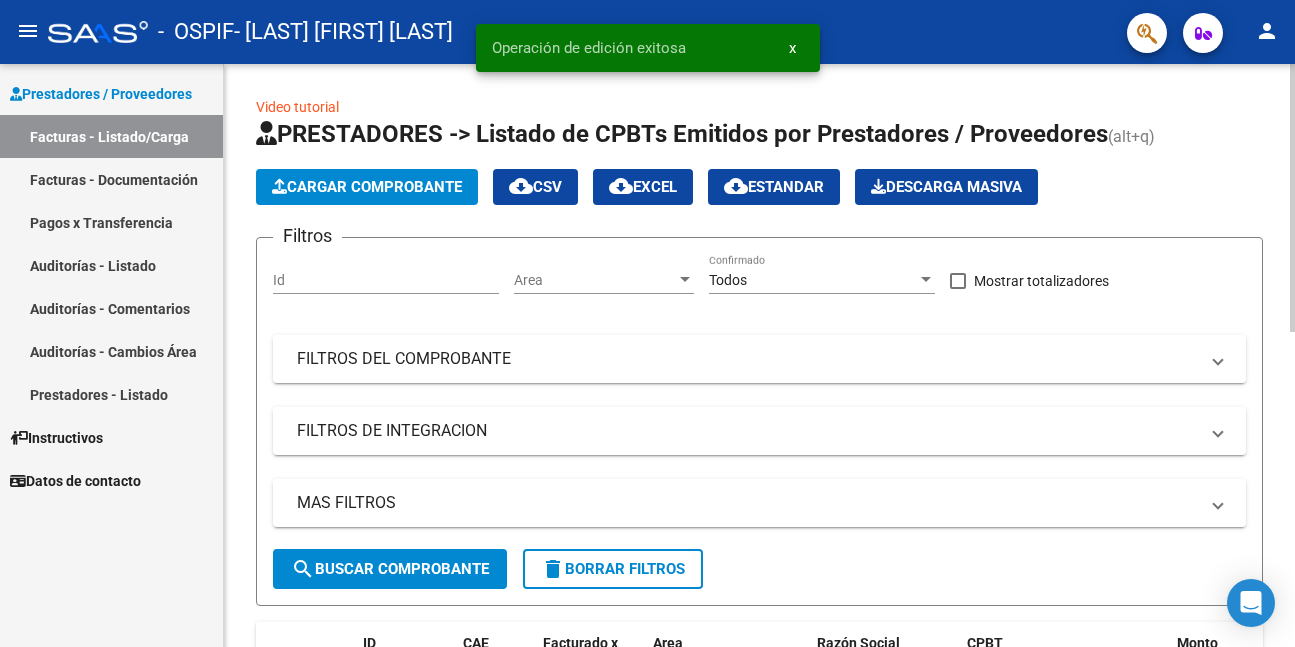 click on "Cargar Comprobante" 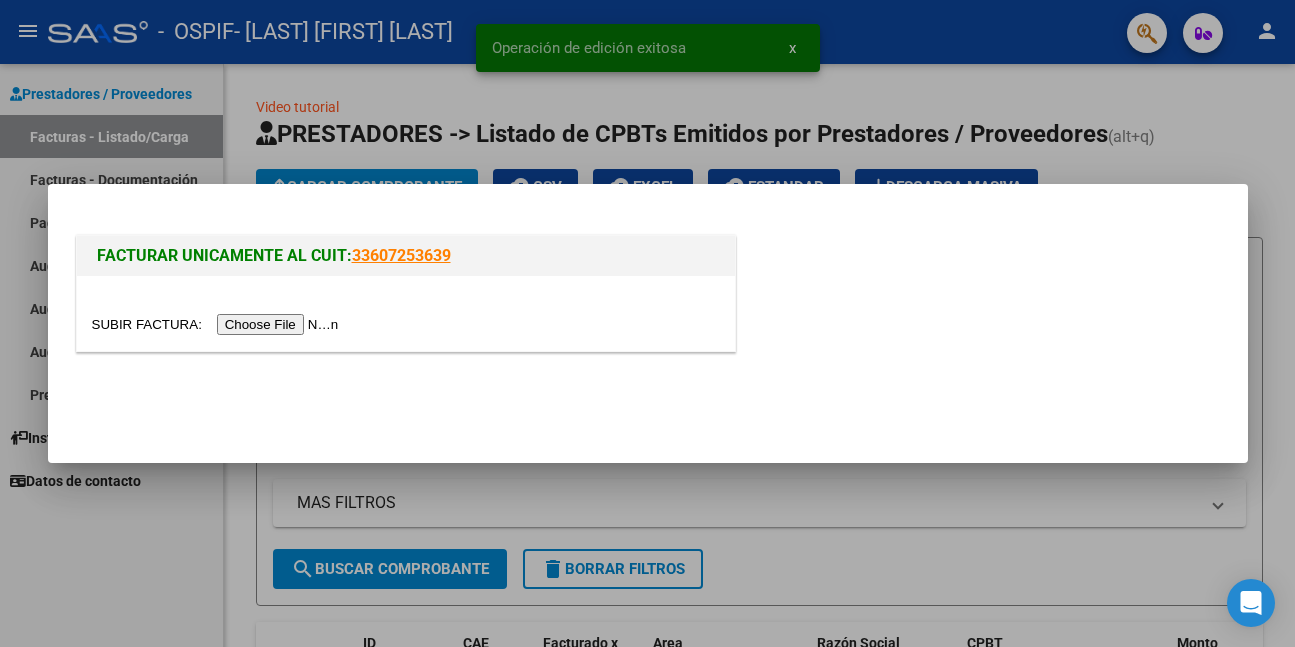 click at bounding box center (218, 324) 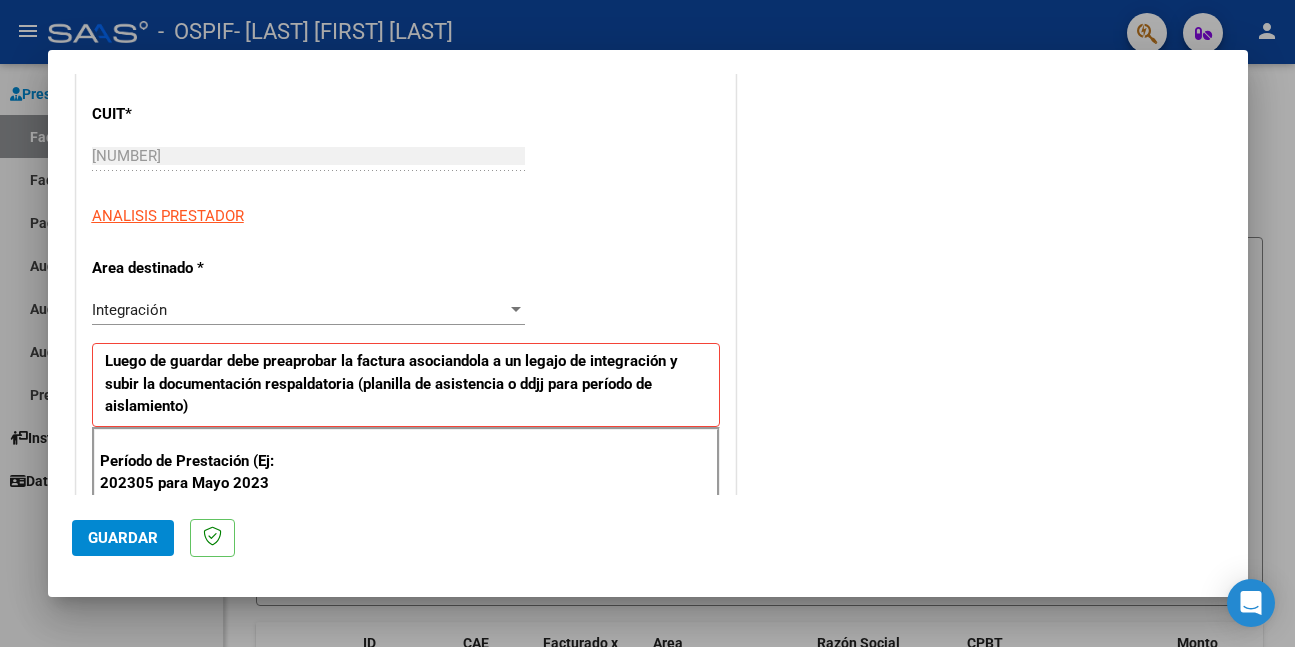 scroll, scrollTop: 300, scrollLeft: 0, axis: vertical 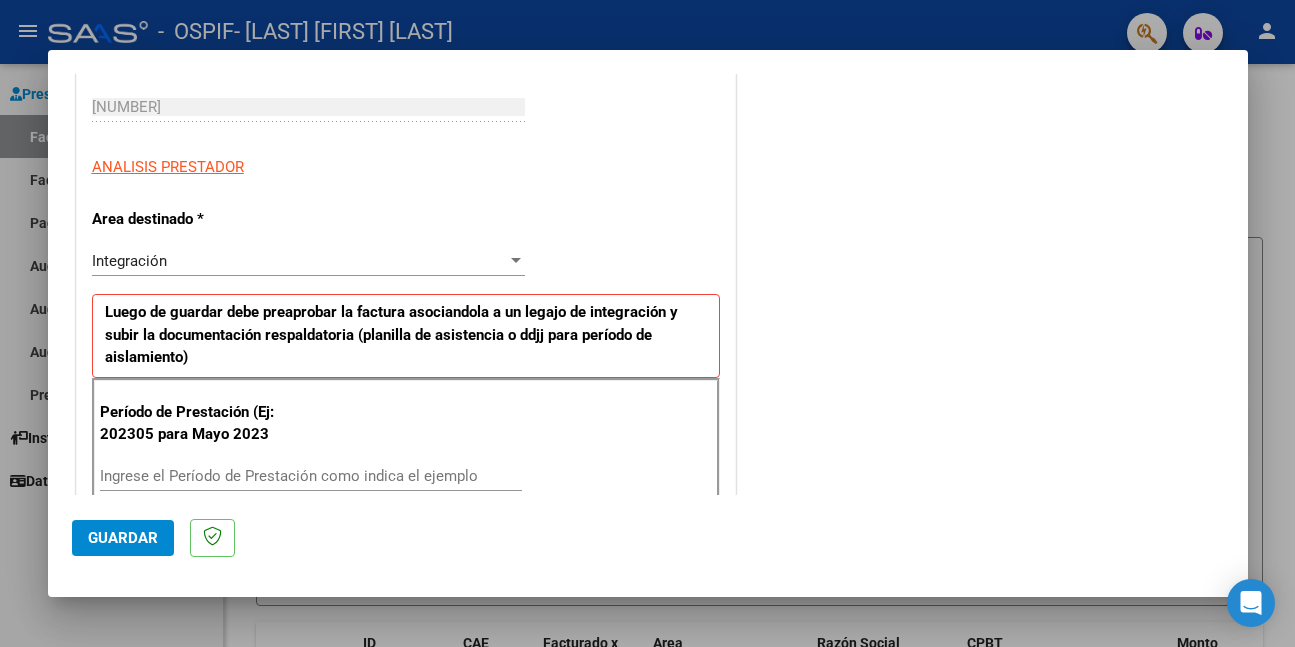 click on "Ingrese el Período de Prestación como indica el ejemplo" at bounding box center [311, 476] 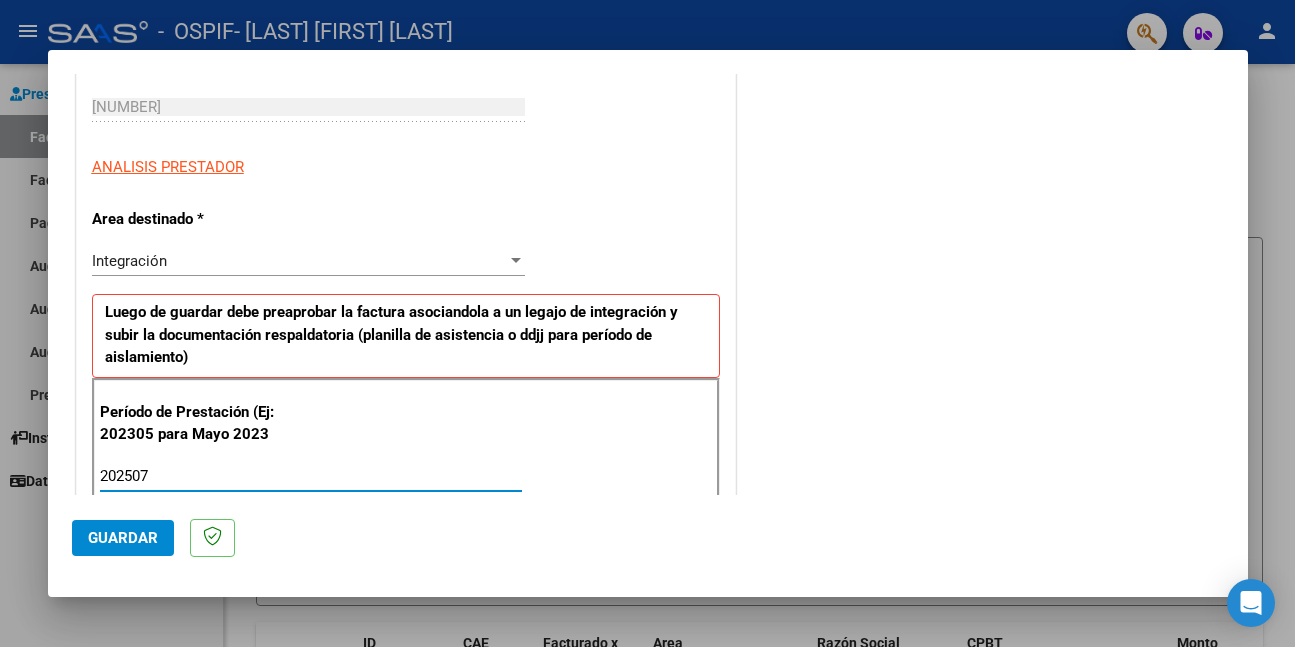 type on "202507" 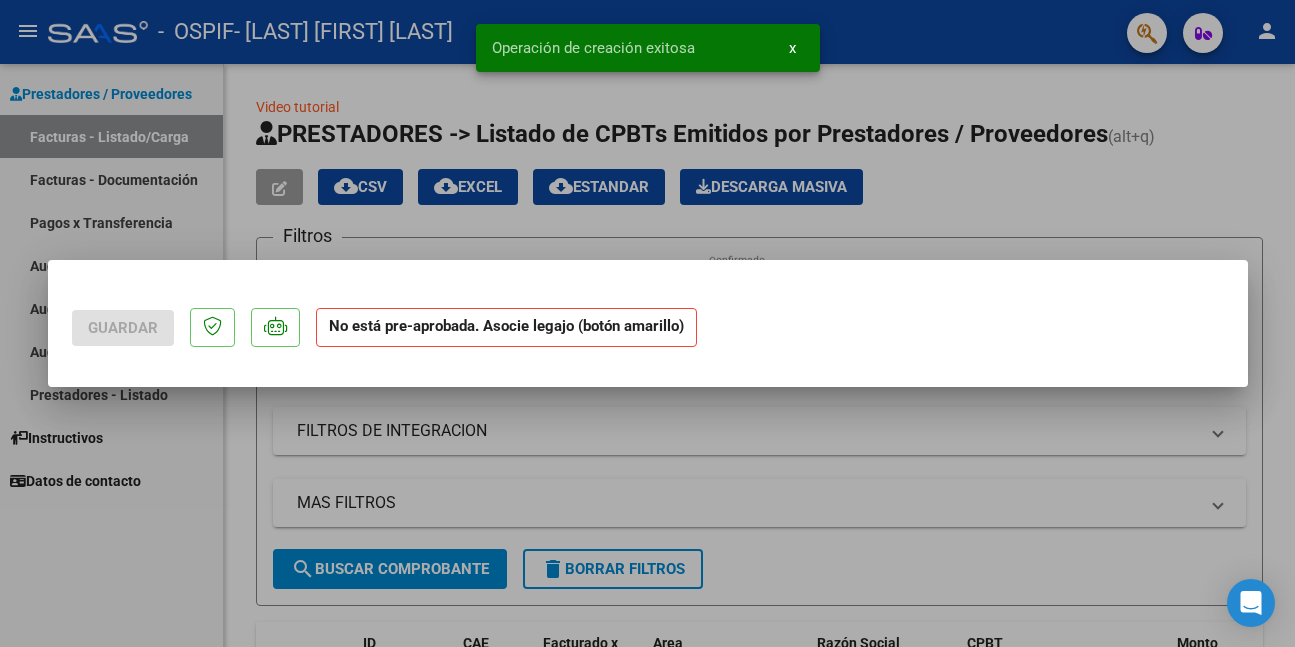 scroll, scrollTop: 0, scrollLeft: 0, axis: both 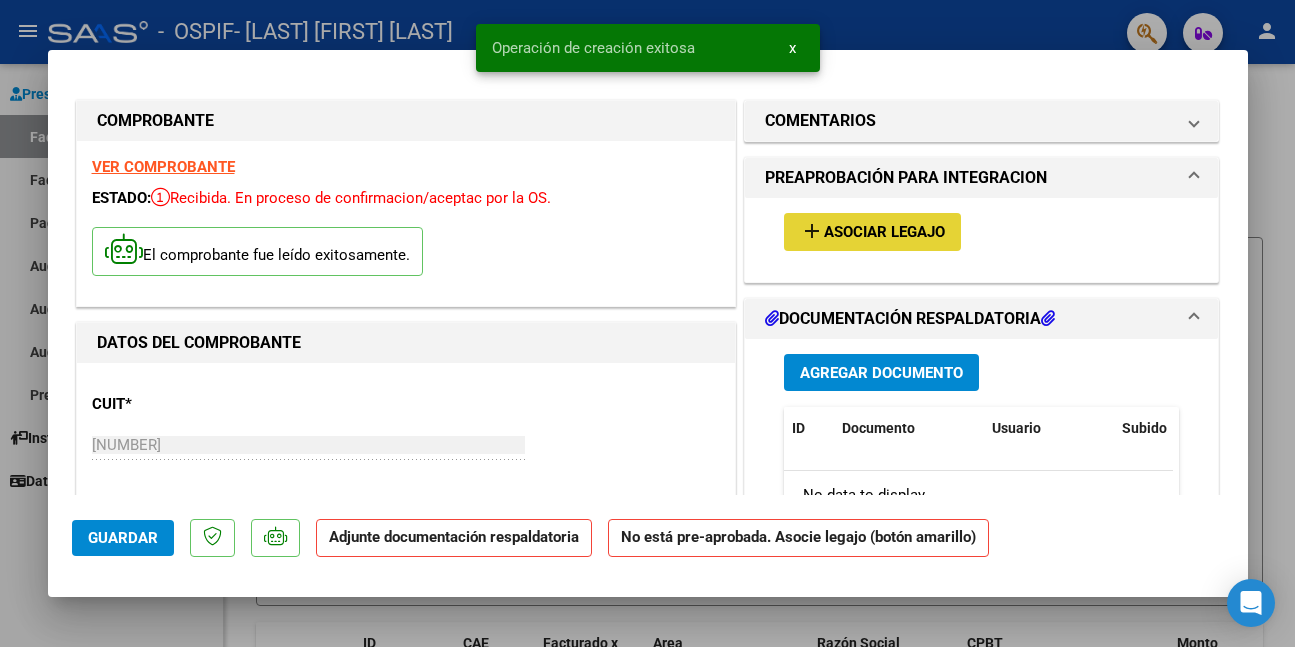 click on "Asociar Legajo" at bounding box center (884, 233) 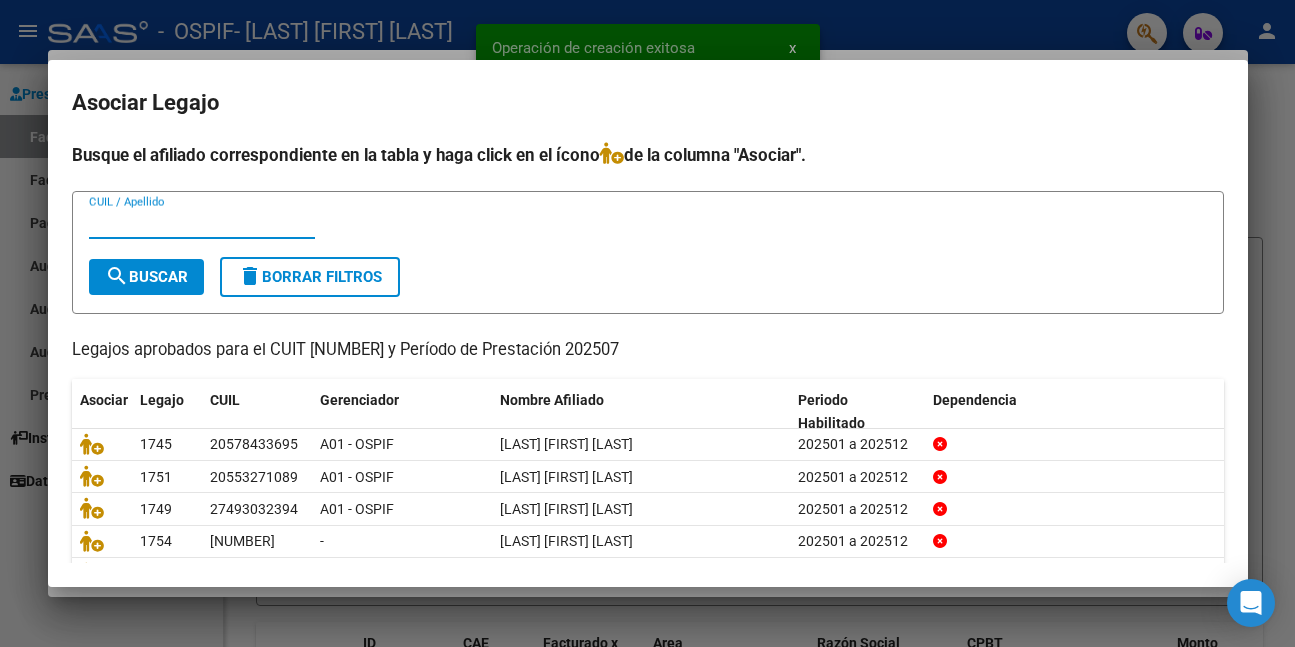 click on "CUIL / Apellido" at bounding box center [202, 223] 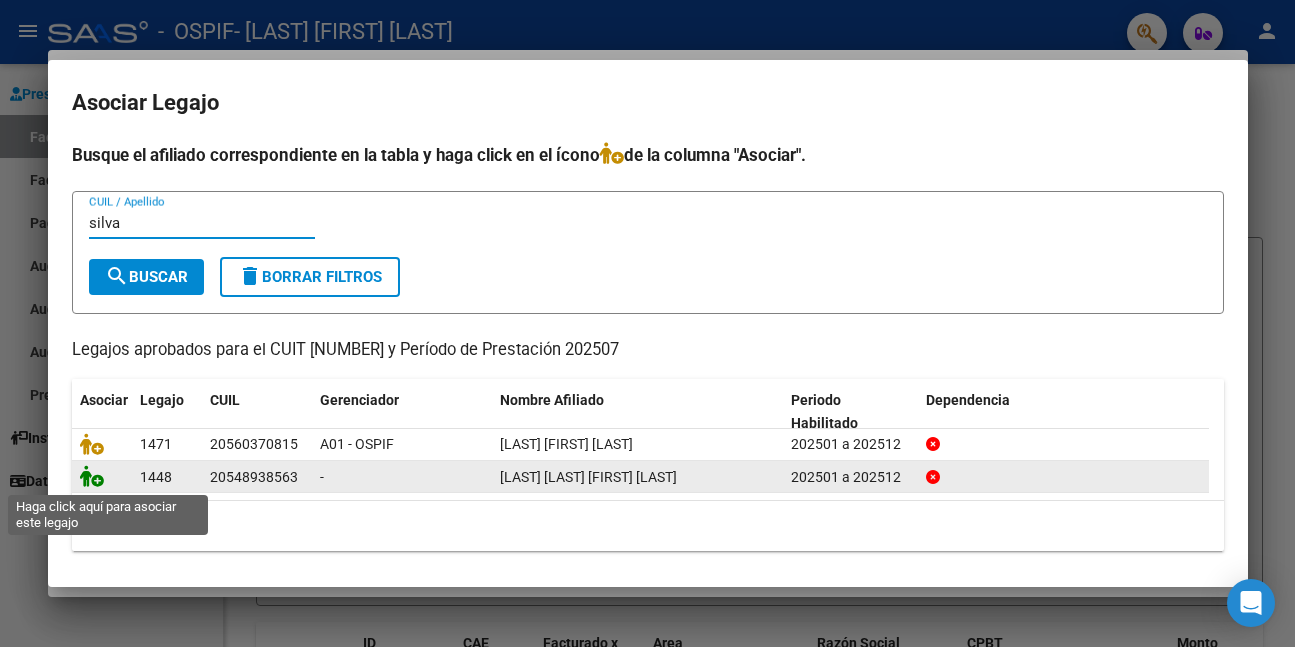 type on "silva" 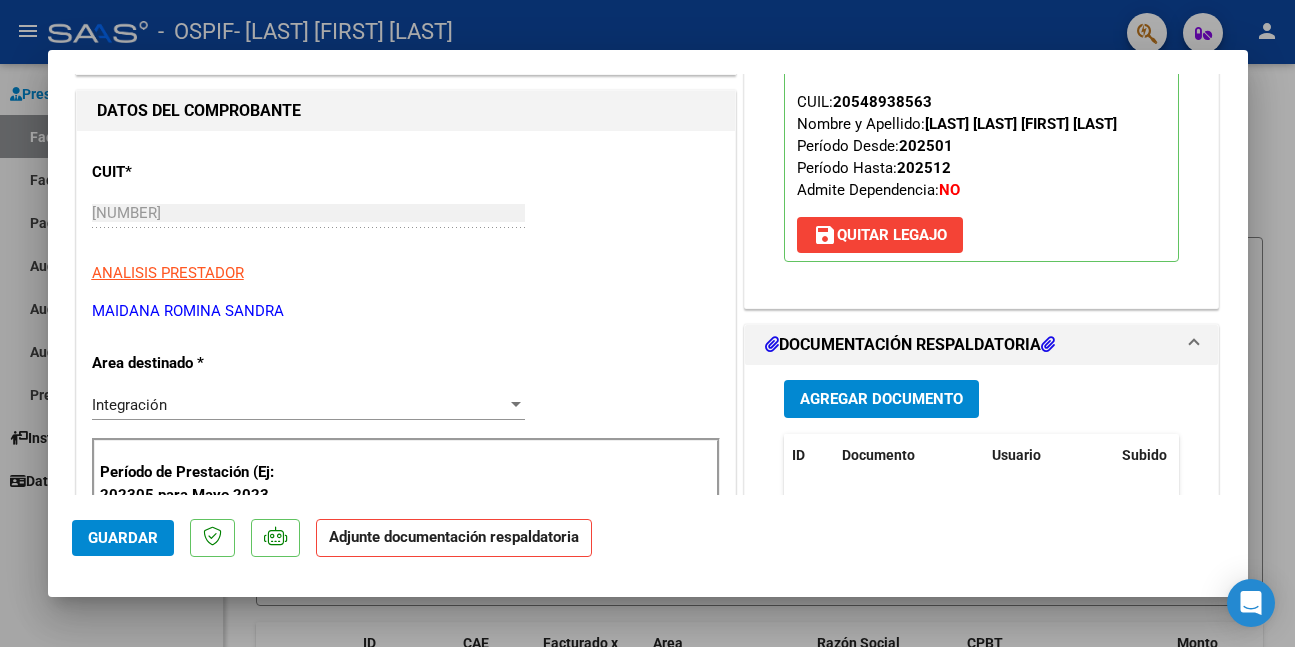 scroll, scrollTop: 400, scrollLeft: 0, axis: vertical 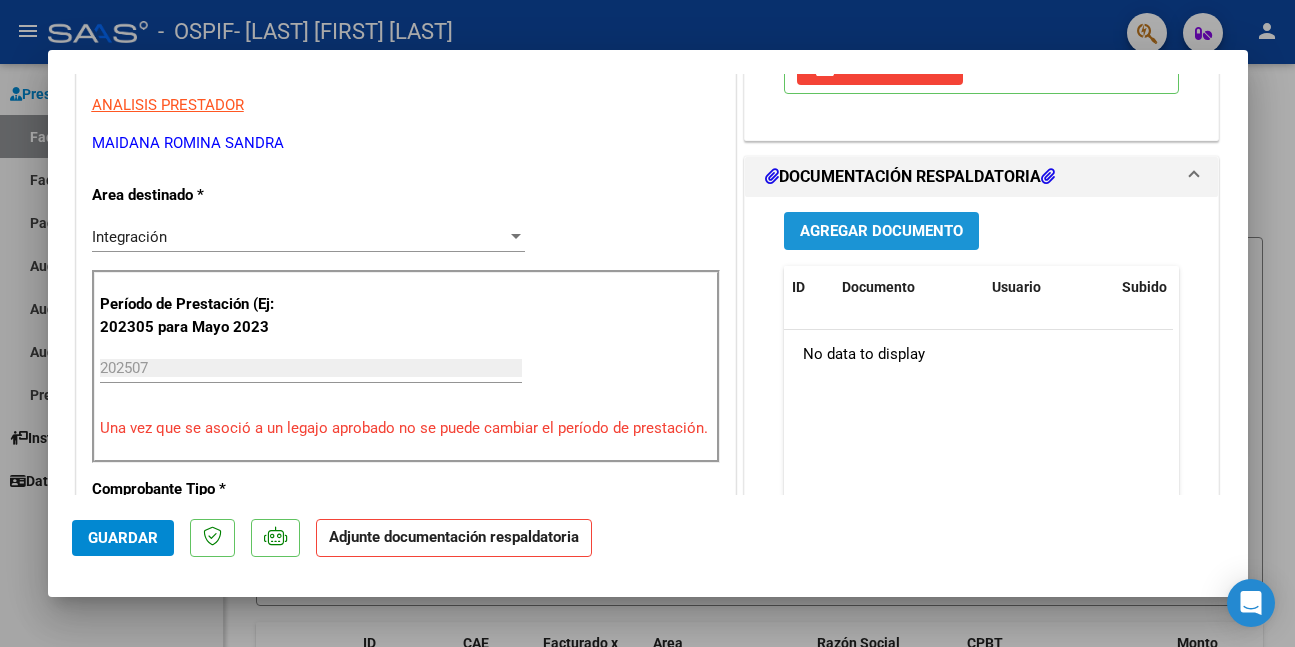 click on "Agregar Documento" at bounding box center (881, 232) 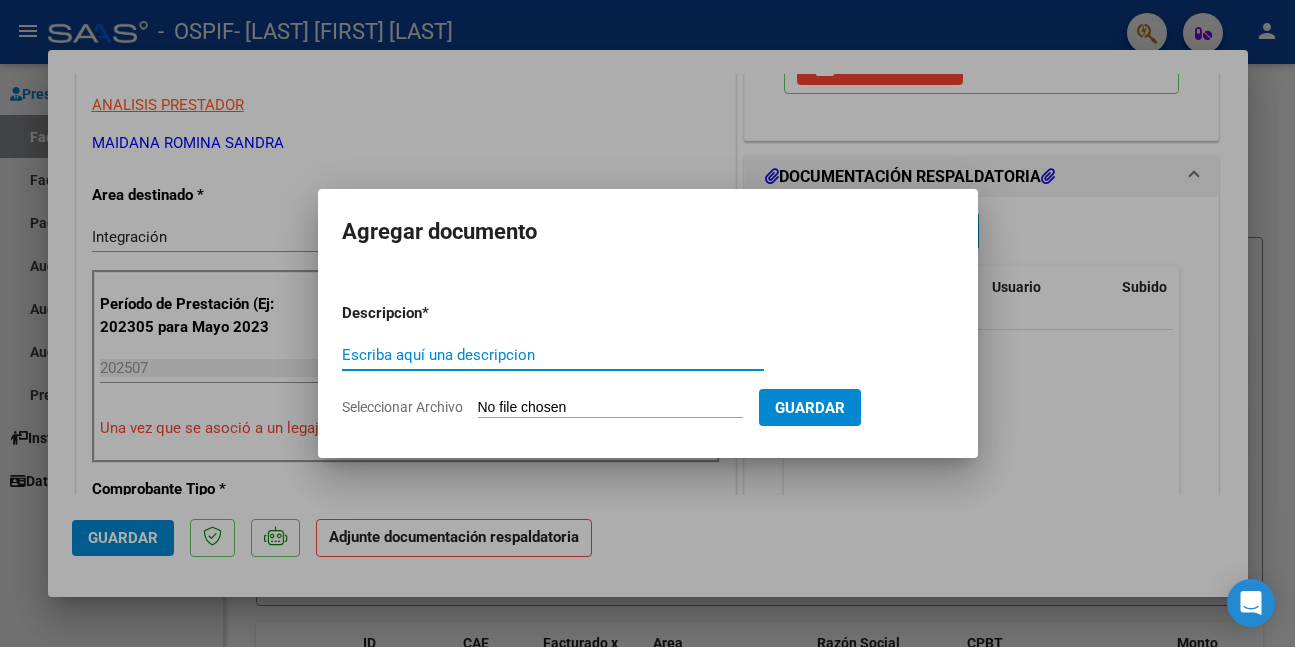 click on "Escriba aquí una descripcion" at bounding box center [553, 355] 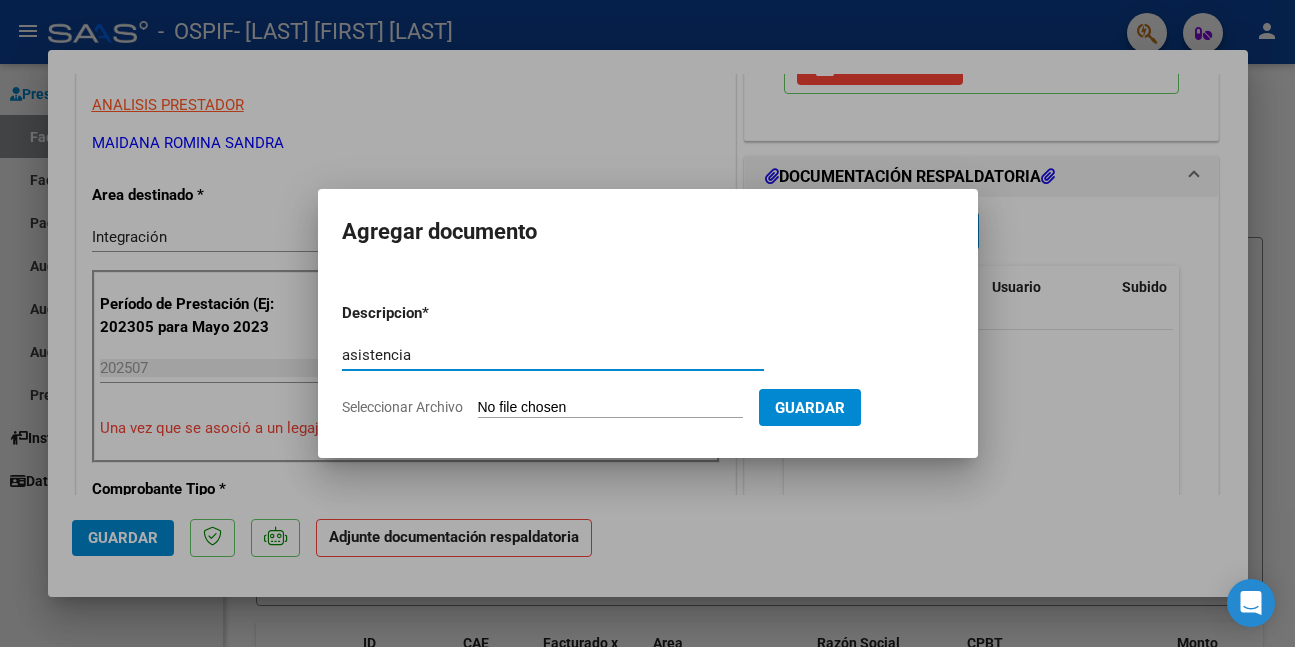 type on "asistencia" 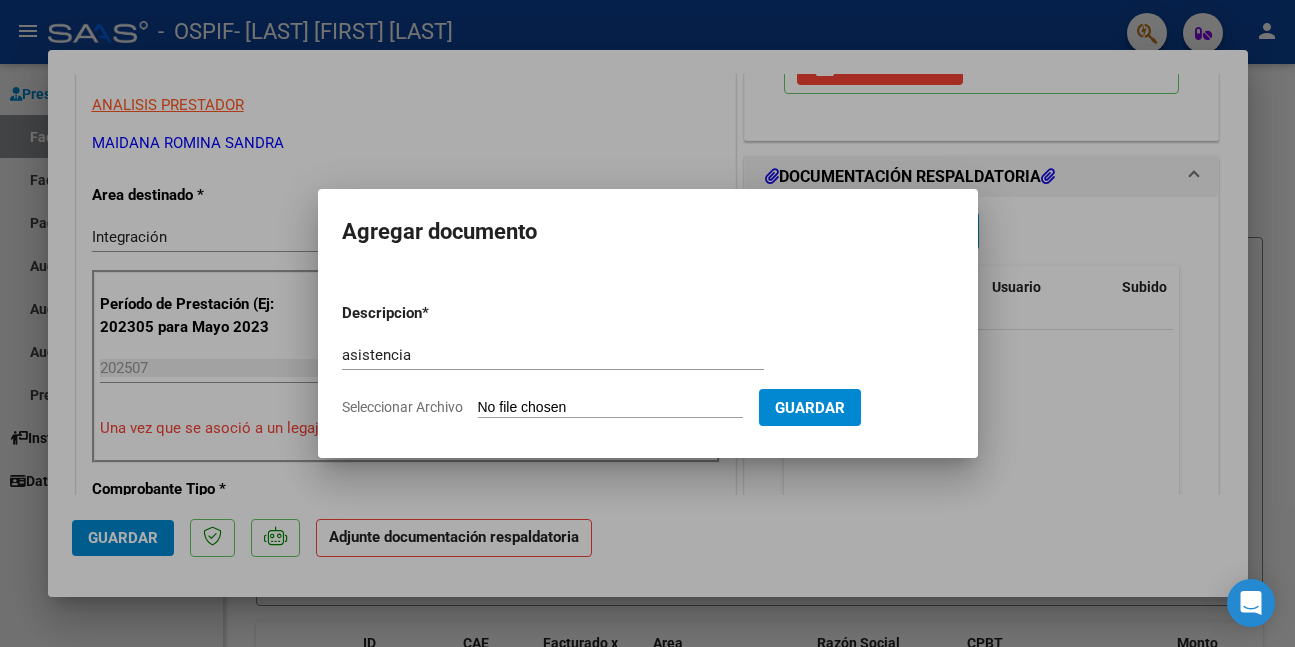 type on "C:\fakepath\WhatsApp Image 2025-08-07 at 11.15.50.jpeg" 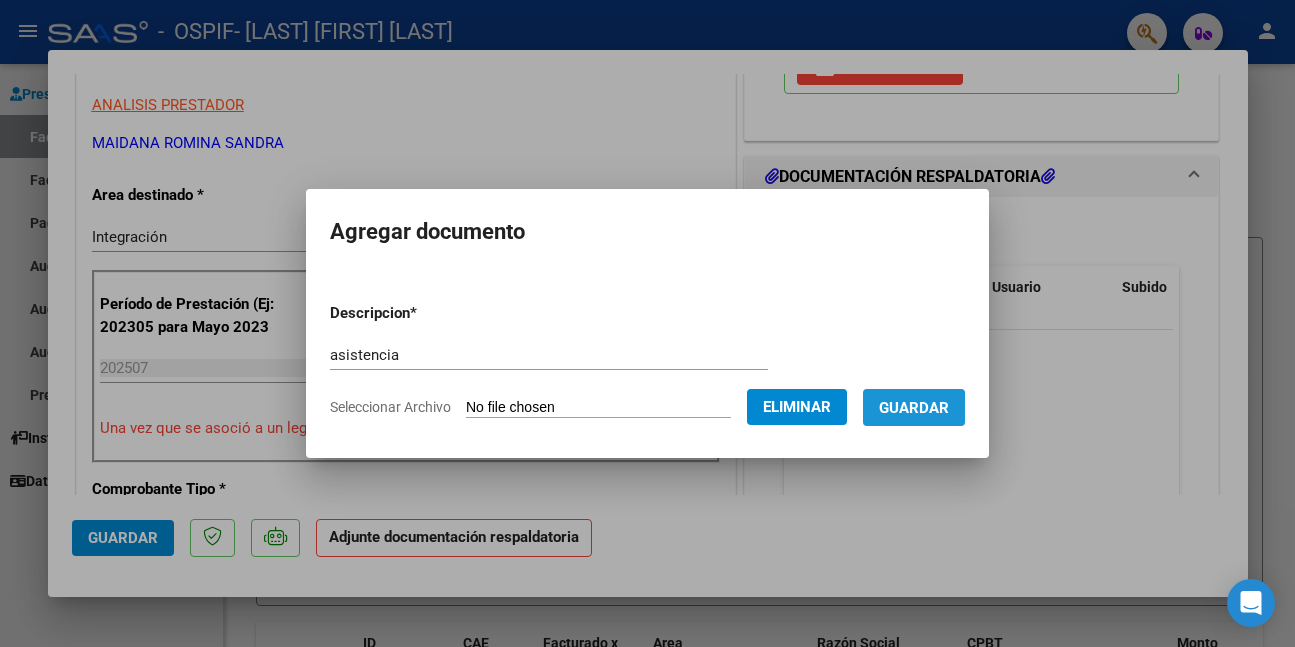 click on "Guardar" at bounding box center (914, 407) 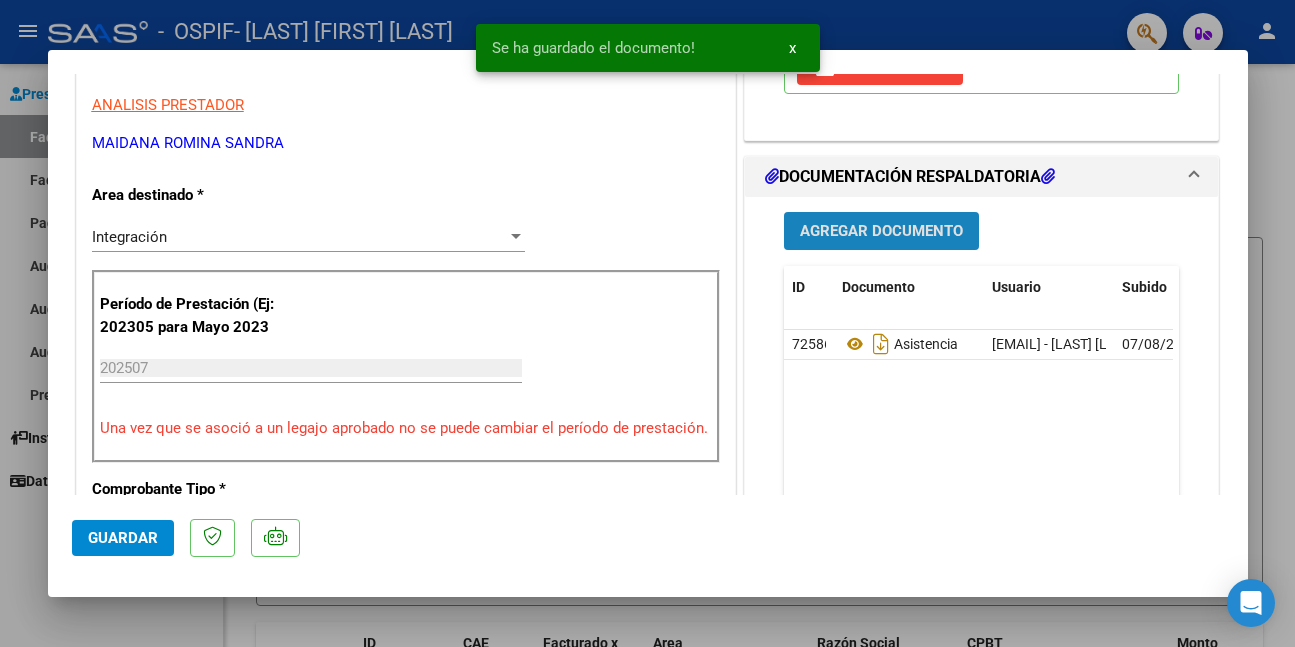 click on "Agregar Documento" at bounding box center (881, 230) 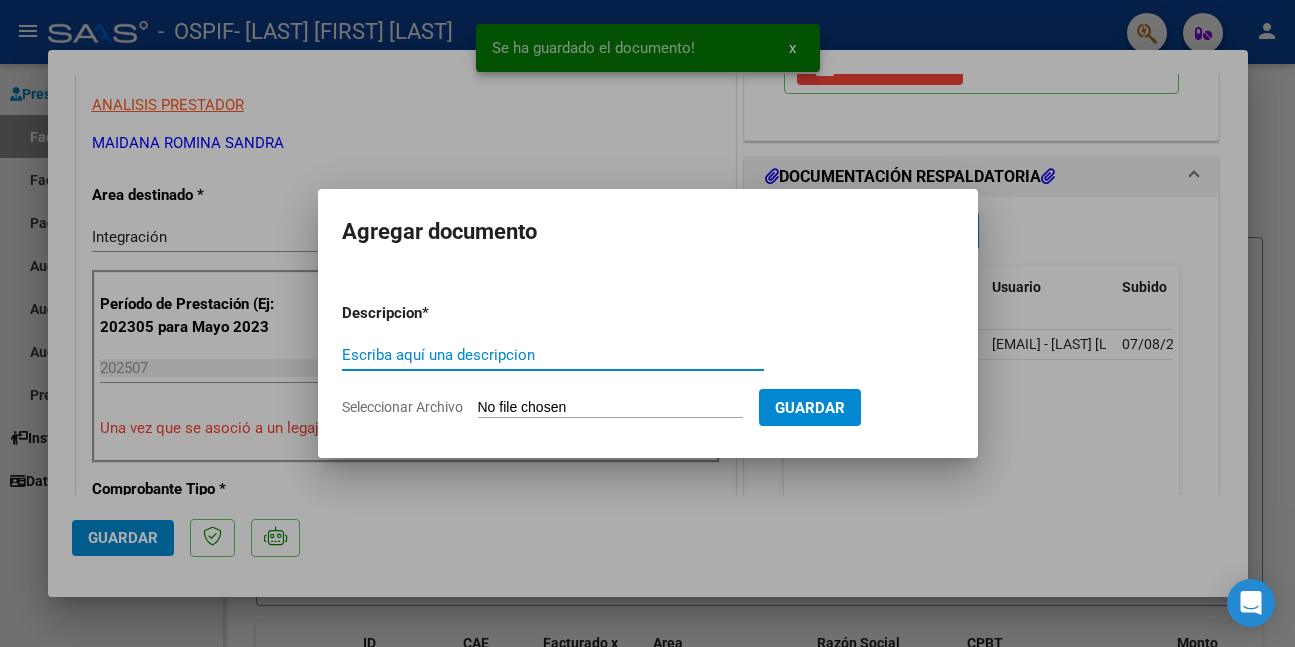 click on "Escriba aquí una descripcion" at bounding box center [553, 355] 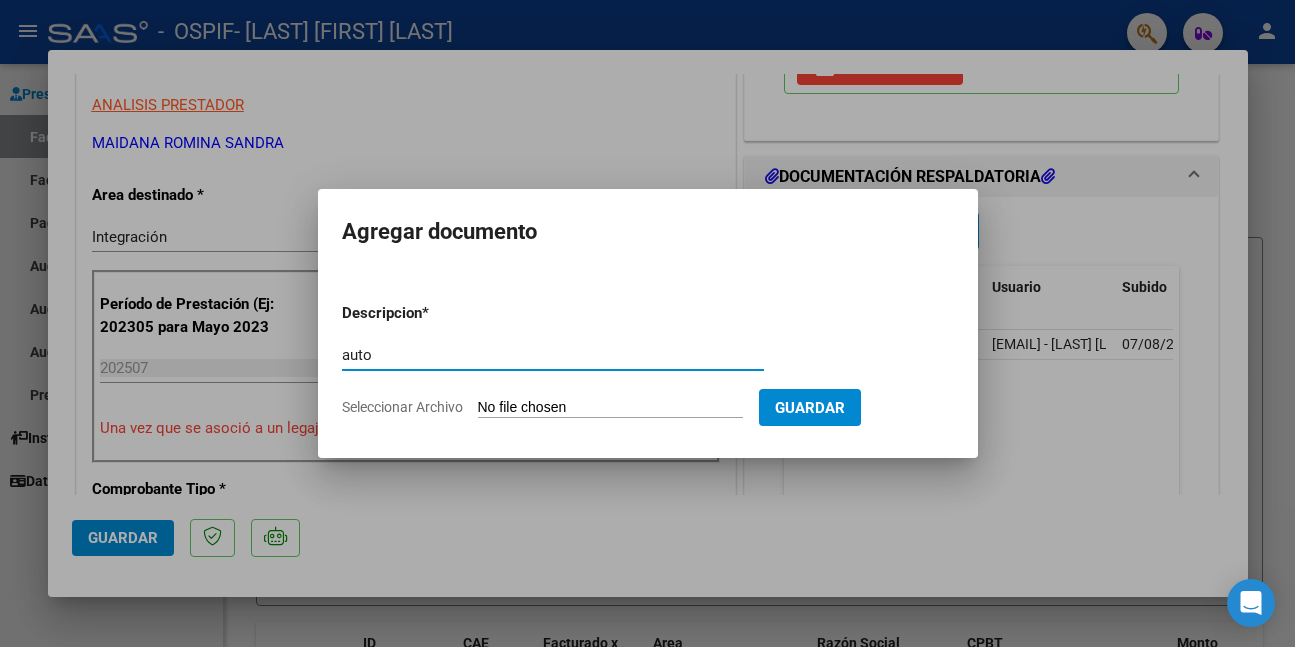type on "auto" 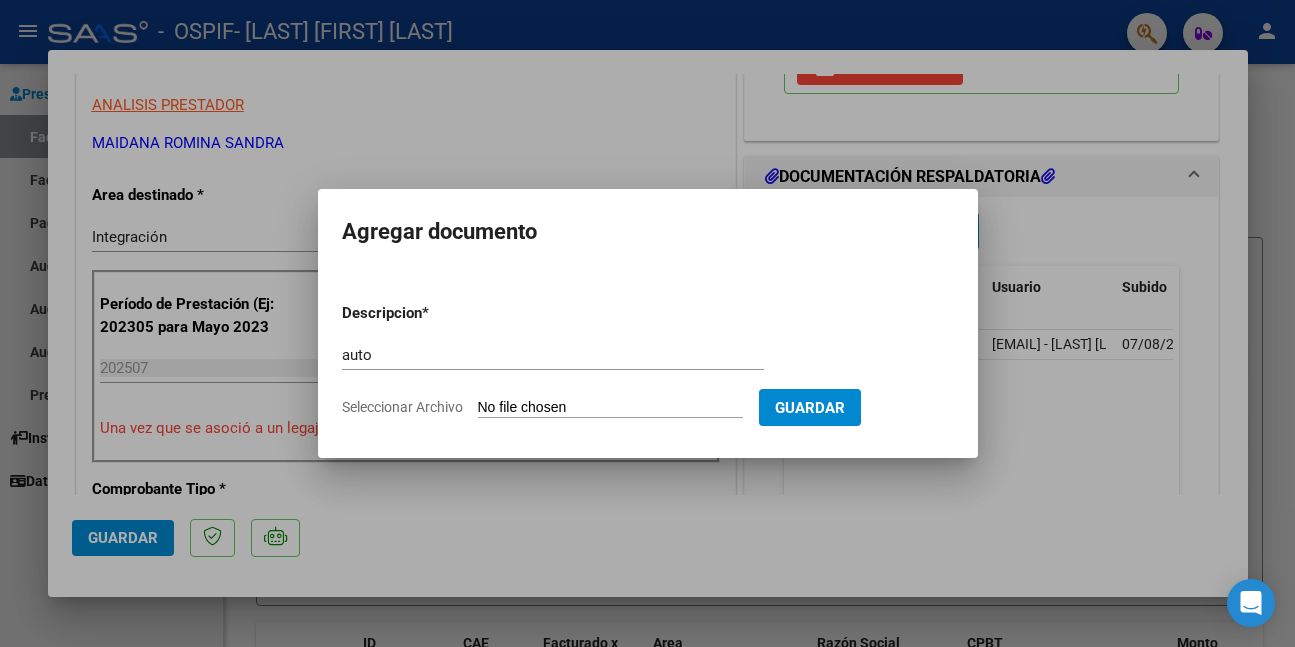 type on "C:\fakepath\SILVA GOMEZ (1).png" 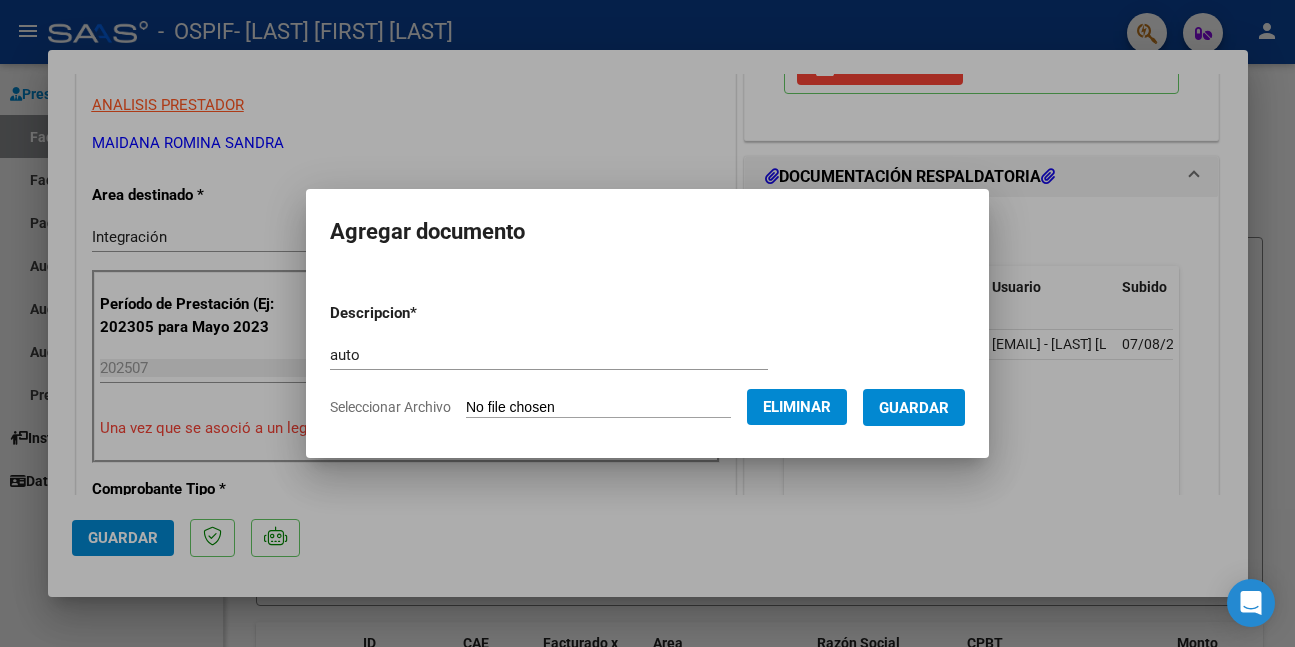 click on "Guardar" at bounding box center [914, 408] 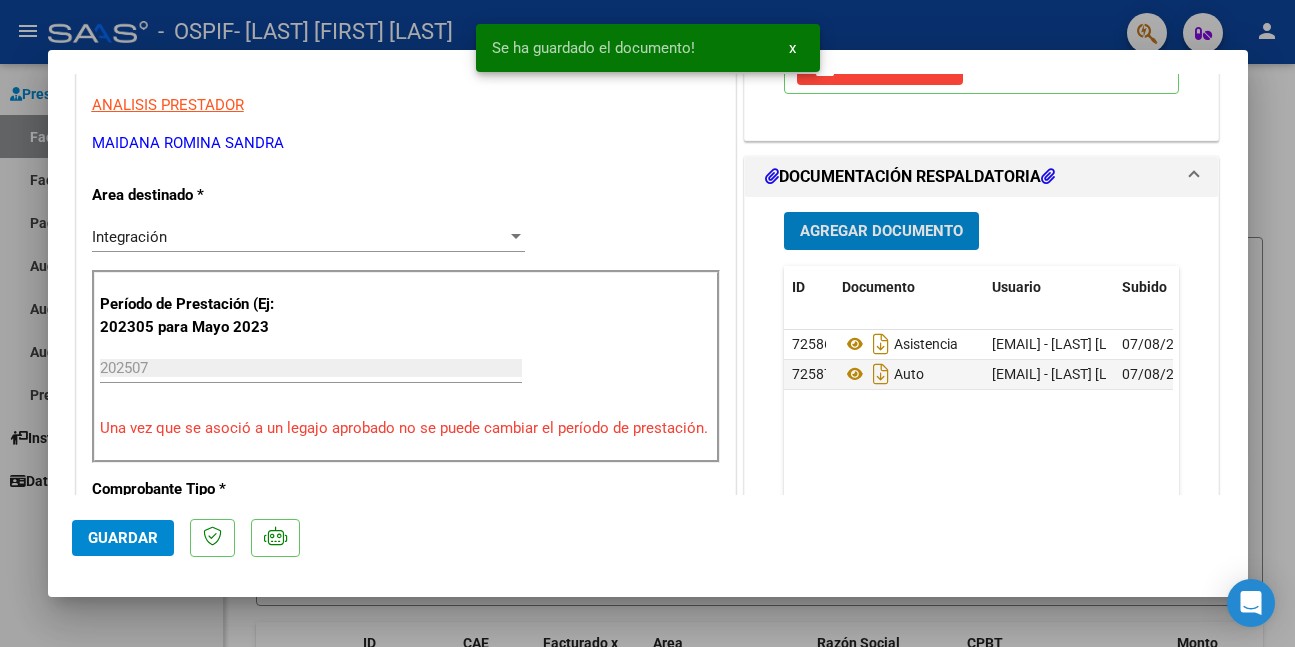 click on "Guardar" 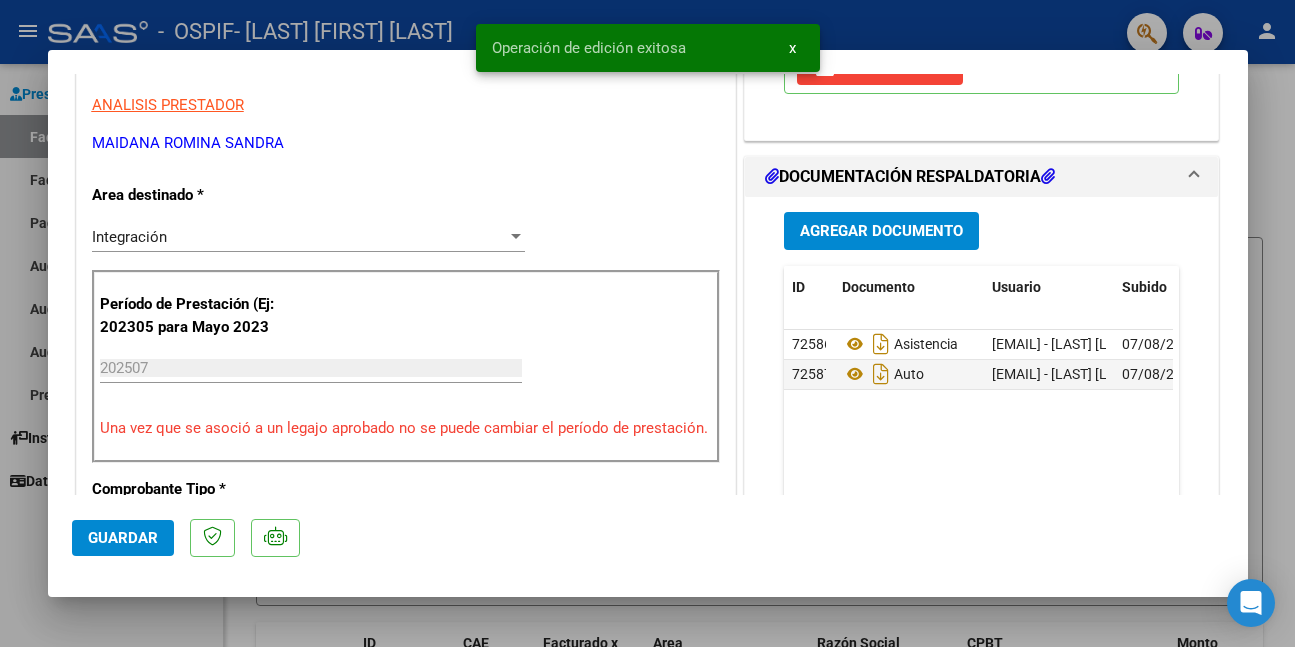 click at bounding box center [647, 323] 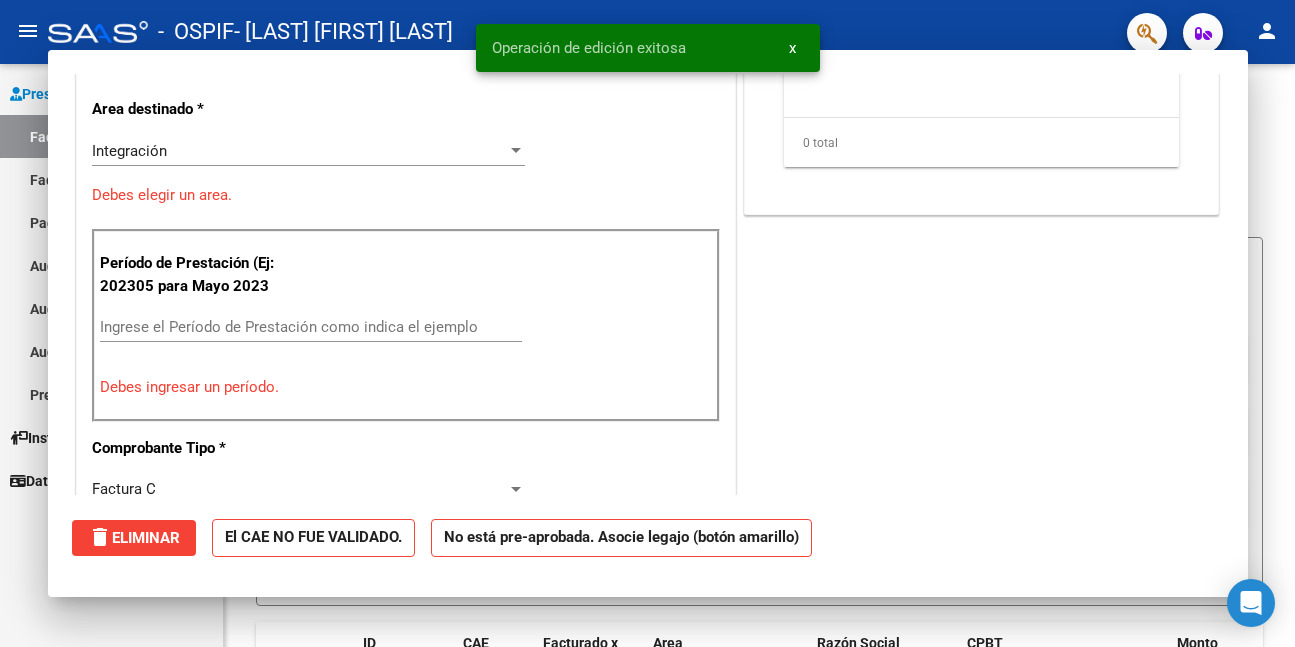 scroll, scrollTop: 0, scrollLeft: 0, axis: both 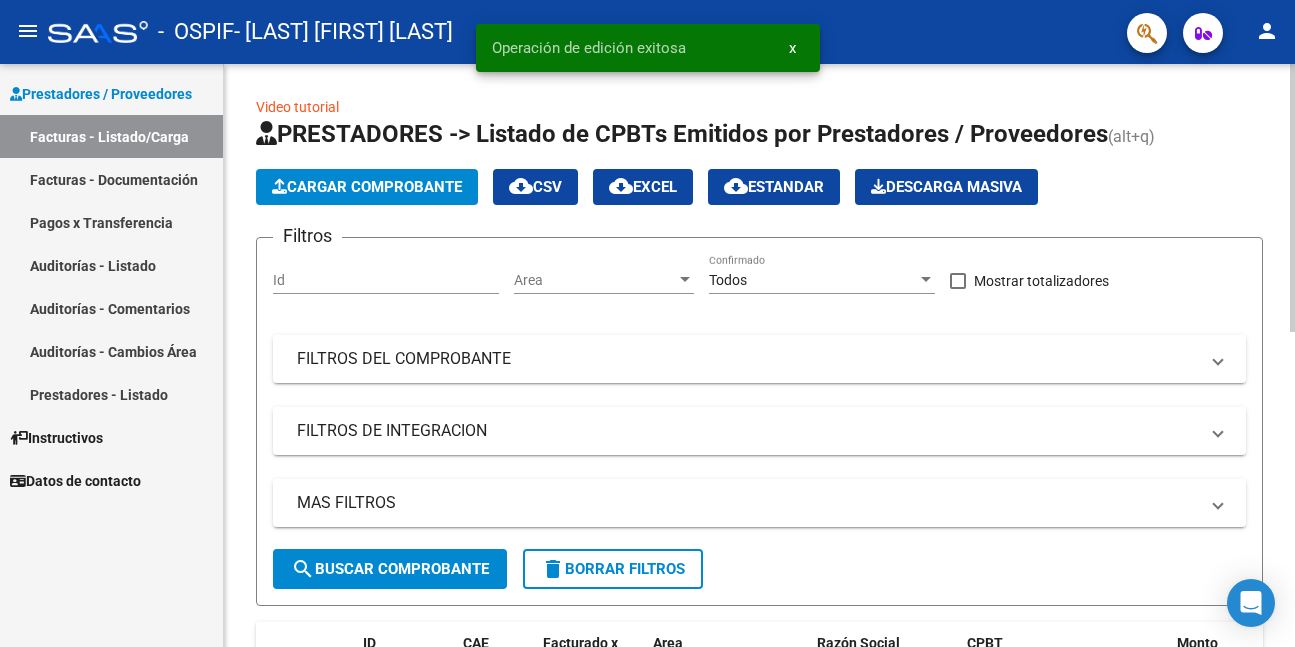 click on "Cargar Comprobante" 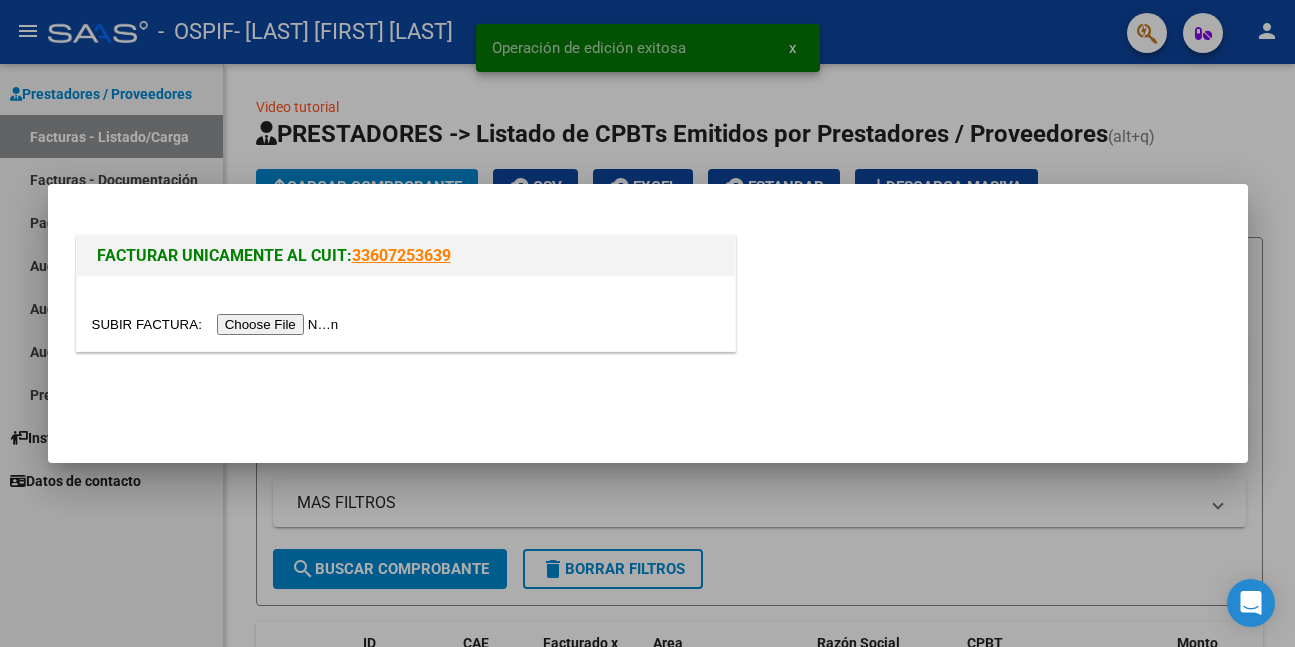 click at bounding box center (218, 324) 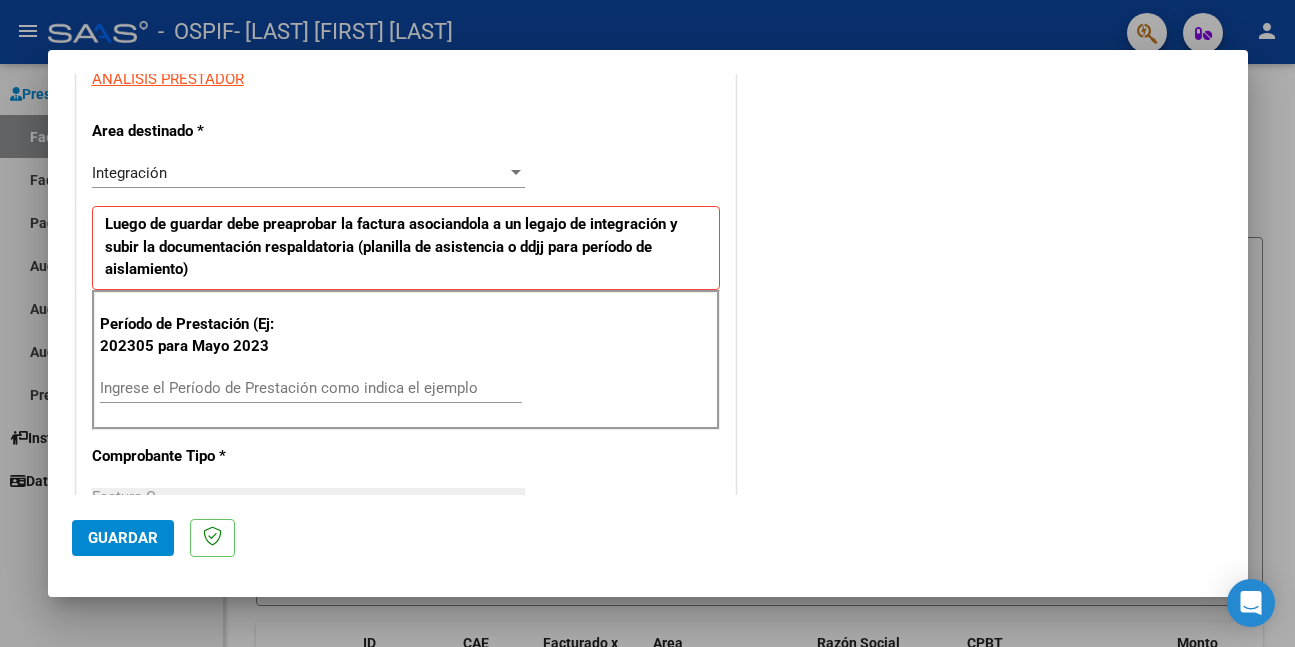 scroll, scrollTop: 400, scrollLeft: 0, axis: vertical 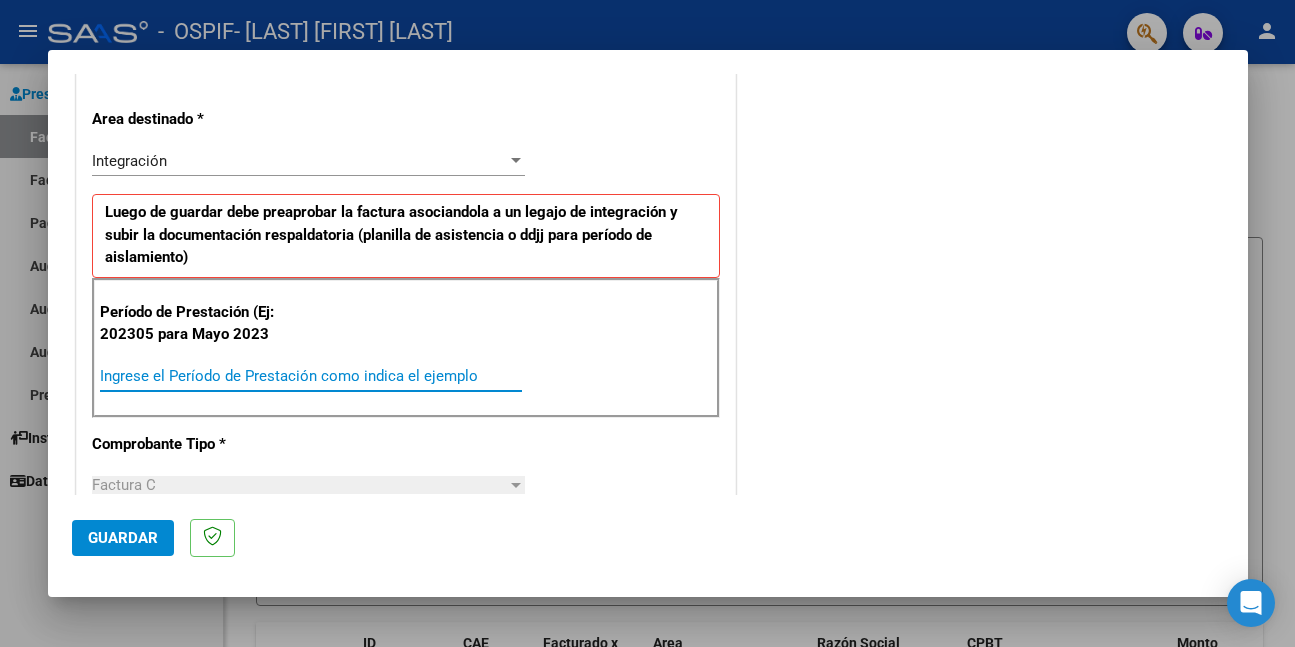 click on "Ingrese el Período de Prestación como indica el ejemplo" at bounding box center [311, 376] 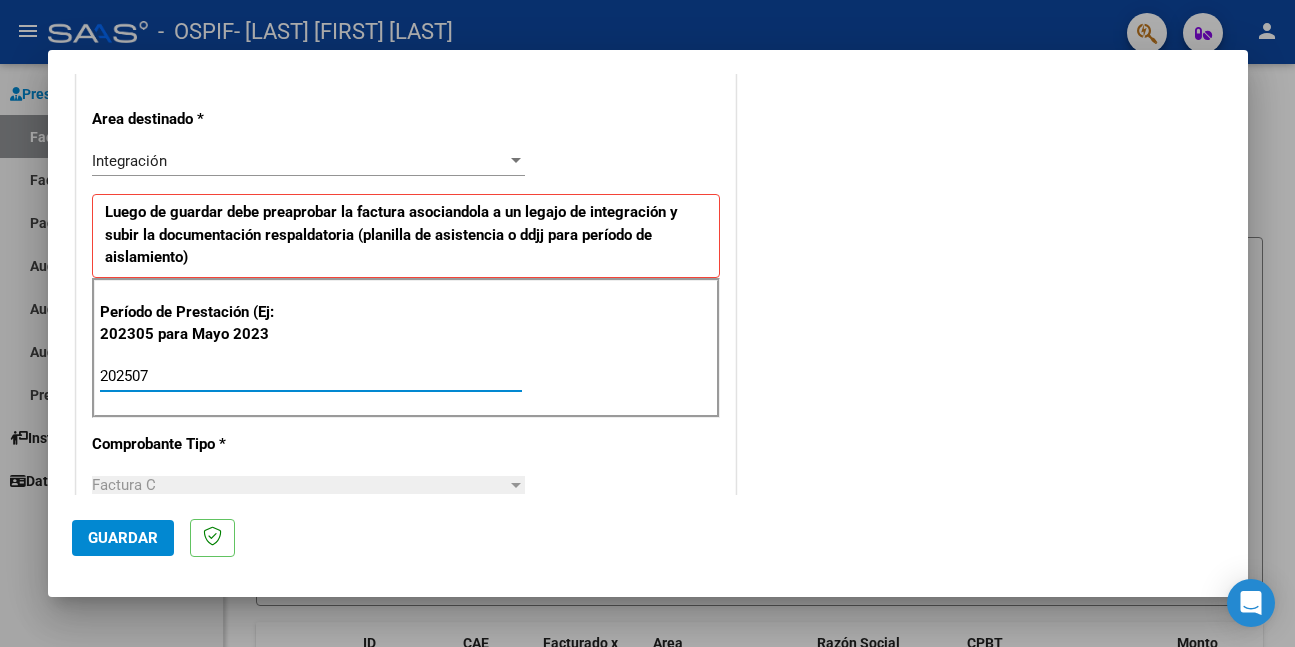 type on "202507" 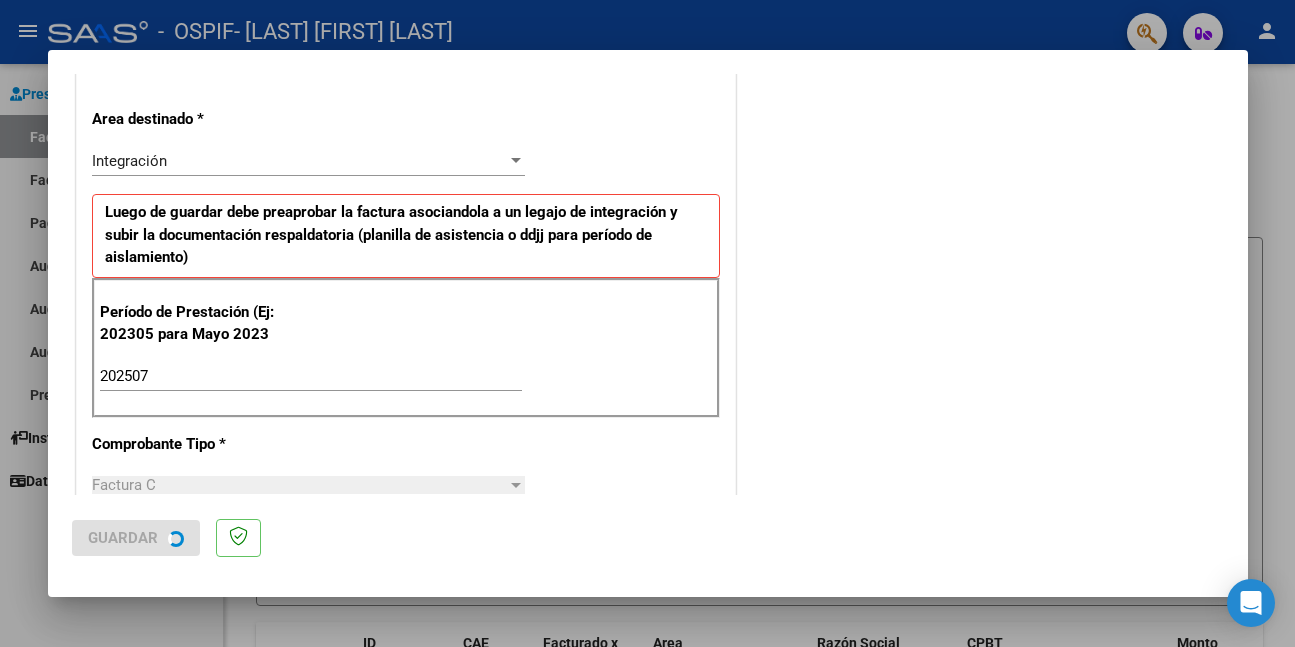 scroll, scrollTop: 0, scrollLeft: 0, axis: both 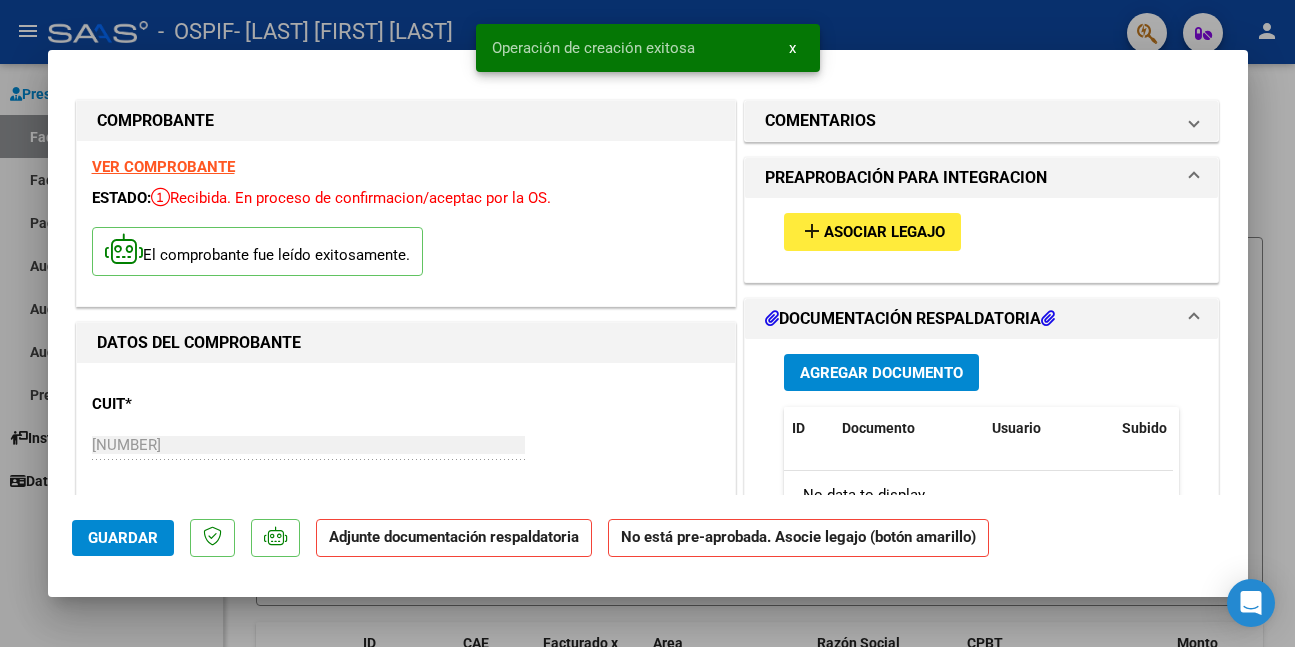 click on "Asociar Legajo" at bounding box center (884, 233) 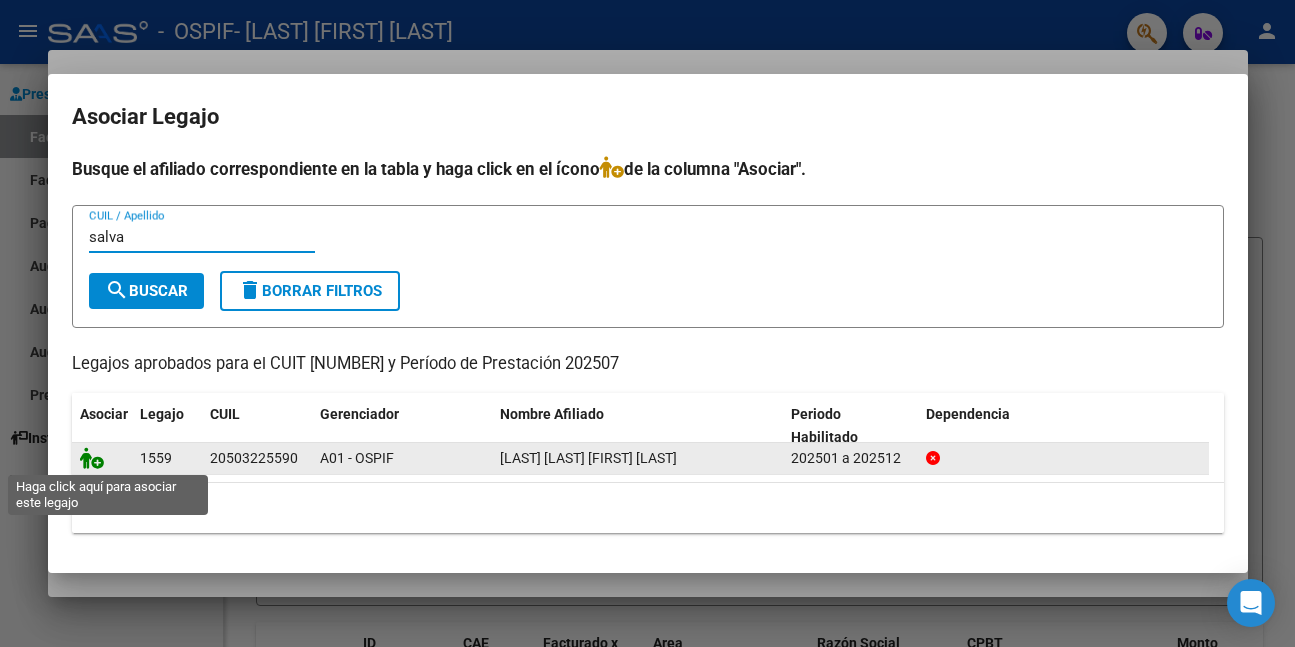 type on "salva" 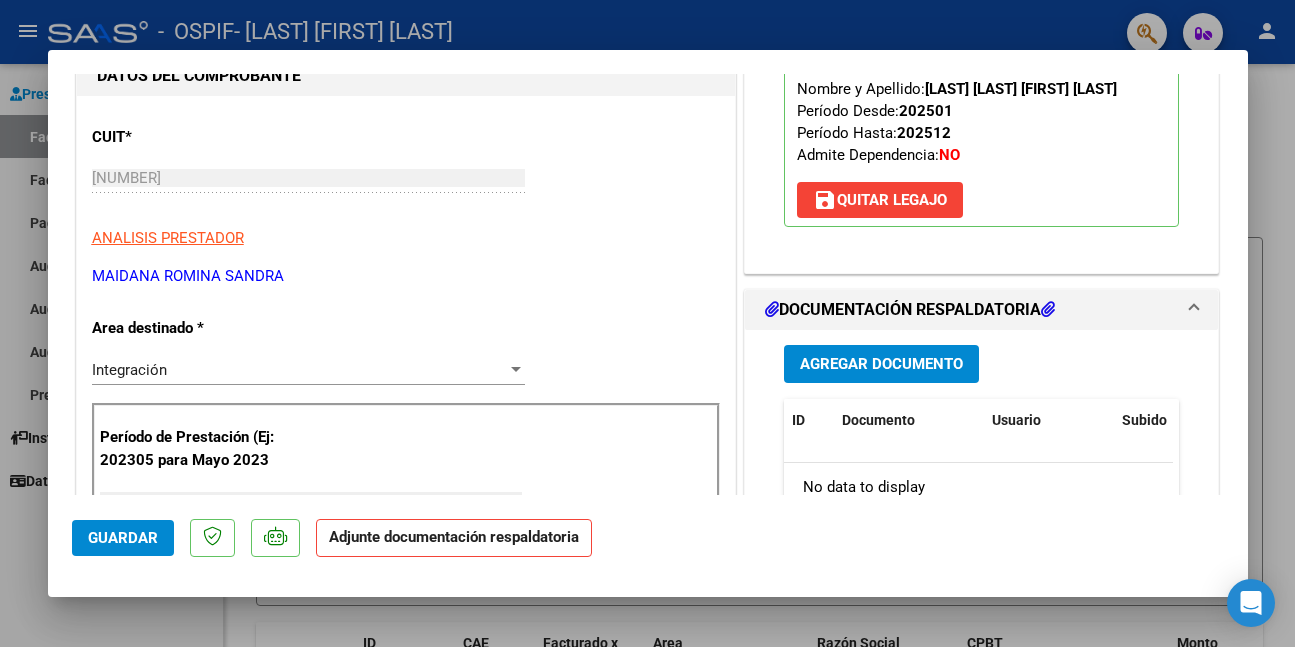 scroll, scrollTop: 400, scrollLeft: 0, axis: vertical 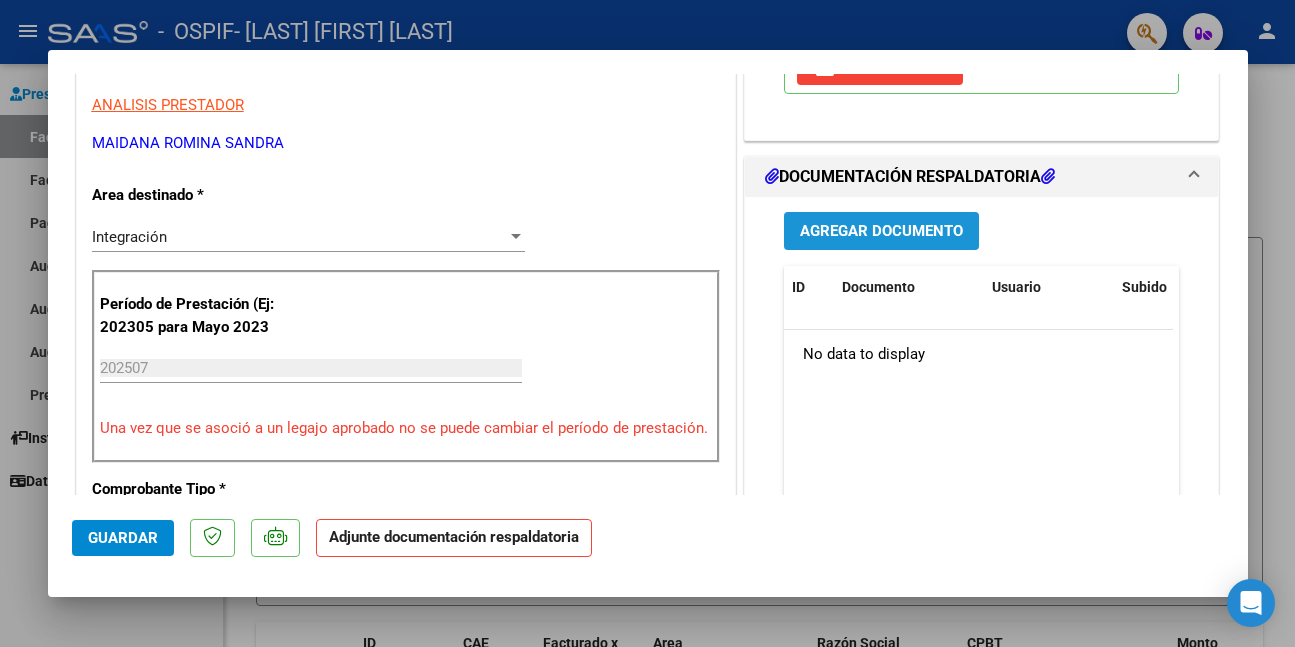 click on "Agregar Documento" at bounding box center [881, 232] 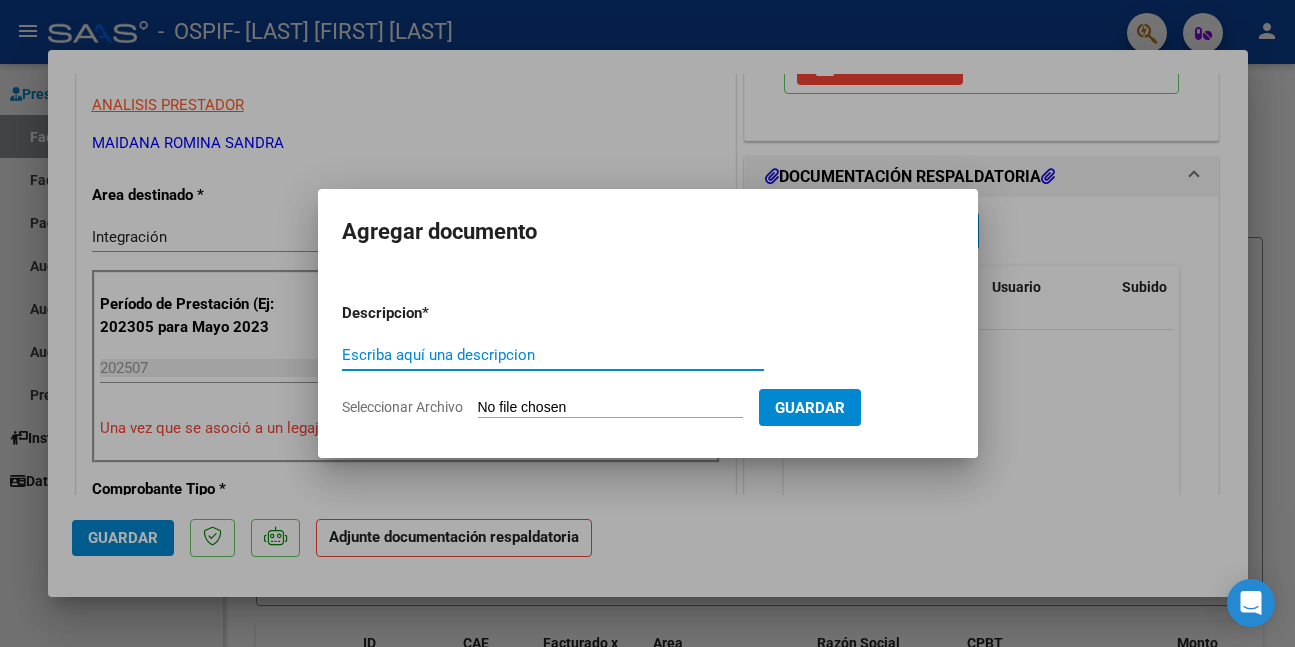 click on "Escriba aquí una descripcion" at bounding box center [553, 355] 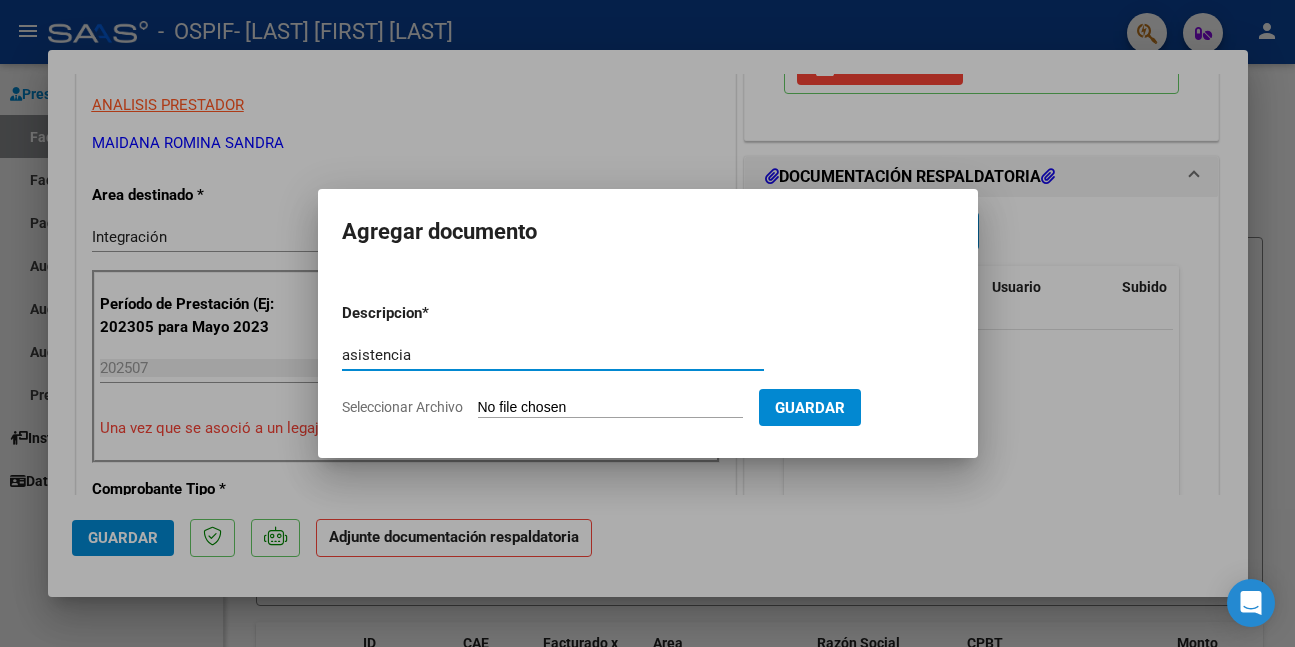 type on "asistencia" 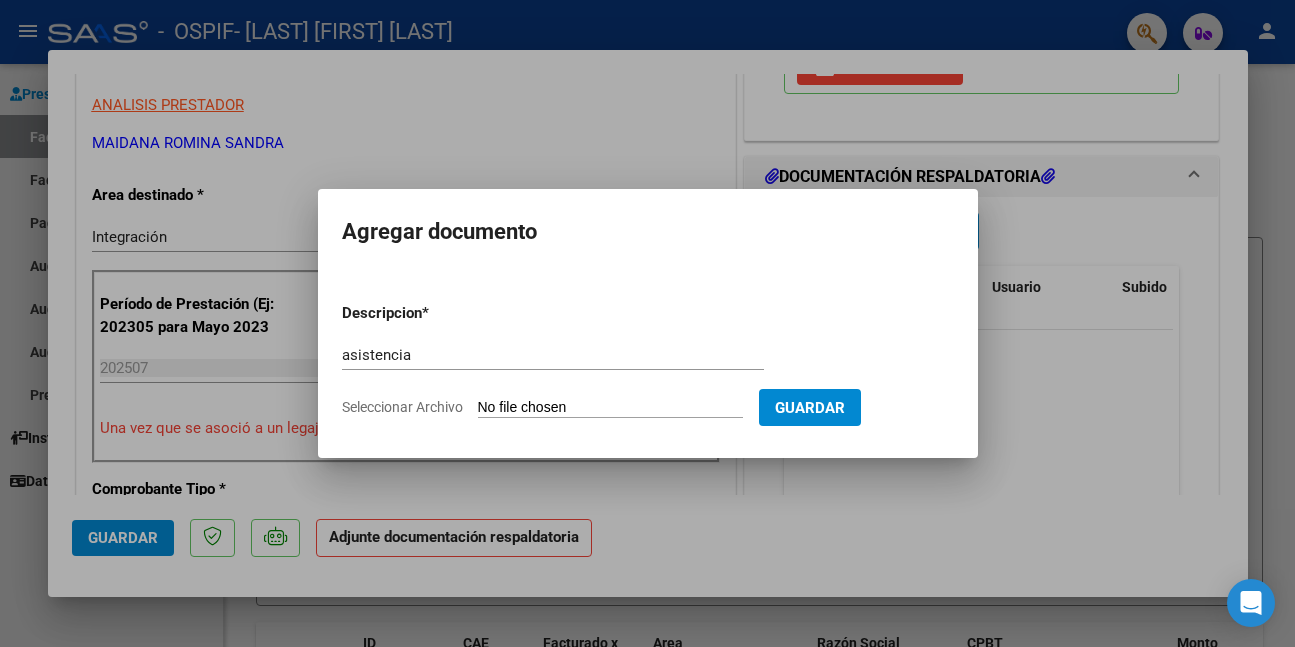 type on "C:\fakepath\WhatsApp Image 2025-08-07 at 11.16.01.jpeg" 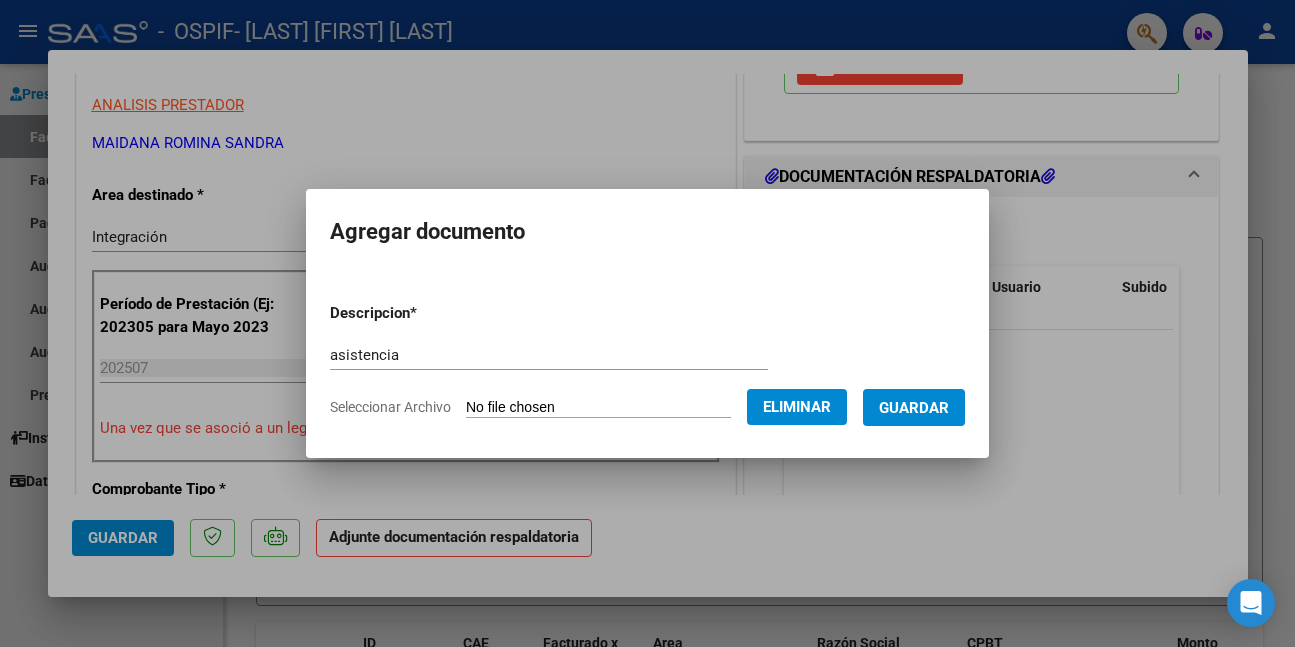 click on "Guardar" at bounding box center [914, 407] 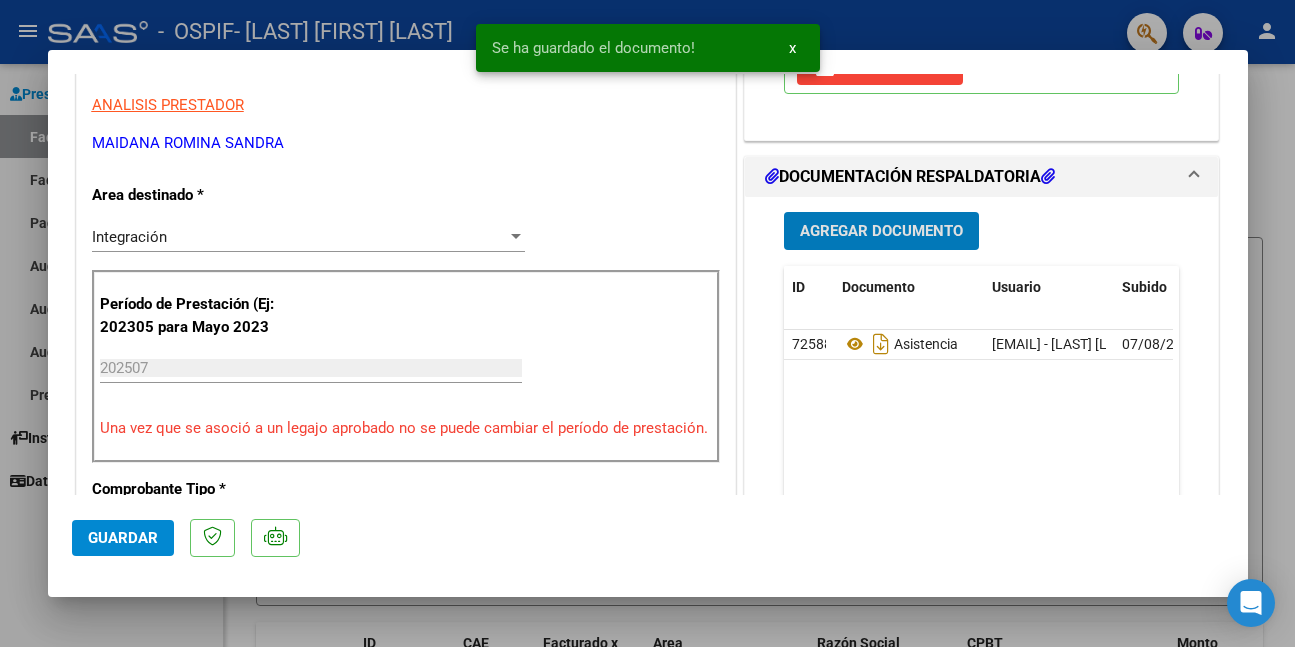 click on "Agregar Documento" at bounding box center (881, 230) 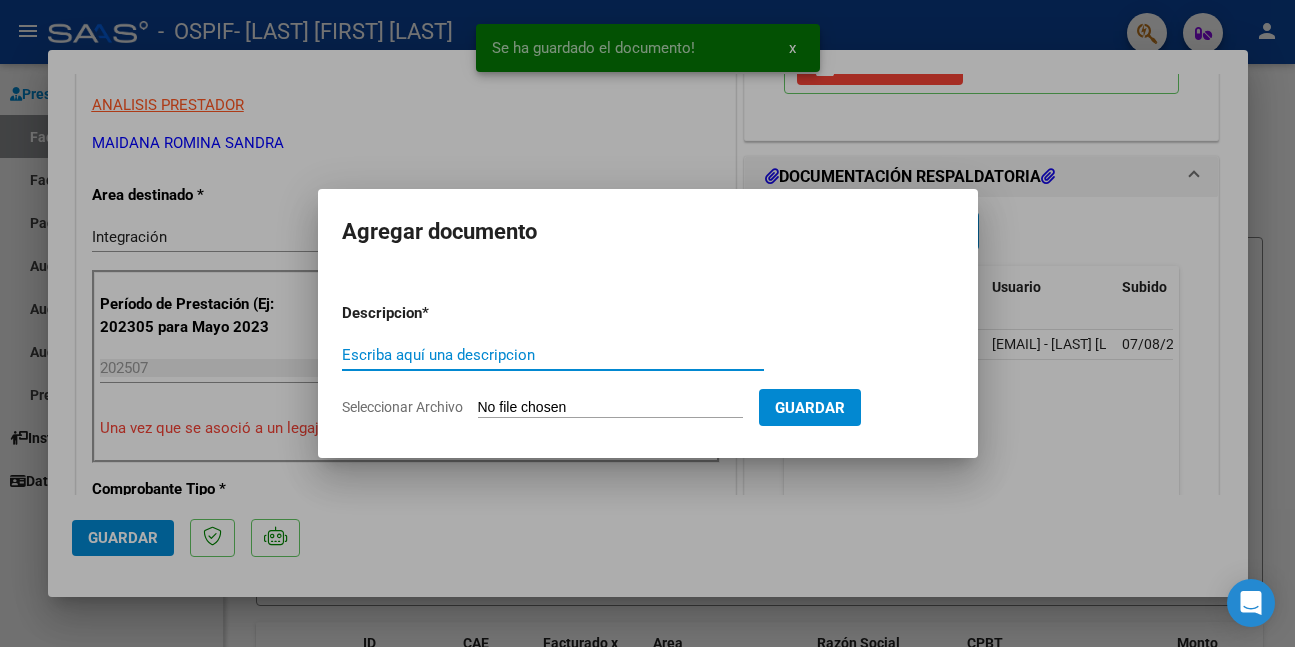 click on "Escriba aquí una descripcion" at bounding box center [553, 355] 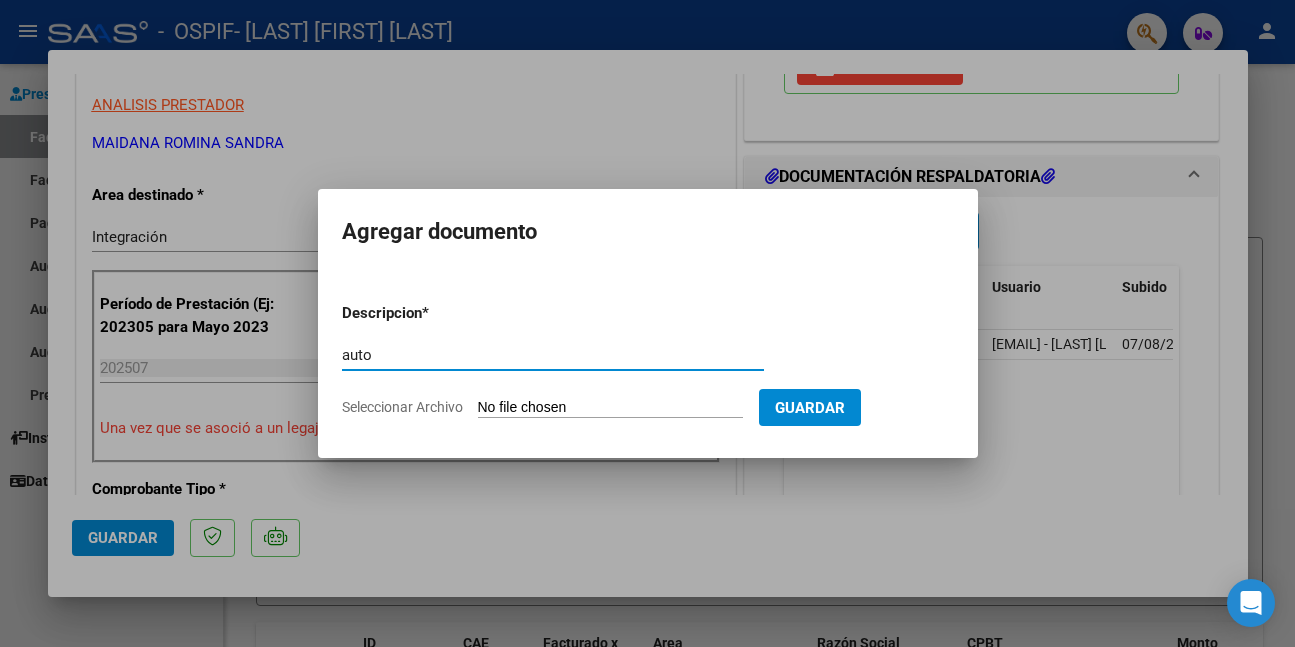 type on "auto" 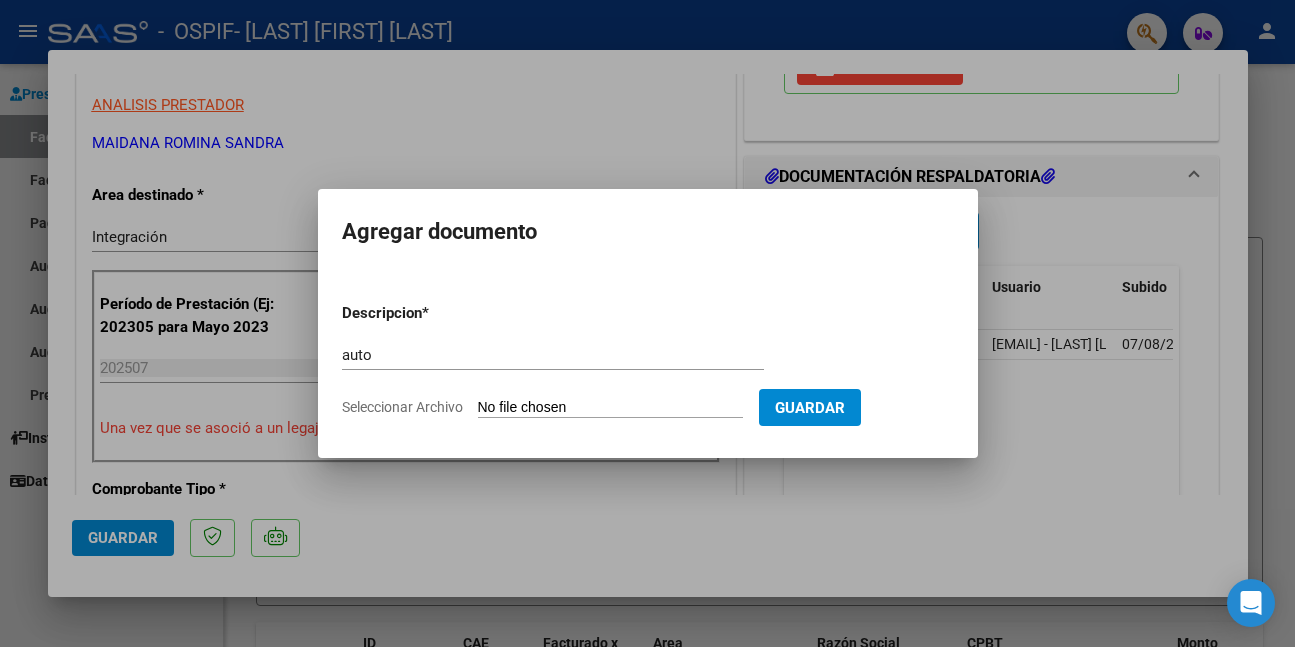 type on "C:\fakepath\SALVATIERRA (1).png" 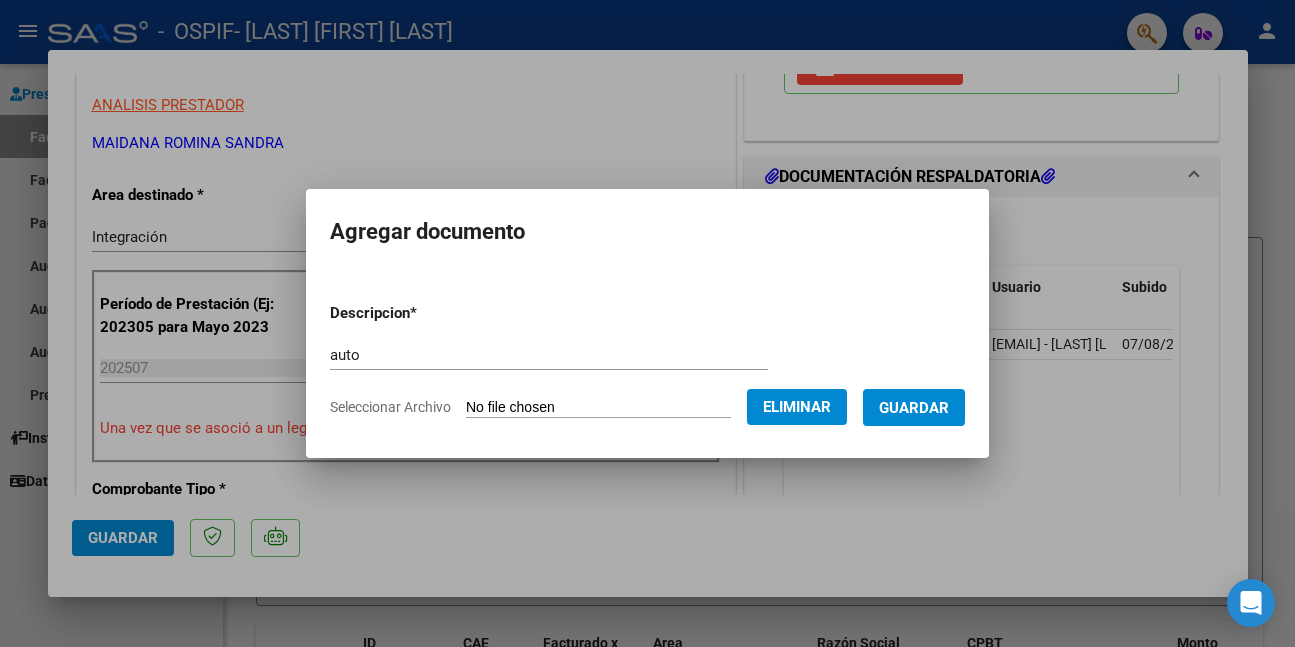click on "Guardar" at bounding box center (914, 408) 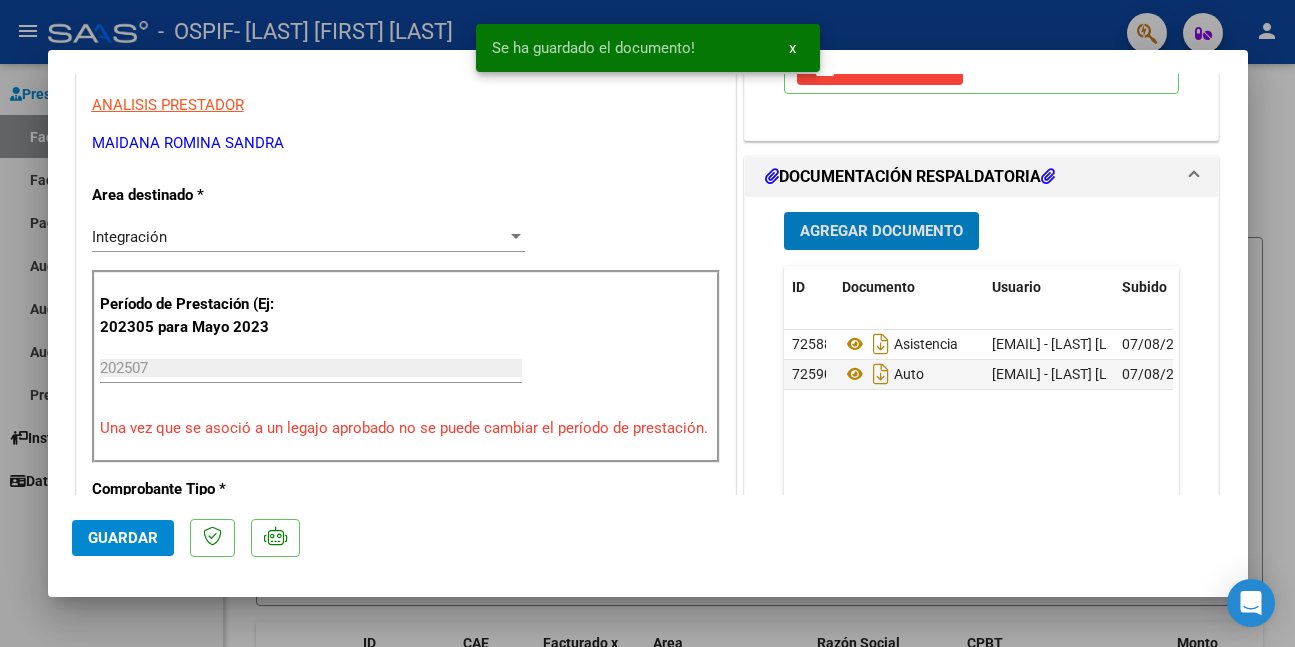 click on "Guardar" 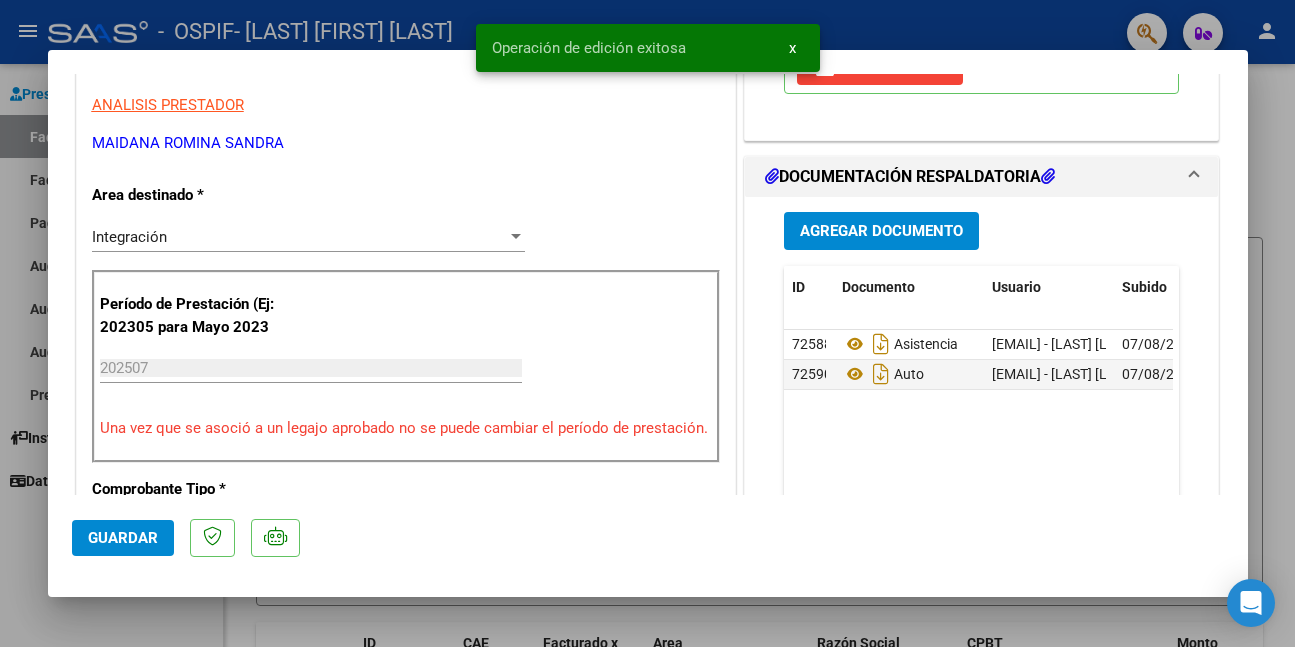 click at bounding box center [647, 323] 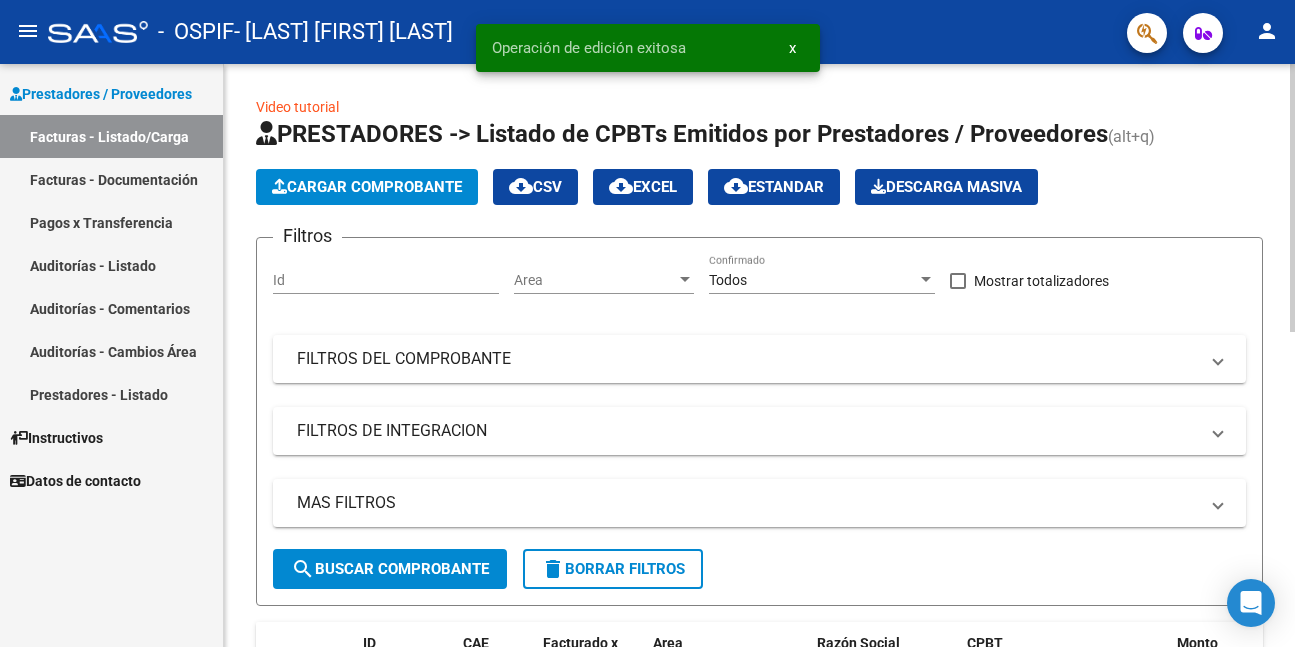 click on "Cargar Comprobante" 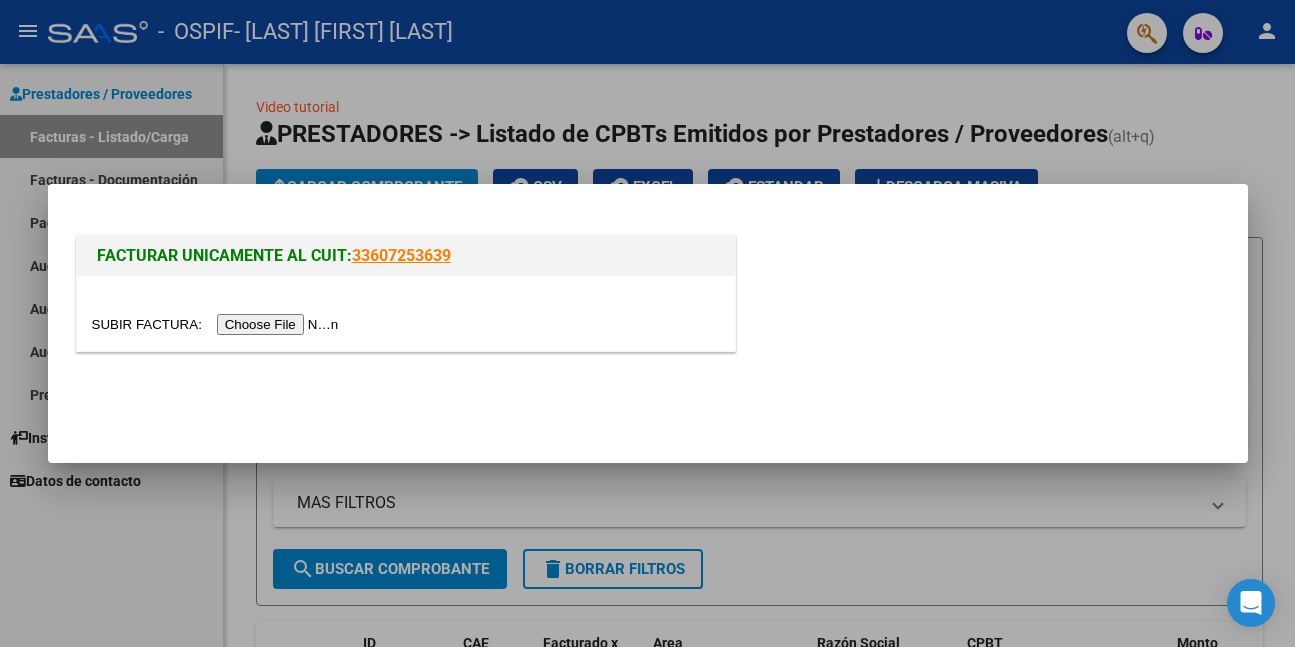 click at bounding box center [218, 324] 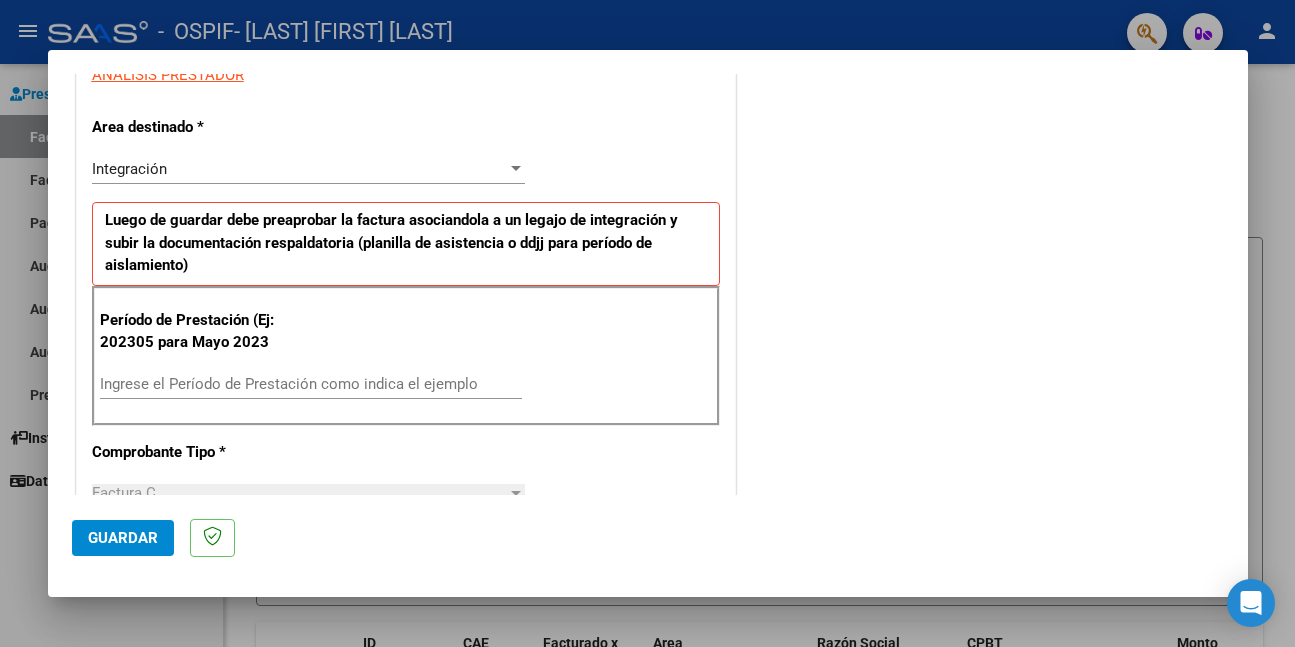 scroll, scrollTop: 400, scrollLeft: 0, axis: vertical 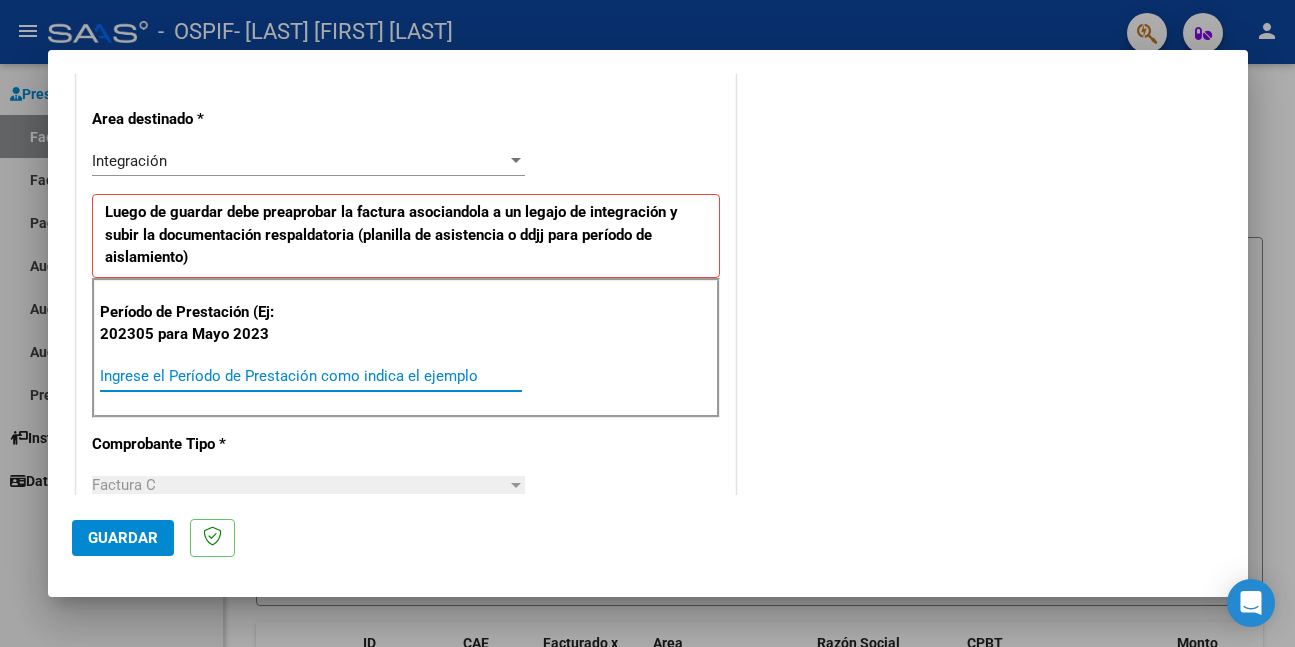click on "Ingrese el Período de Prestación como indica el ejemplo" at bounding box center (311, 376) 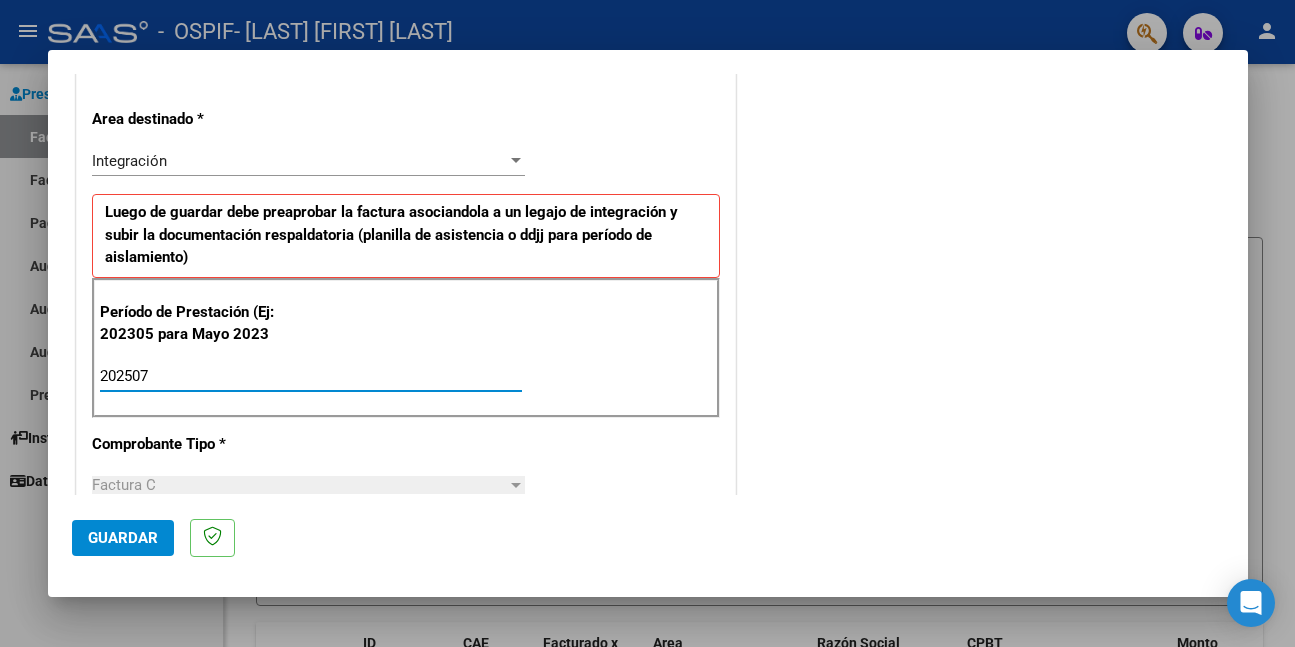 type on "202507" 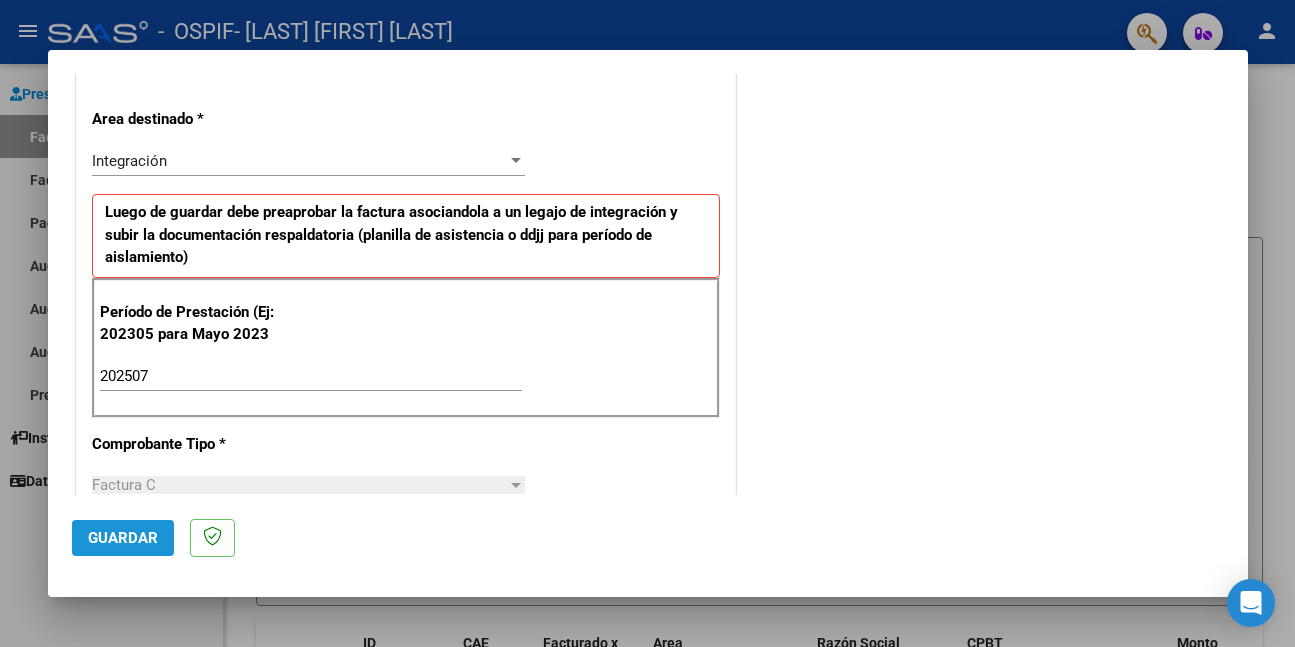 click on "Guardar" 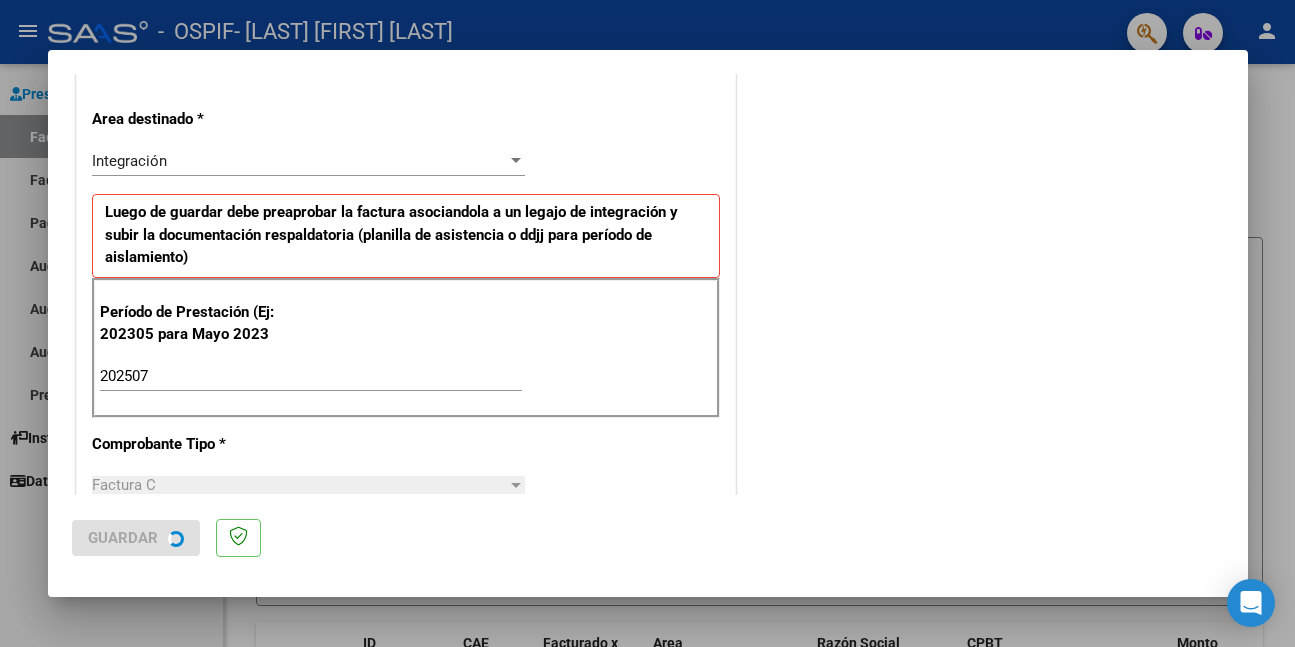 scroll, scrollTop: 0, scrollLeft: 0, axis: both 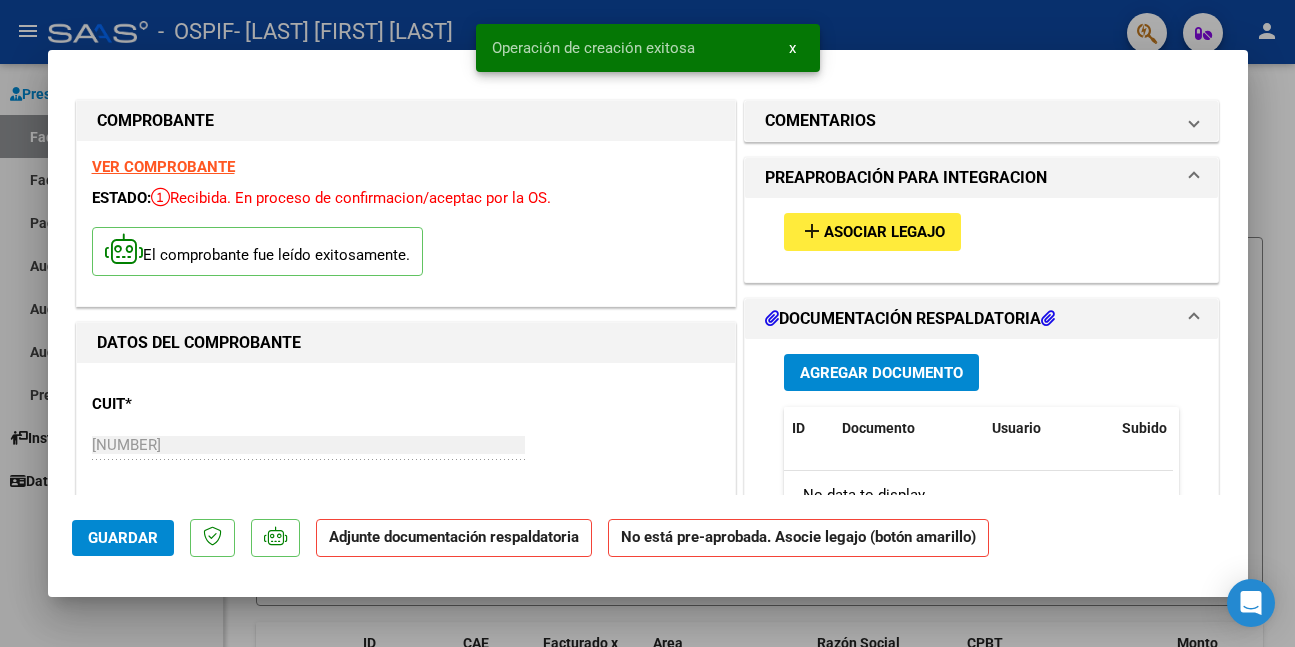 click on "Asociar Legajo" at bounding box center (884, 233) 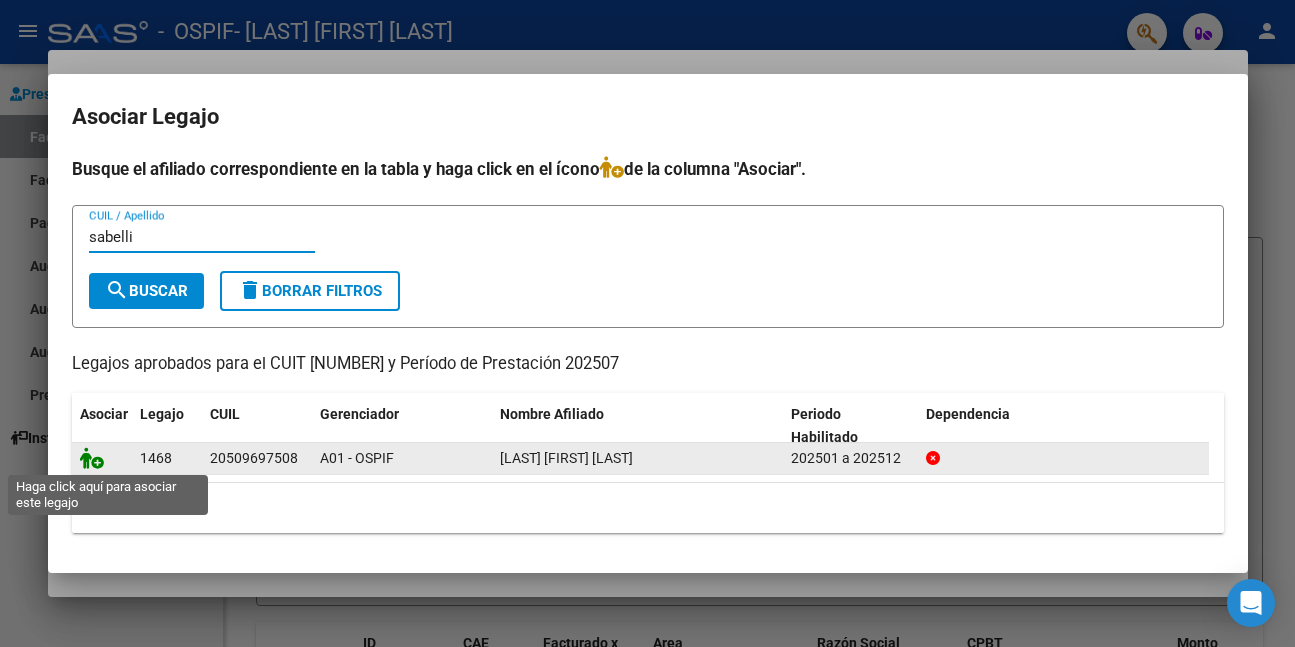 type on "sabelli" 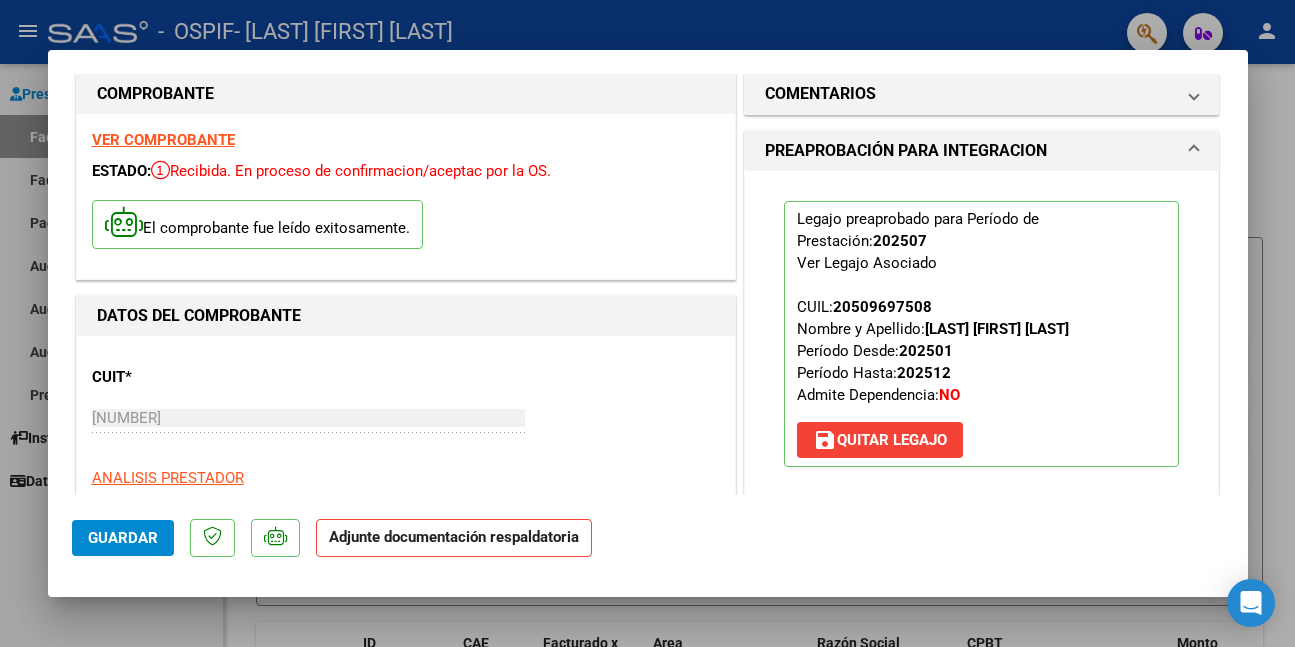 scroll, scrollTop: 300, scrollLeft: 0, axis: vertical 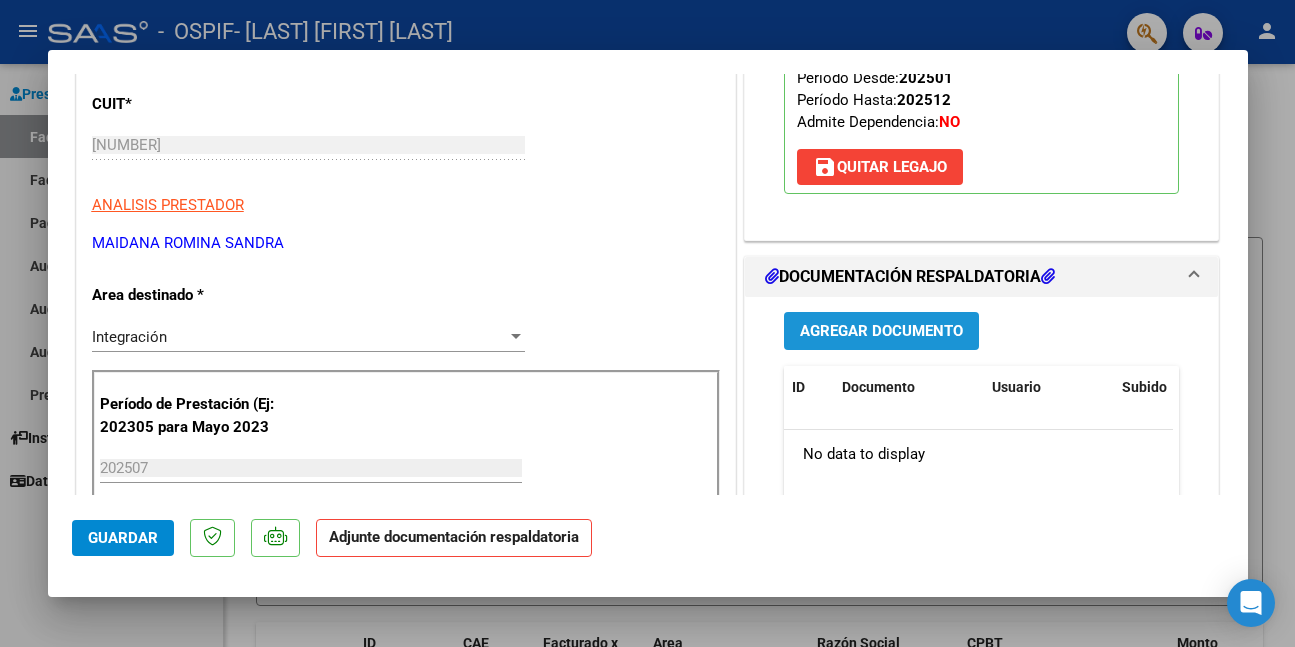 click on "Agregar Documento" at bounding box center [881, 332] 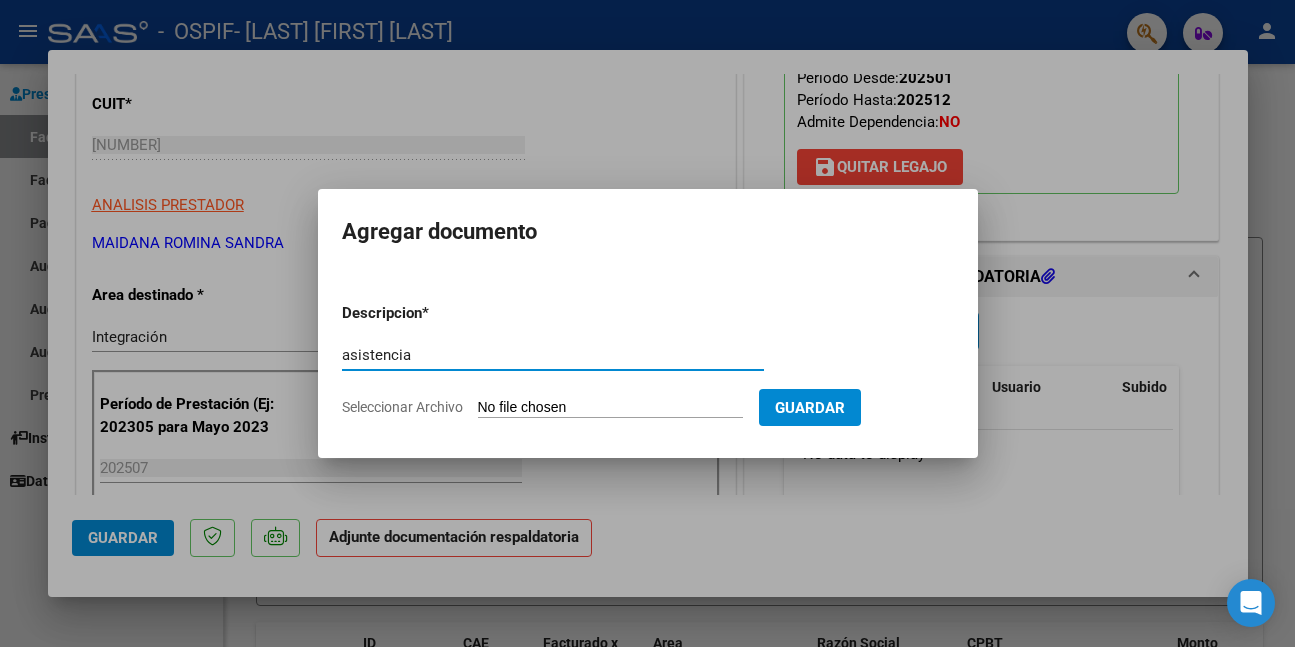 type on "asistencia" 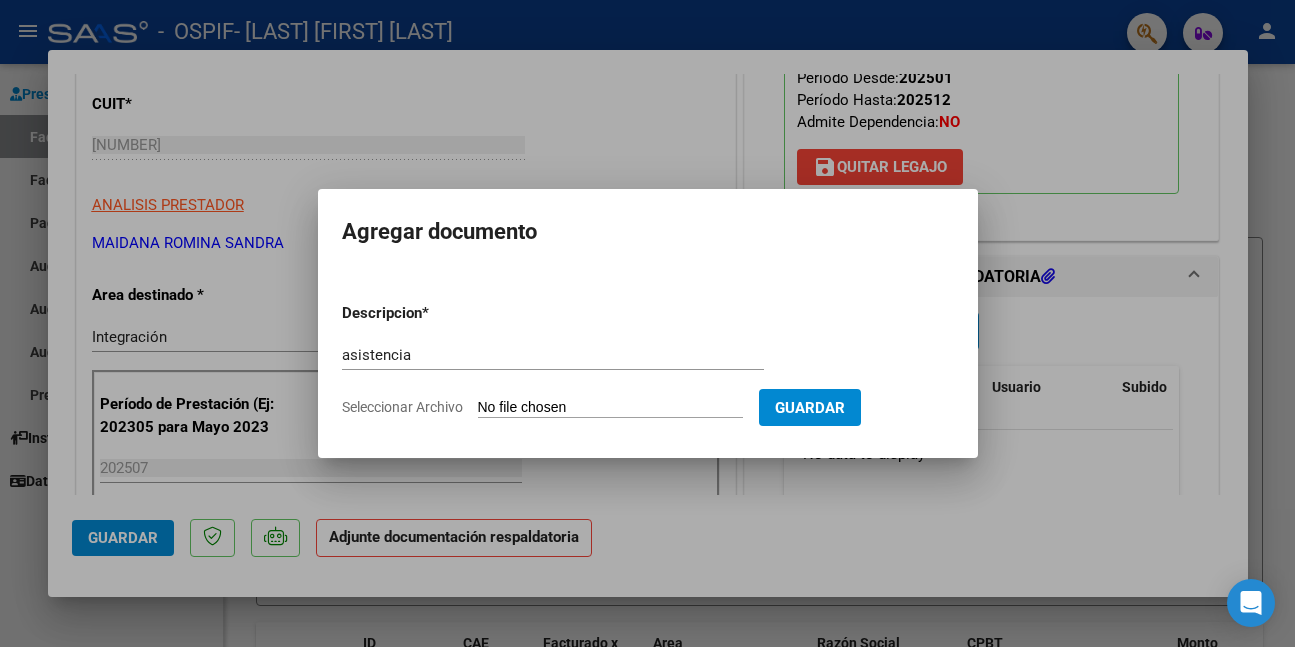 type on "C:\fakepath\WhatsApp Image 2025-08-07 at 11.16.08.jpeg" 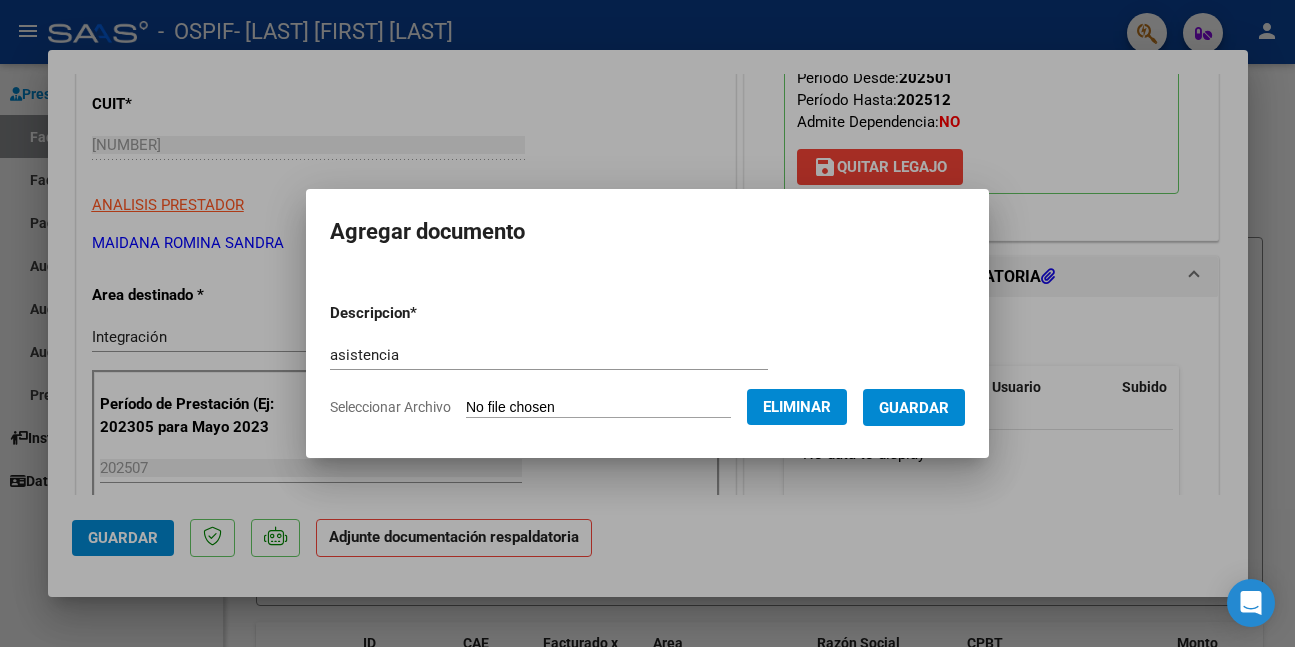 click on "Guardar" at bounding box center [914, 407] 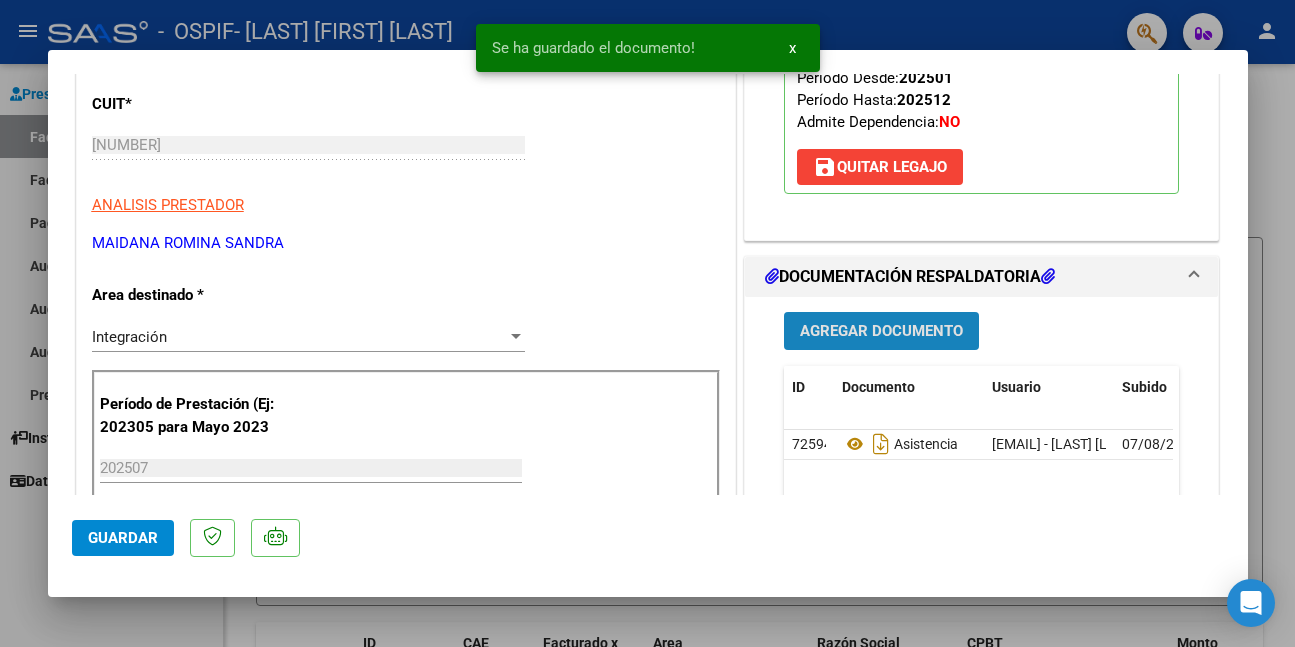 click on "Agregar Documento" at bounding box center (881, 332) 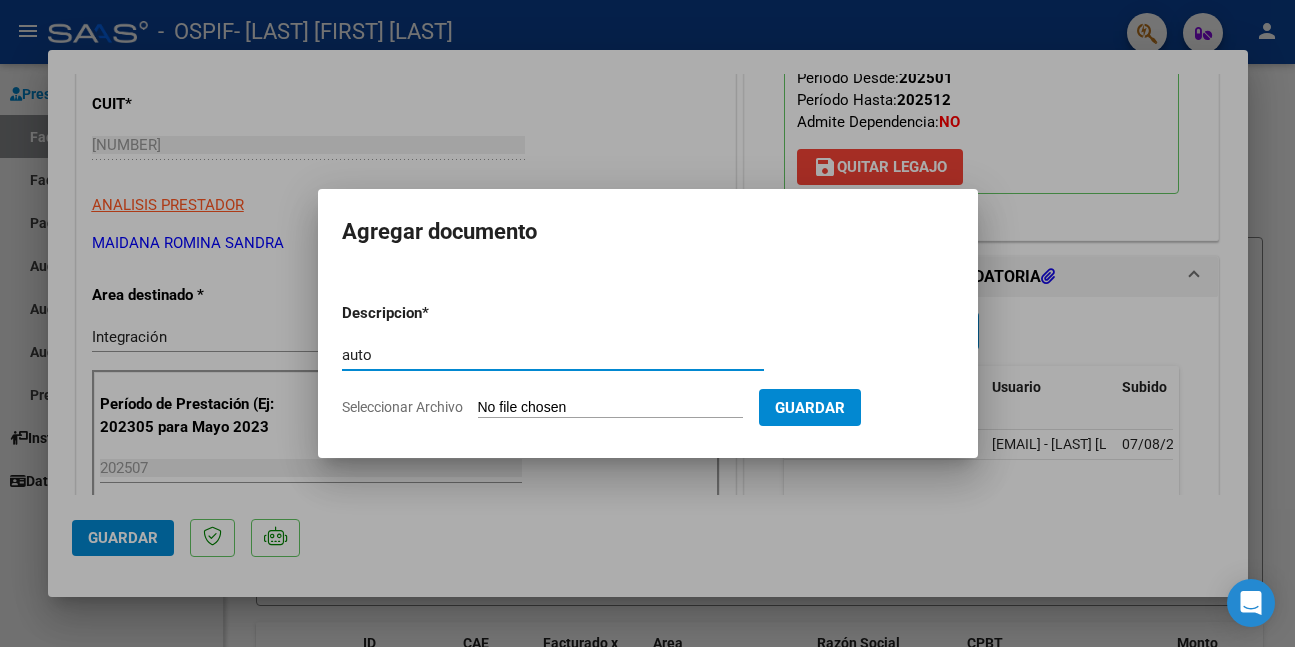 type on "auto" 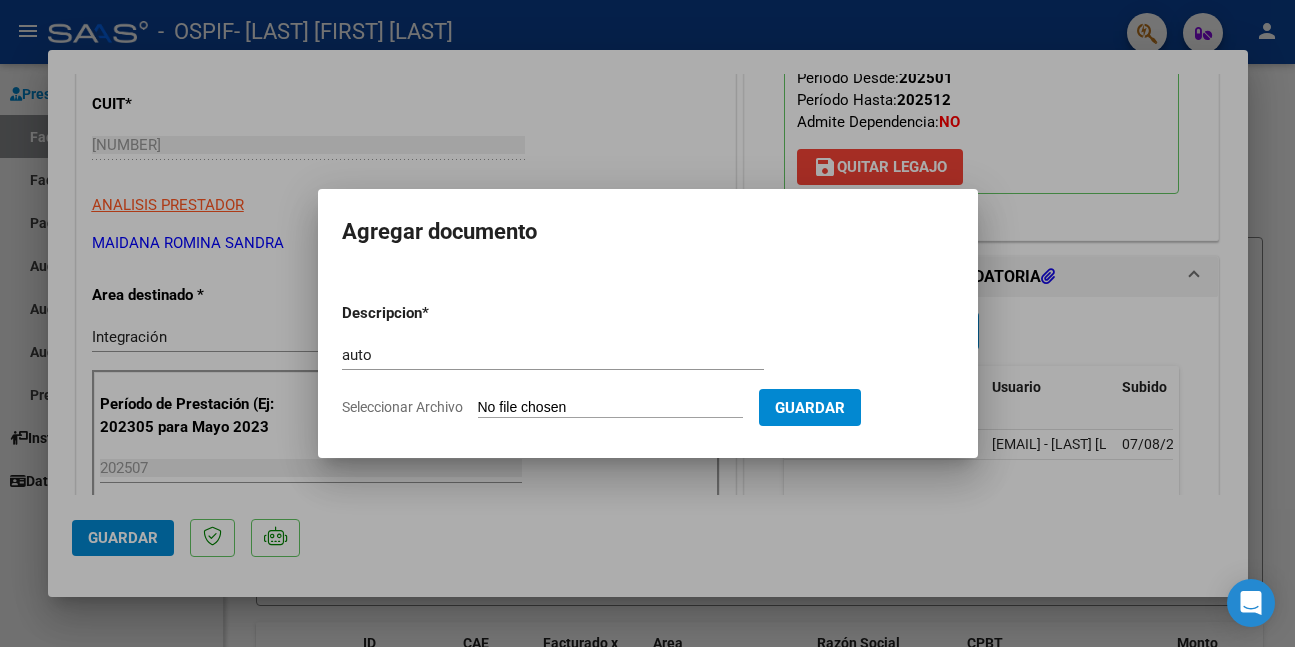 type on "C:\fakepath\[TEXT] [NUMBER].png" 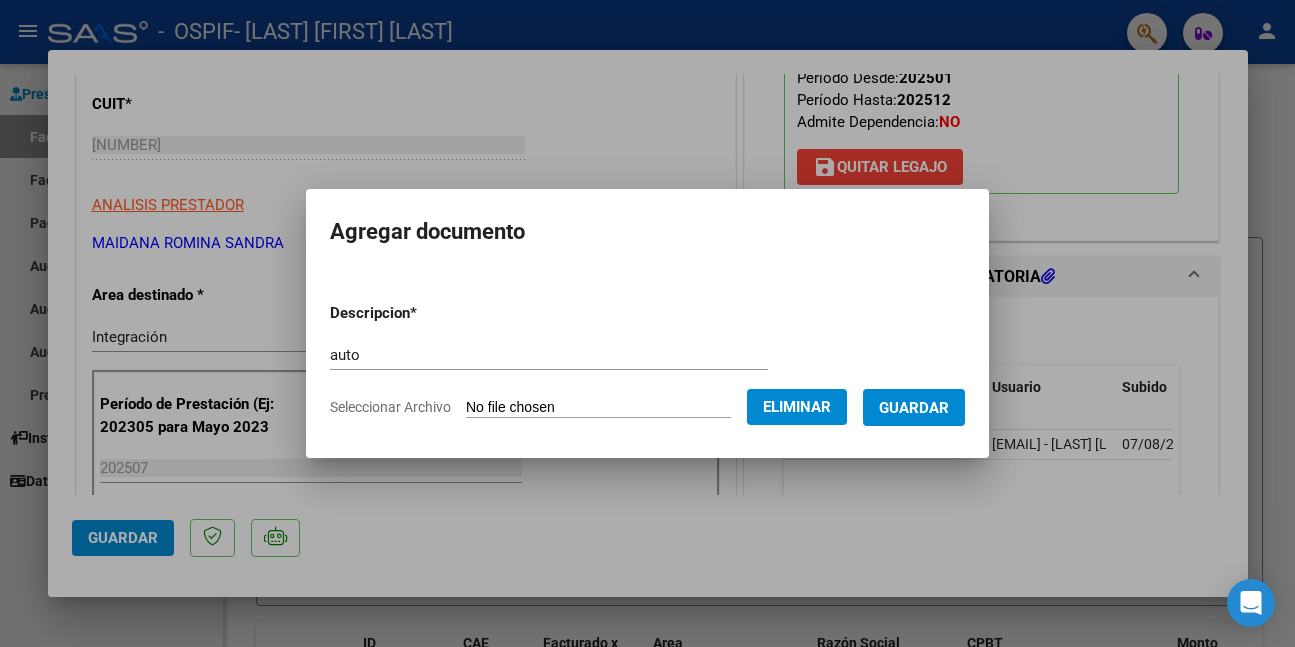 click on "Guardar" at bounding box center (914, 408) 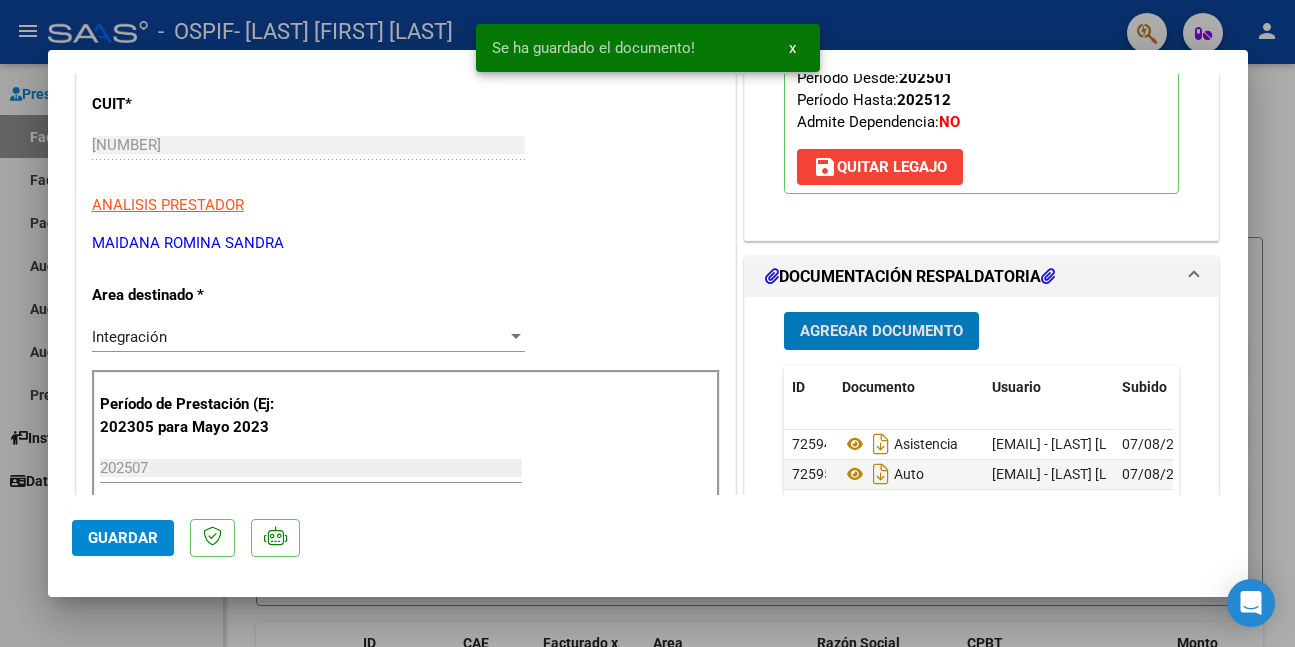 click on "Guardar" 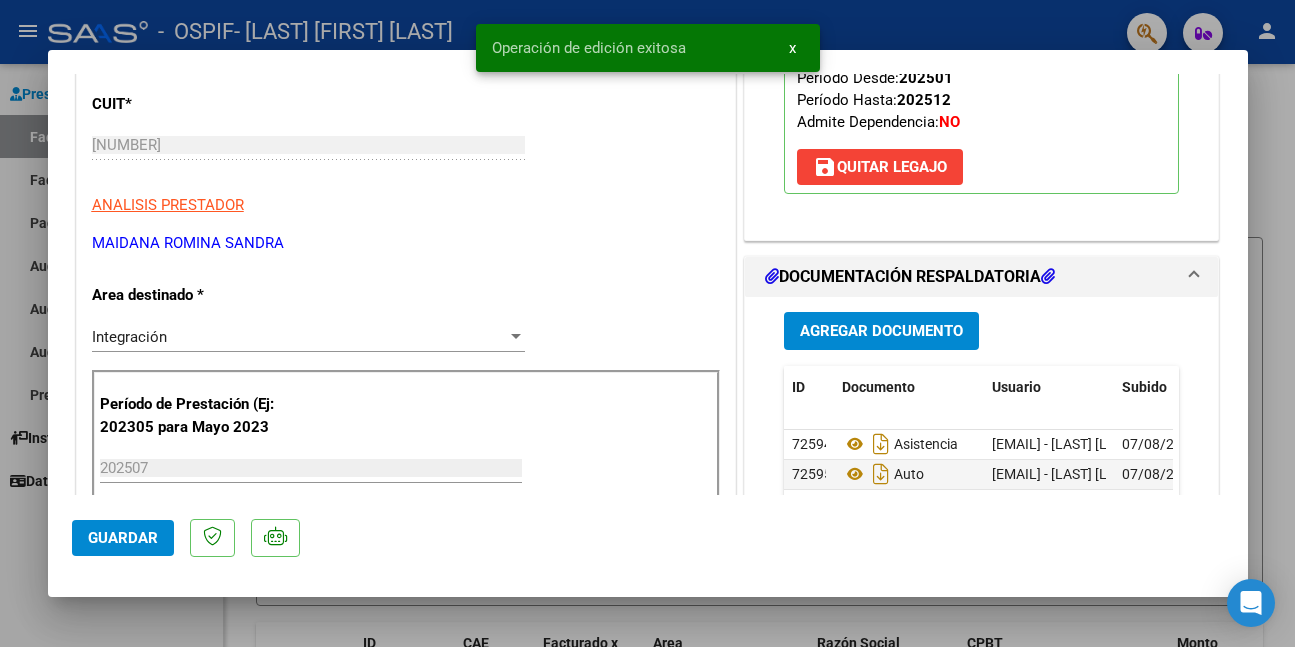 click at bounding box center (647, 323) 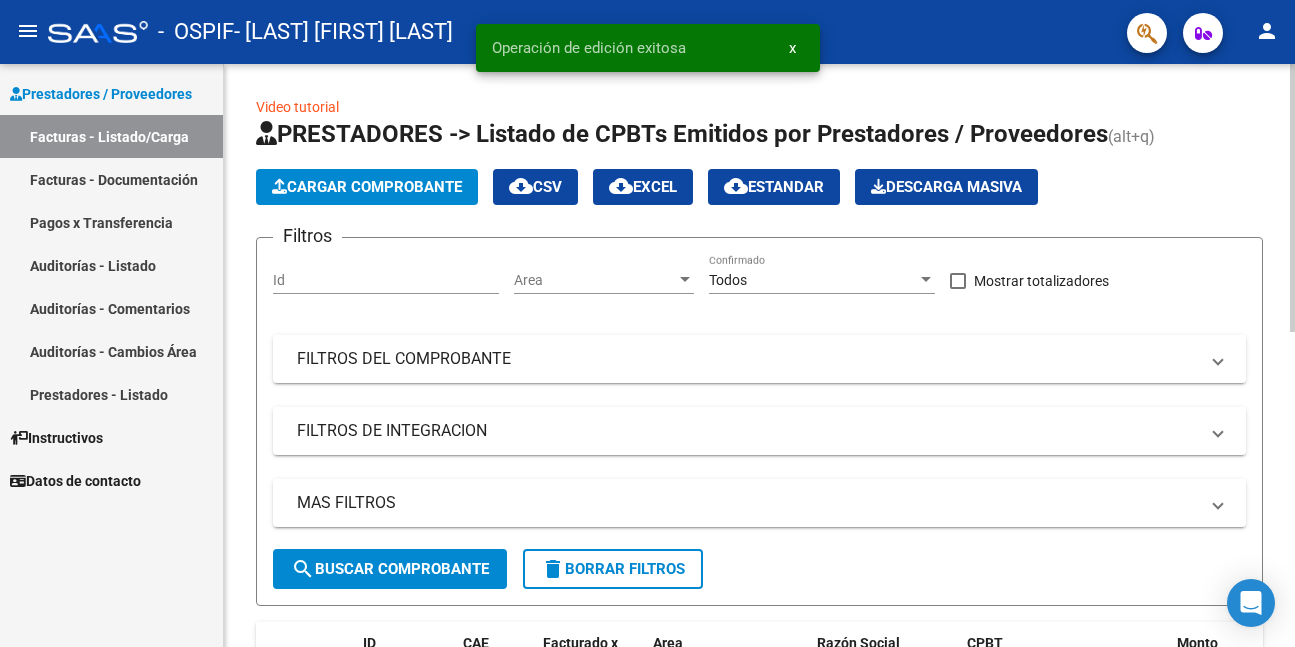 click on "Cargar Comprobante" 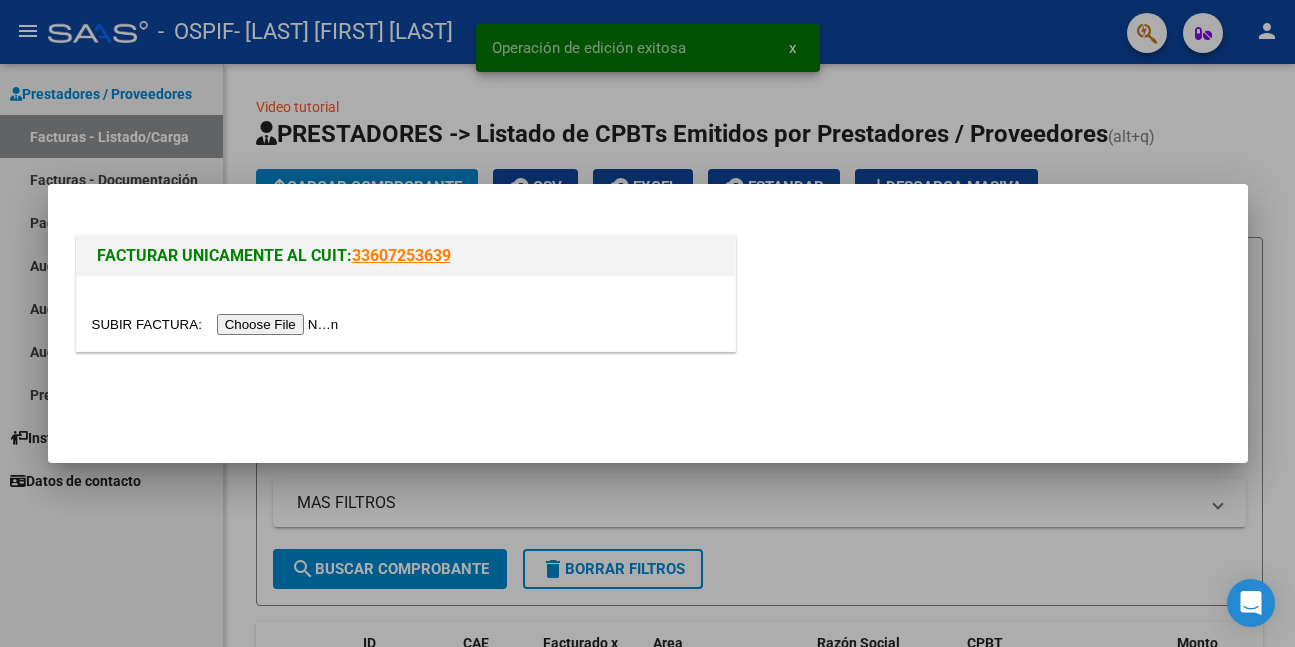 click at bounding box center (218, 324) 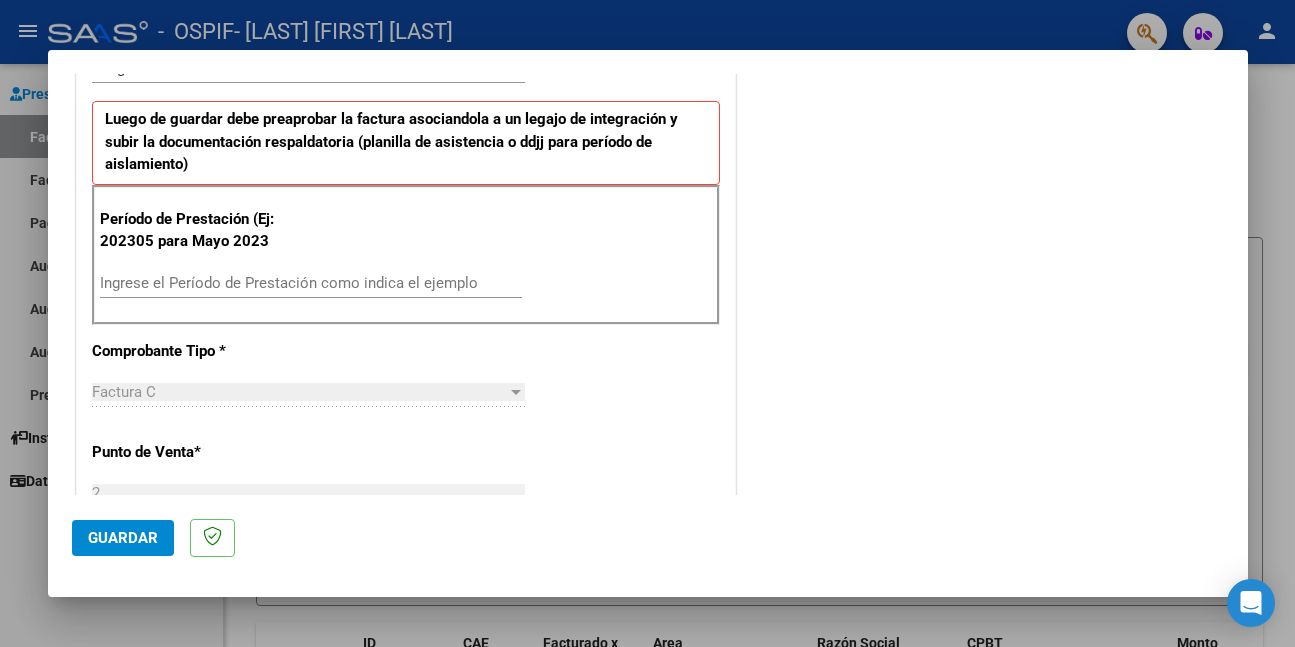 scroll, scrollTop: 500, scrollLeft: 0, axis: vertical 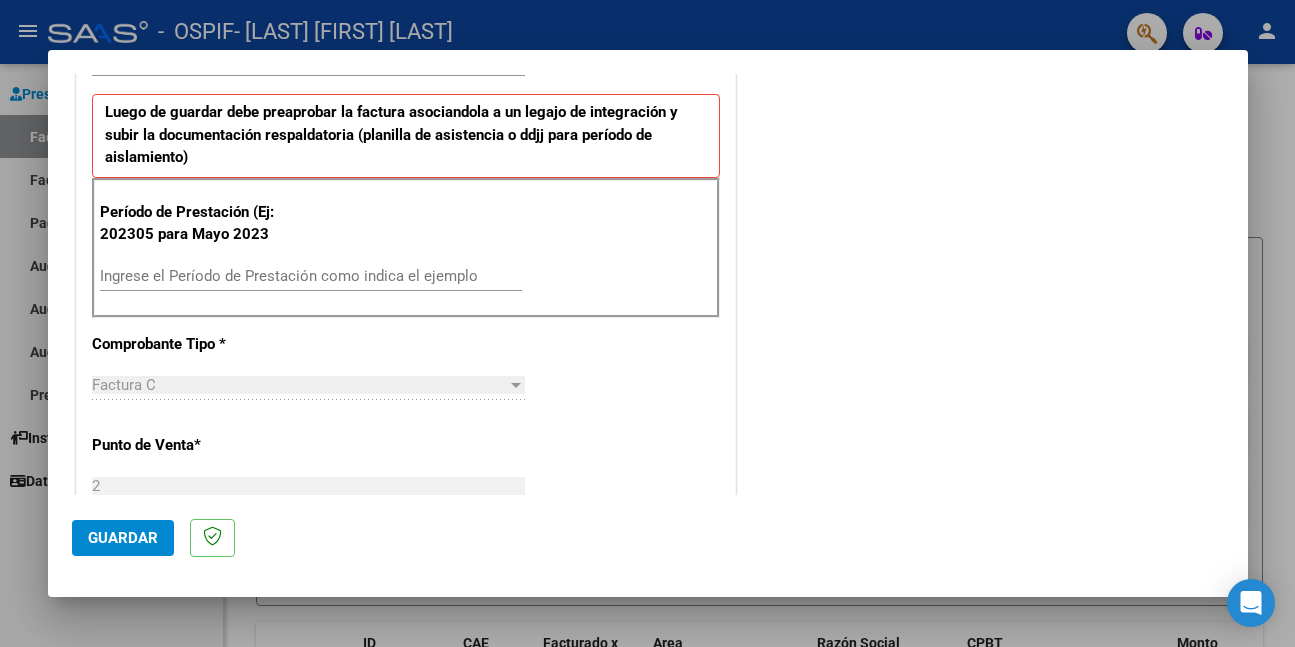 click on "Ingrese el Período de Prestación como indica el ejemplo" at bounding box center [311, 276] 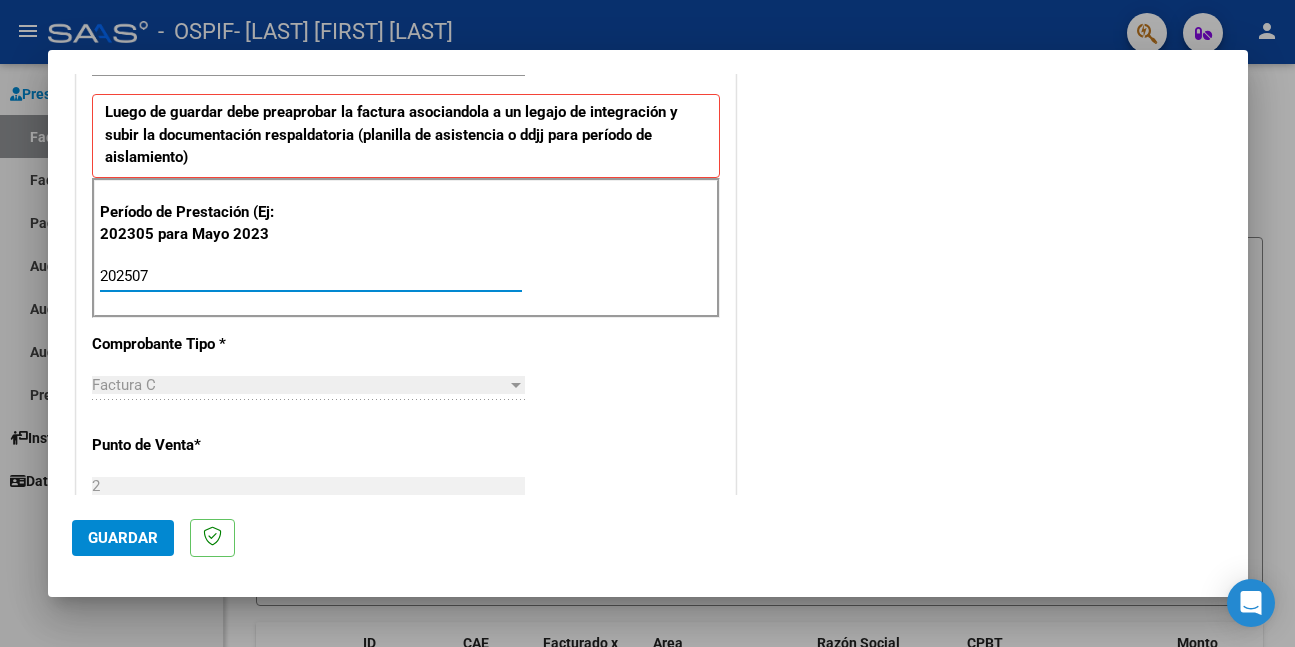 type on "202507" 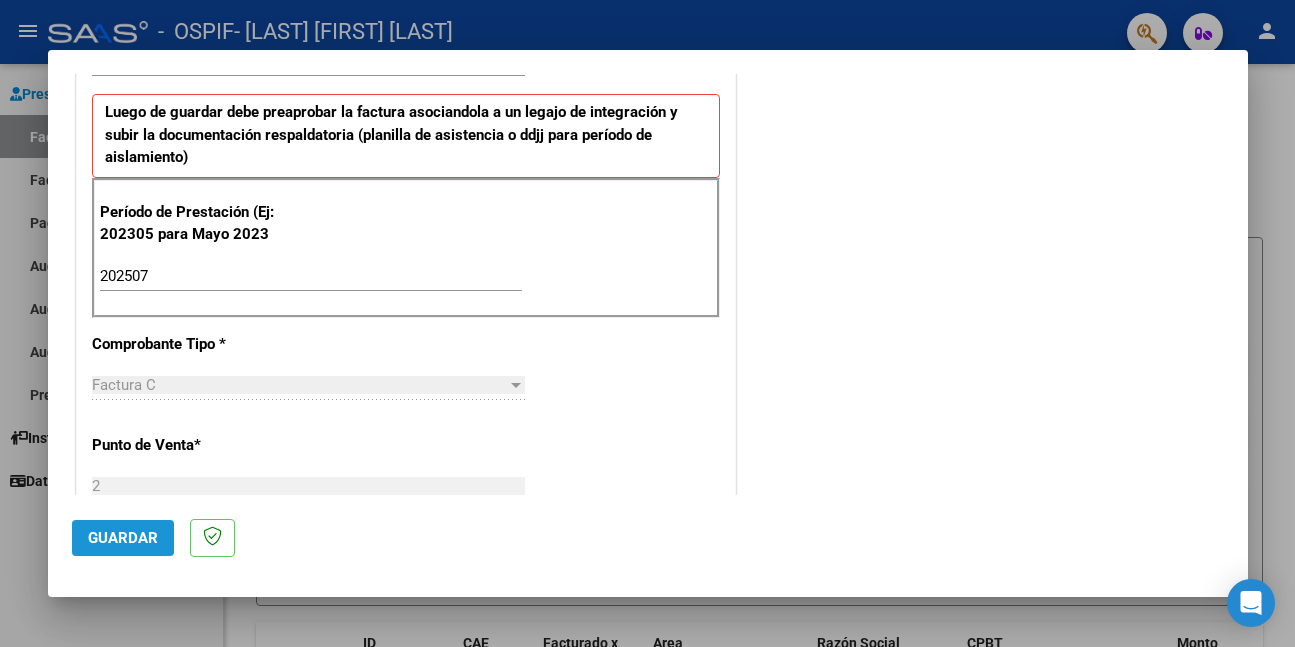 click on "Guardar" 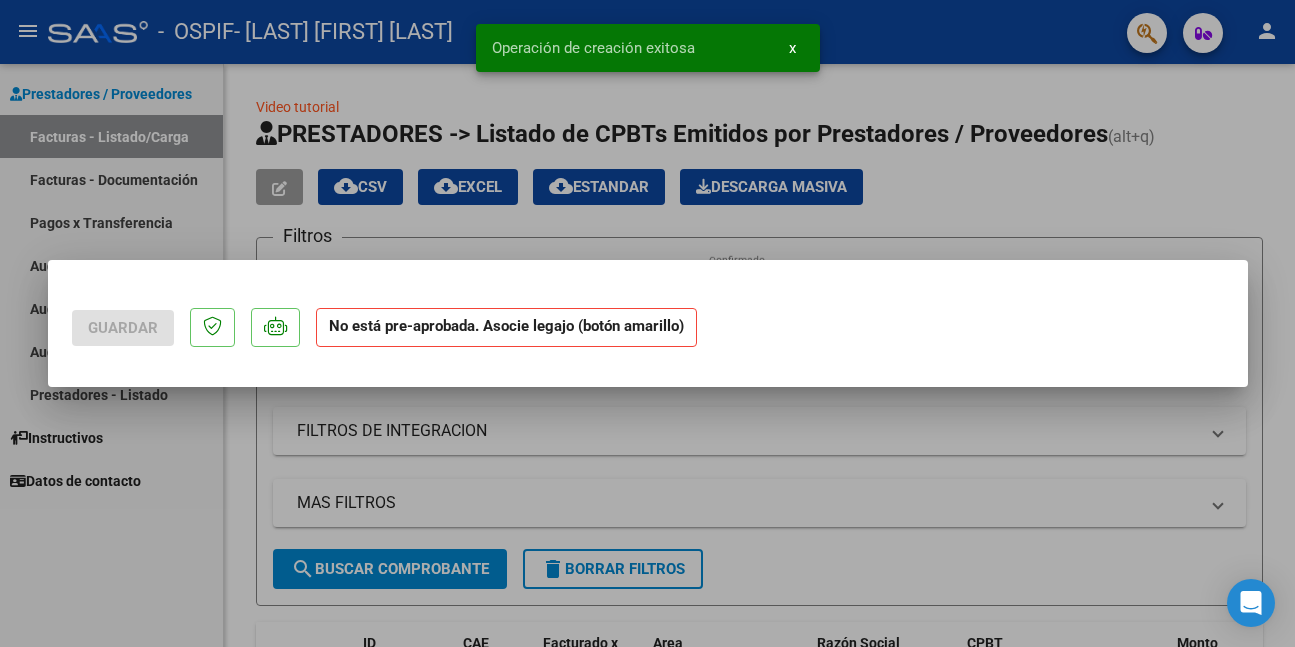 scroll, scrollTop: 0, scrollLeft: 0, axis: both 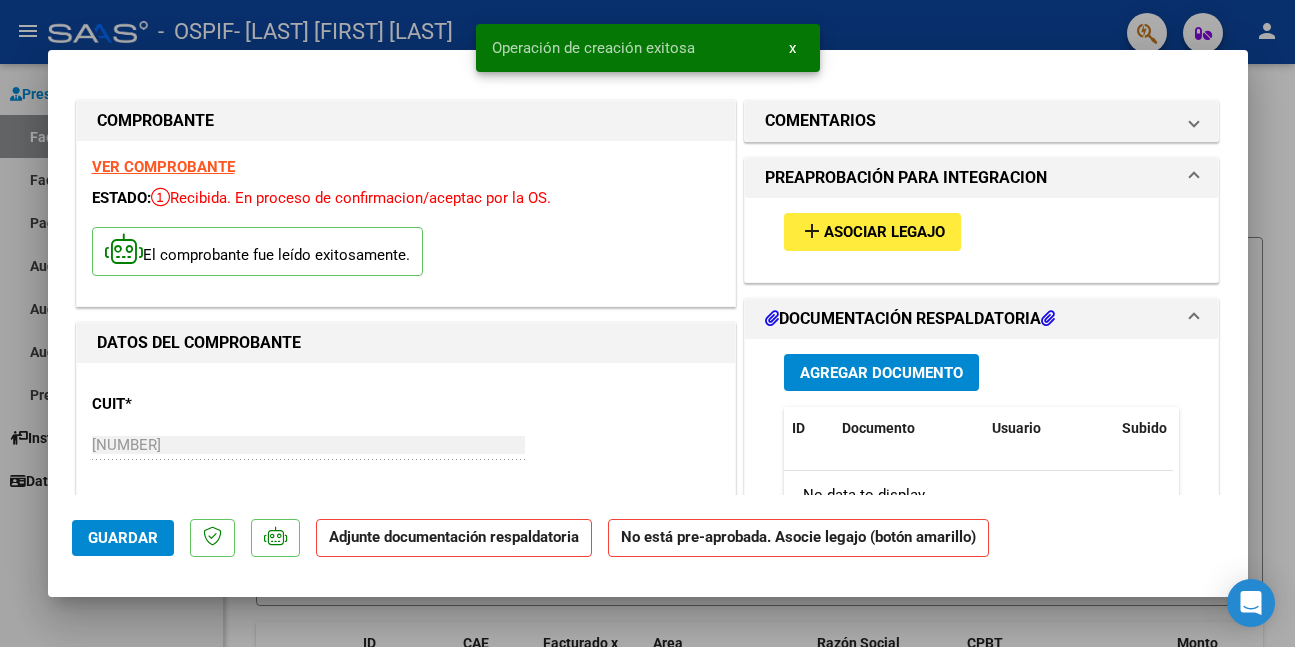 click on "Asociar Legajo" at bounding box center [884, 233] 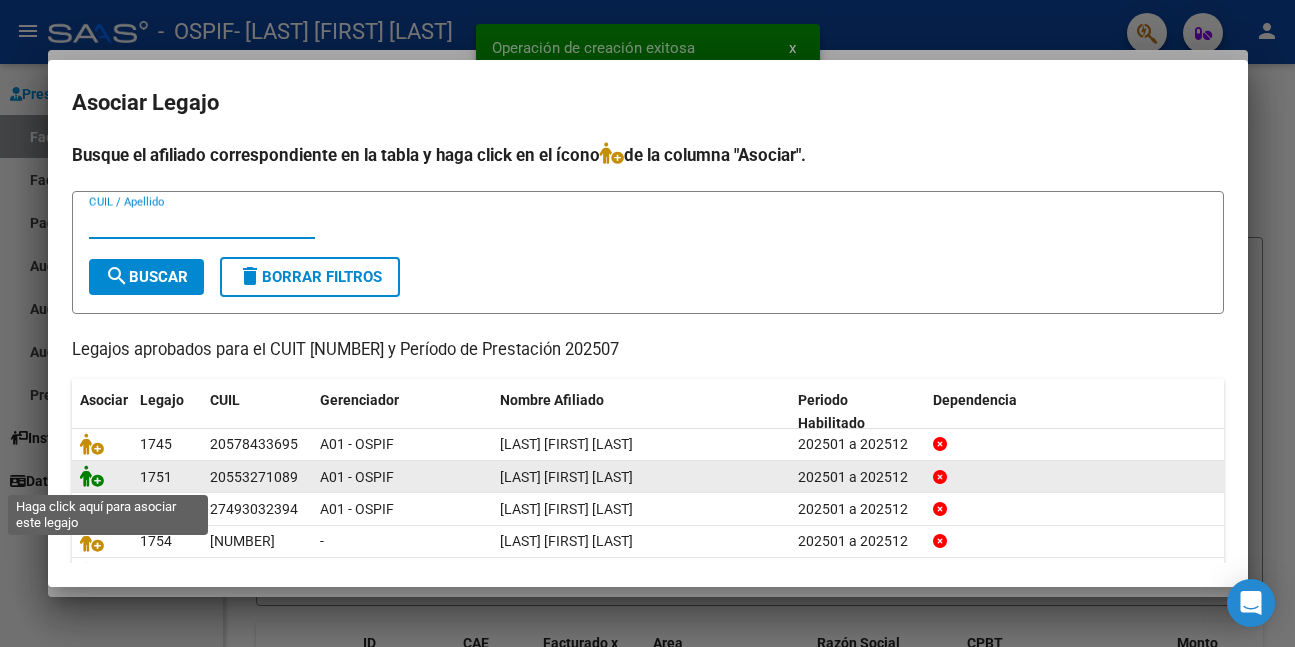 click 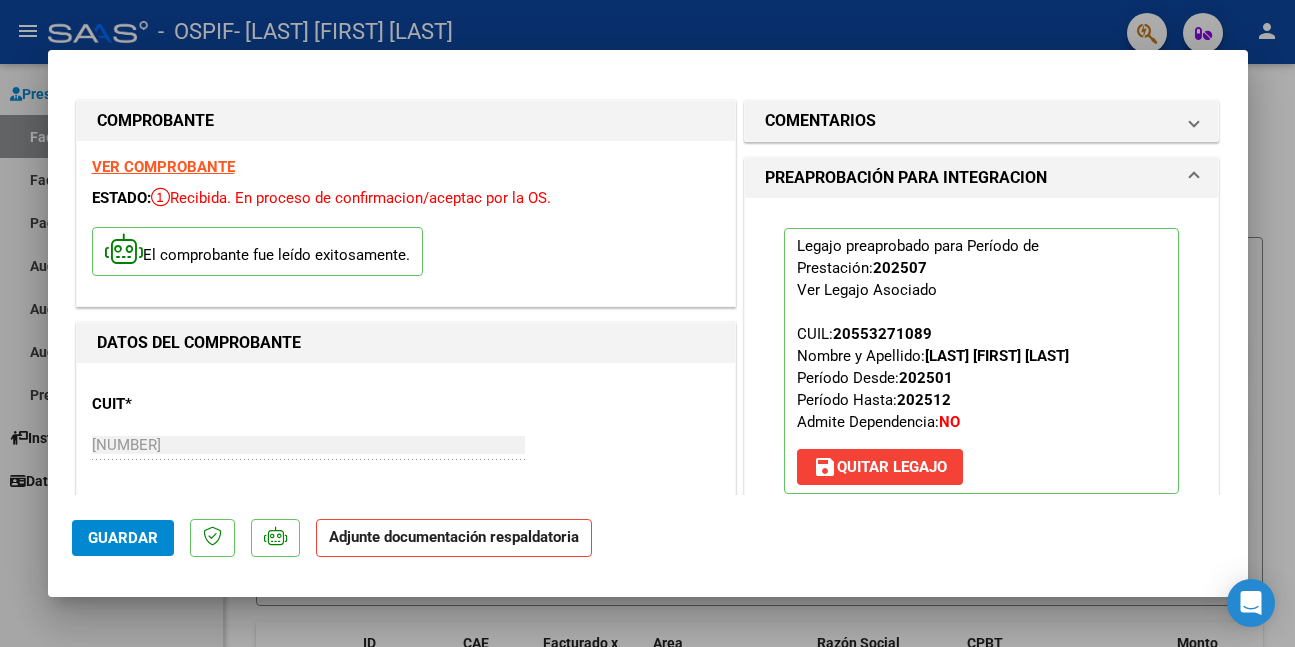 scroll, scrollTop: 400, scrollLeft: 0, axis: vertical 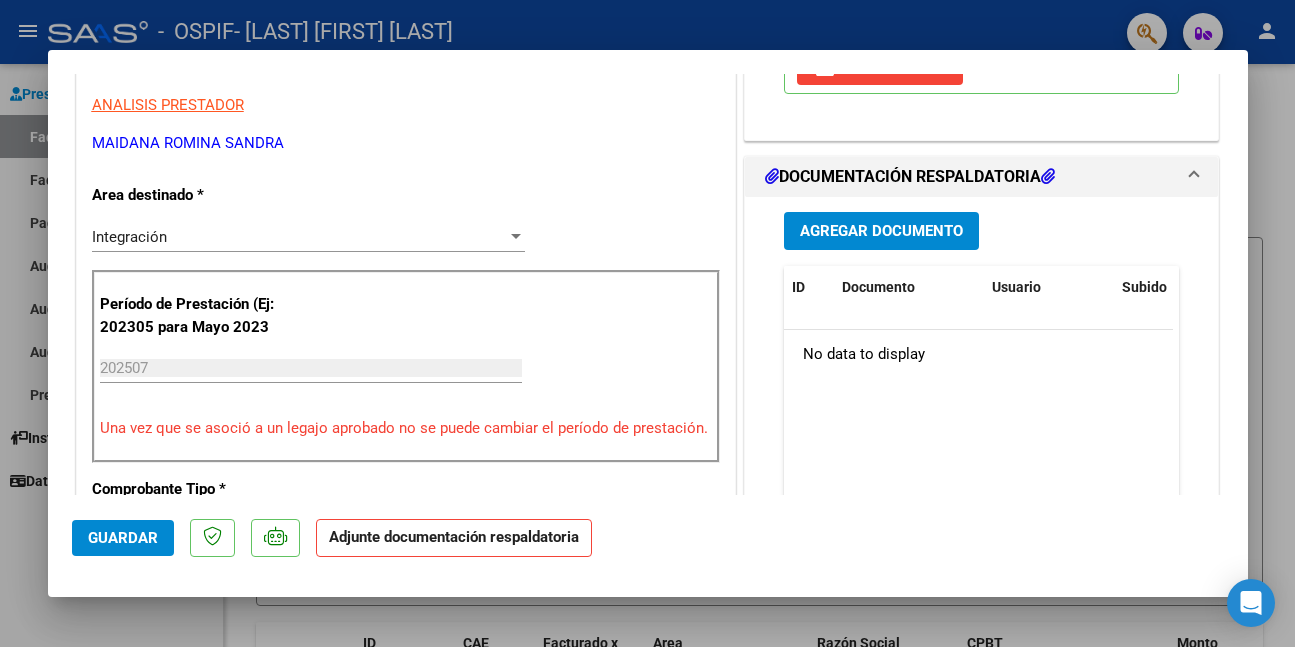 click on "Agregar Documento" at bounding box center [881, 232] 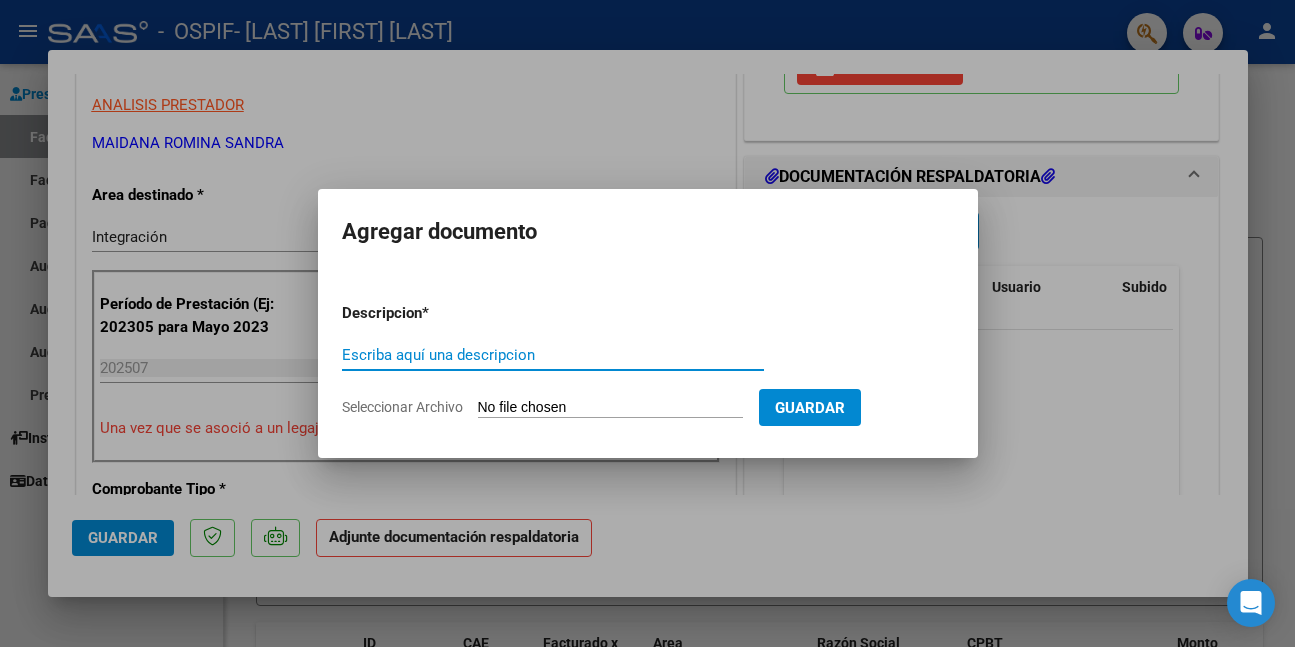 click on "Escriba aquí una descripcion" at bounding box center (553, 355) 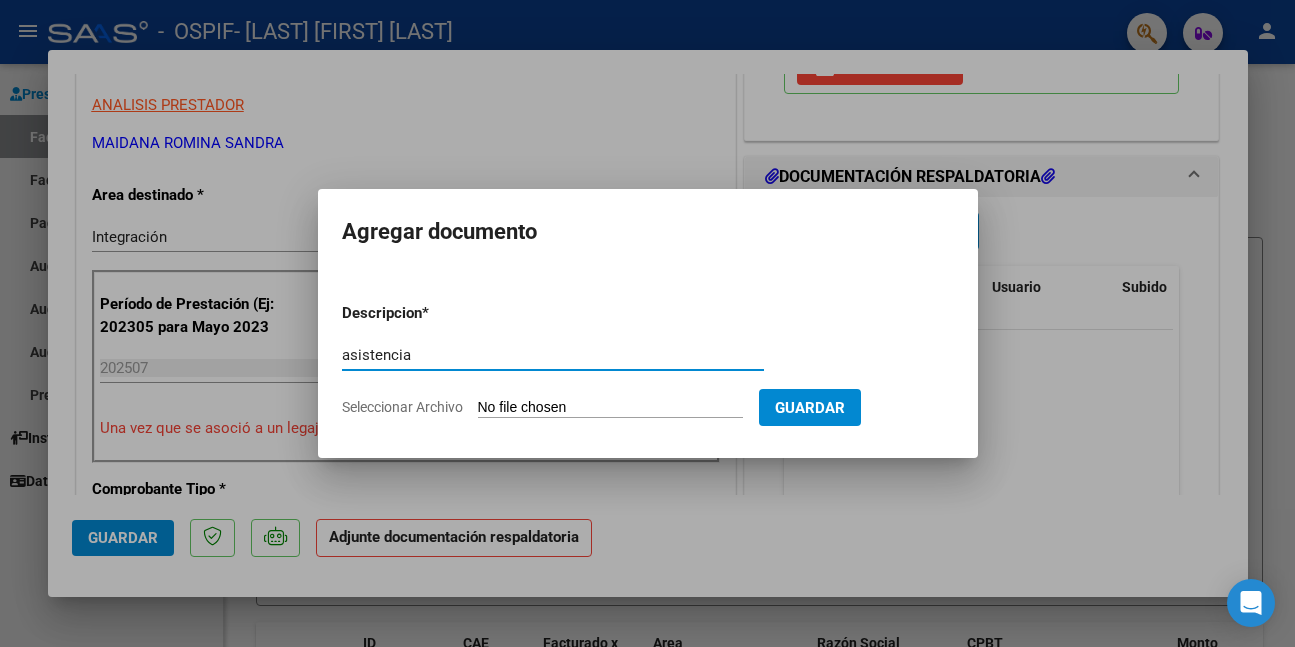 type on "asistencia" 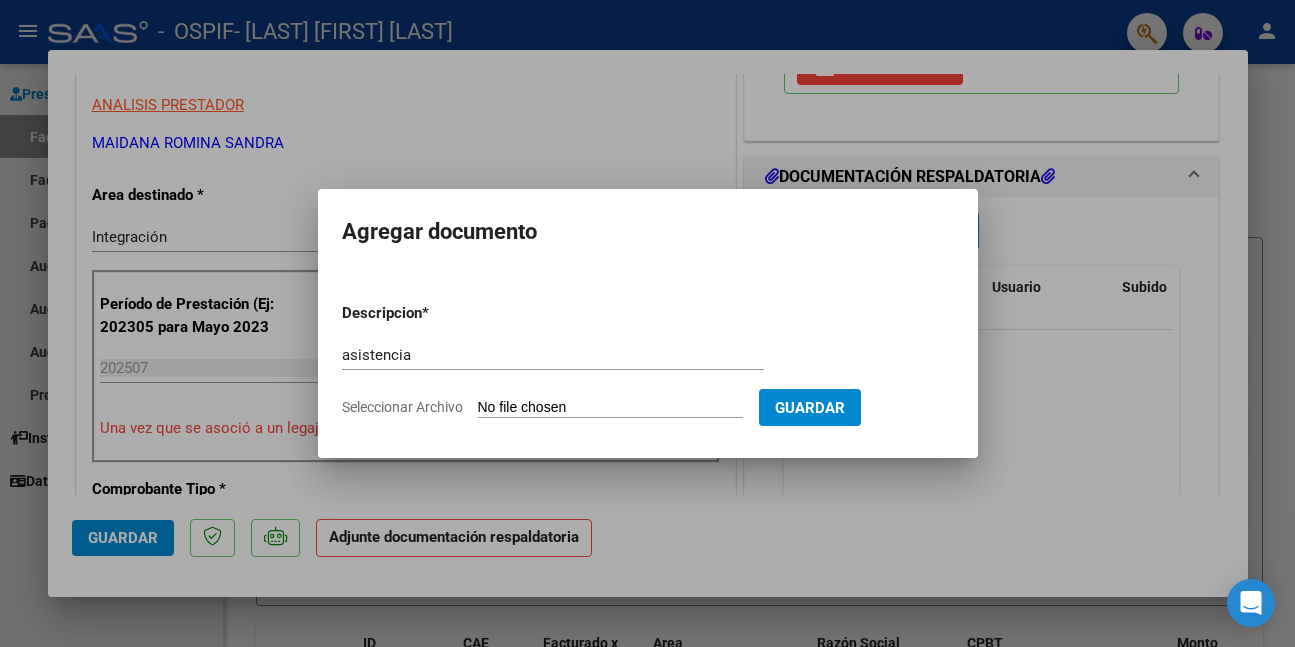 type on "C:\fakepath\WhatsApp Image 2025-08-07 at 11.16.13.jpeg" 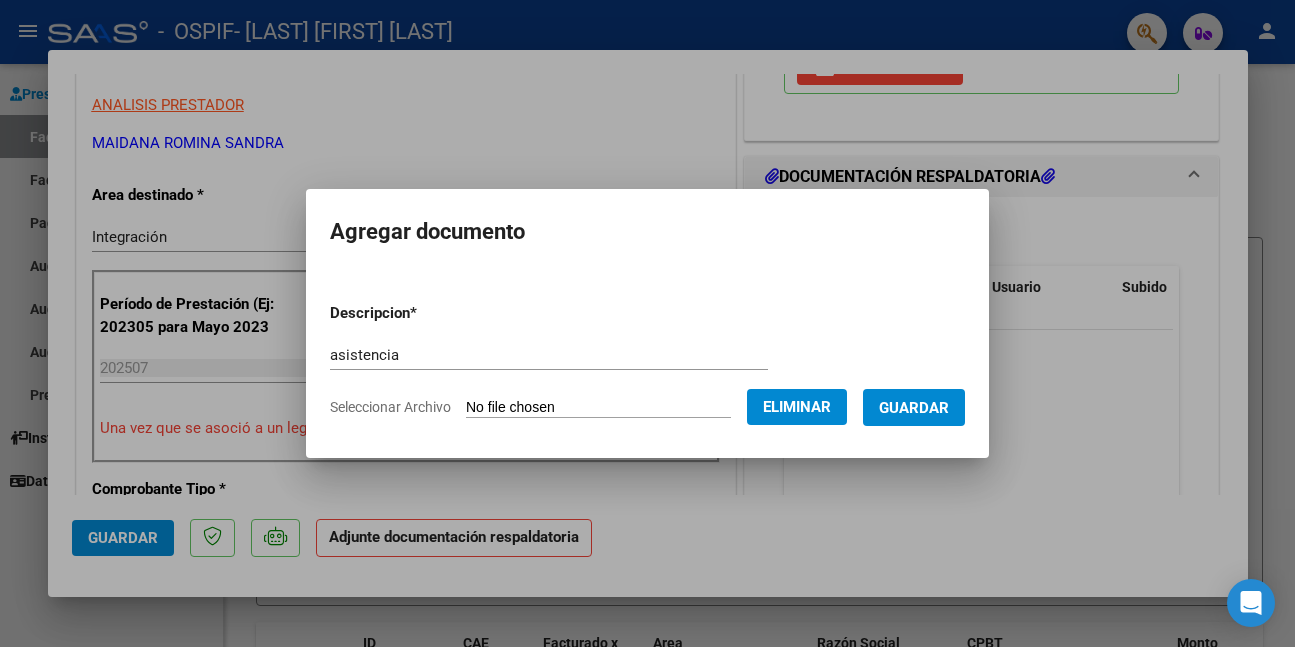 click on "Guardar" at bounding box center (914, 407) 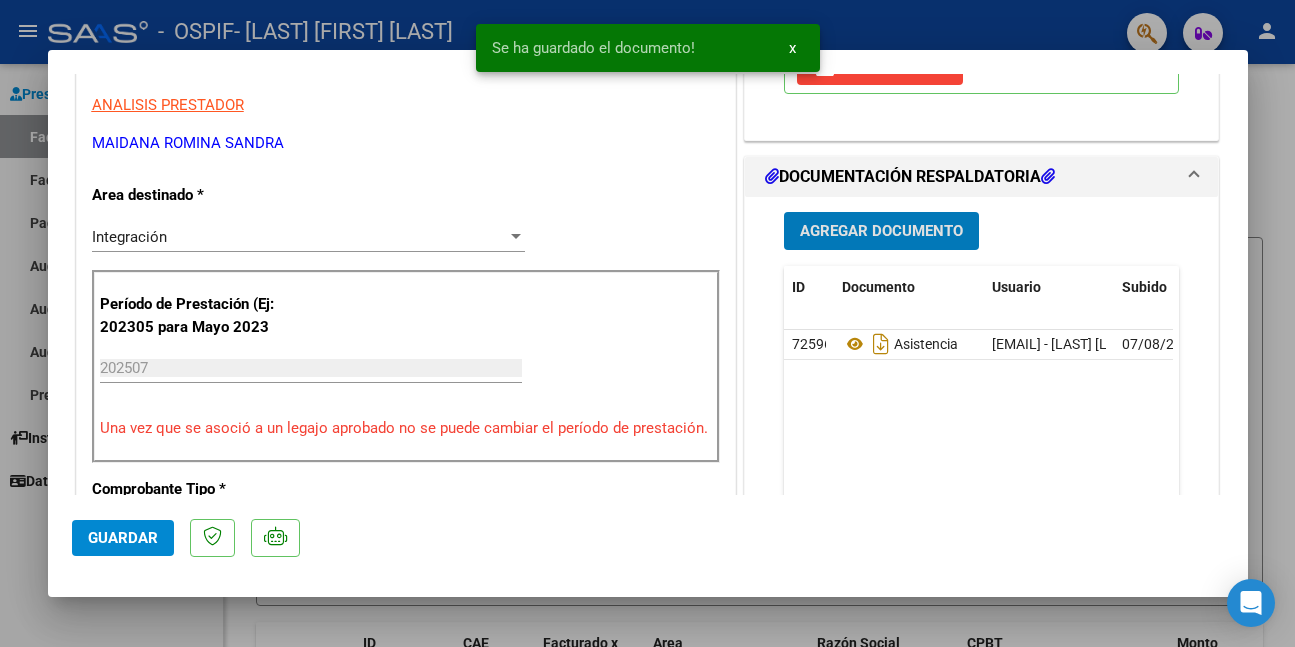 click on "Agregar Documento" at bounding box center [881, 232] 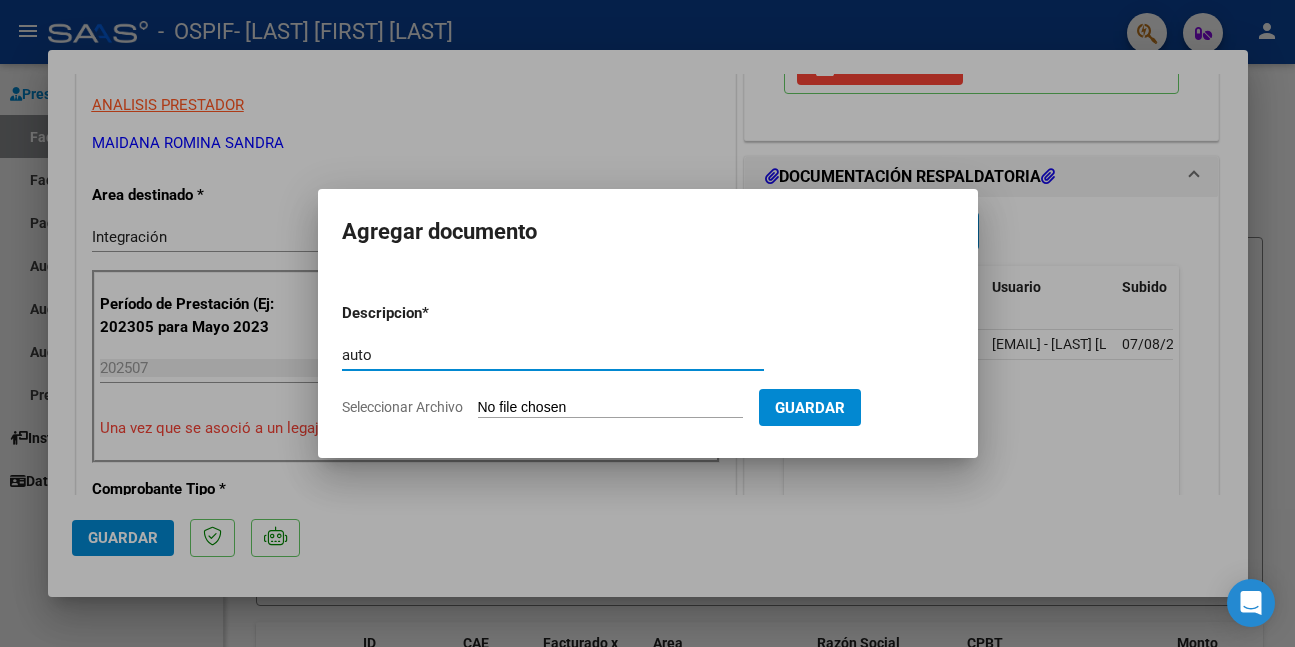 type on "auto" 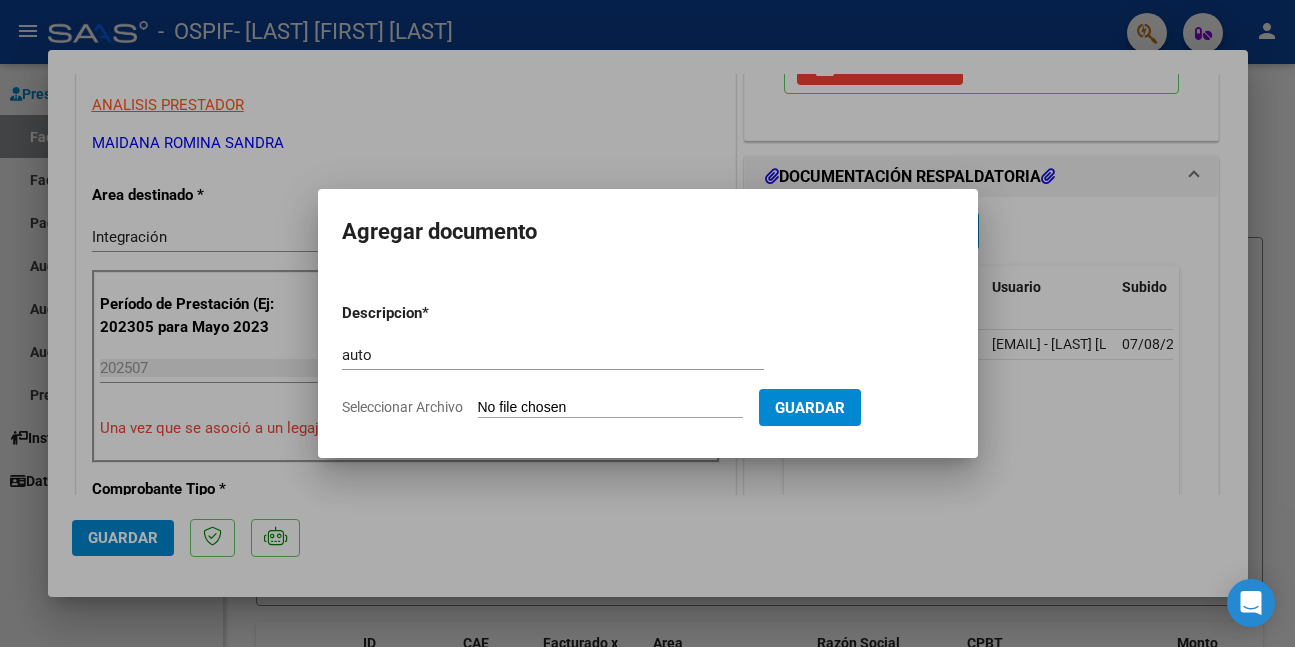 type on "C:\fakepath\RODRIGUEZ AXEL.png" 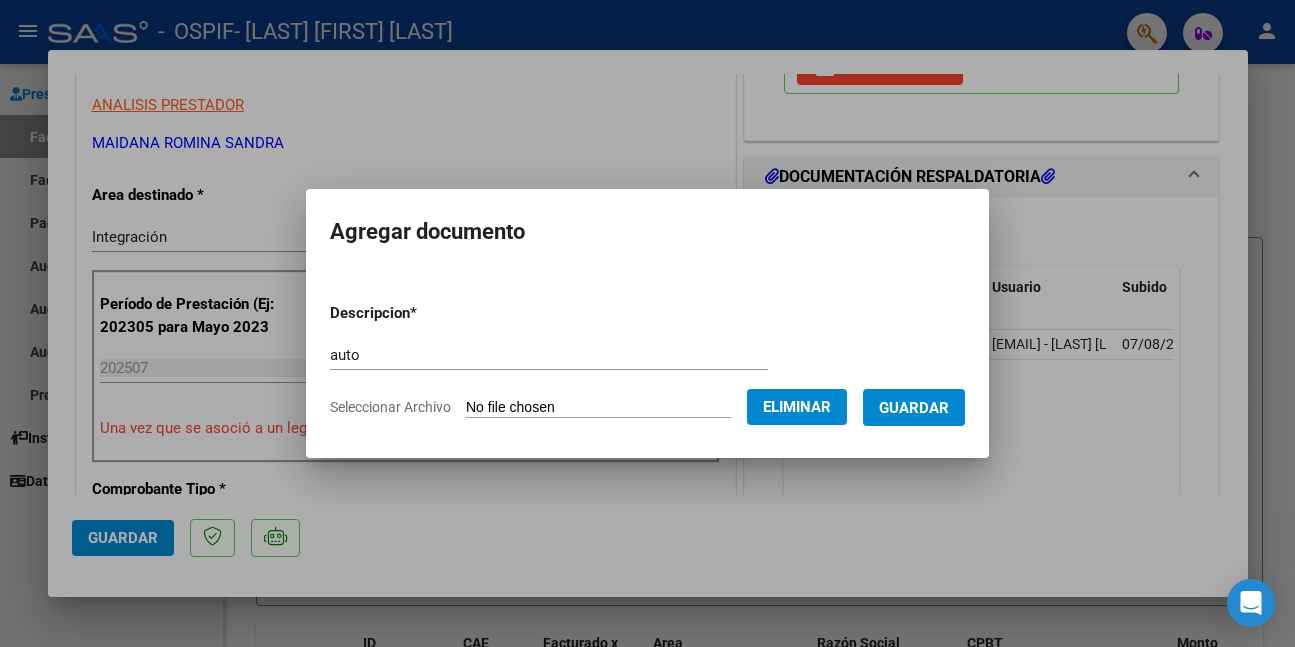 click on "Guardar" at bounding box center (914, 408) 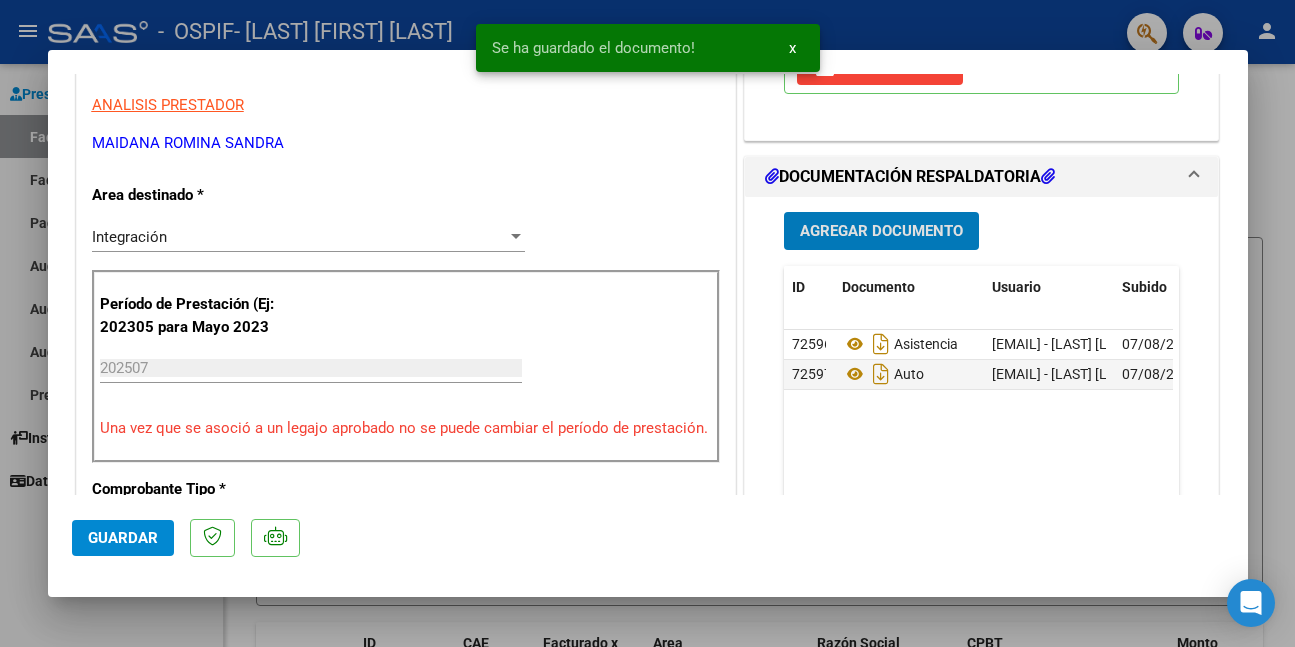 click on "Guardar" 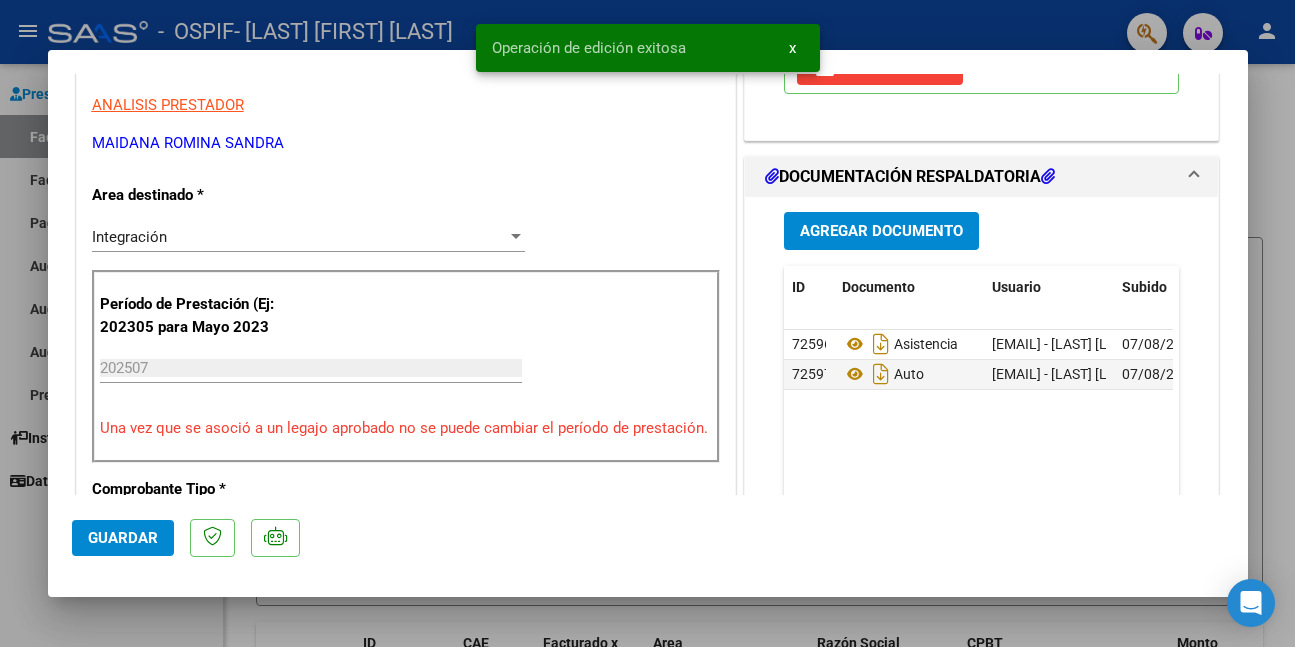 click at bounding box center (647, 323) 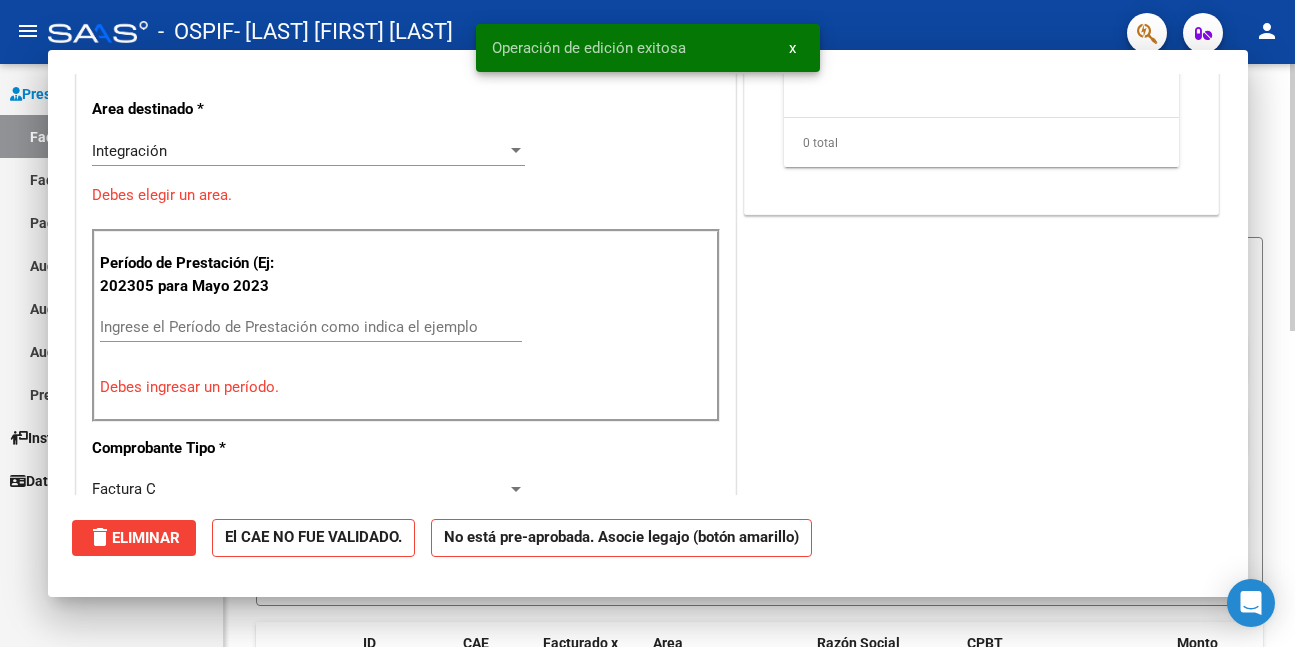 scroll, scrollTop: 0, scrollLeft: 0, axis: both 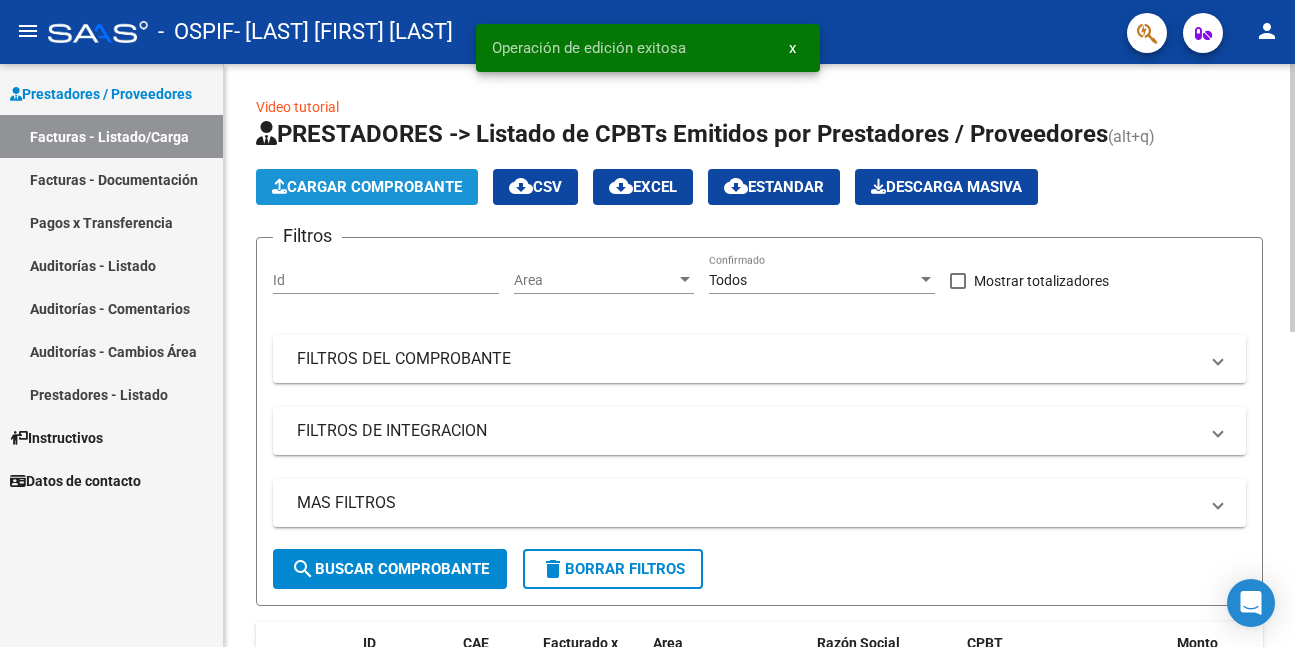click on "Cargar Comprobante" 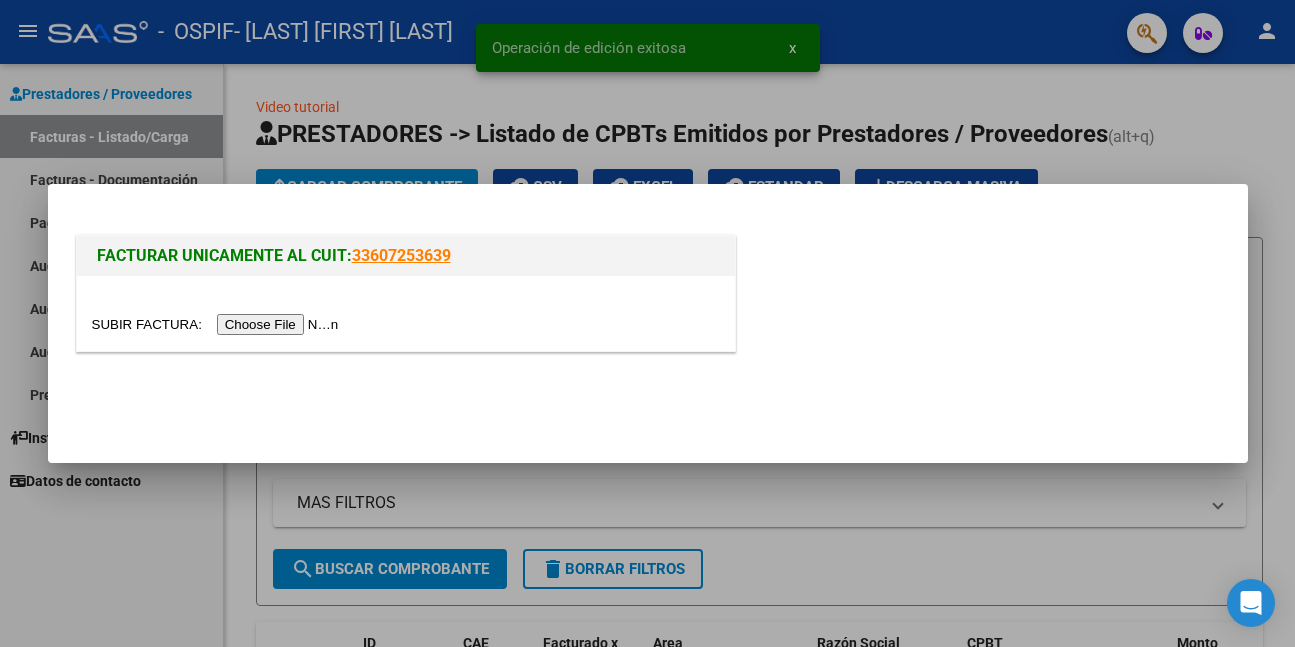 click at bounding box center [218, 324] 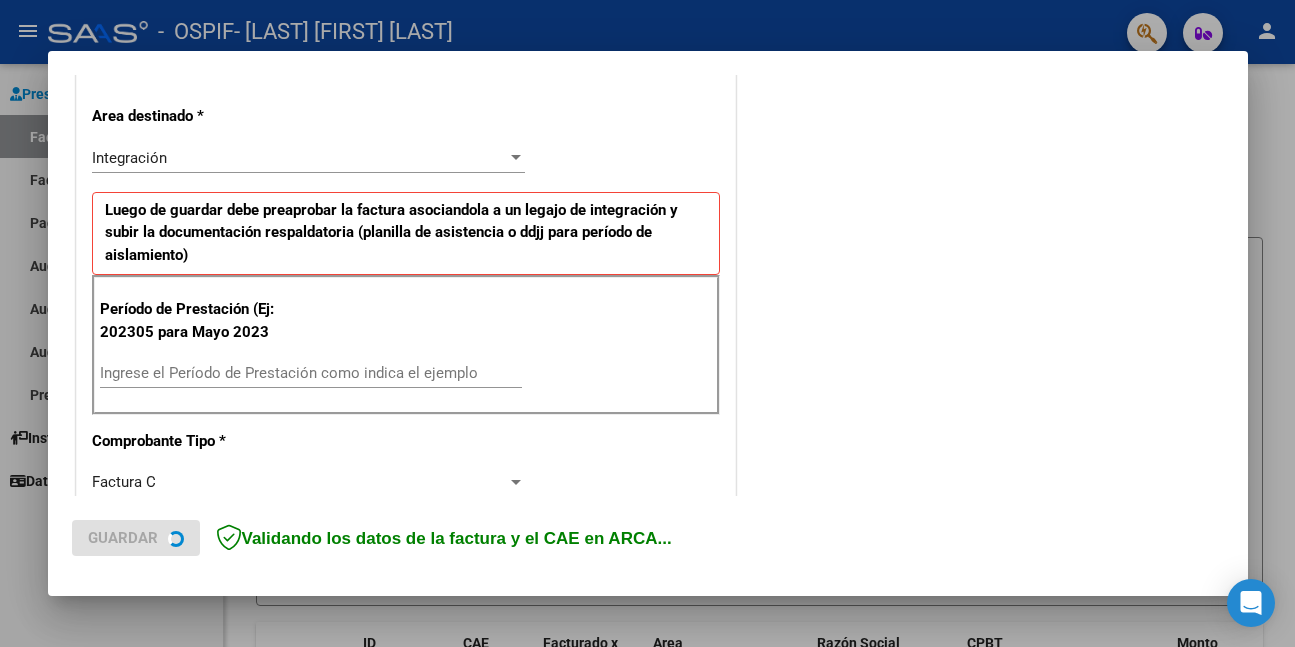 scroll, scrollTop: 500, scrollLeft: 0, axis: vertical 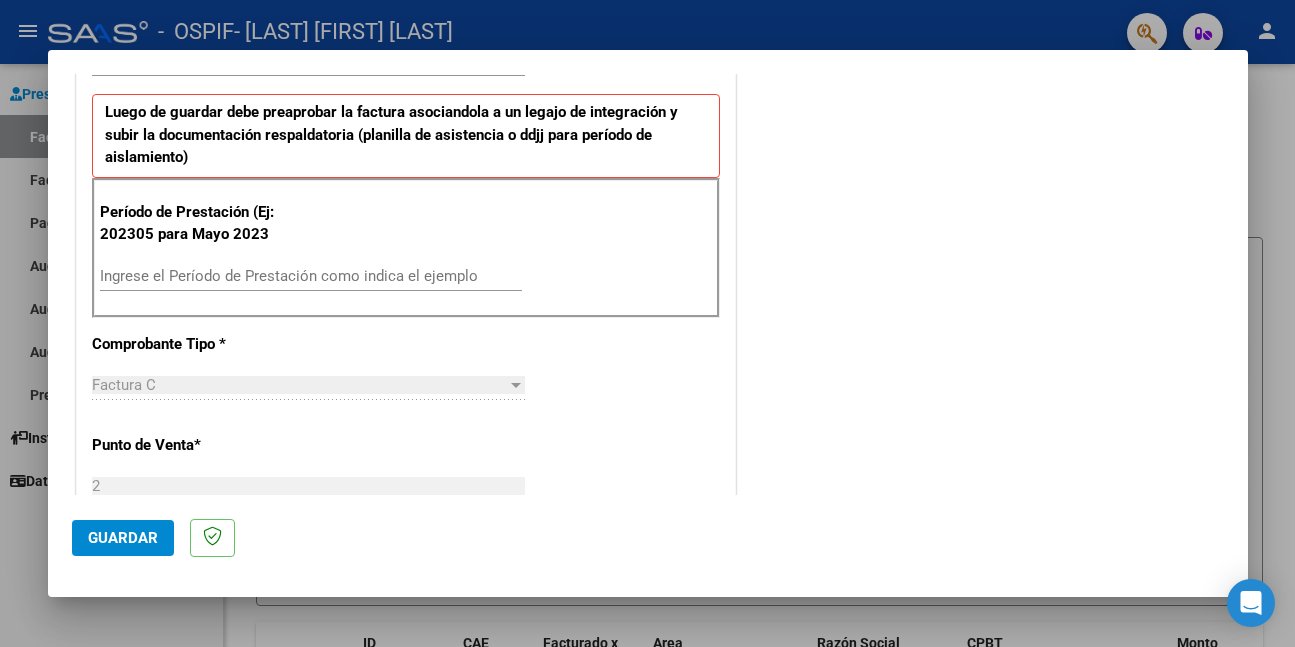 click on "Ingrese el Período de Prestación como indica el ejemplo" at bounding box center (311, 276) 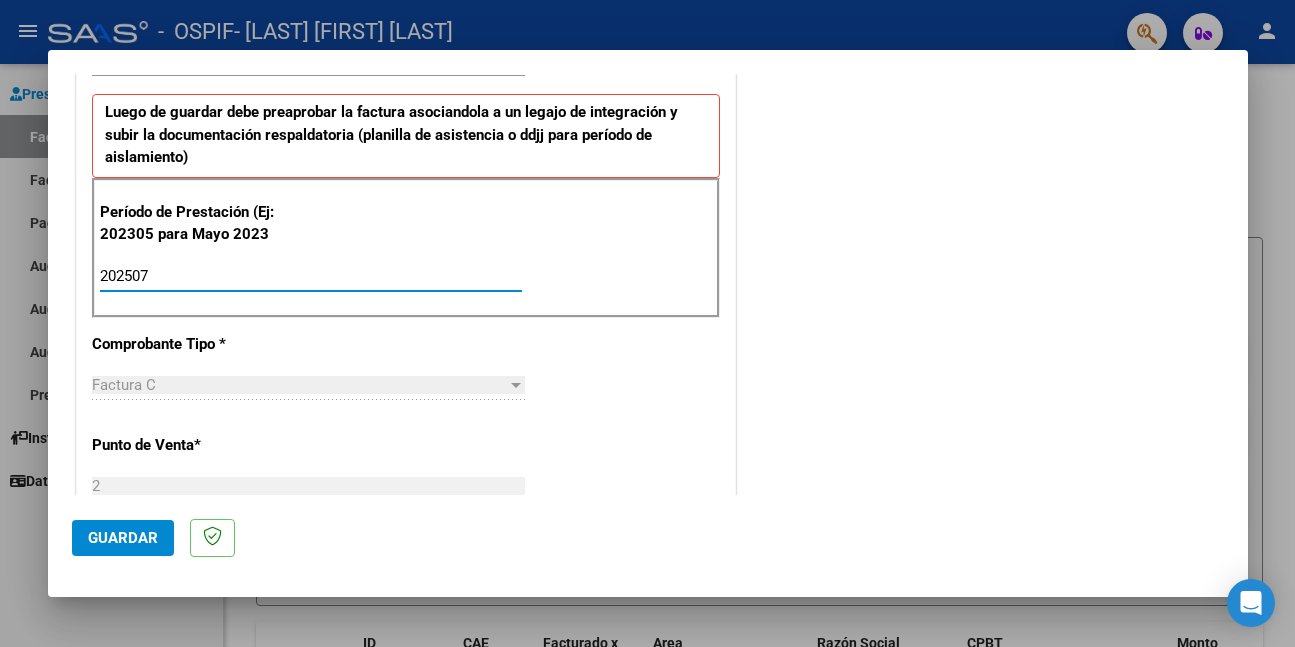 type on "202507" 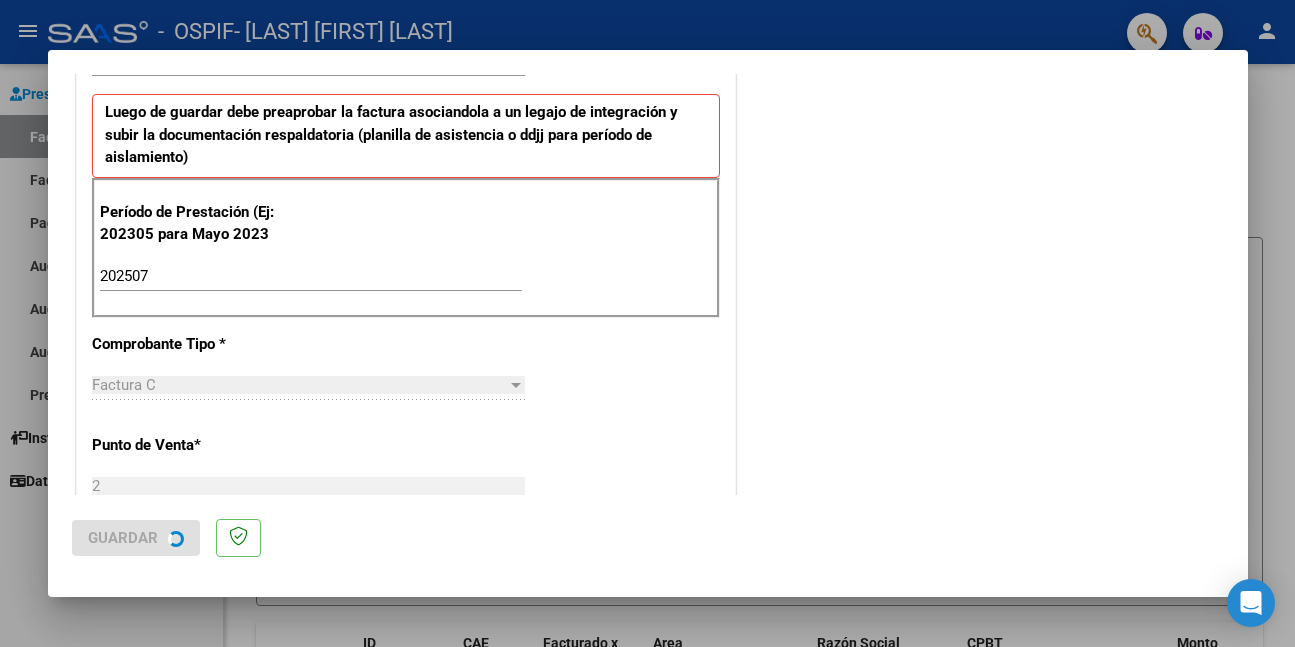 scroll, scrollTop: 0, scrollLeft: 0, axis: both 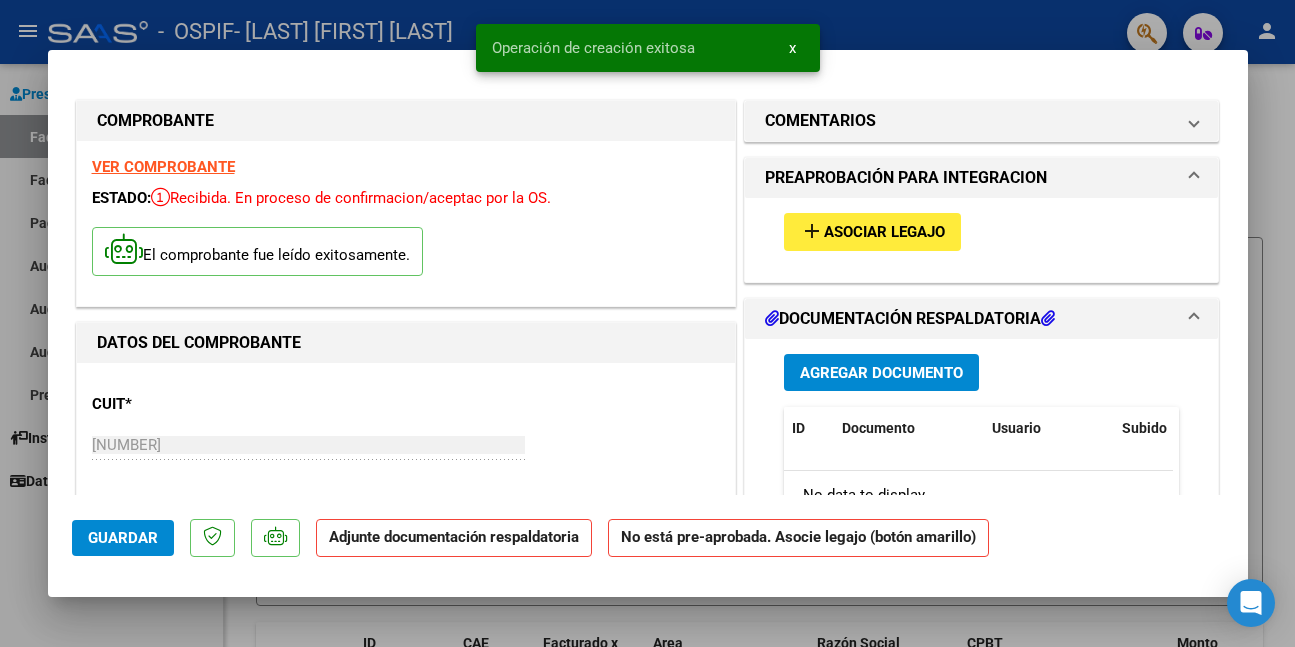 click on "add Asociar Legajo" at bounding box center (872, 231) 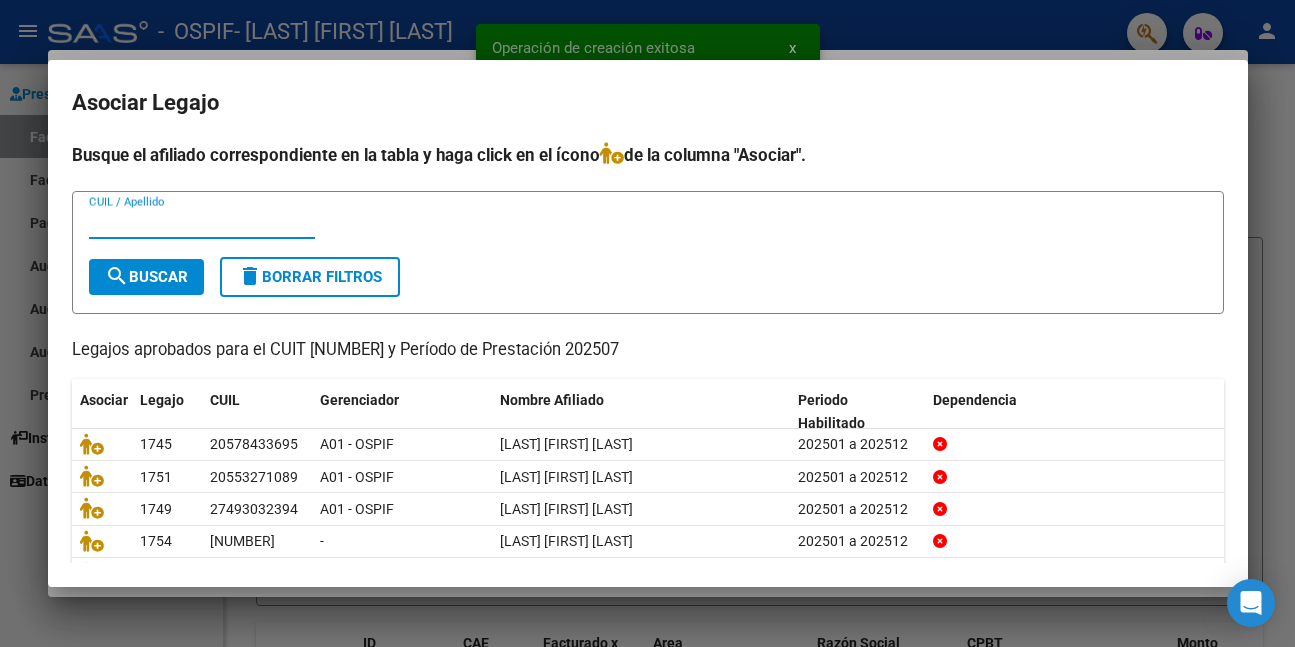 click on "CUIL / Apellido" at bounding box center [202, 223] 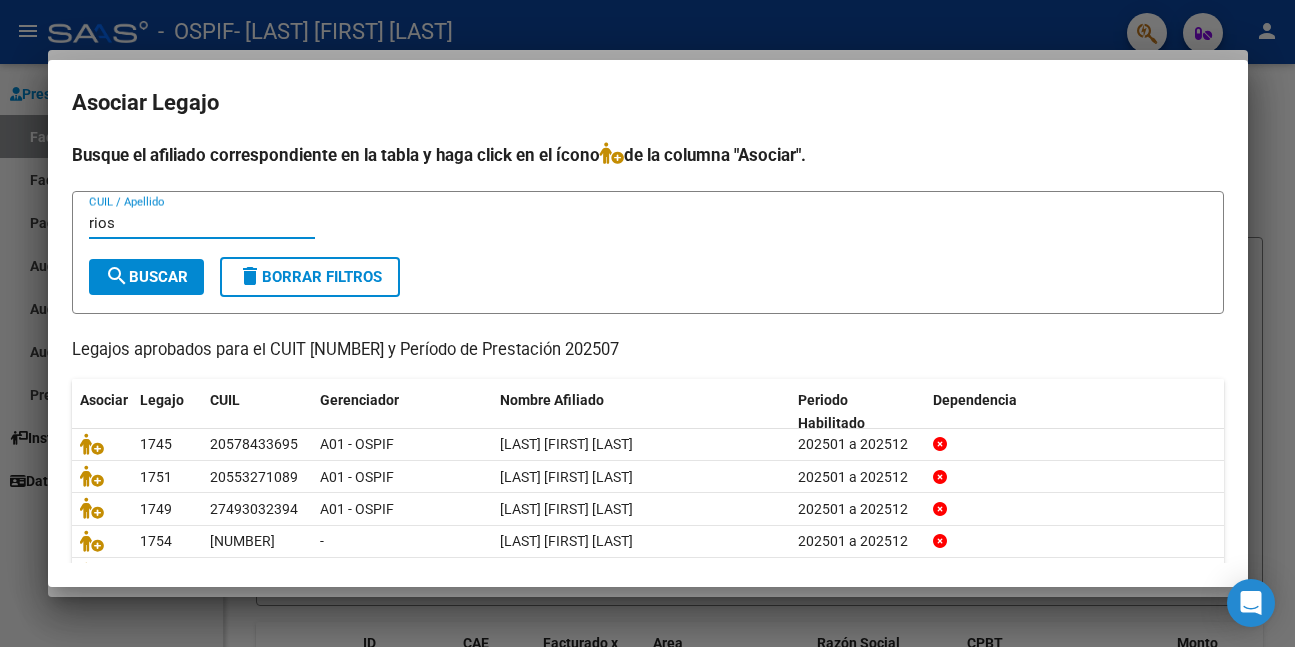 type on "rios" 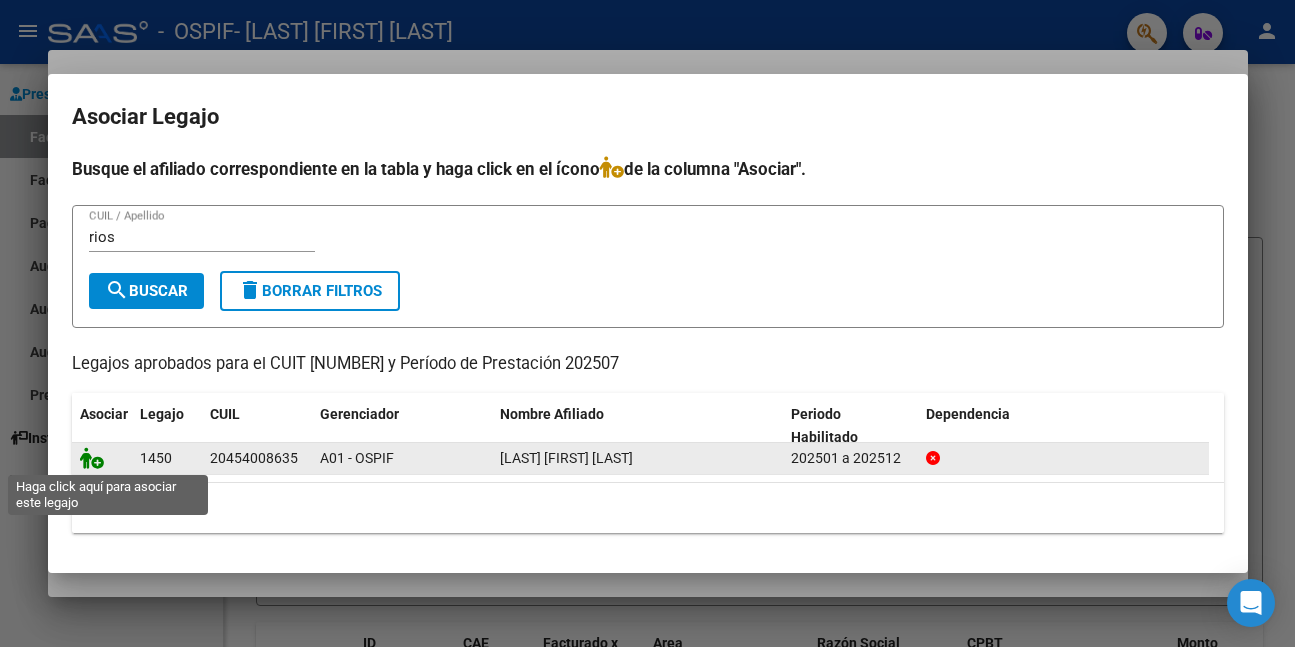 click 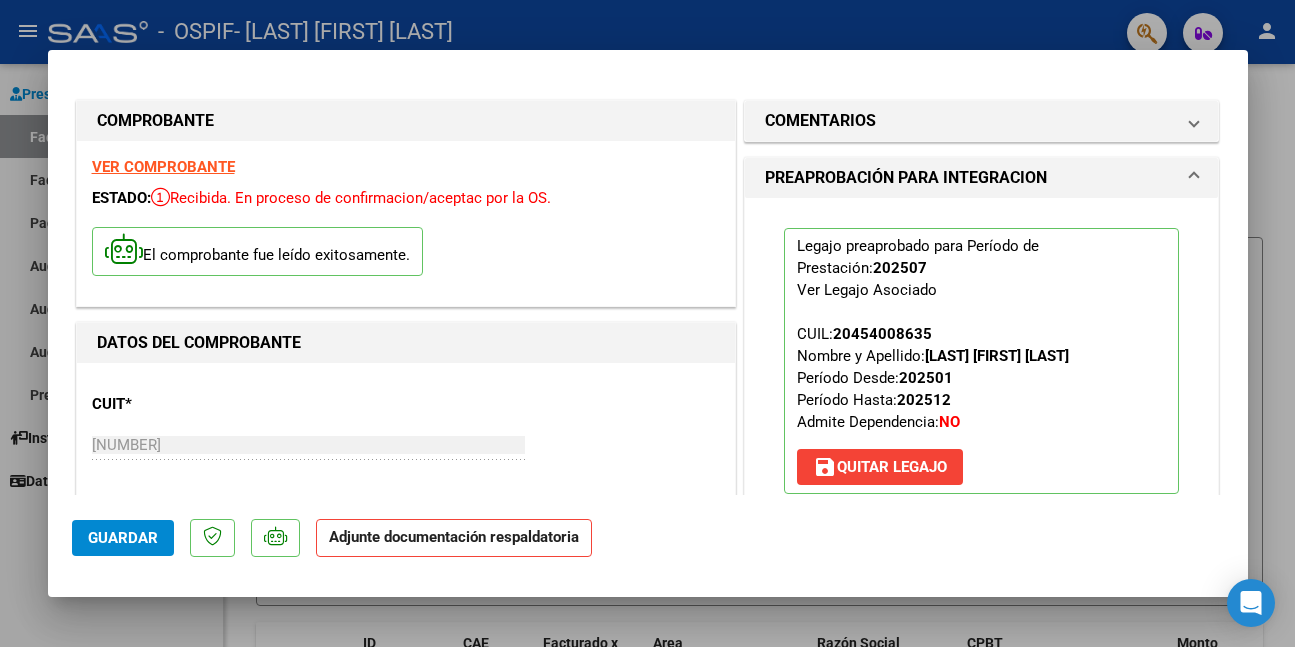scroll, scrollTop: 300, scrollLeft: 0, axis: vertical 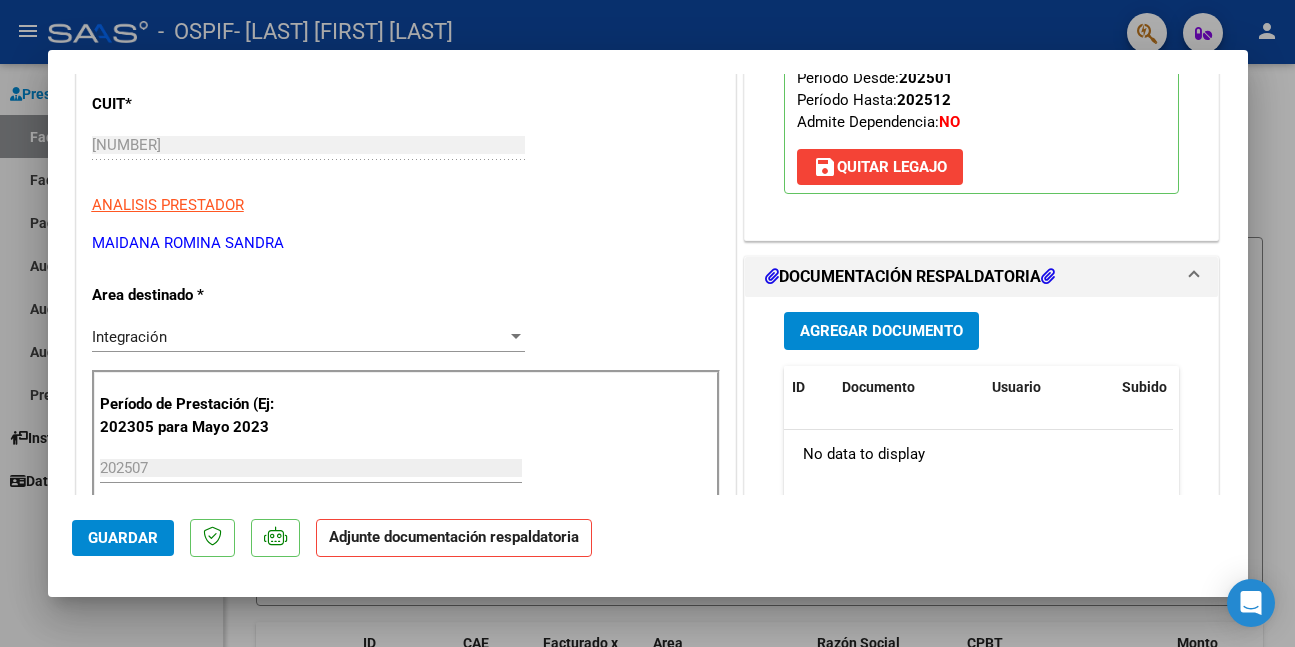 click on "Agregar Documento" at bounding box center [881, 332] 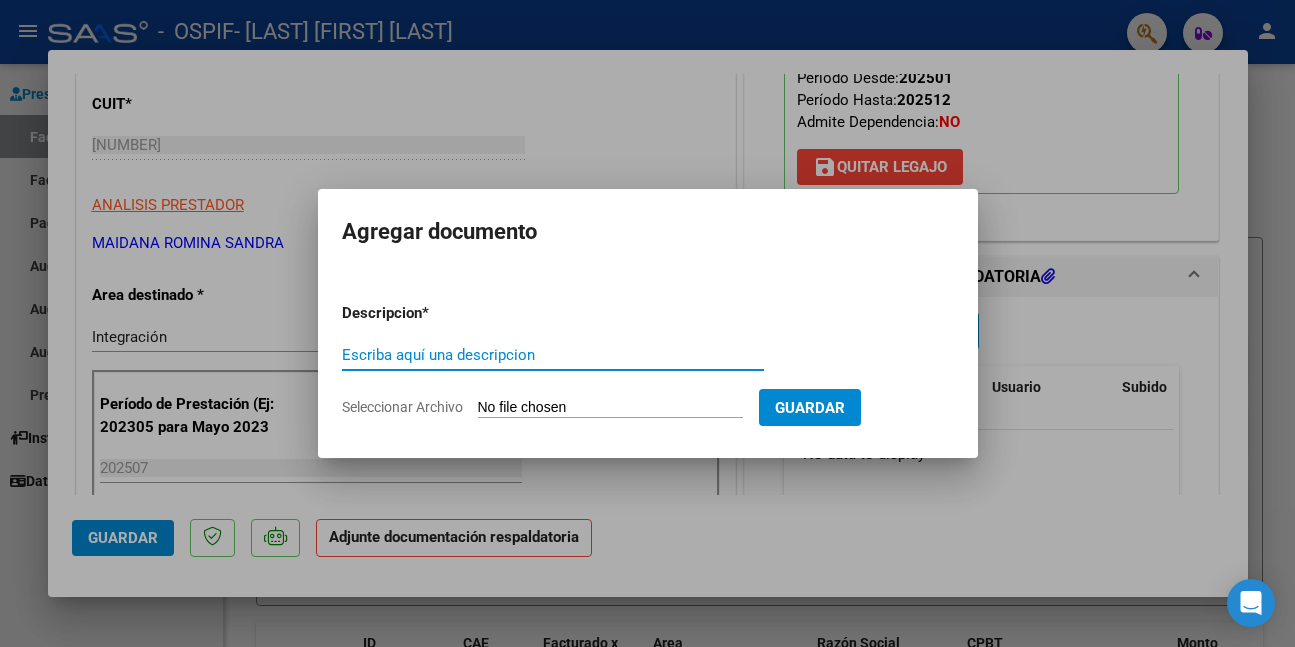 click on "Escriba aquí una descripcion" at bounding box center [553, 355] 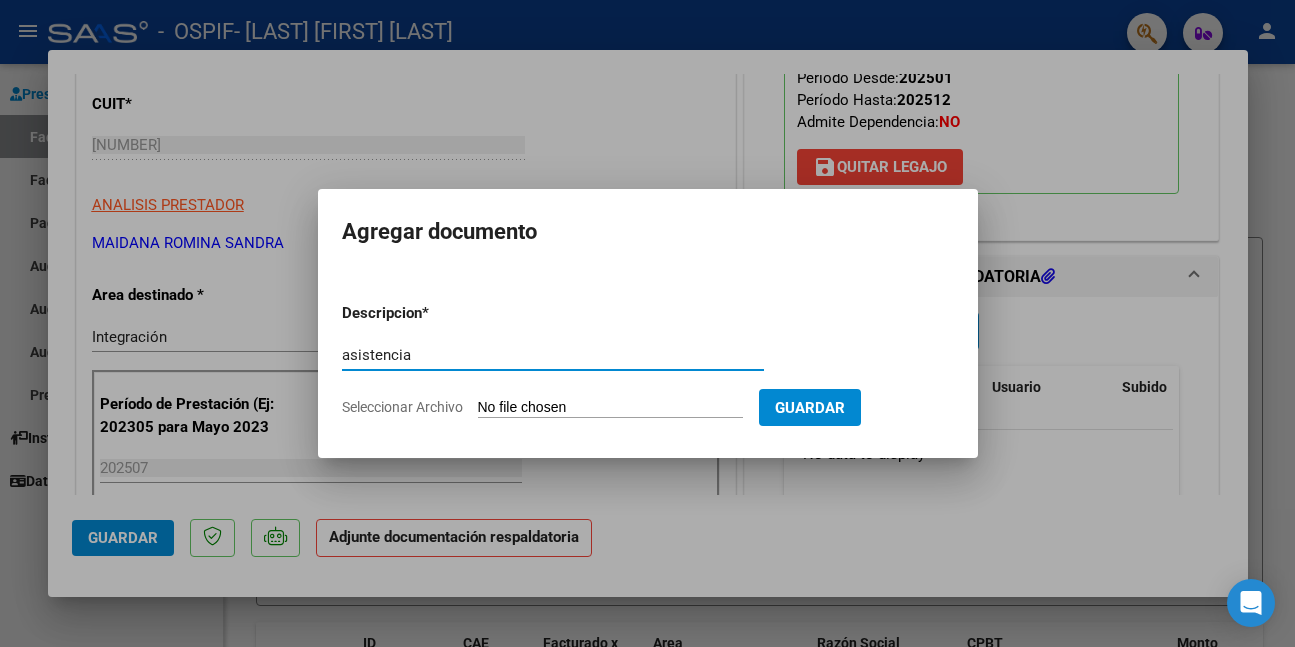 type on "asistencia" 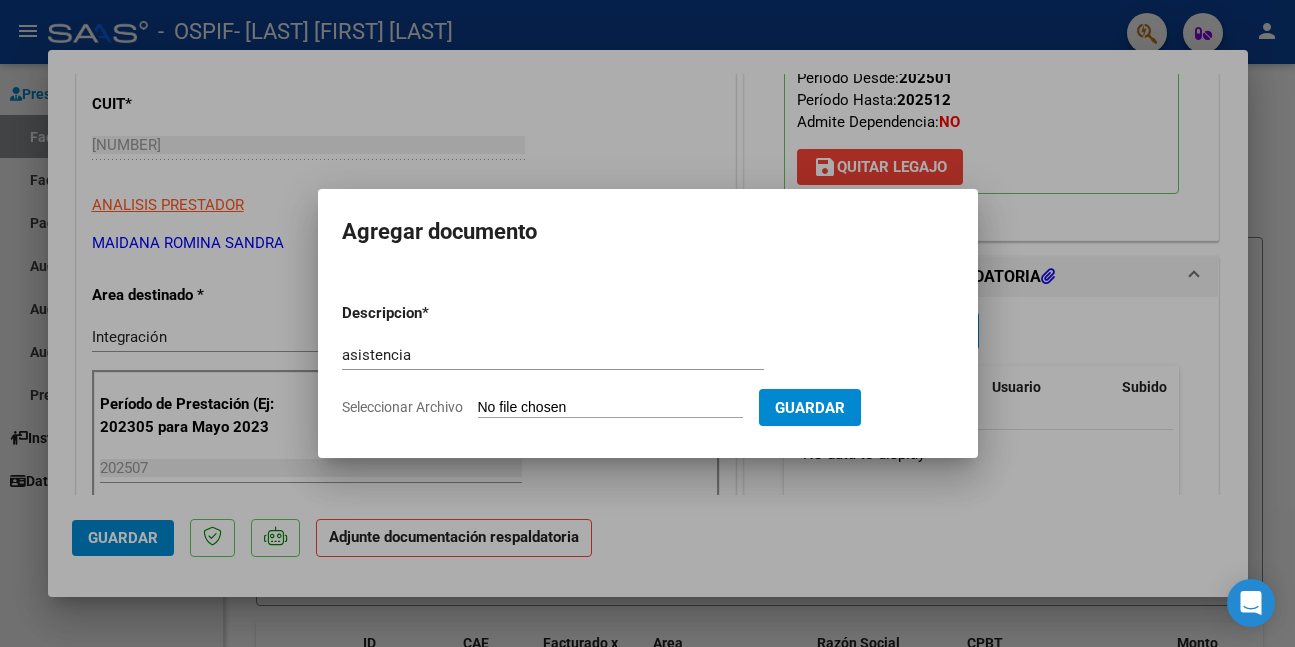 type on "C:\fakepath\WhatsApp Image 2025-08-07 at 11.16.18.jpeg" 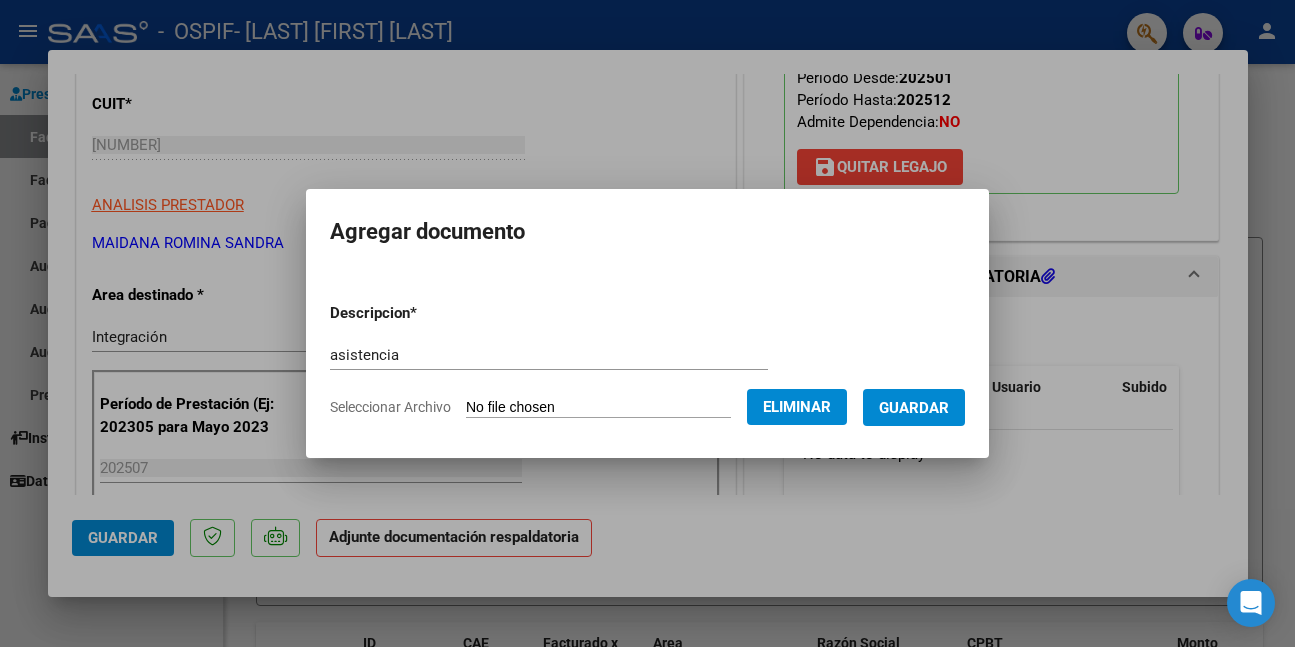 click on "Guardar" at bounding box center [914, 407] 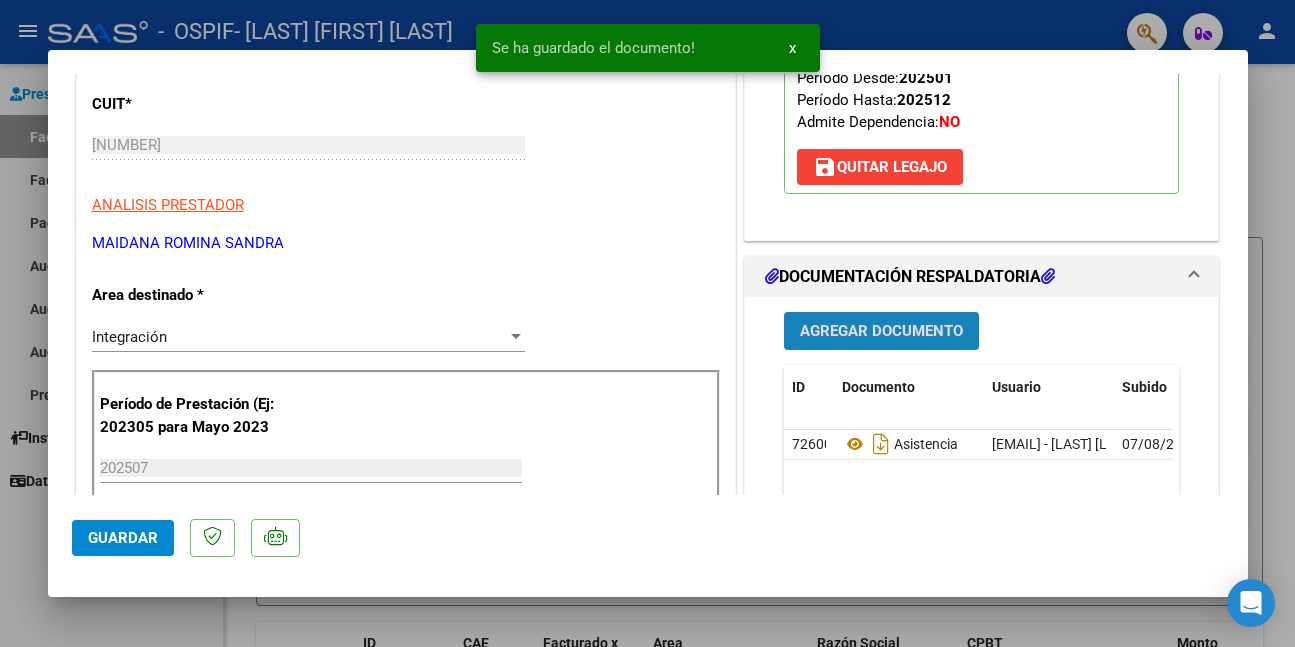 click on "Agregar Documento" at bounding box center [881, 332] 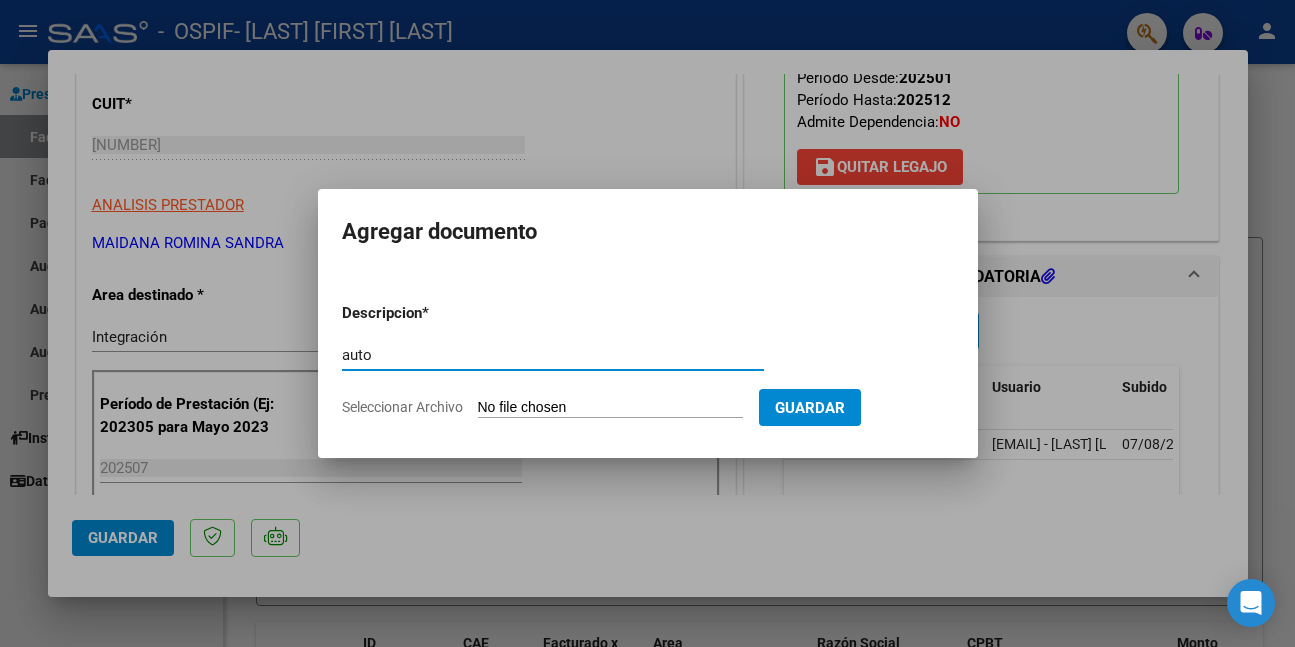 type on "auto" 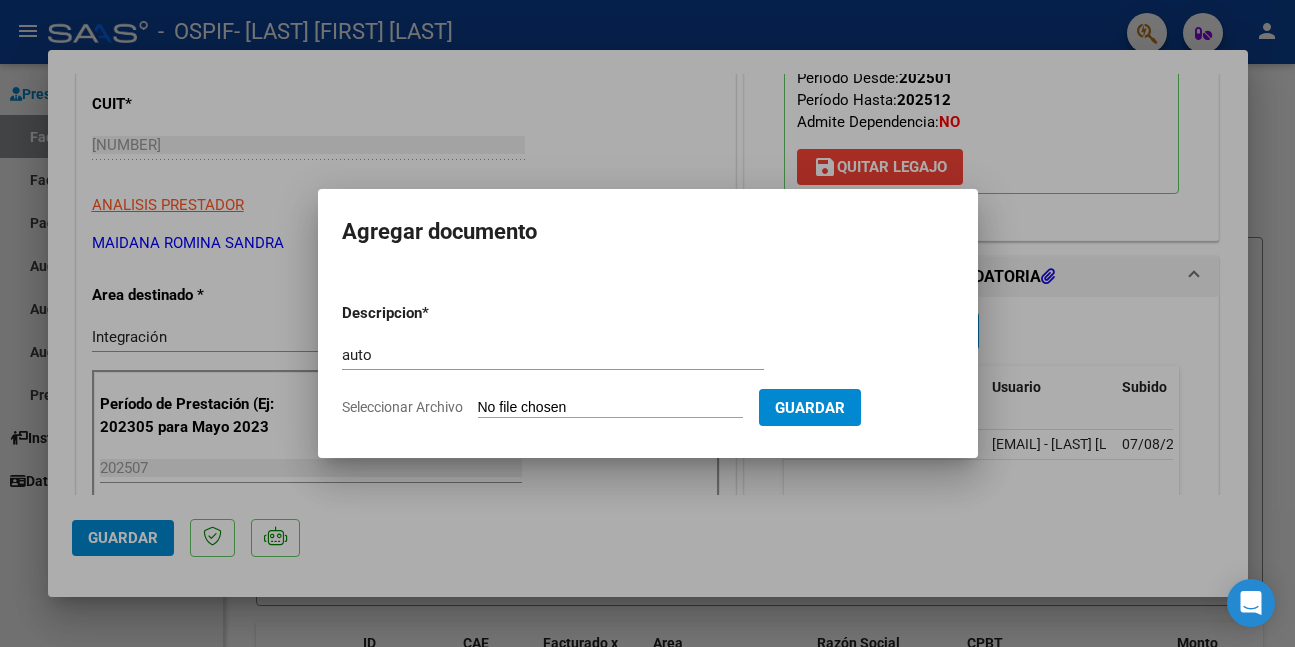 type on "C:\fakepath\RIOS.pdf" 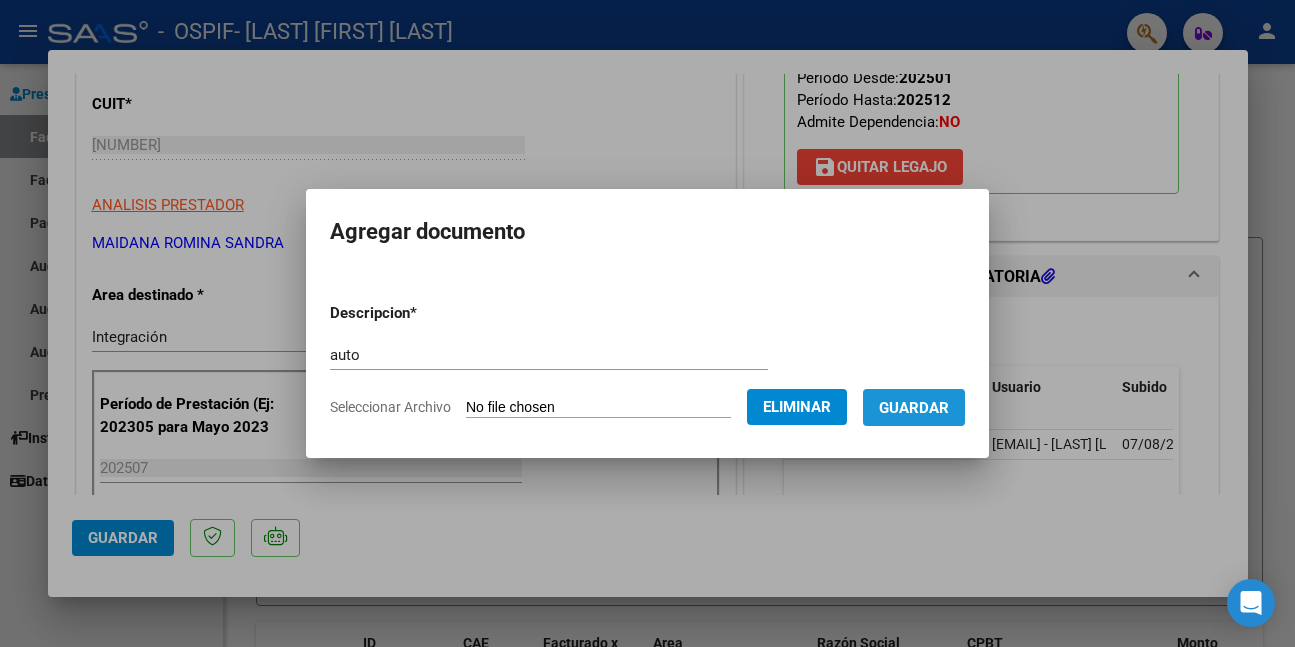 click on "Guardar" at bounding box center [914, 408] 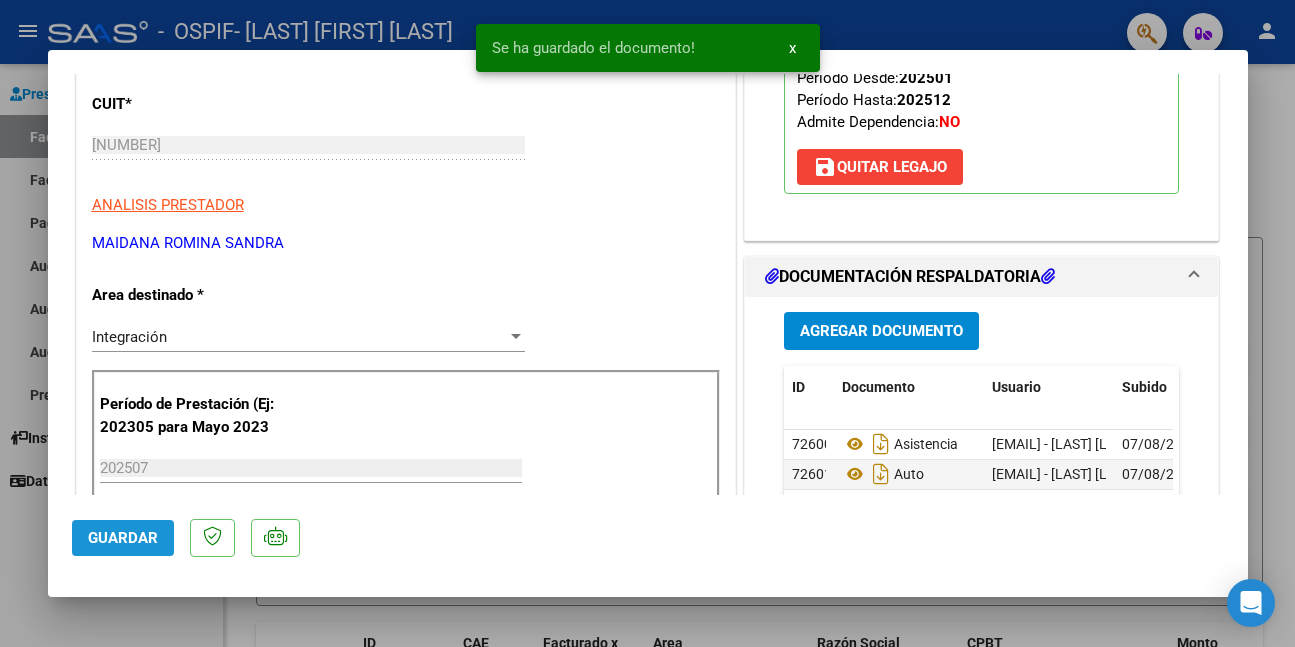 click on "Guardar" 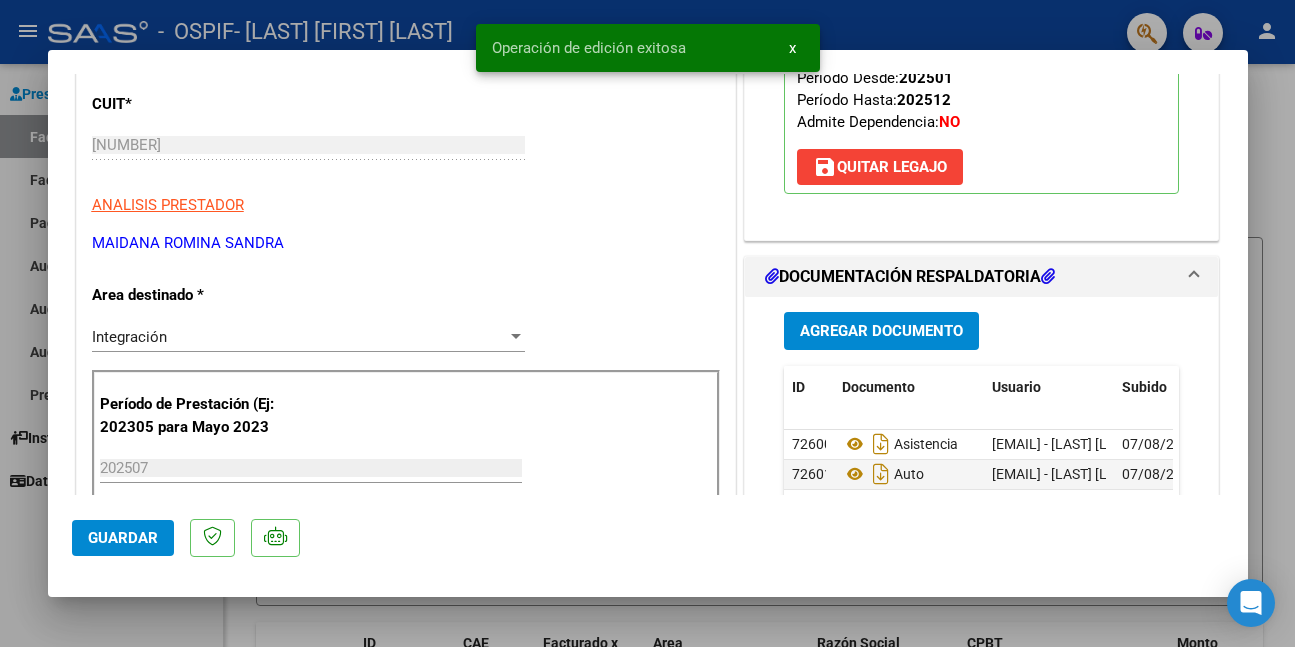 click at bounding box center [647, 323] 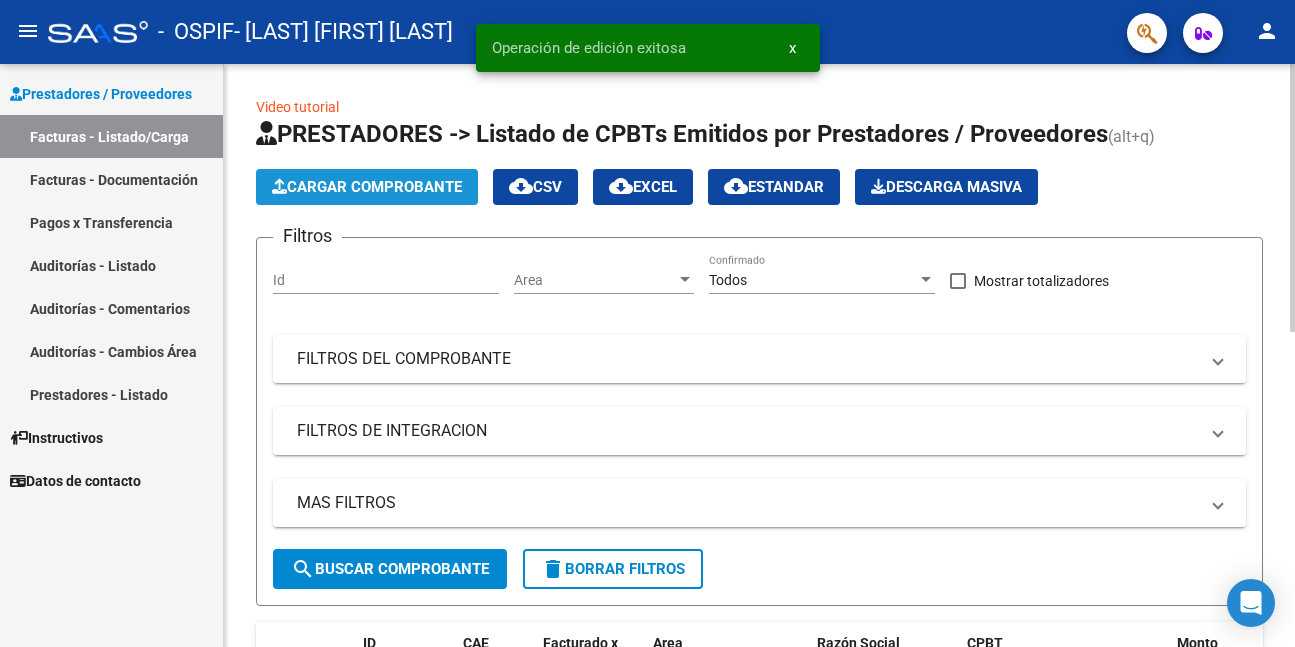 click on "Cargar Comprobante" 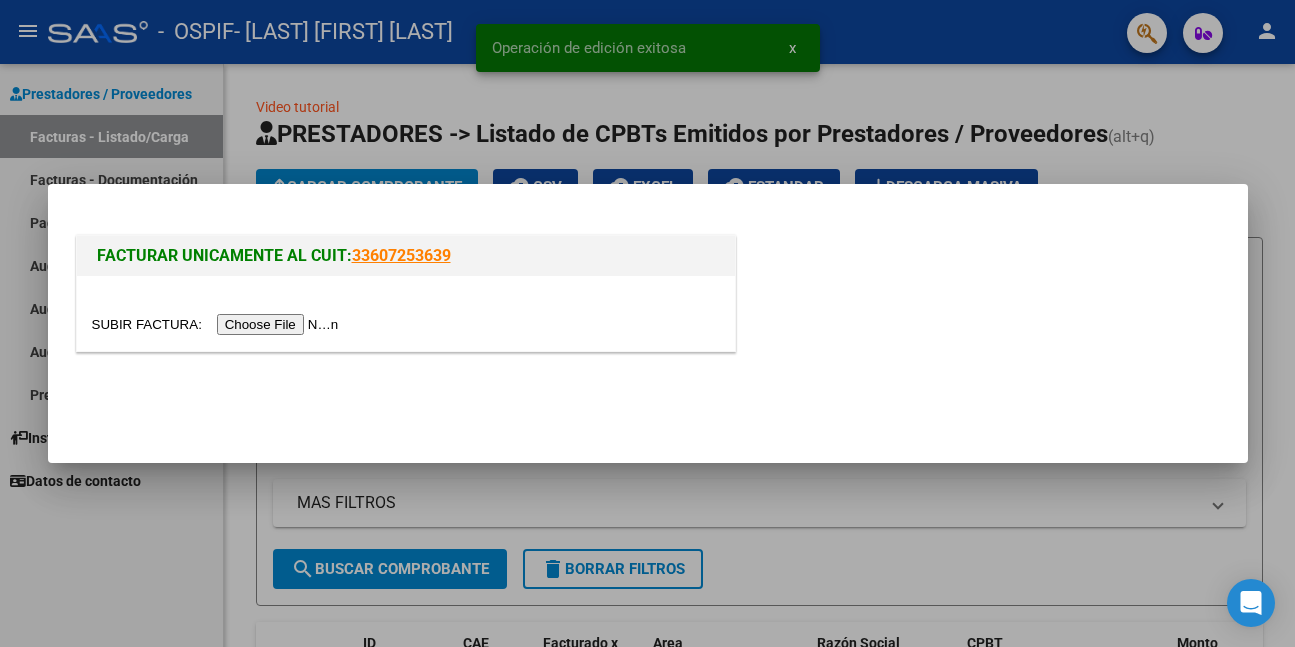 click at bounding box center (218, 324) 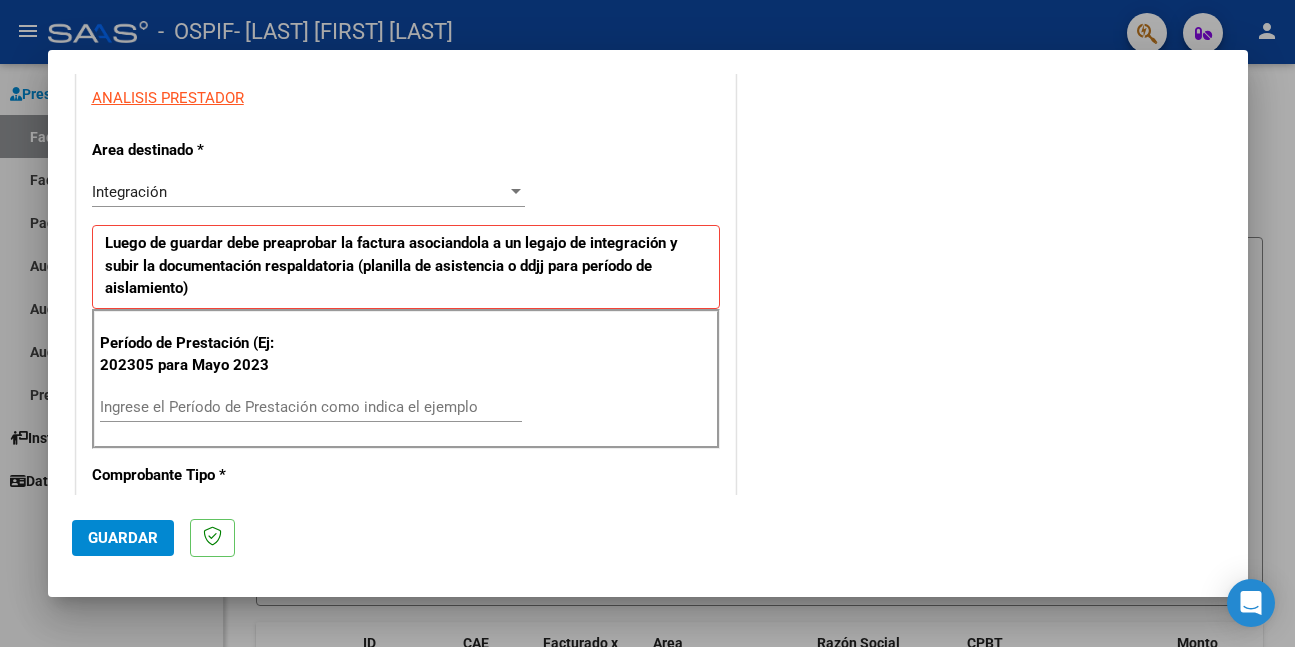 scroll, scrollTop: 400, scrollLeft: 0, axis: vertical 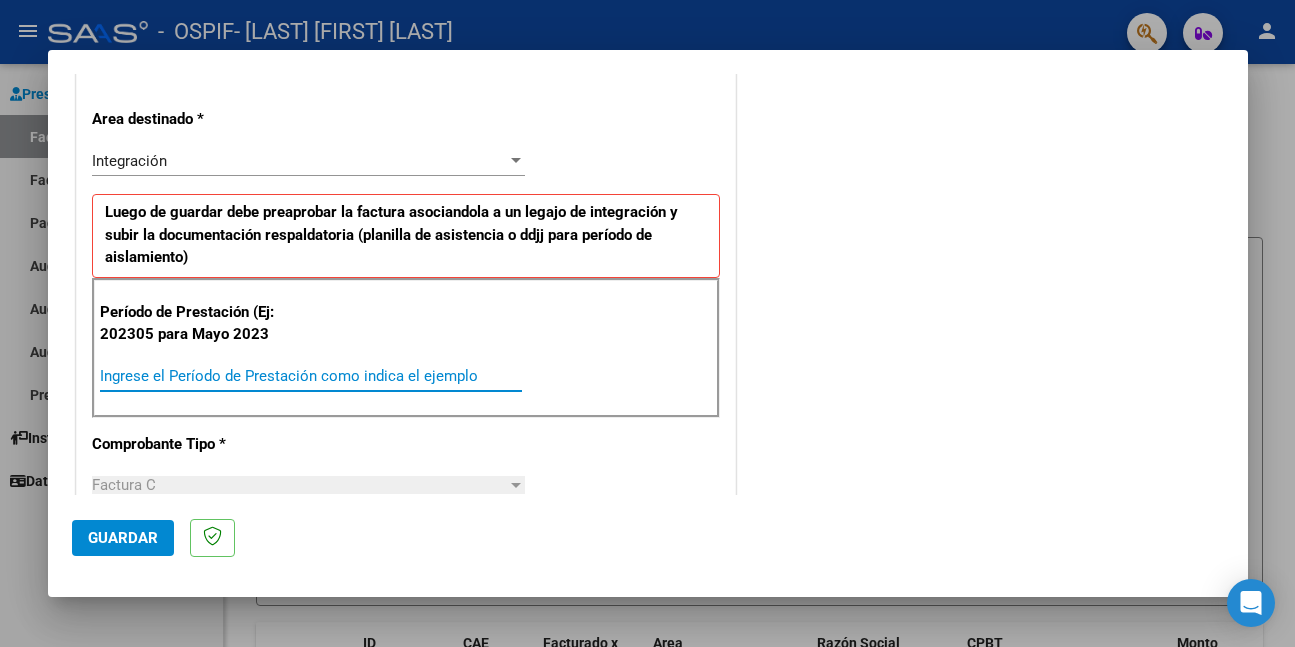 click on "Ingrese el Período de Prestación como indica el ejemplo" at bounding box center [311, 376] 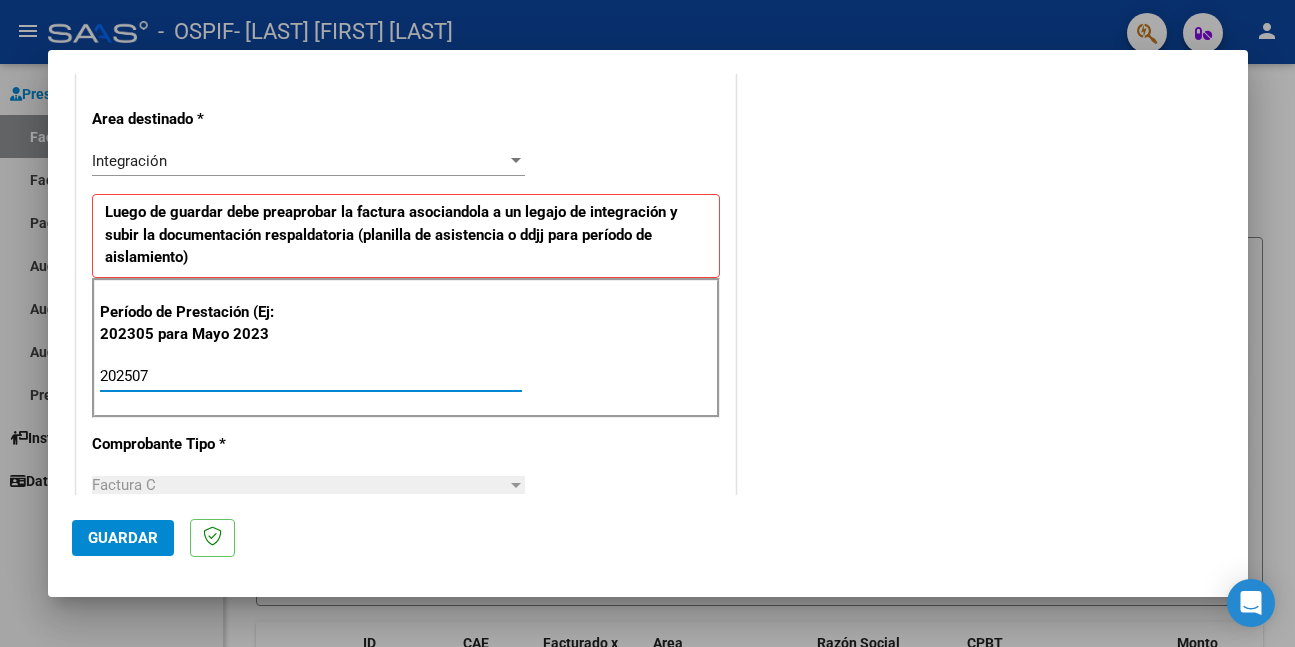 type on "202507" 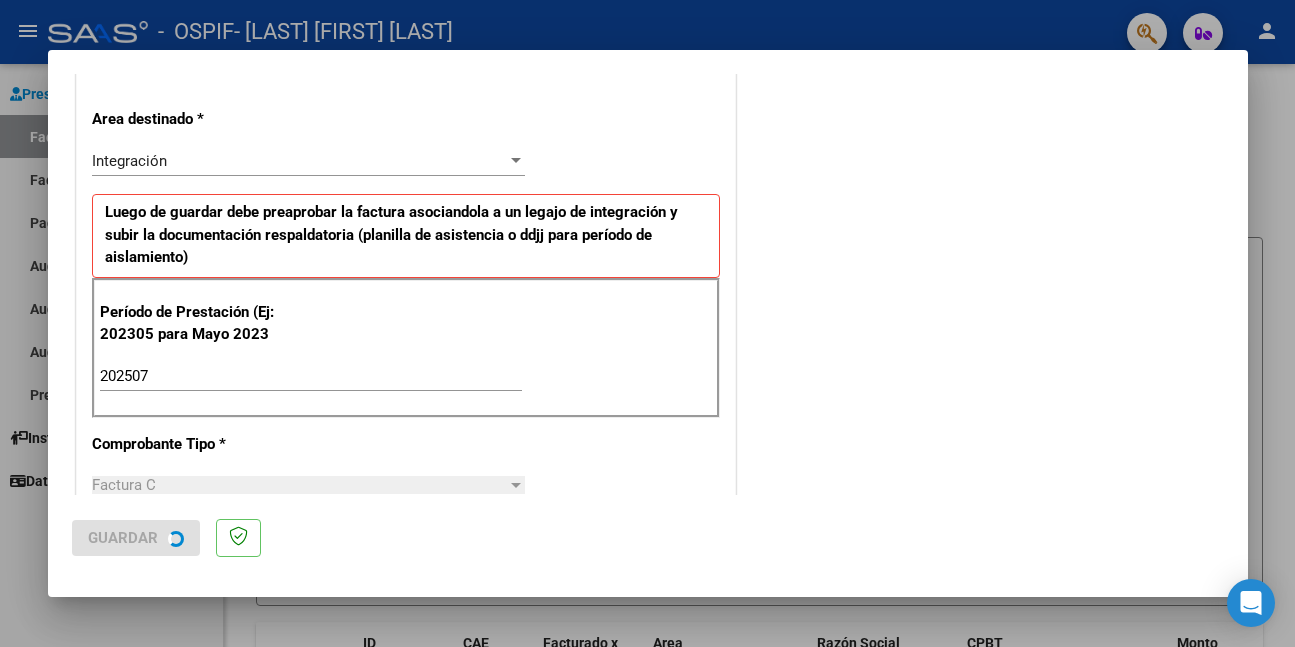 scroll, scrollTop: 0, scrollLeft: 0, axis: both 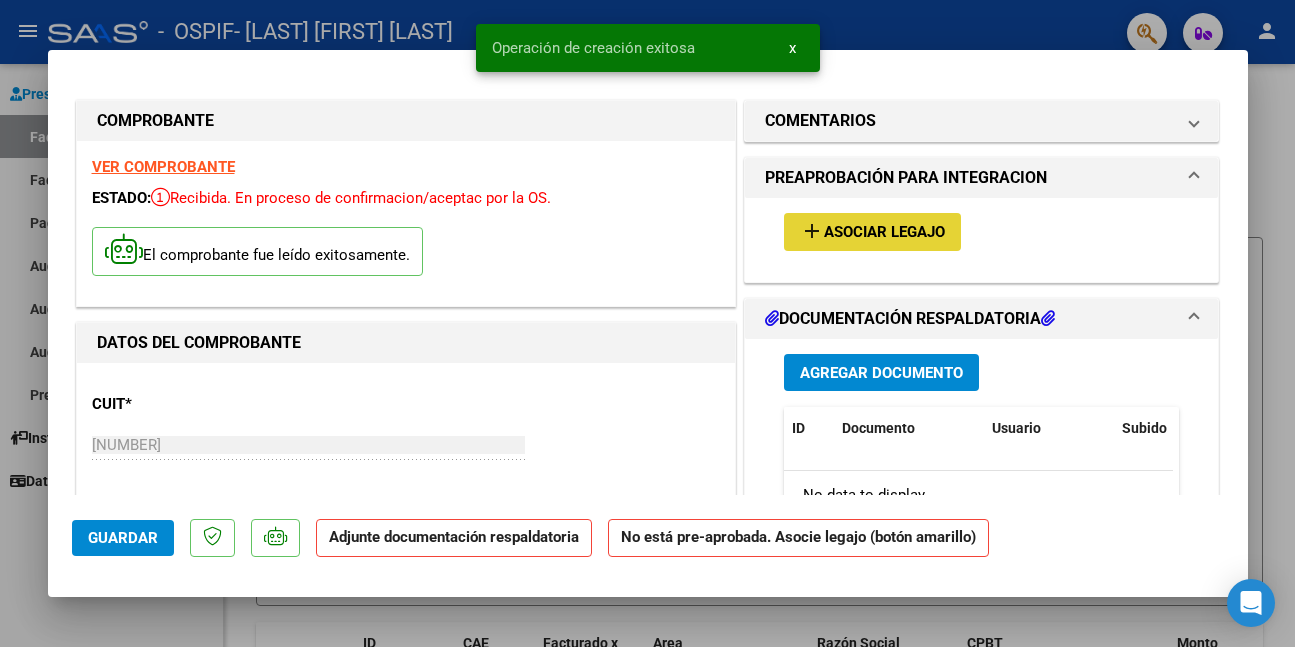 click on "Asociar Legajo" at bounding box center (884, 233) 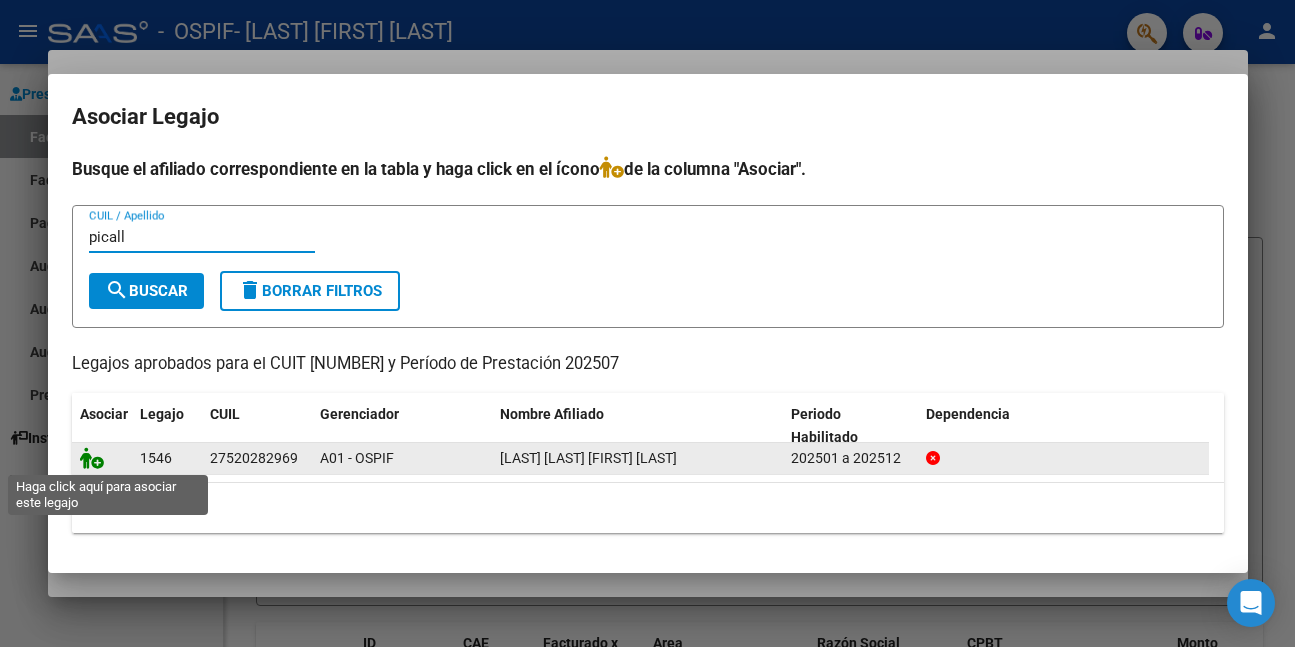 type on "picall" 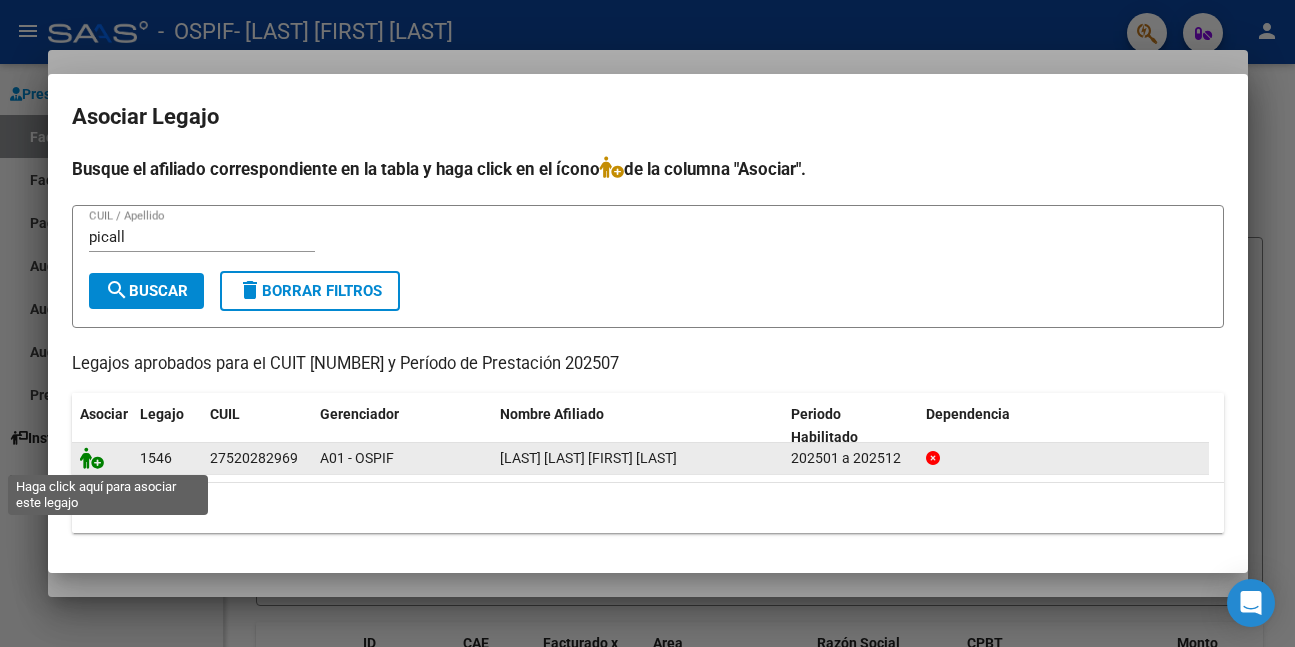 click 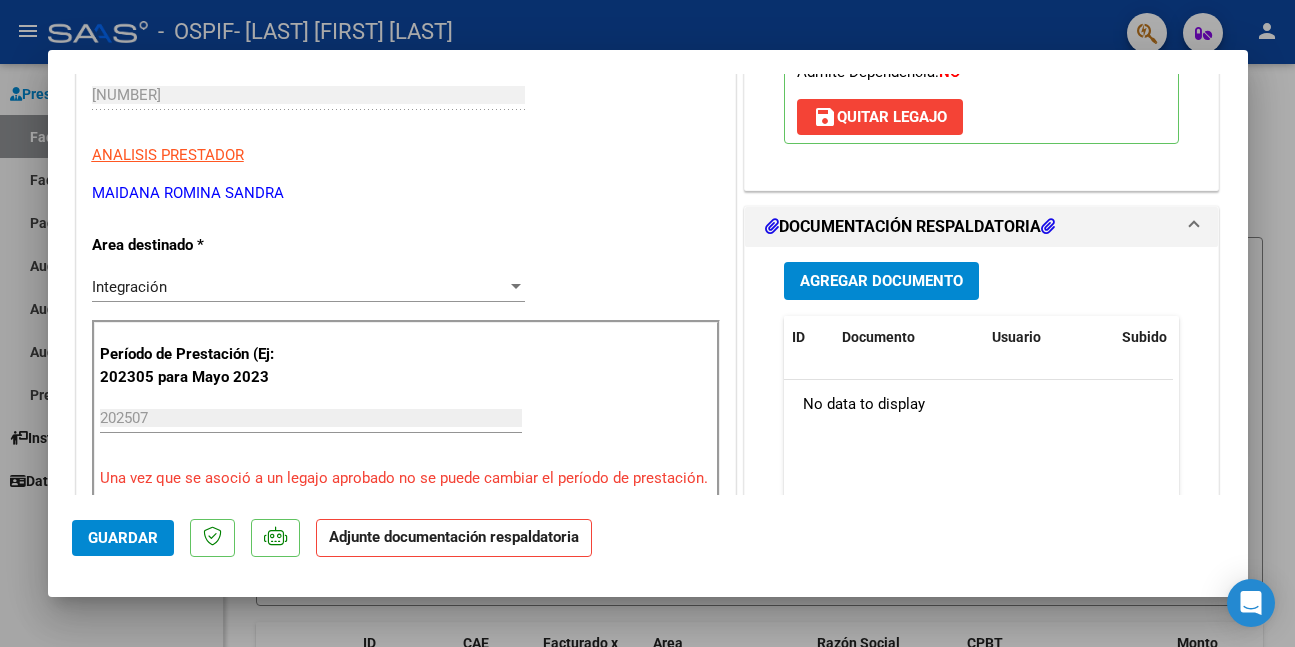 scroll, scrollTop: 500, scrollLeft: 0, axis: vertical 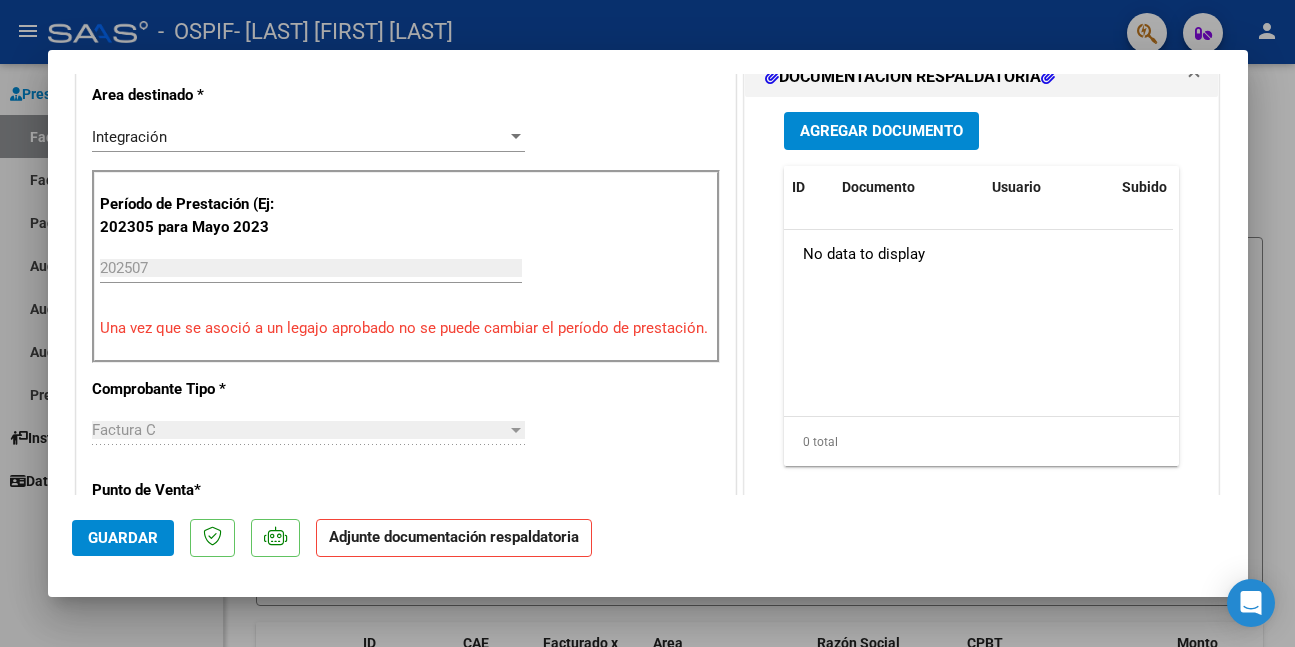 click on "Agregar Documento" at bounding box center [881, 132] 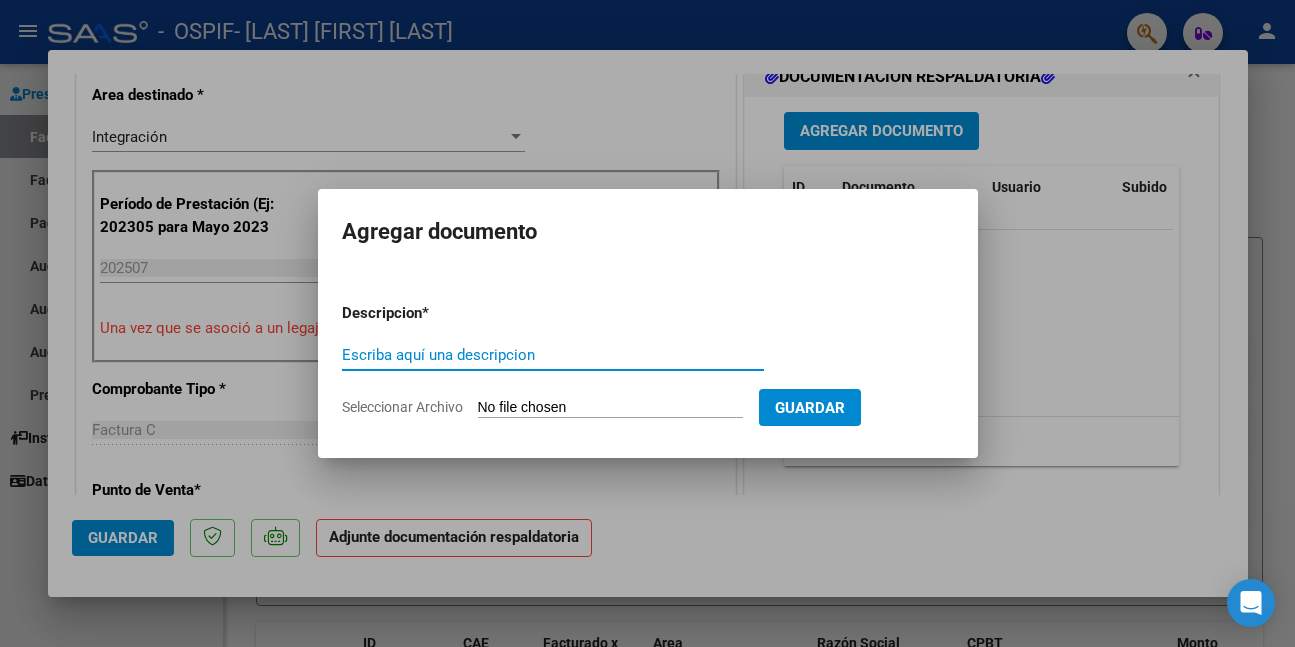 paste on "asistencia" 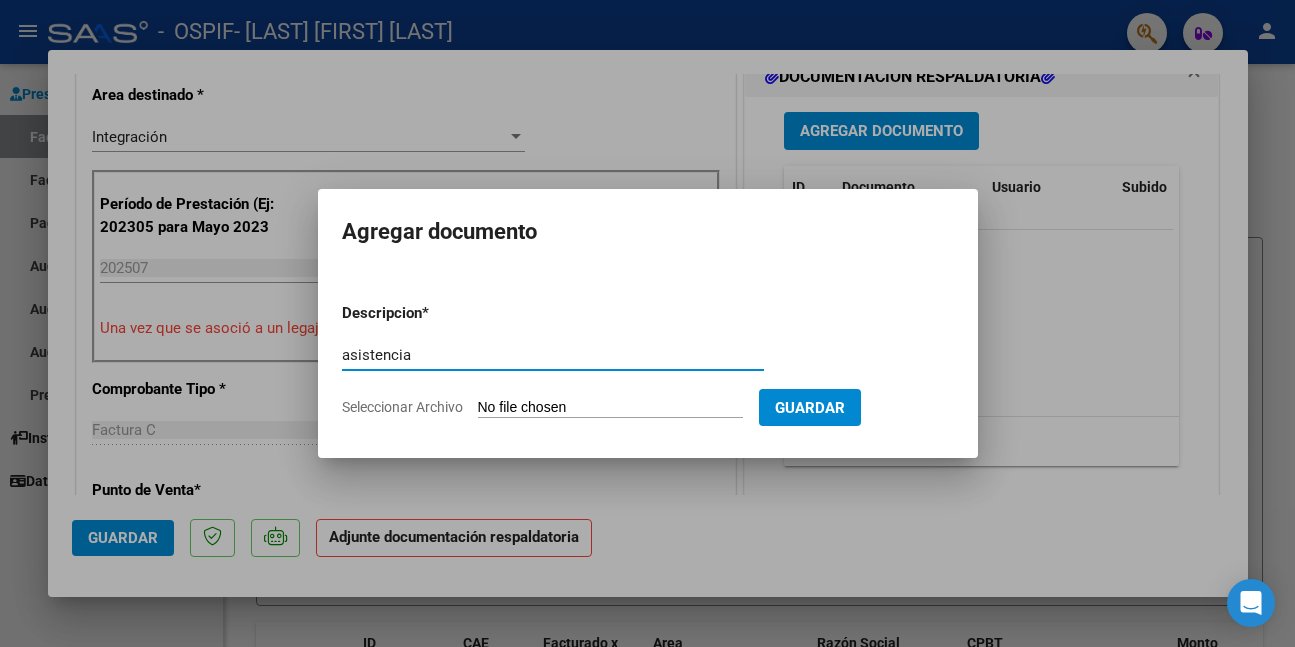 type on "asistencia" 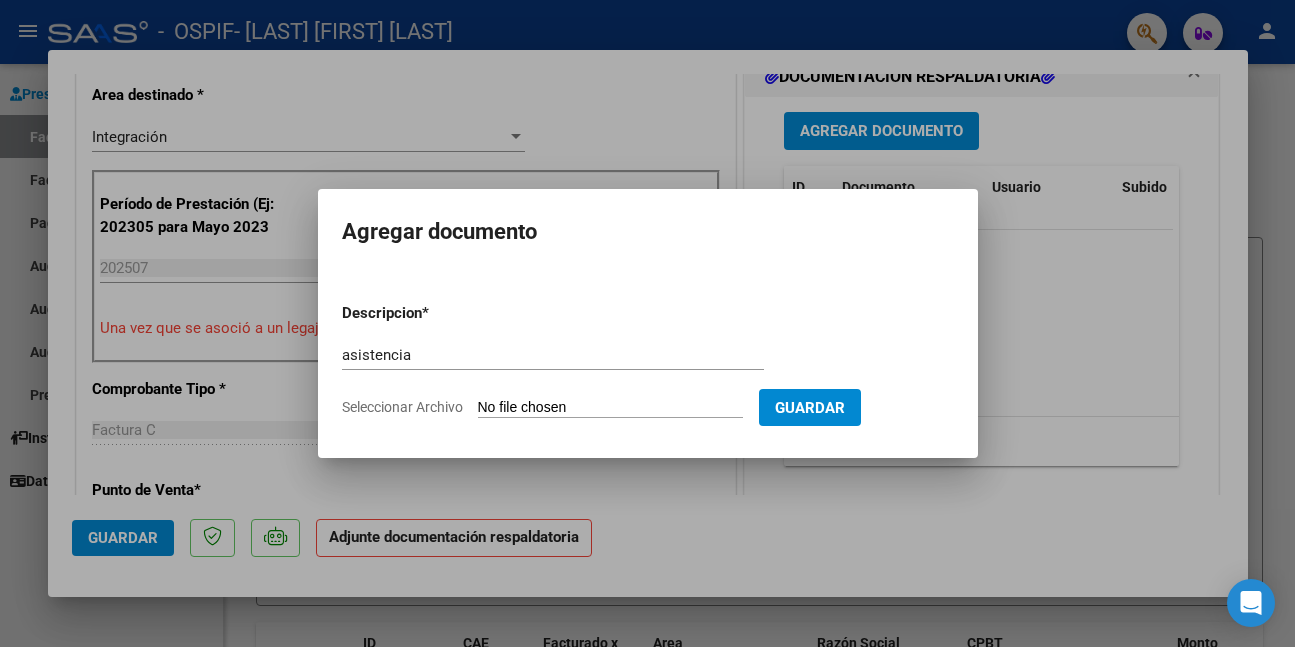 type on "C:\fakepath\WhatsApp Image 2025-08-07 at 11.16.24.jpeg" 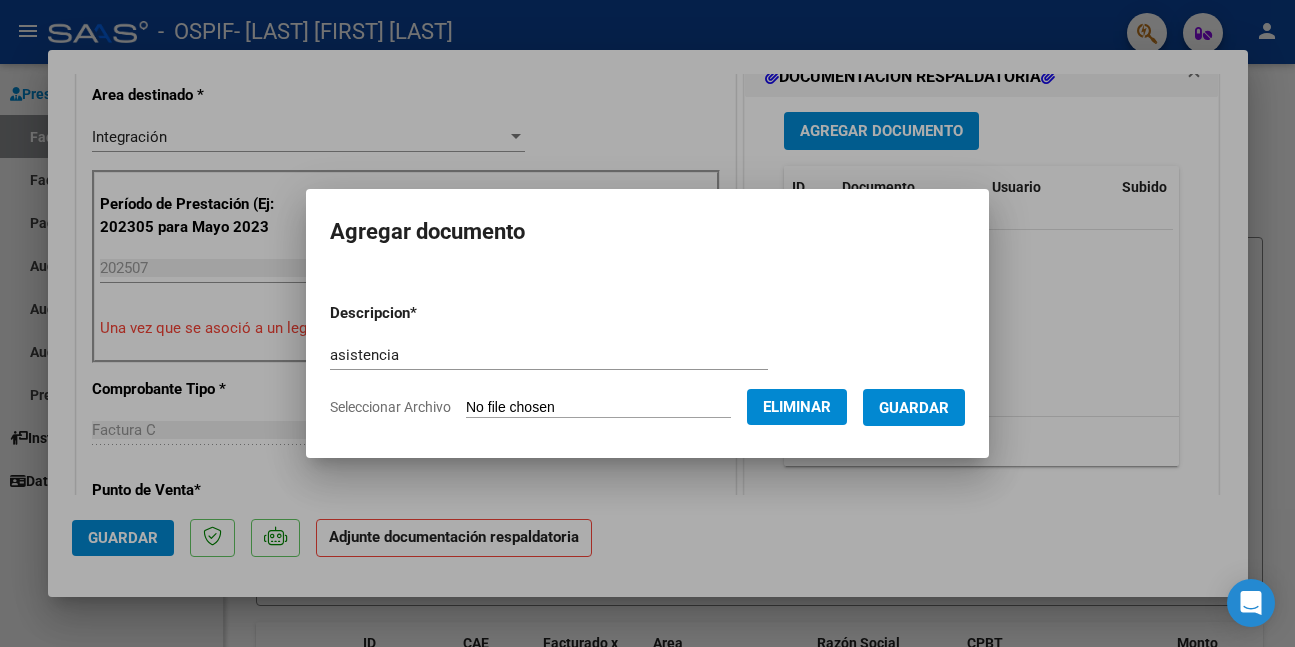 click on "Guardar" at bounding box center [914, 407] 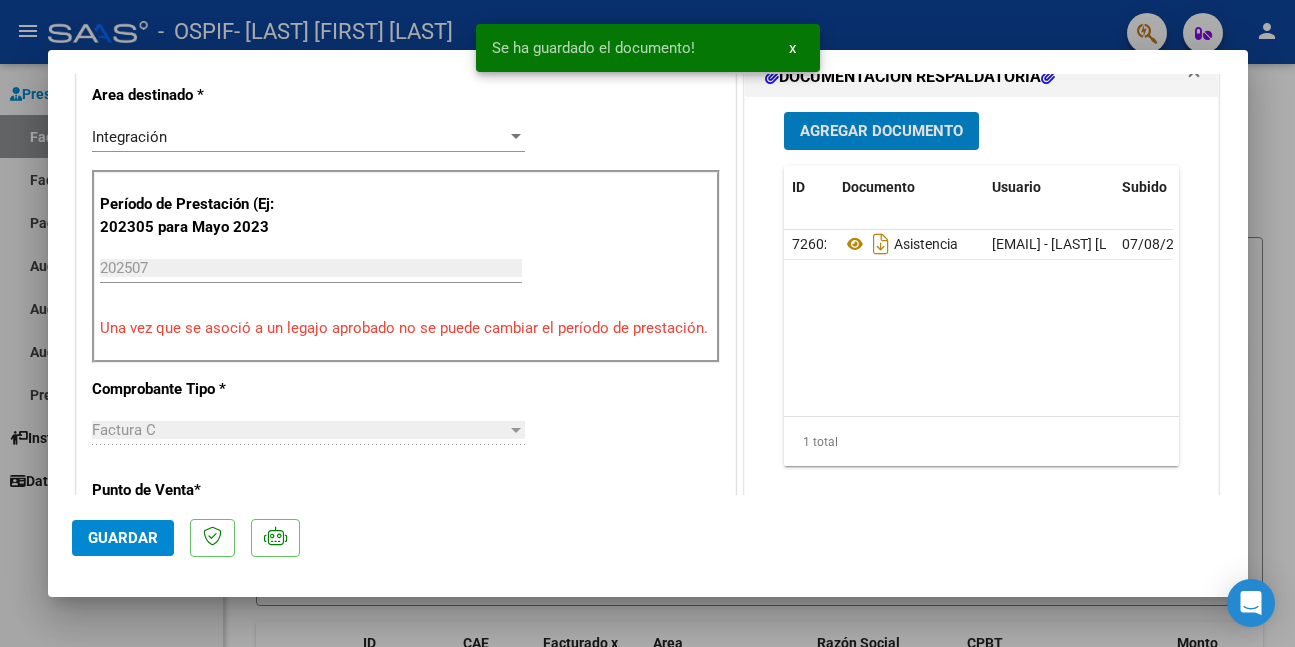 click on "Agregar Documento" at bounding box center (881, 130) 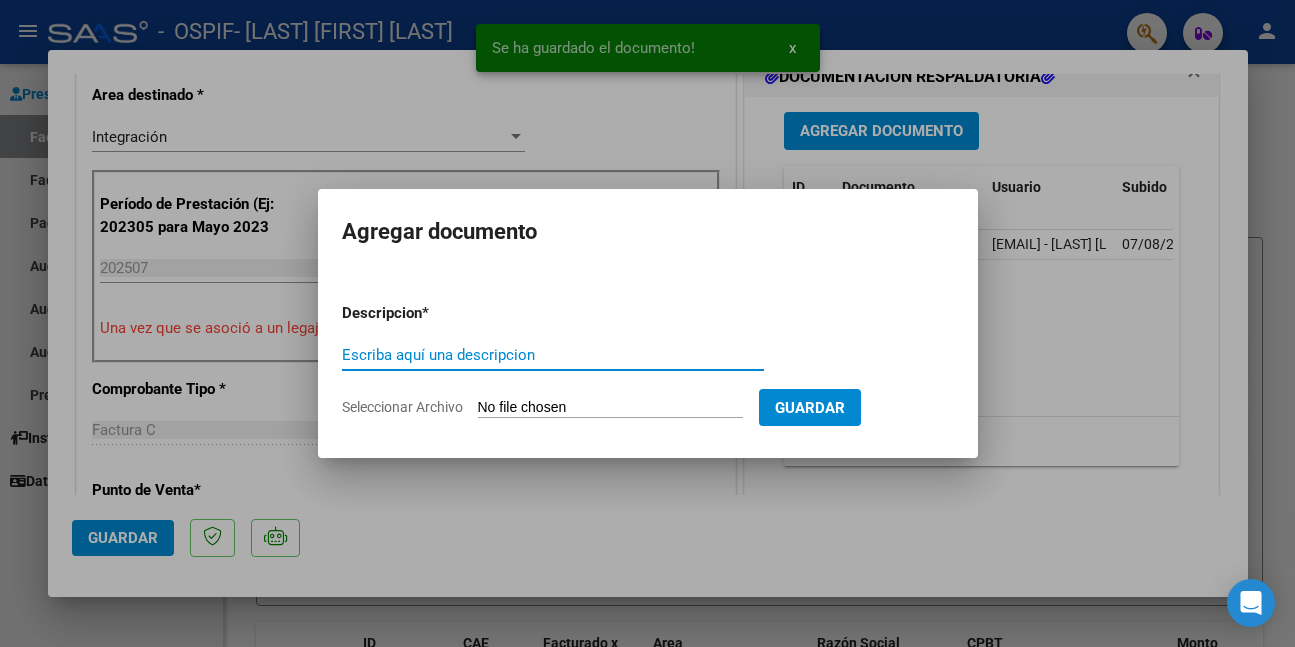 click on "Escriba aquí una descripcion" at bounding box center (553, 355) 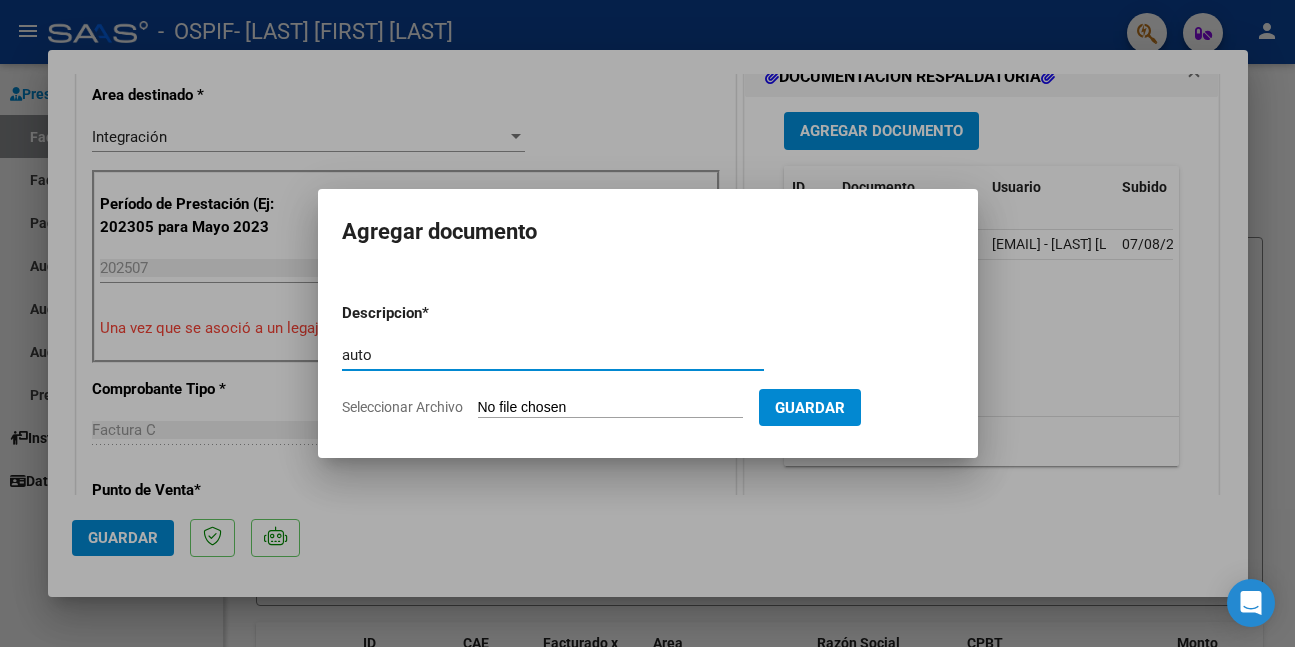 type on "auto" 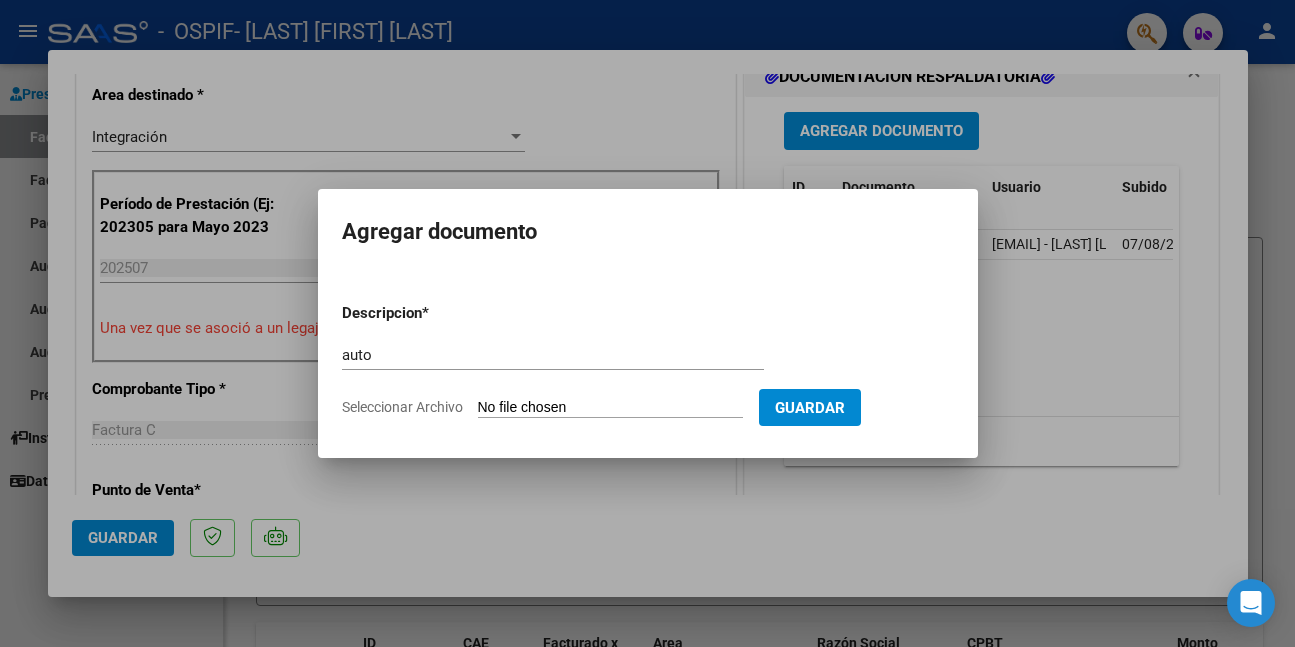 type on "C:\fakepath\PICALLO (2).png" 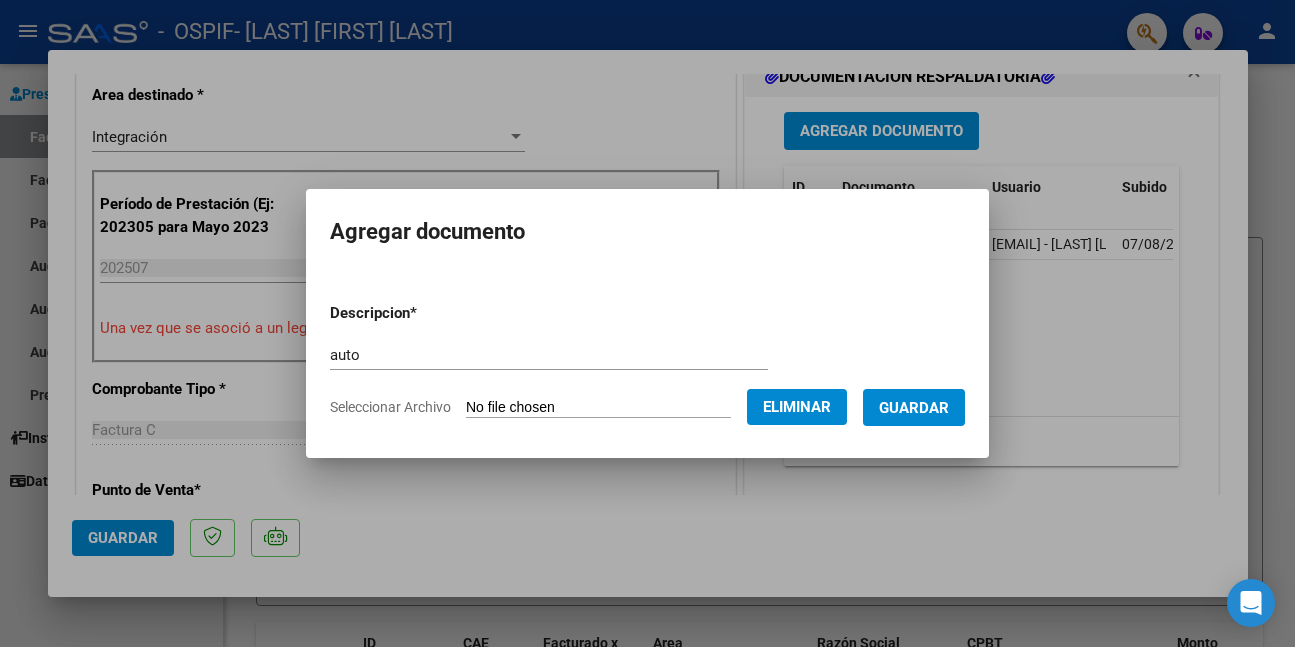 click on "Guardar" at bounding box center (914, 407) 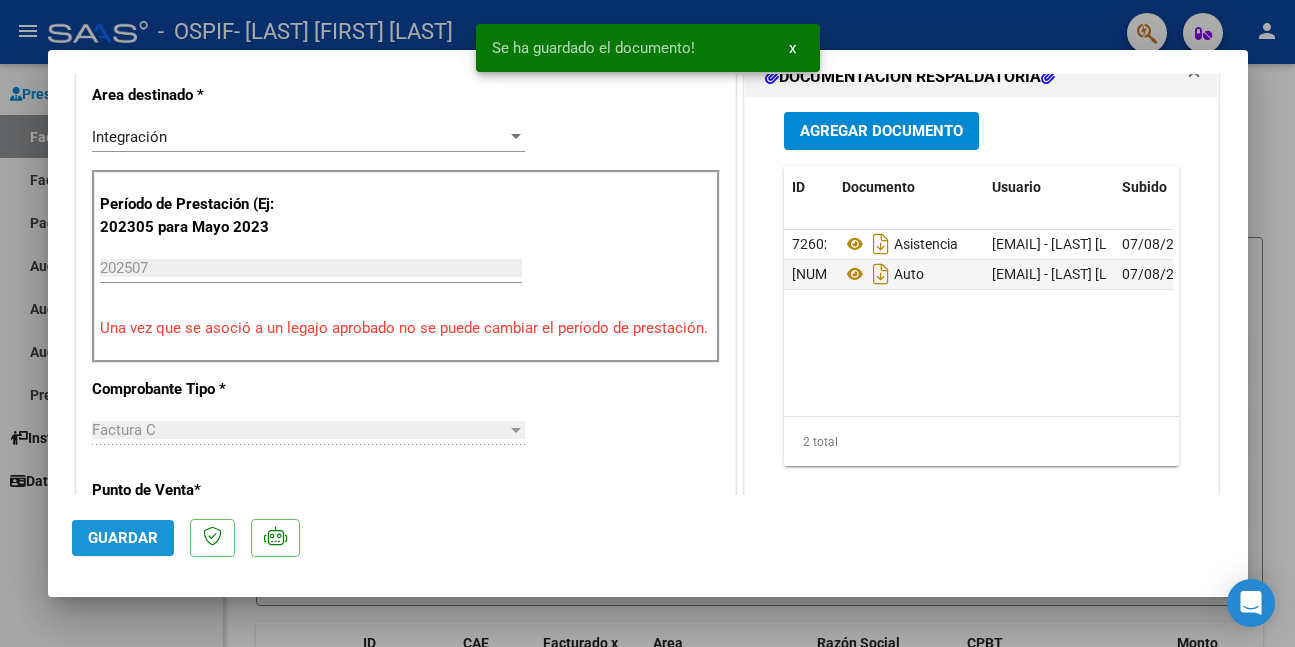click on "Guardar" 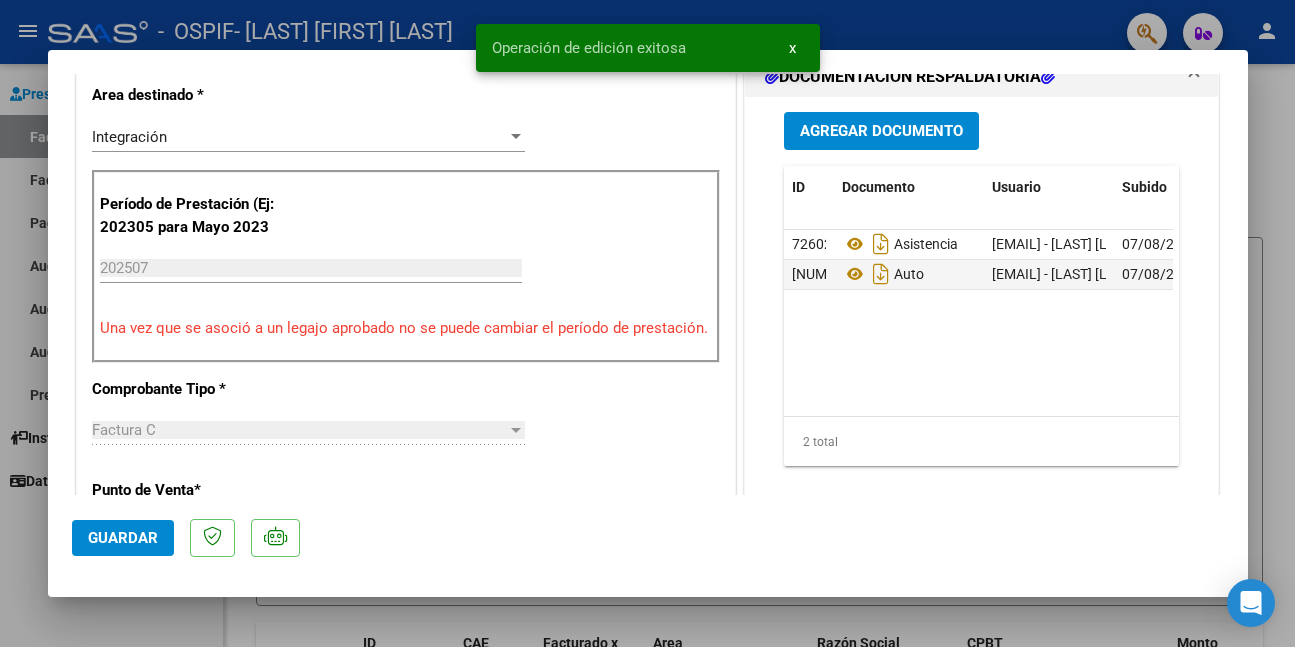 click at bounding box center [647, 323] 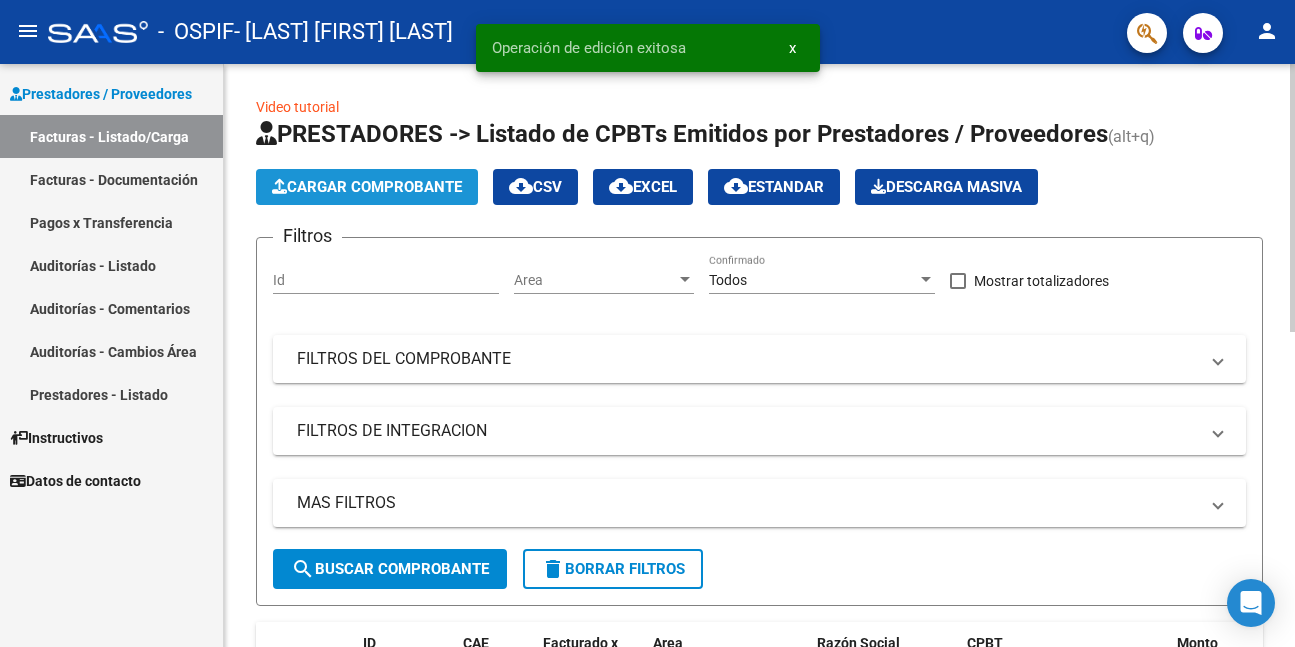 click on "Cargar Comprobante" 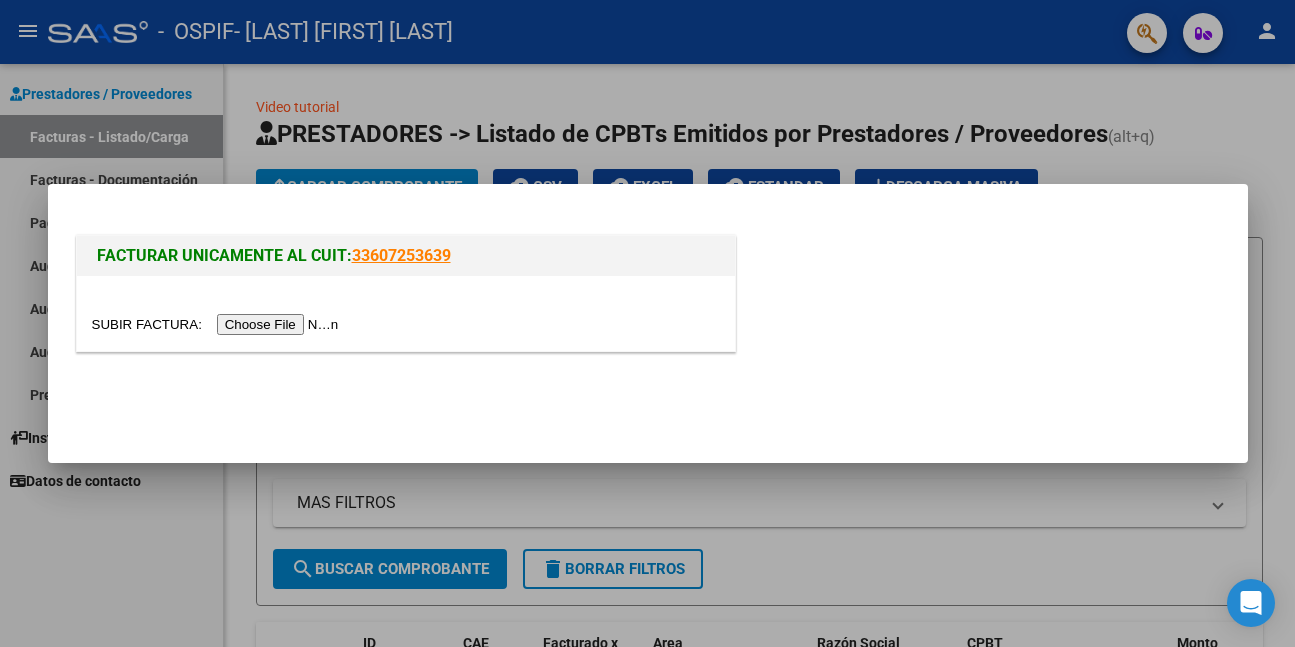 click at bounding box center (218, 324) 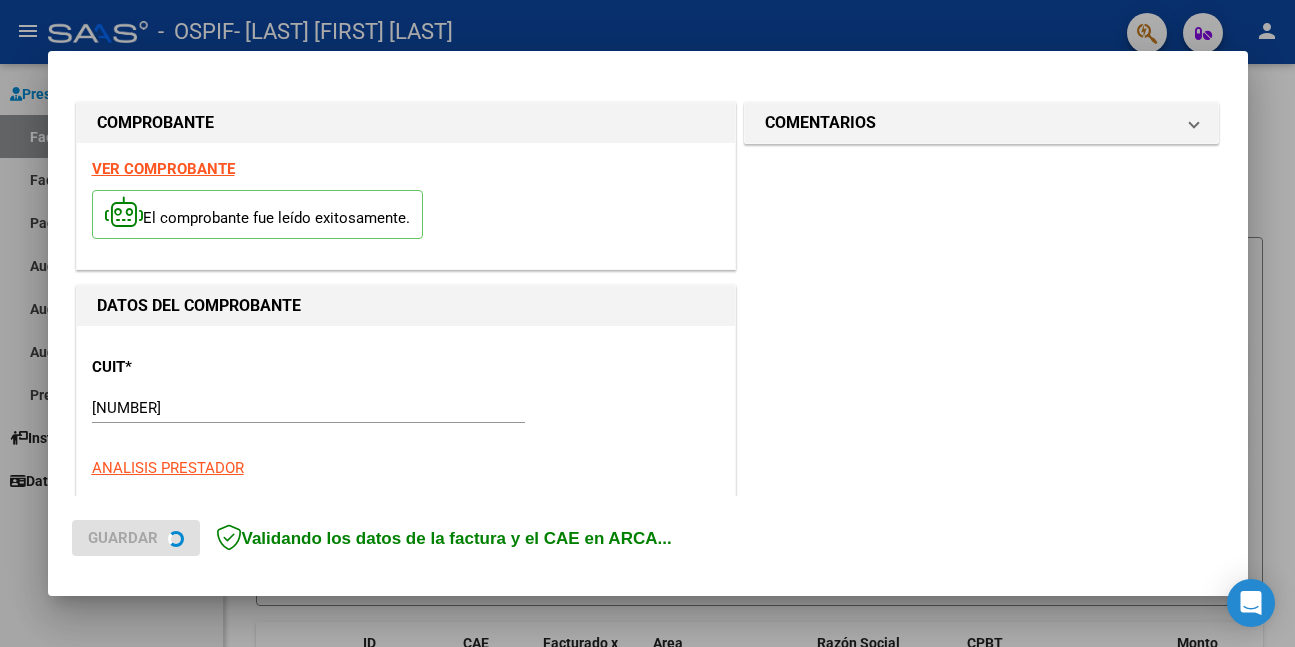 scroll, scrollTop: 400, scrollLeft: 0, axis: vertical 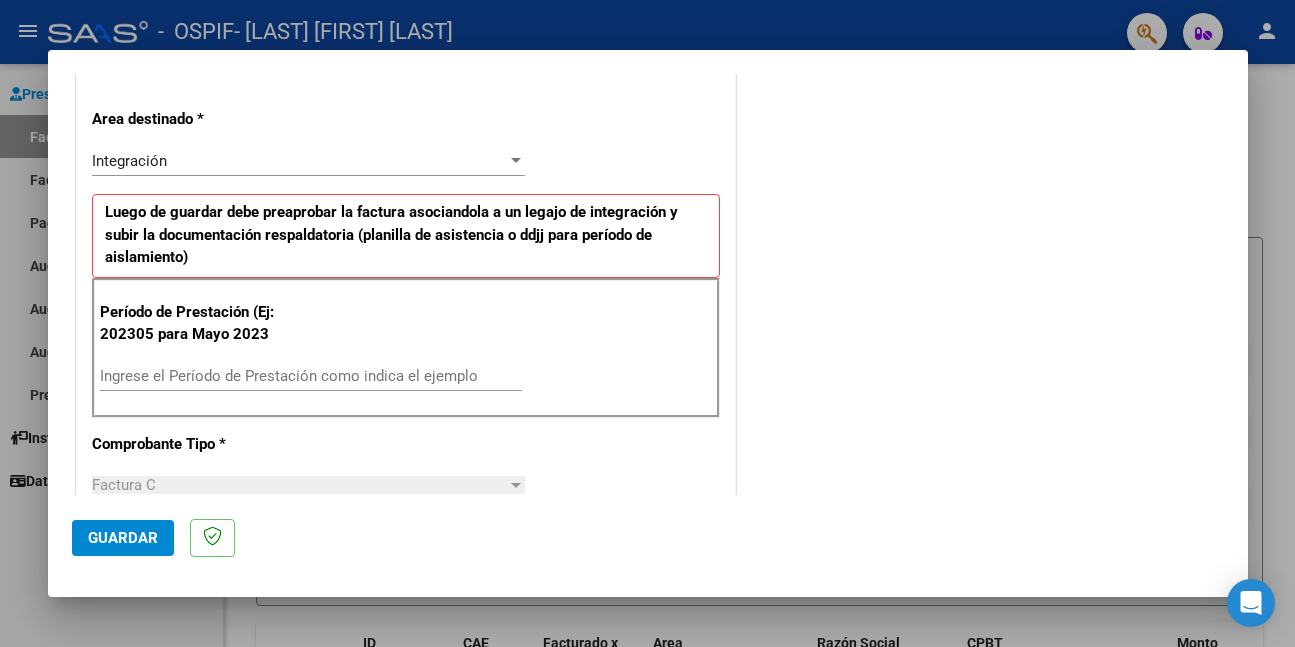 click on "Ingrese el Período de Prestación como indica el ejemplo" at bounding box center (311, 376) 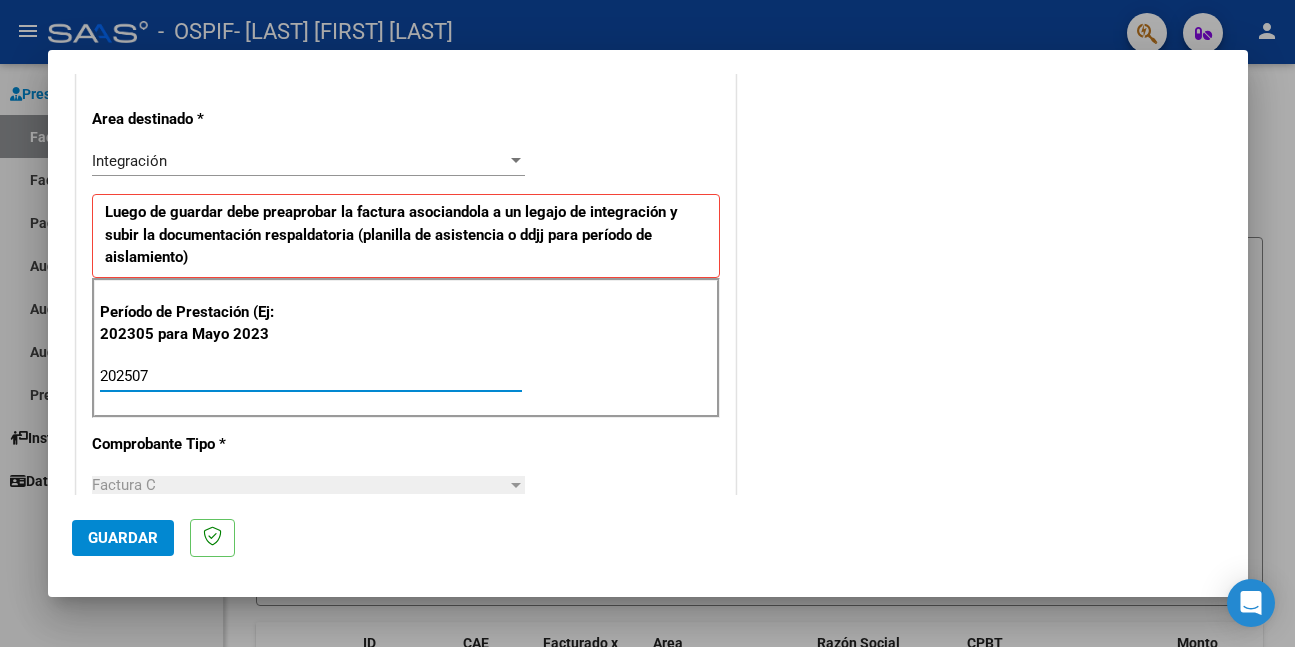 type on "202507" 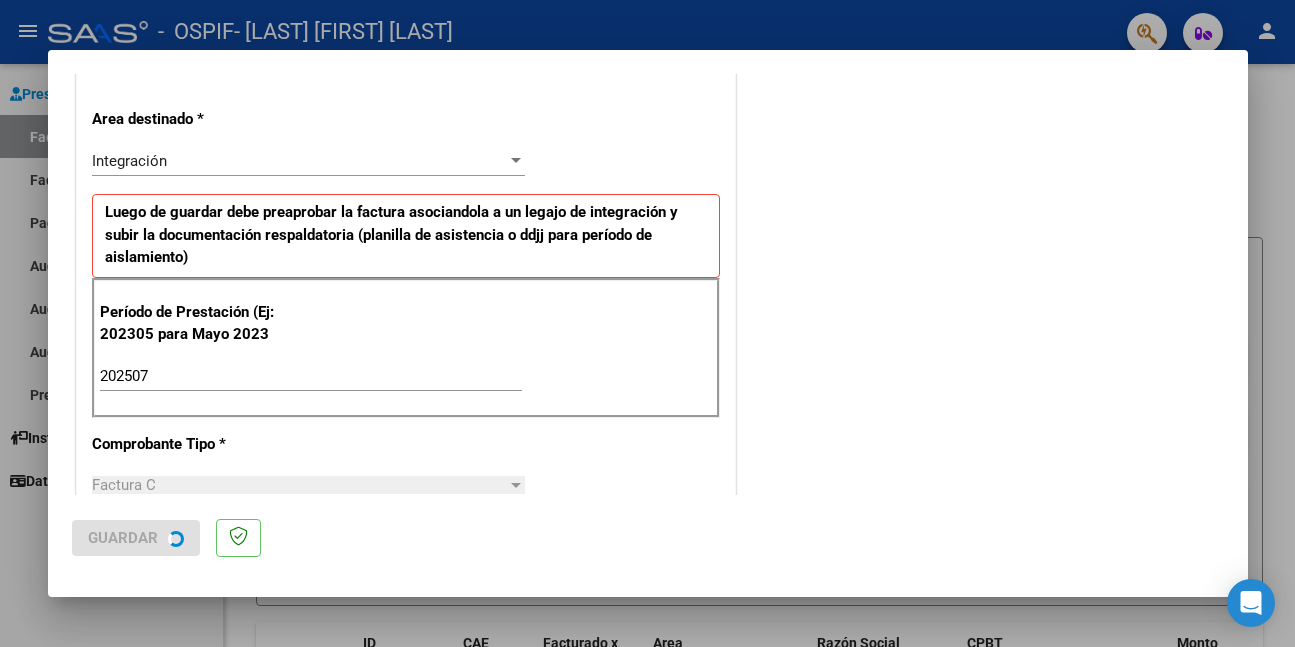 scroll, scrollTop: 0, scrollLeft: 0, axis: both 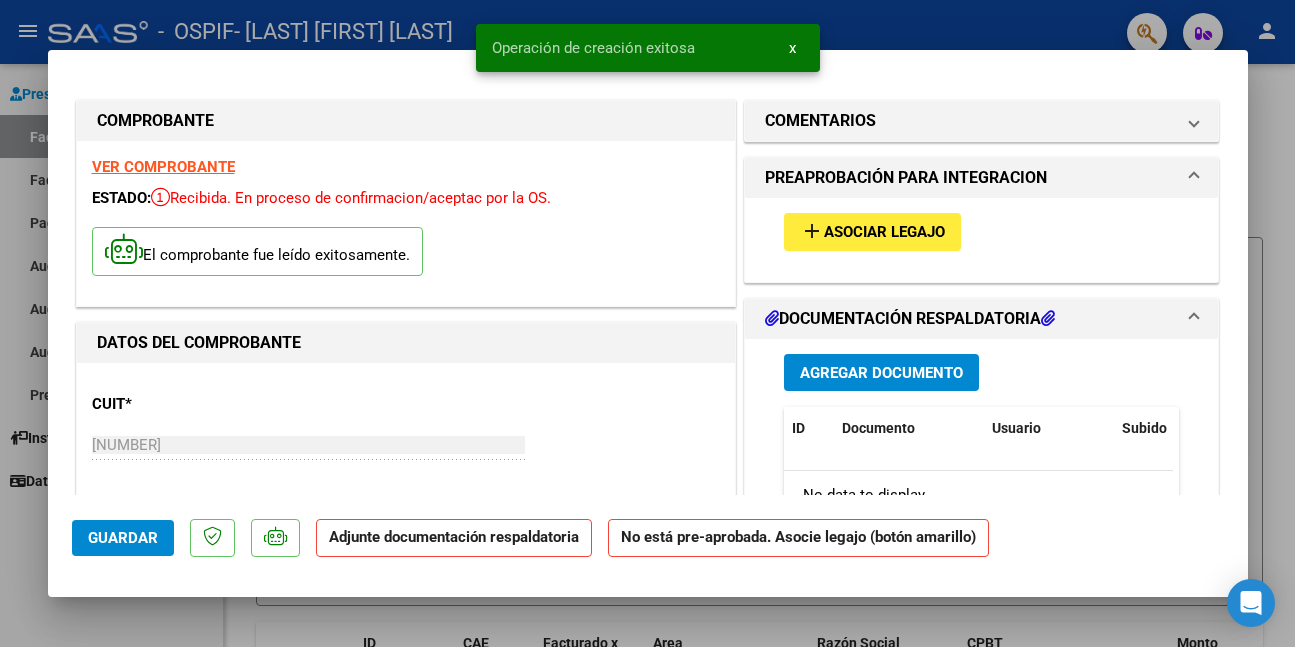 click on "Asociar Legajo" at bounding box center (884, 233) 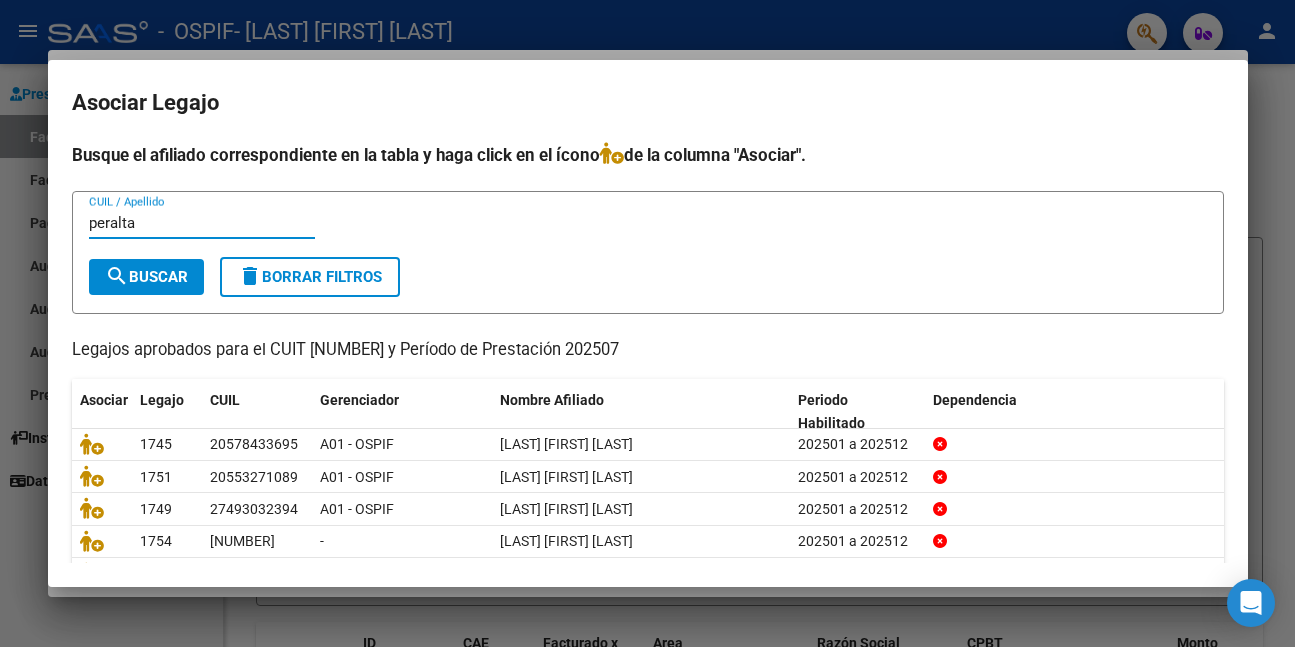 type on "peralta" 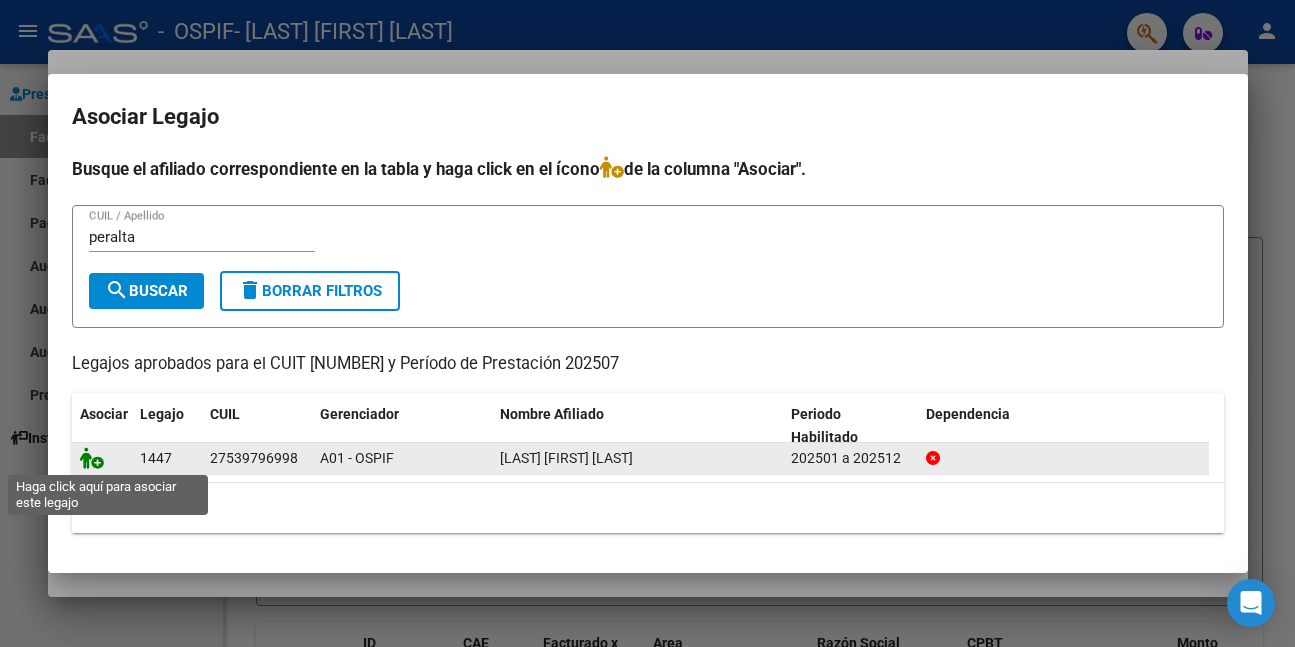 click 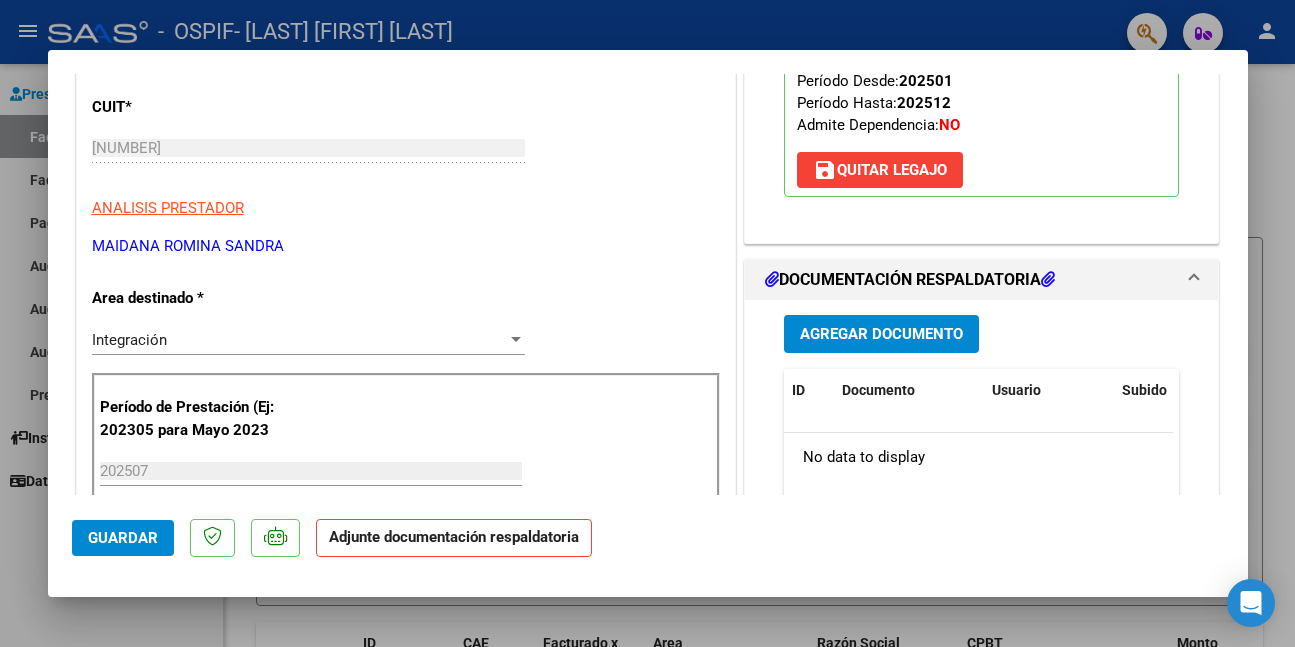 scroll, scrollTop: 400, scrollLeft: 0, axis: vertical 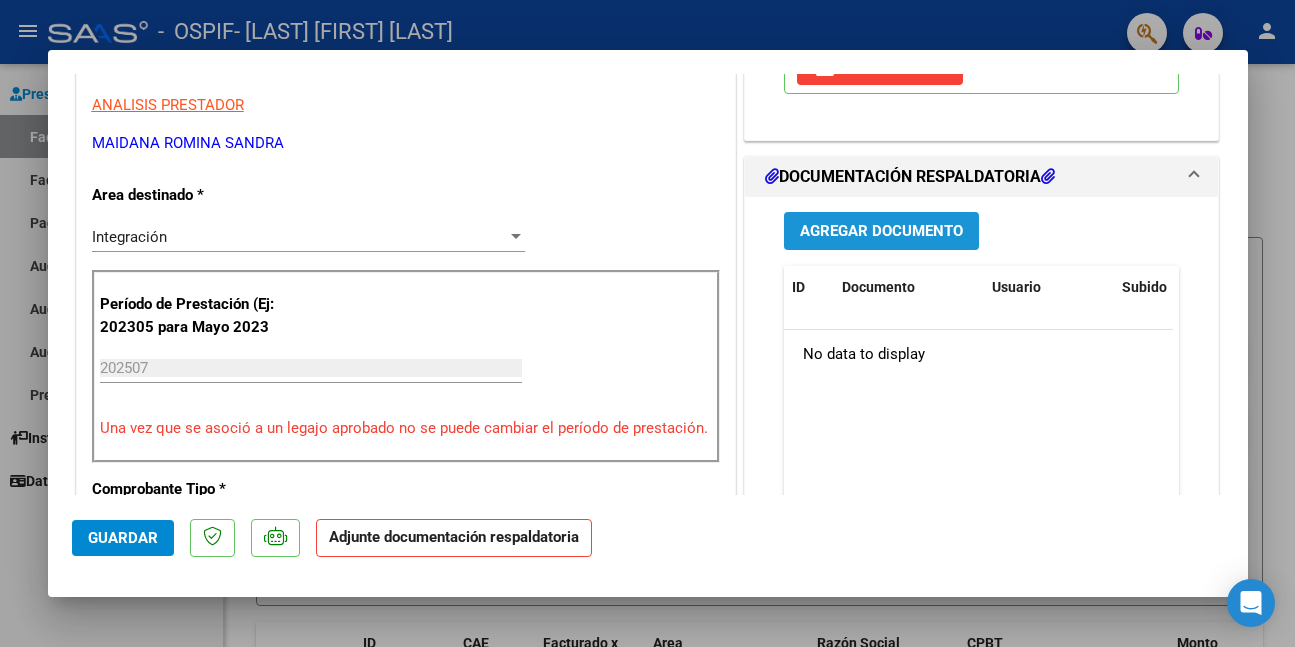 click on "Agregar Documento" at bounding box center [881, 232] 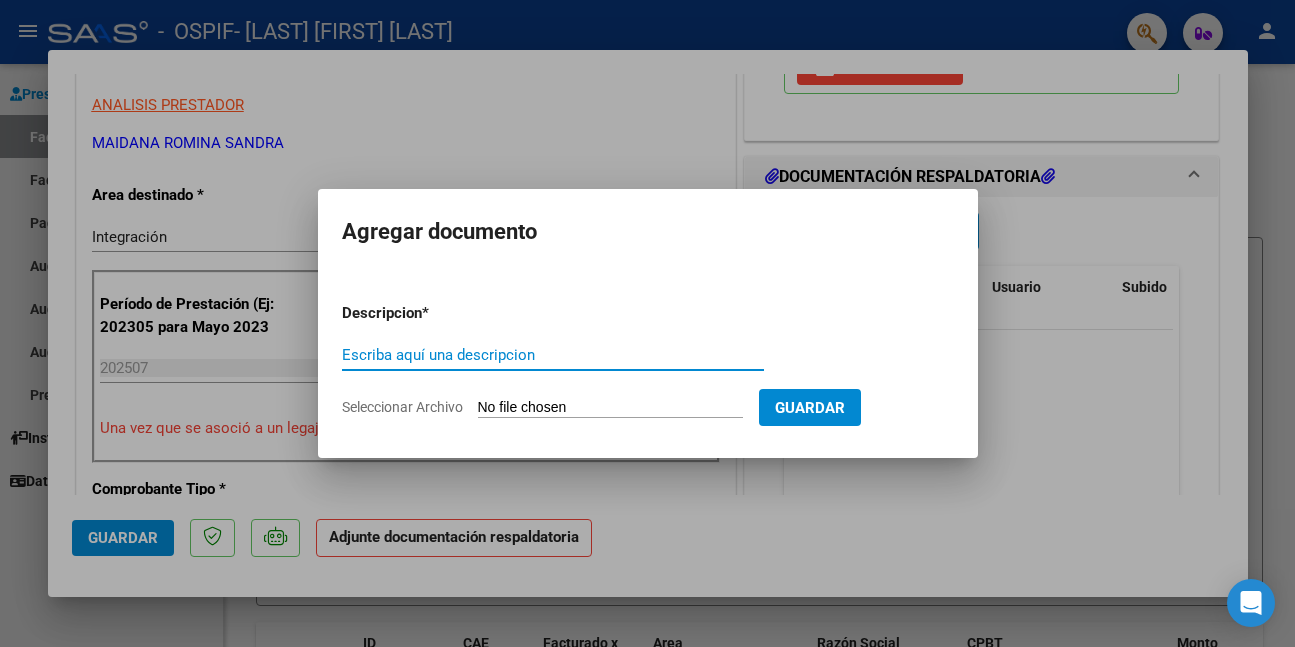 paste on "asistencia" 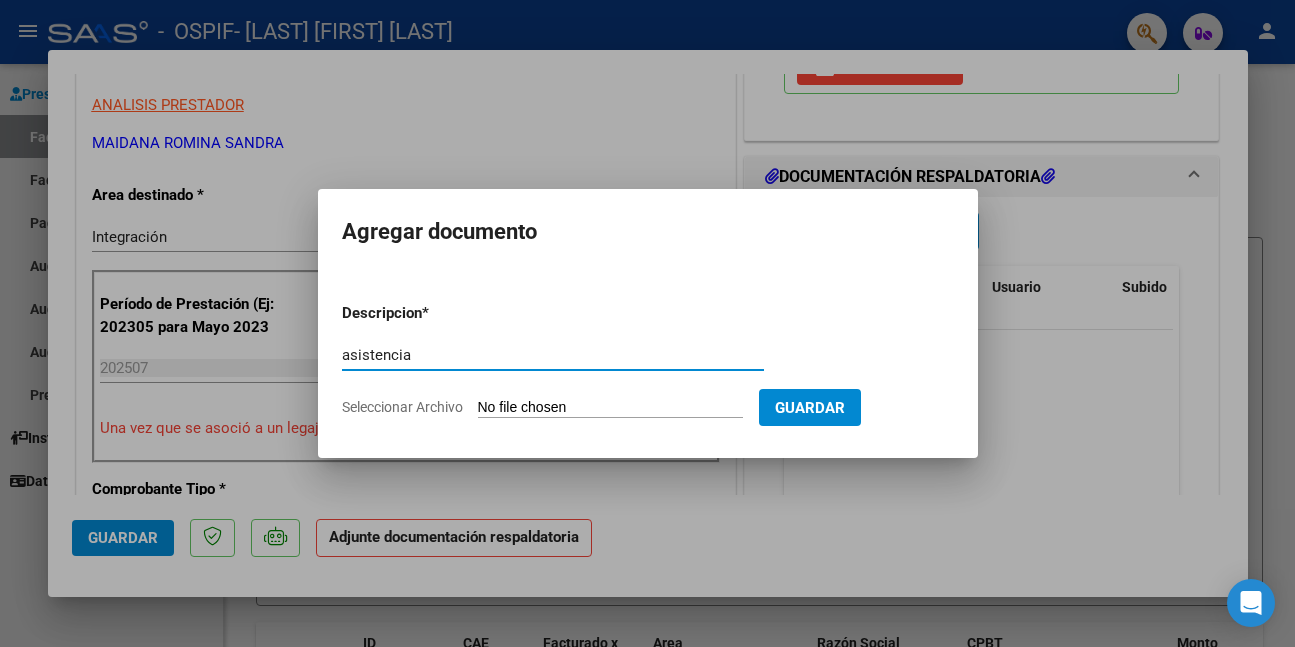 type on "asistencia" 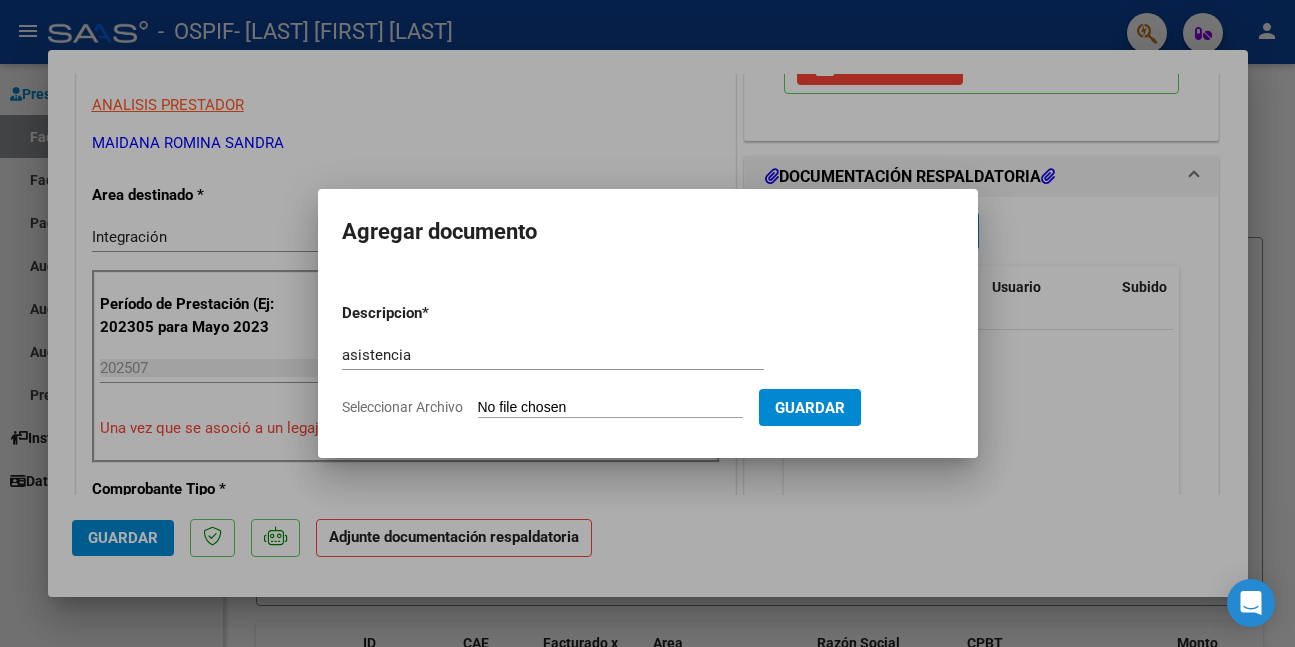 type on "C:\fakepath\WhatsApp Image 2025-08-07 at 11.16.30.jpeg" 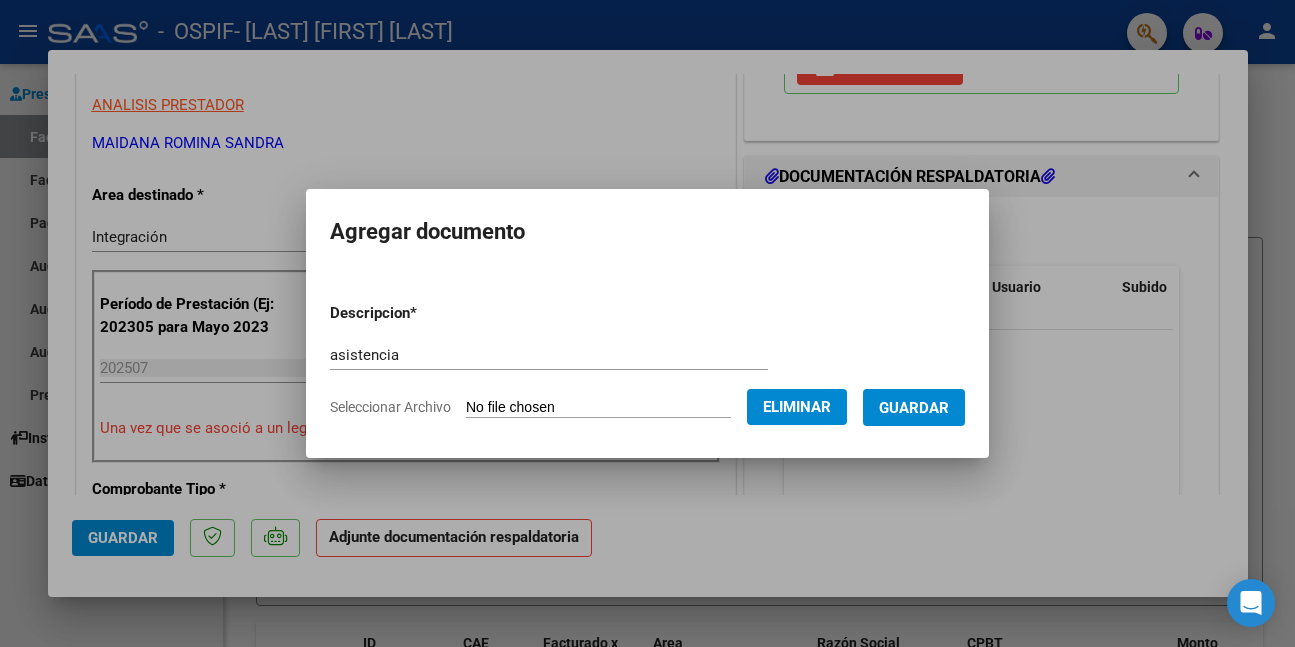 click on "Guardar" at bounding box center [914, 407] 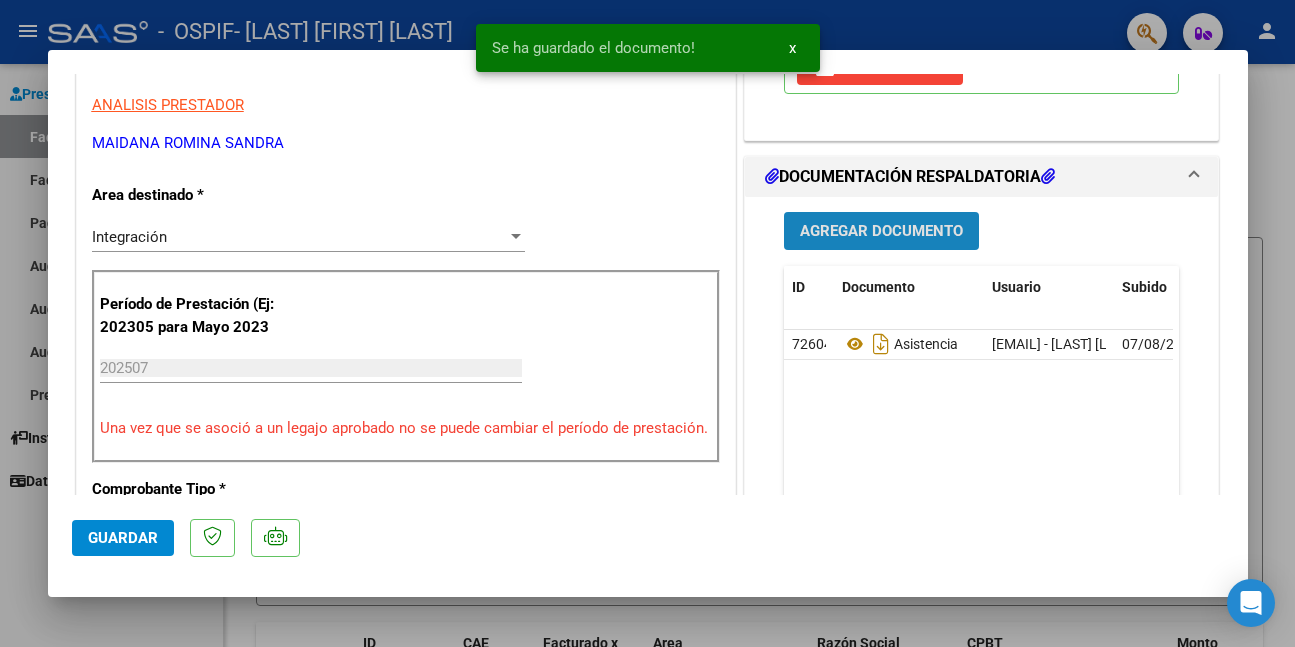 click on "Agregar Documento" at bounding box center (881, 232) 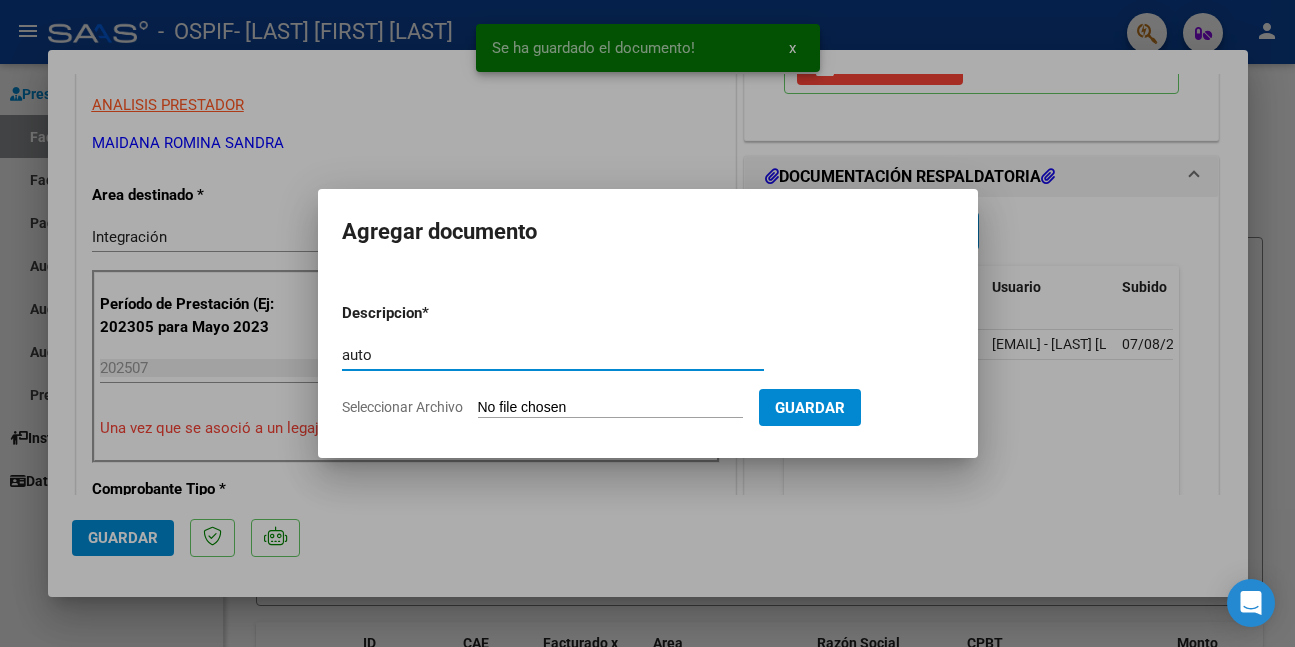 type on "auto" 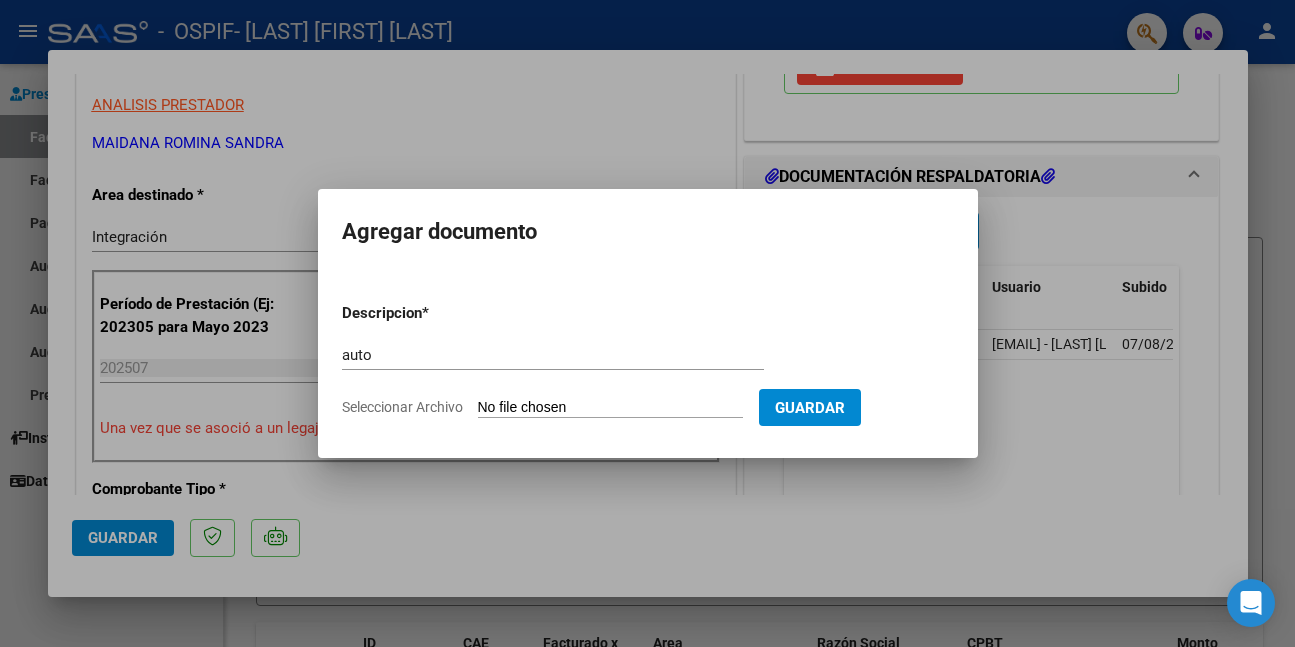 type on "C:\fakepath\[TEXT].pdf" 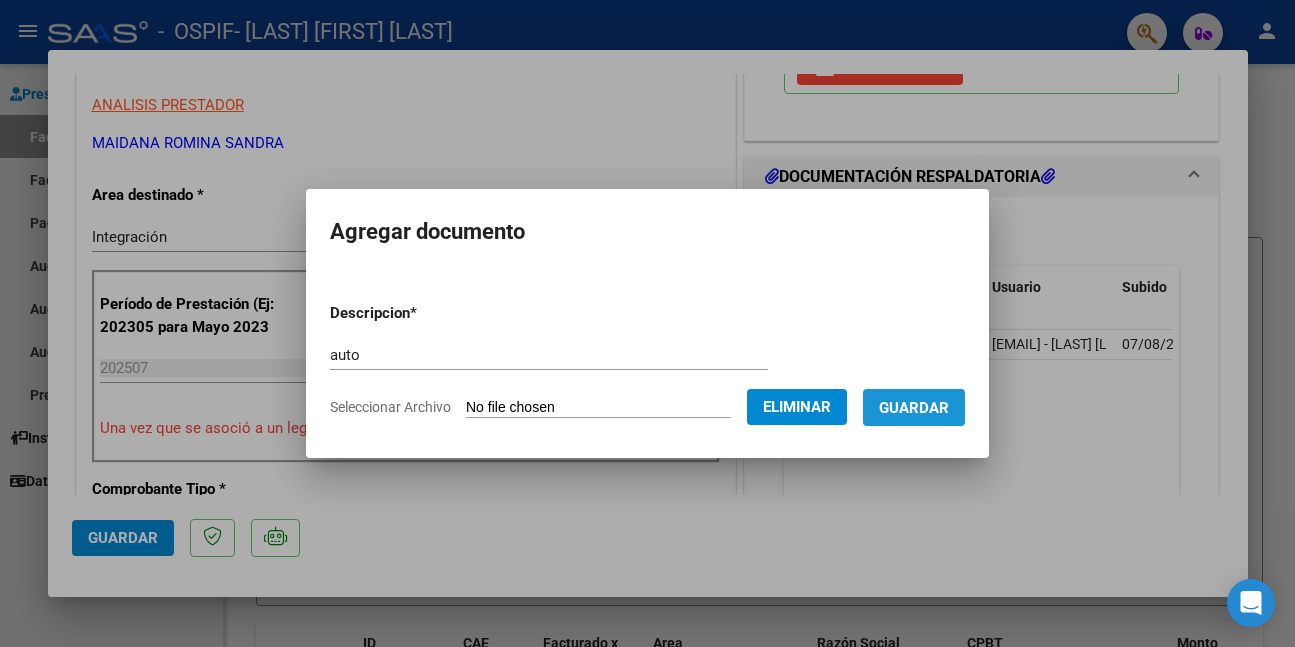 click on "Guardar" at bounding box center [914, 408] 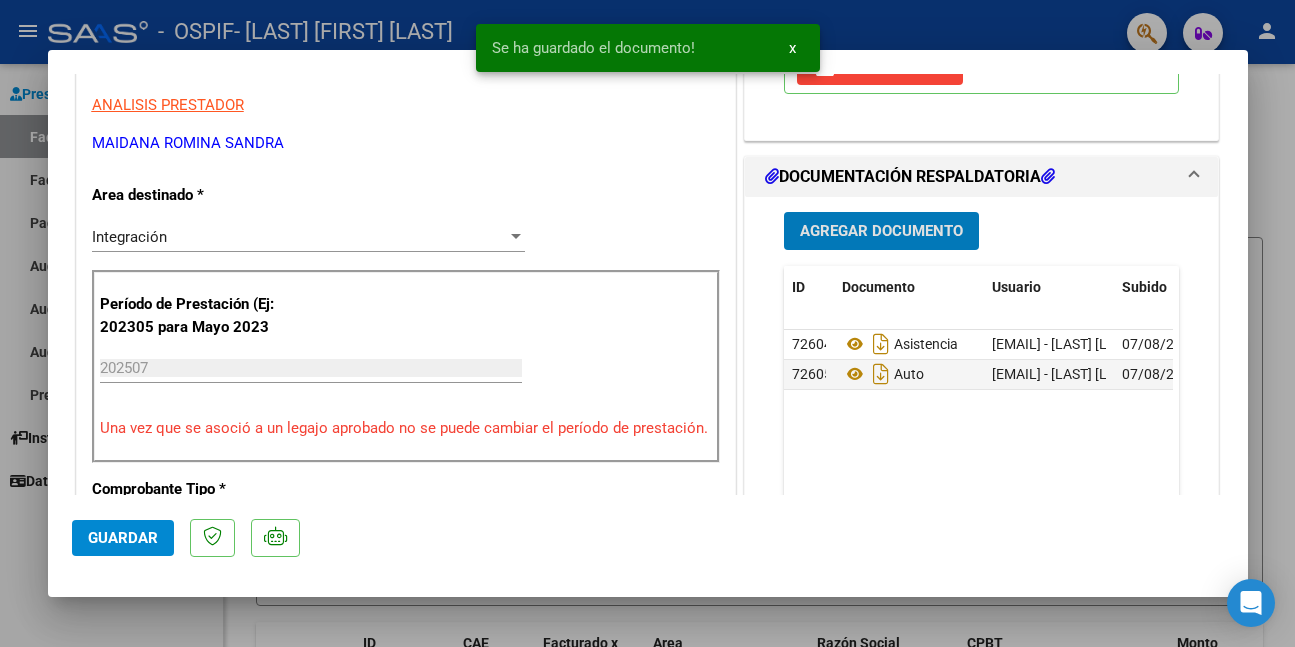 click on "Guardar" 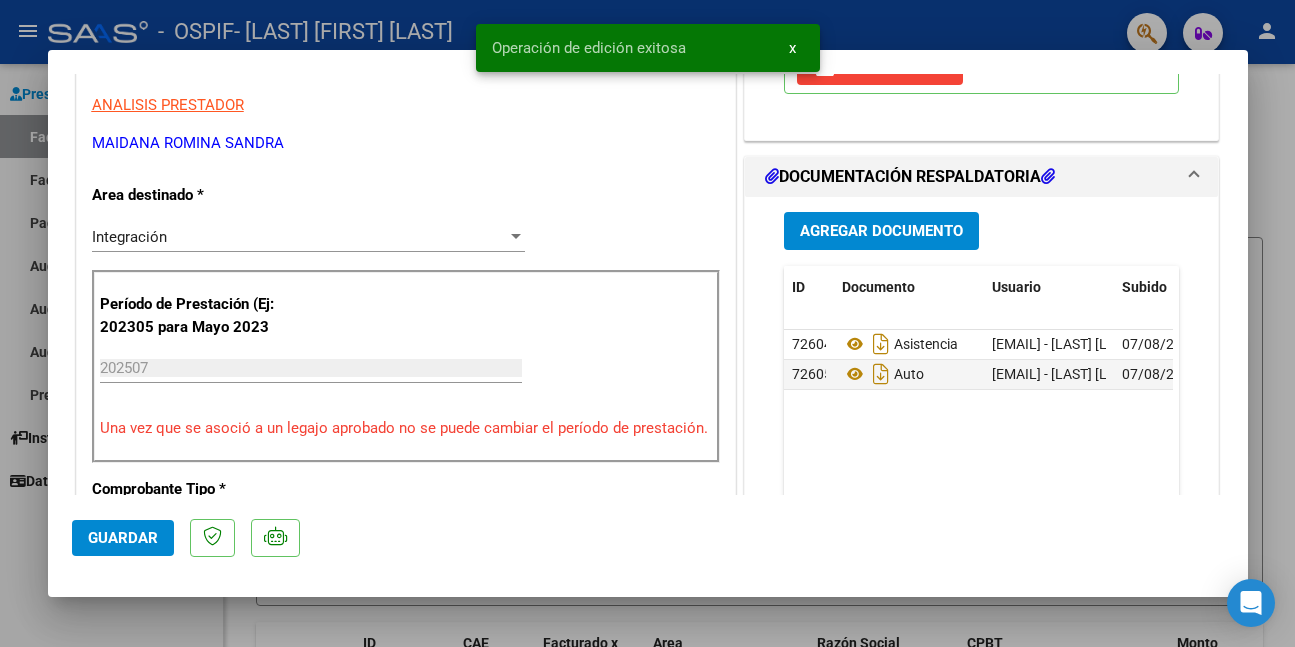 click at bounding box center [647, 323] 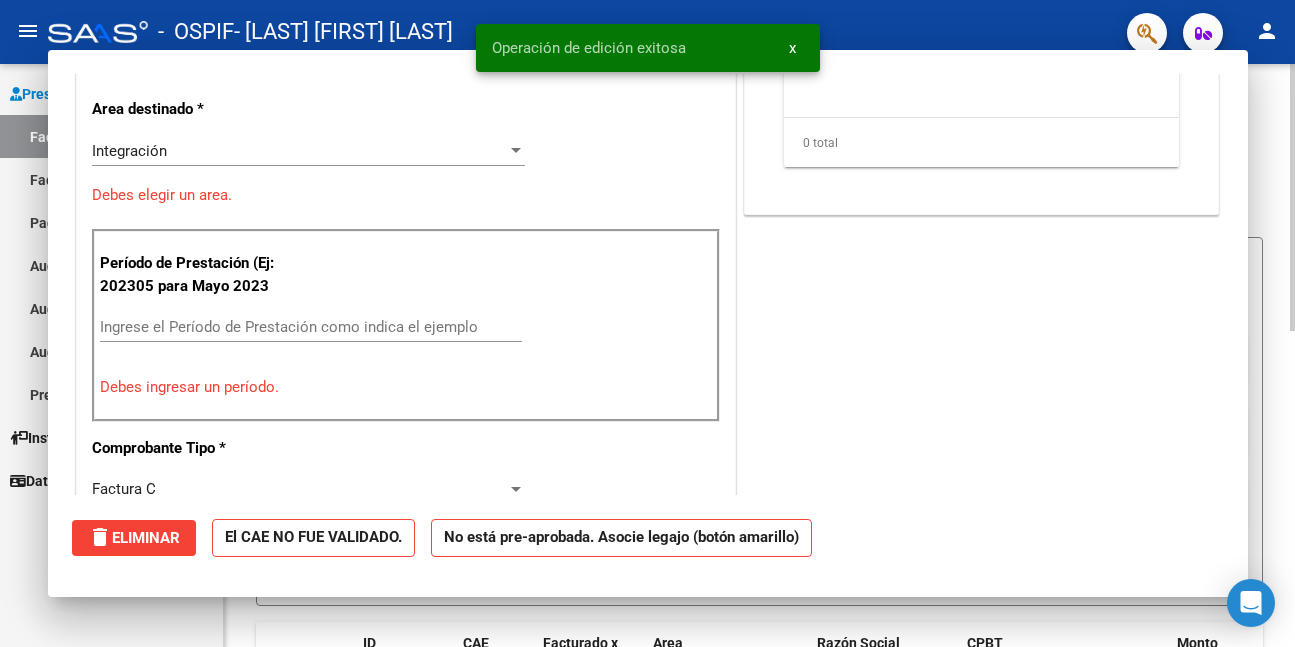 scroll, scrollTop: 0, scrollLeft: 0, axis: both 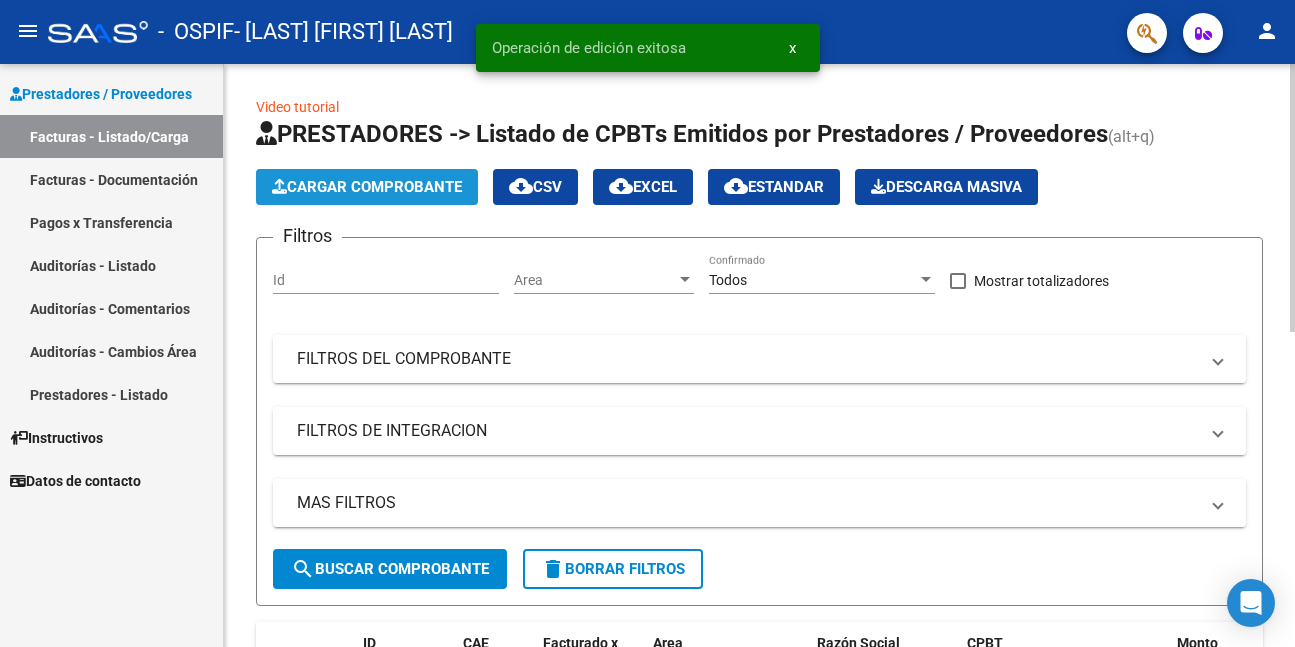 click on "Cargar Comprobante" 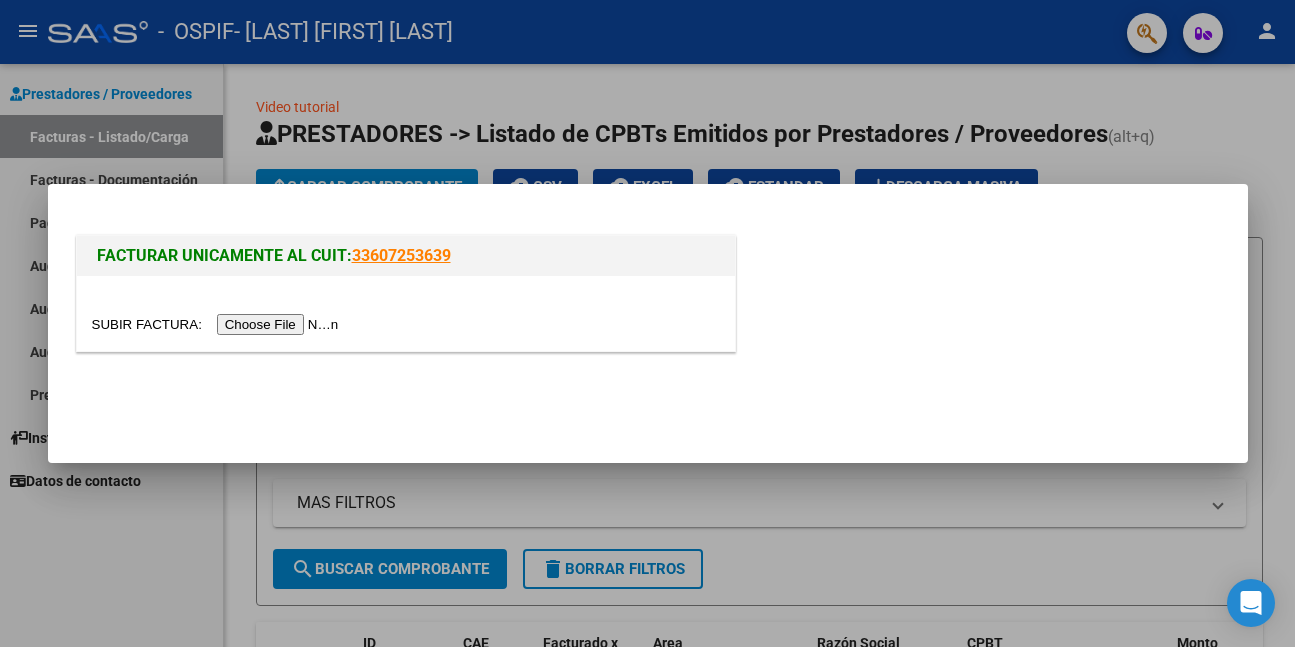 click at bounding box center (218, 324) 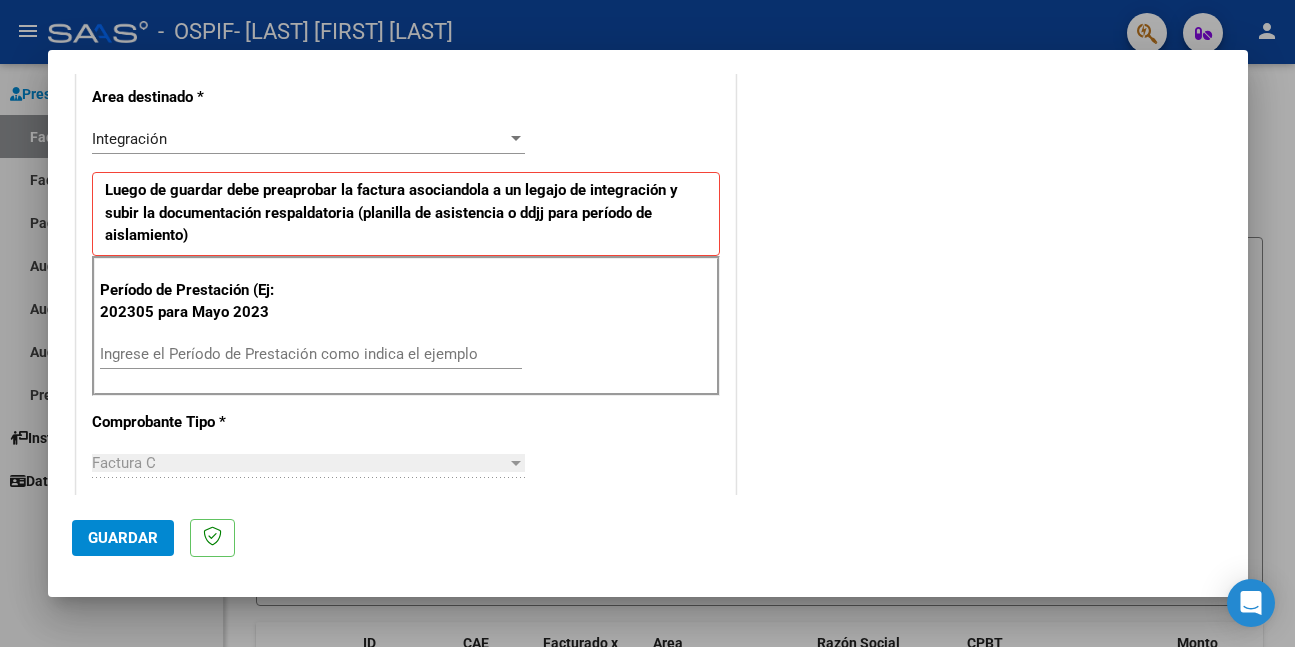 scroll, scrollTop: 500, scrollLeft: 0, axis: vertical 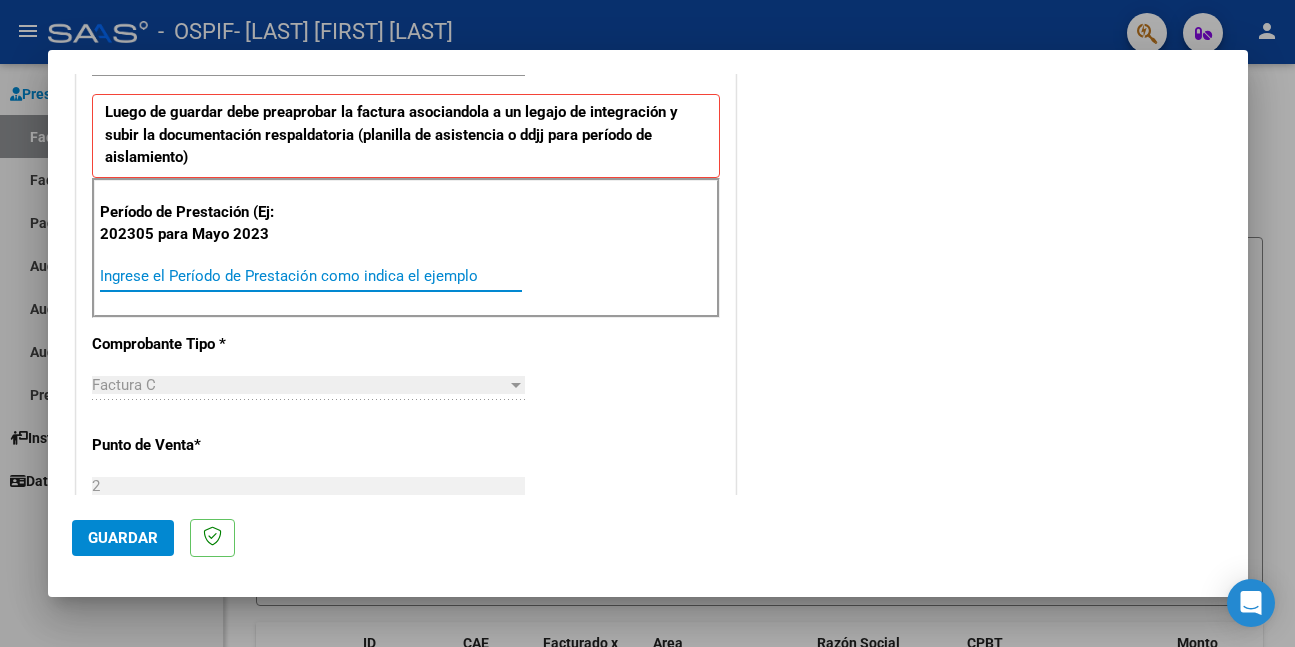 click on "Ingrese el Período de Prestación como indica el ejemplo" at bounding box center (311, 276) 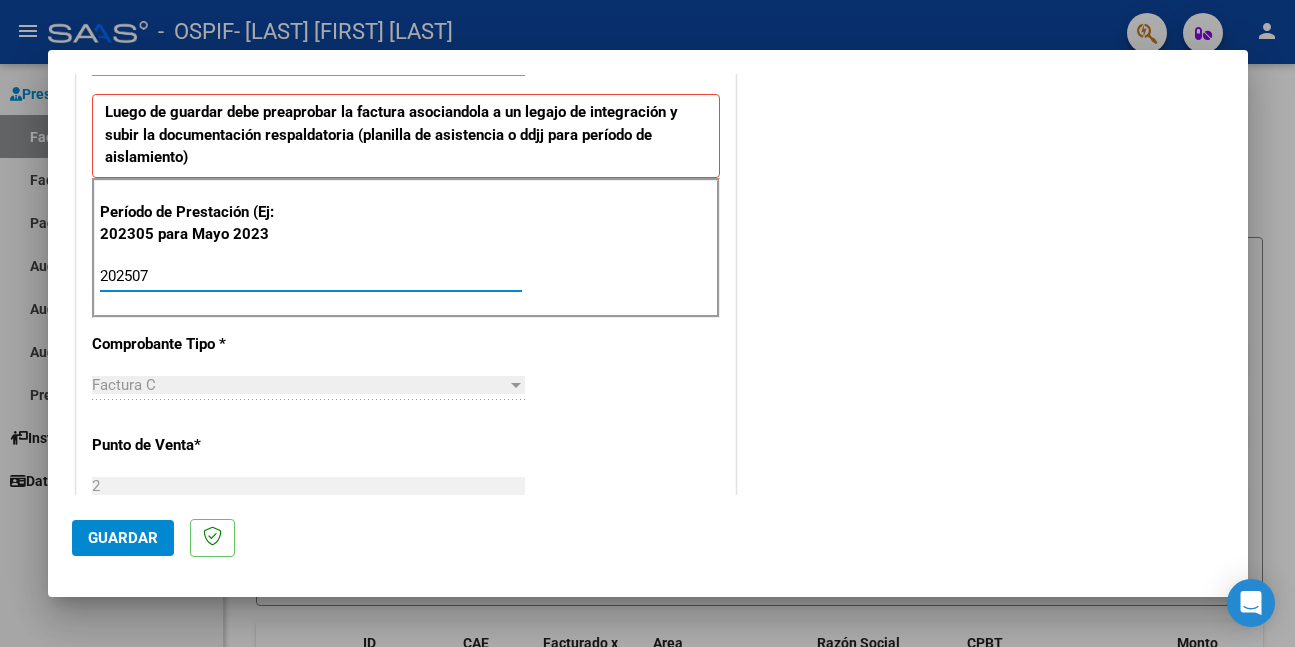 type on "202507" 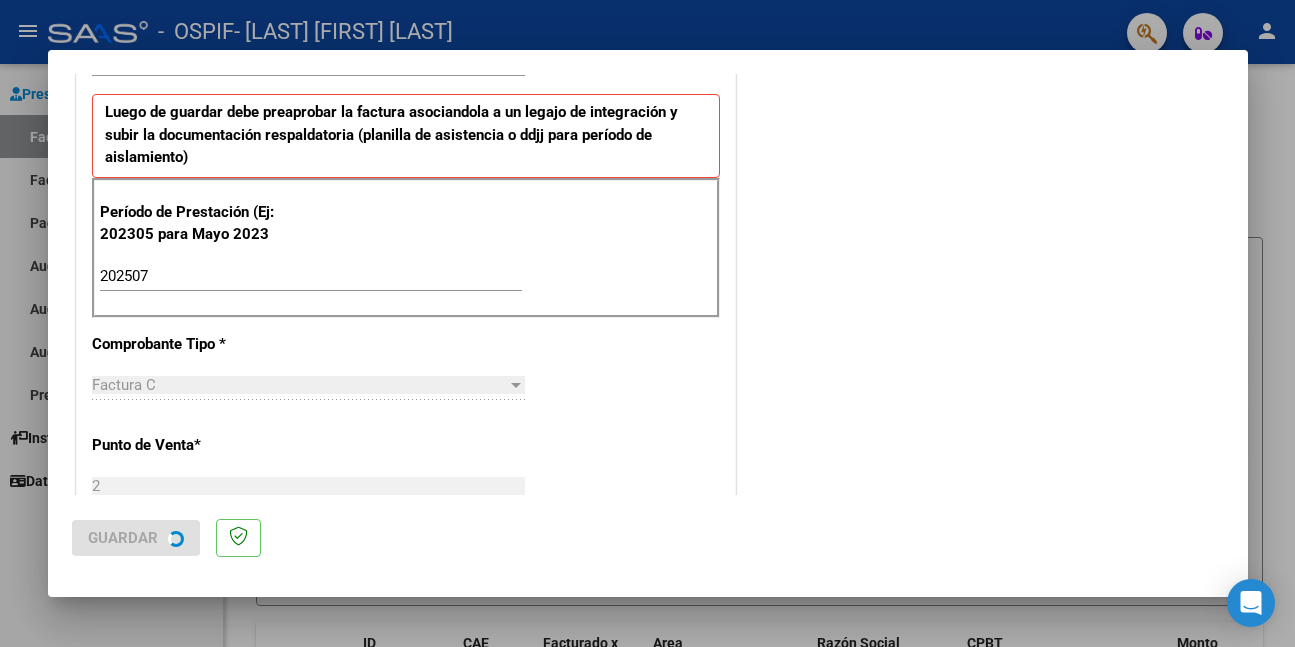 scroll, scrollTop: 0, scrollLeft: 0, axis: both 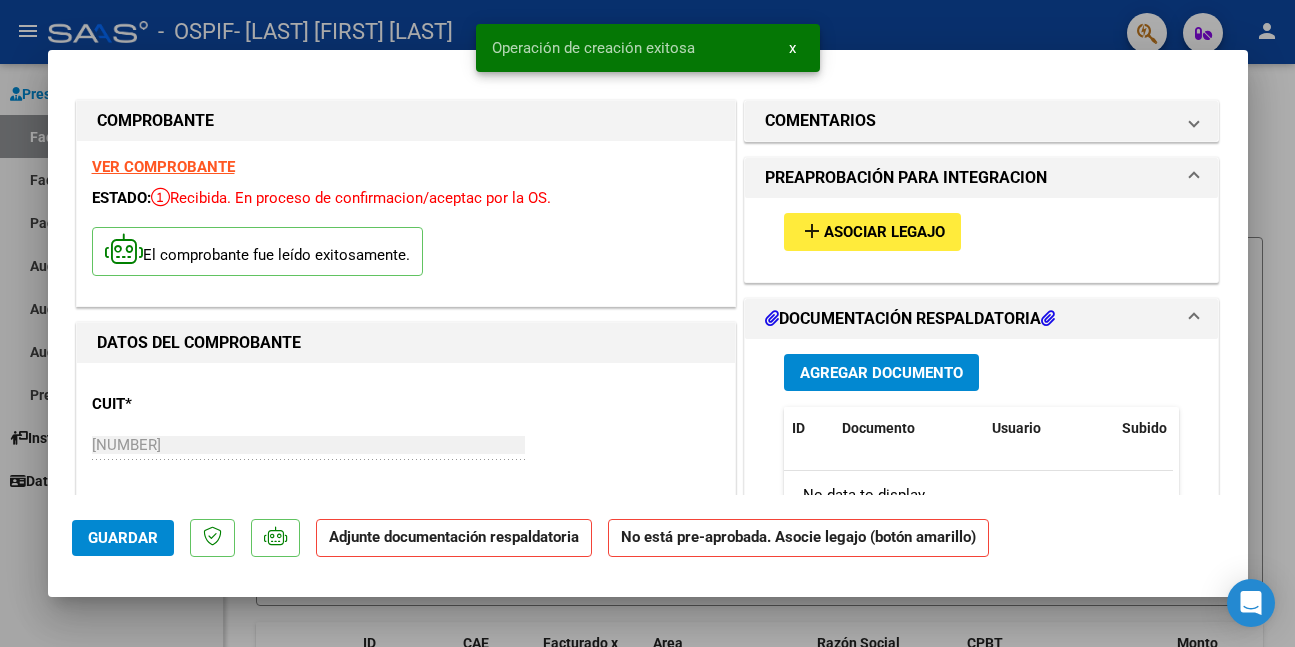 click on "Asociar Legajo" at bounding box center (884, 233) 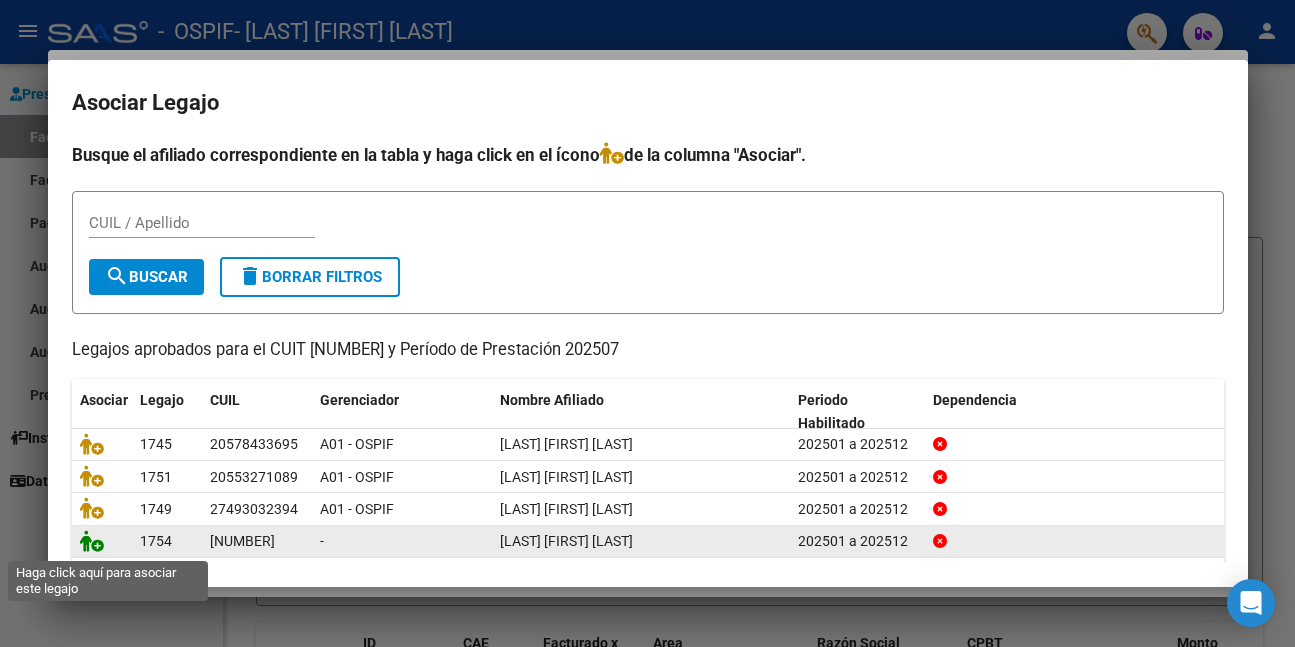 click 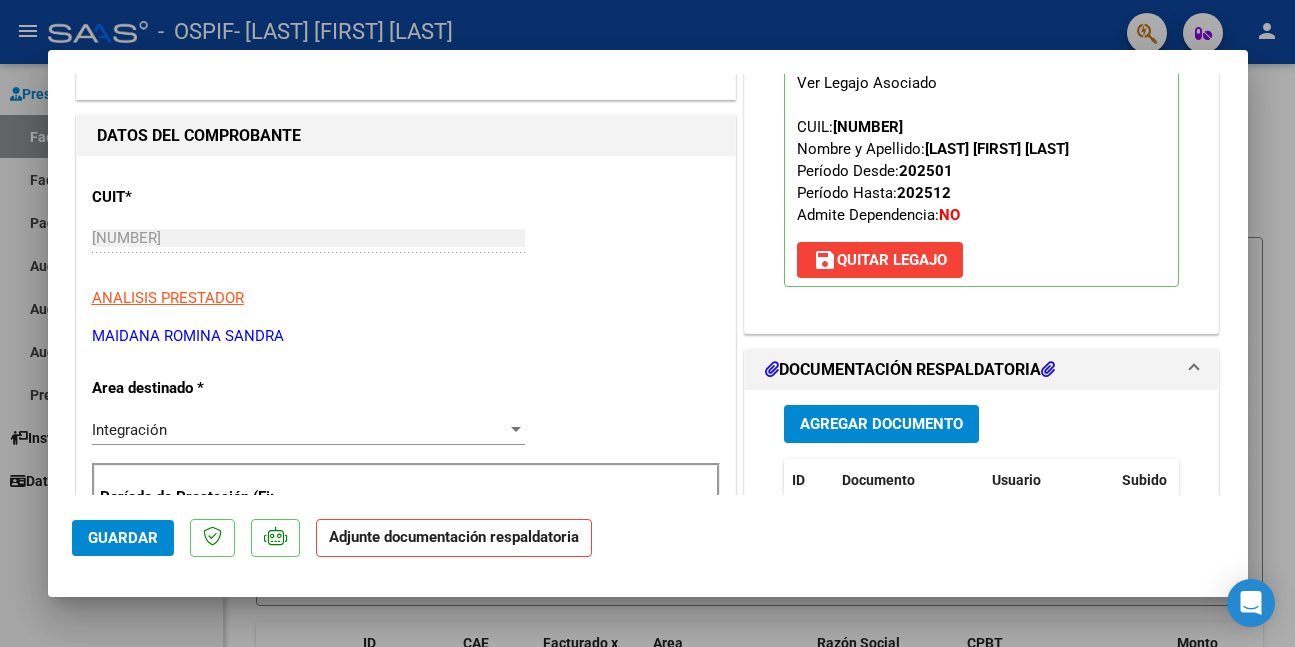 scroll, scrollTop: 400, scrollLeft: 0, axis: vertical 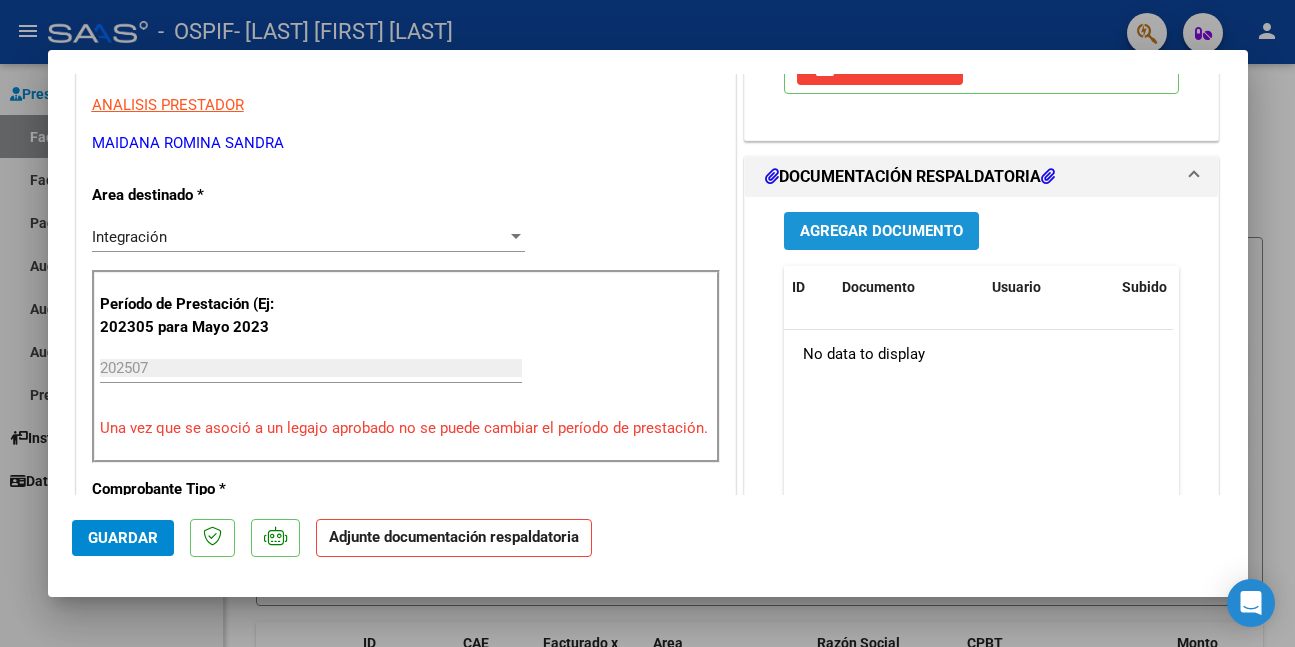 click on "Agregar Documento" at bounding box center (881, 232) 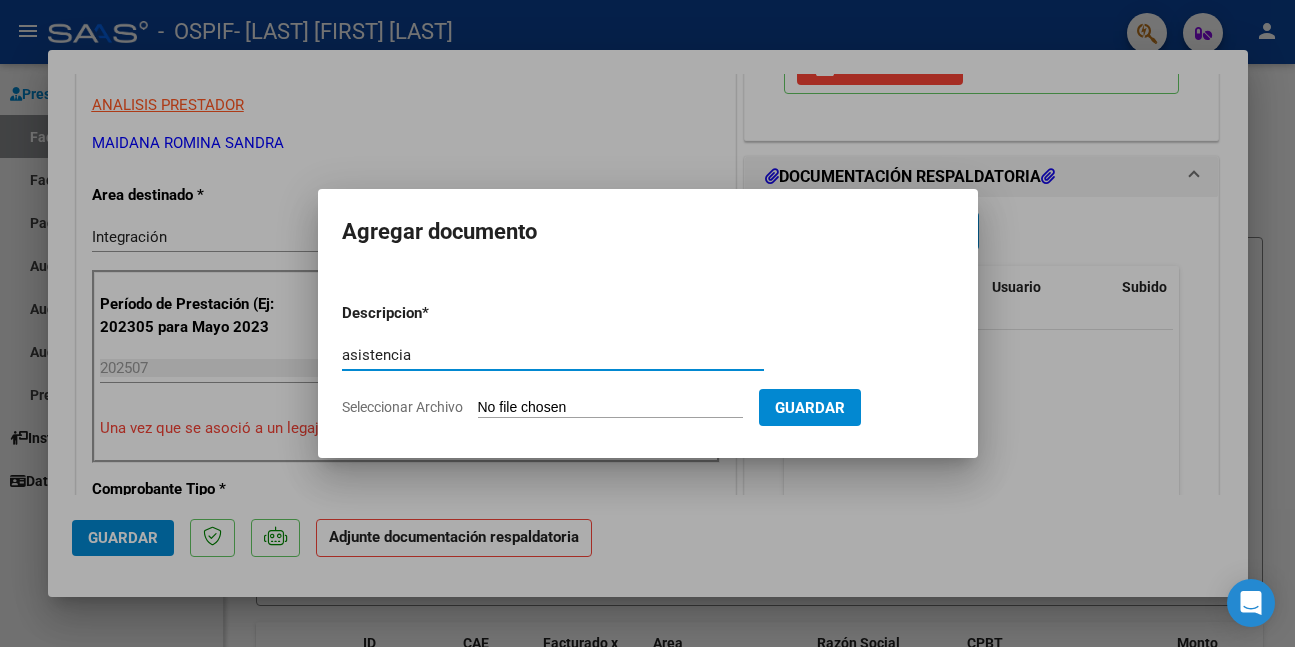 type on "asistencia" 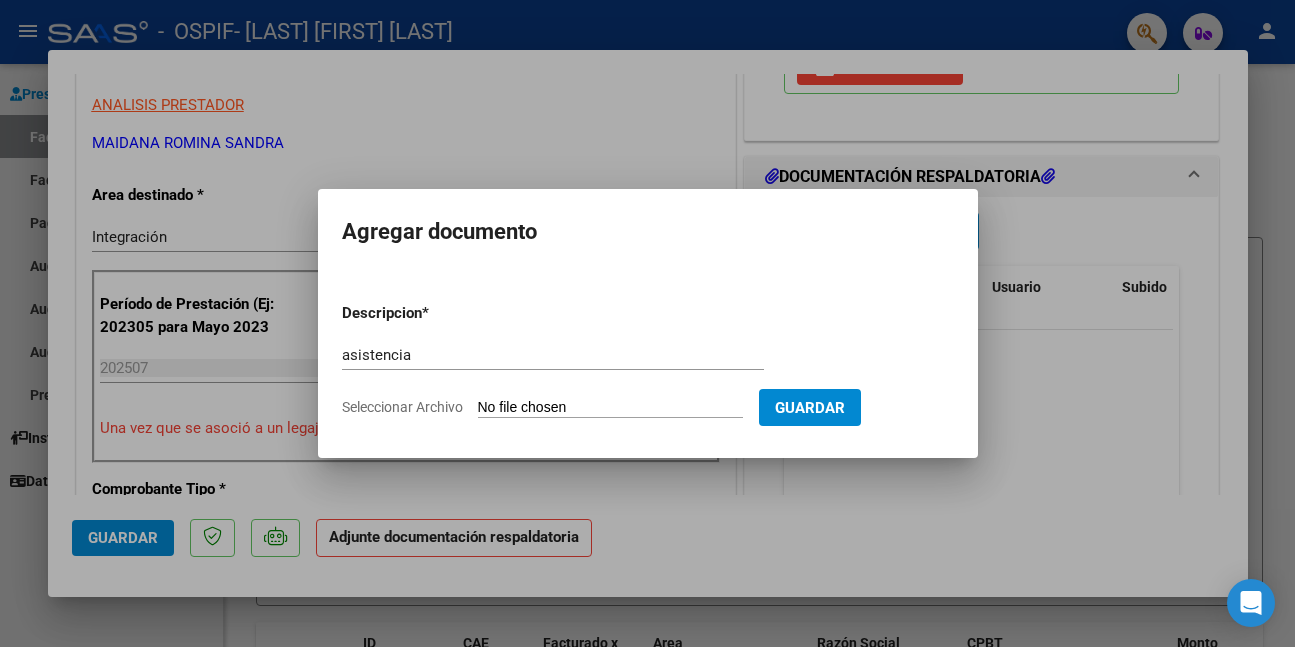 type on "C:\fakepath\WhatsApp Image 2025-08-07 at 11.16.35.jpeg" 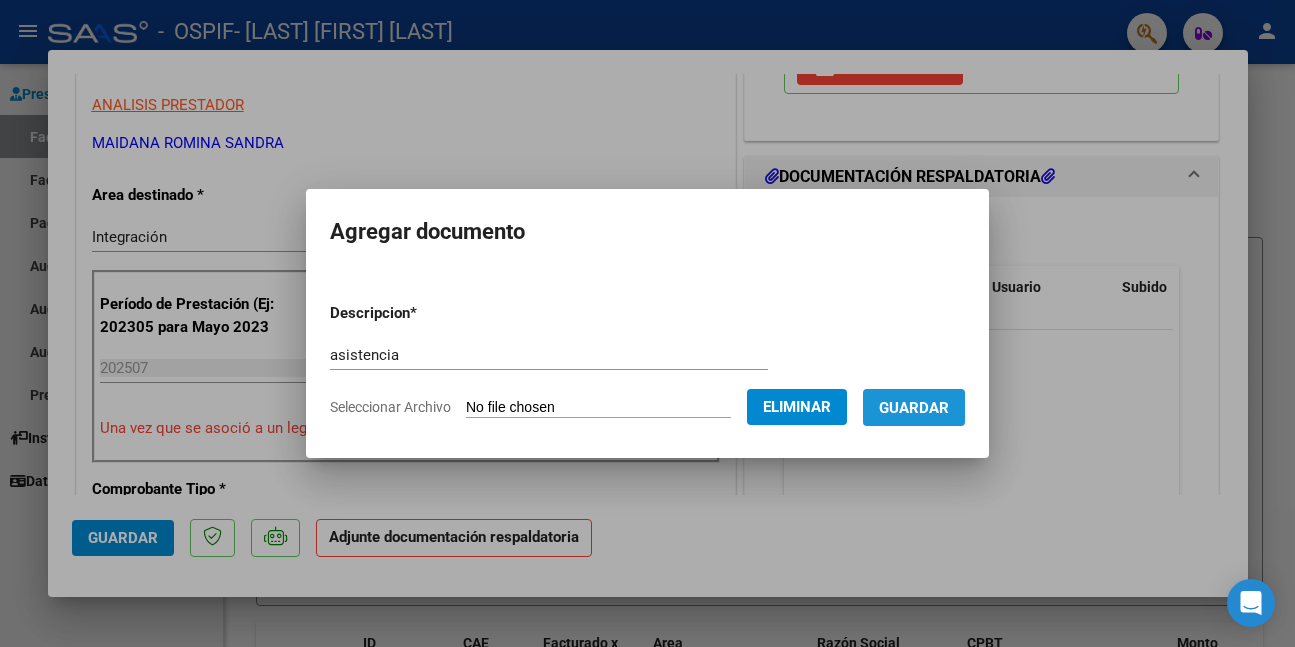 click on "Guardar" at bounding box center [914, 407] 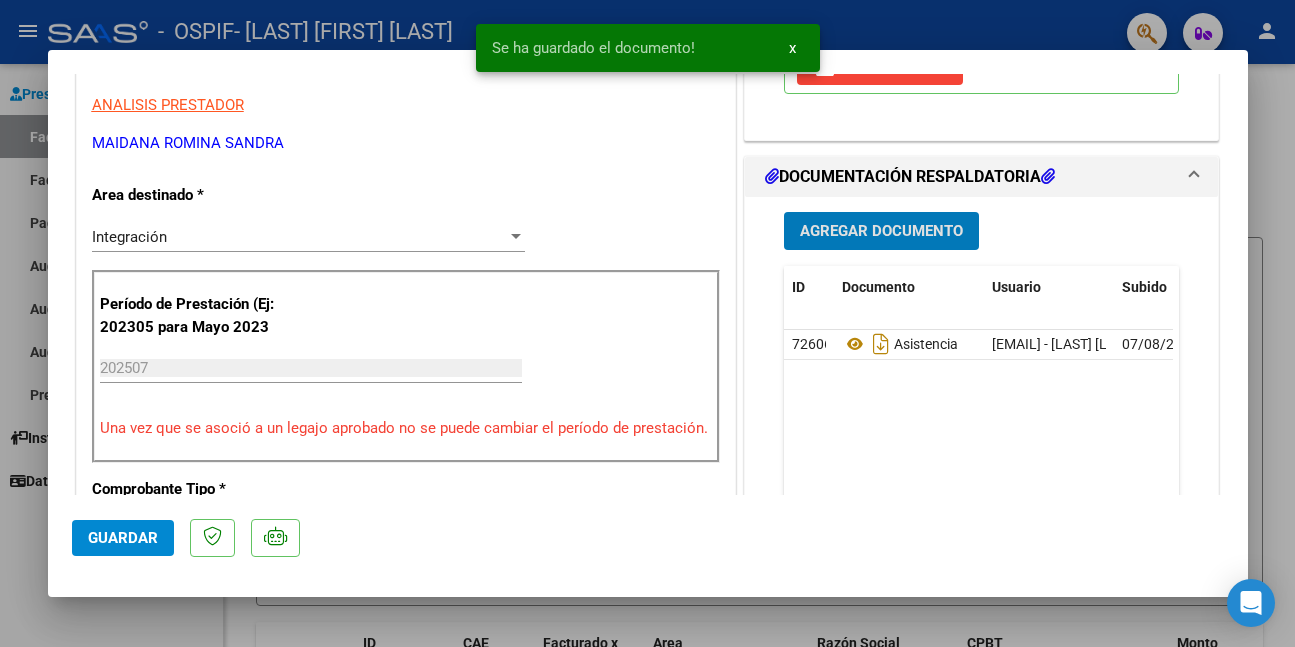 click on "Agregar Documento" at bounding box center (881, 232) 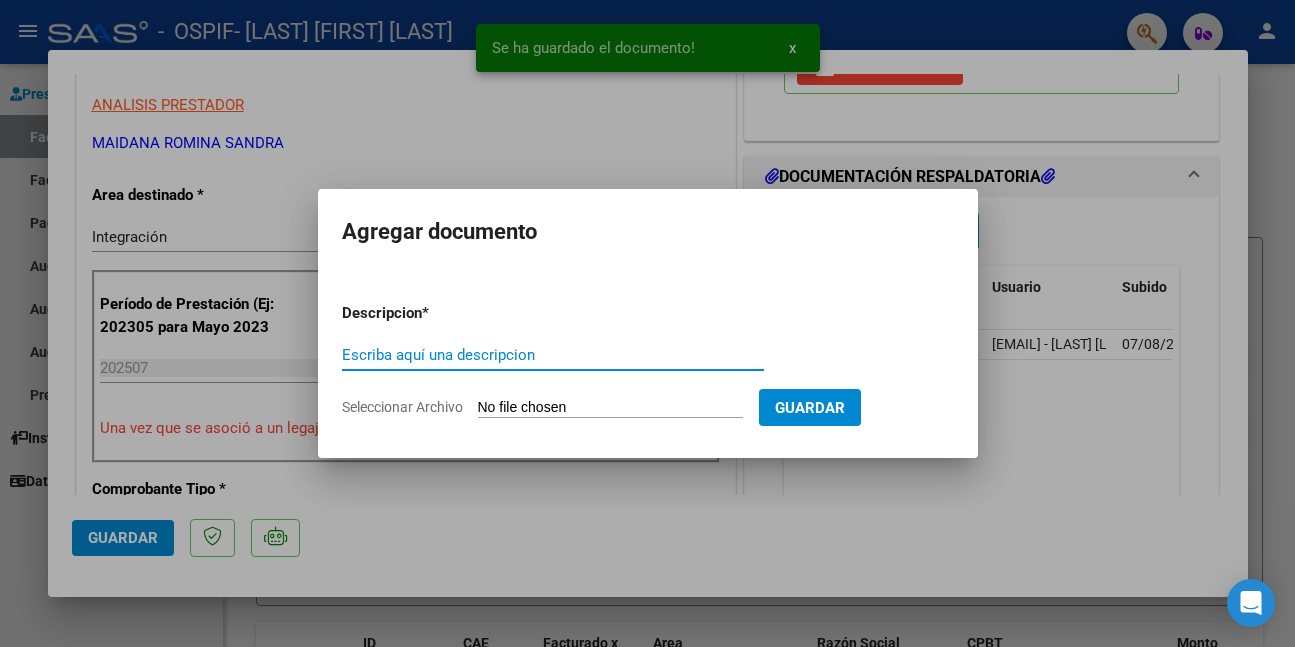 click on "Escriba aquí una descripcion" at bounding box center (553, 355) 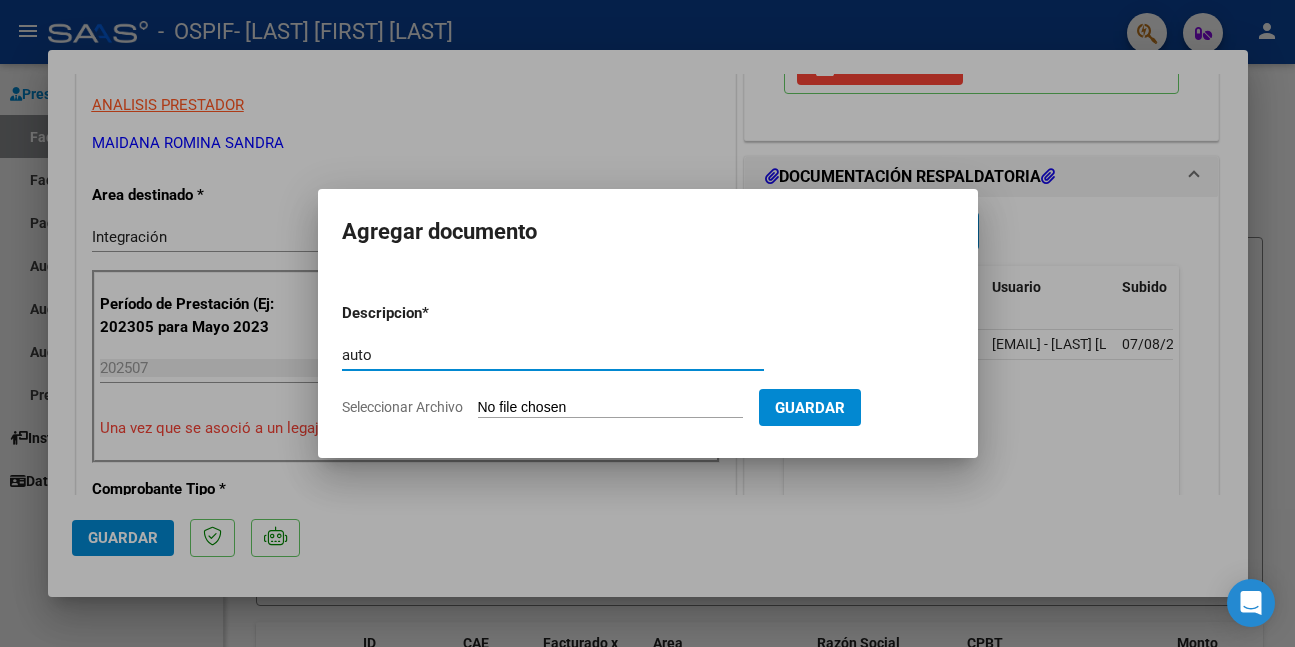 type on "auto" 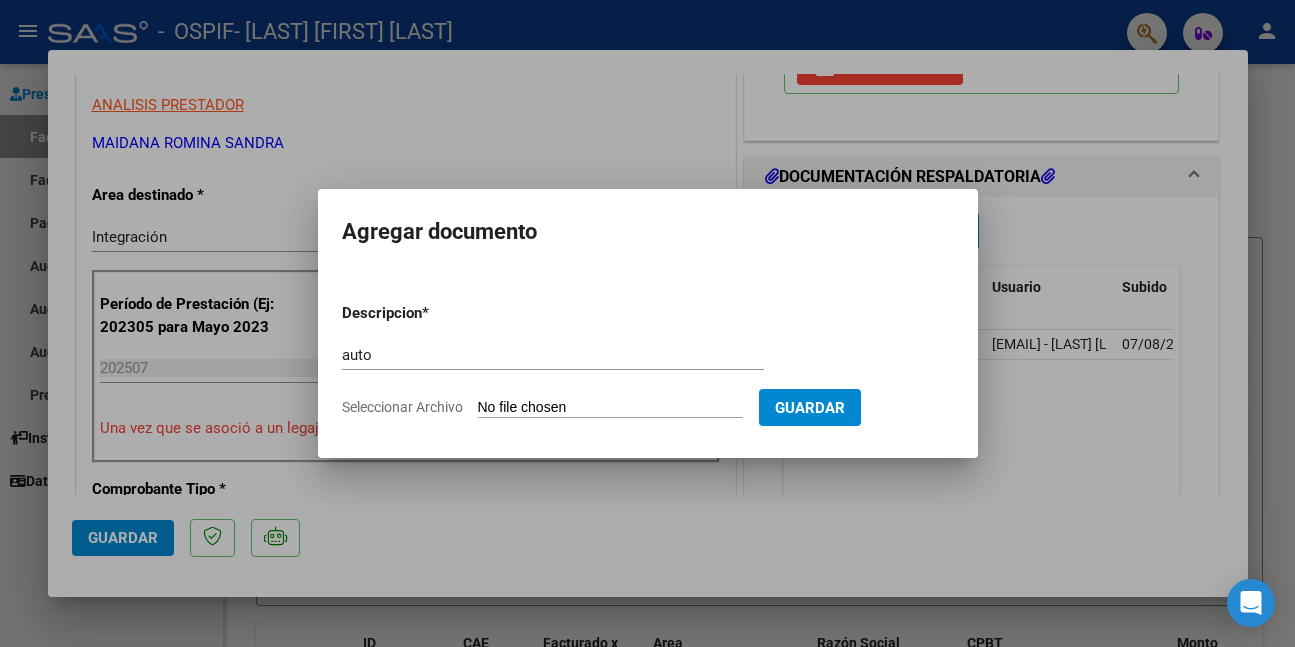type on "C:\fakepath\NIEVAS.png" 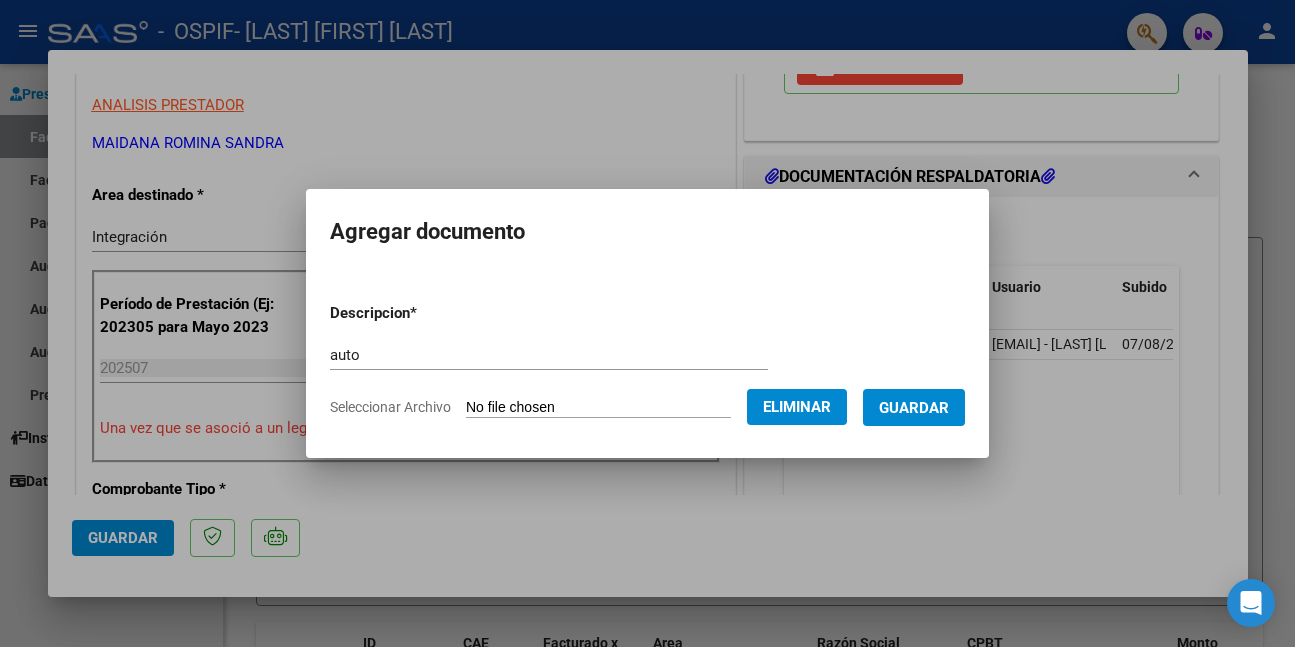 click on "Guardar" at bounding box center [914, 408] 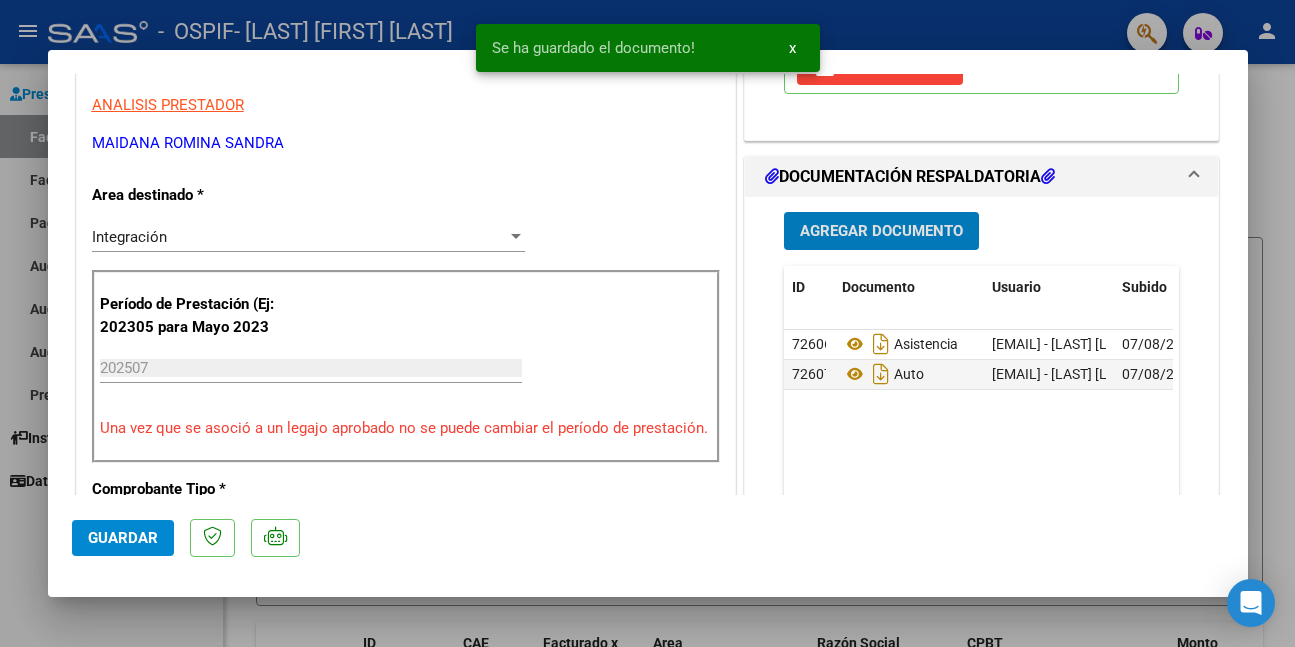click on "Guardar" 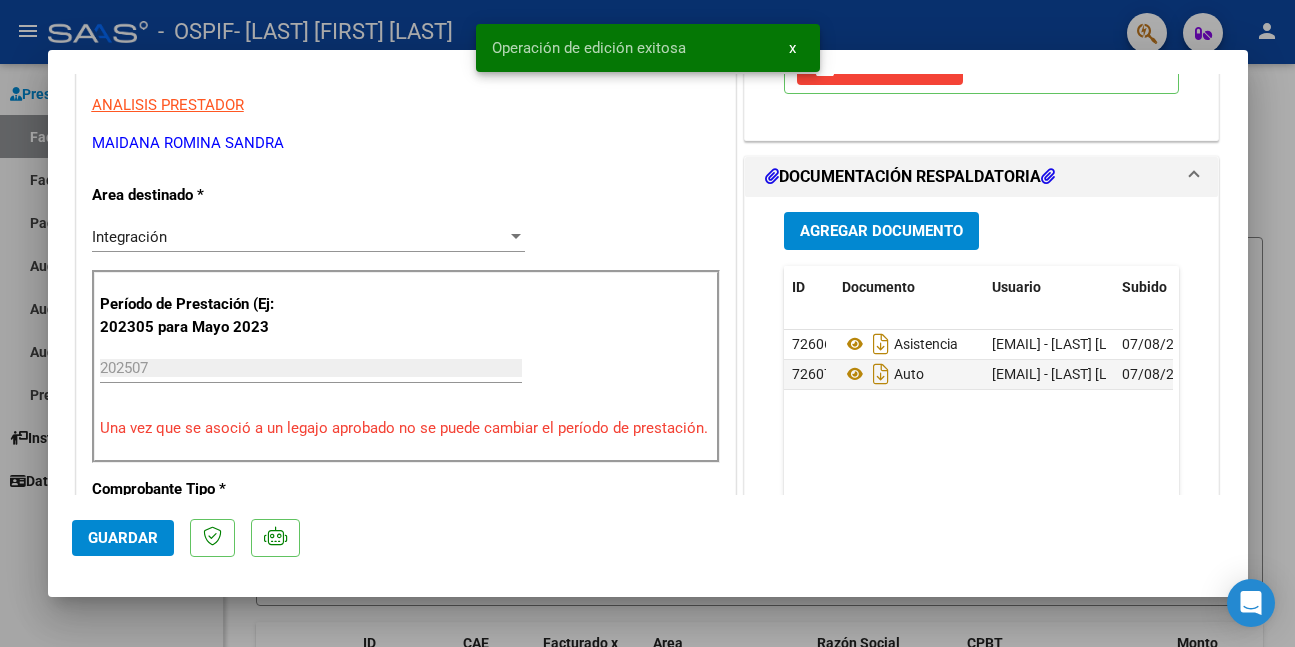 click at bounding box center (647, 323) 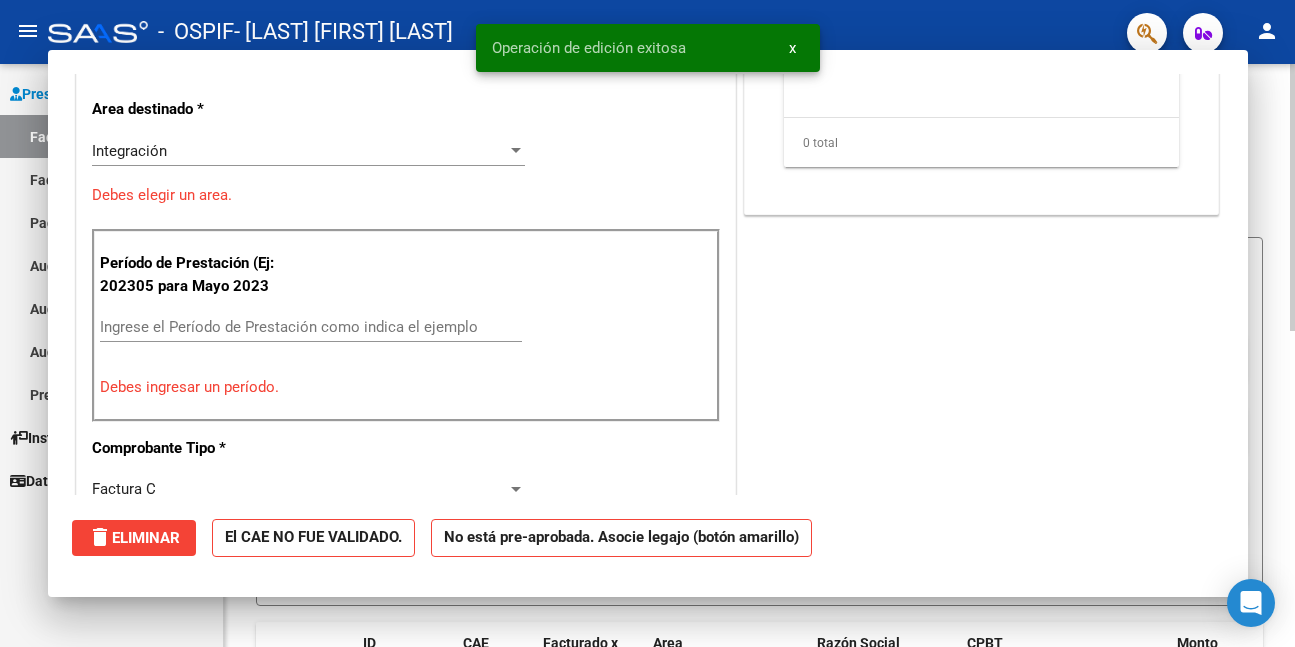scroll, scrollTop: 0, scrollLeft: 0, axis: both 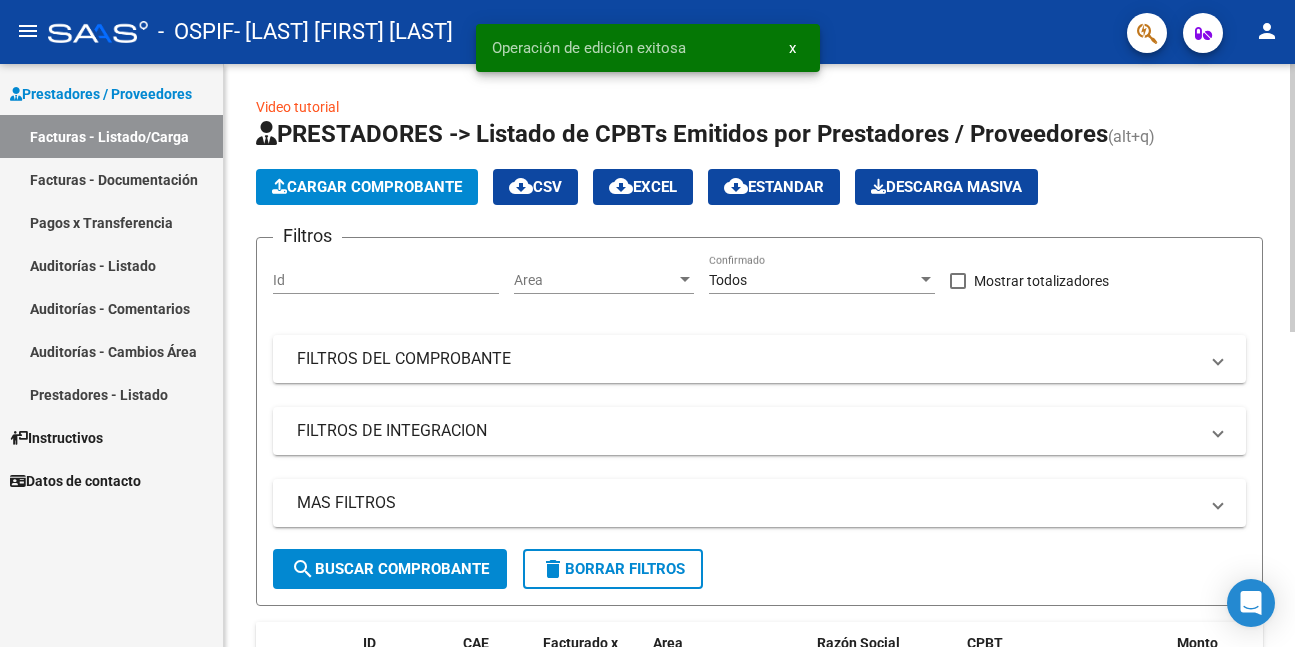 click on "Cargar Comprobante" 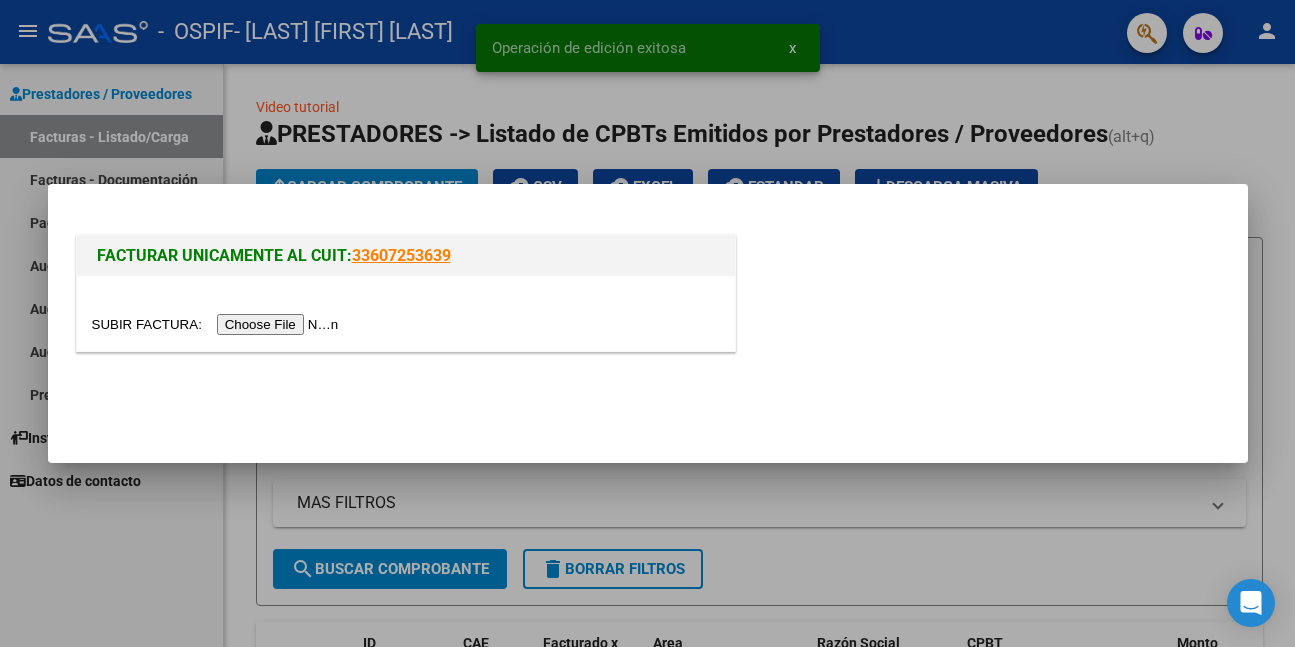 click at bounding box center (218, 324) 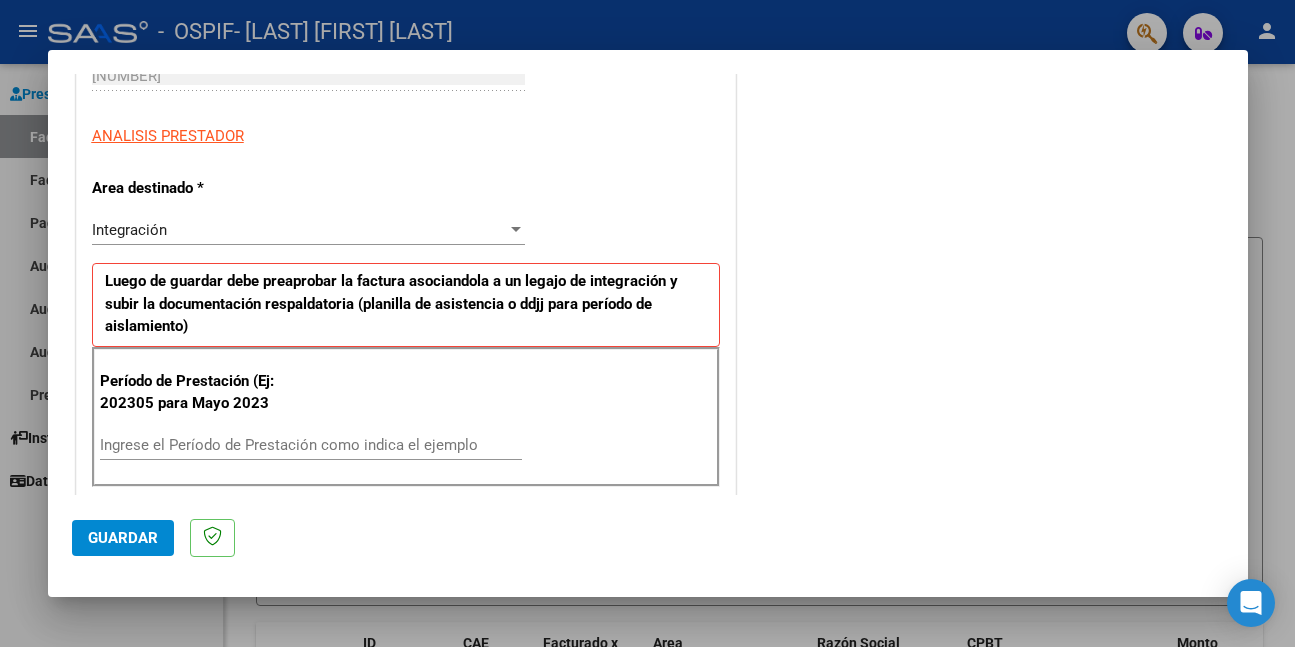 scroll, scrollTop: 400, scrollLeft: 0, axis: vertical 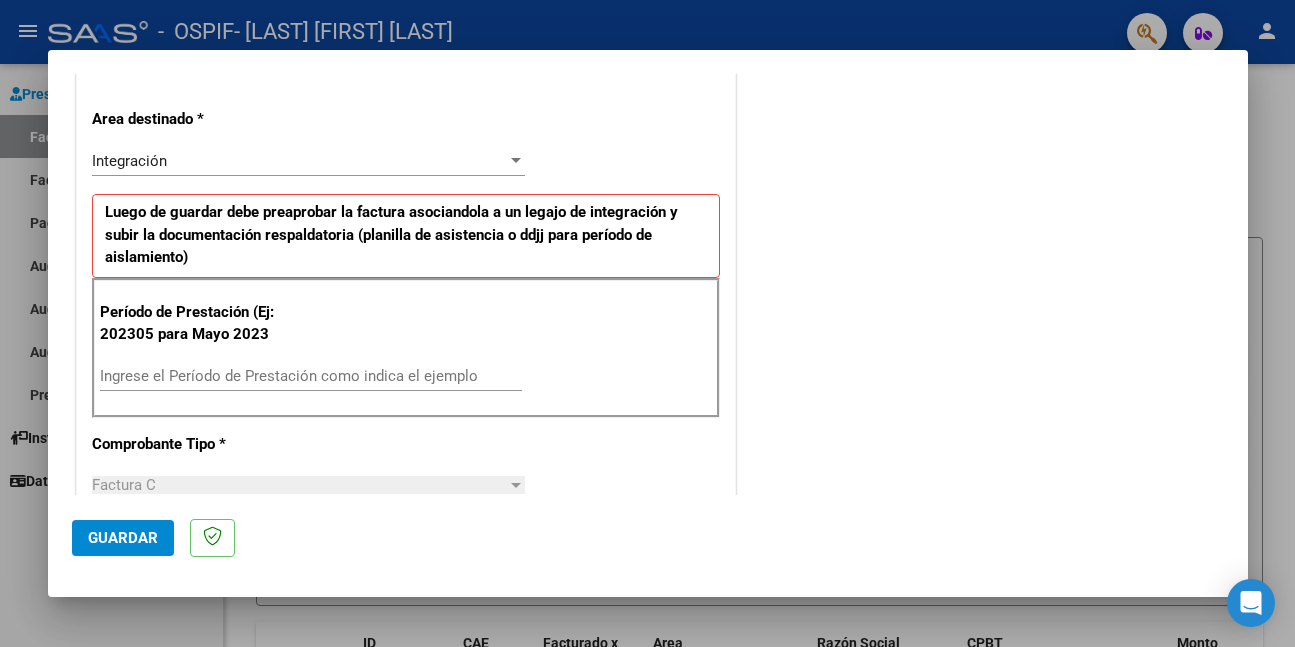 click on "Ingrese el Período de Prestación como indica el ejemplo" at bounding box center (311, 376) 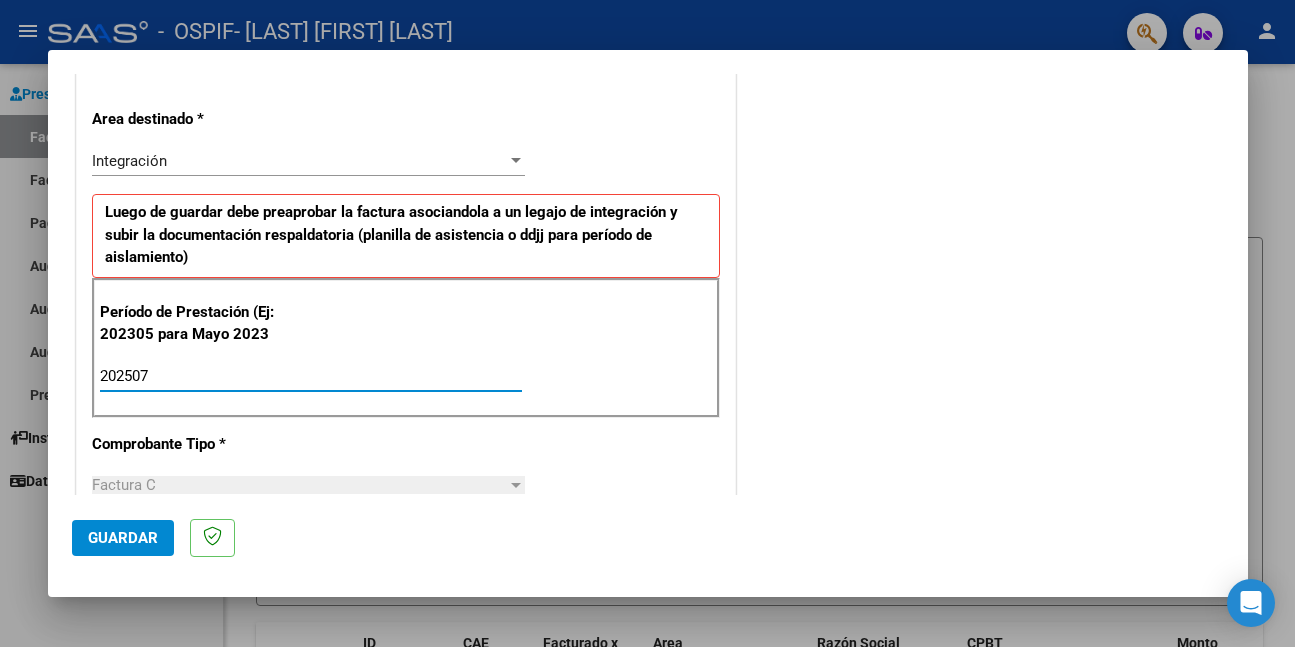 type on "202507" 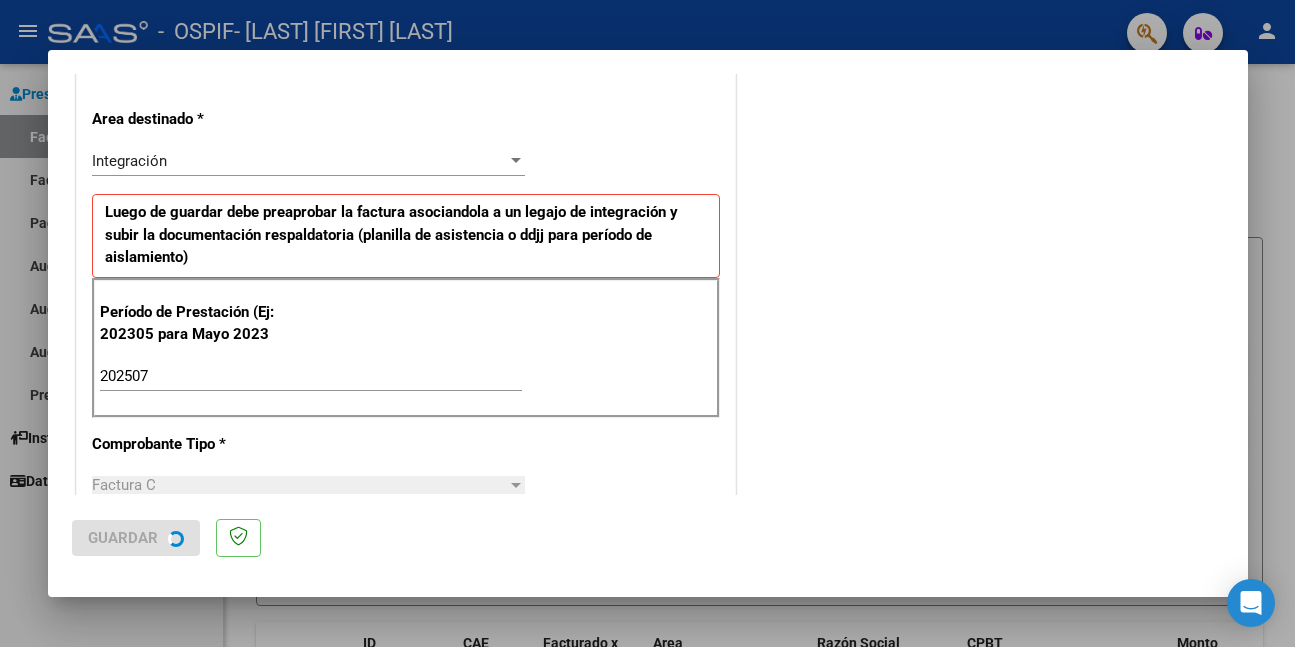 scroll, scrollTop: 0, scrollLeft: 0, axis: both 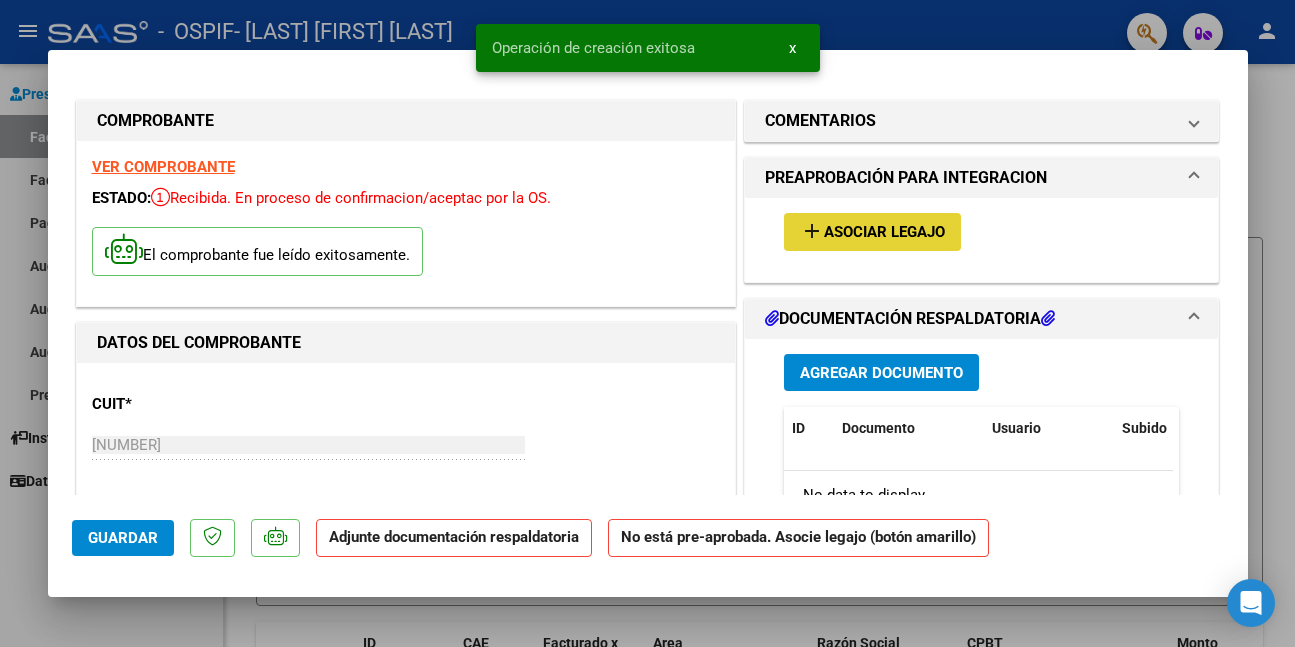 click on "Asociar Legajo" at bounding box center [884, 233] 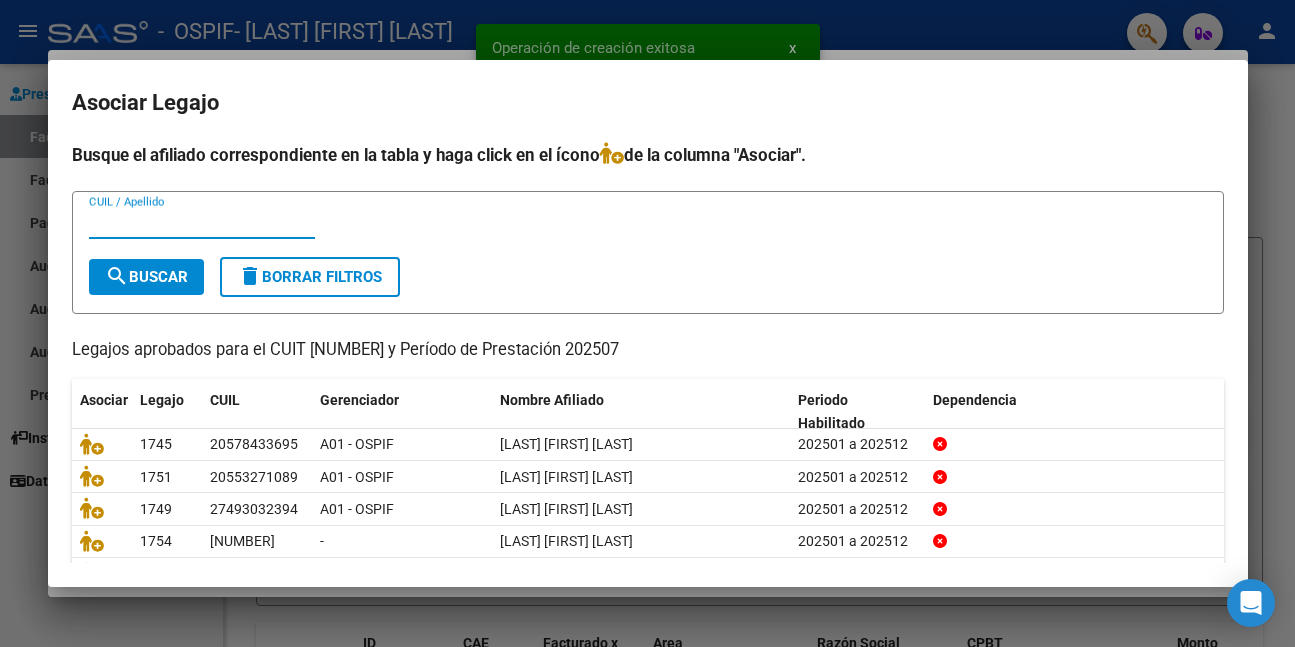 click on "CUIL / Apellido" at bounding box center [202, 223] 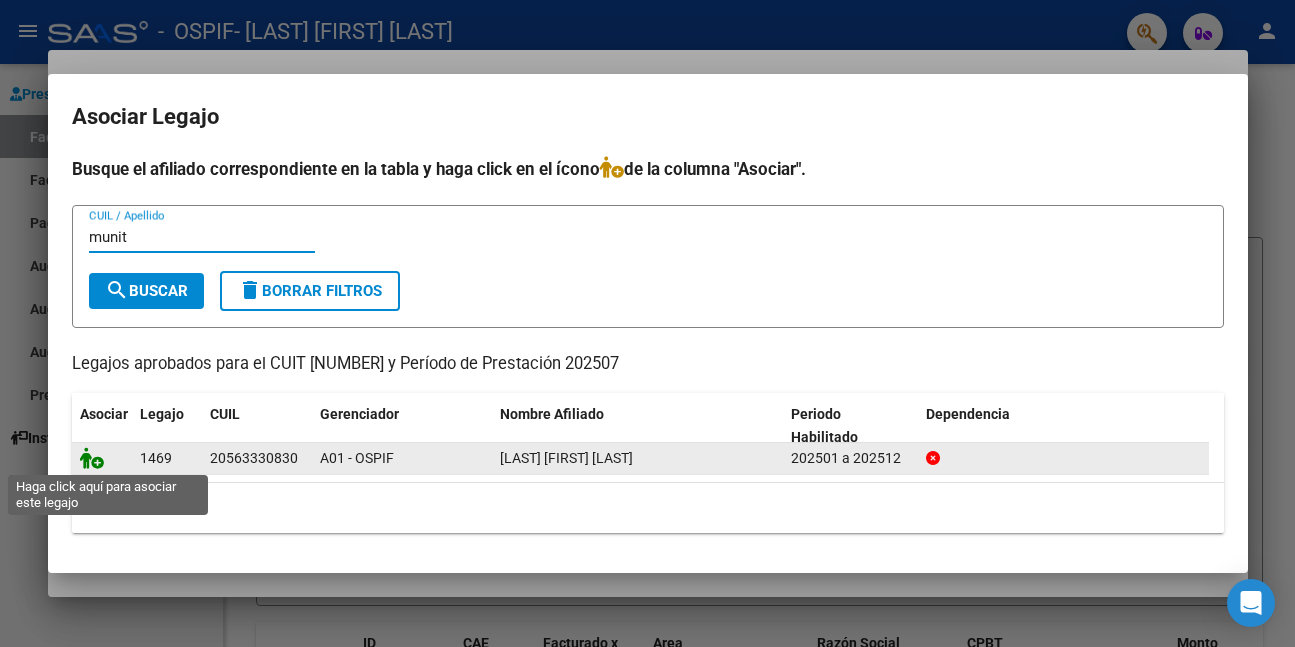 type on "munit" 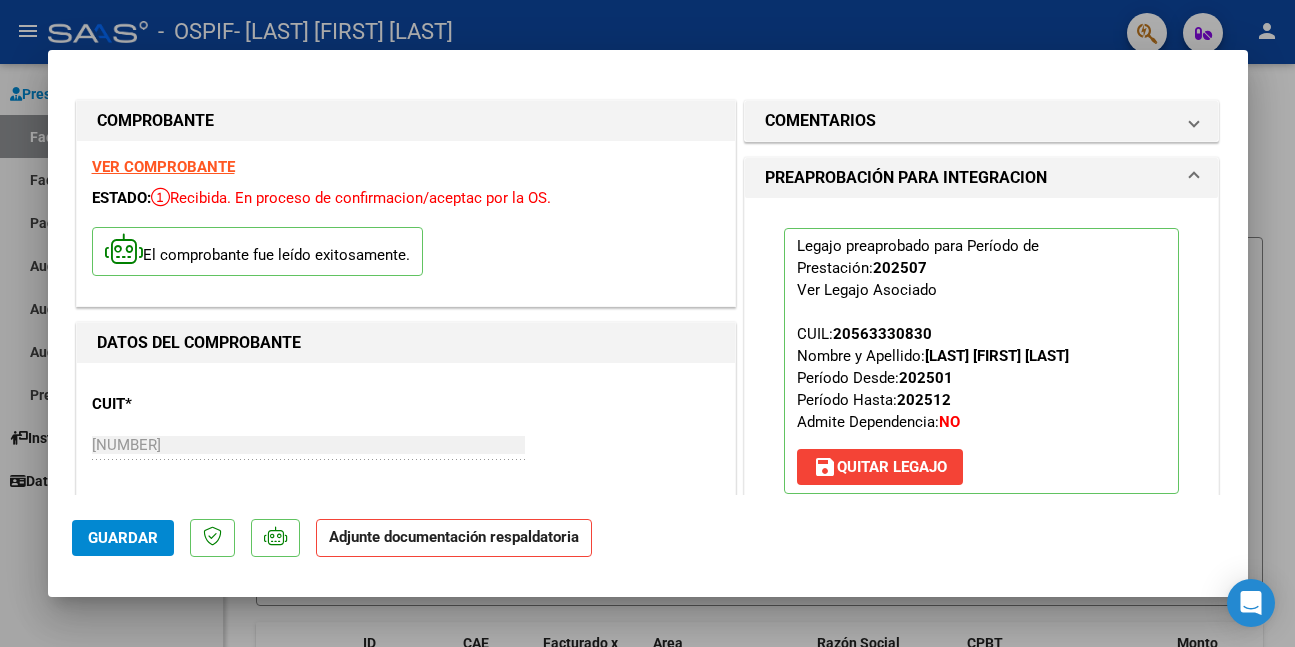 scroll, scrollTop: 400, scrollLeft: 0, axis: vertical 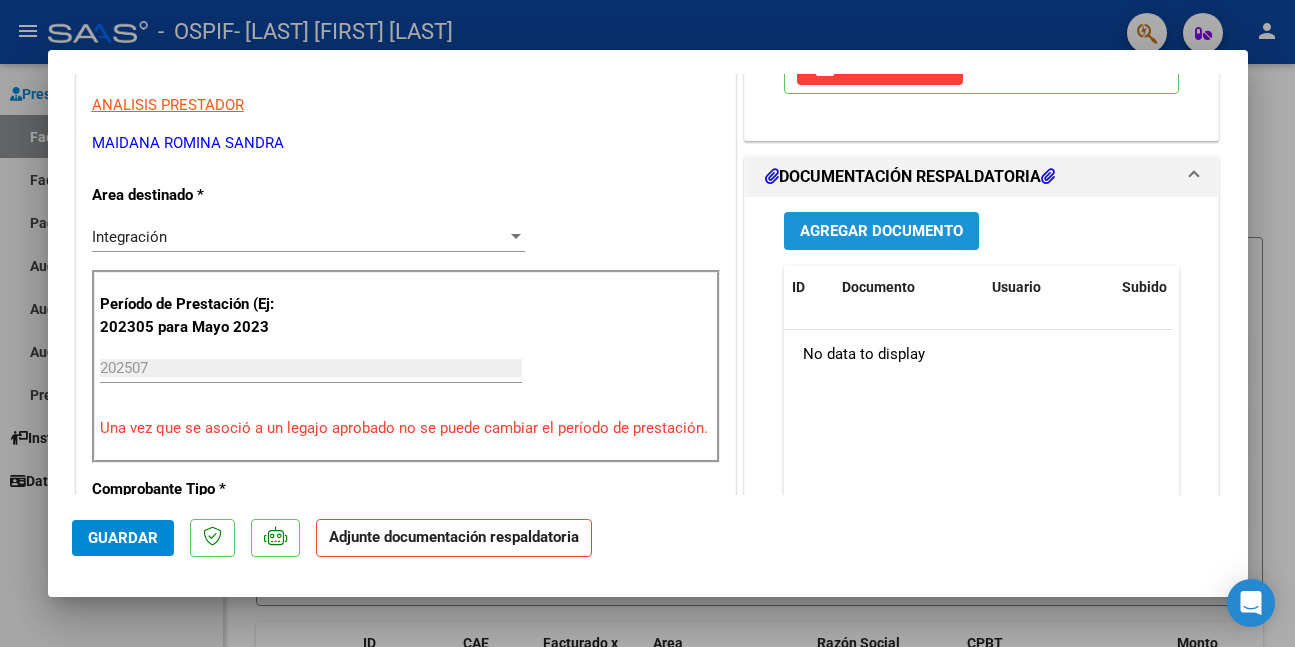 click on "Agregar Documento" at bounding box center (881, 232) 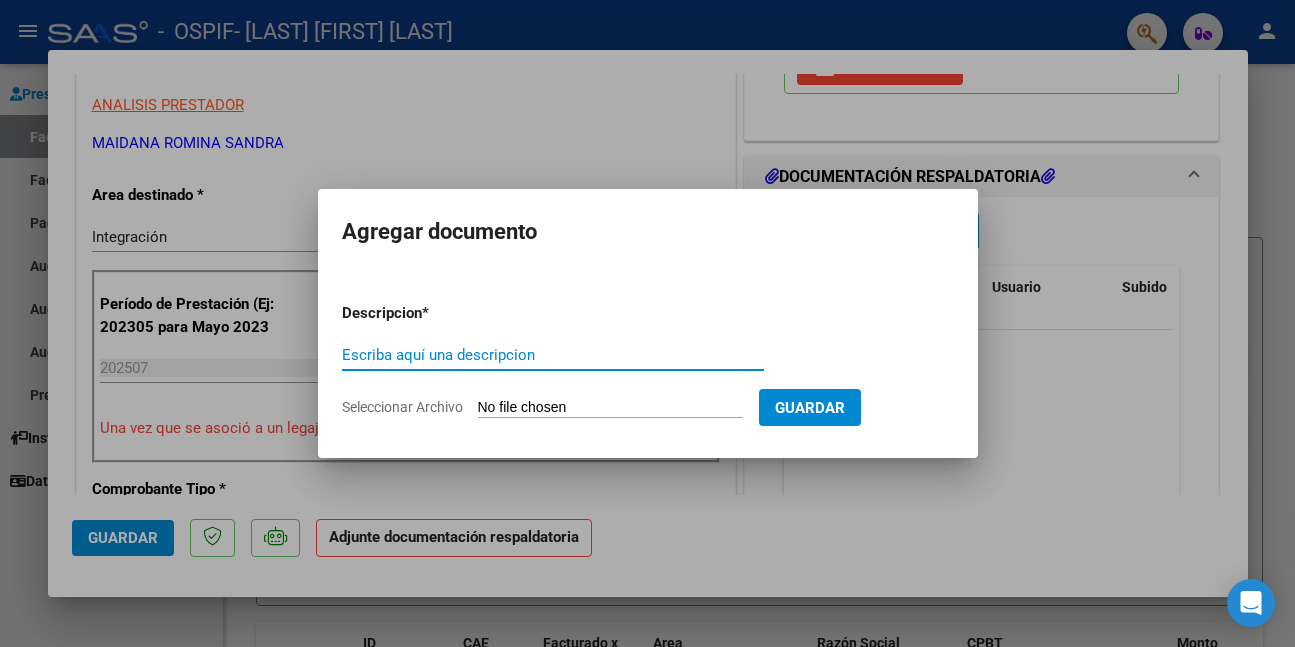paste on "asistencia" 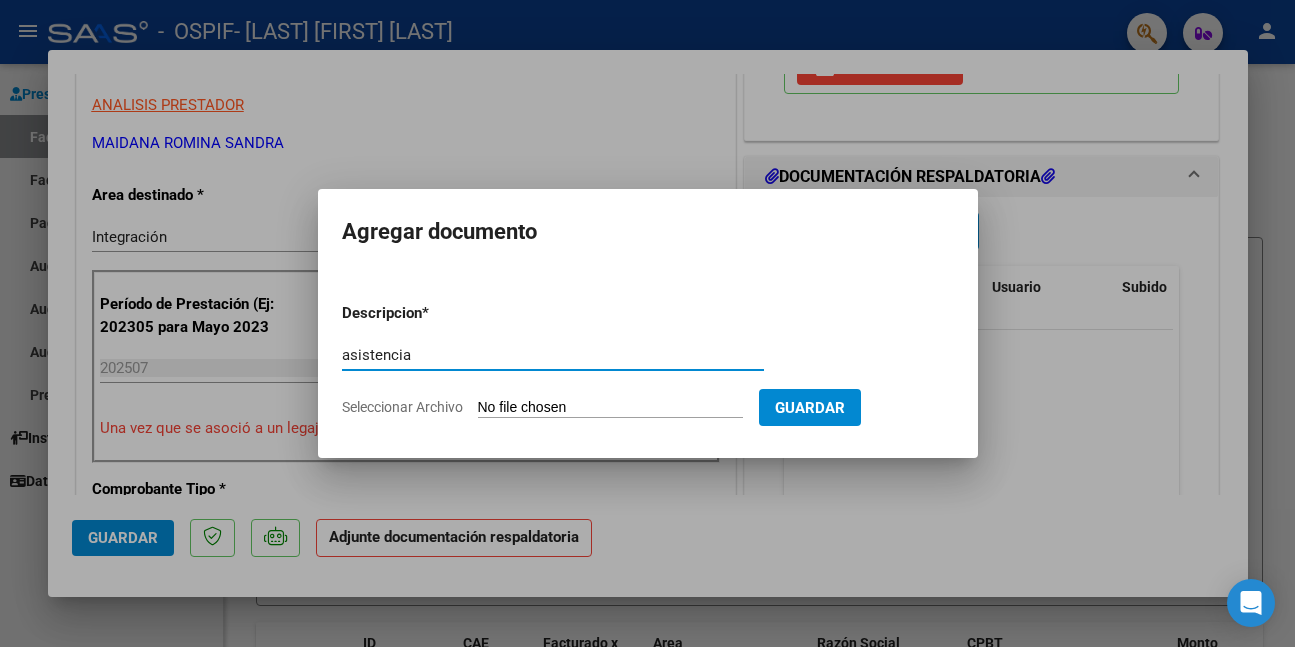 type on "asistencia" 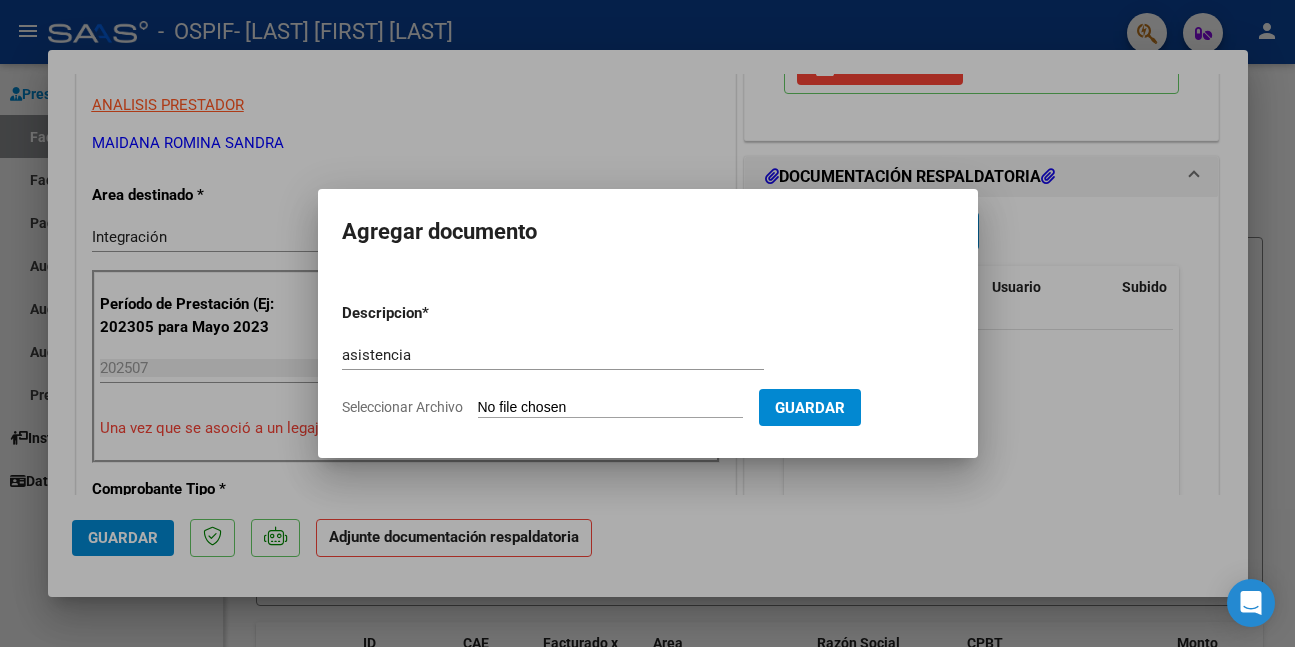 type on "C:\fakepath\WhatsApp Image 2025-08-07 at 11.16.41.jpeg" 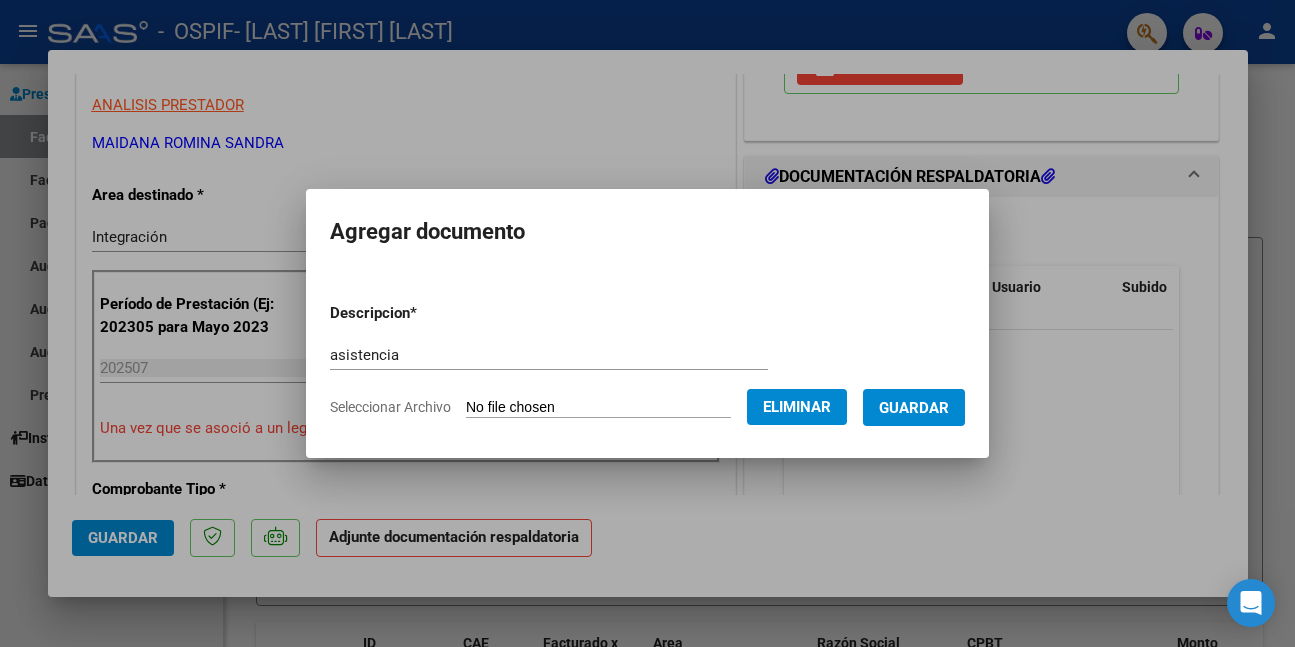 click on "Guardar" at bounding box center [914, 407] 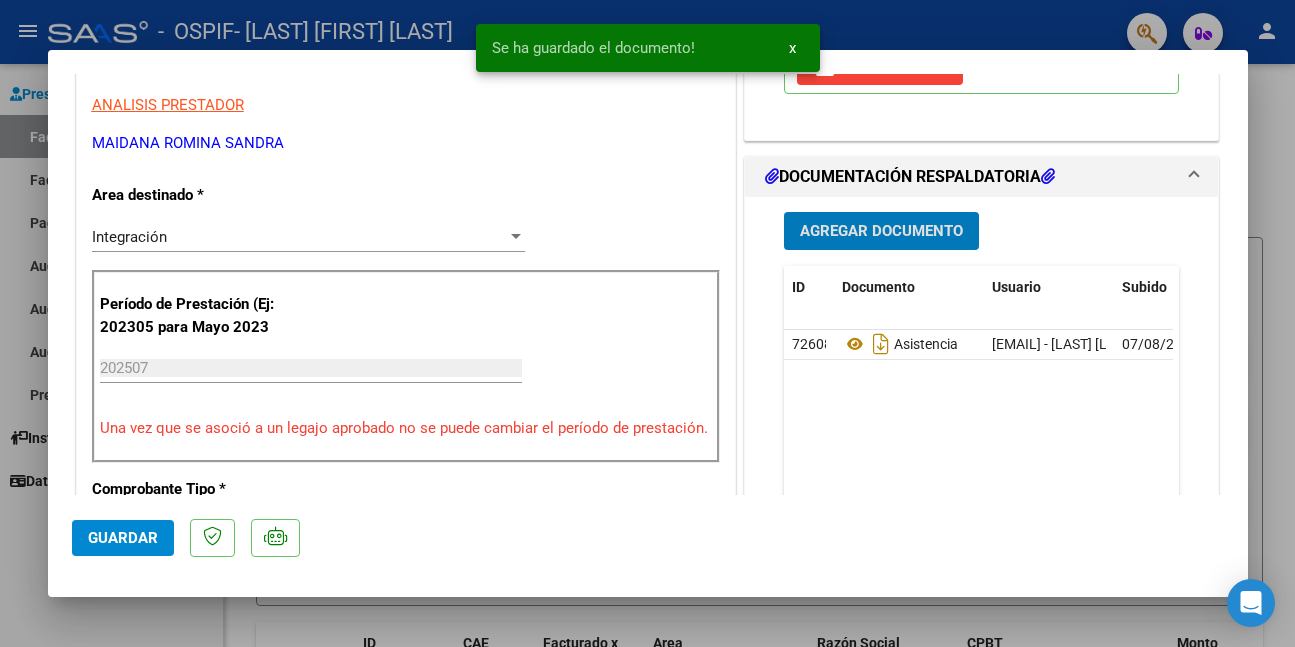 click on "Agregar Documento" at bounding box center (881, 230) 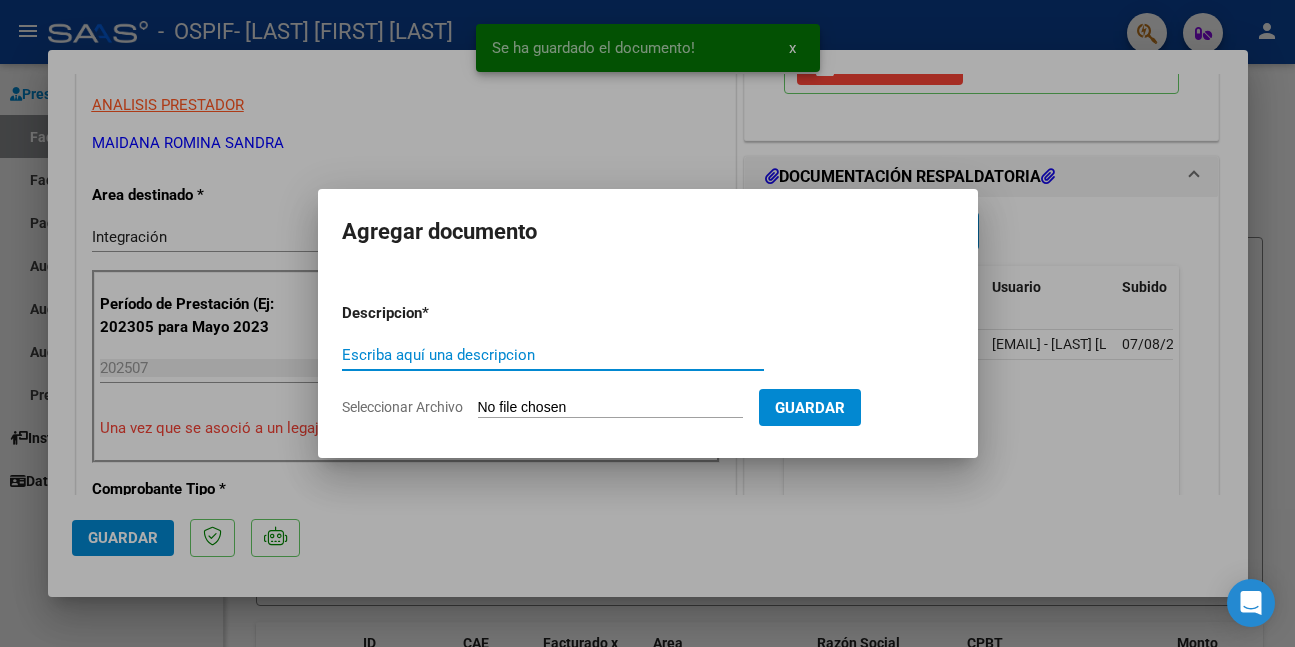 click on "Escriba aquí una descripcion" at bounding box center (553, 355) 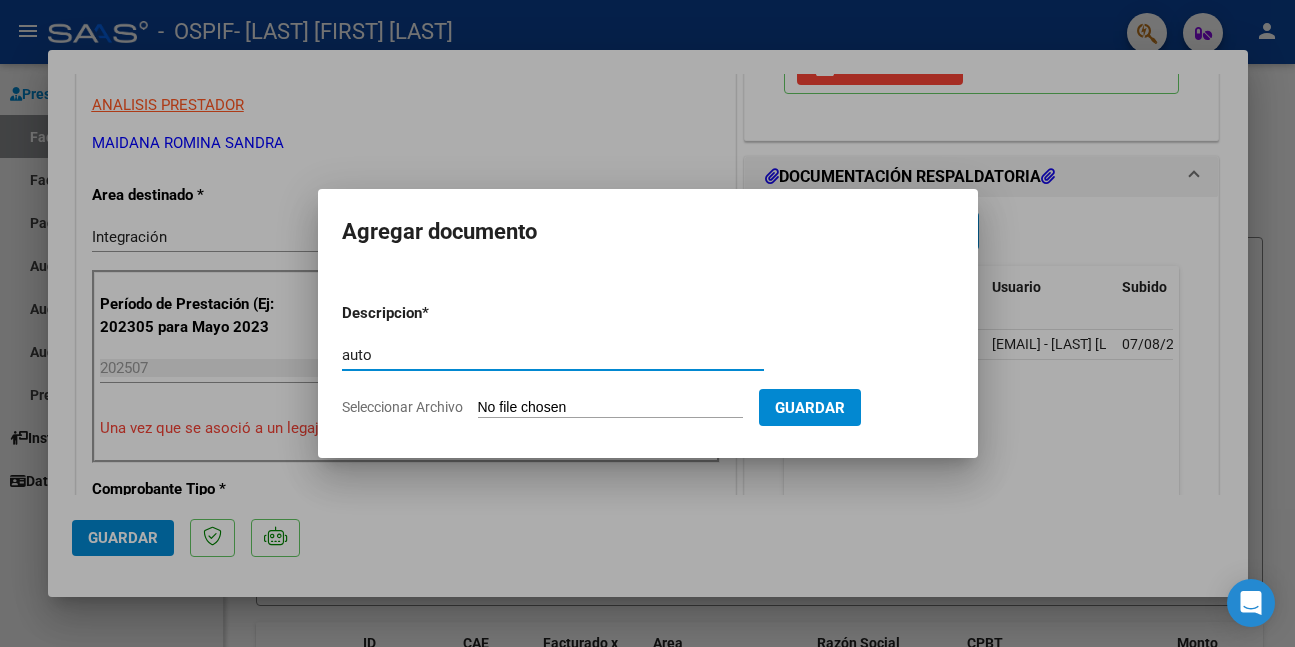 type on "auto" 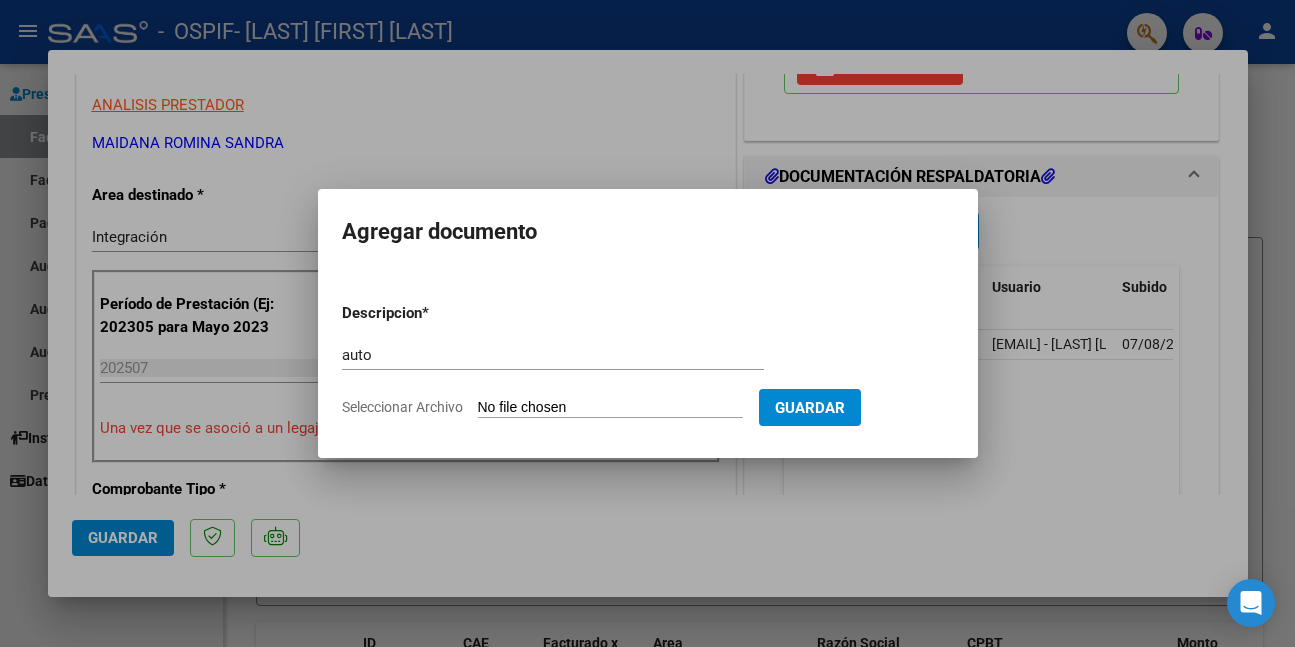 type on "C:\fakepath\MUNITA (1).png" 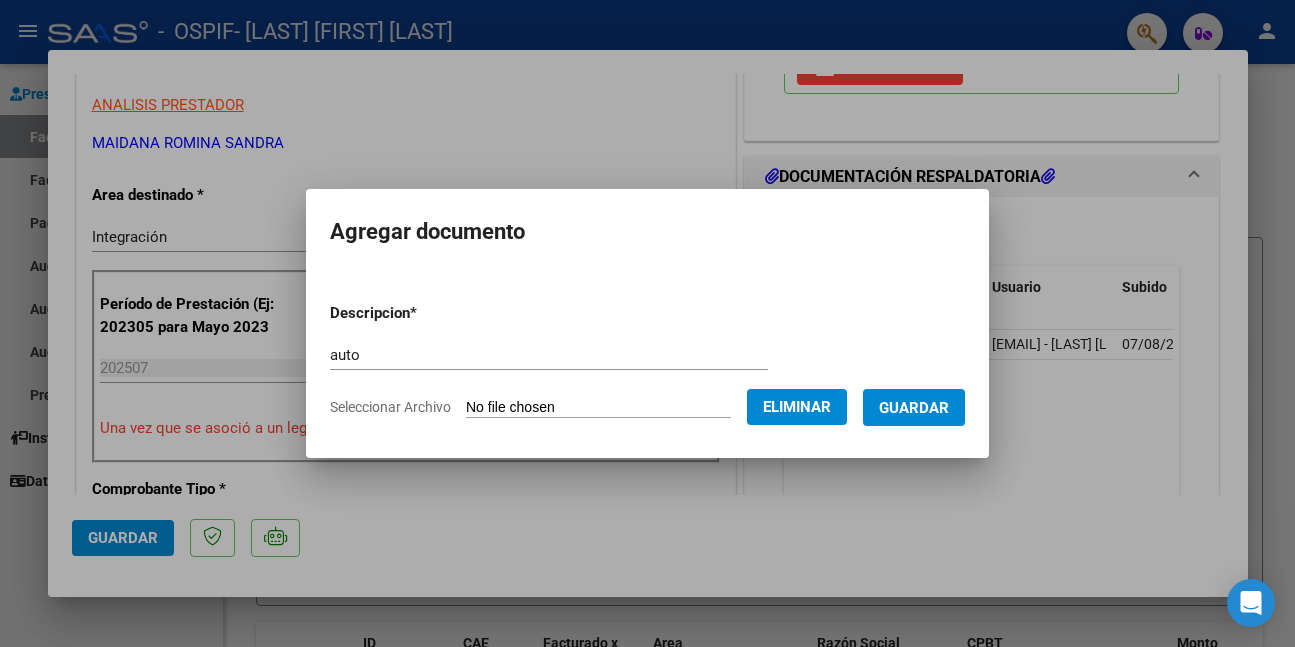click on "Guardar" at bounding box center [914, 408] 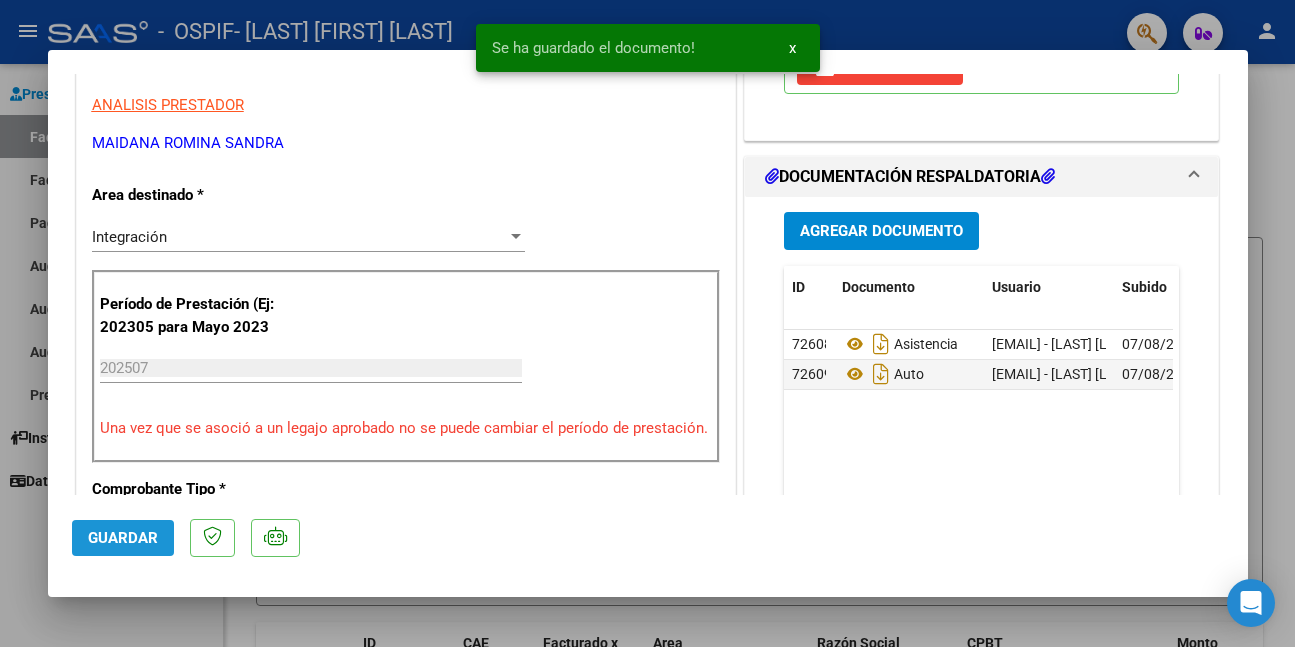 click on "Guardar" 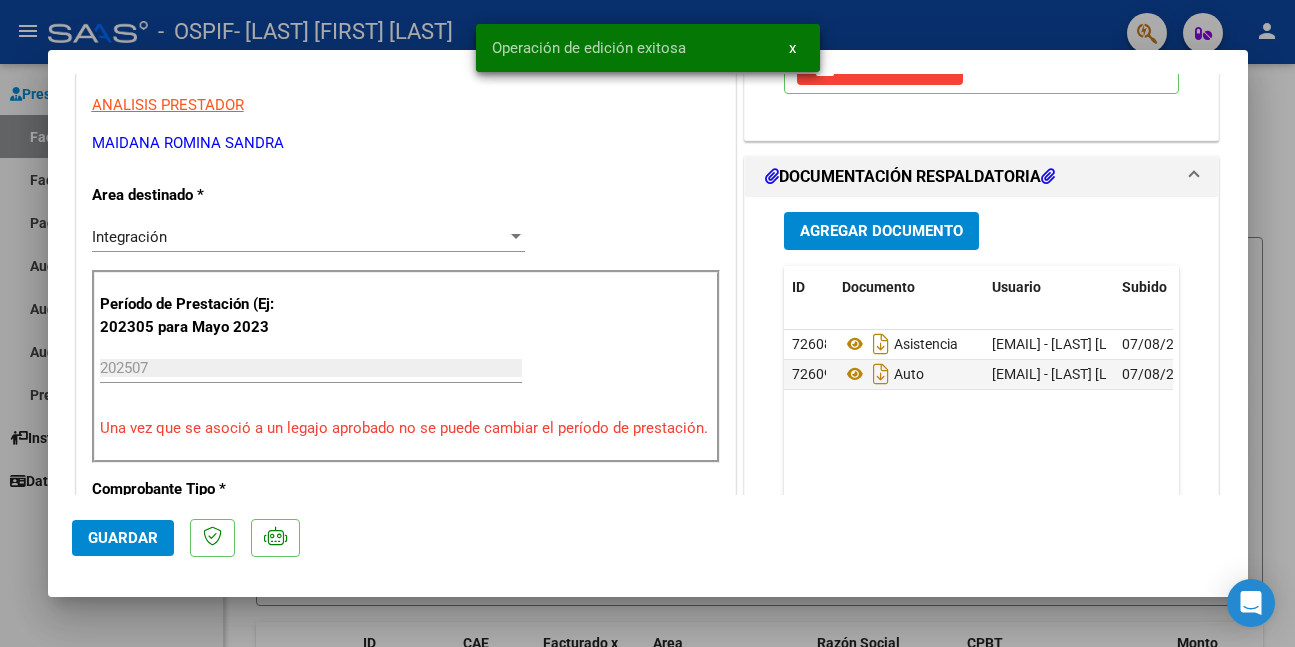 click at bounding box center (647, 323) 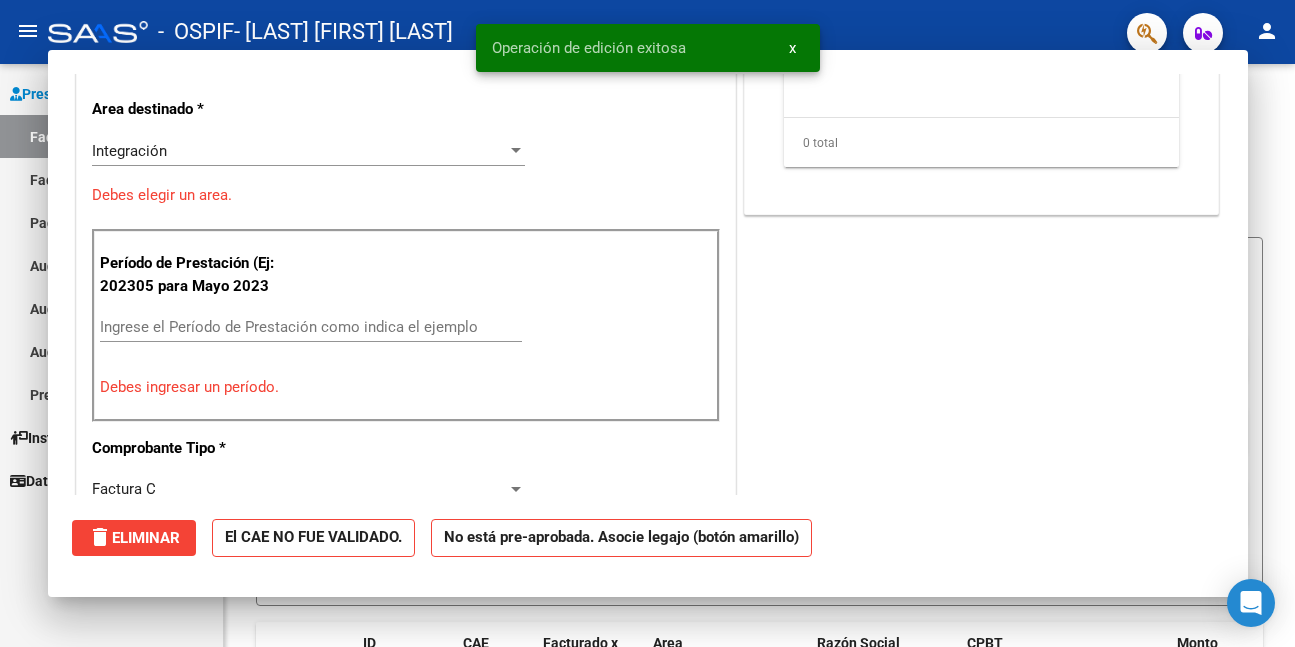 scroll, scrollTop: 0, scrollLeft: 0, axis: both 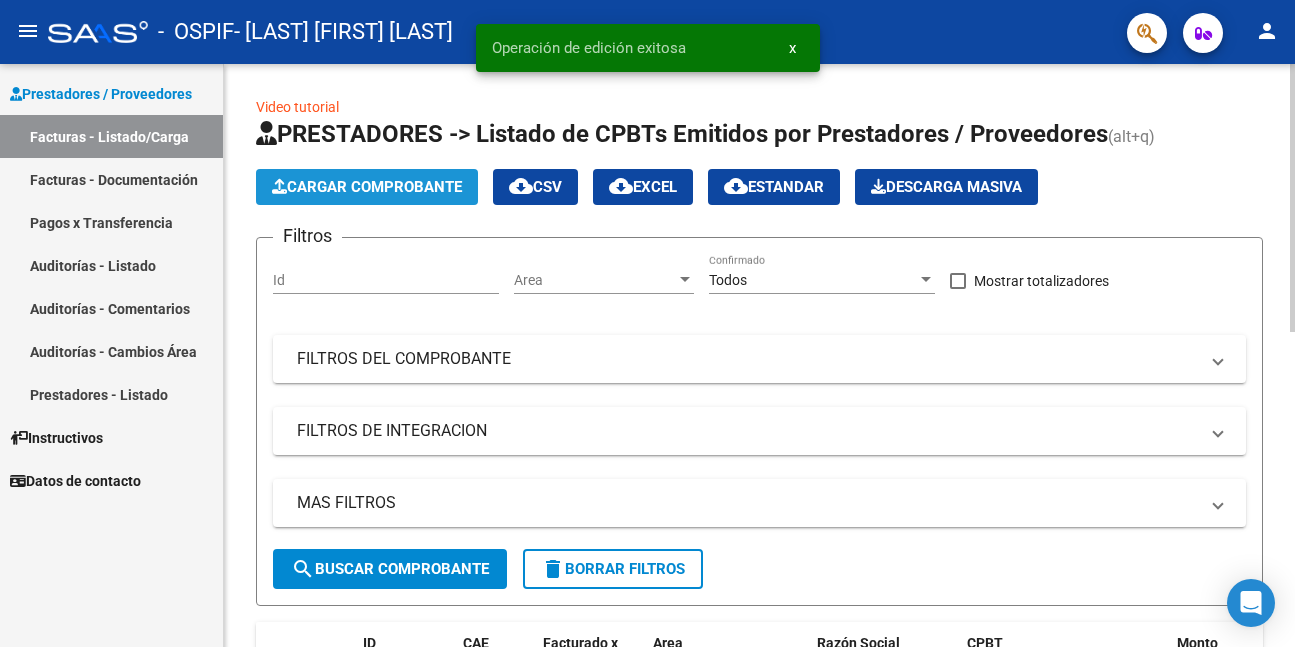 click on "Cargar Comprobante" 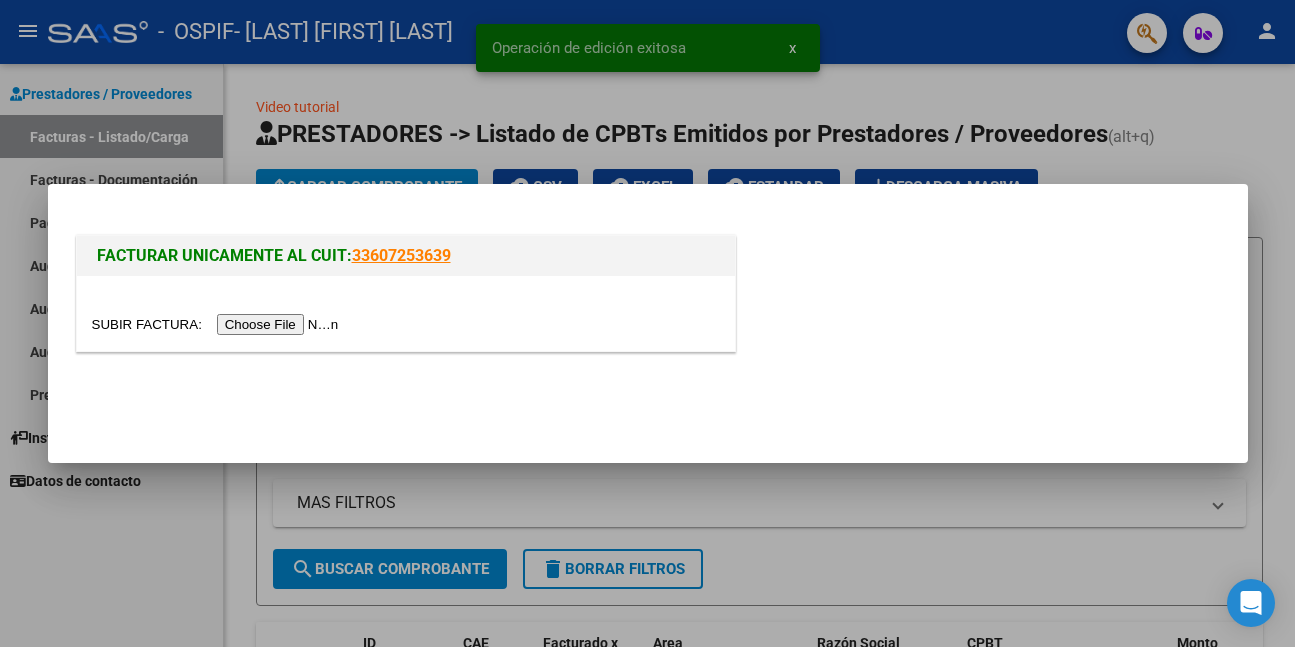 click at bounding box center (218, 324) 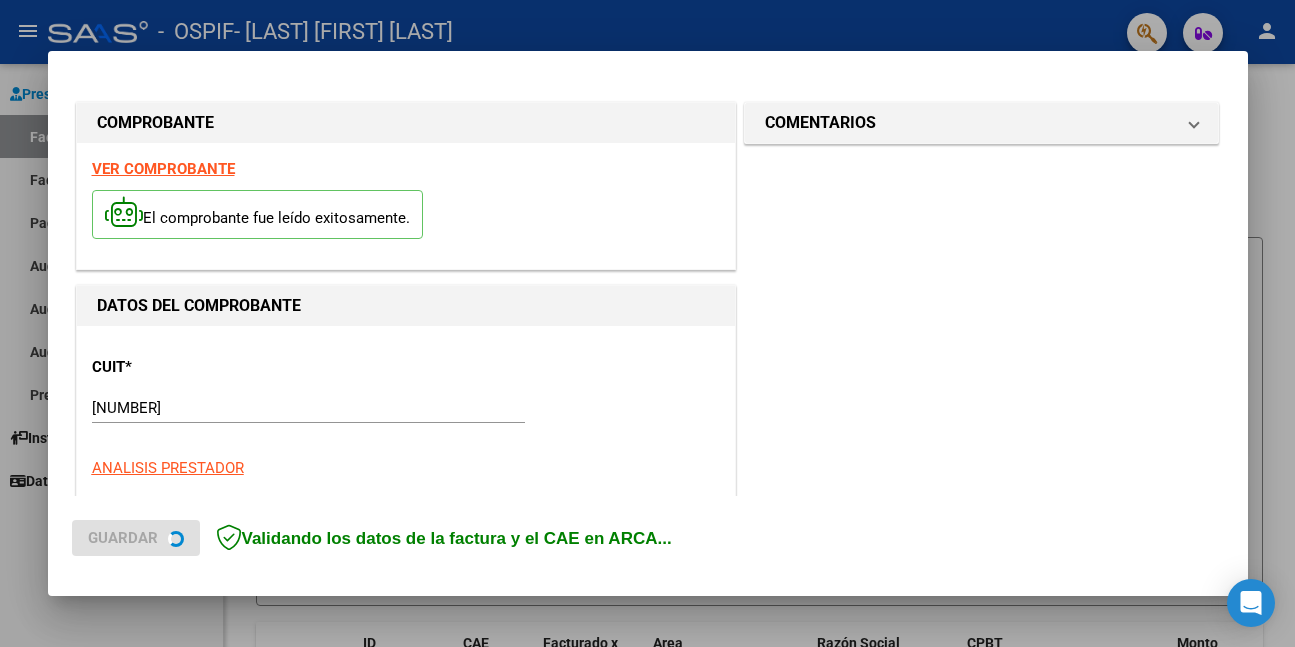 scroll, scrollTop: 400, scrollLeft: 0, axis: vertical 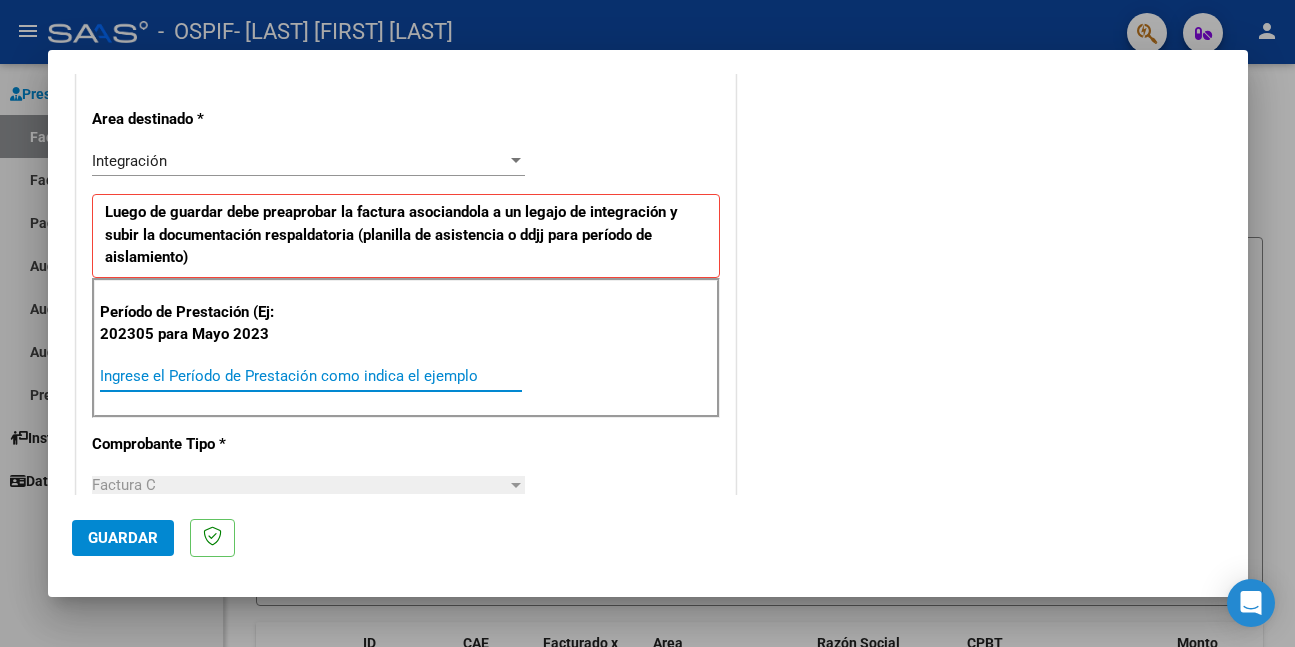 click on "Ingrese el Período de Prestación como indica el ejemplo" at bounding box center (311, 376) 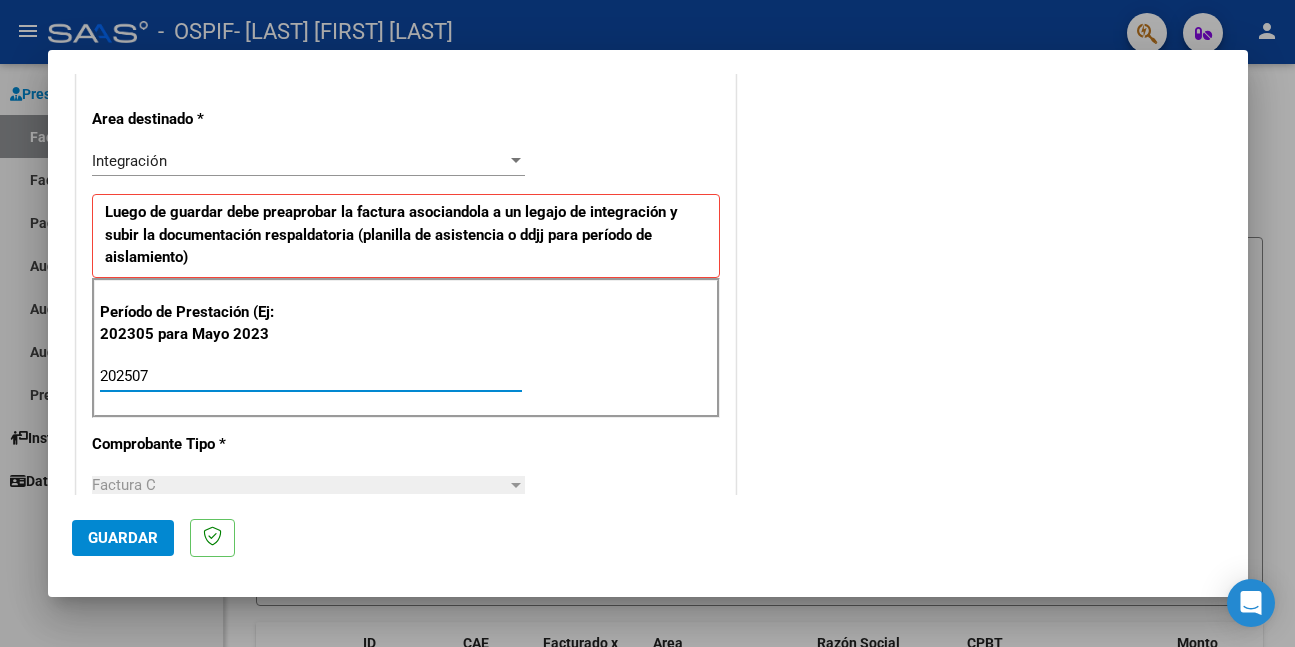 type on "202507" 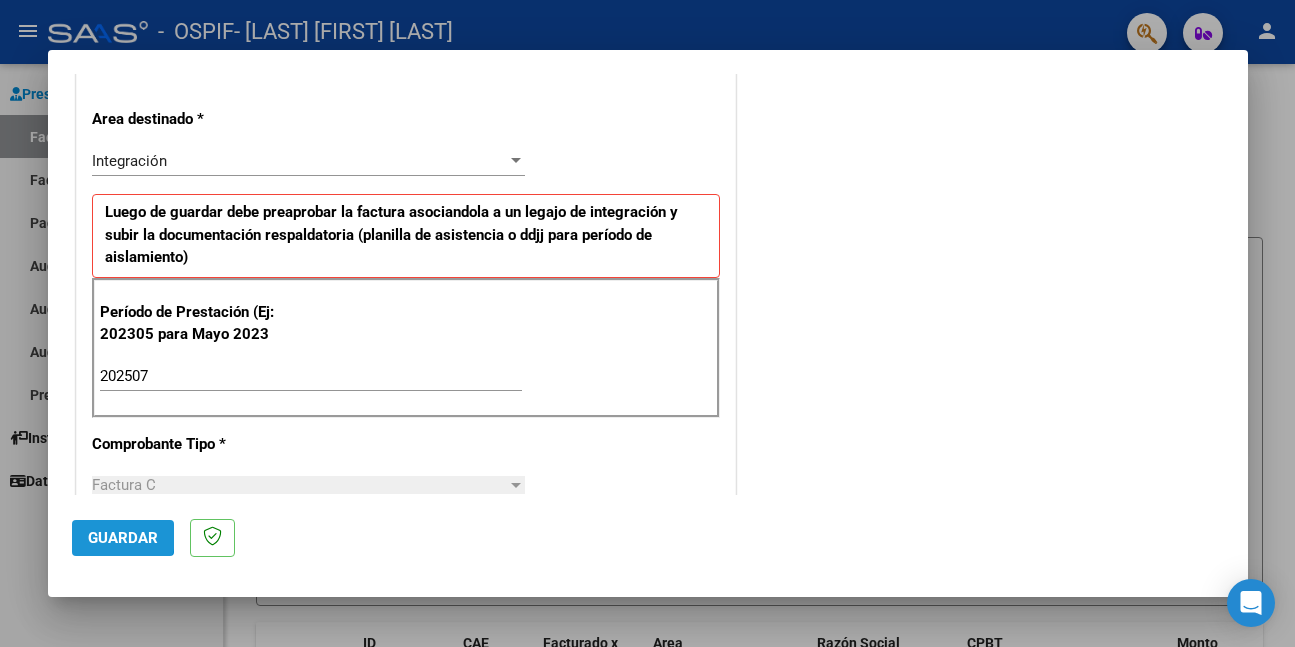 click on "Guardar" 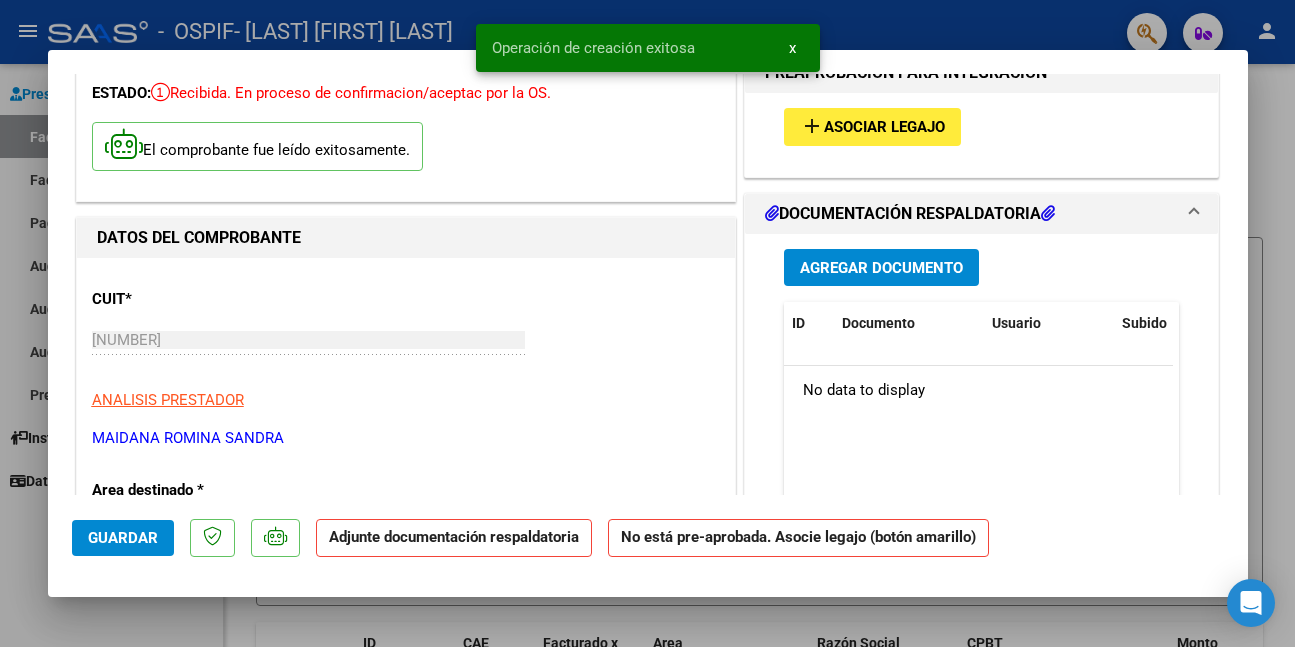 scroll, scrollTop: 100, scrollLeft: 0, axis: vertical 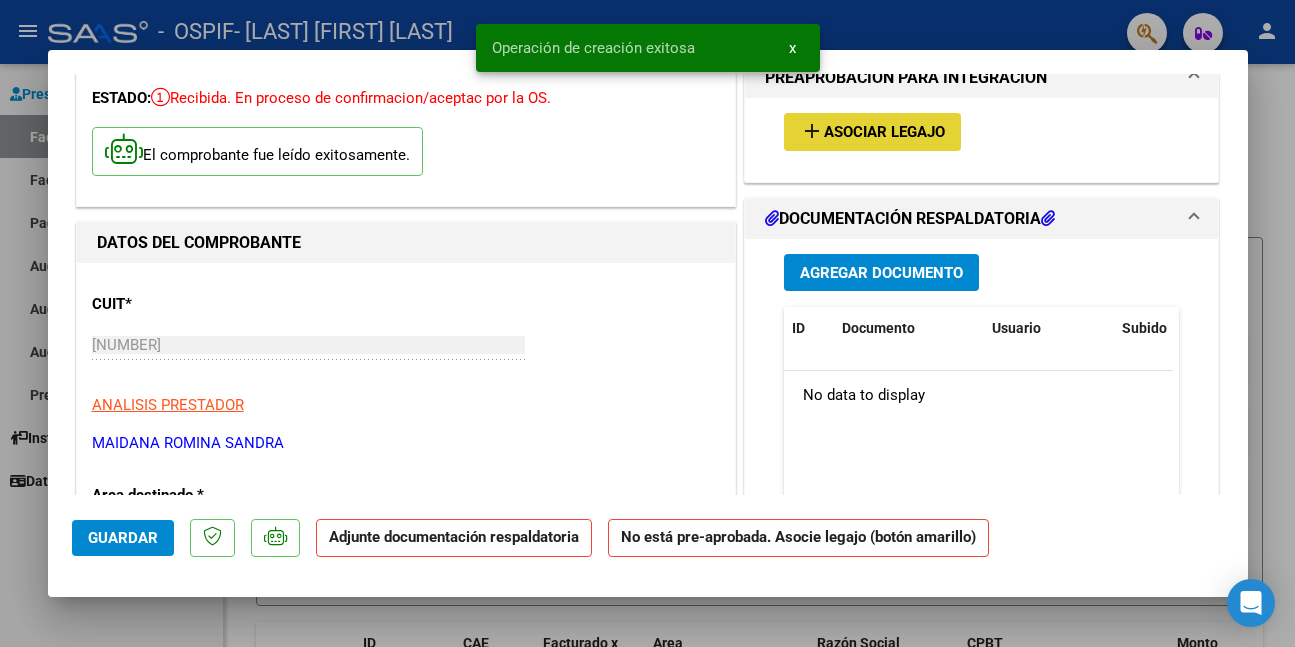 click on "Asociar Legajo" at bounding box center [884, 133] 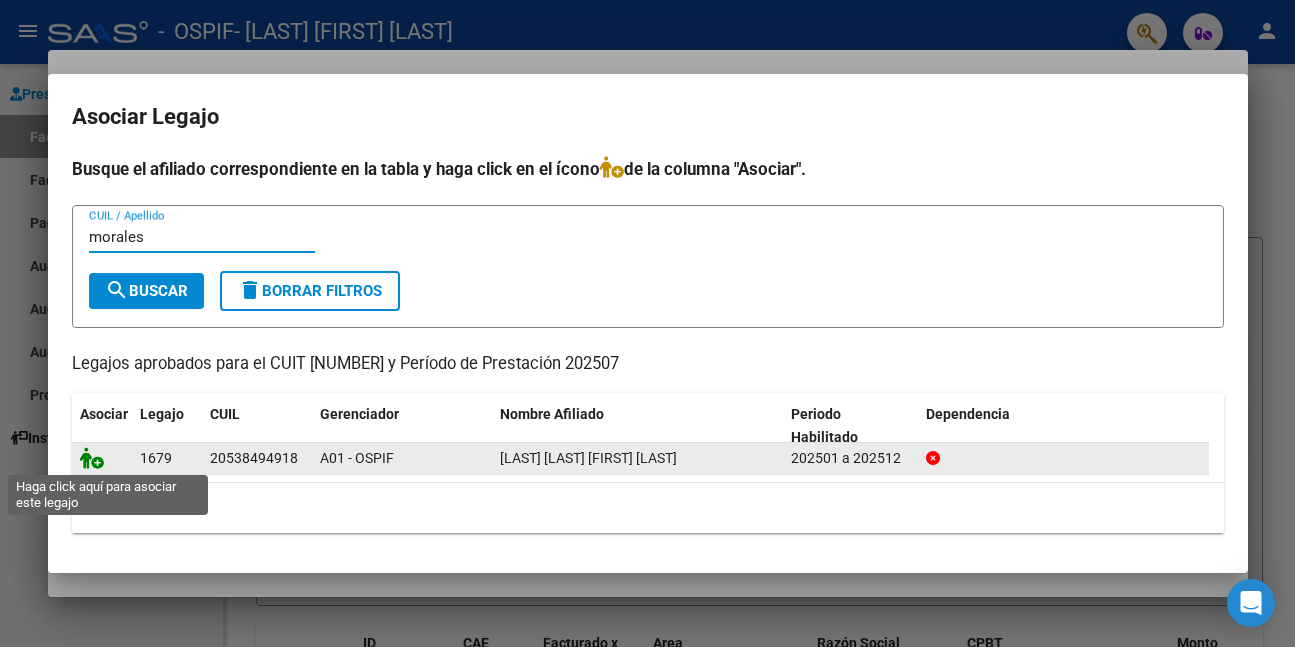 type on "morales" 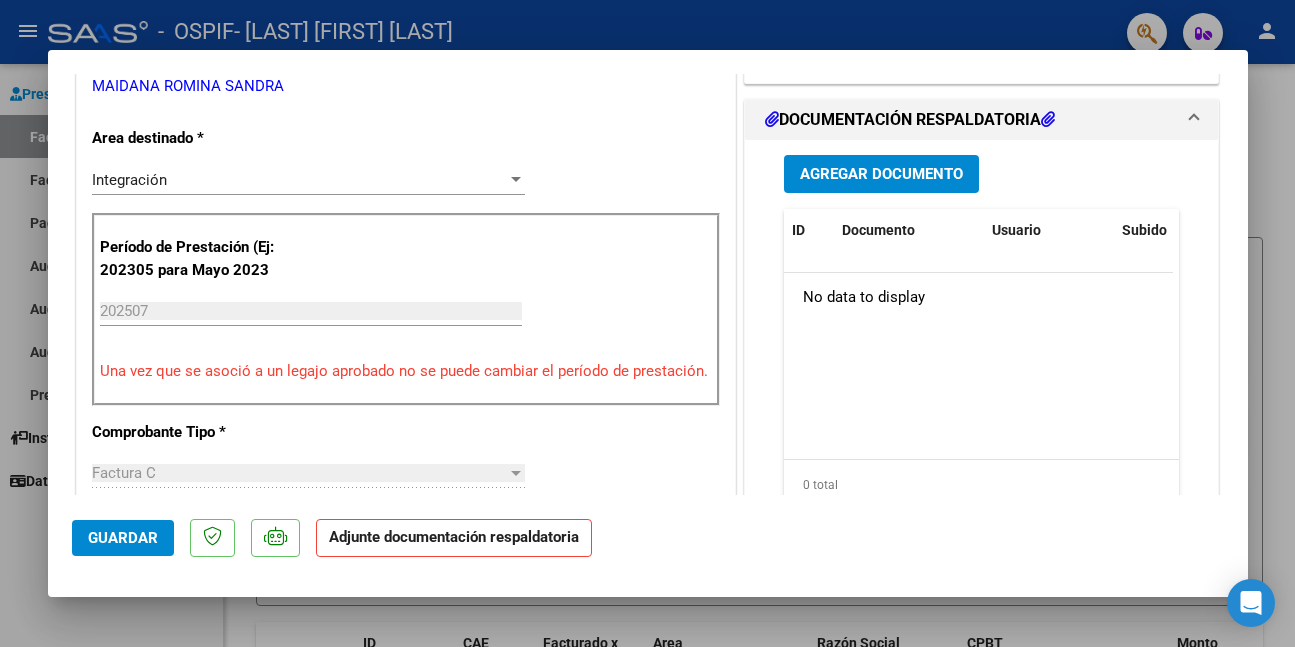 scroll, scrollTop: 400, scrollLeft: 0, axis: vertical 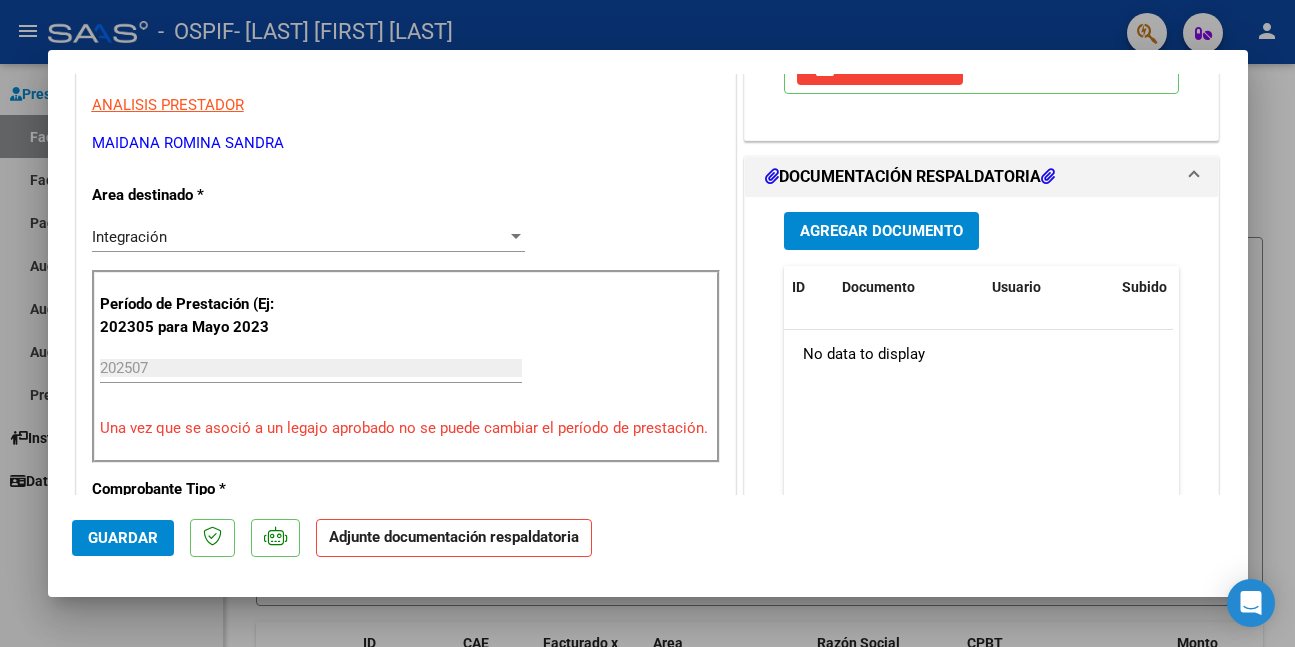 click on "Agregar Documento" at bounding box center [881, 232] 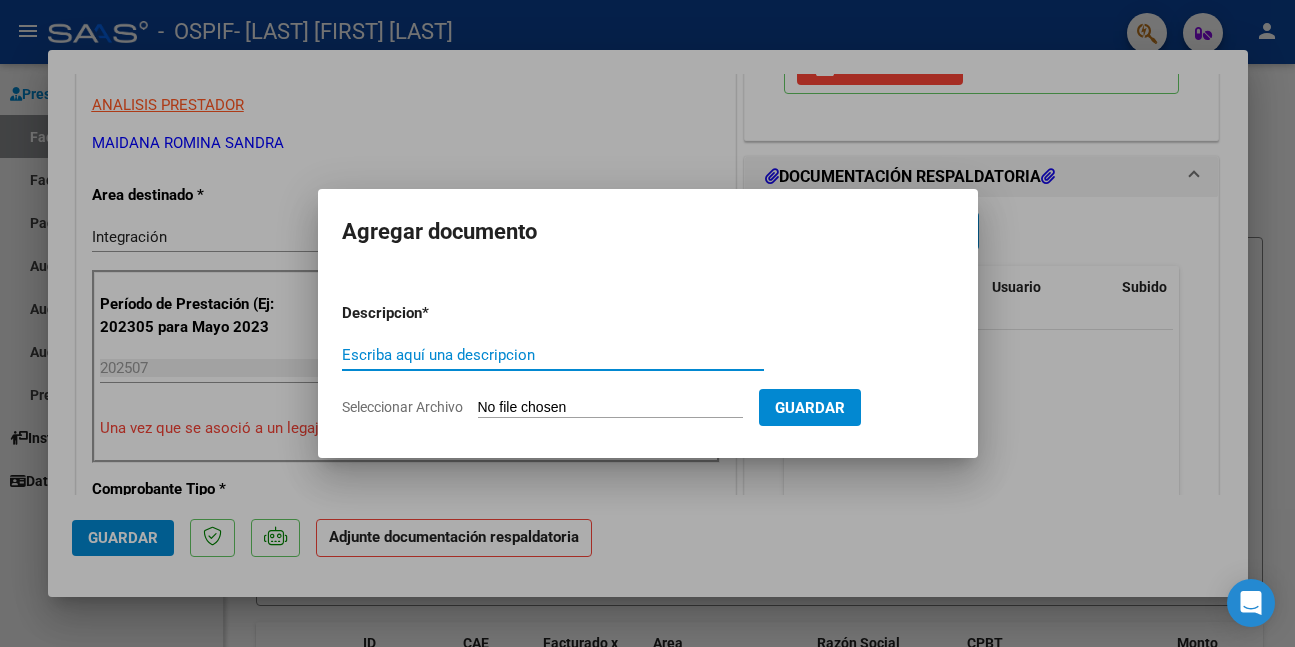 click on "Escriba aquí una descripcion" at bounding box center [553, 355] 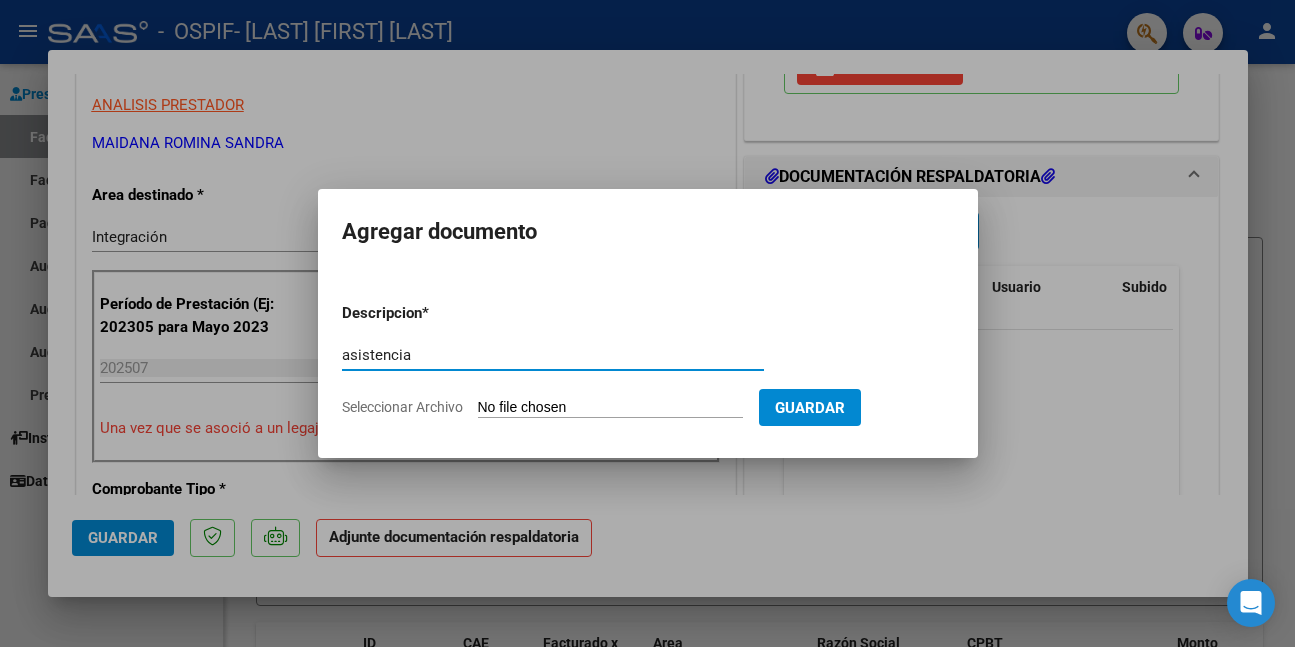 type on "asistencia" 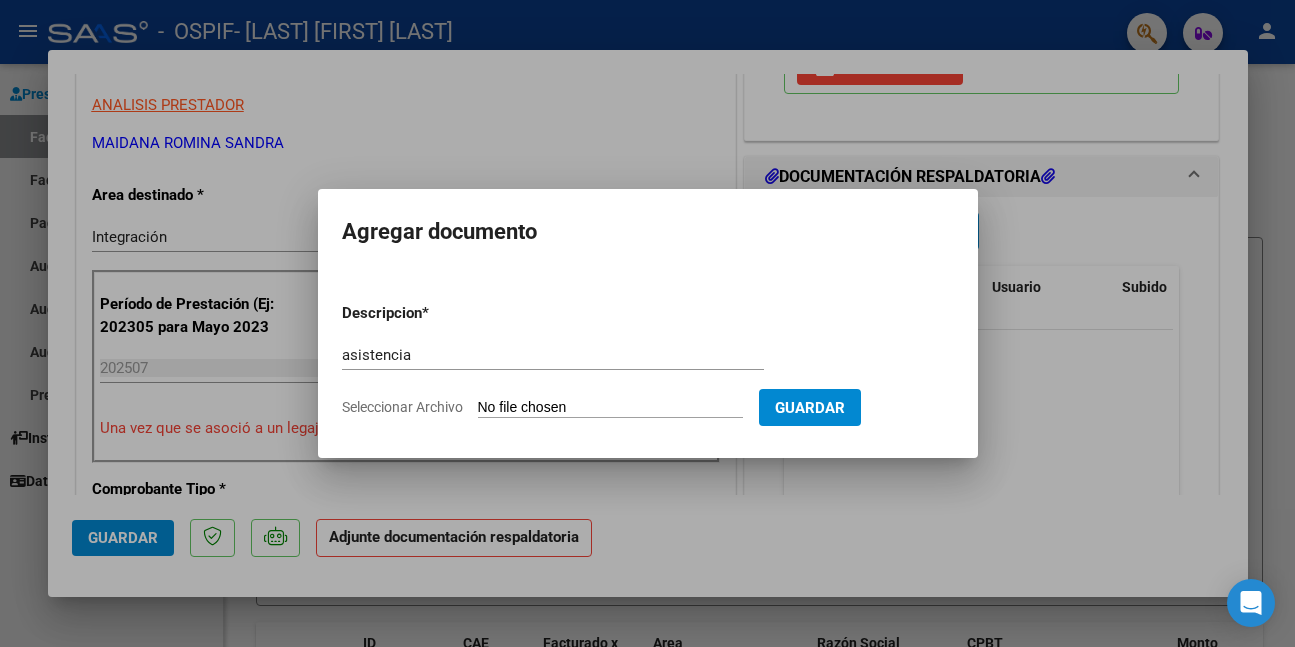 type on "C:\fakepath\WhatsApp Image 2025-08-07 at 11.16.47.jpeg" 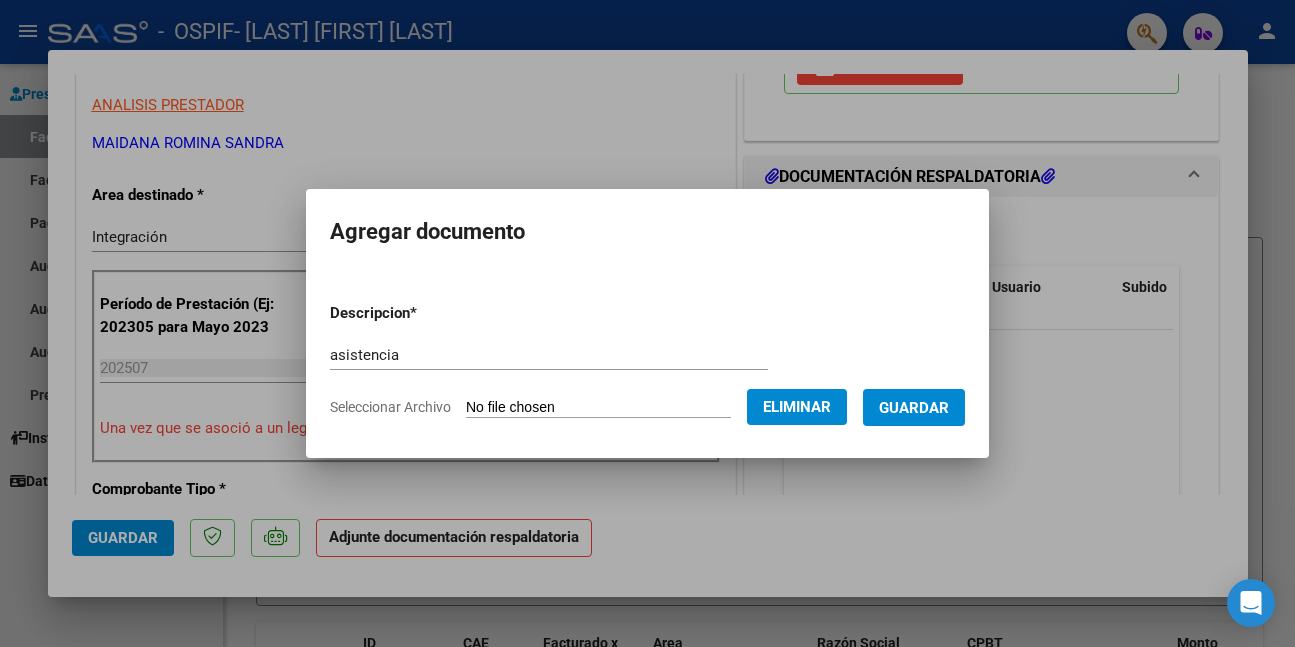 click on "Guardar" at bounding box center [914, 407] 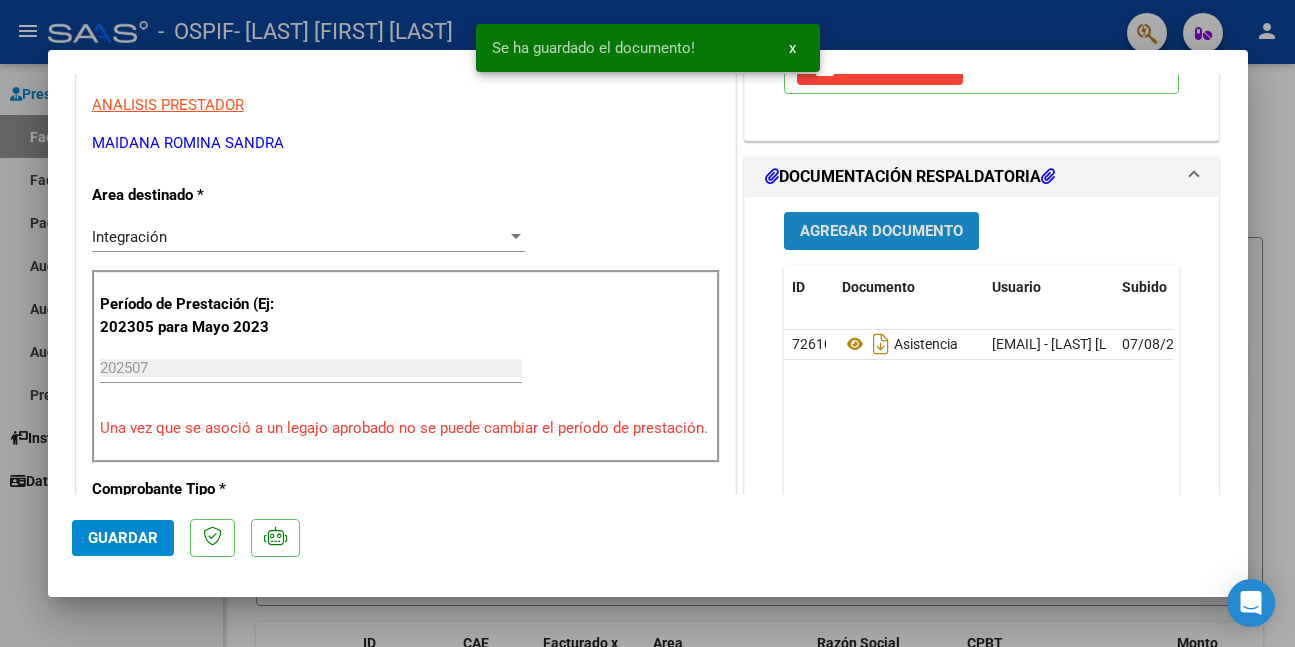 click on "Agregar Documento" at bounding box center [881, 232] 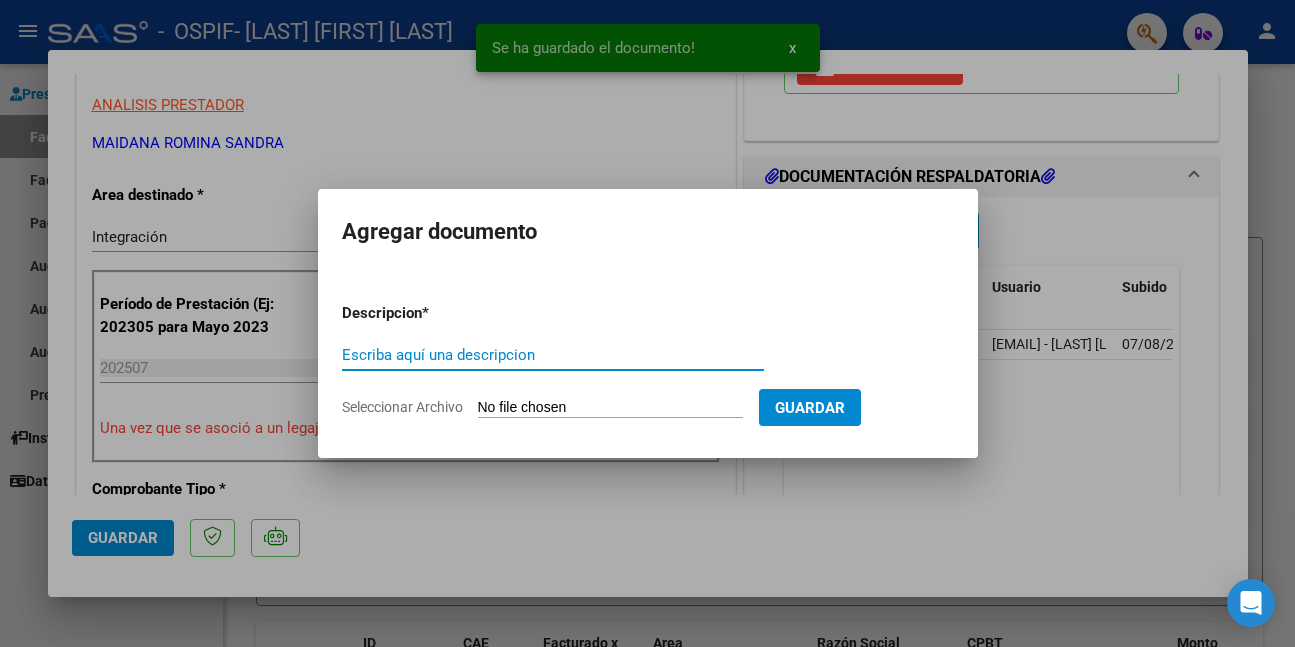 click on "Escriba aquí una descripcion" at bounding box center [553, 355] 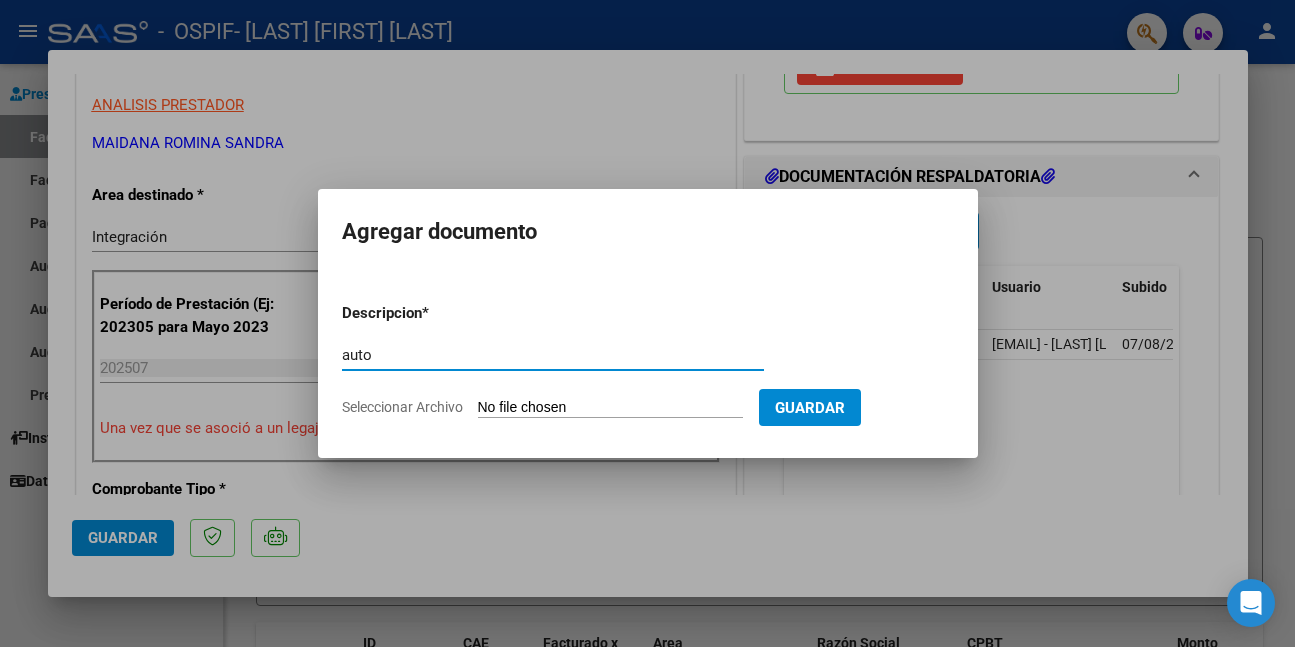 type on "auto" 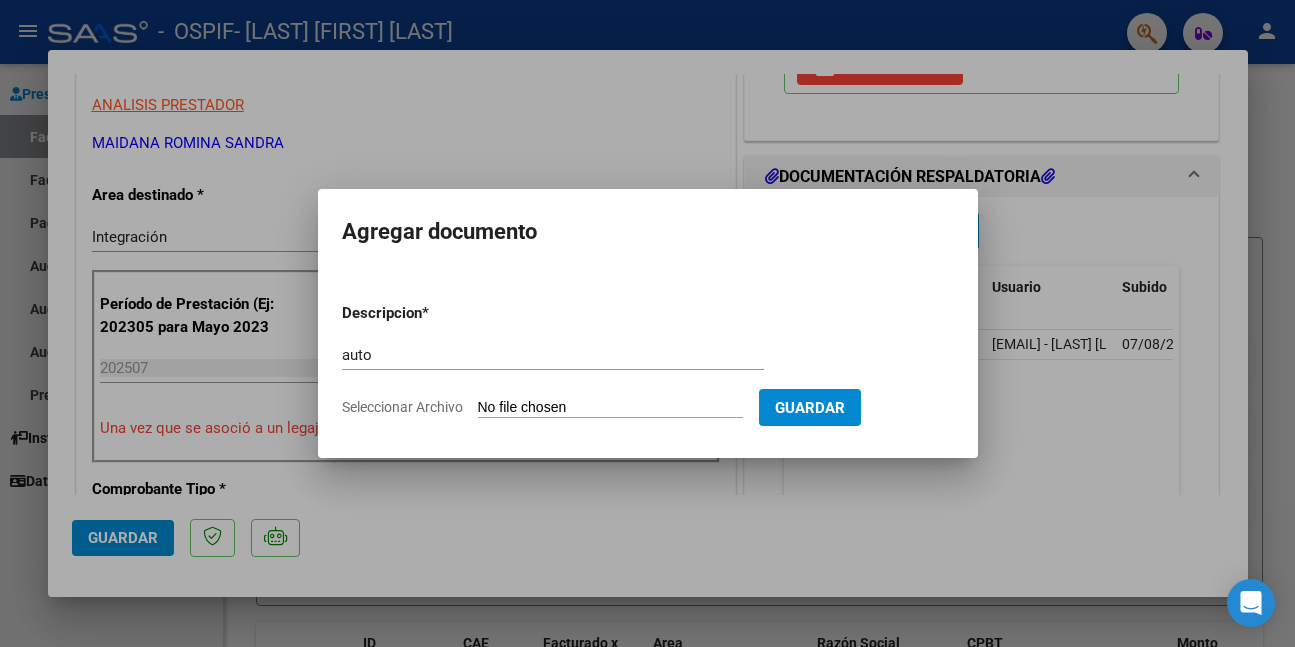 type on "C:\fakepath\[TEXT] [NUMBER].png" 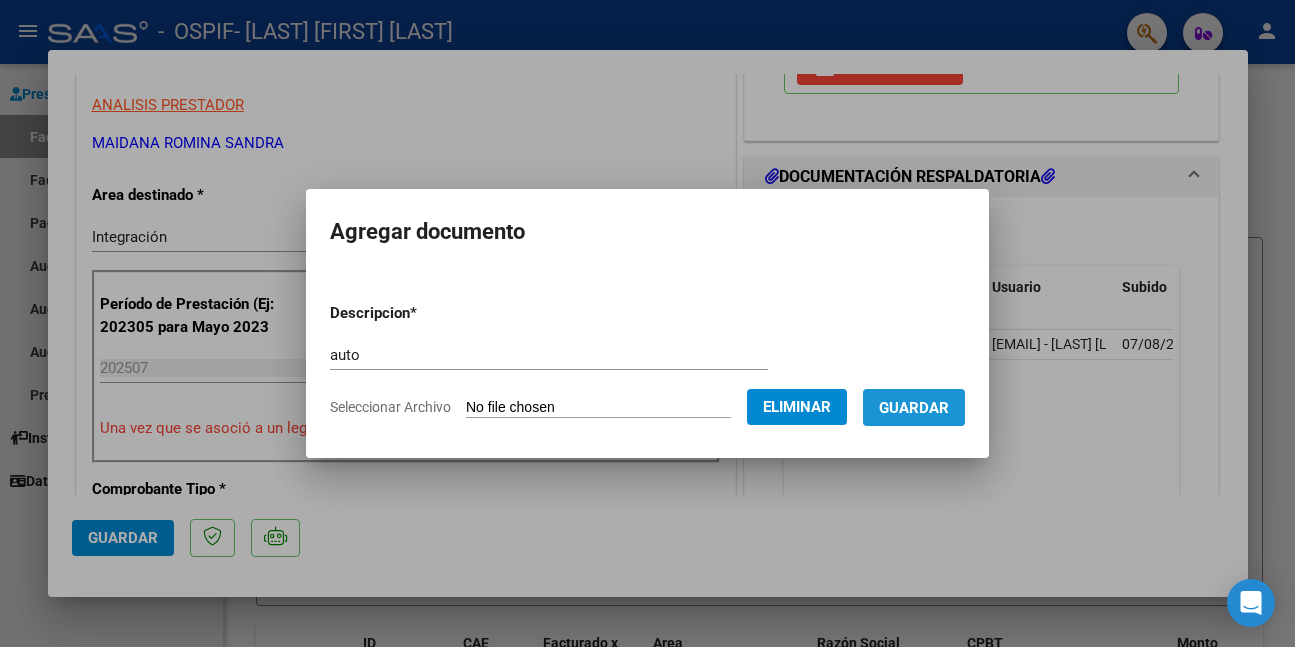 drag, startPoint x: 962, startPoint y: 400, endPoint x: 958, endPoint y: 422, distance: 22.36068 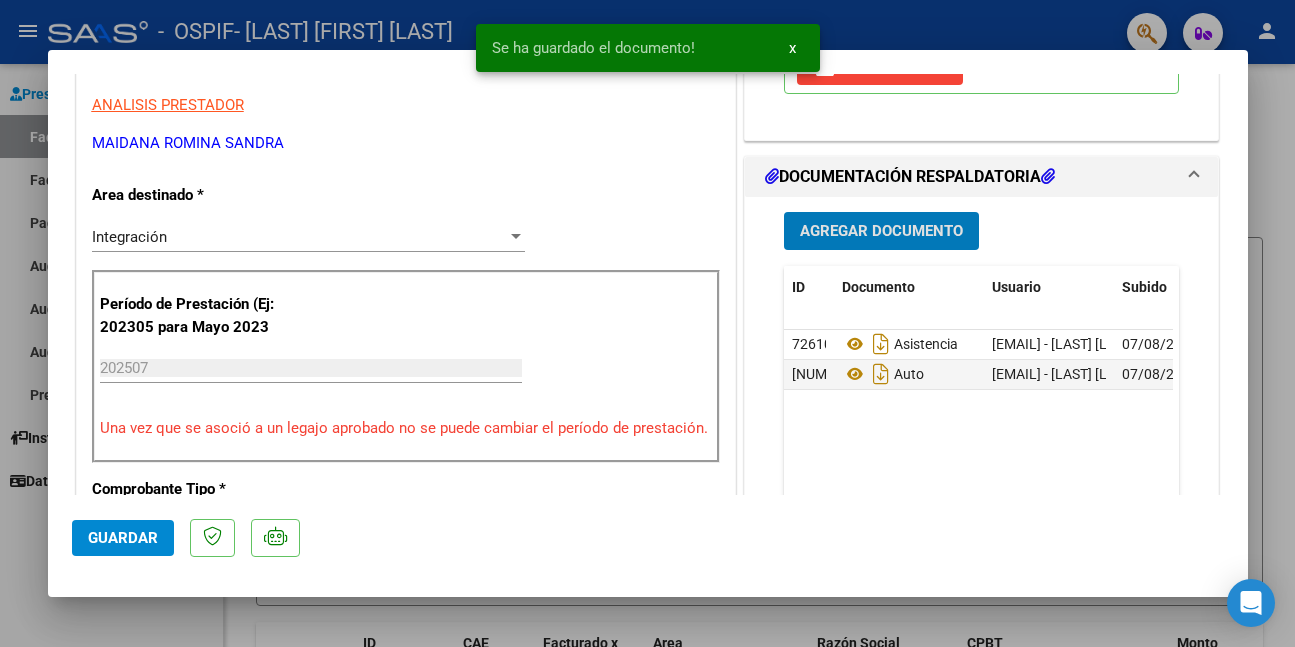 click on "Guardar" 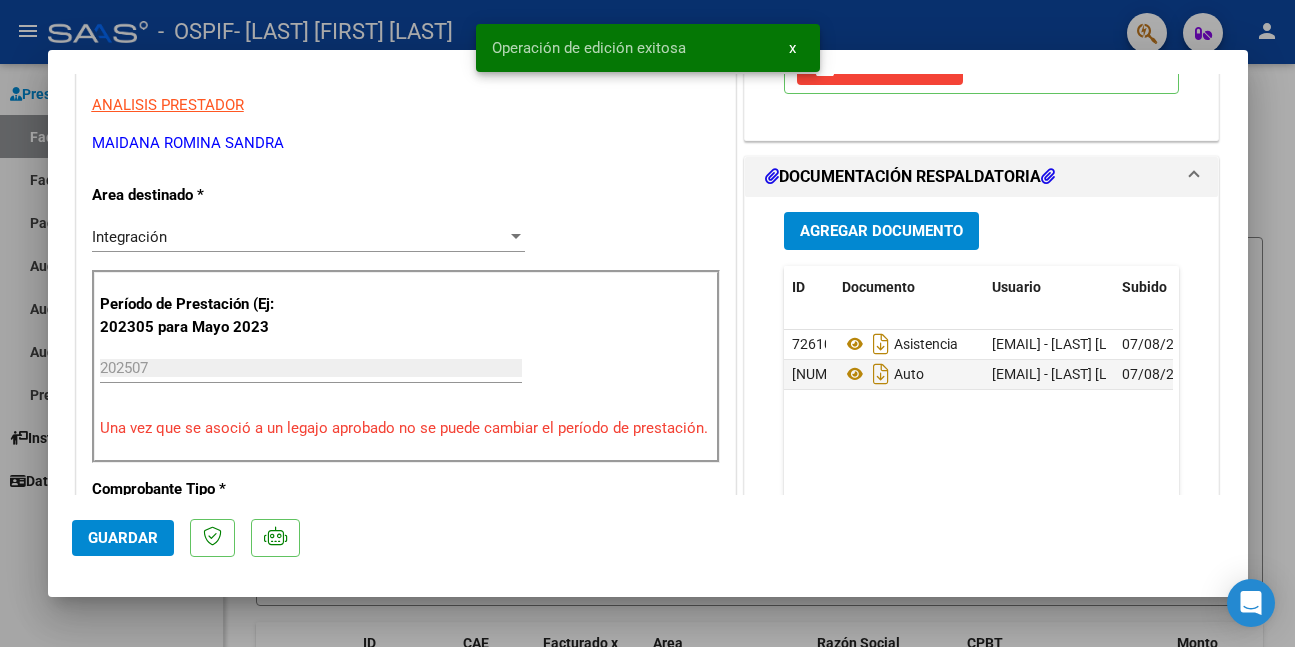 drag, startPoint x: 127, startPoint y: 619, endPoint x: 170, endPoint y: 605, distance: 45.221676 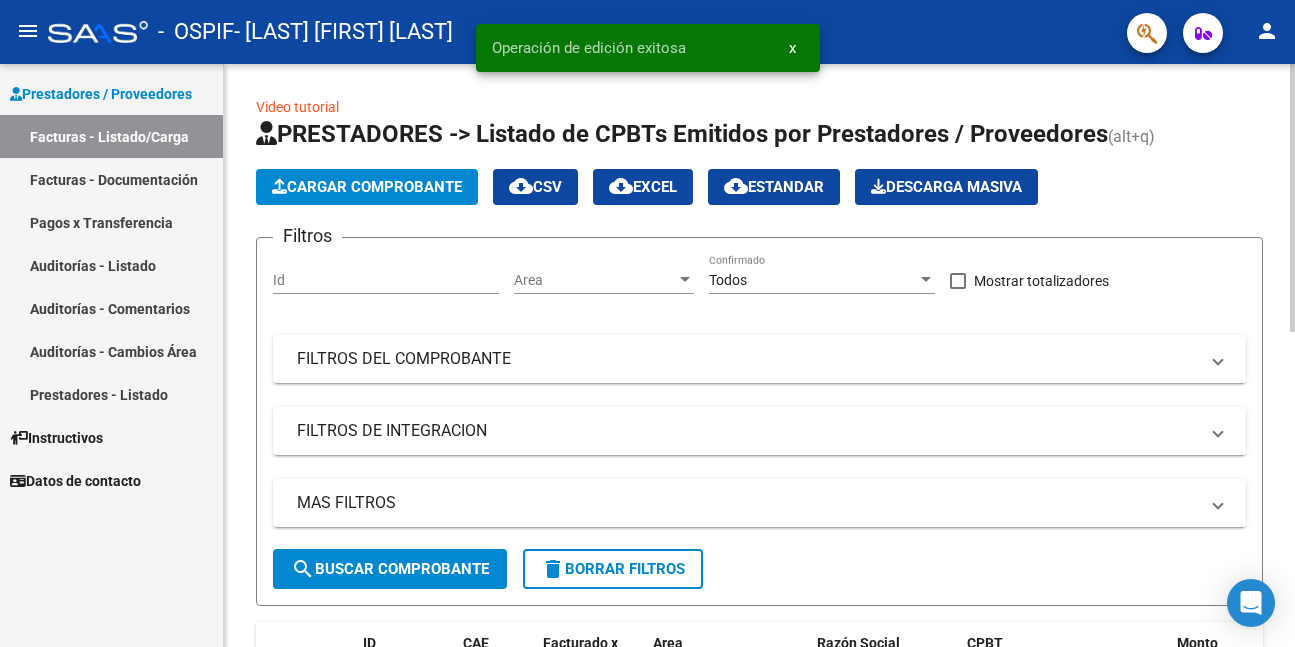 click on "Cargar Comprobante" 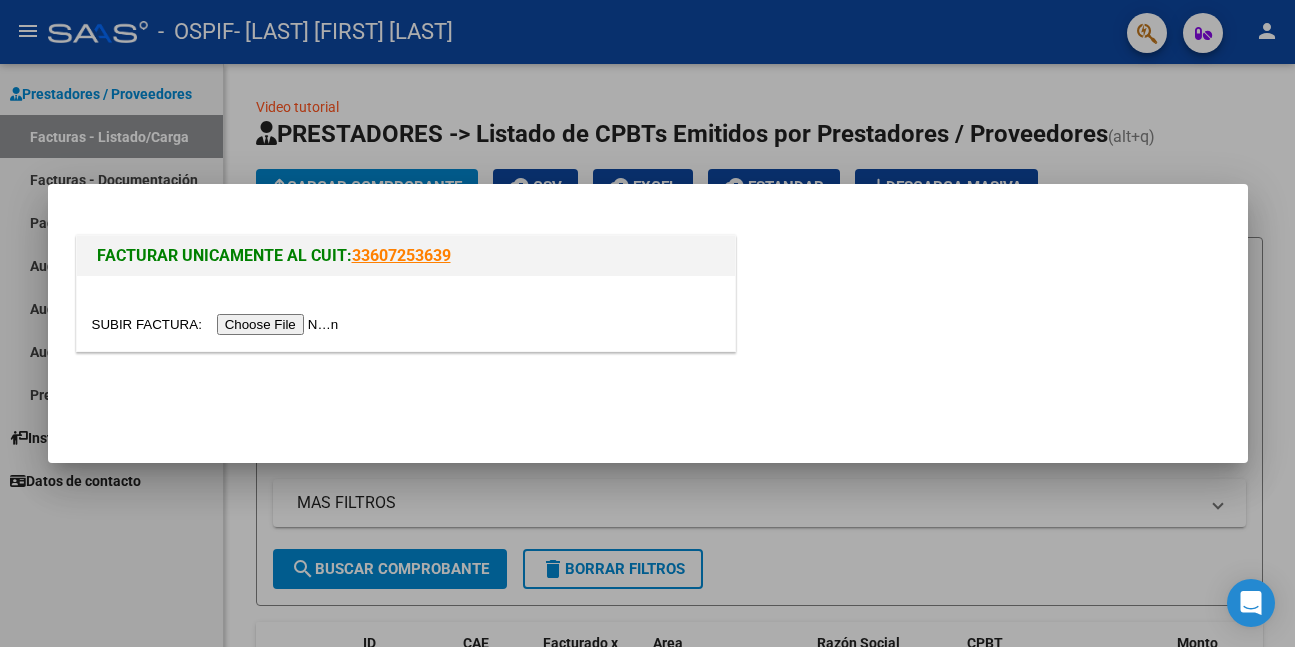 click at bounding box center [218, 324] 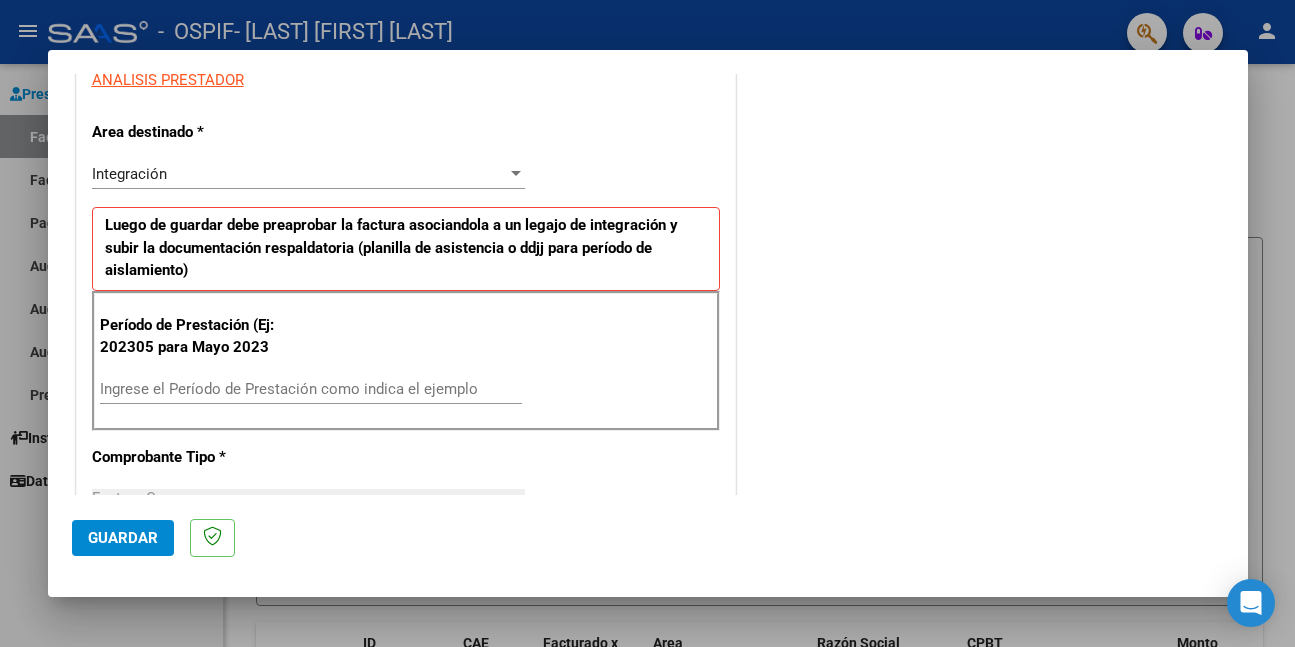 scroll, scrollTop: 400, scrollLeft: 0, axis: vertical 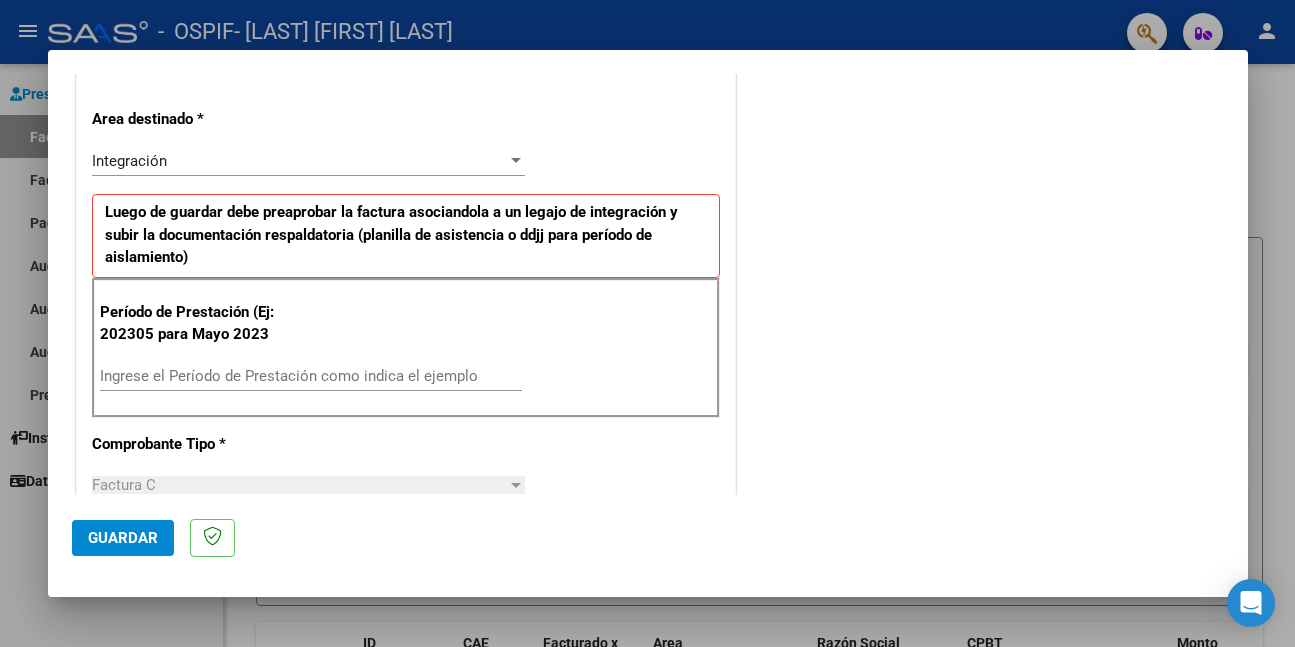 click on "Ingrese el Período de Prestación como indica el ejemplo" at bounding box center [311, 376] 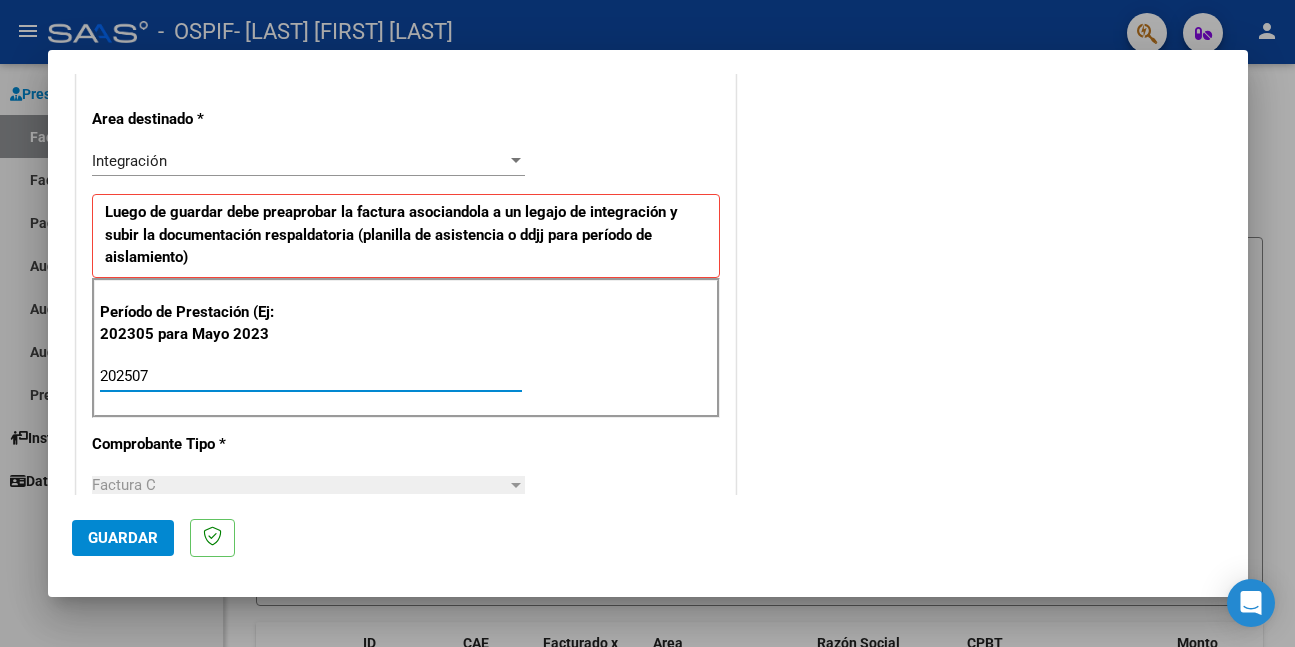 type on "202507" 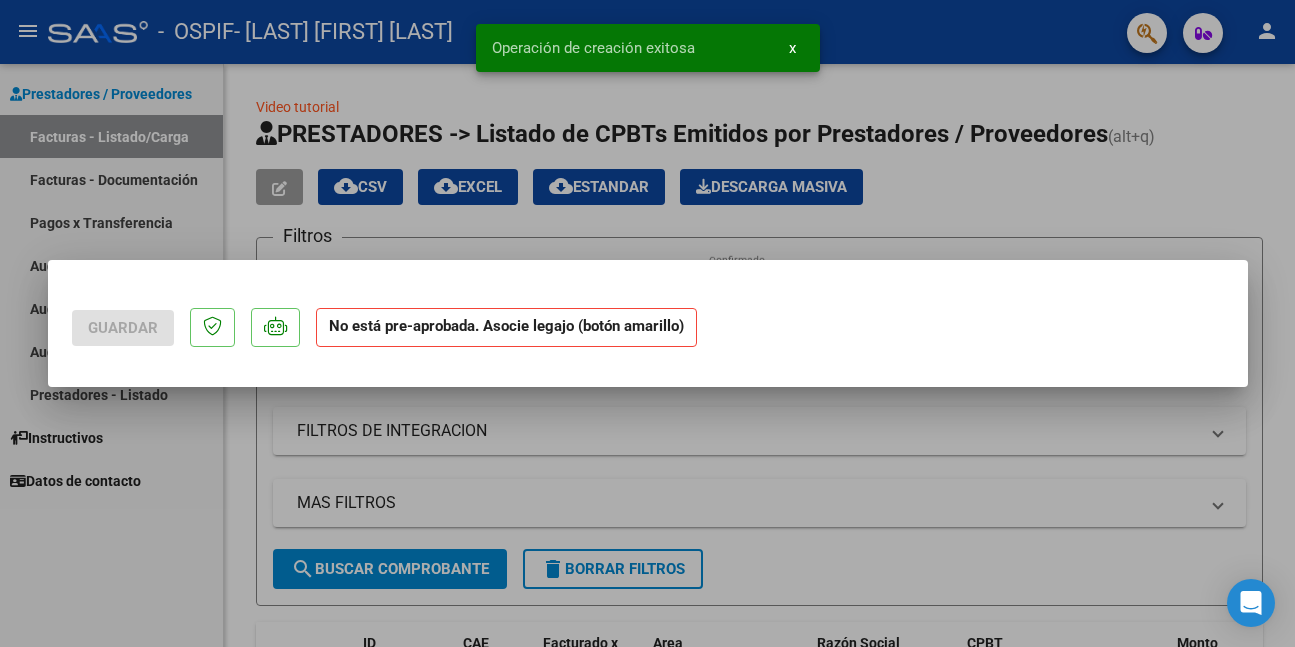 scroll, scrollTop: 0, scrollLeft: 0, axis: both 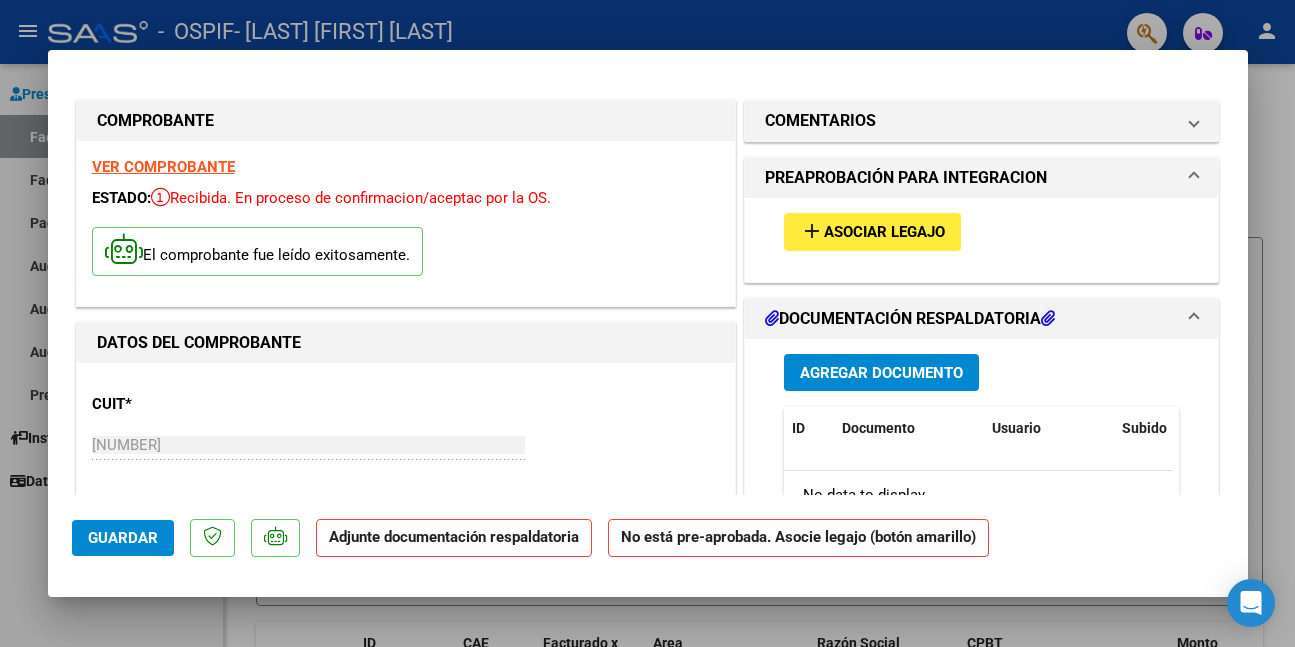 click on "Asociar Legajo" at bounding box center (884, 233) 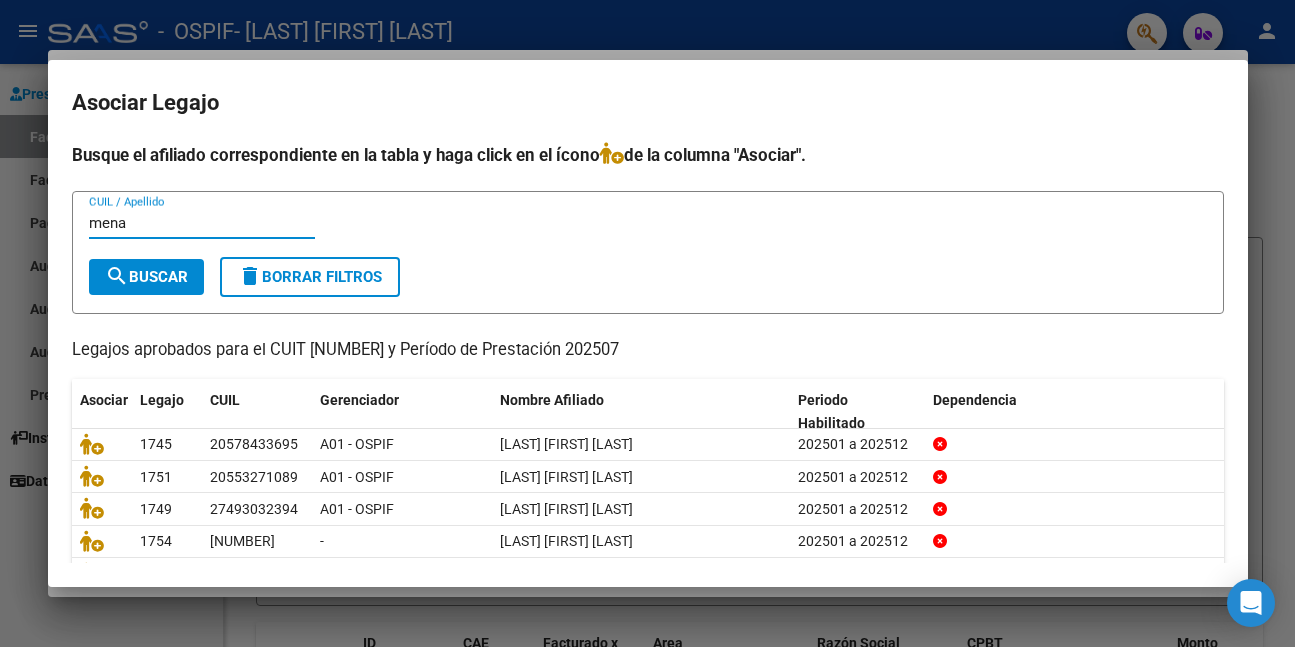 type on "mena" 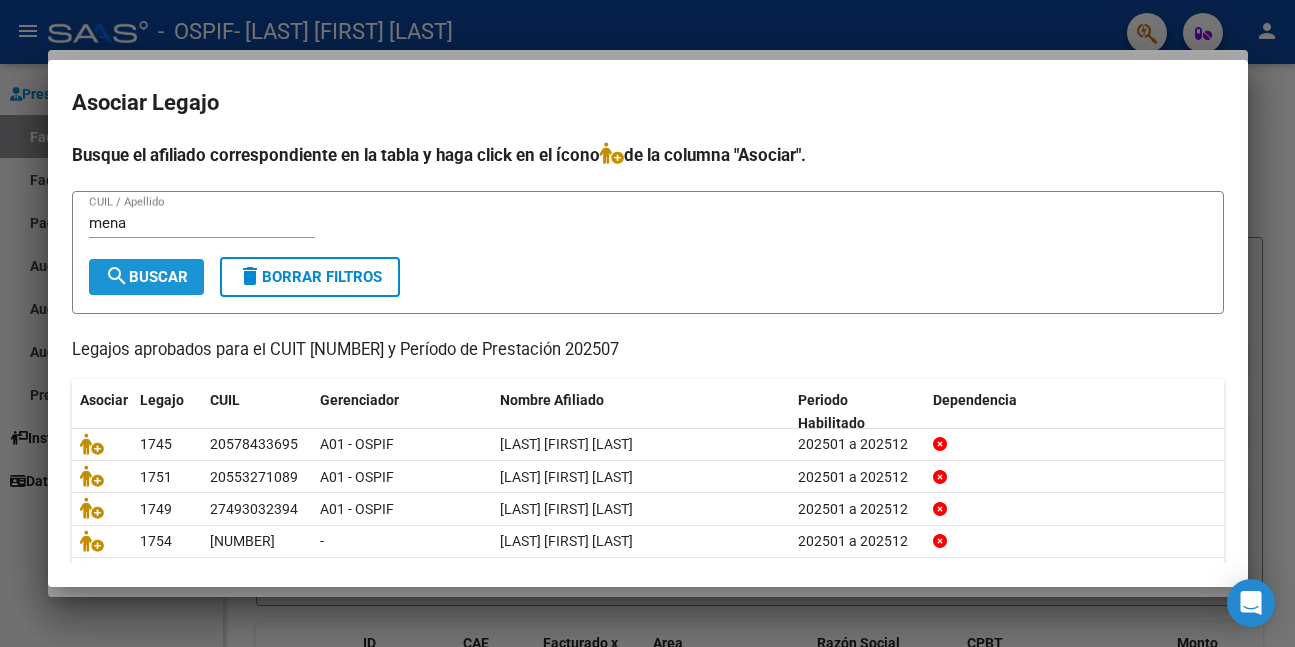 click on "search  Buscar" at bounding box center [146, 277] 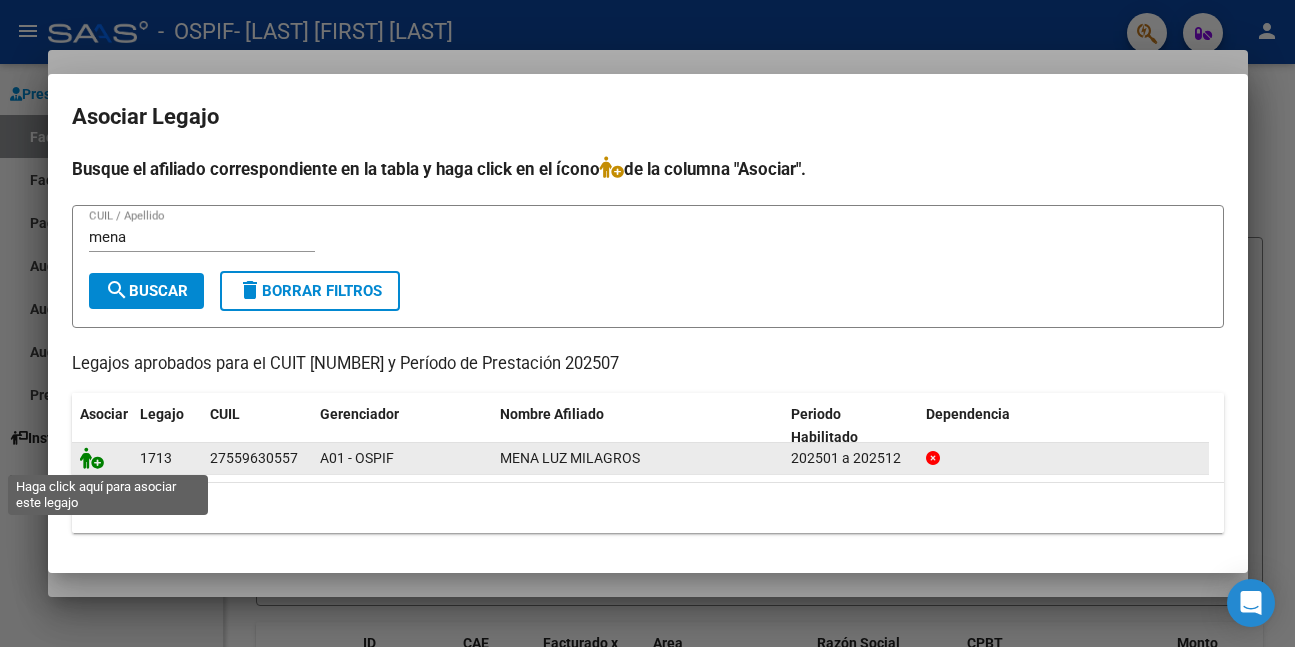 click 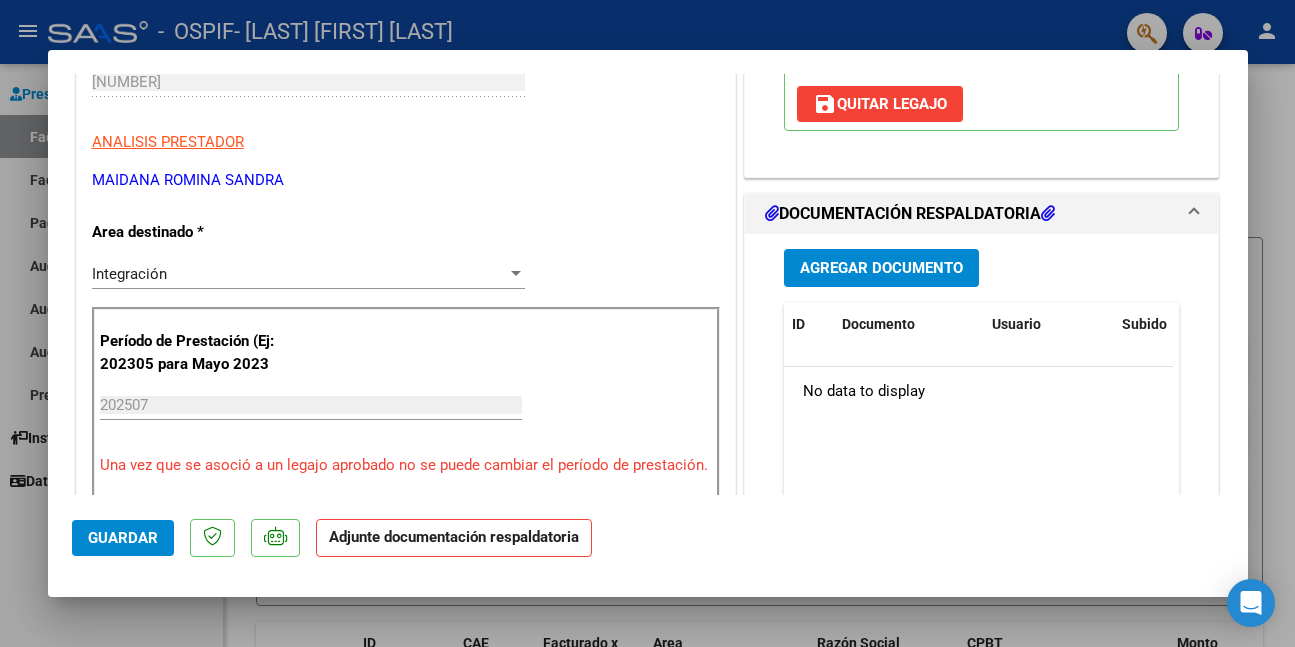 scroll, scrollTop: 400, scrollLeft: 0, axis: vertical 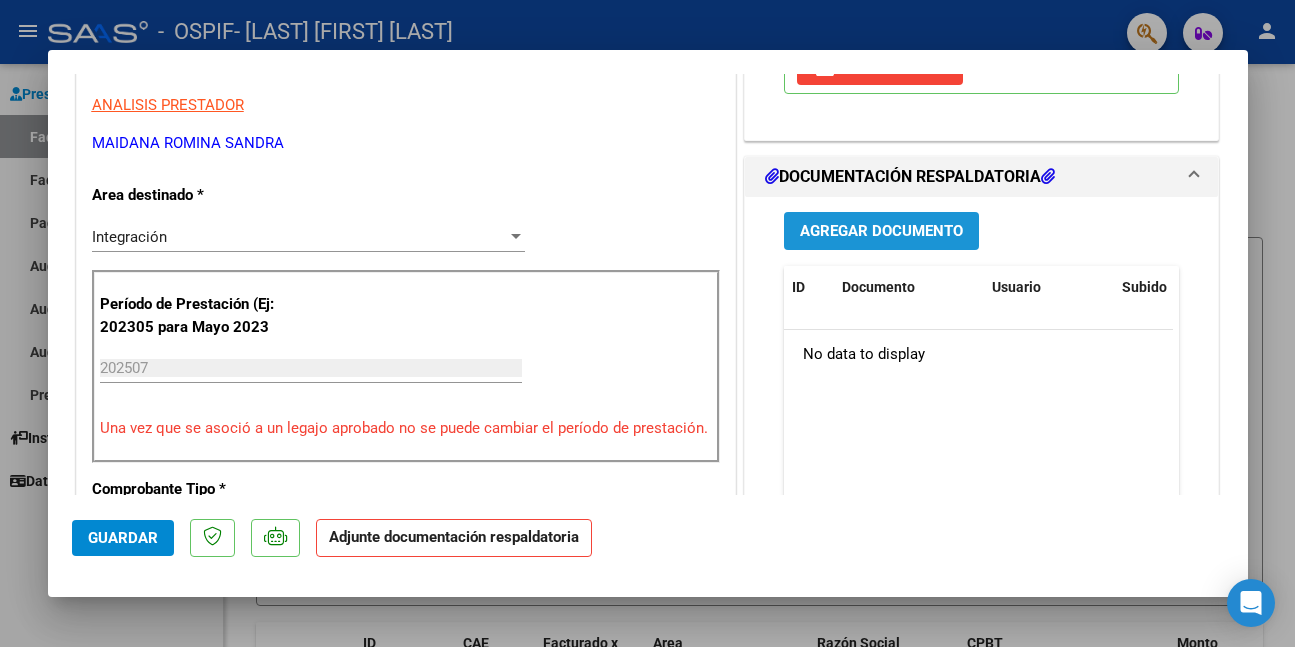 click on "Agregar Documento" at bounding box center (881, 232) 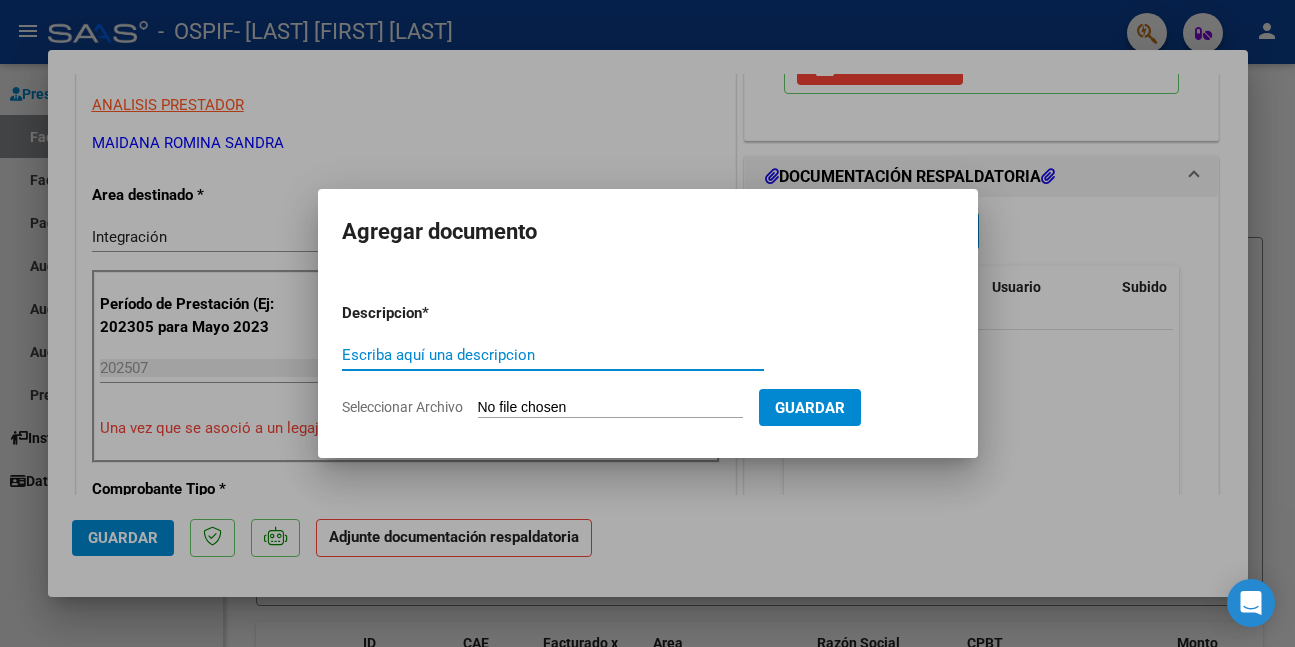 click on "Escriba aquí una descripcion" at bounding box center (553, 355) 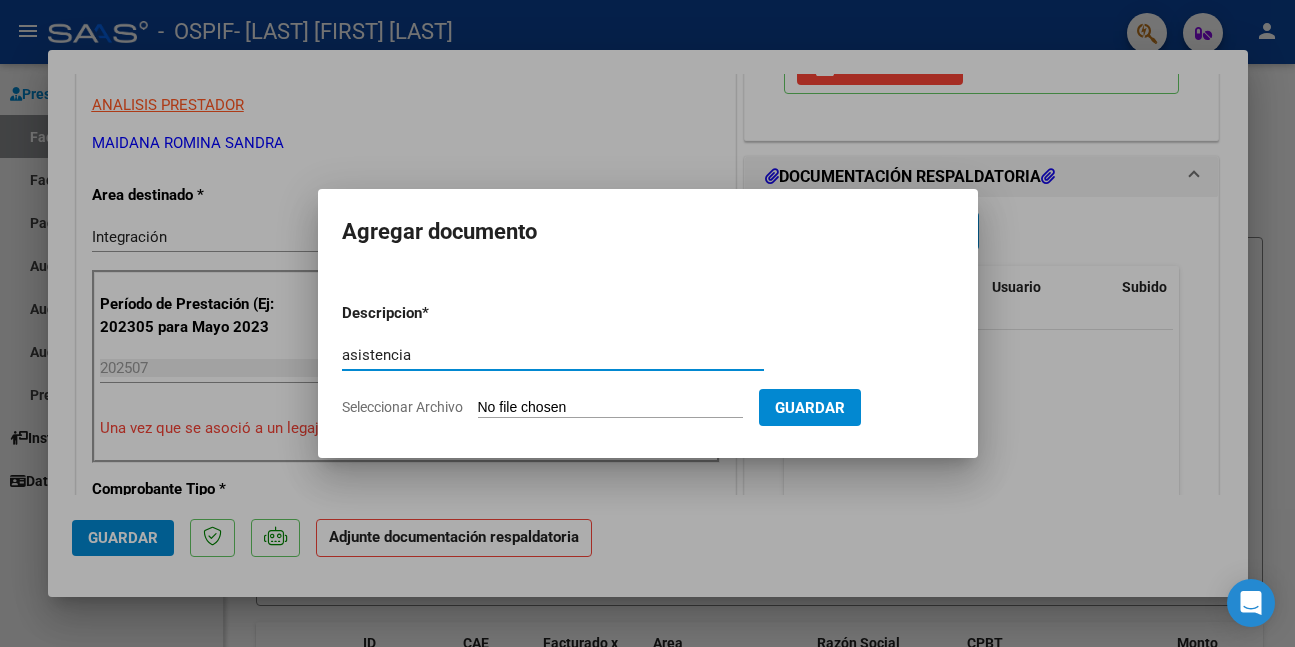 type on "asistencia" 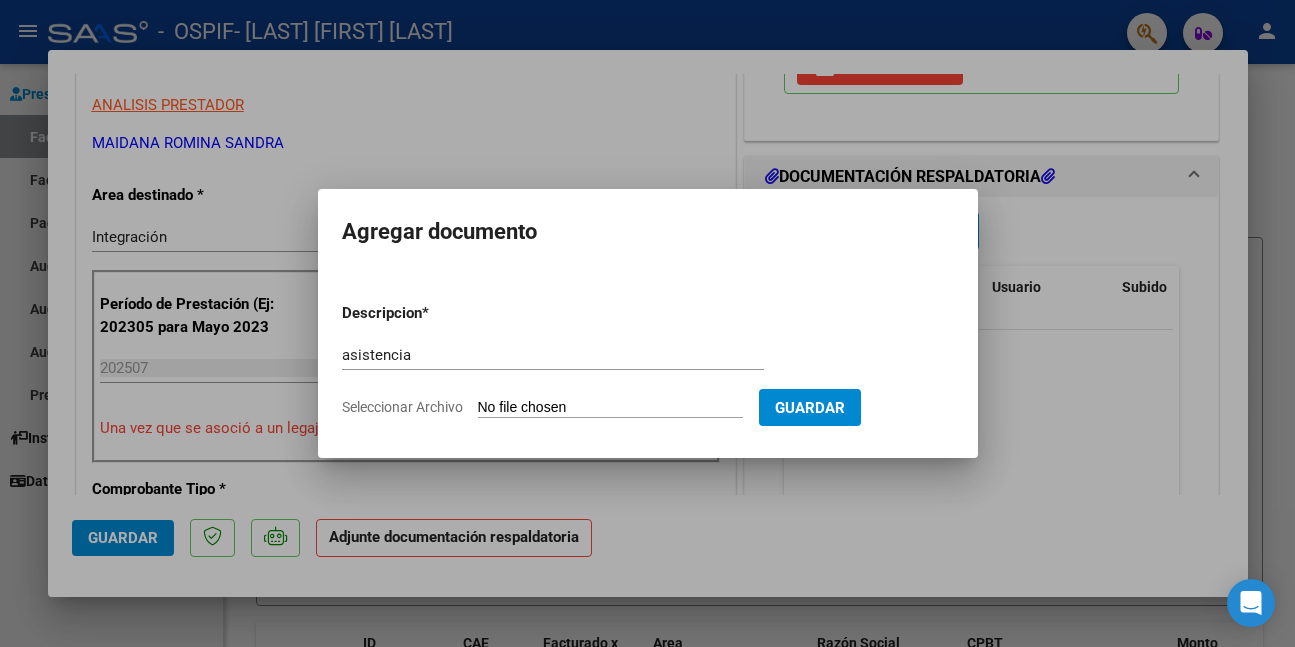 type on "C:\fakepath\WhatsApp Image 2025-08-07 at 11.16.52.jpeg" 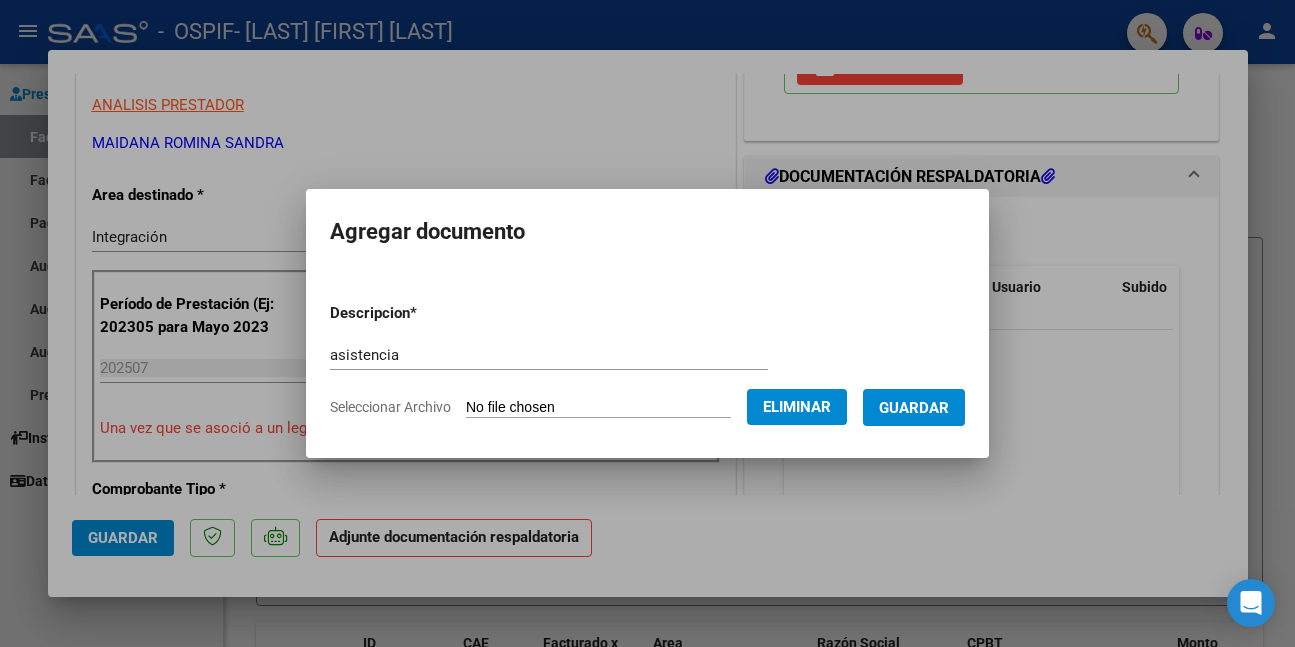 click on "Guardar" at bounding box center [914, 407] 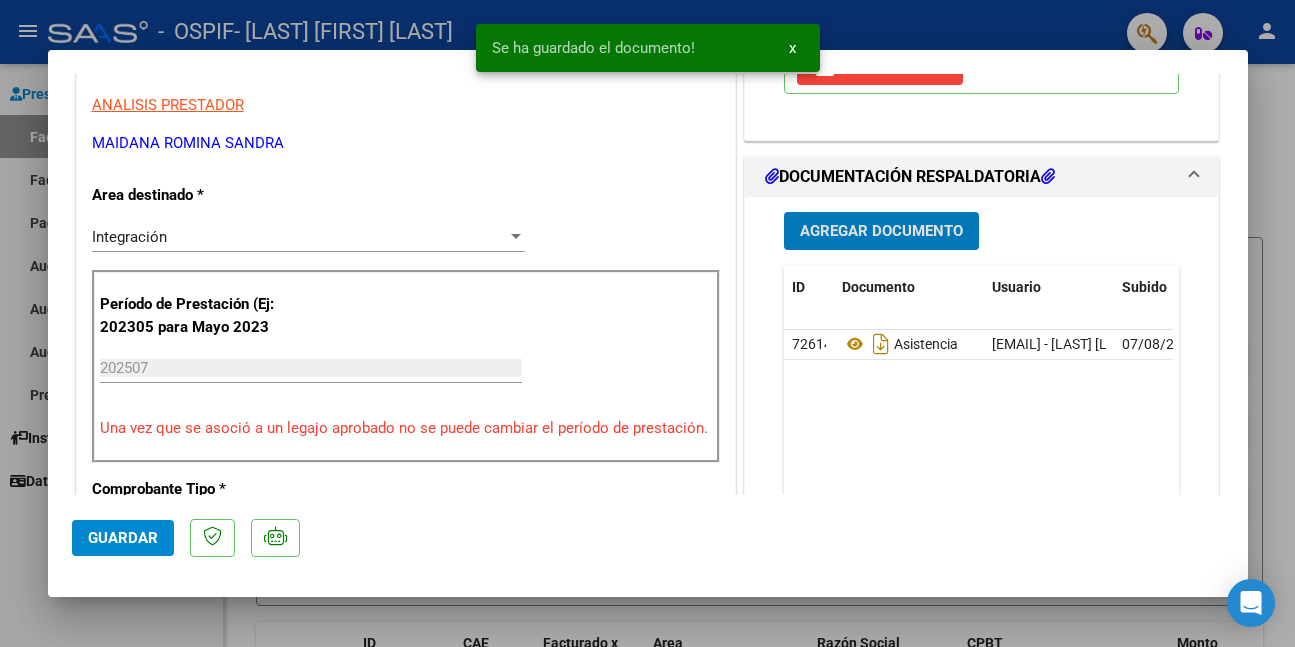 click on "Agregar Documento" at bounding box center (881, 232) 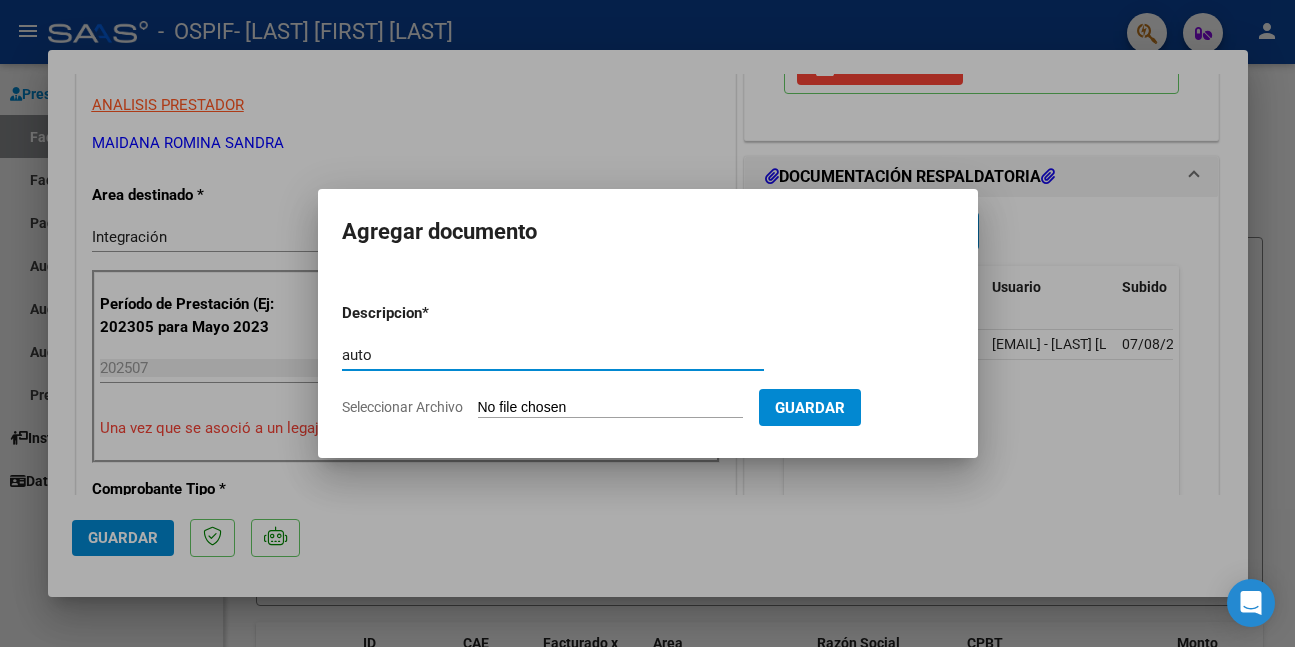 type on "auto" 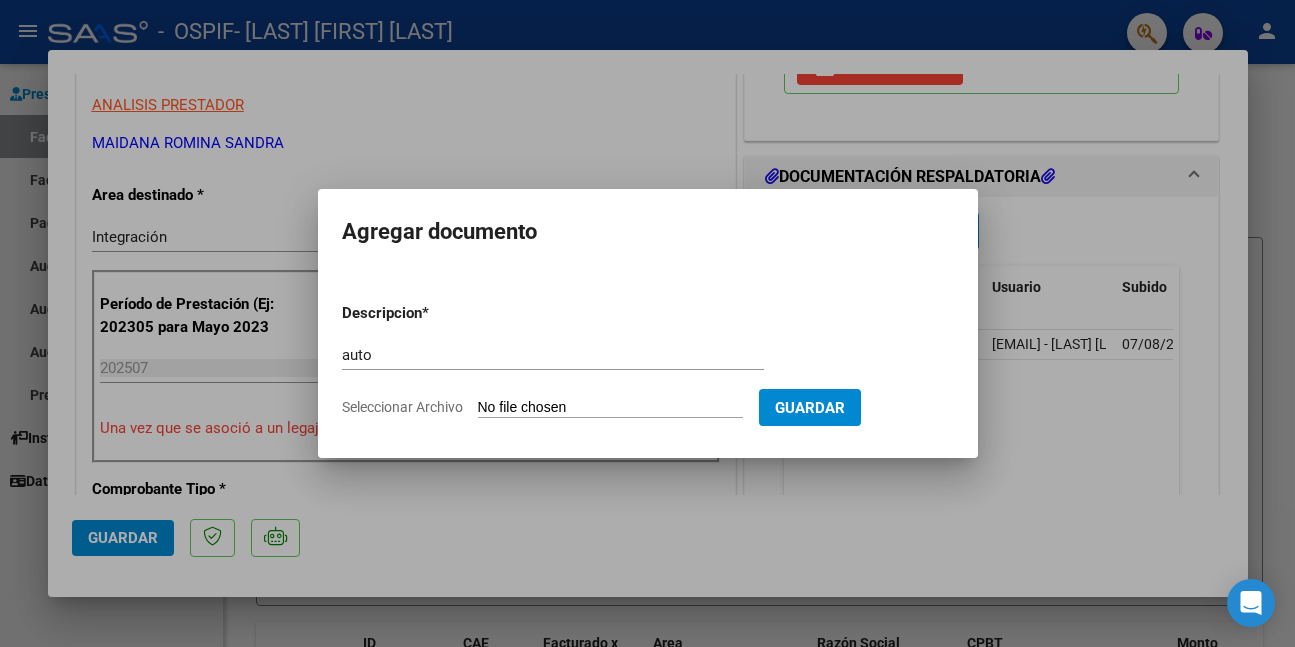 type on "C:\fakepath\MENA (1).png" 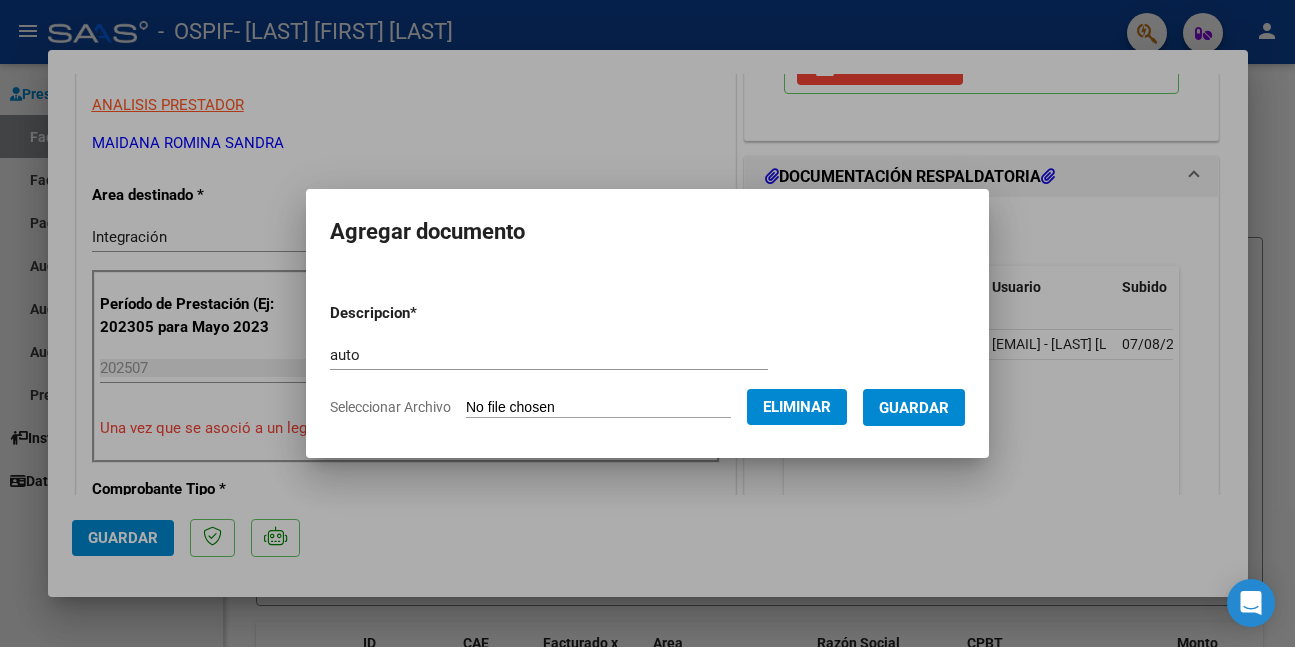 click on "Guardar" at bounding box center [914, 407] 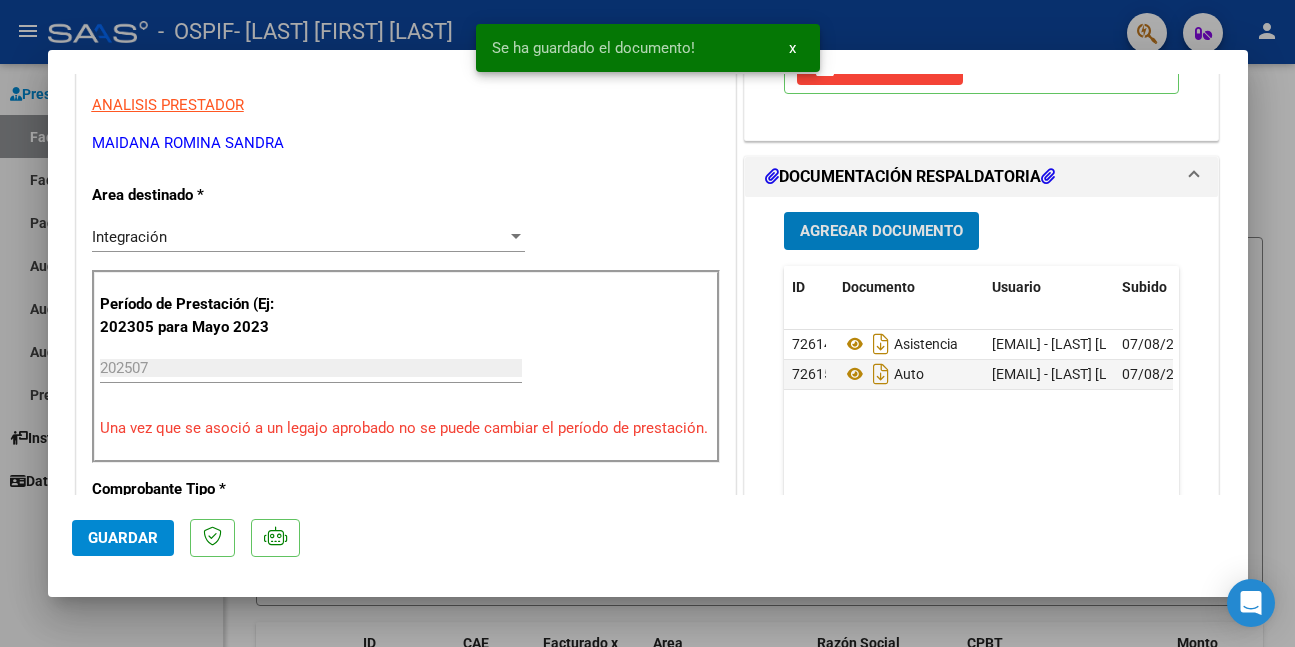 click on "Guardar" 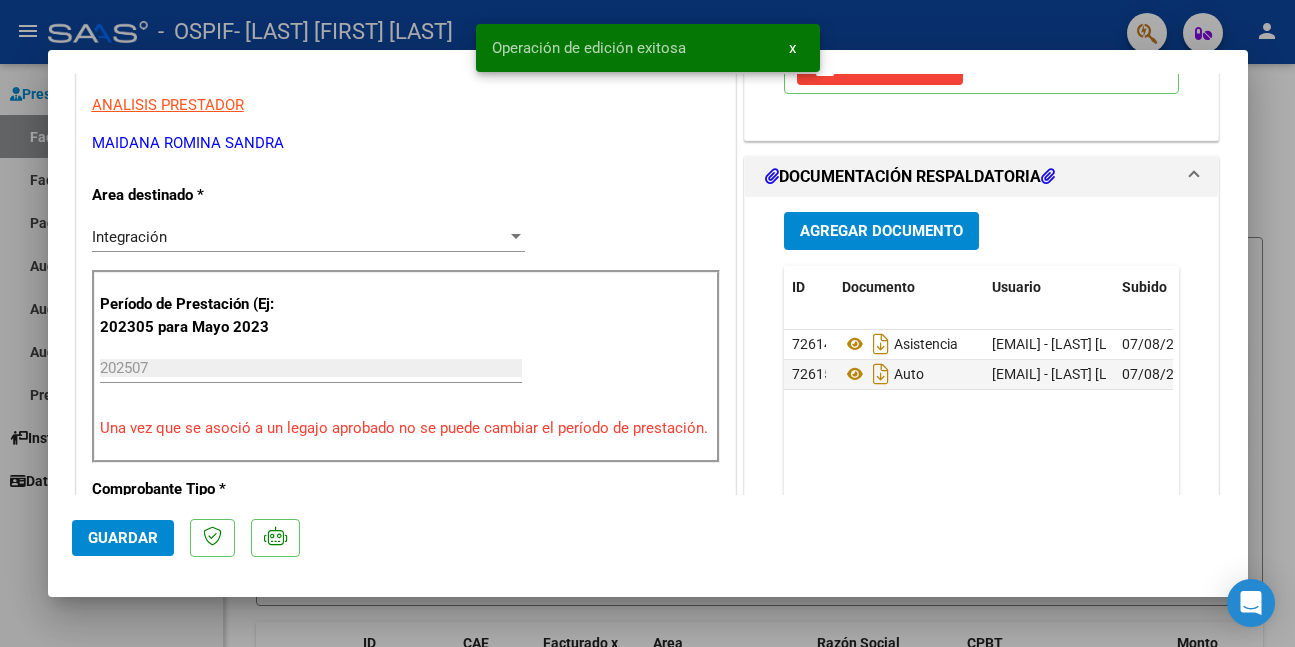 click at bounding box center (647, 323) 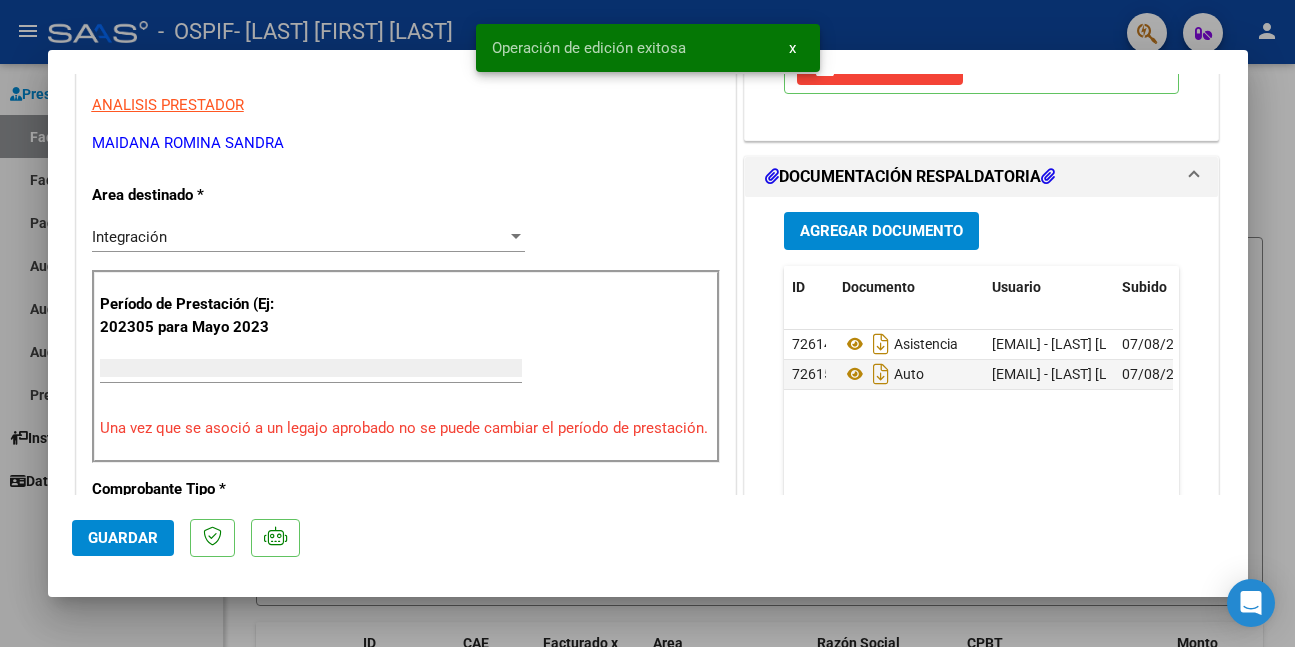 scroll, scrollTop: 0, scrollLeft: 0, axis: both 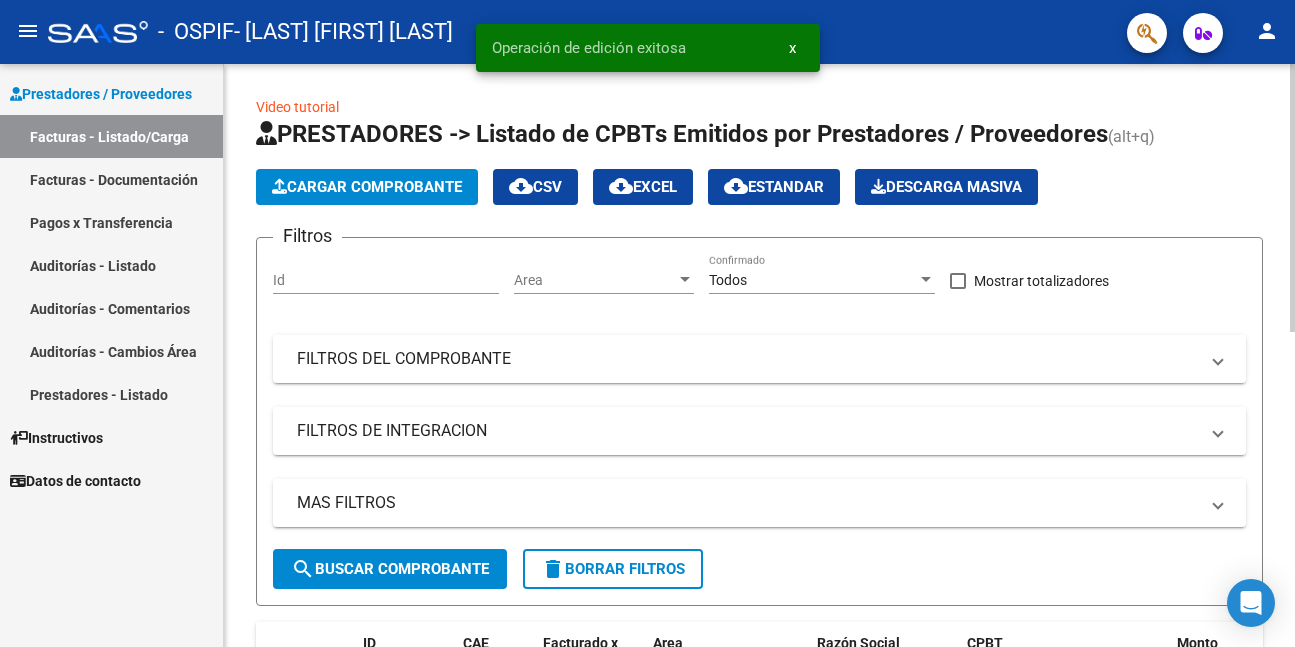 click on "Cargar Comprobante" 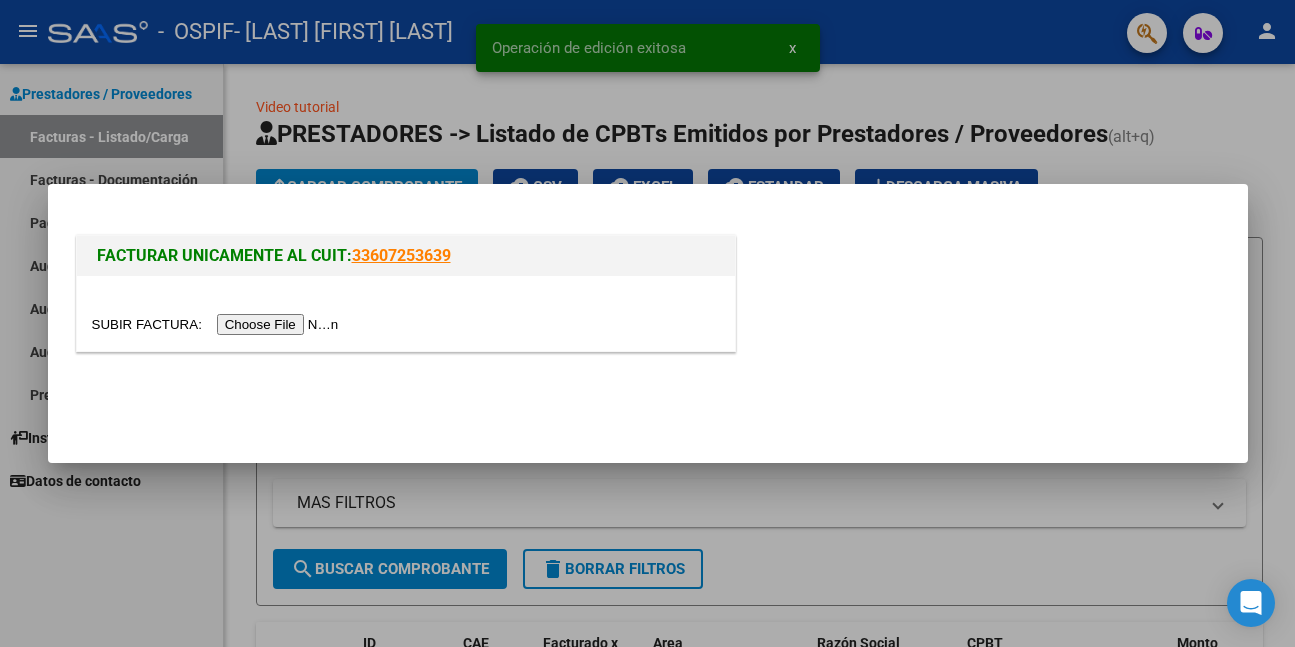 click at bounding box center (218, 324) 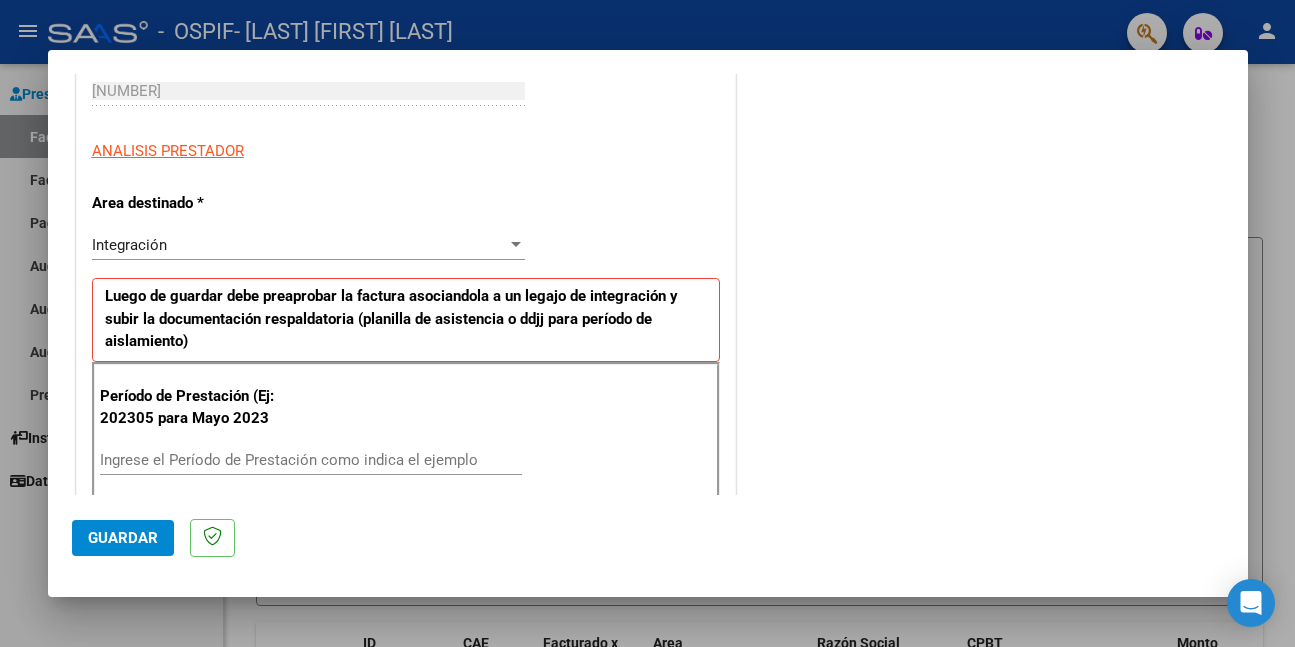 scroll, scrollTop: 400, scrollLeft: 0, axis: vertical 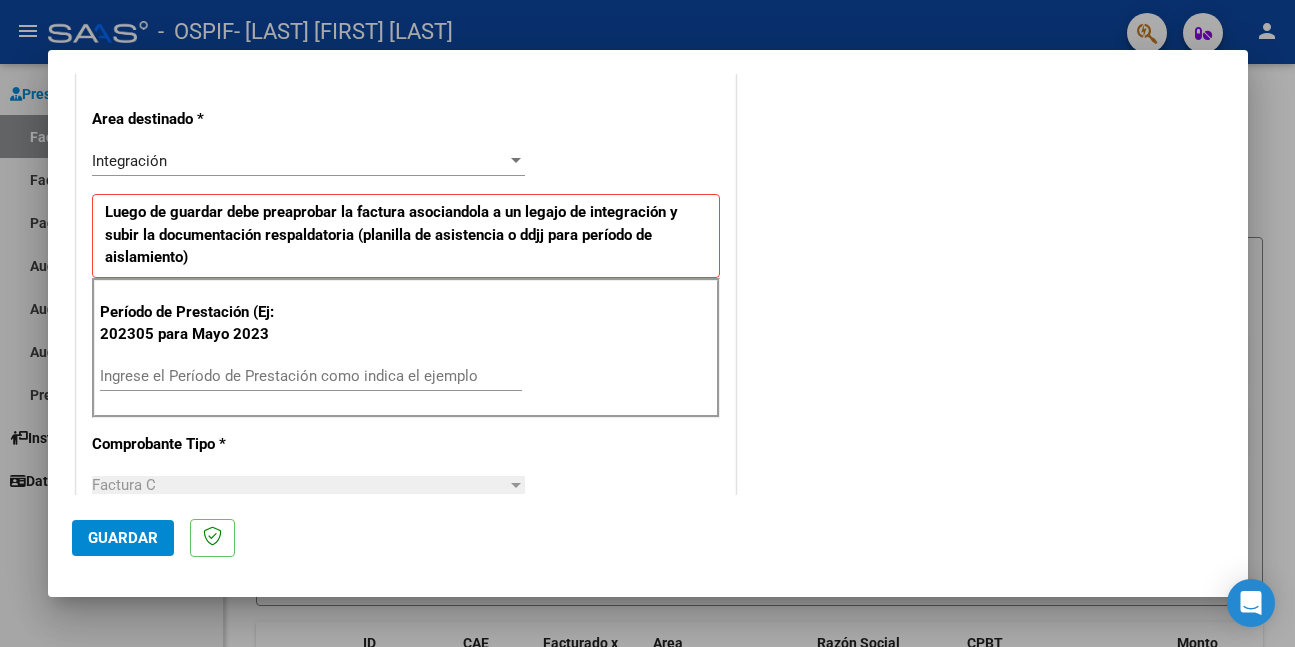 click on "Ingrese el Período de Prestación como indica el ejemplo" at bounding box center [311, 376] 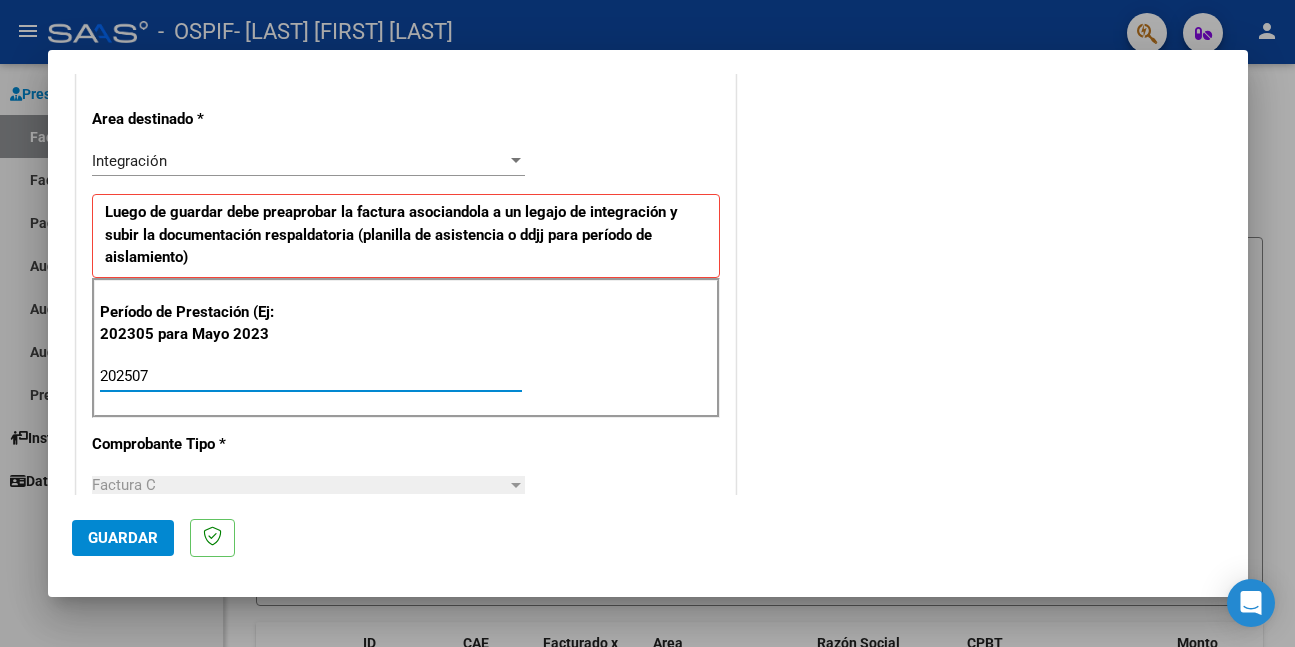 type on "202507" 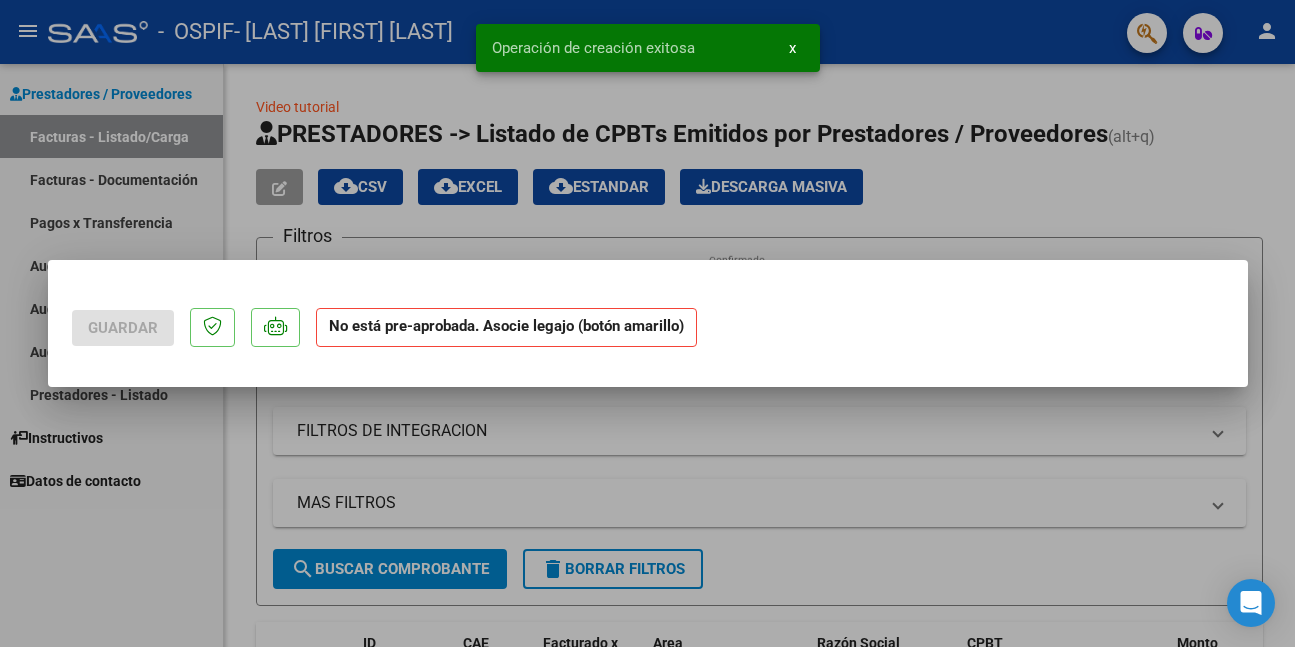scroll, scrollTop: 0, scrollLeft: 0, axis: both 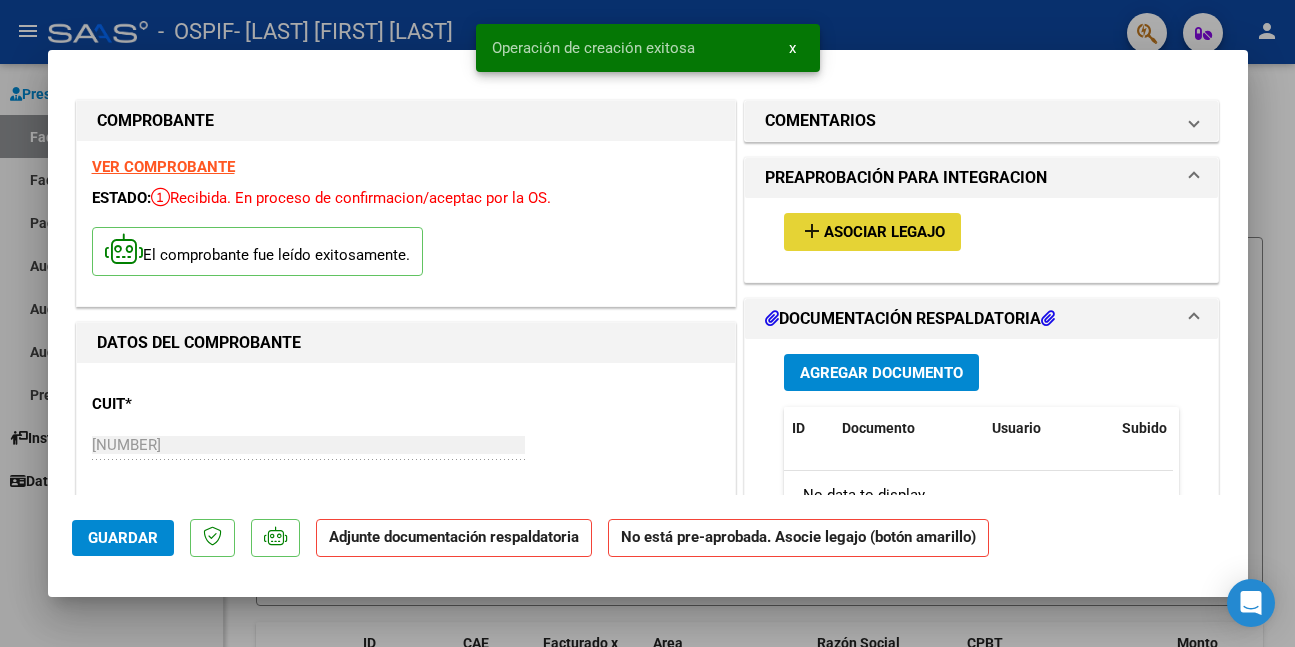 click on "Asociar Legajo" at bounding box center (884, 233) 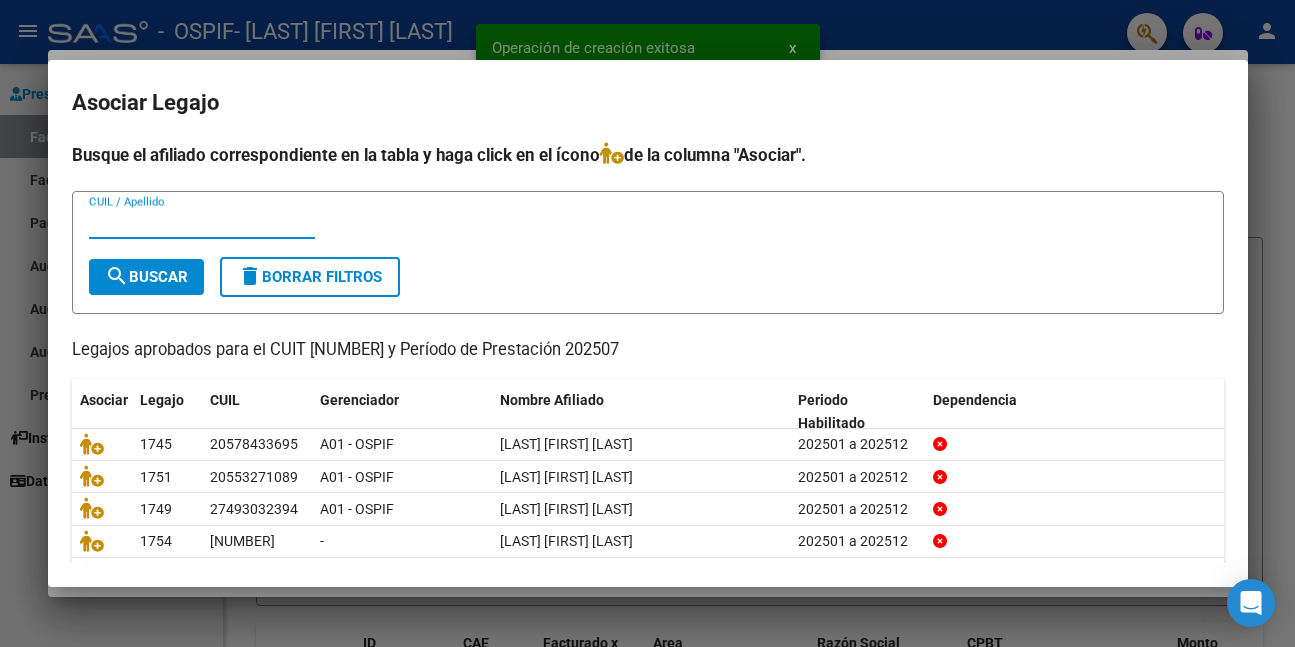 click on "CUIL / Apellido" at bounding box center (202, 223) 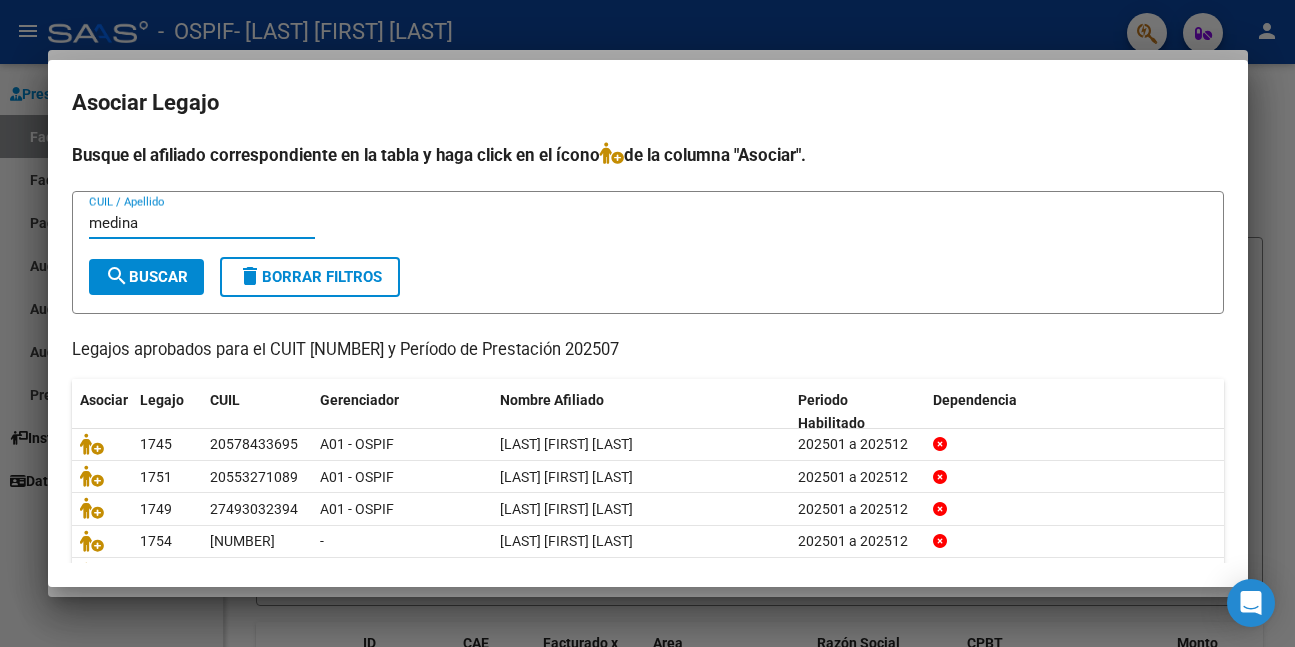 type on "medina" 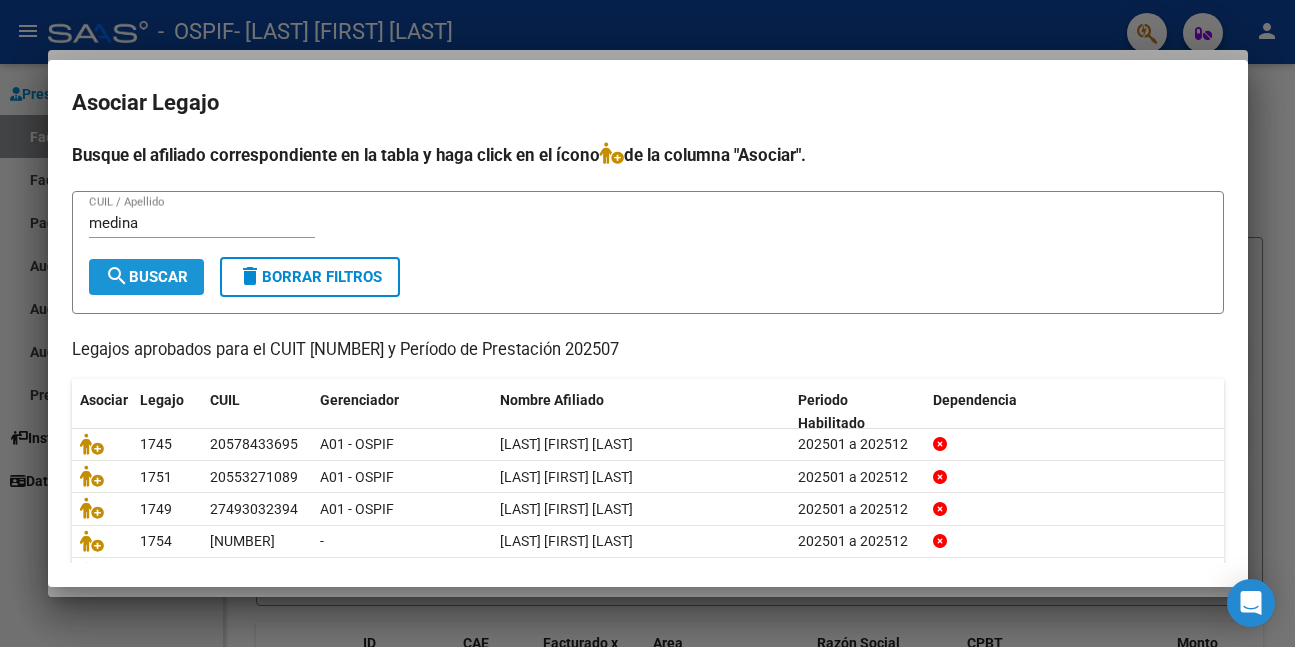 click on "search  Buscar" at bounding box center (146, 277) 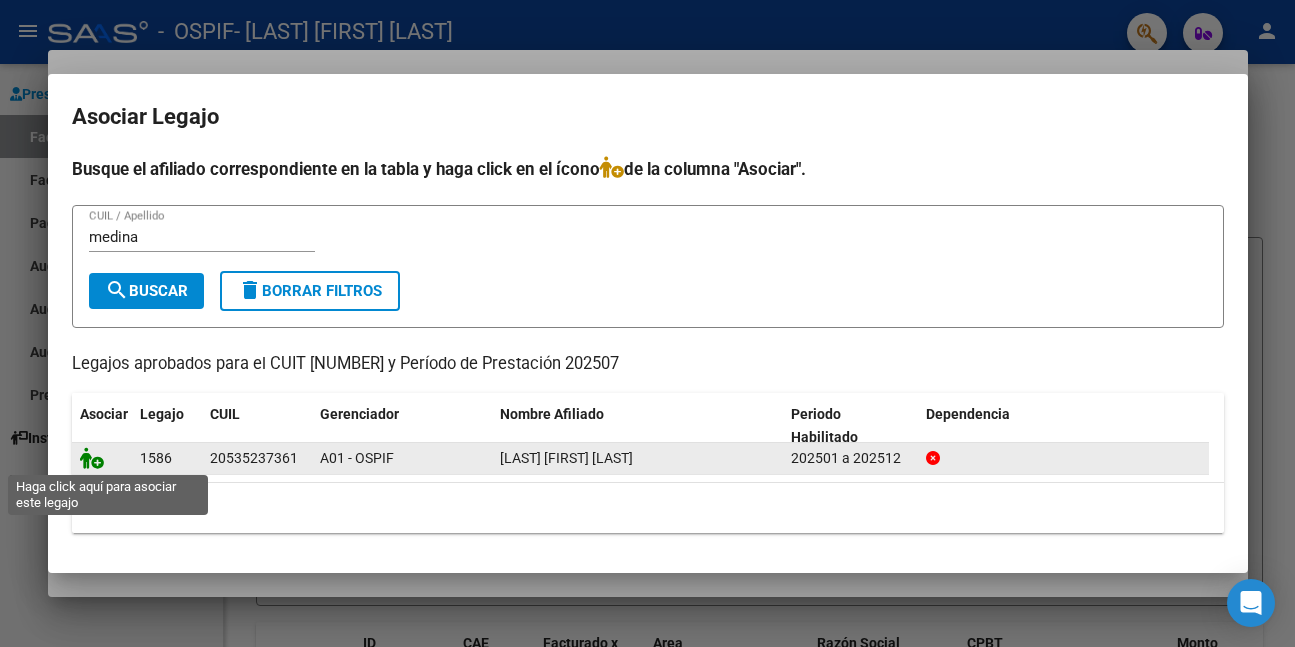 click 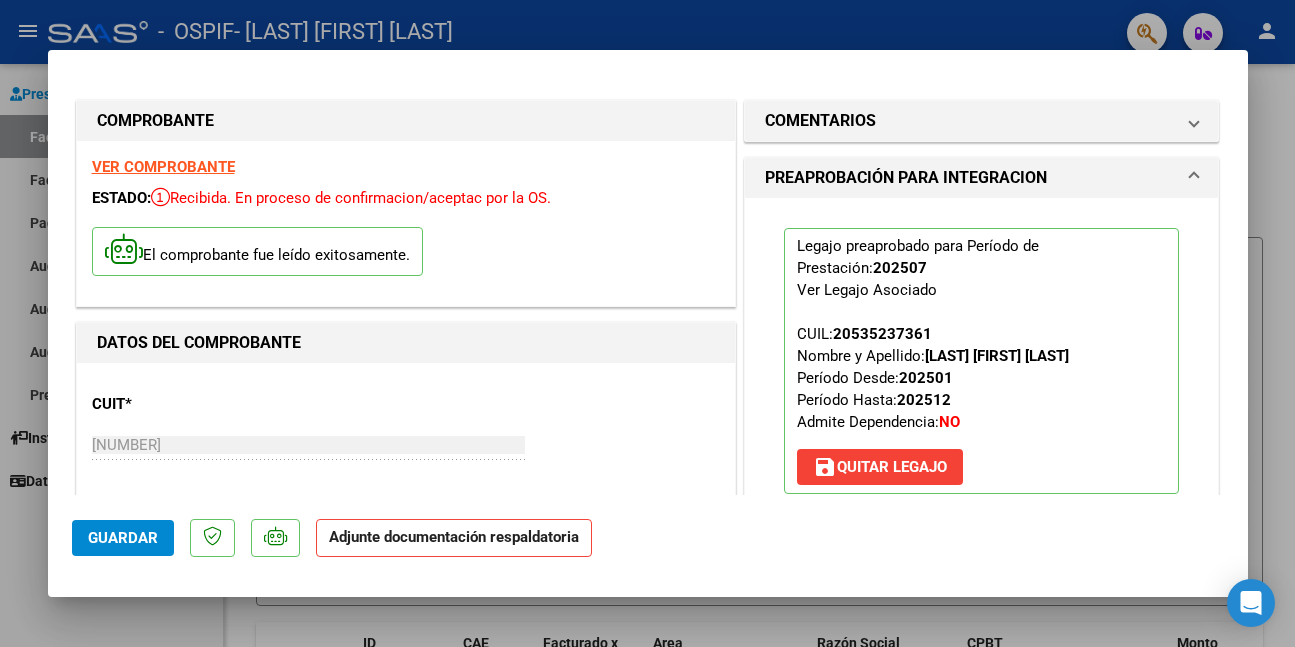 scroll, scrollTop: 500, scrollLeft: 0, axis: vertical 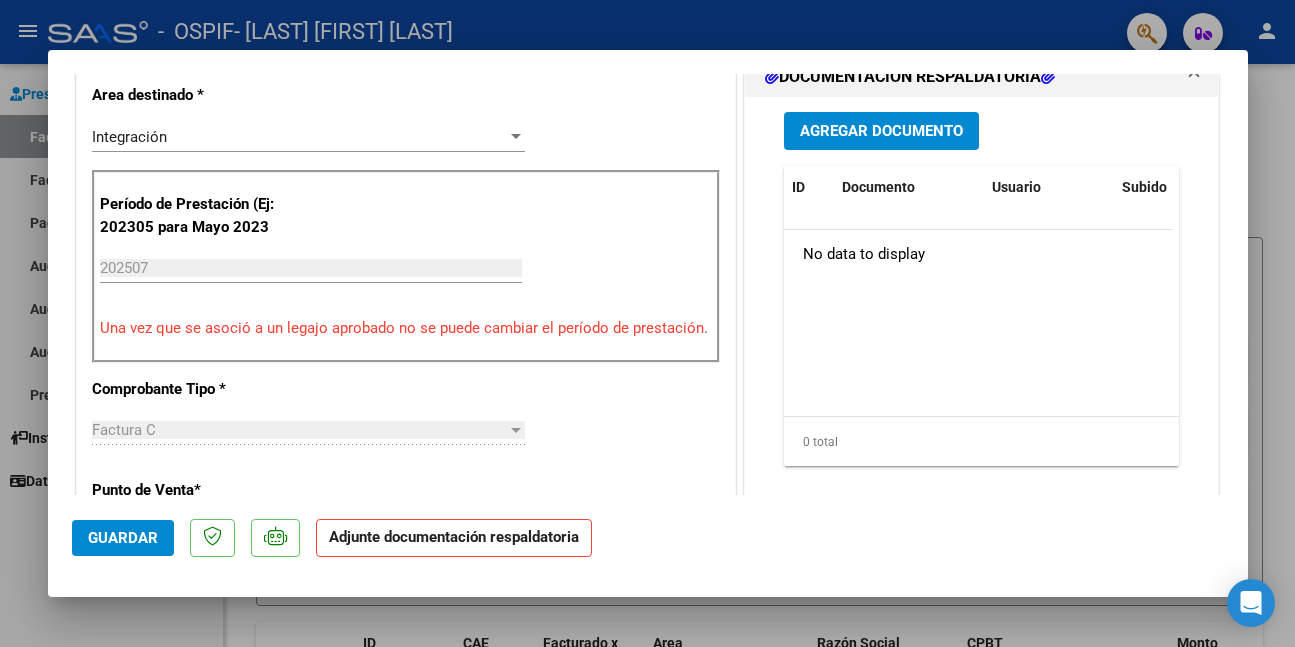 click on "Agregar Documento" at bounding box center [881, 132] 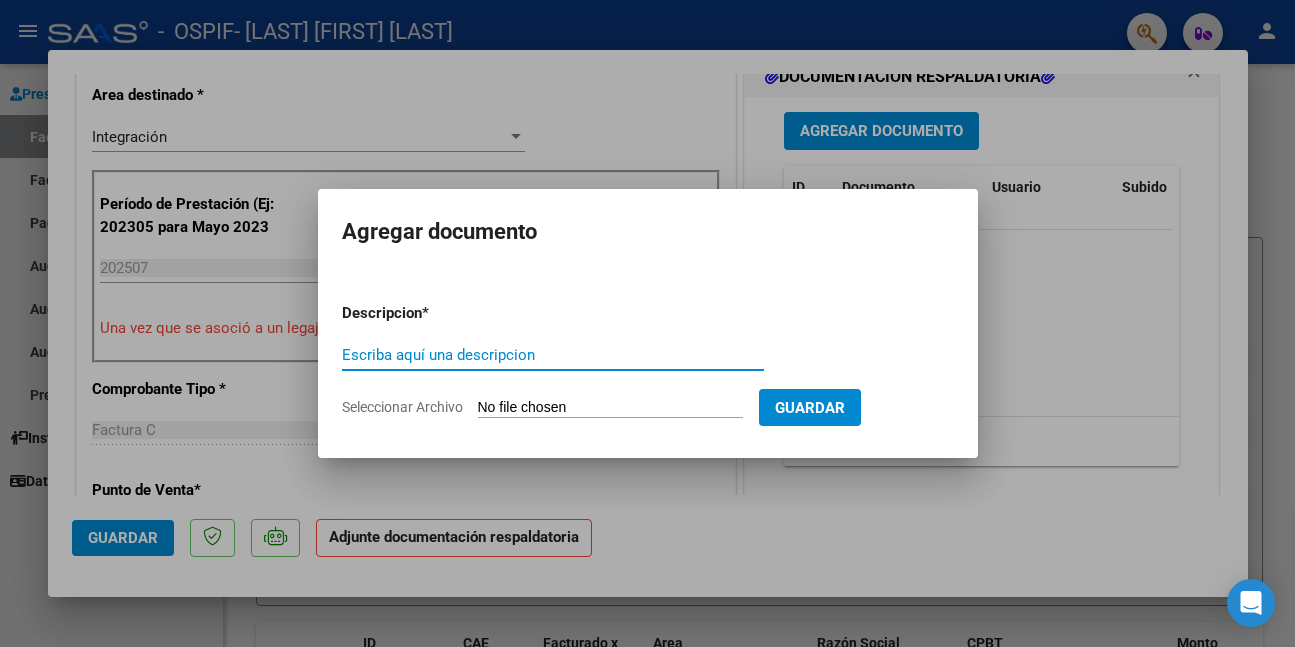 paste on "asistencia" 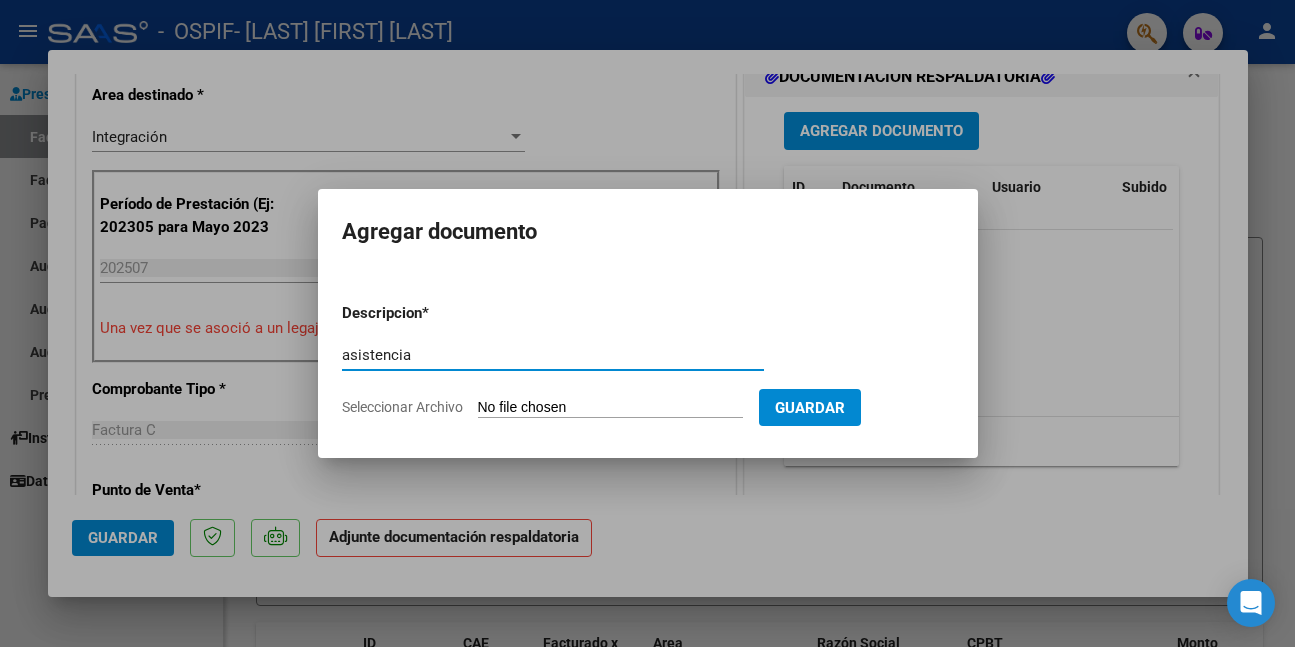 type on "asistencia" 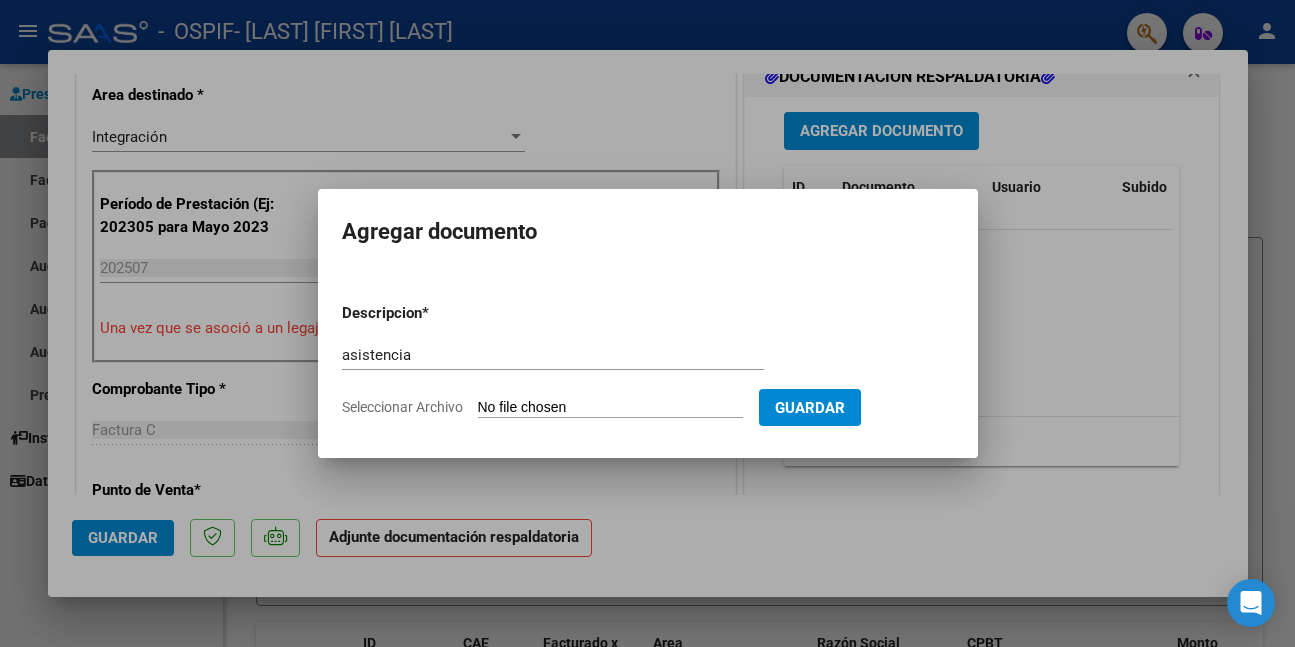 type on "C:\fakepath\WhatsApp Image 2025-08-07 at 11.16.59.jpeg" 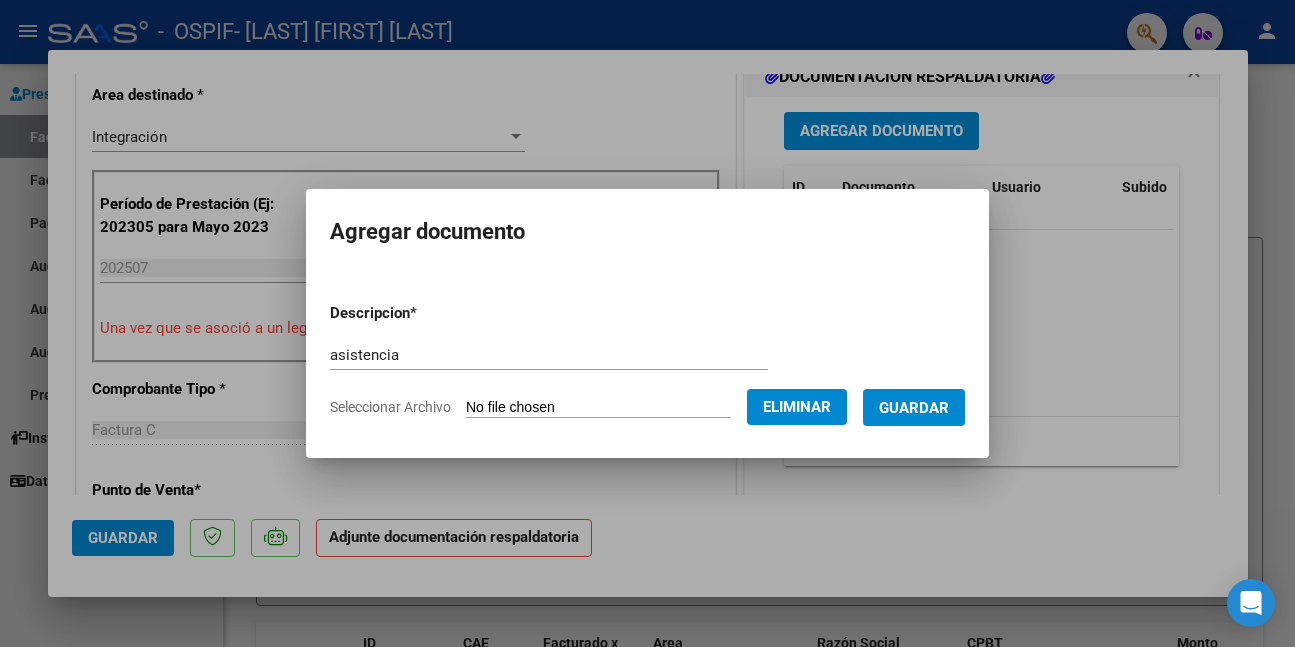 click on "Guardar" at bounding box center (914, 407) 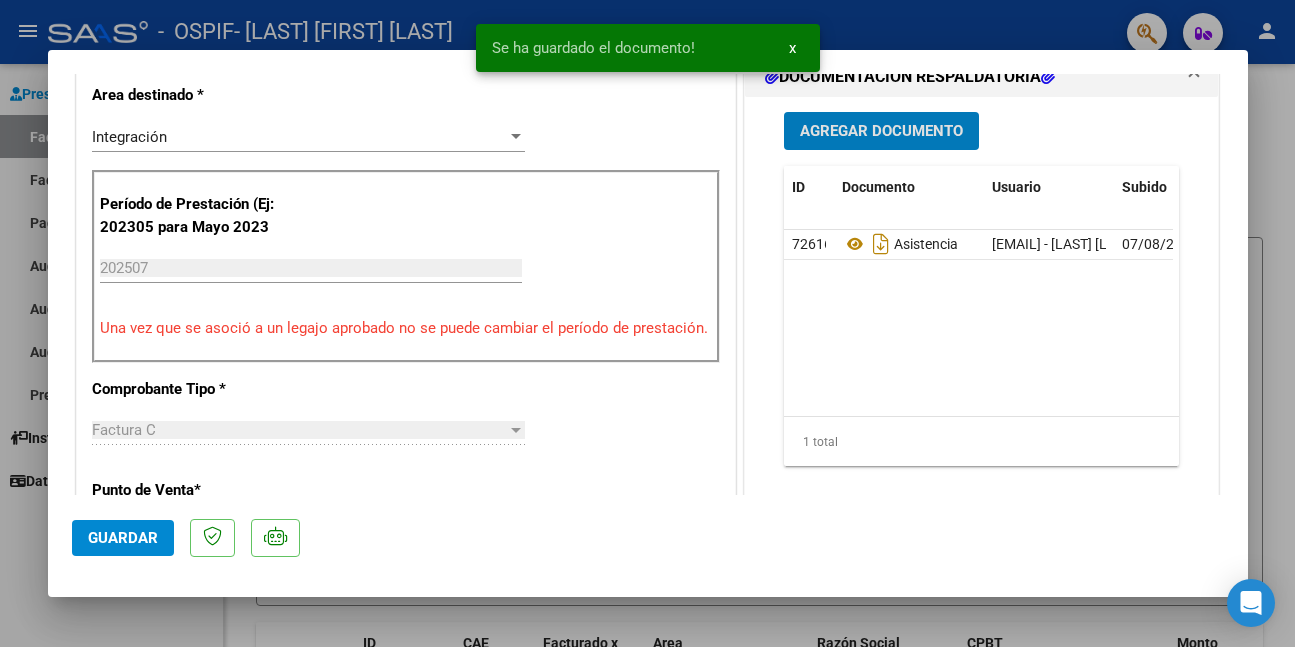 click on "Agregar Documento" at bounding box center (881, 132) 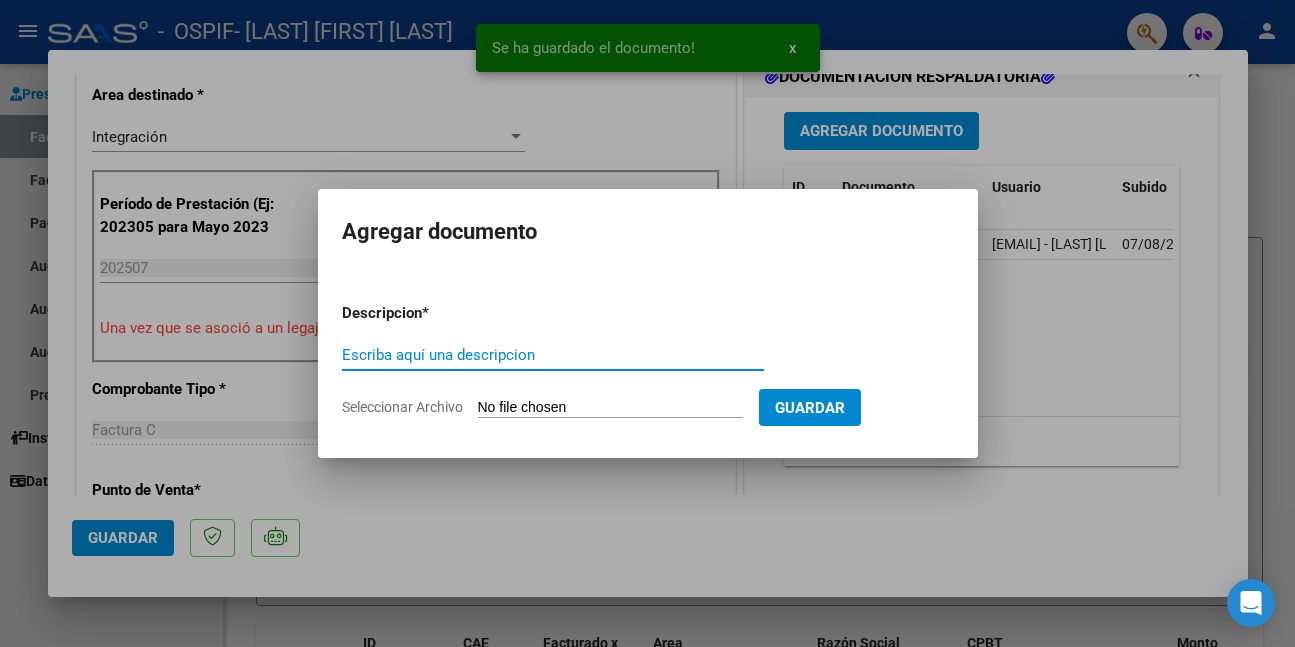 click on "Escriba aquí una descripcion" at bounding box center (553, 355) 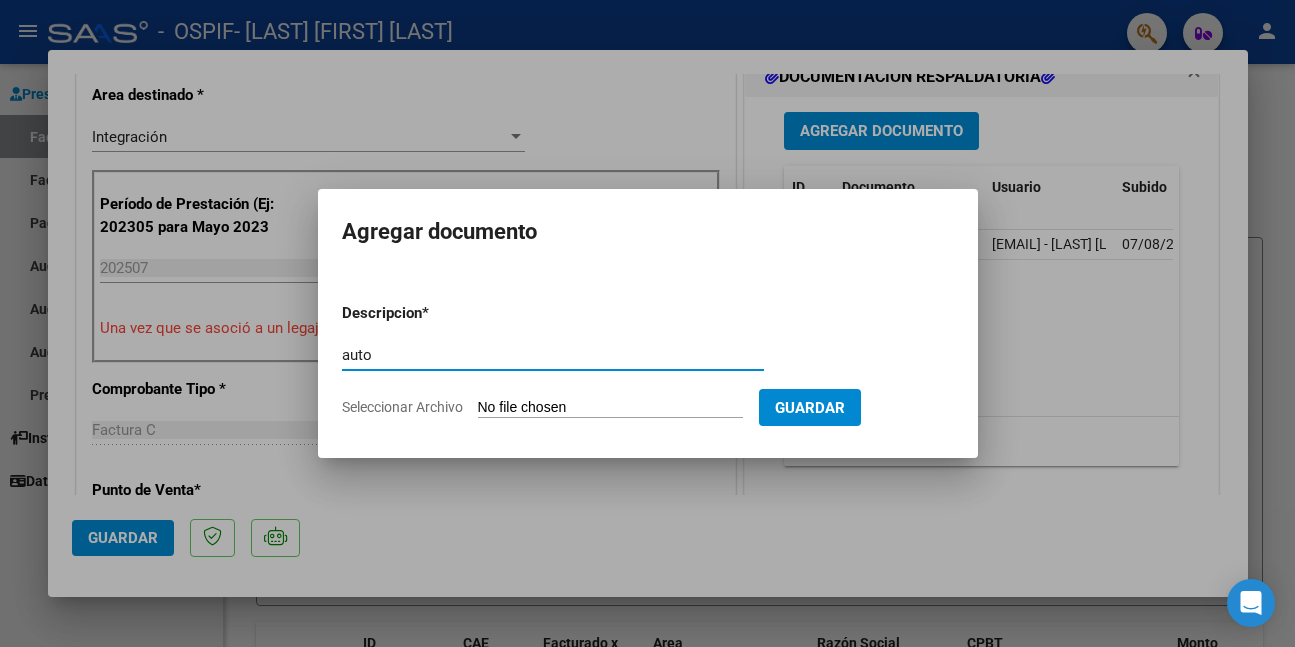 type on "auto" 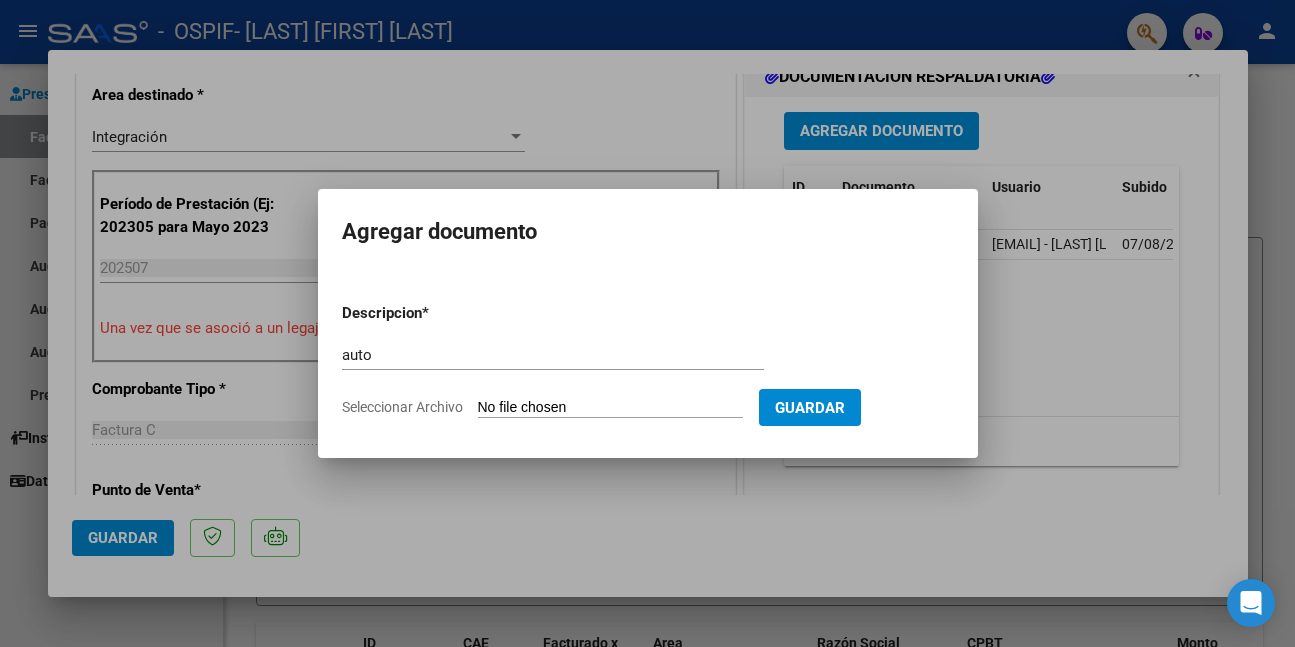 type on "C:\fakepath\MEDINA (1).png" 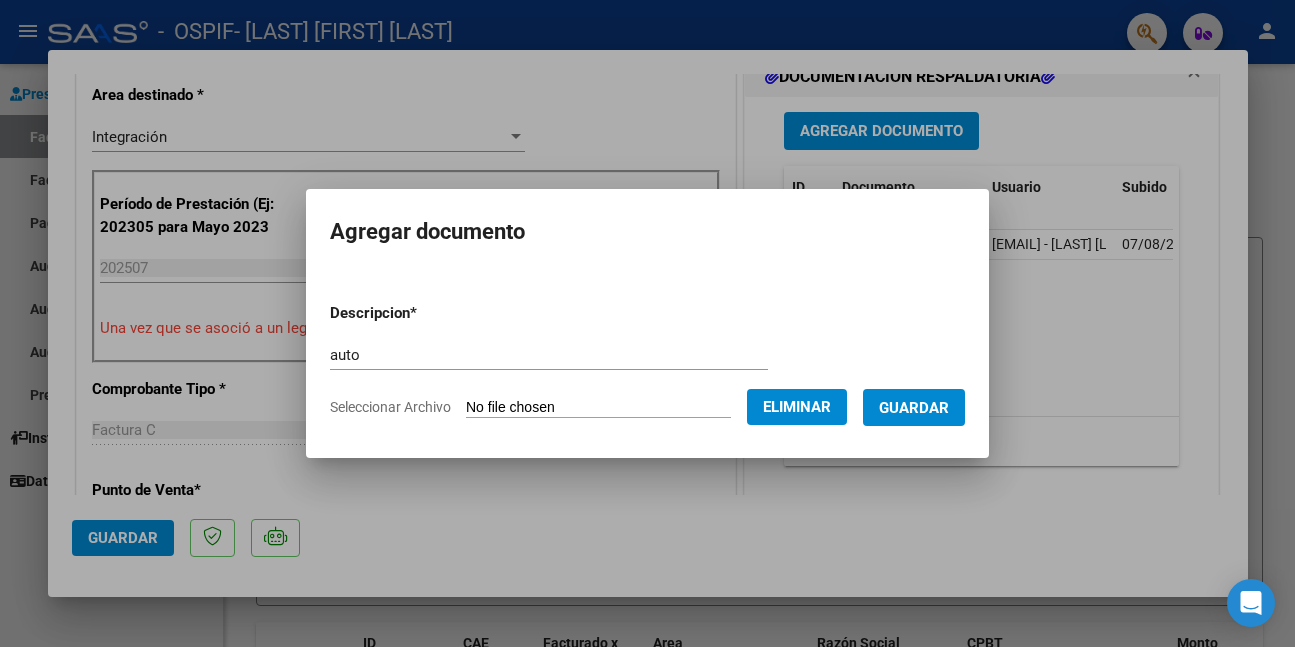 click on "Guardar" at bounding box center [914, 407] 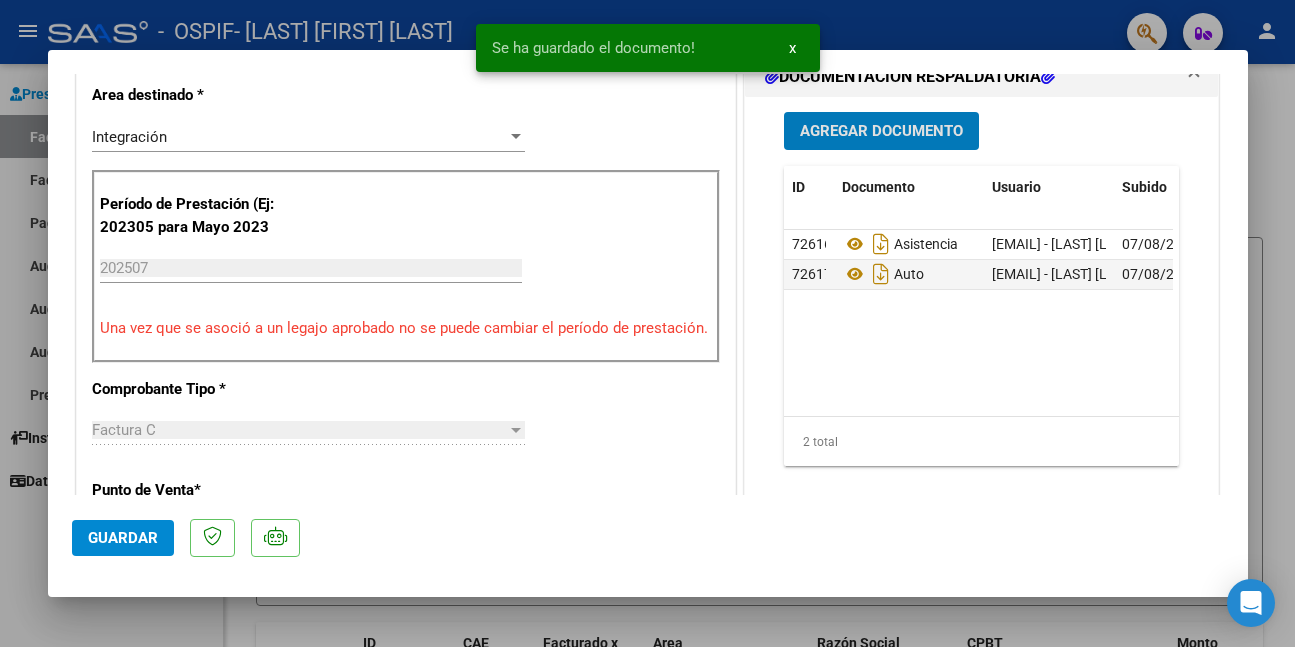click on "Guardar" 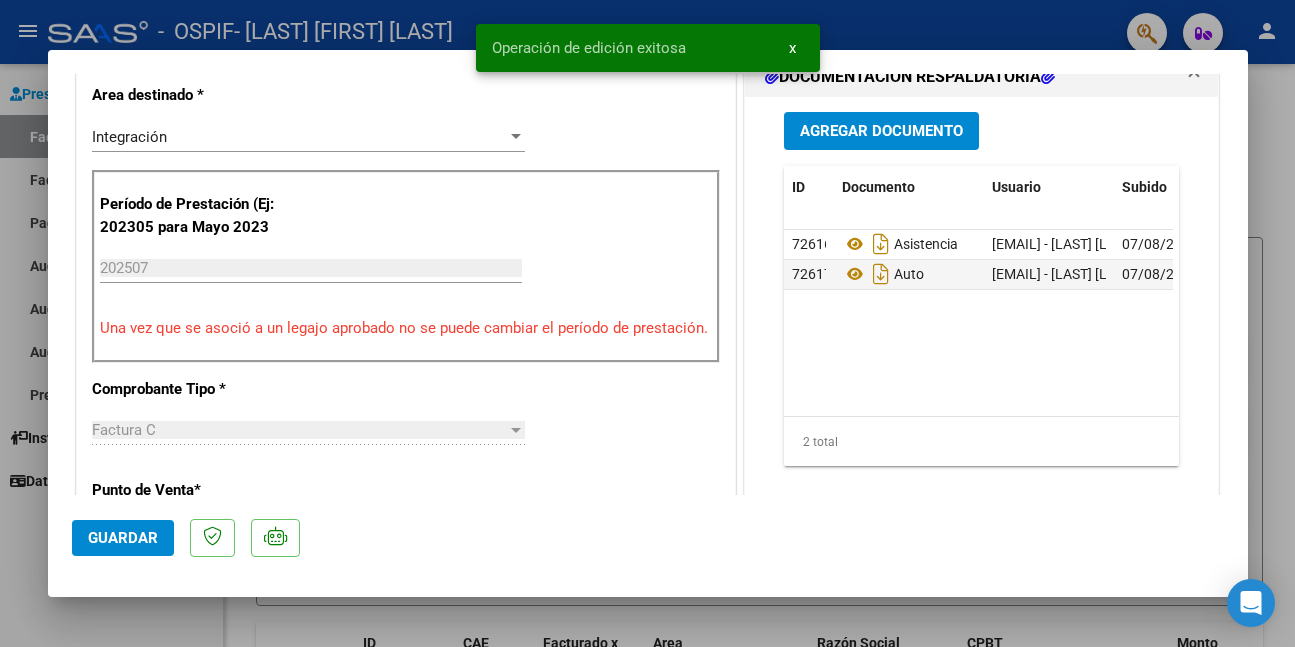 click at bounding box center [647, 323] 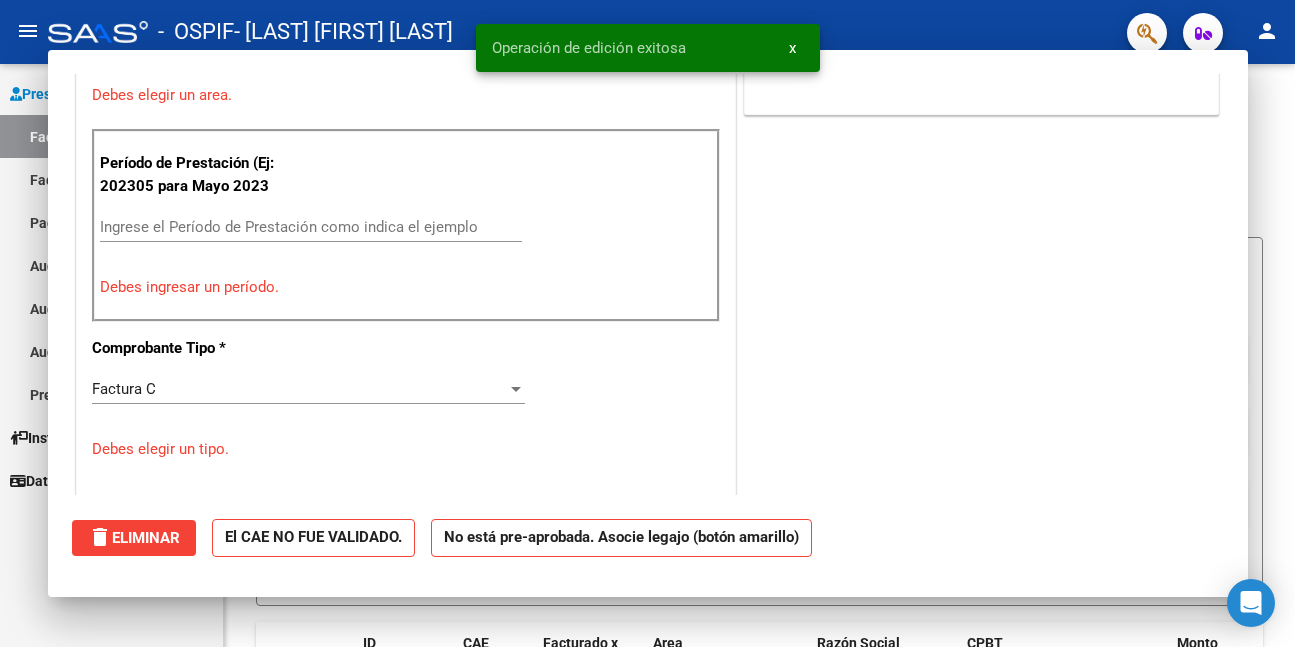scroll, scrollTop: 0, scrollLeft: 0, axis: both 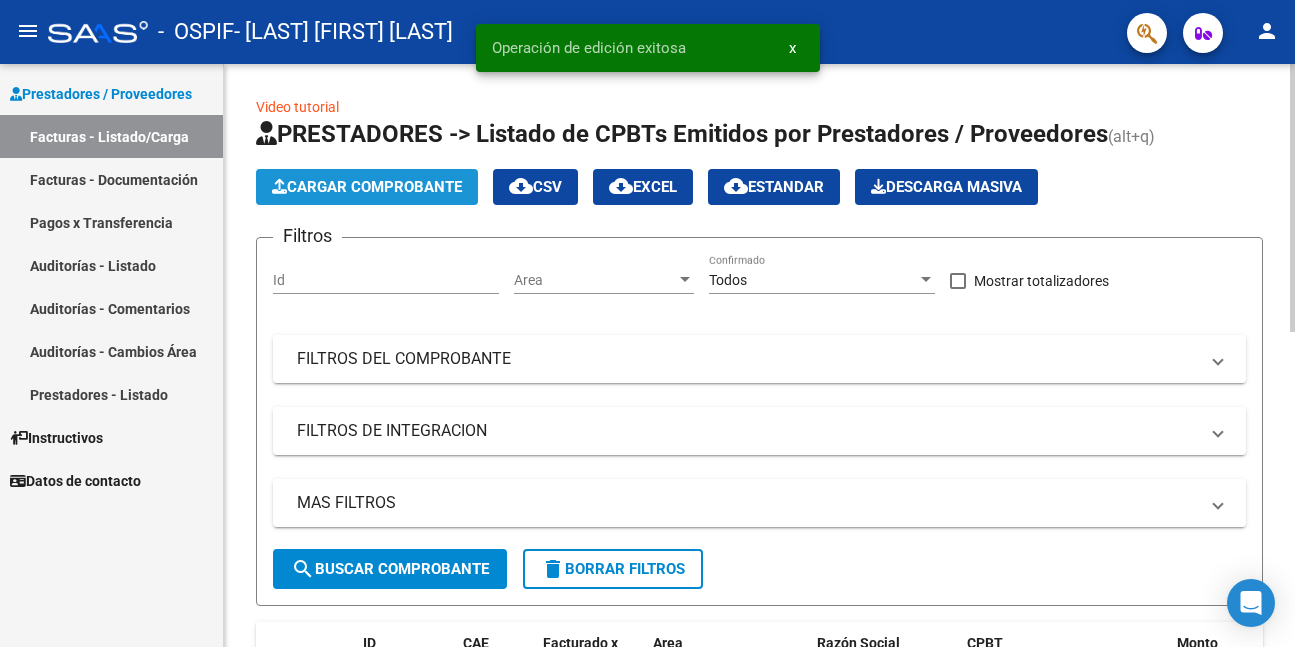 click on "Cargar Comprobante" 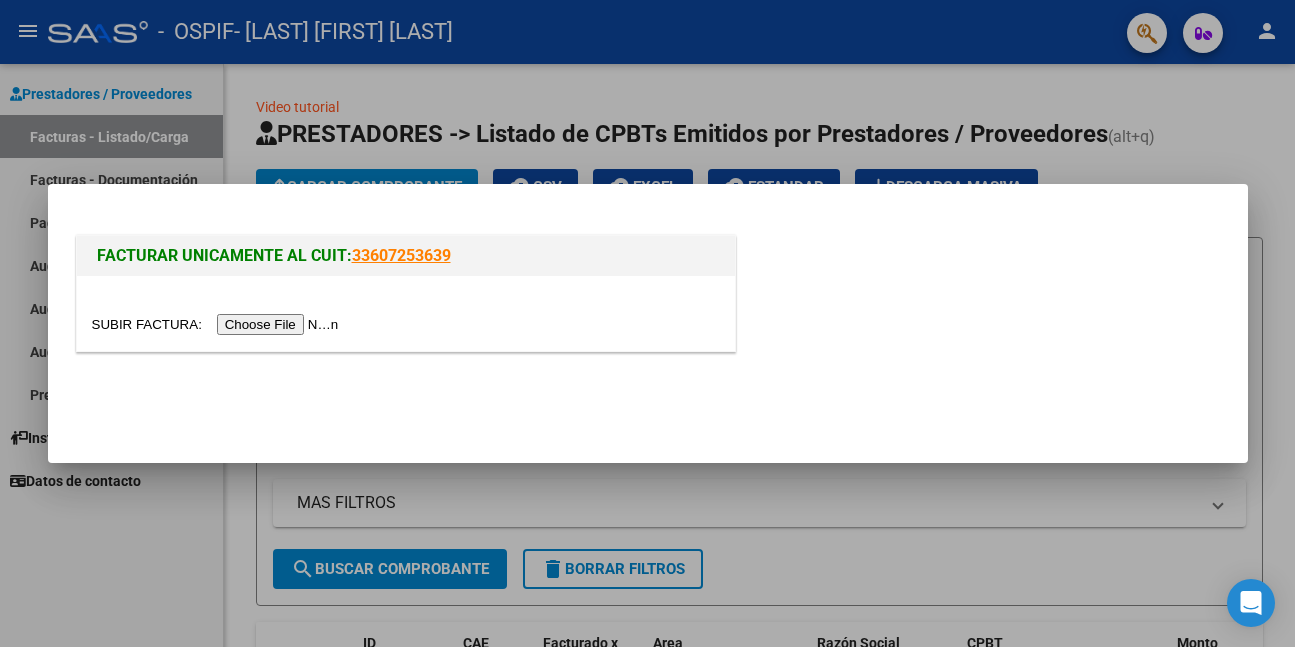 click at bounding box center (218, 324) 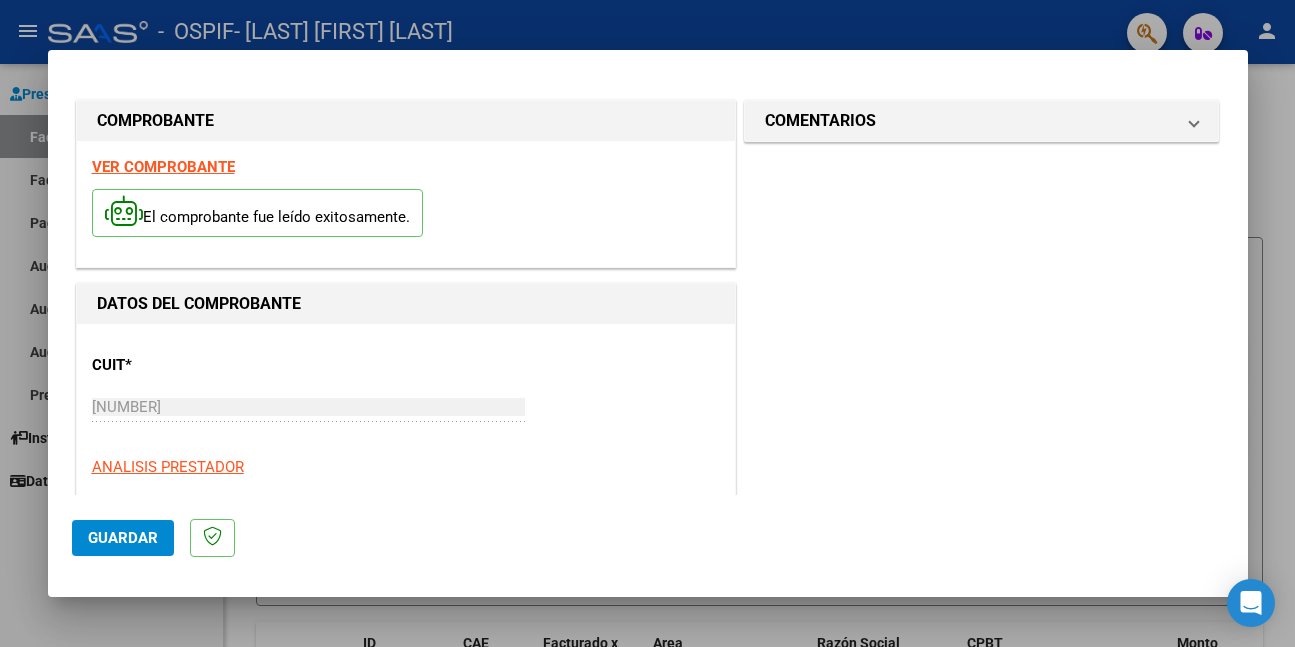 scroll, scrollTop: 400, scrollLeft: 0, axis: vertical 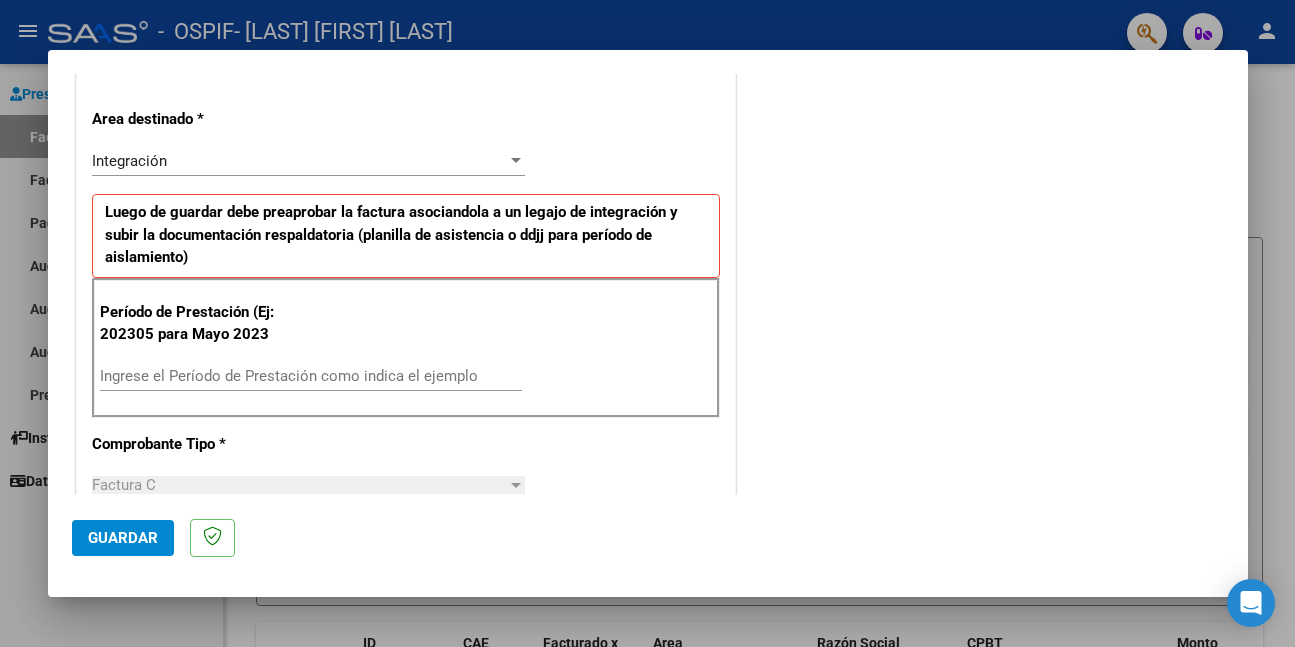 click on "Ingrese el Período de Prestación como indica el ejemplo" at bounding box center (311, 376) 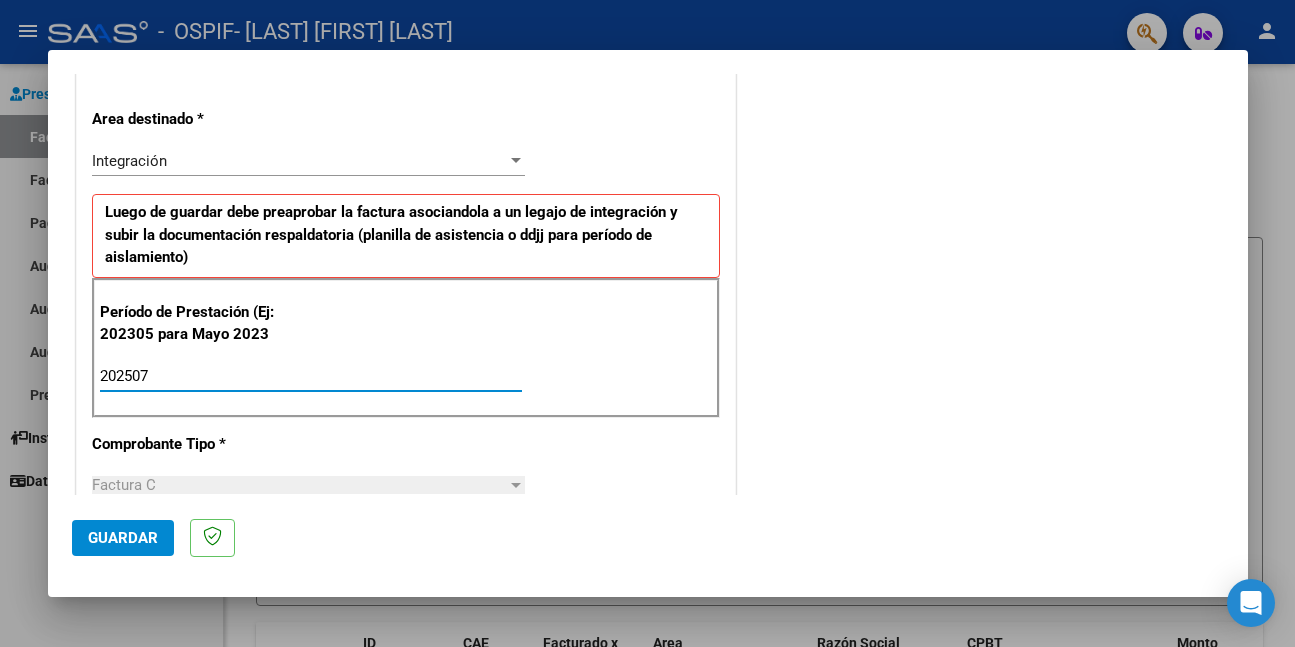 type on "202507" 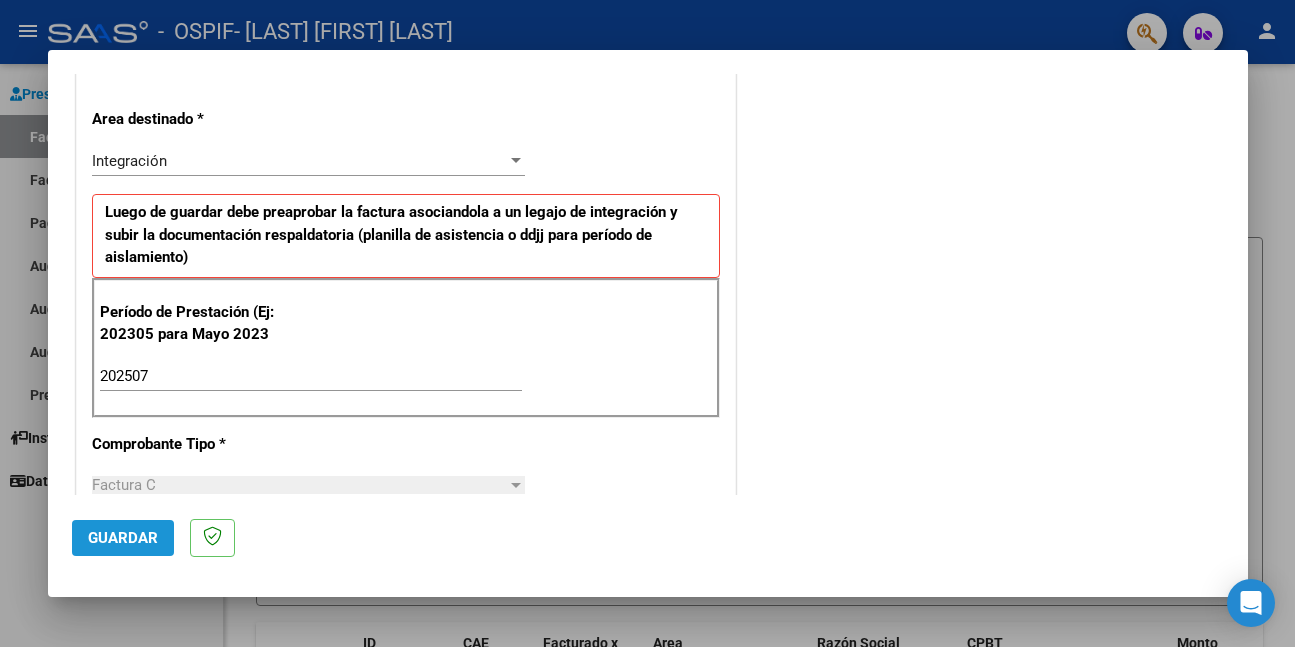 click on "Guardar" 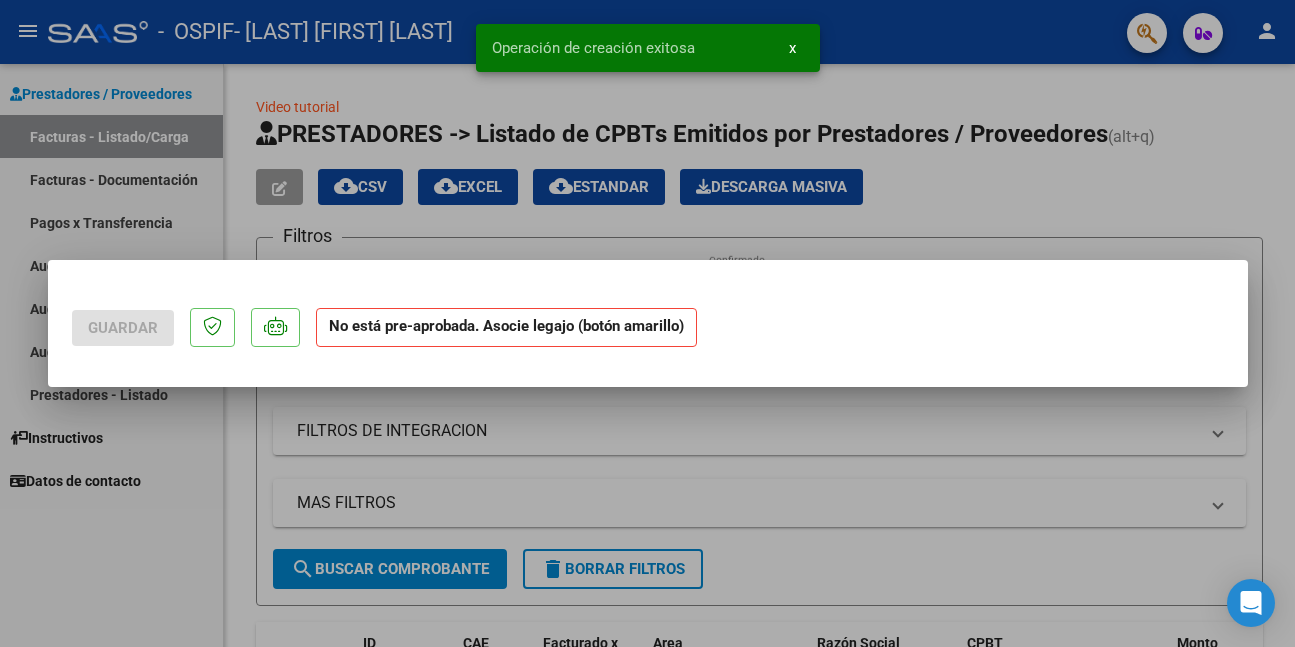 scroll, scrollTop: 0, scrollLeft: 0, axis: both 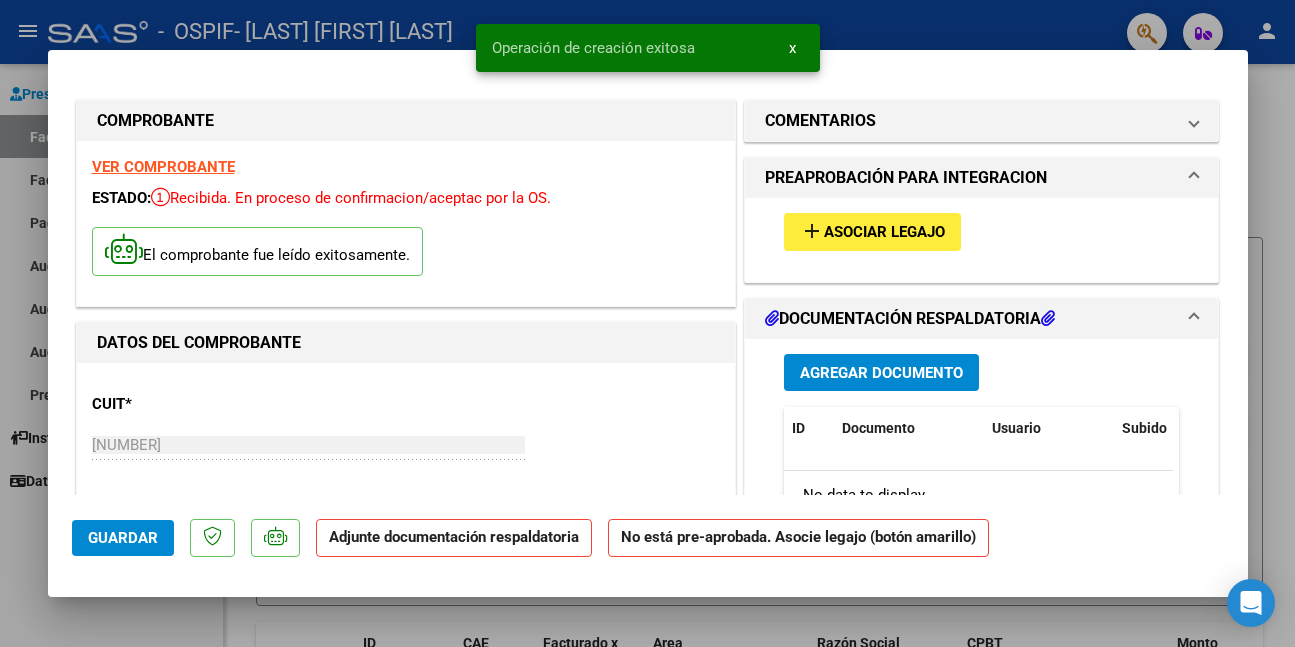 click on "Asociar Legajo" at bounding box center [884, 233] 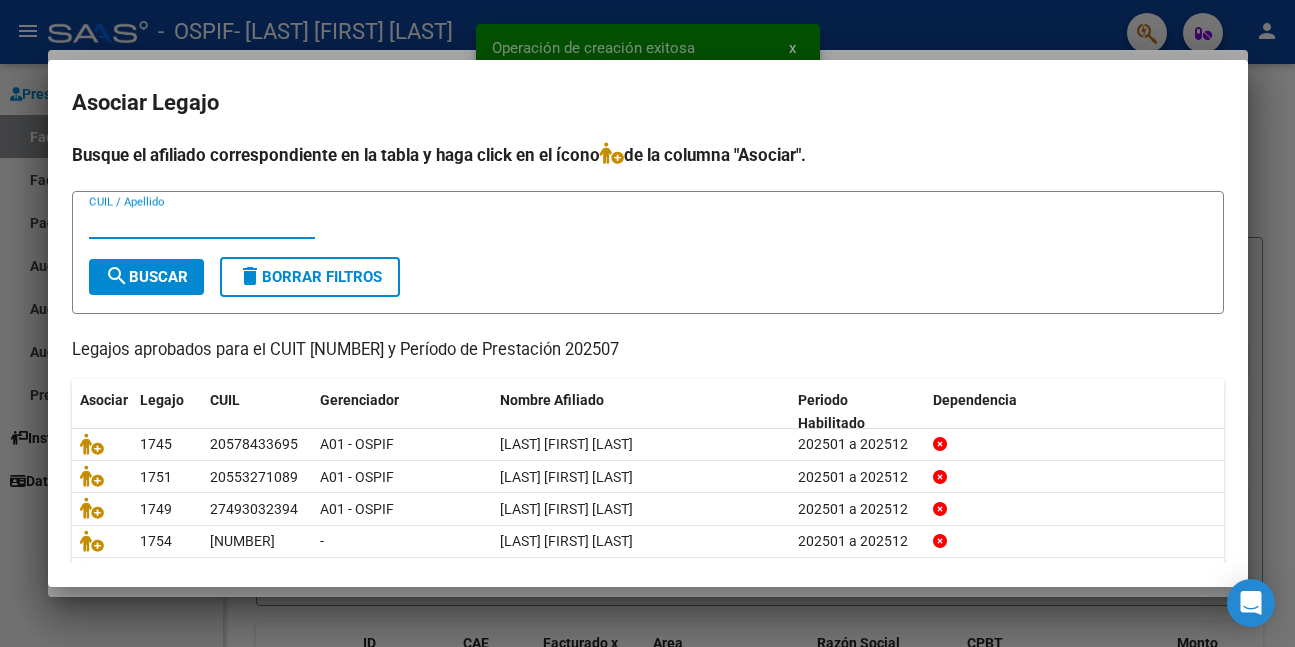 click on "CUIL / Apellido" at bounding box center (202, 223) 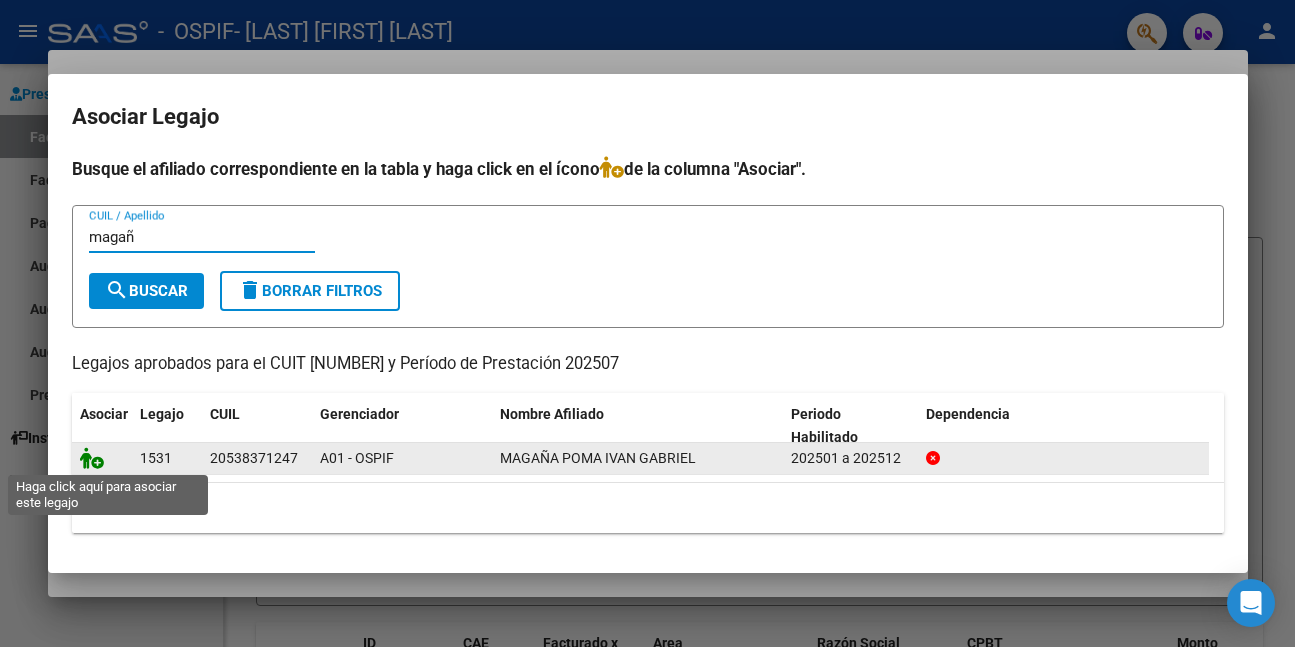 type on "magañ" 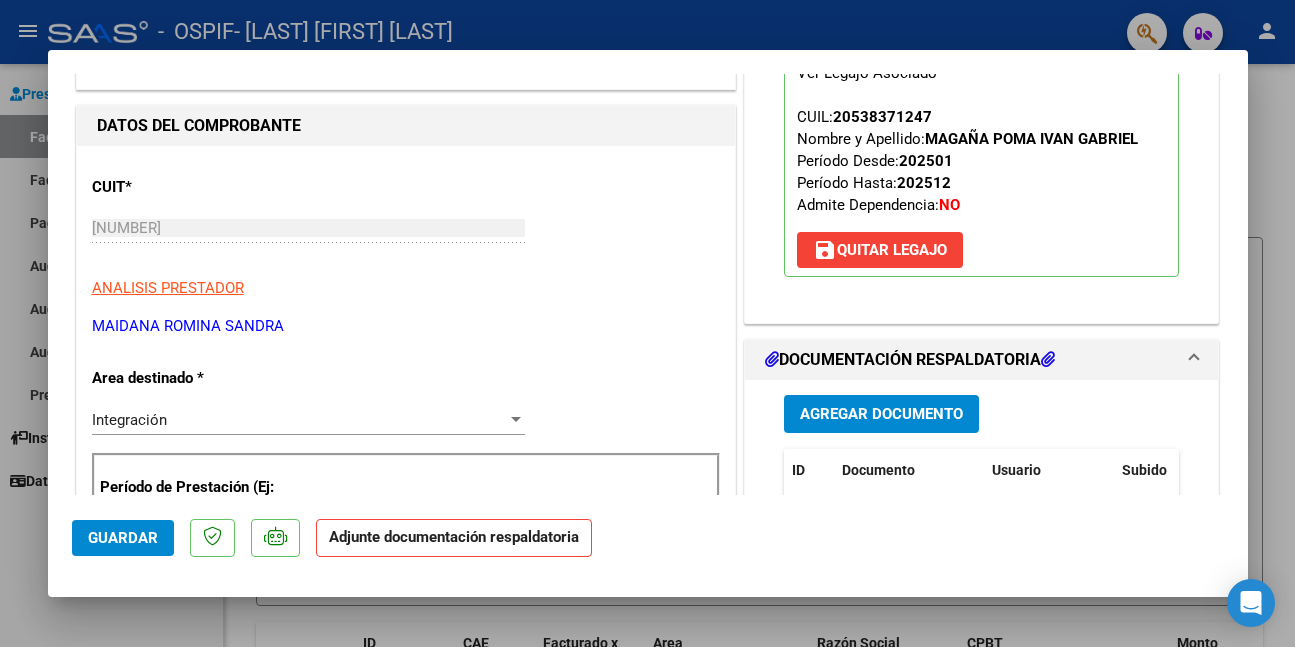 scroll, scrollTop: 400, scrollLeft: 0, axis: vertical 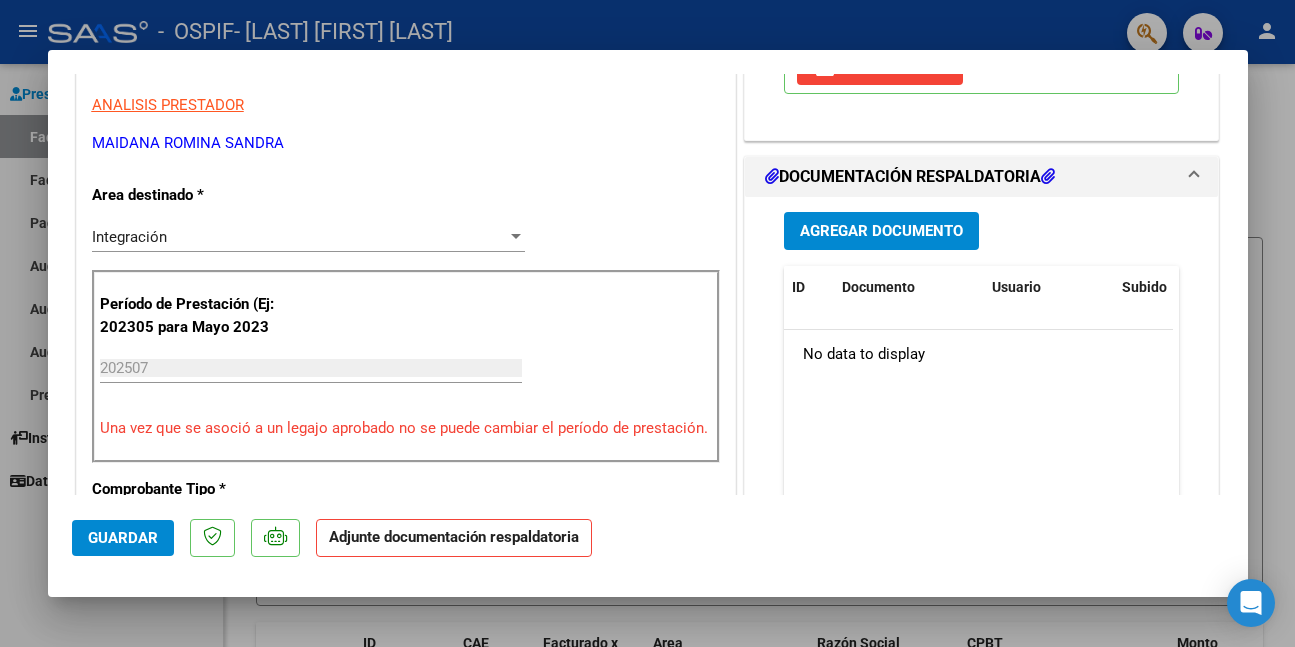 click on "Agregar Documento" at bounding box center [881, 232] 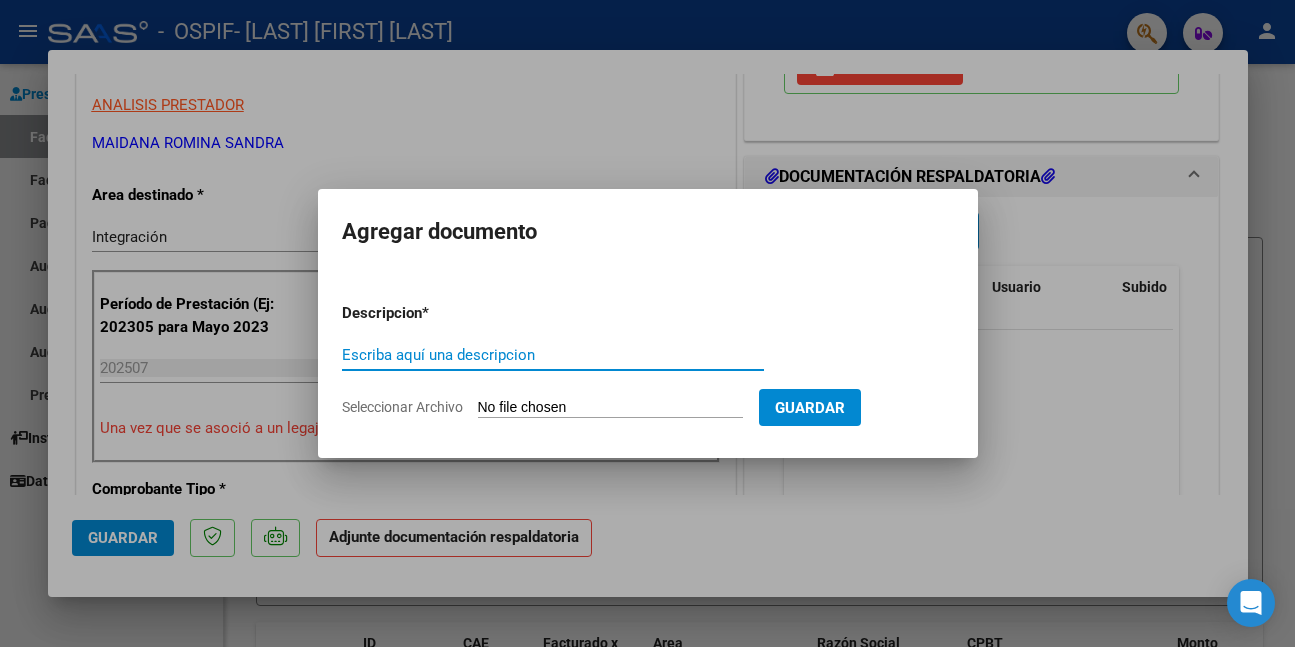 paste on "asistencia" 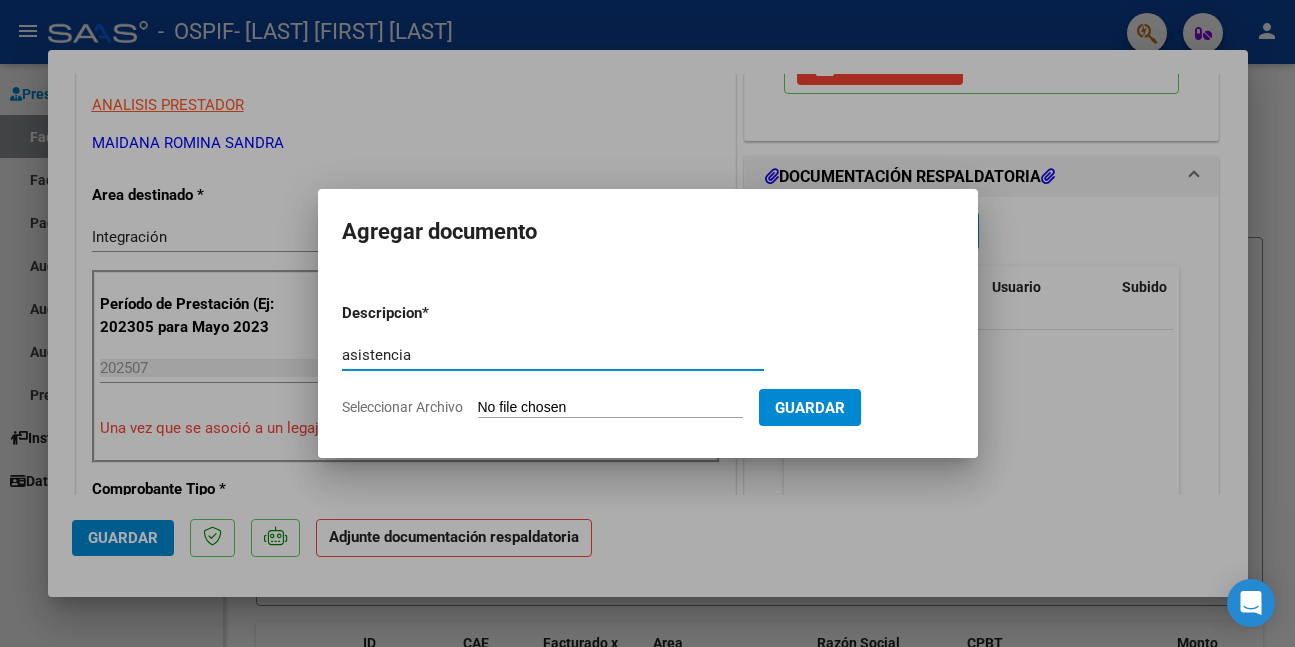 type on "asistencia" 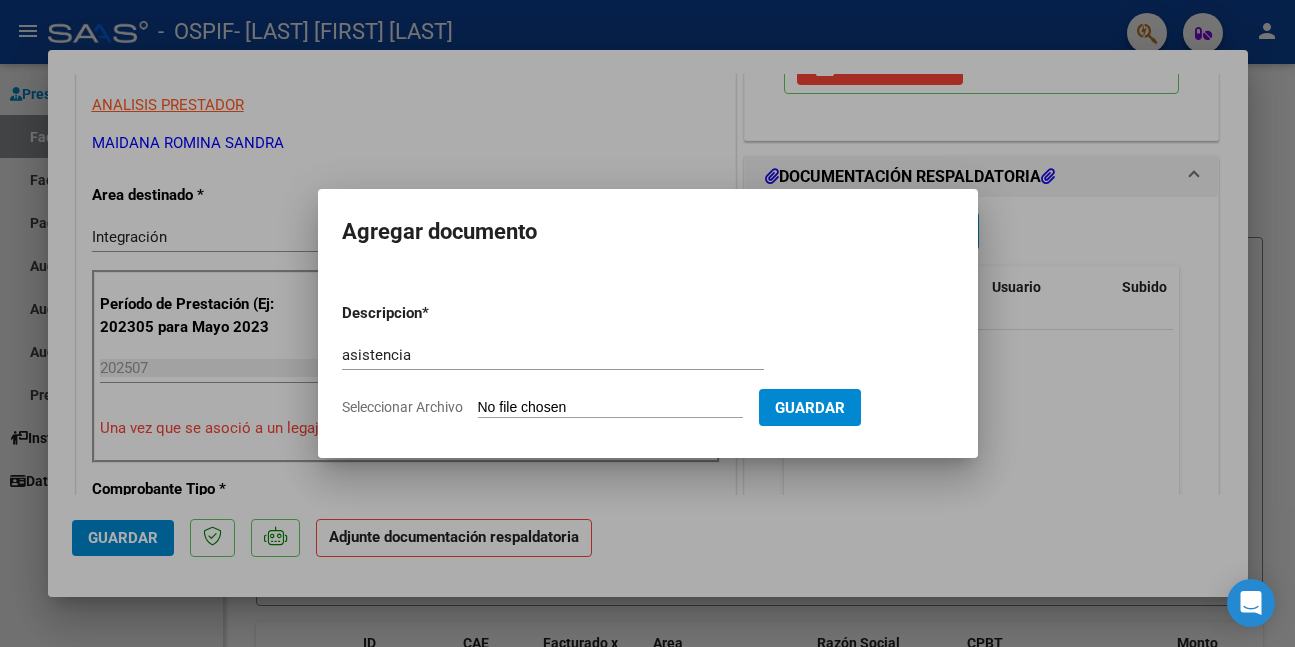 type on "C:\fakepath\[TEXT] [DATE] at [TIME].jpeg" 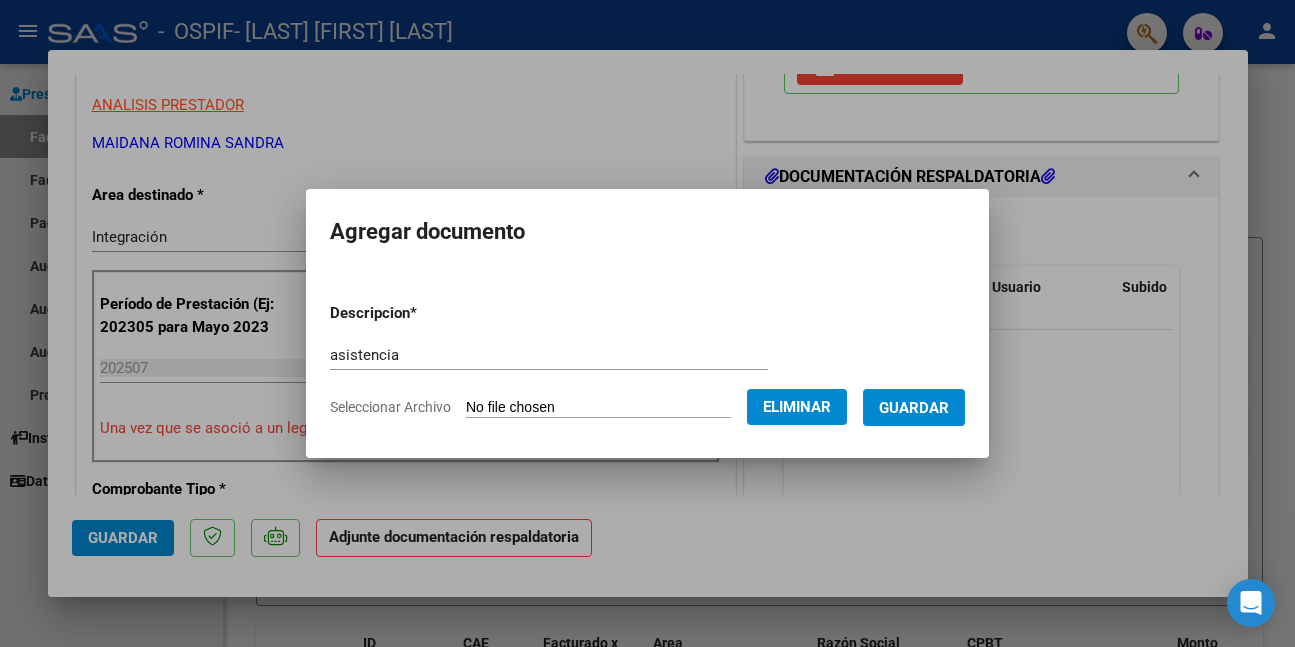click on "Guardar" at bounding box center [914, 407] 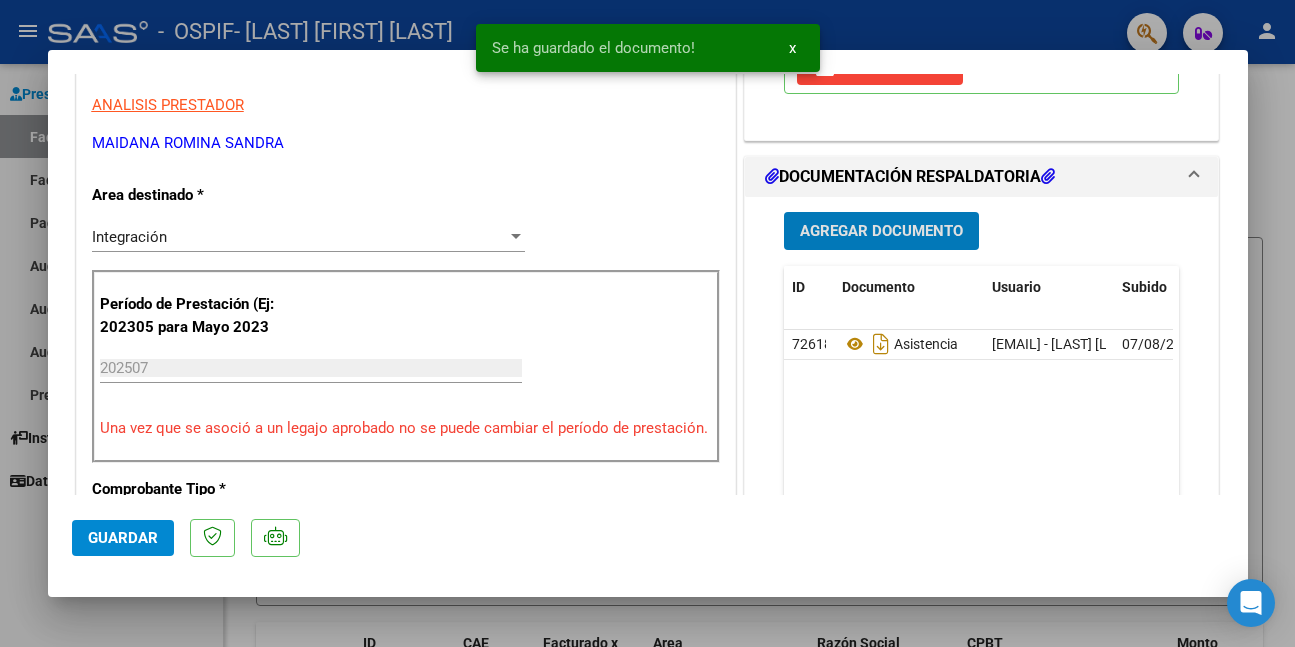 click on "Agregar Documento" at bounding box center (881, 232) 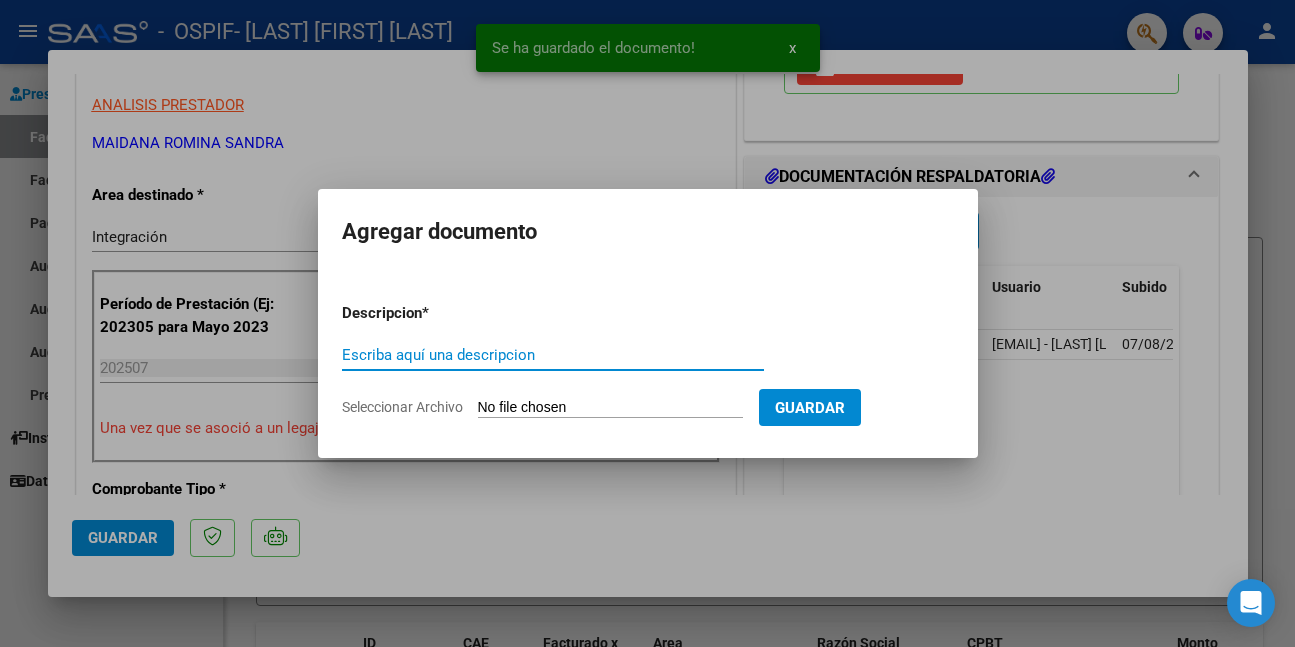click on "Escriba aquí una descripcion" at bounding box center (553, 355) 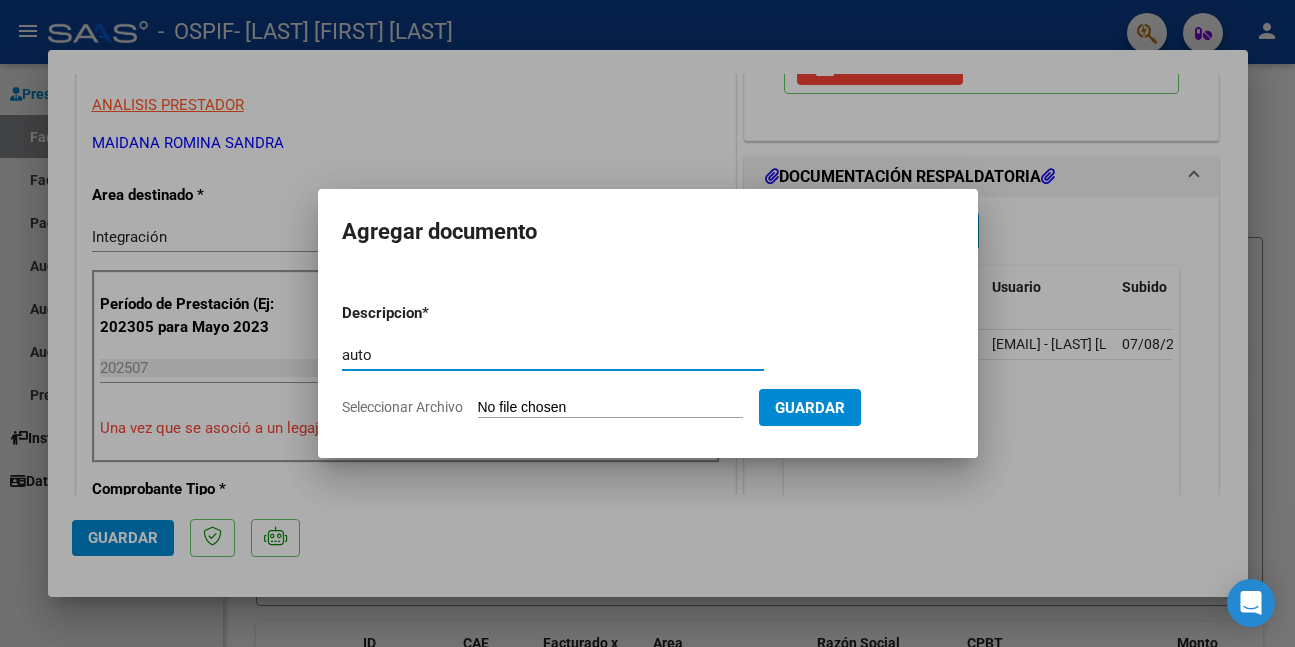 type on "auto" 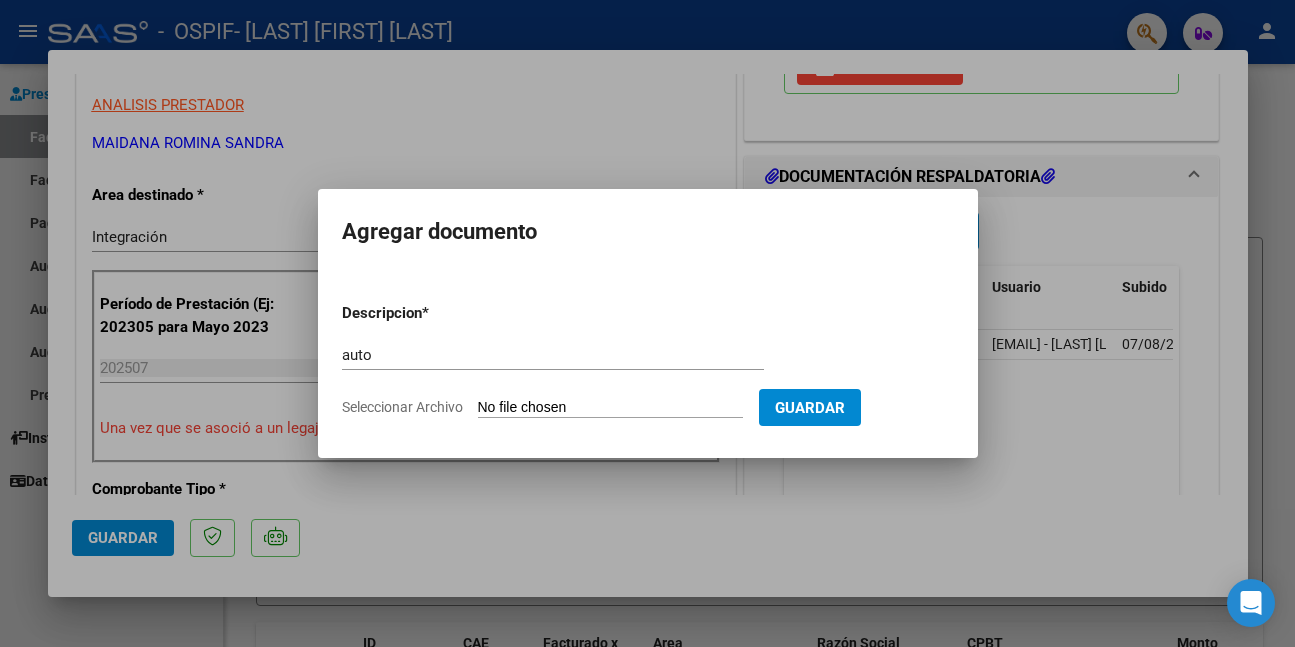 type on "C:\fakepath\MAGAÑA (1).png" 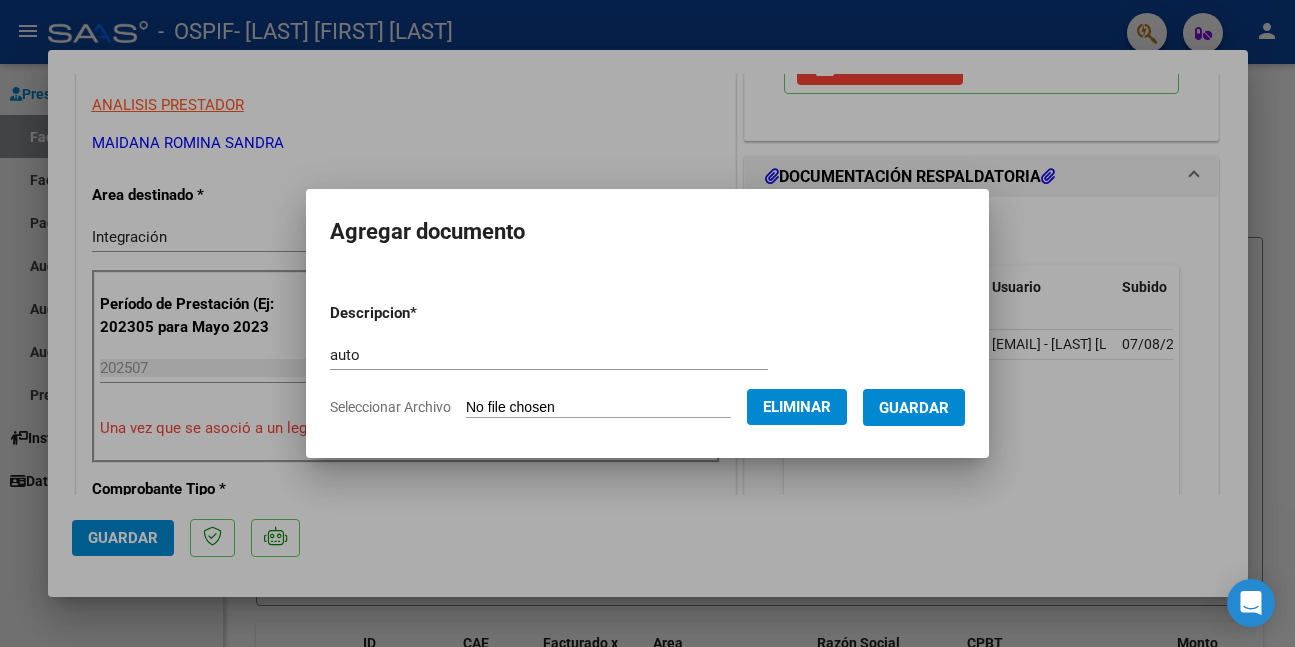 click on "Guardar" at bounding box center (914, 407) 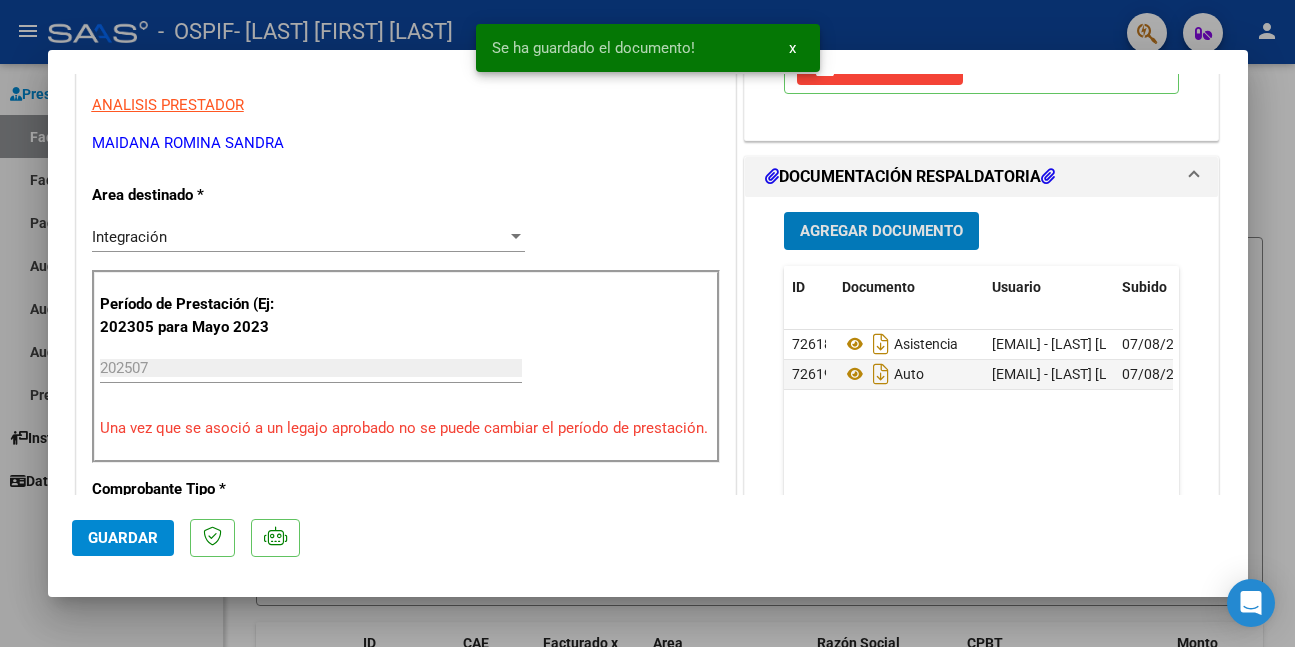 click on "Guardar" 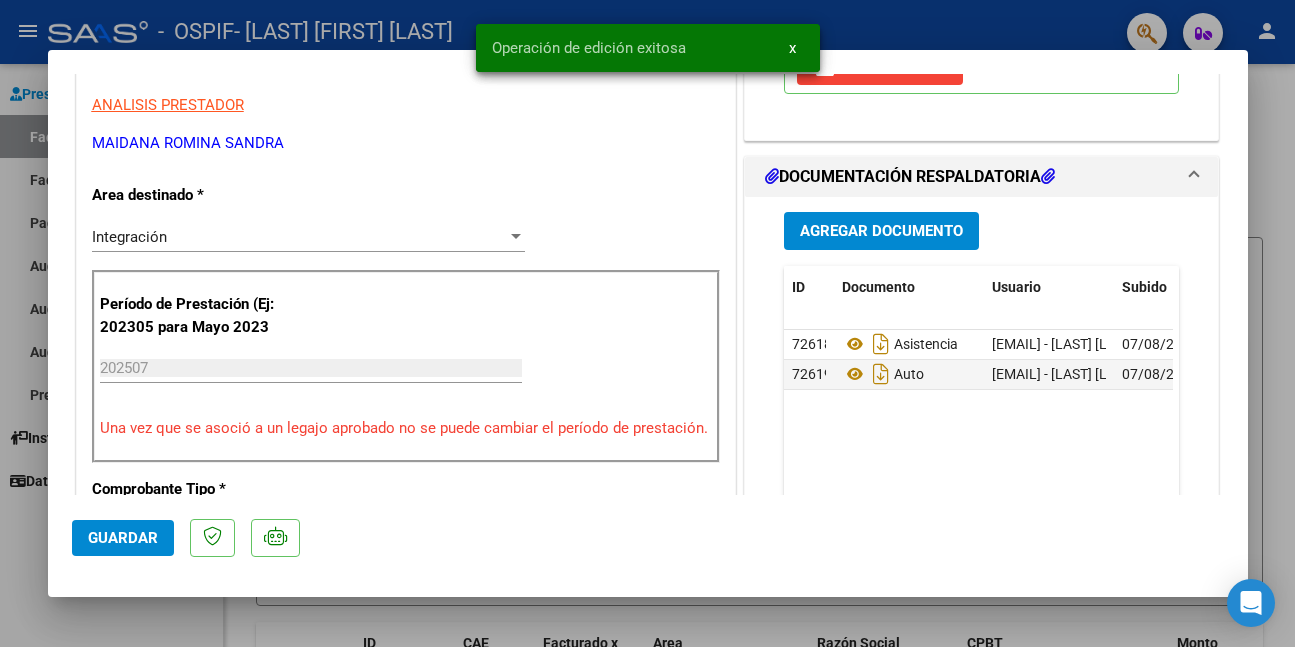 click at bounding box center (647, 323) 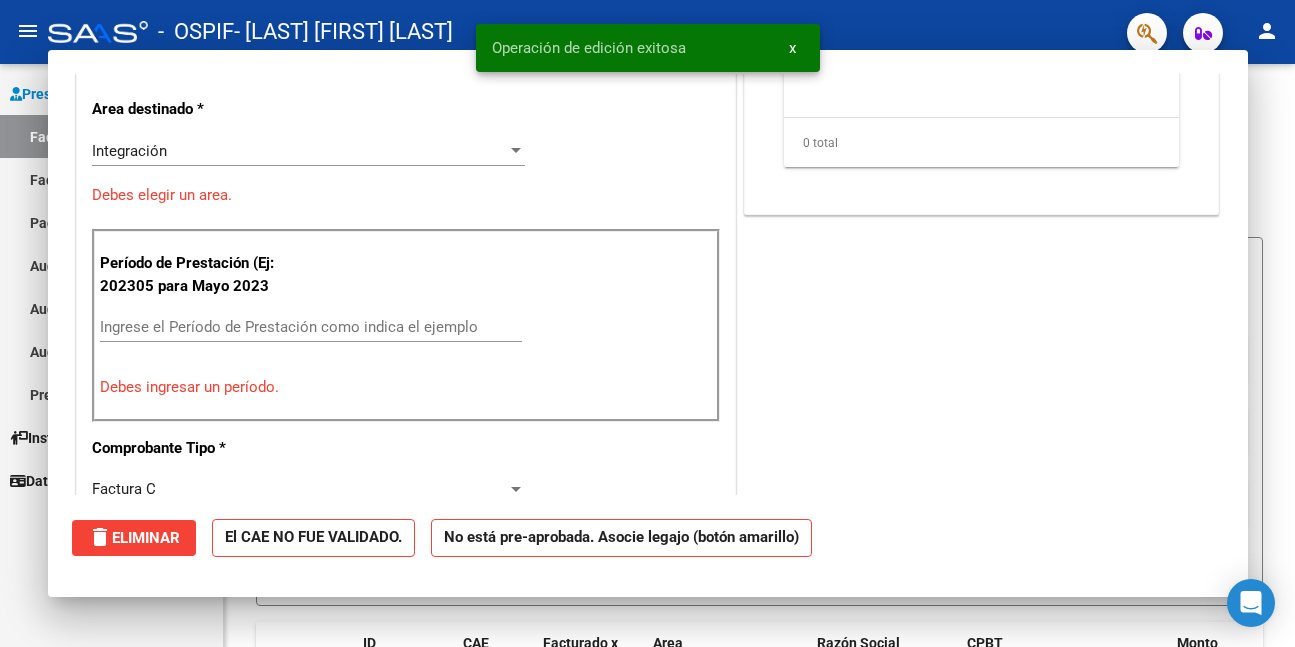 scroll, scrollTop: 0, scrollLeft: 0, axis: both 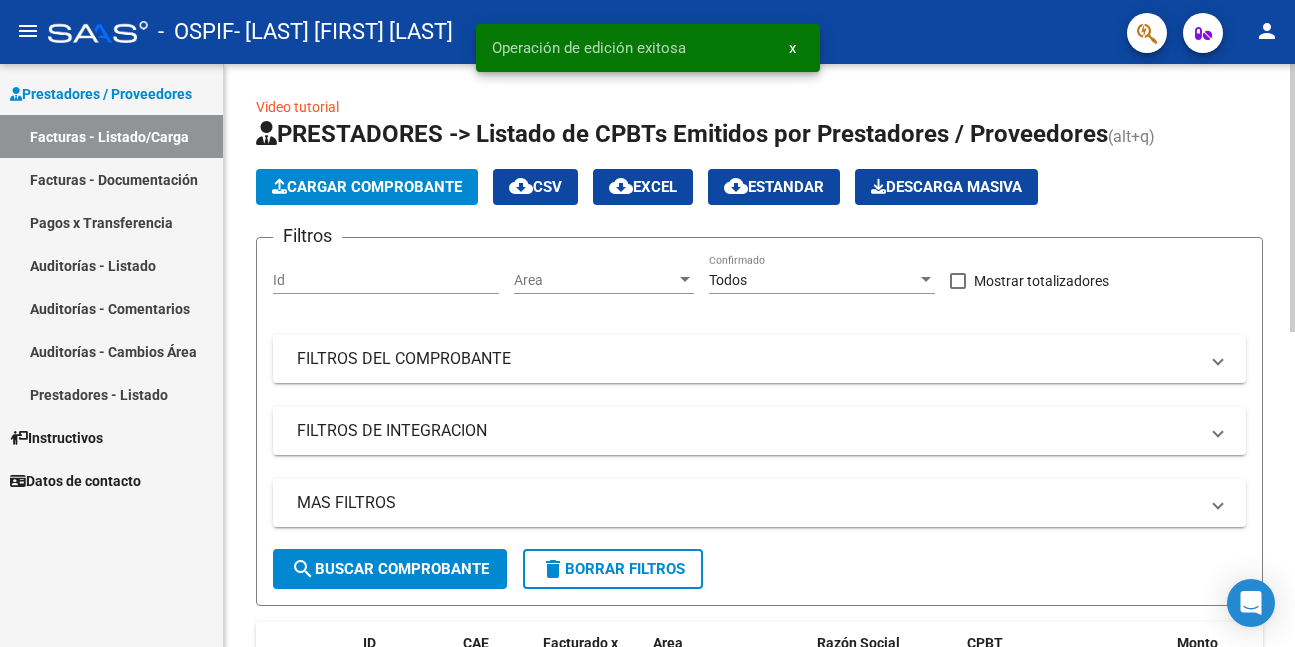 click on "Cargar Comprobante" 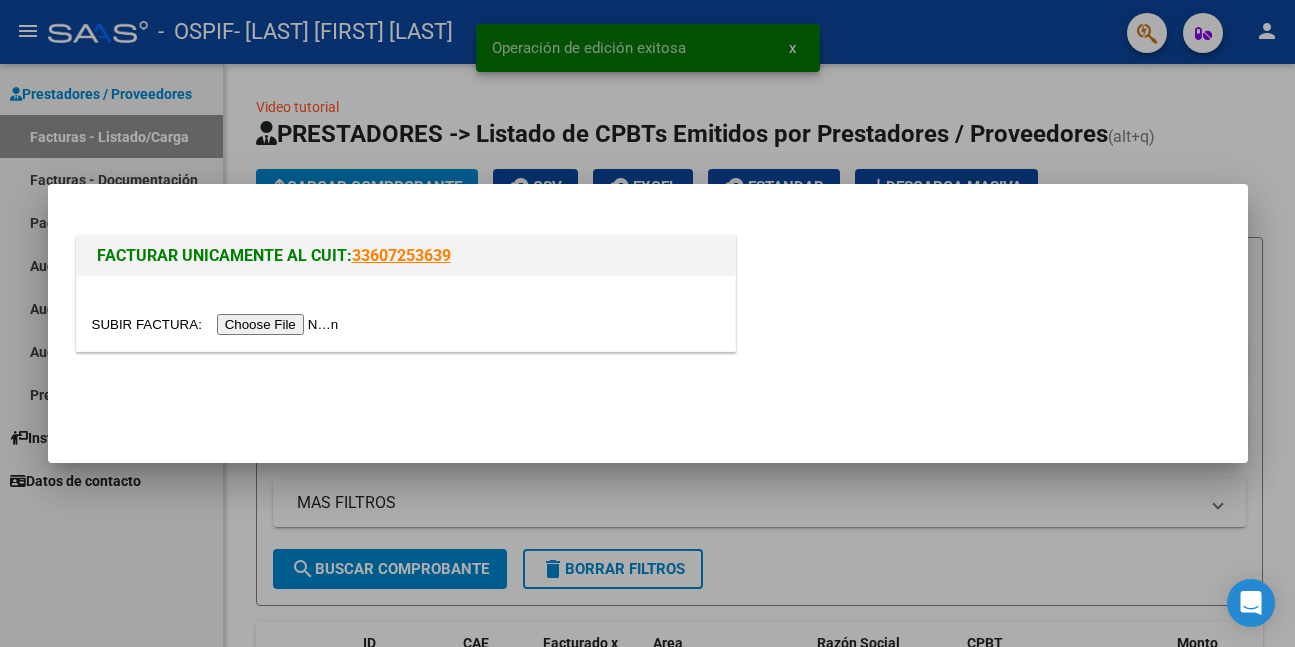 click at bounding box center [218, 324] 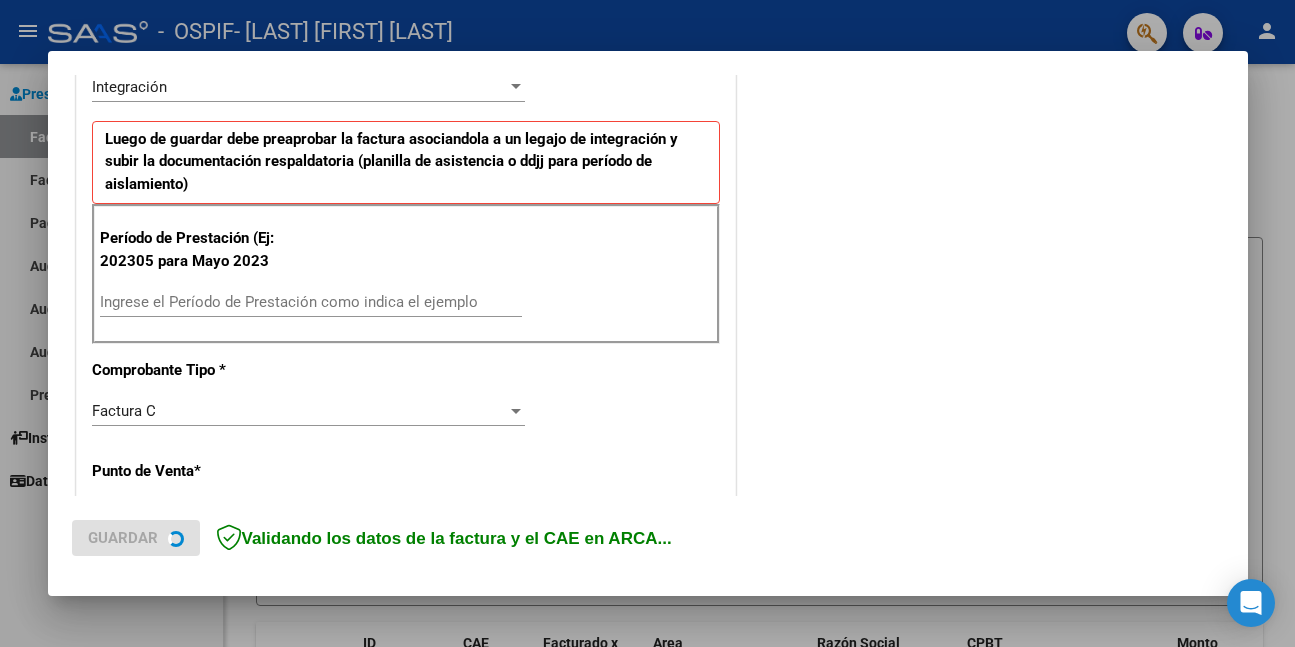 scroll, scrollTop: 500, scrollLeft: 0, axis: vertical 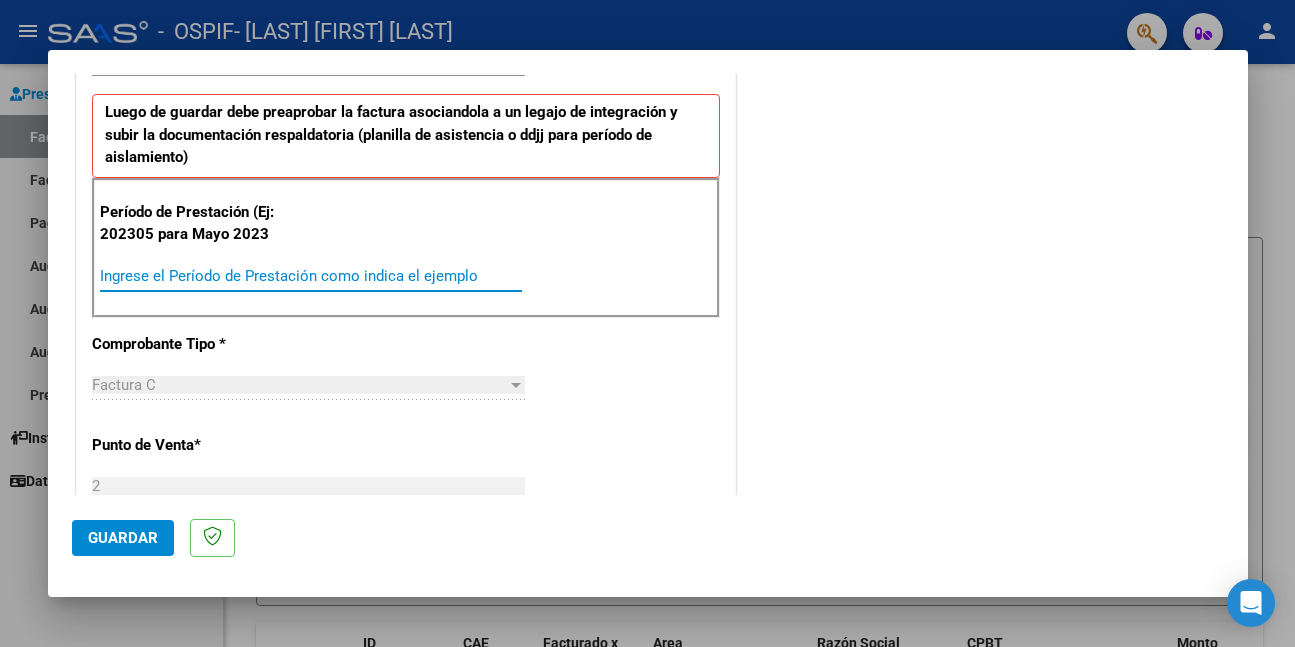 click on "Ingrese el Período de Prestación como indica el ejemplo" at bounding box center (311, 276) 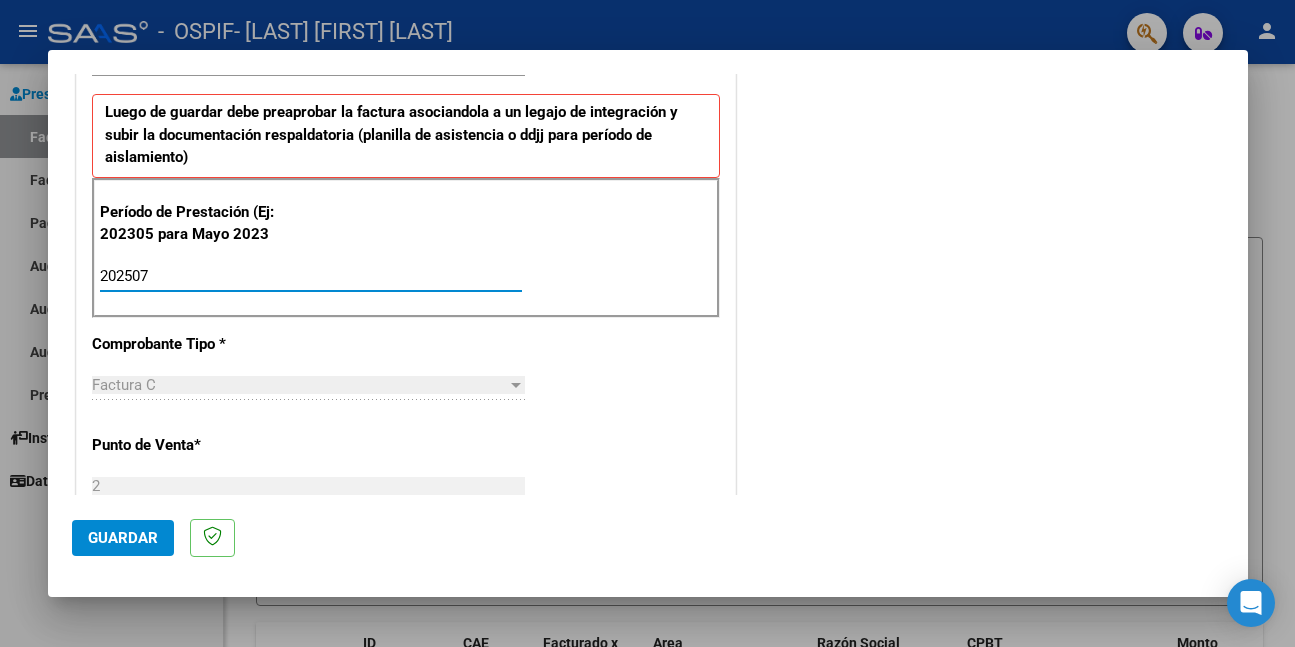 type on "202507" 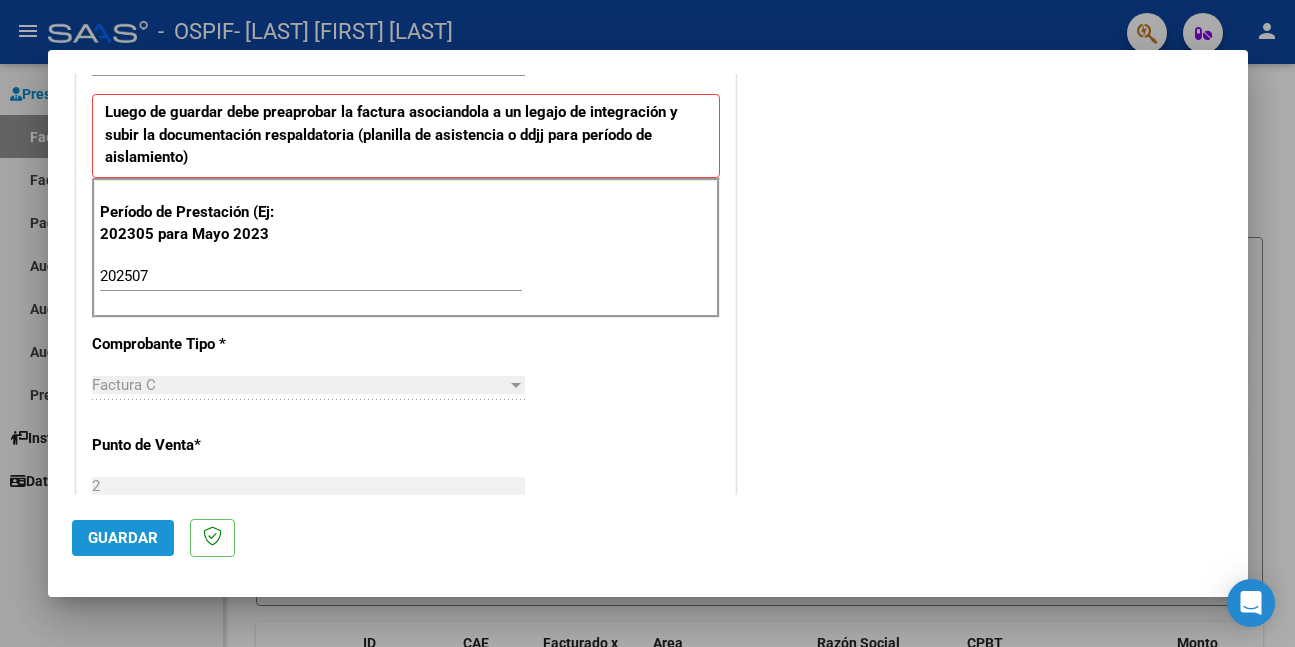 click on "Guardar" 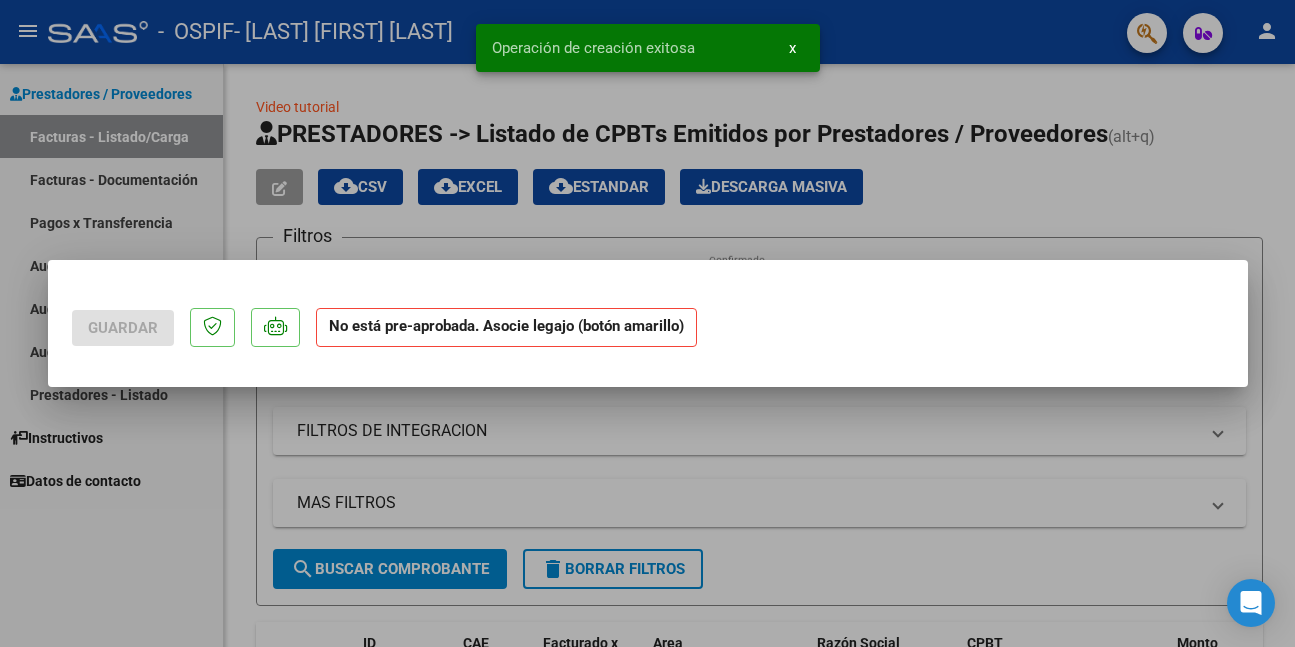 scroll, scrollTop: 0, scrollLeft: 0, axis: both 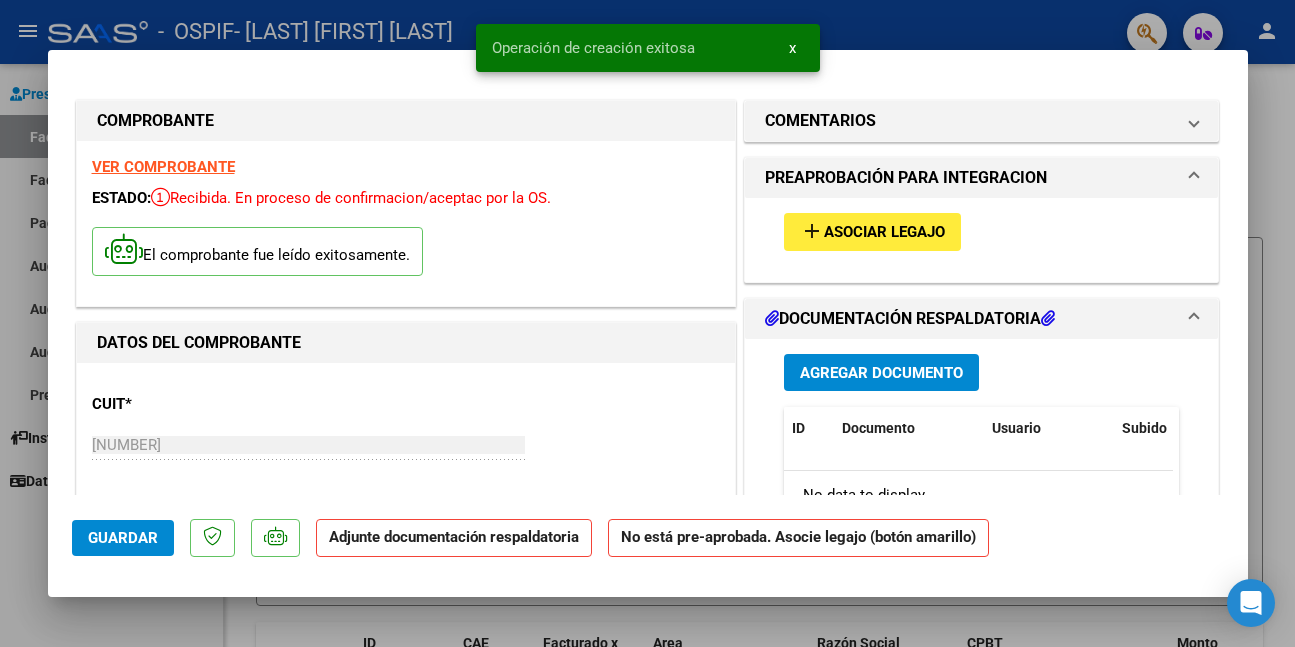 click on "Asociar Legajo" at bounding box center [884, 233] 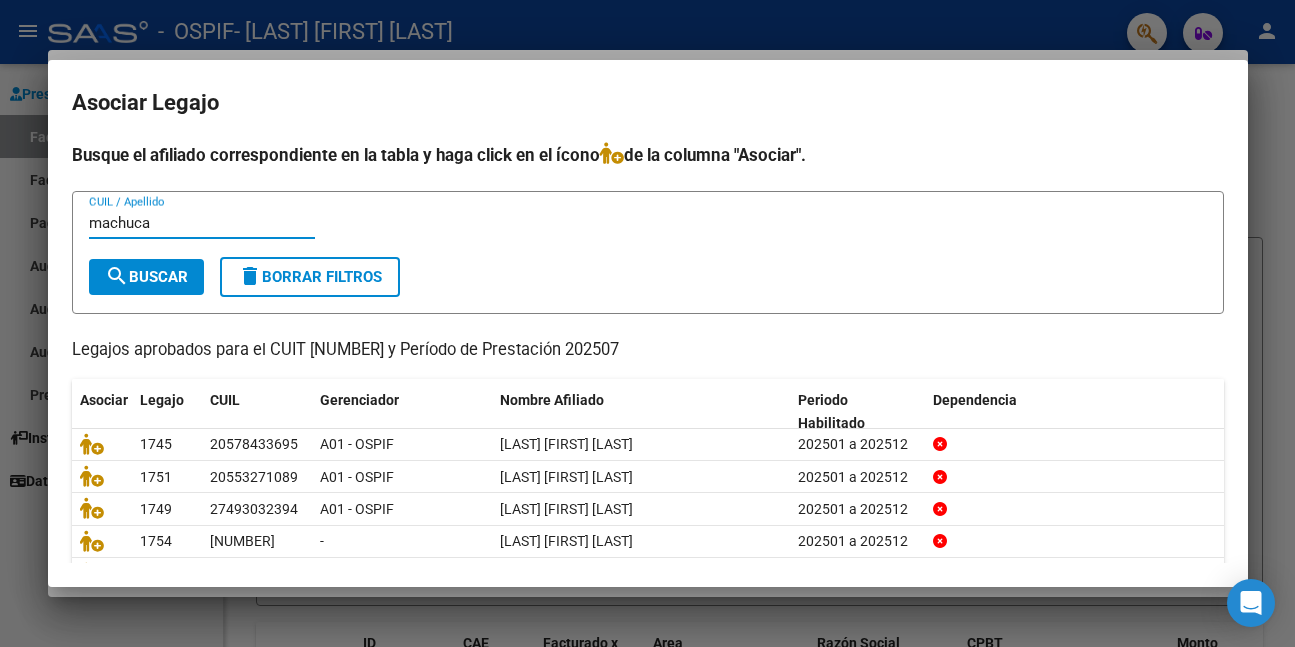 type on "machuca" 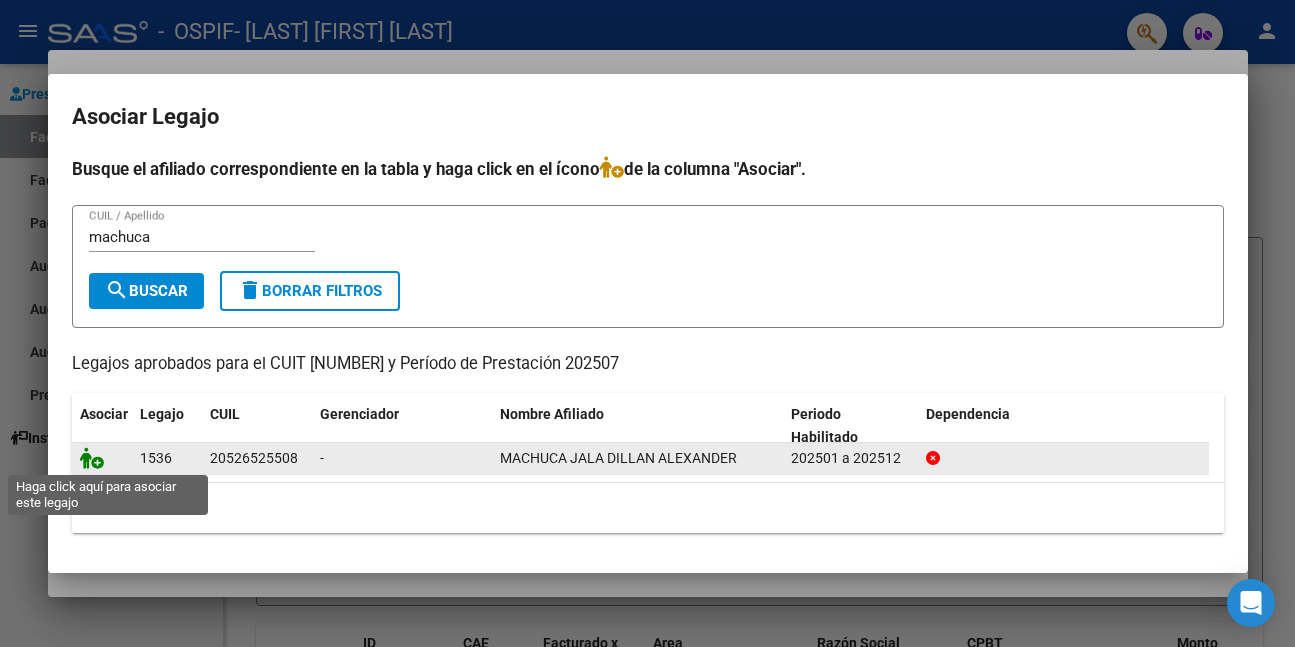 click 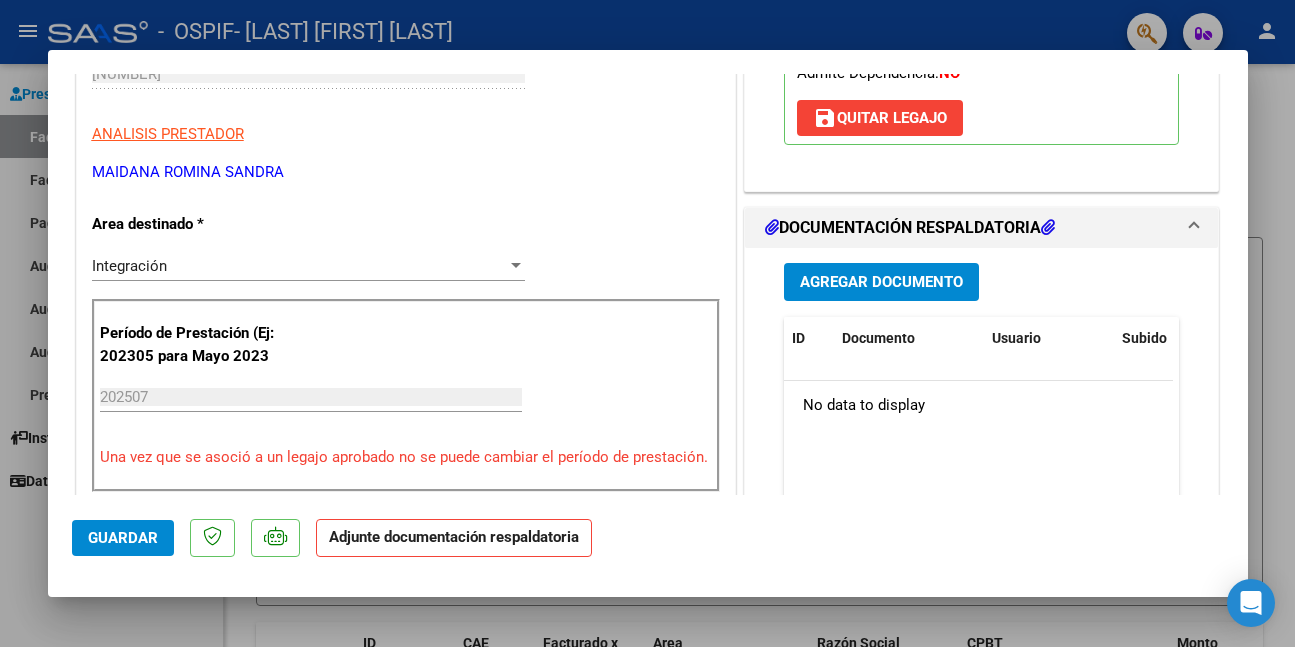 scroll, scrollTop: 400, scrollLeft: 0, axis: vertical 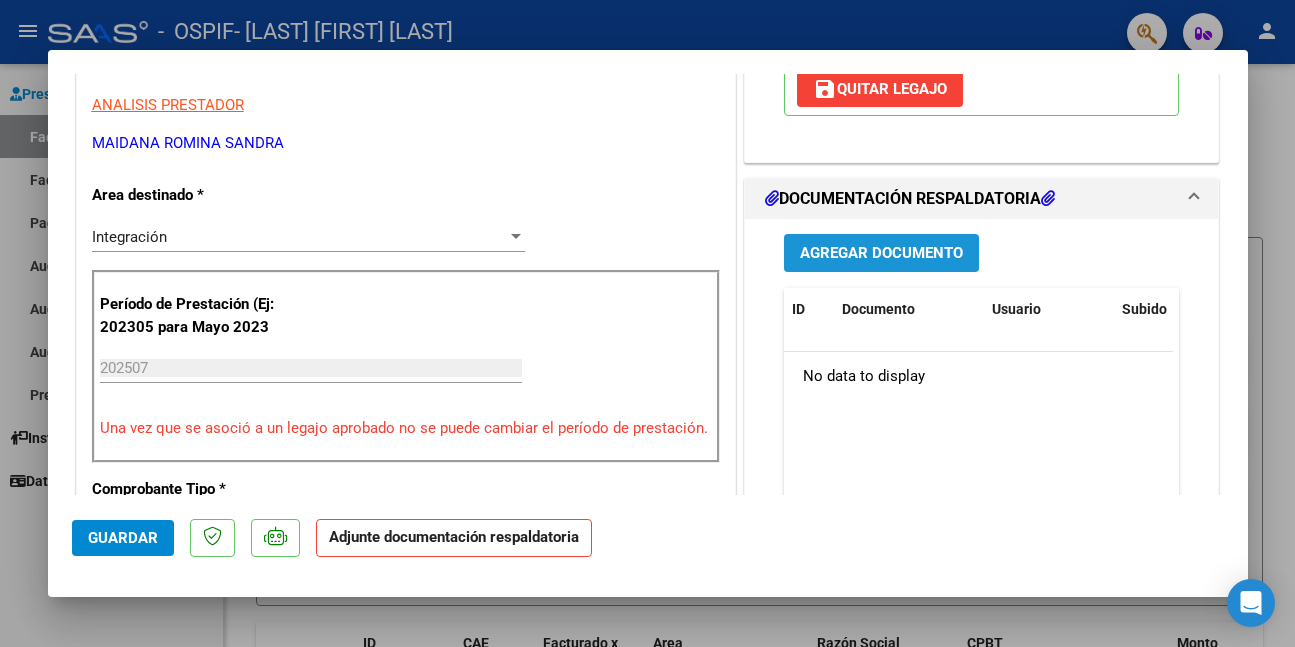 click on "Agregar Documento" at bounding box center (881, 254) 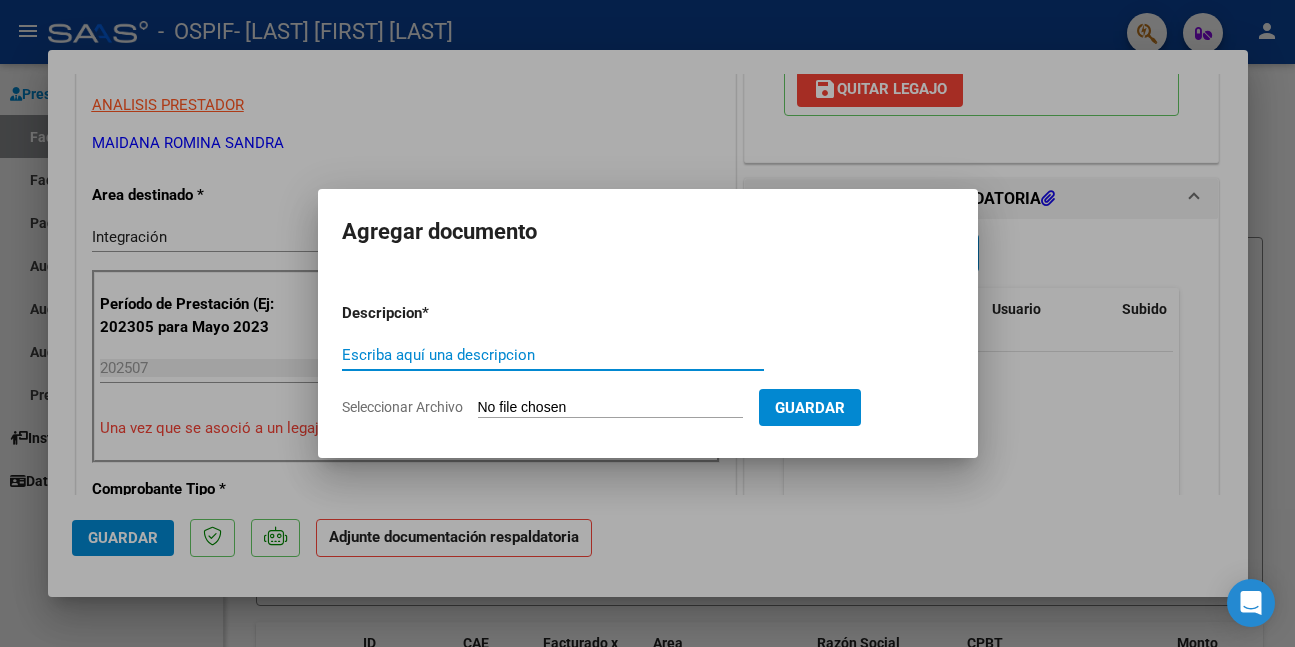 click on "Escriba aquí una descripcion" at bounding box center (553, 355) 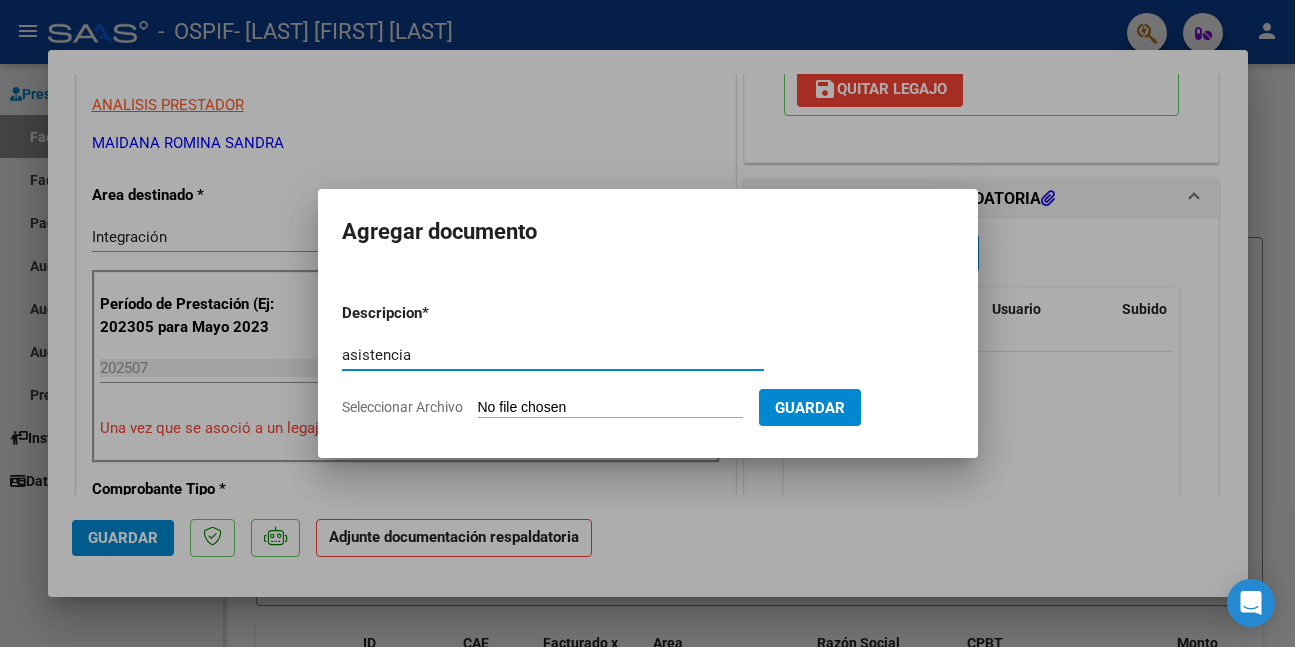 type on "asistencia" 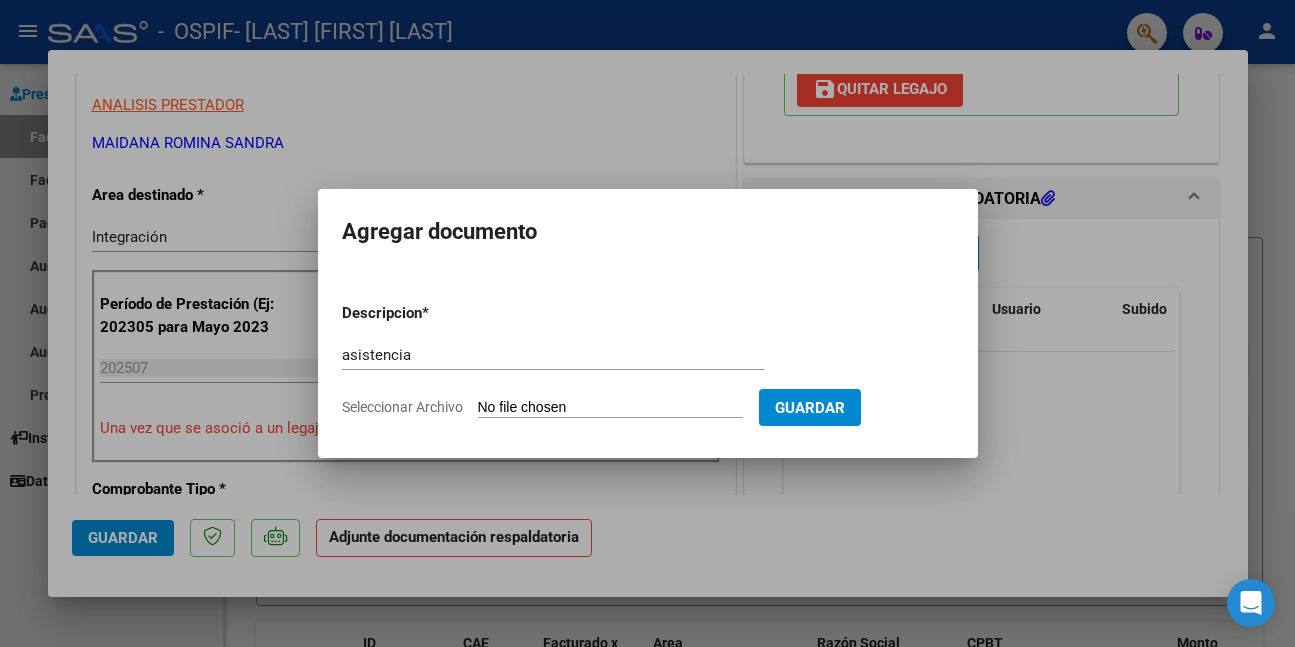 type on "C:\fakepath\[TEXT] [DATE] at [TIME].jpeg" 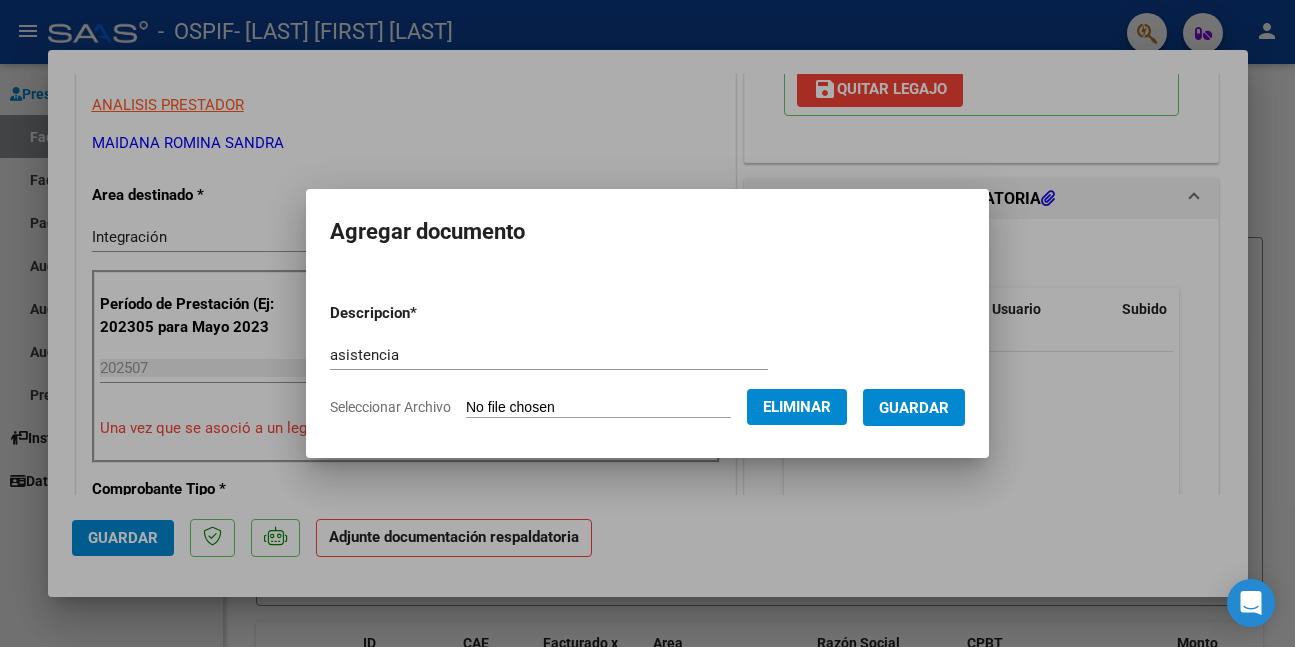 click on "Guardar" at bounding box center (914, 407) 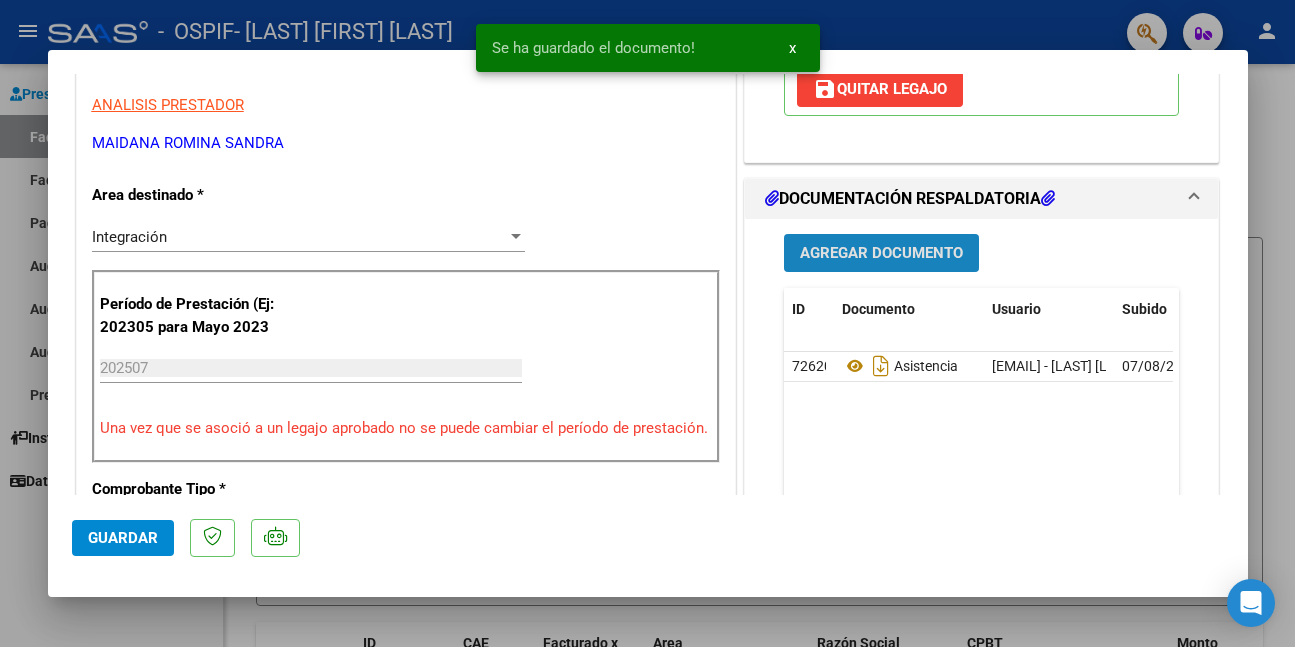click on "Agregar Documento" at bounding box center [881, 254] 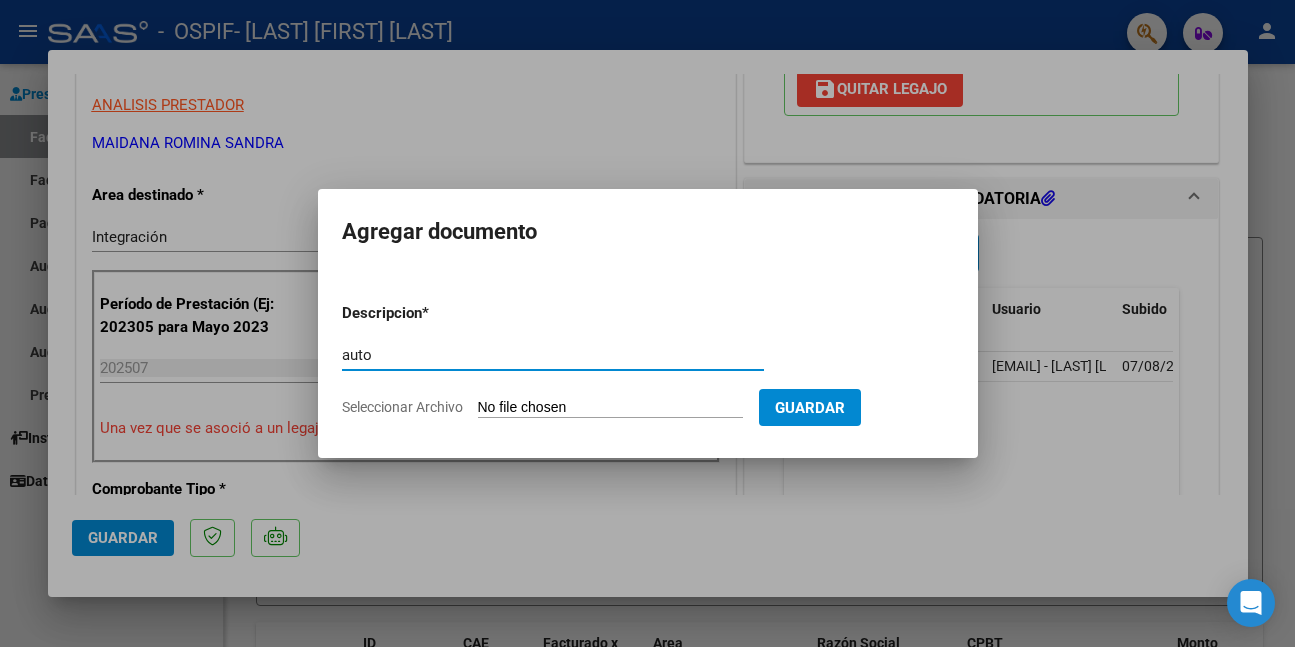 type on "auto" 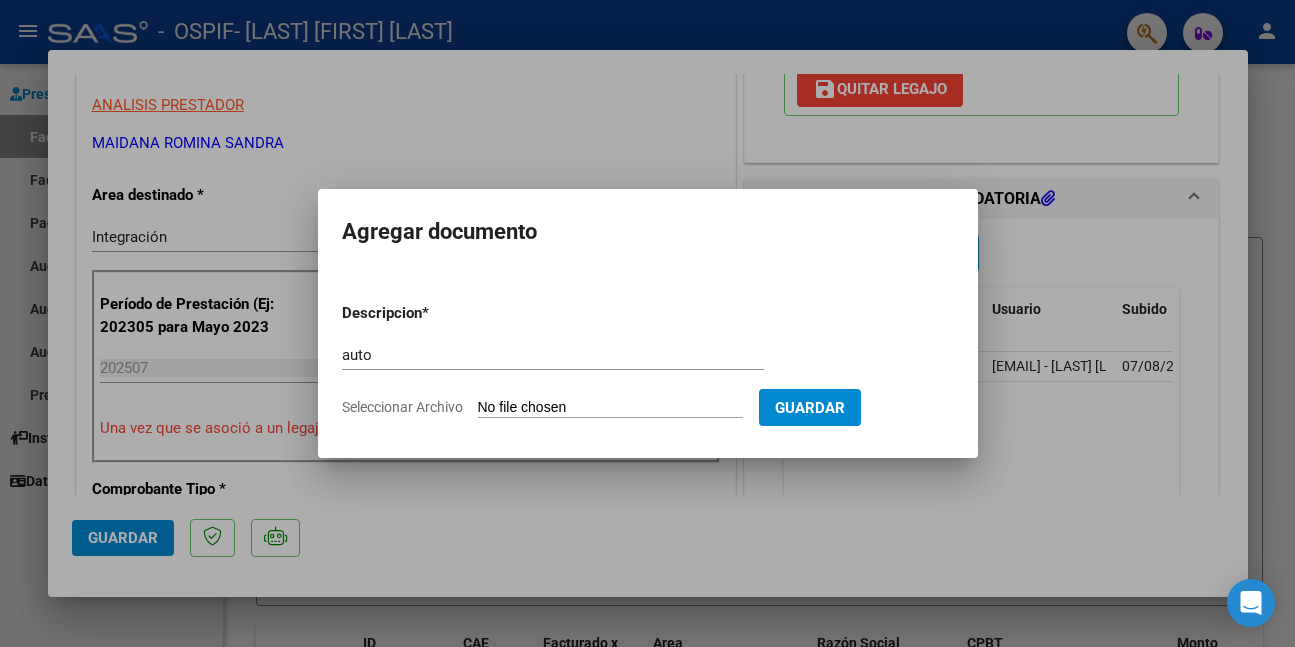 type on "C:\fakepath\MACHUCA (2).png" 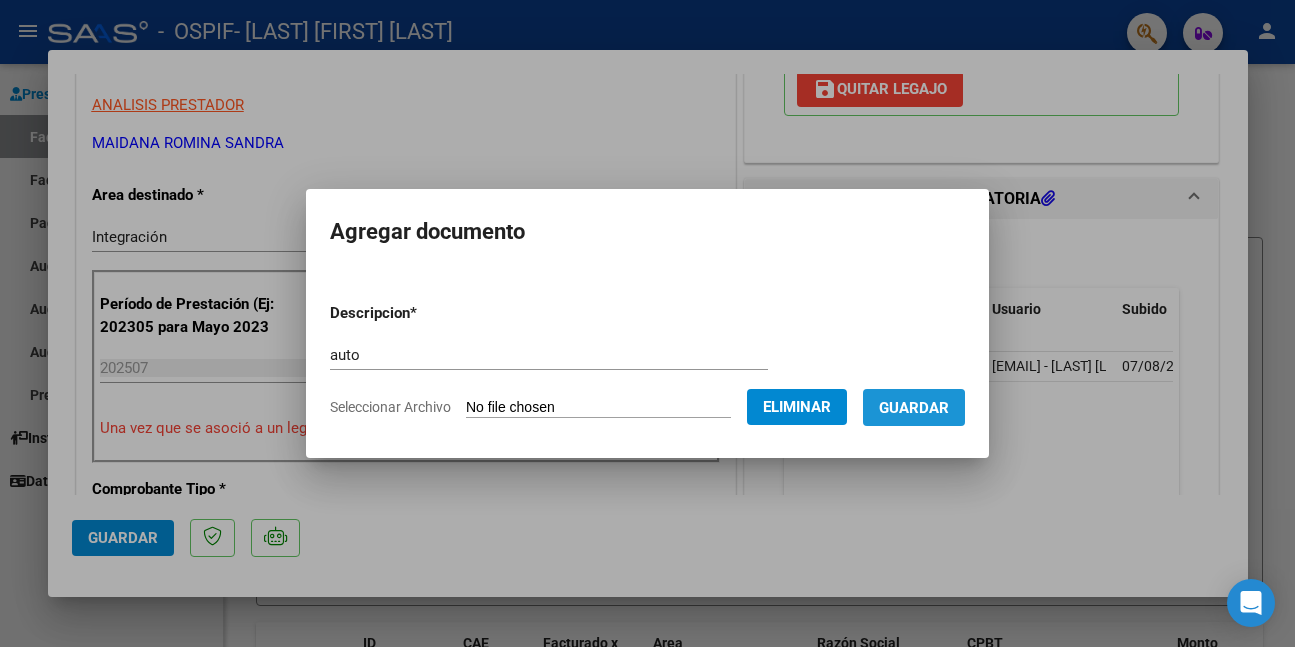 click on "Guardar" at bounding box center [914, 408] 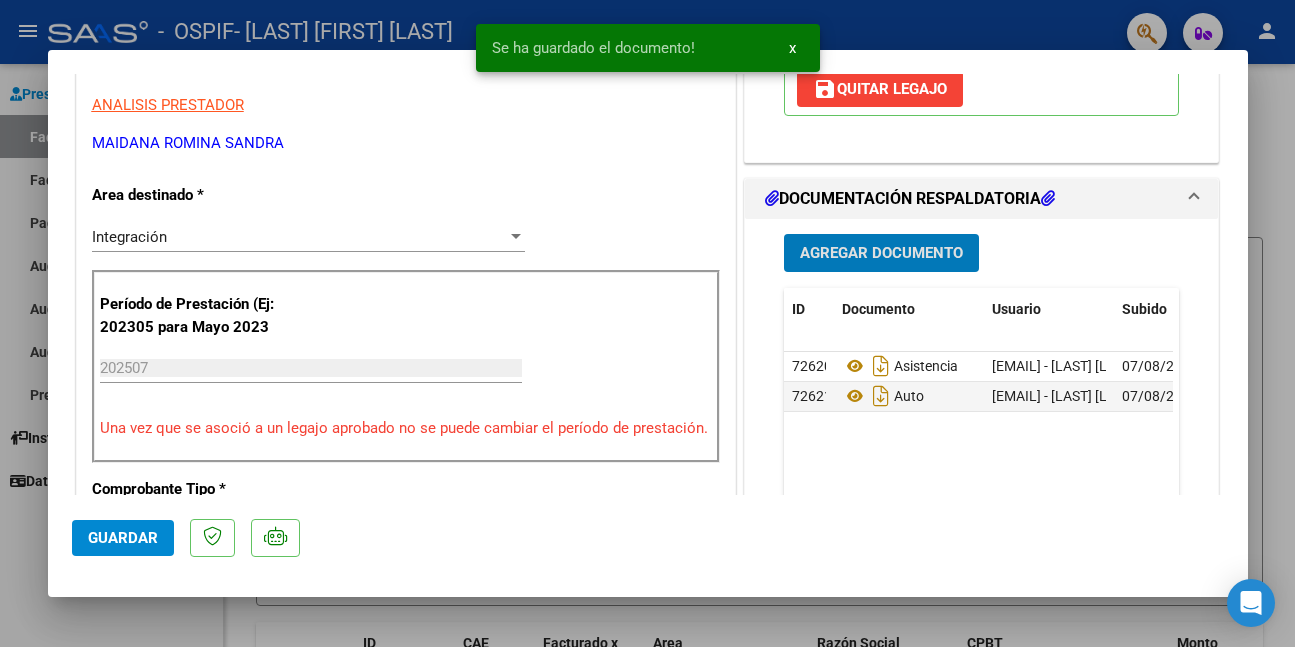 click on "Guardar" 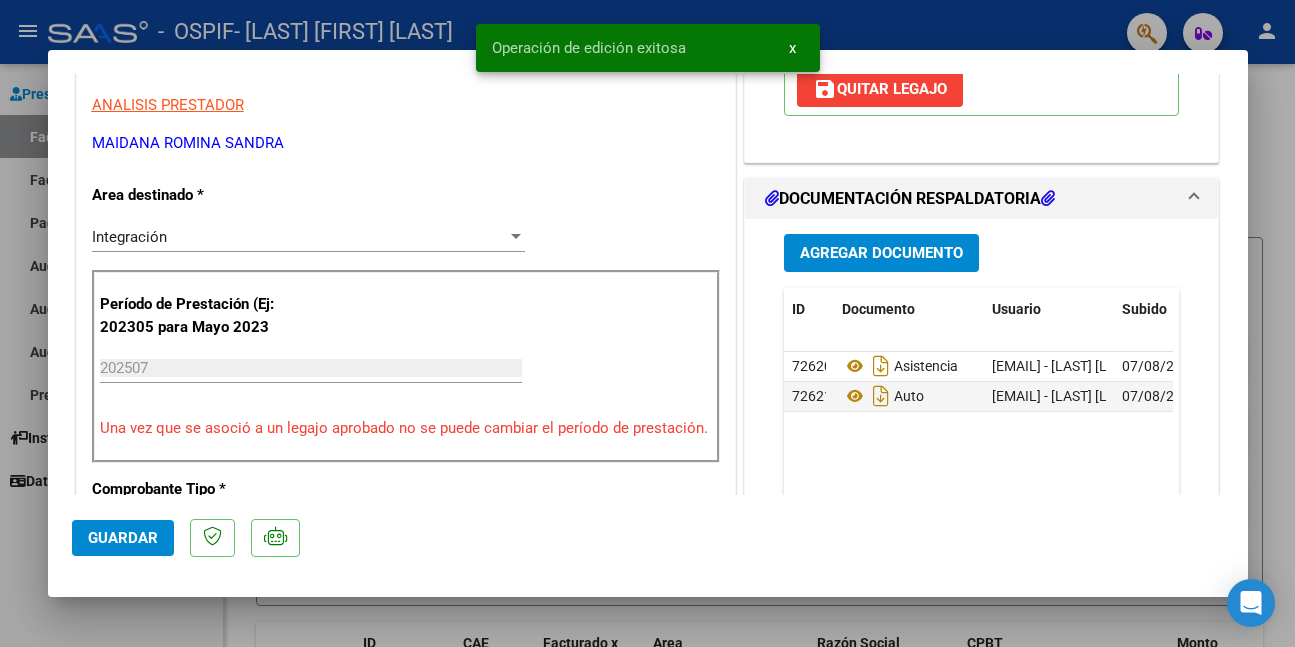 click at bounding box center [647, 323] 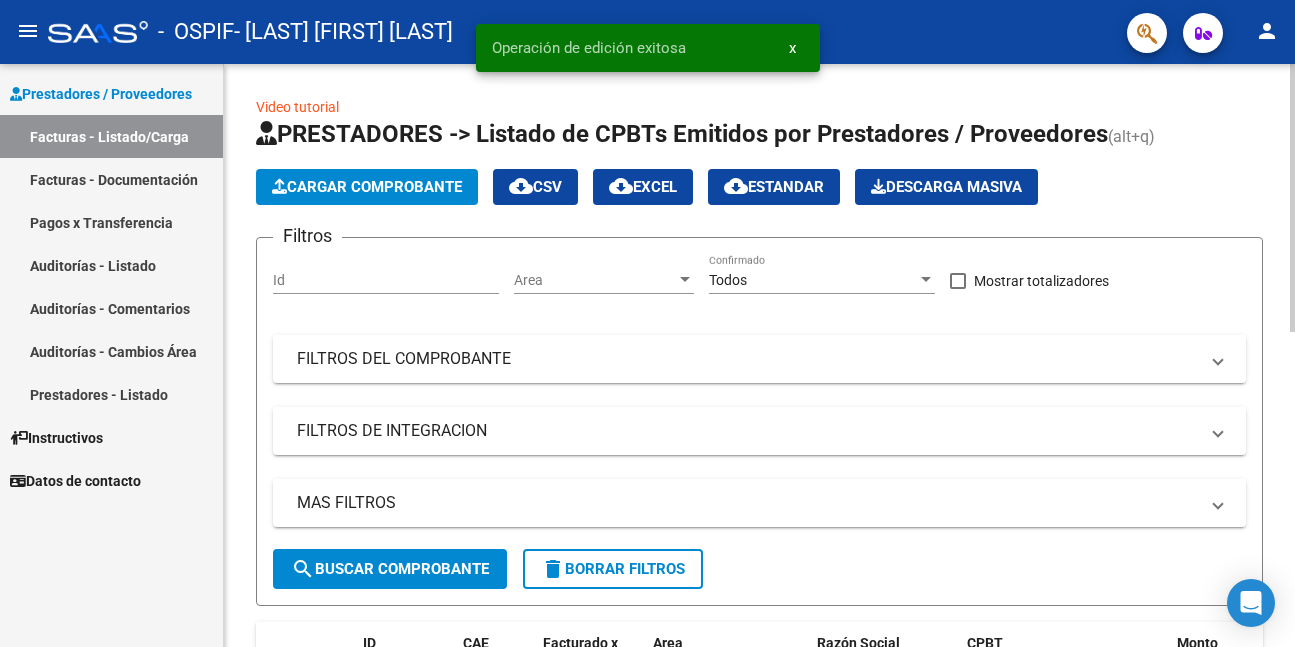 click on "Cargar Comprobante" 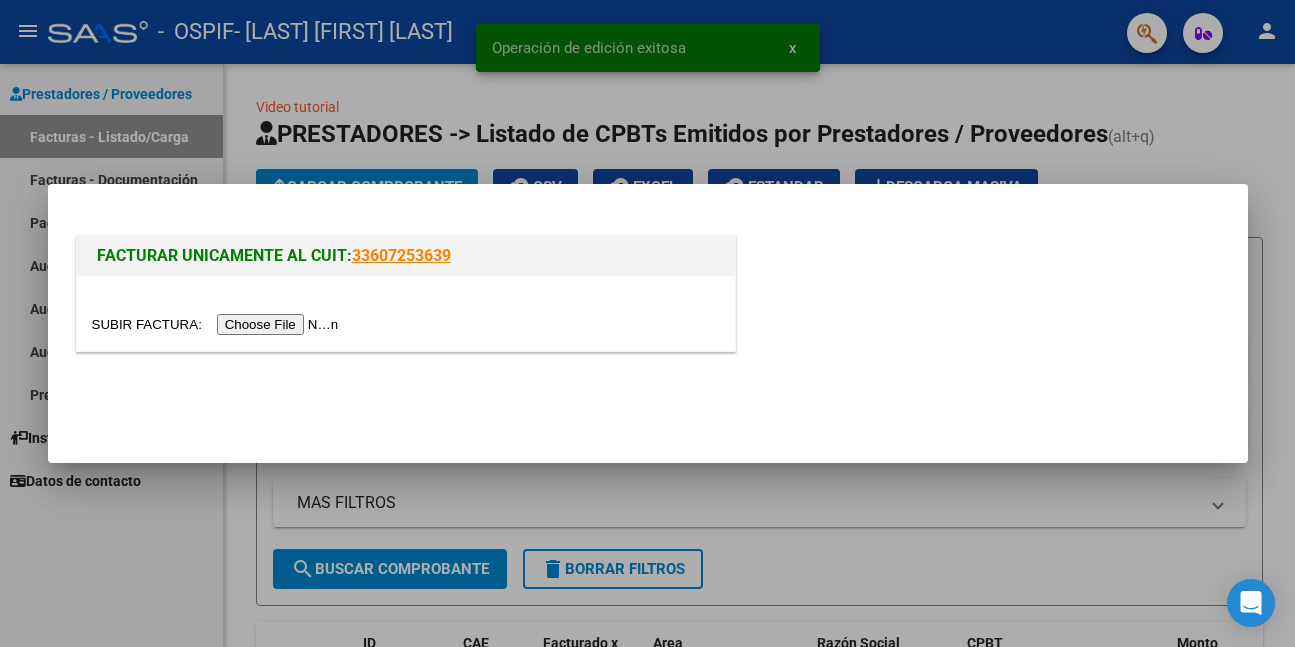click at bounding box center (218, 324) 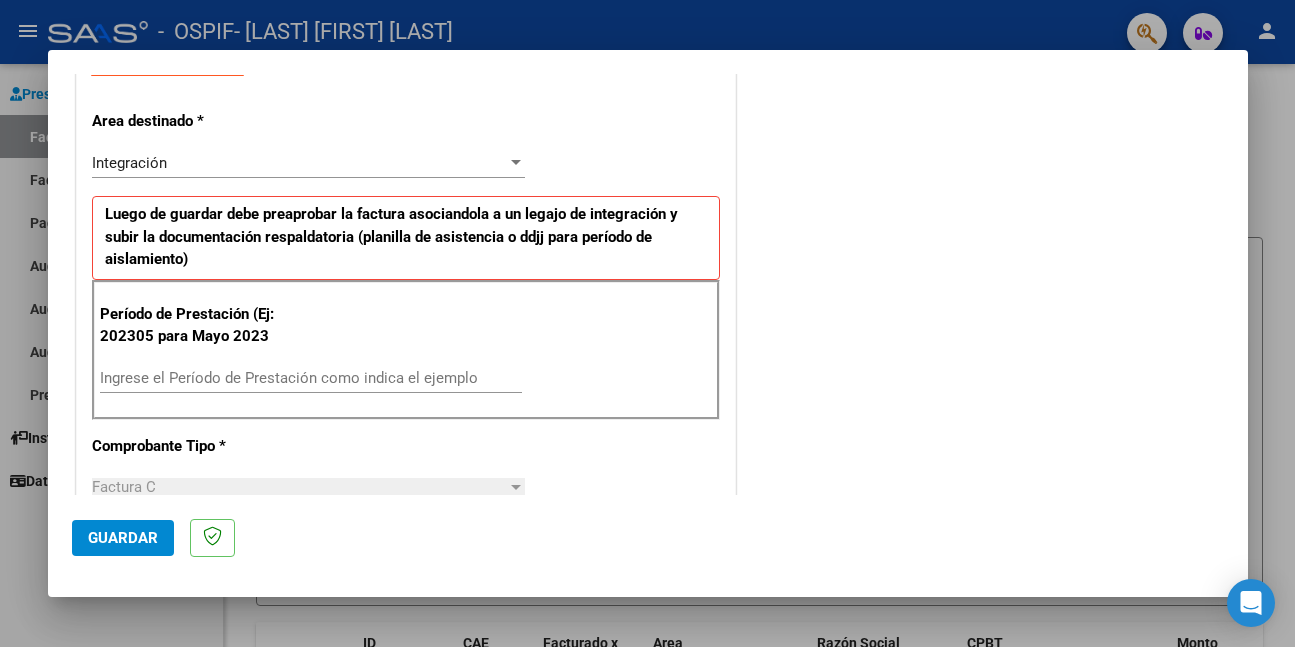 scroll, scrollTop: 500, scrollLeft: 0, axis: vertical 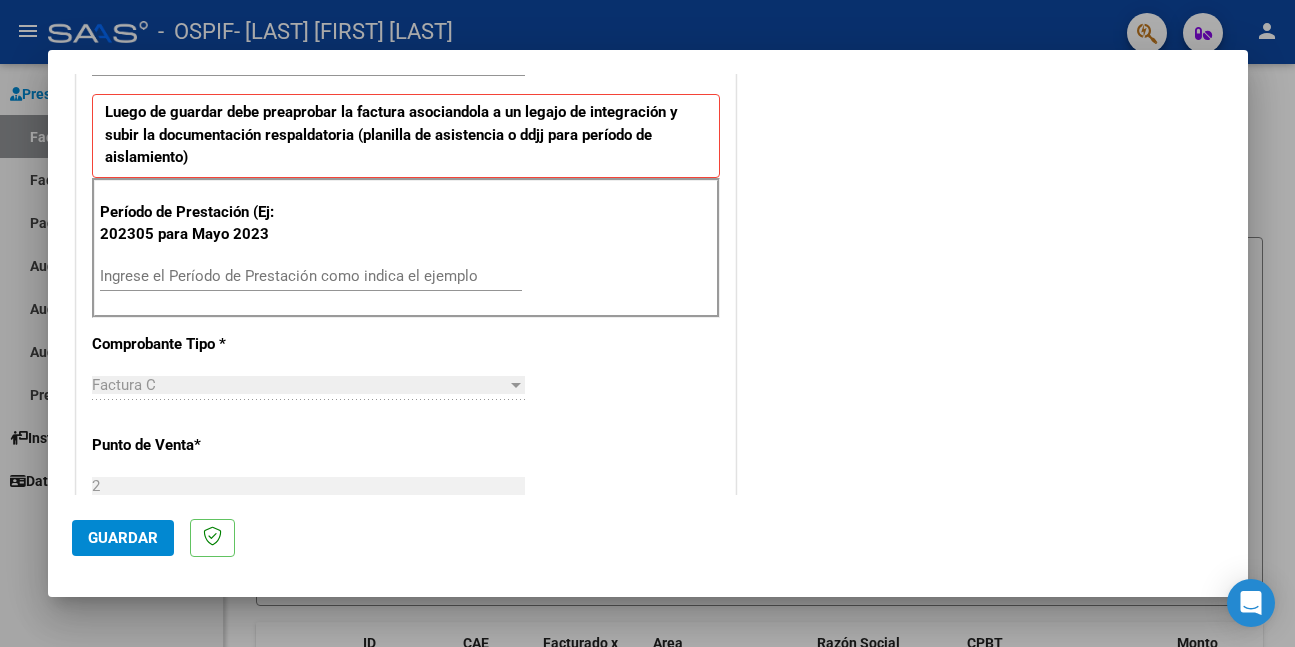 click on "Ingrese el Período de Prestación como indica el ejemplo" at bounding box center [311, 276] 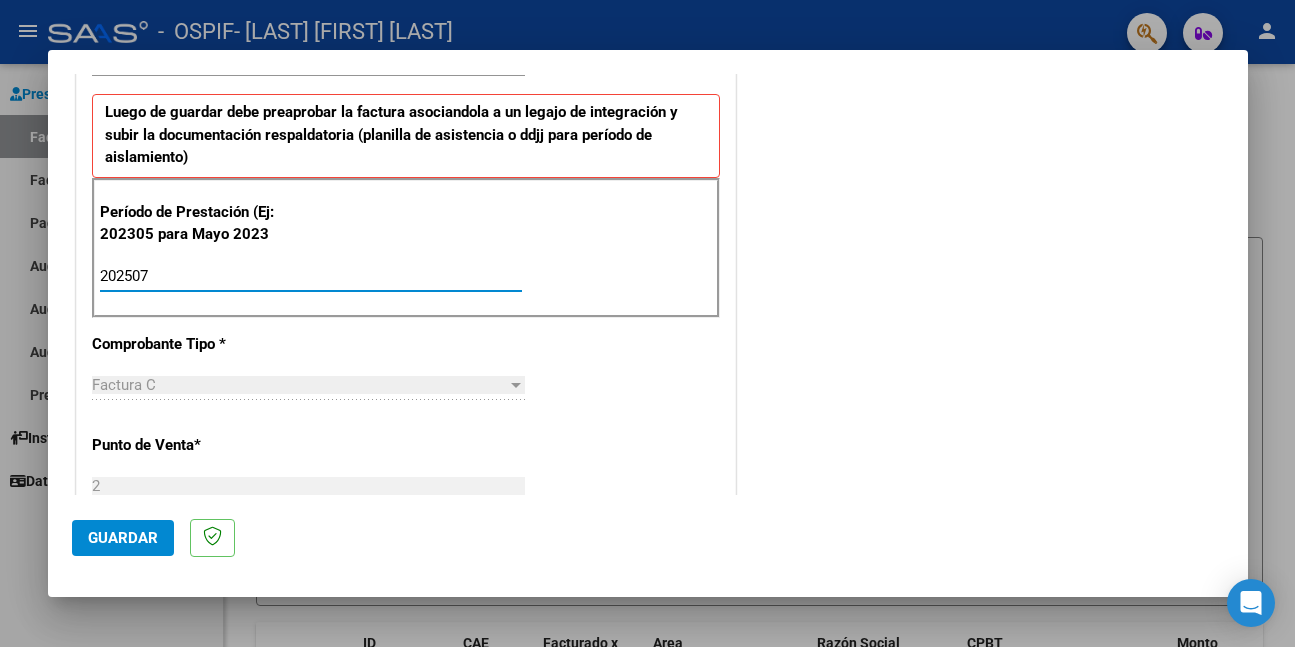 type on "202507" 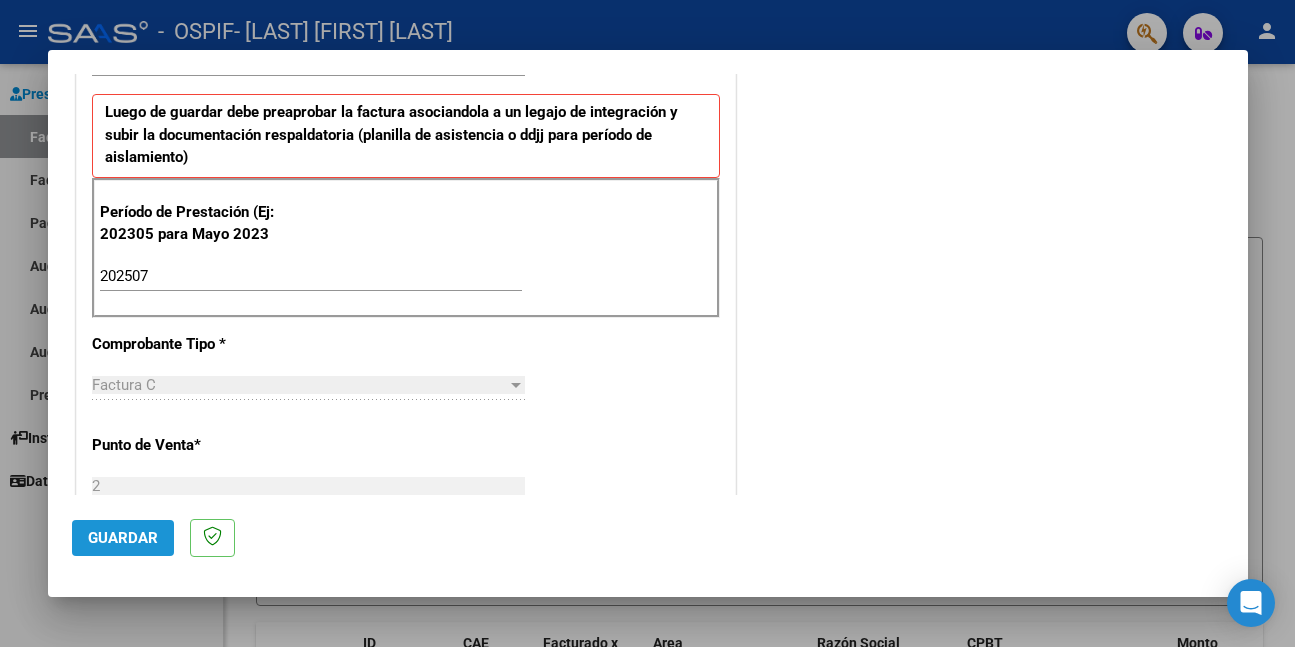 click on "Guardar" 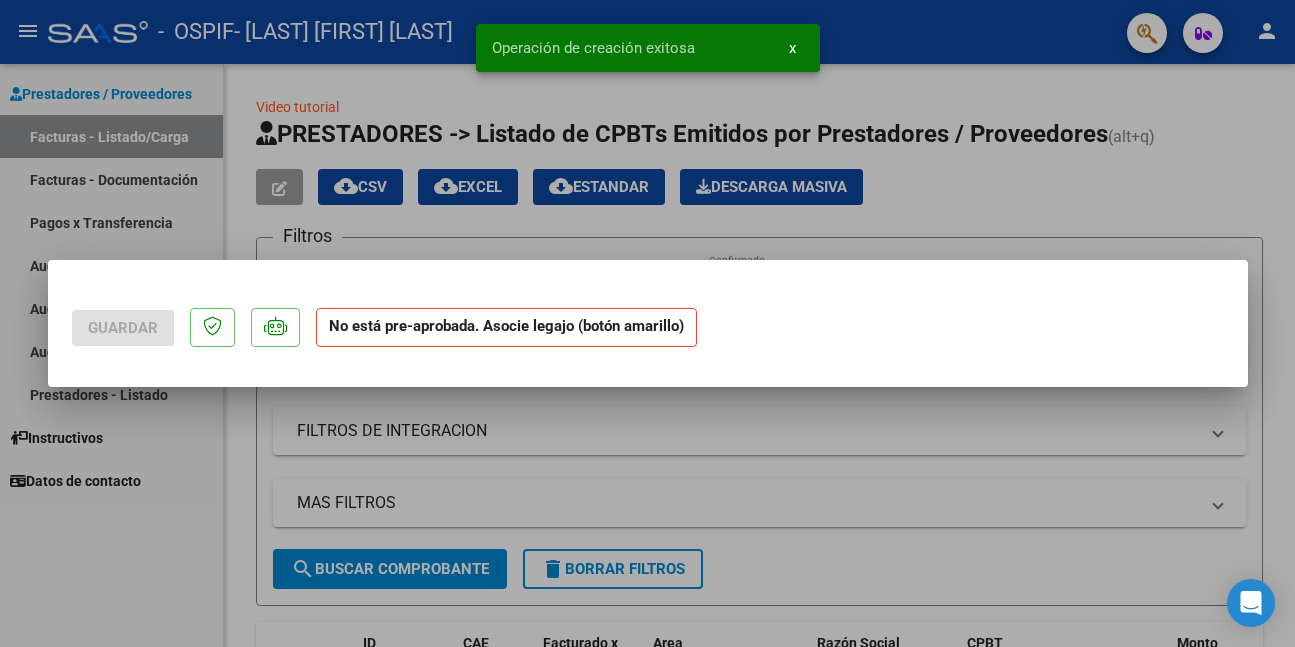 scroll, scrollTop: 0, scrollLeft: 0, axis: both 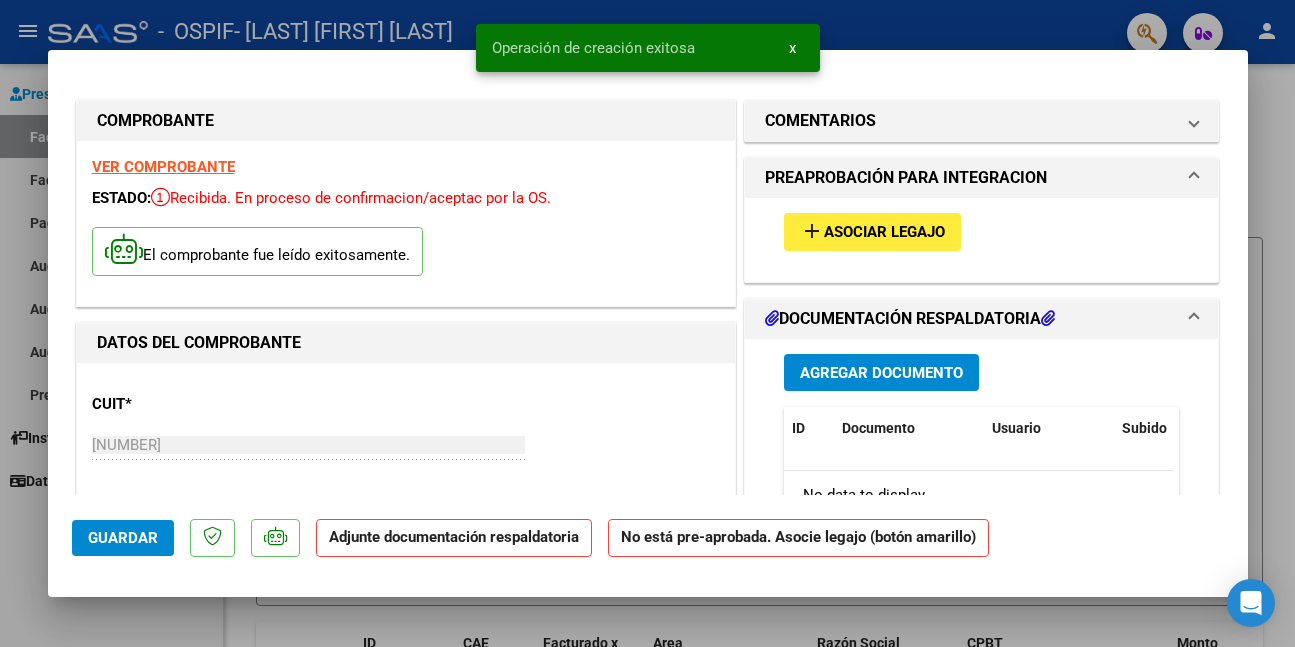 click on "Asociar Legajo" at bounding box center (884, 233) 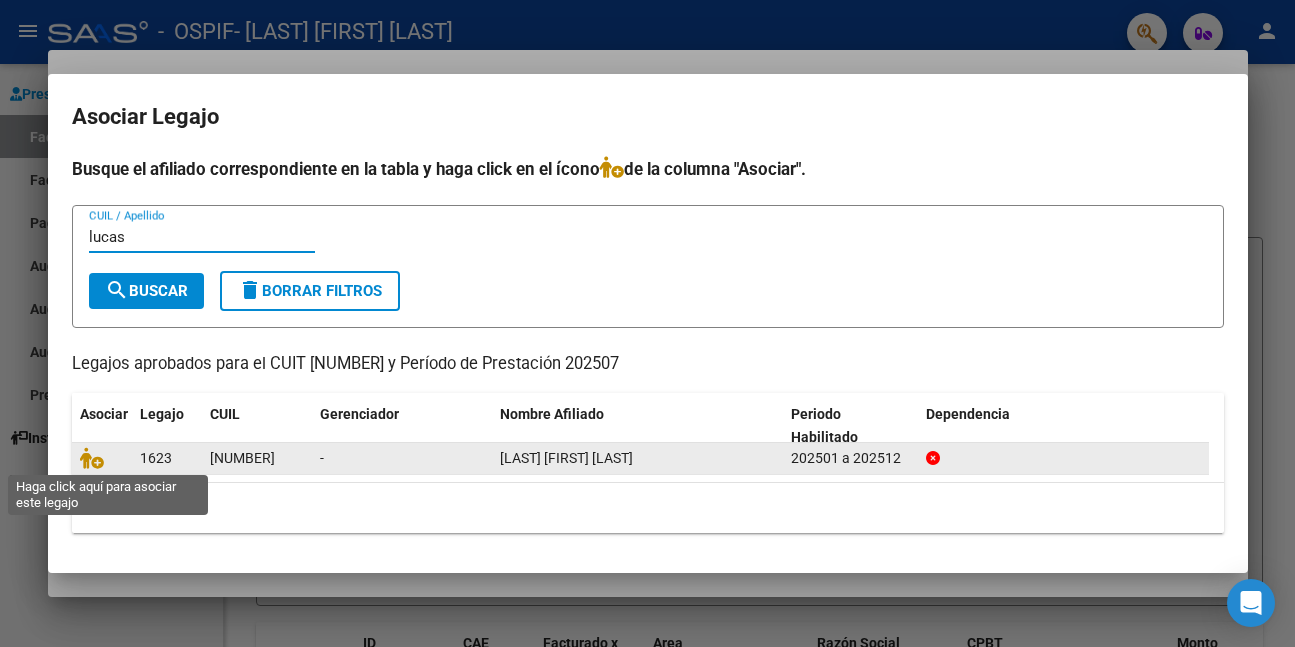 type on "lucas" 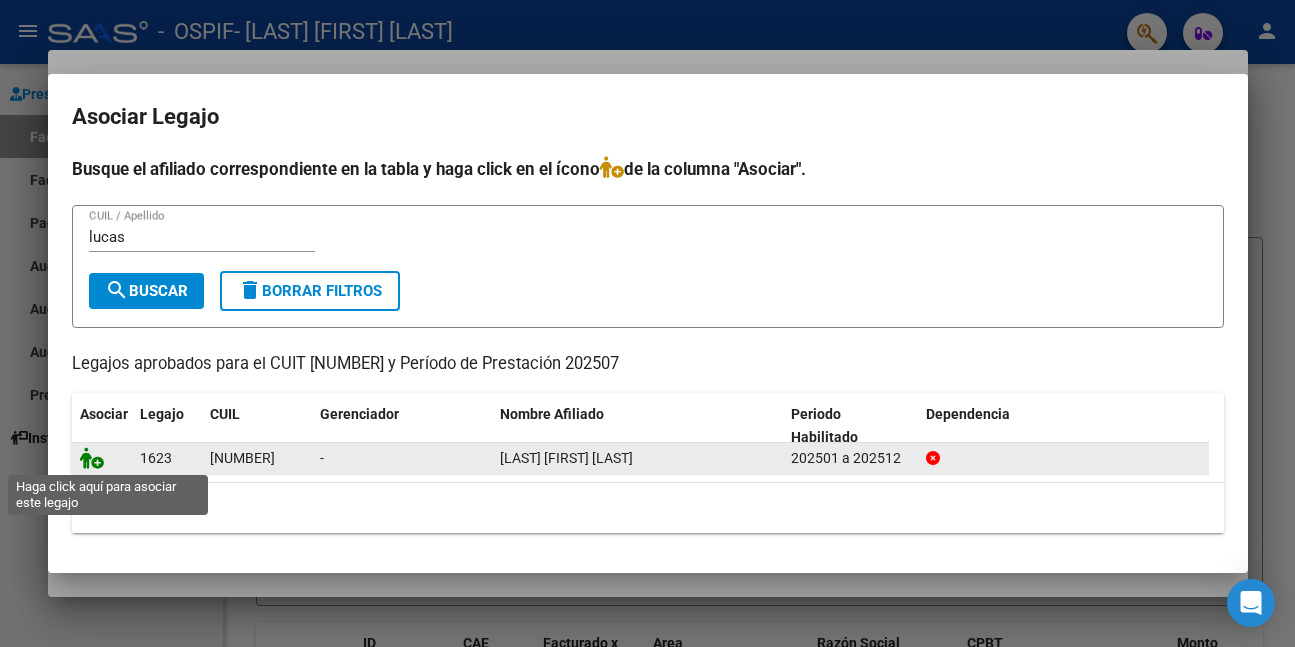 click 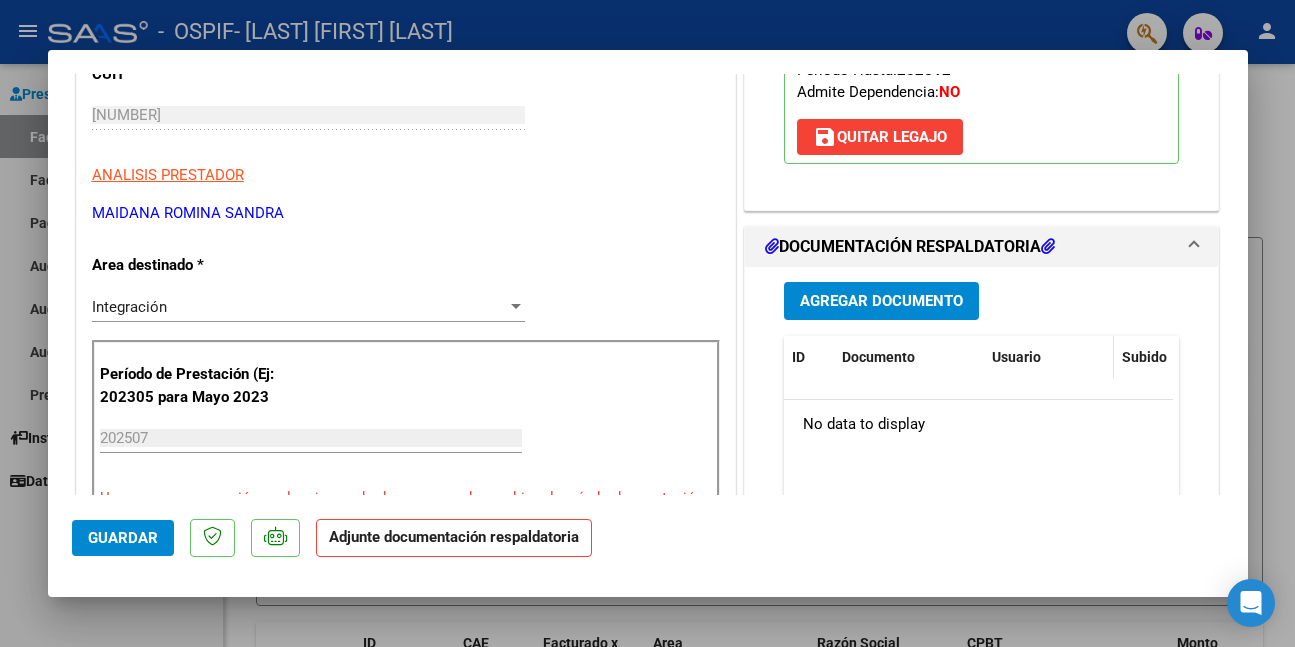 scroll, scrollTop: 400, scrollLeft: 0, axis: vertical 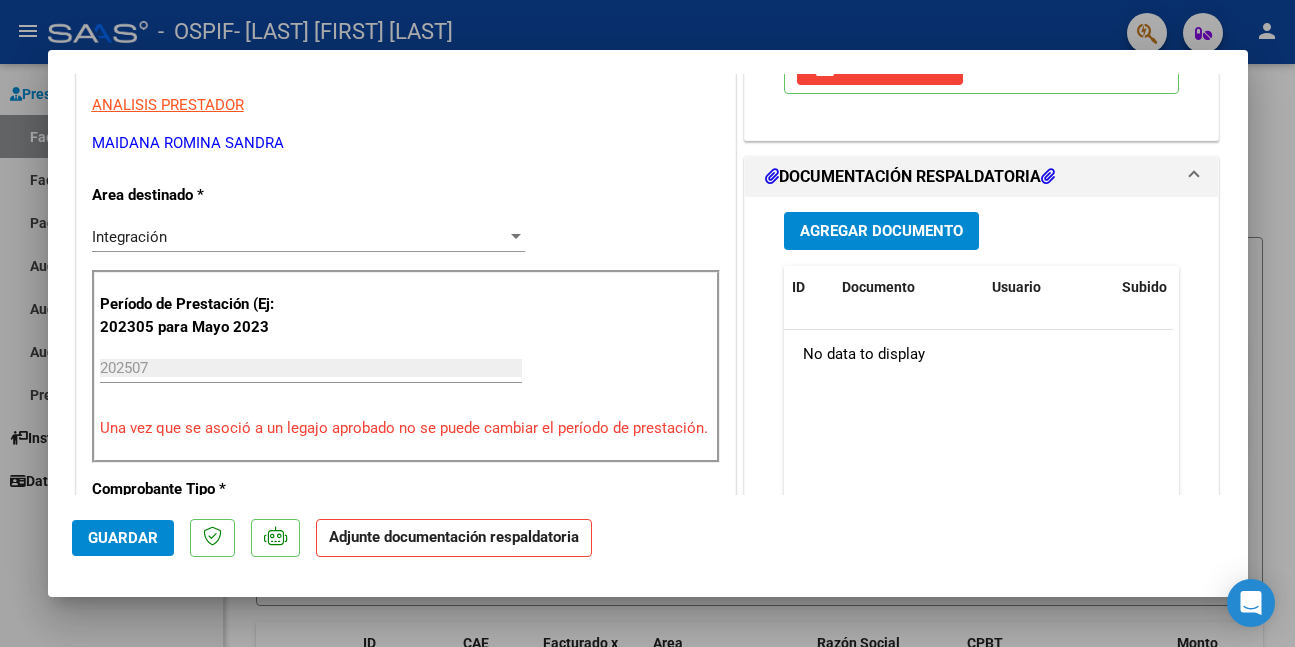 click on "Agregar Documento" at bounding box center (881, 230) 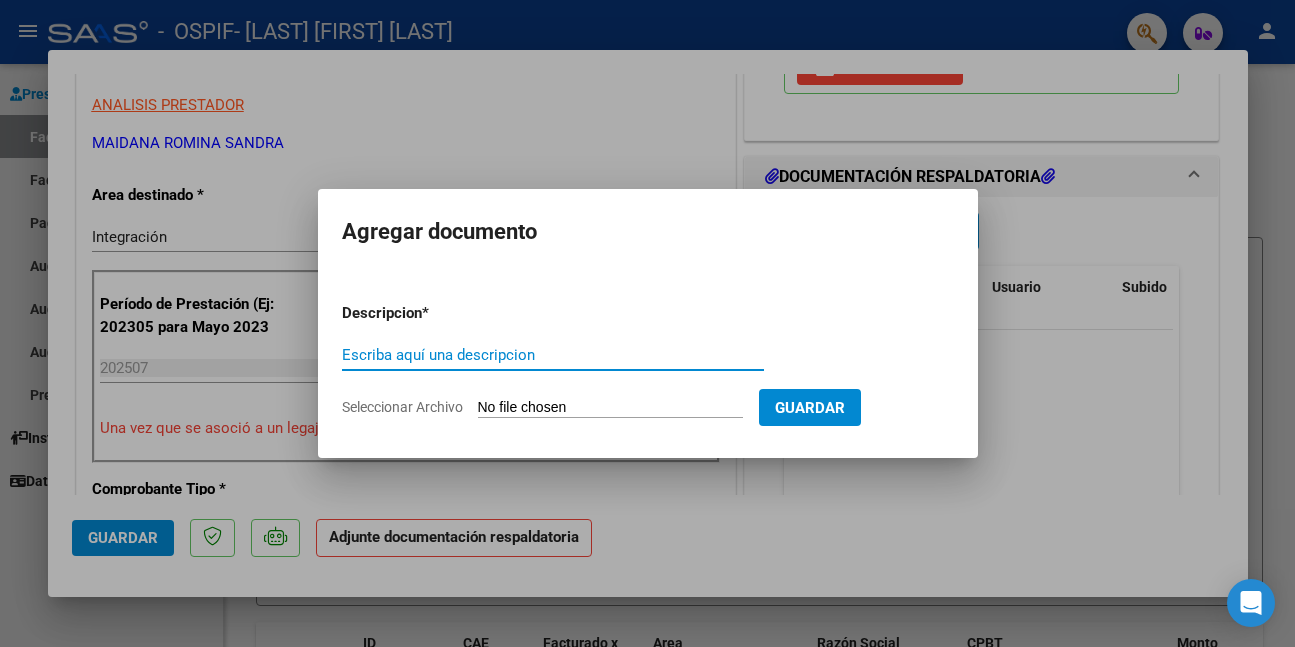 click on "Escriba aquí una descripcion" at bounding box center (553, 355) 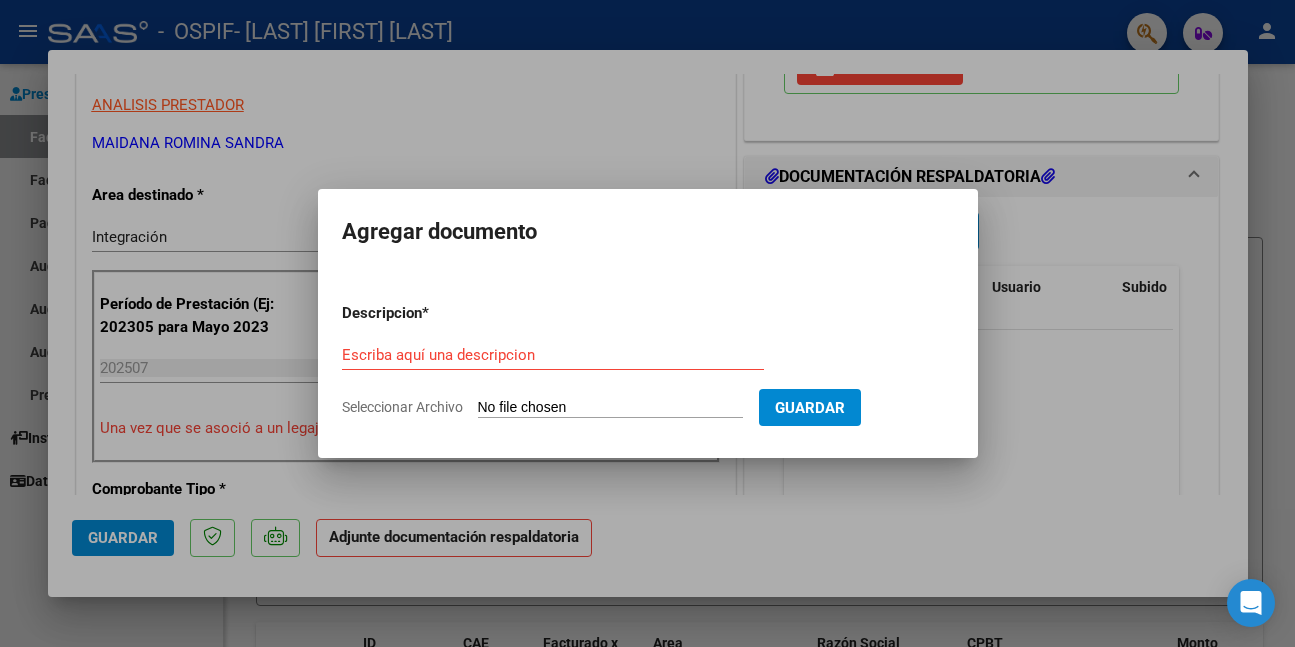 drag, startPoint x: 609, startPoint y: 364, endPoint x: 428, endPoint y: 357, distance: 181.13531 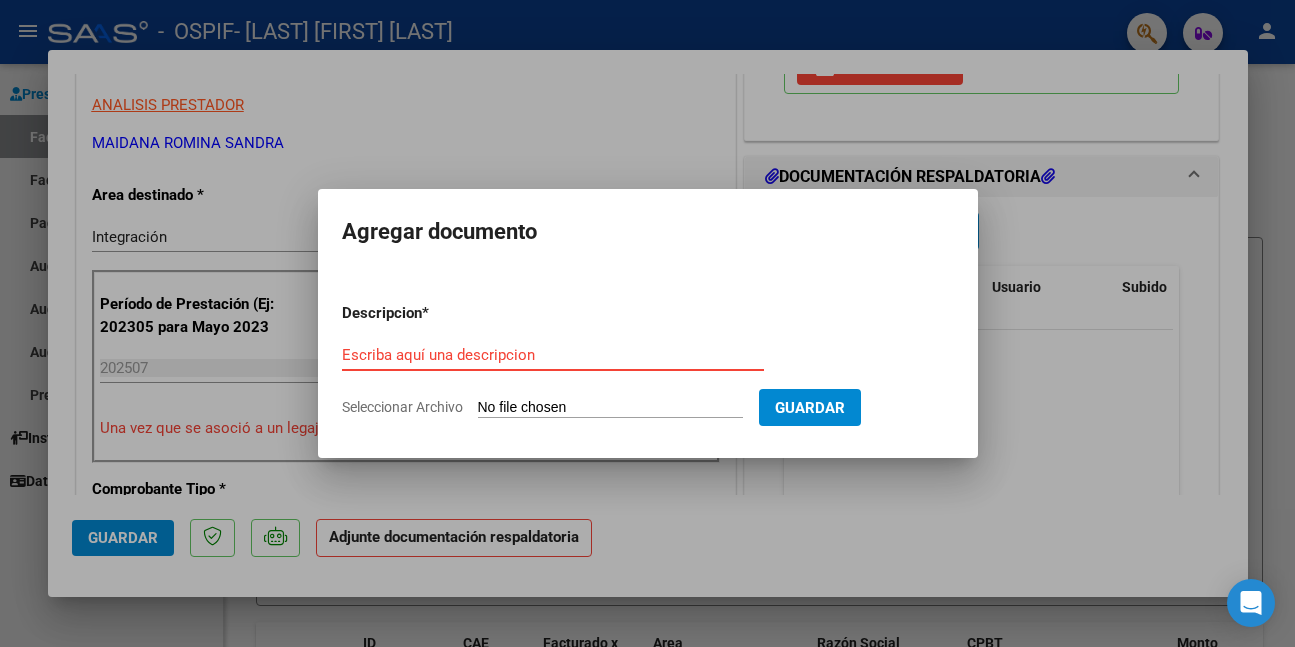 paste on "asistencia" 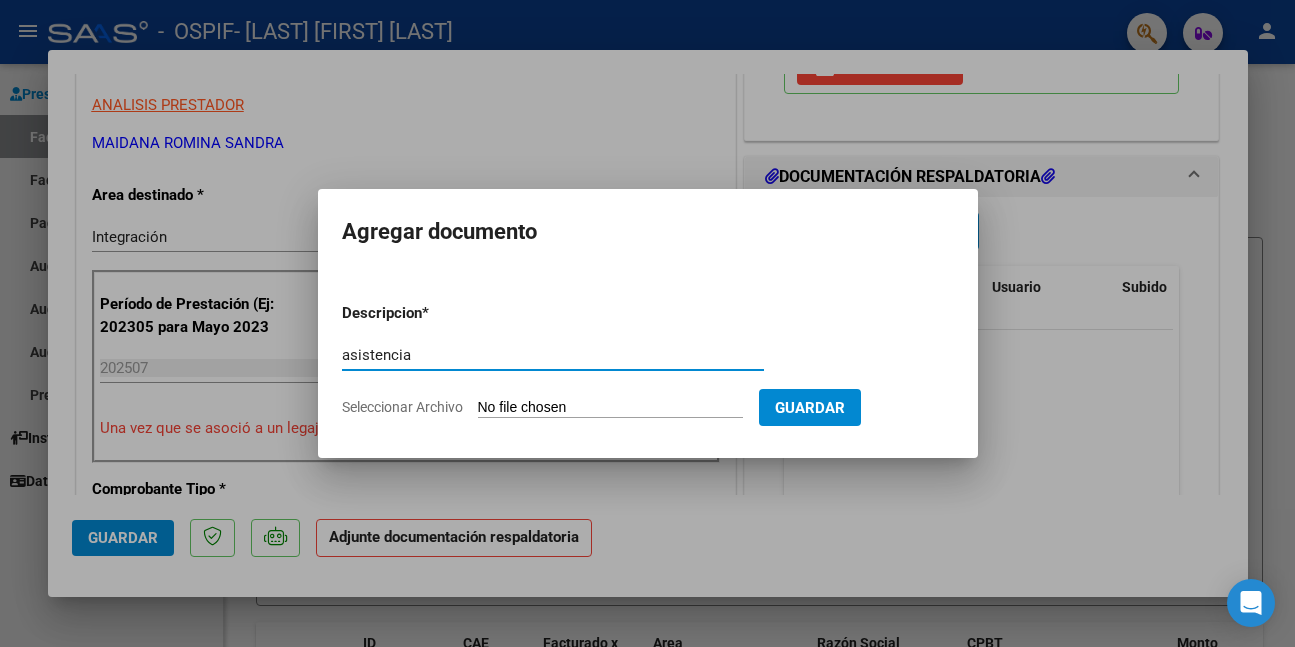 type on "asistencia" 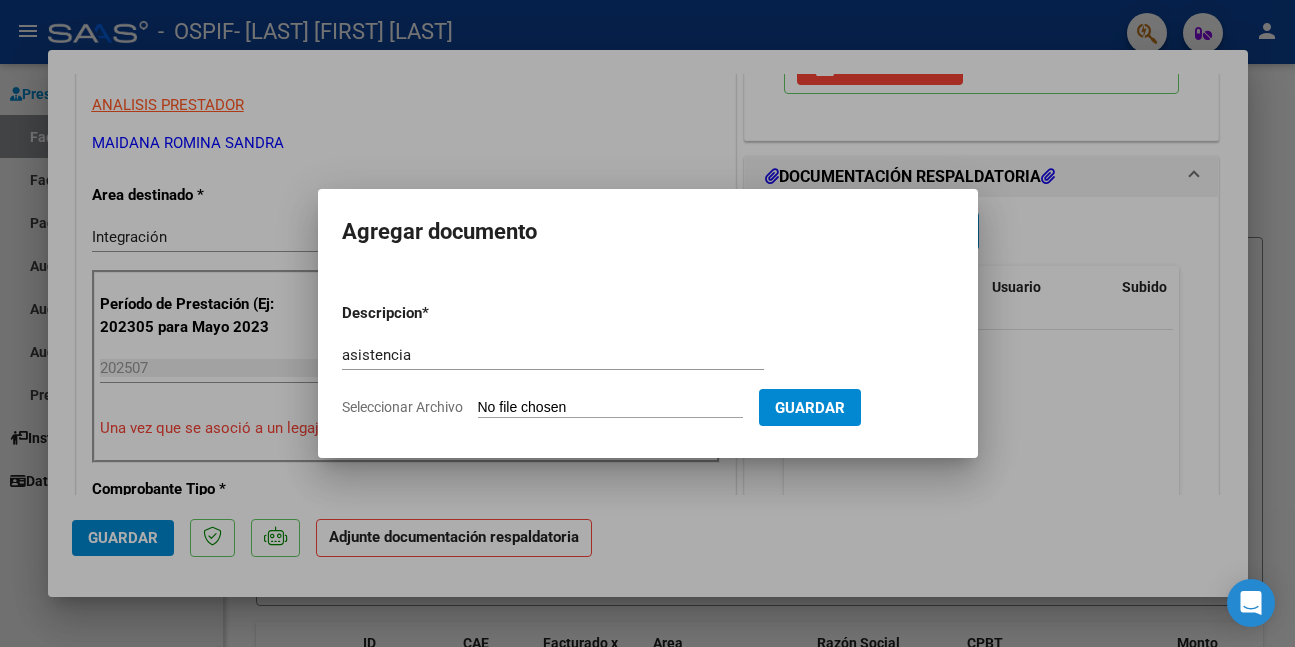 type on "C:\fakepath\[TEXT] [DATE] at [TIME].jpeg" 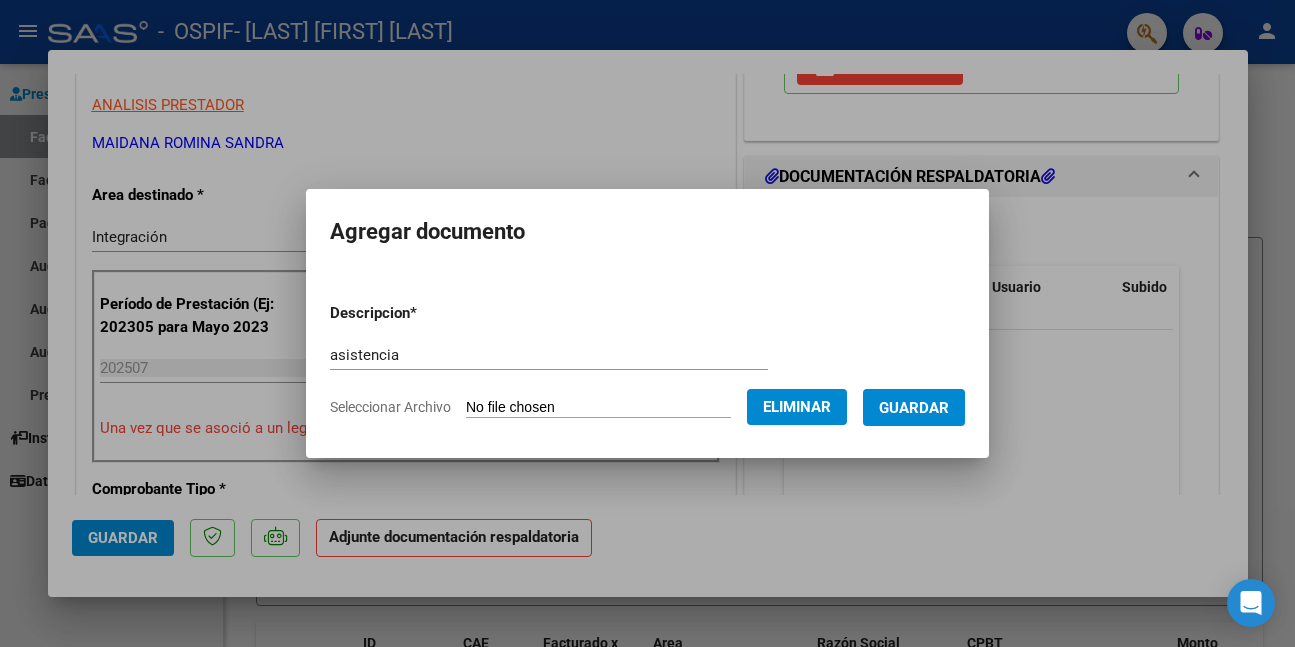click on "Guardar" at bounding box center (914, 407) 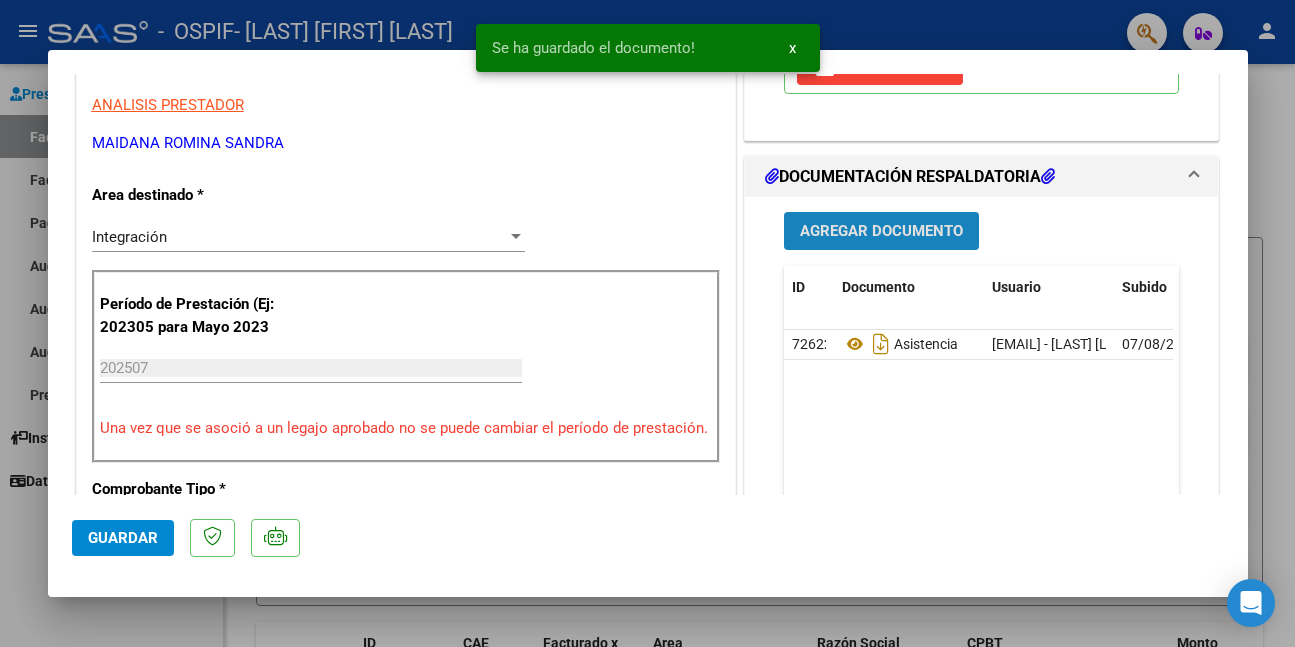 click on "Agregar Documento" at bounding box center (881, 232) 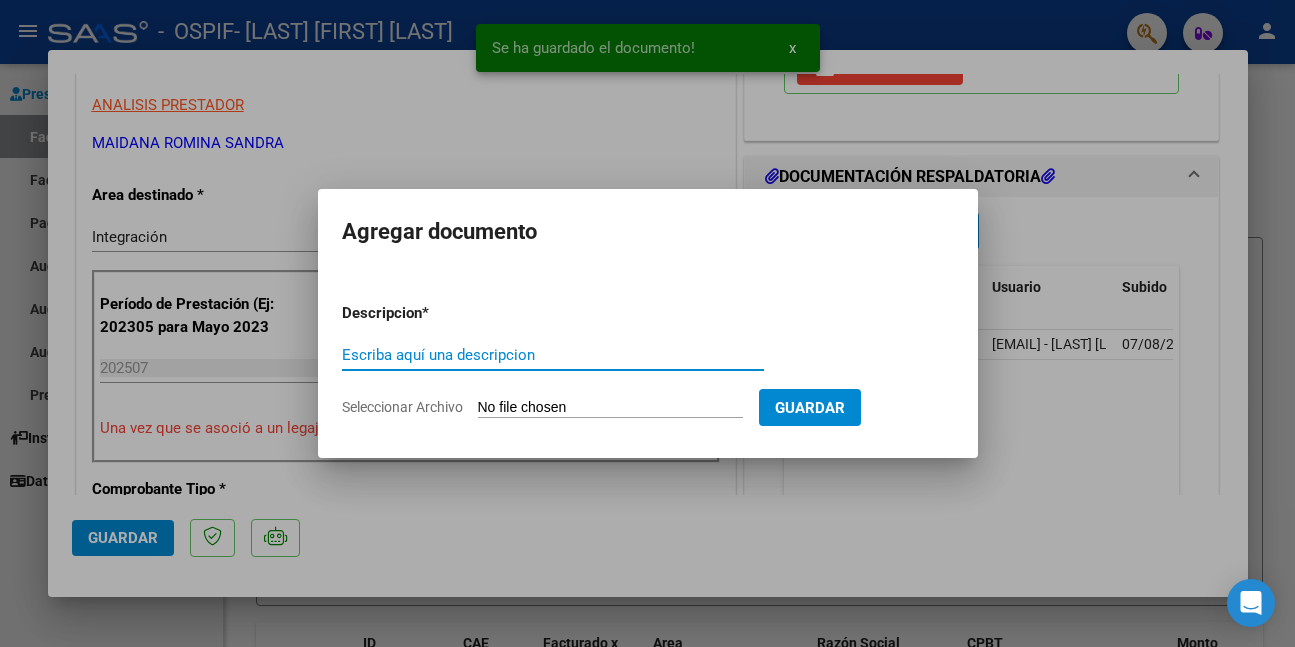 click on "Escriba aquí una descripcion" at bounding box center [553, 355] 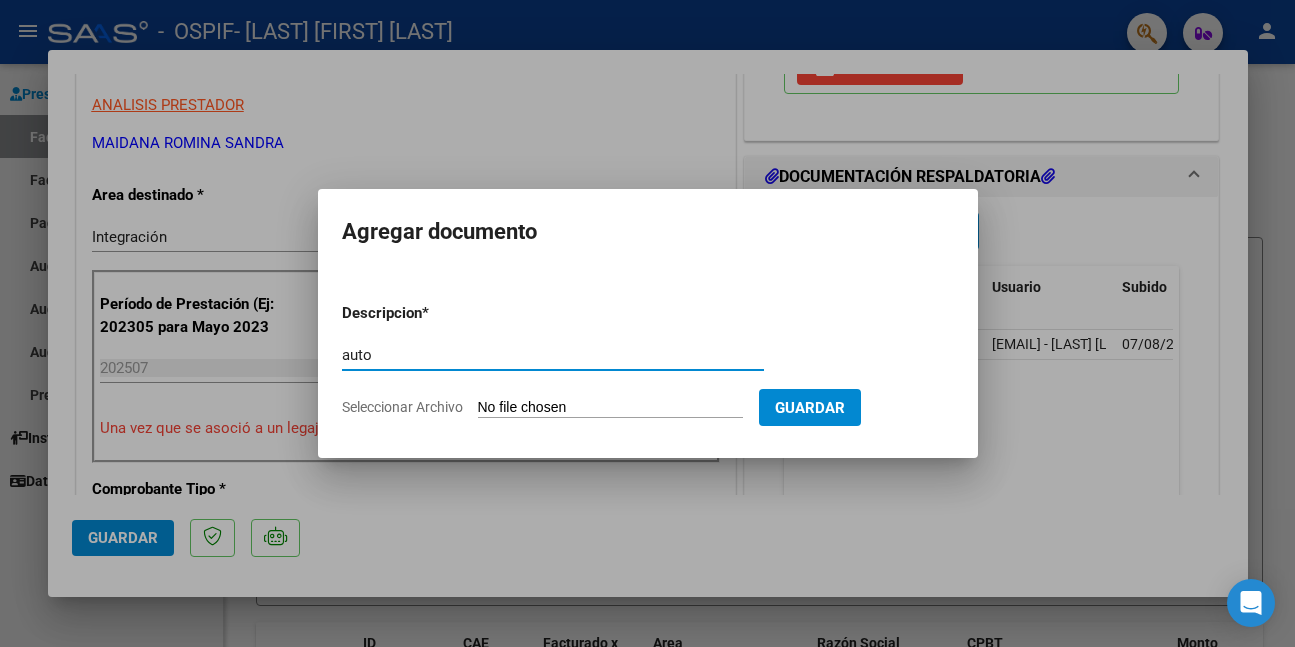 type on "auto" 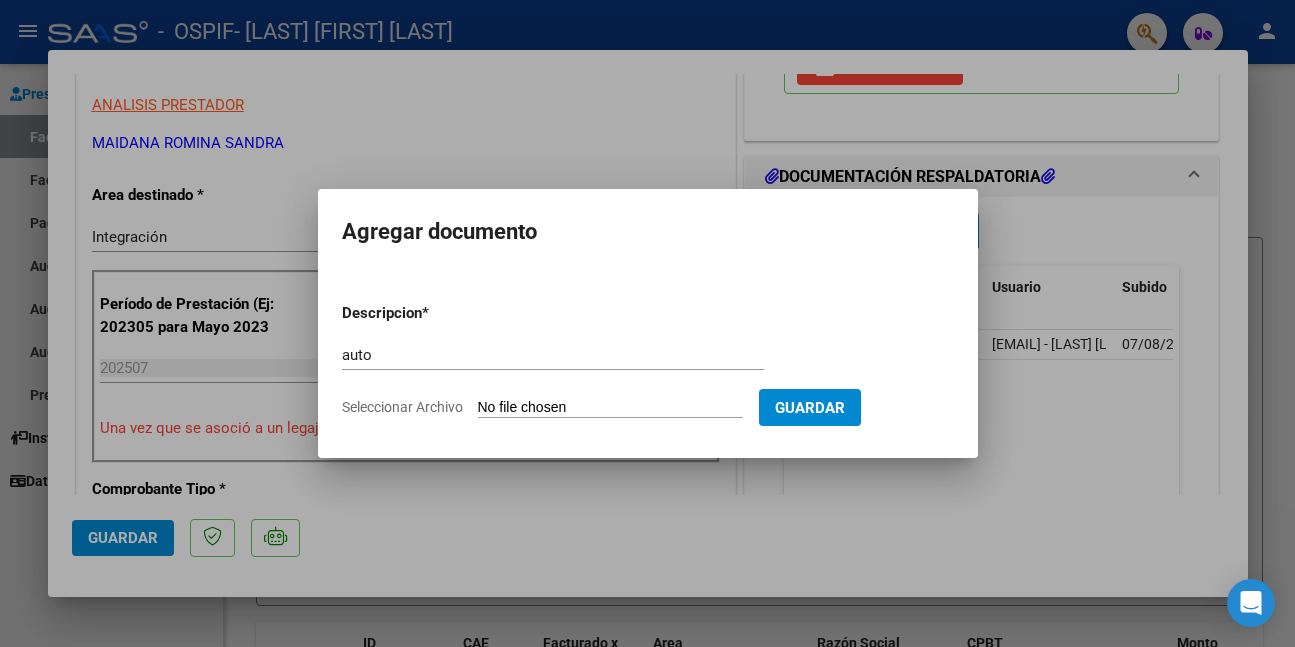 type on "C:\fakepath\[TEXT] [NUMBER].png" 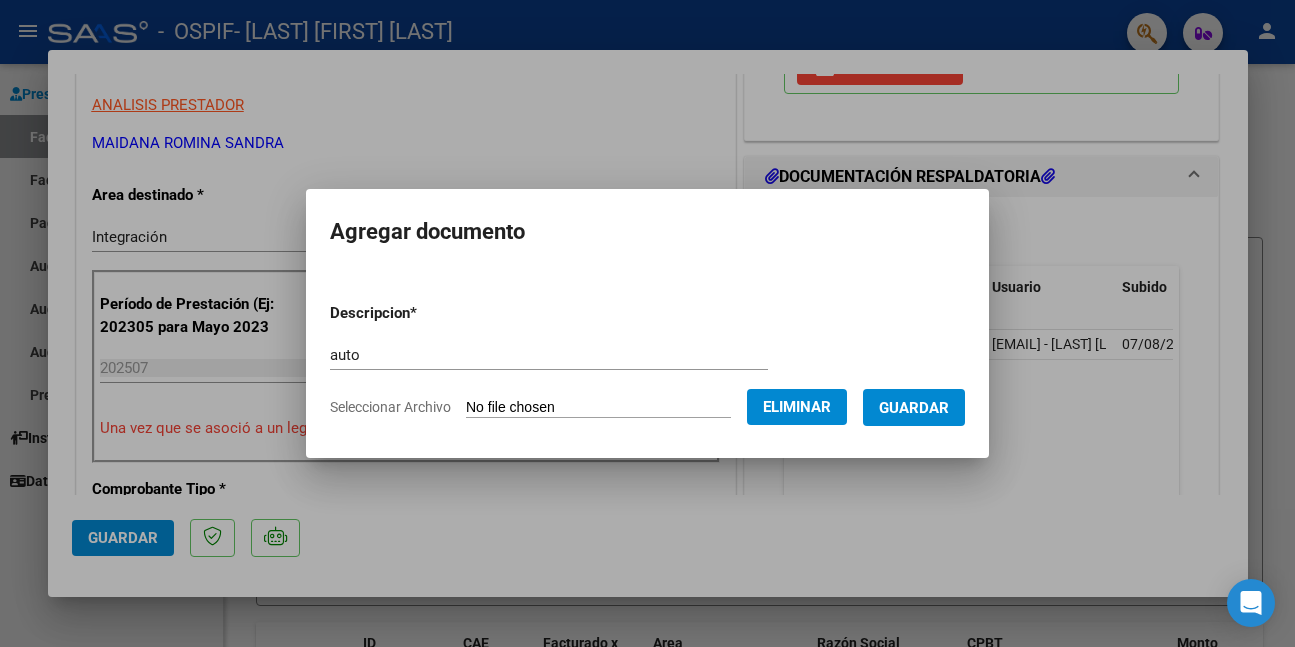 click on "Guardar" at bounding box center (914, 408) 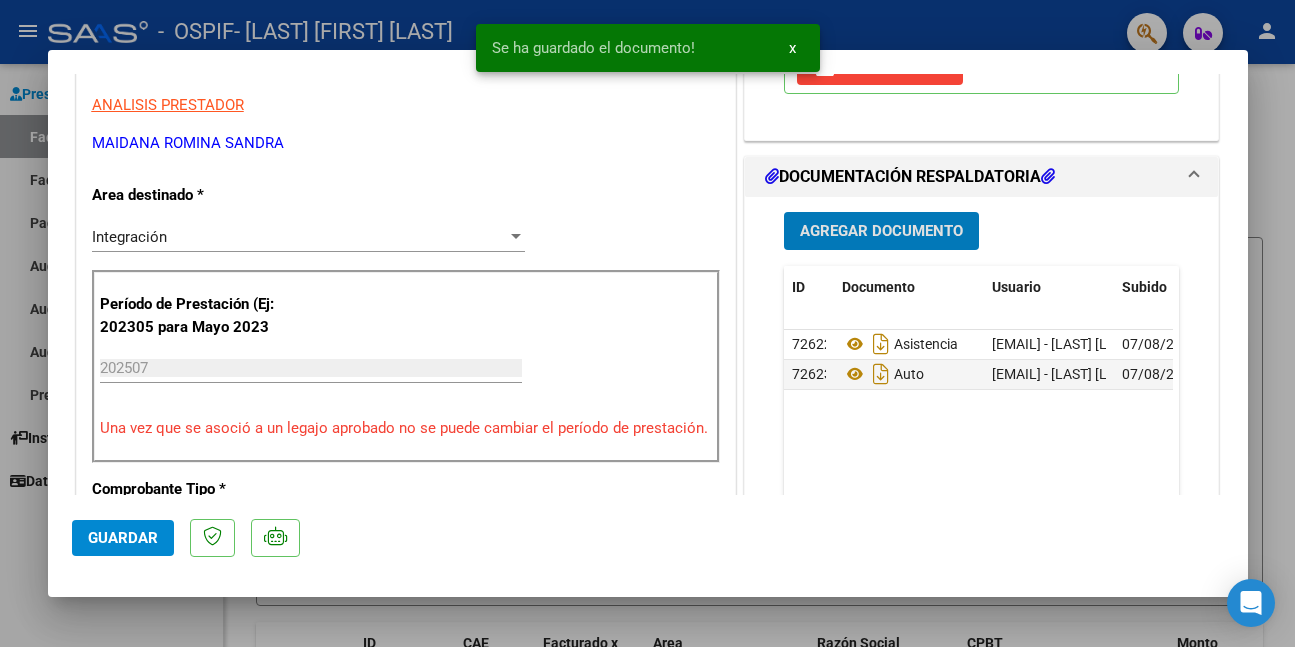 click on "Guardar" 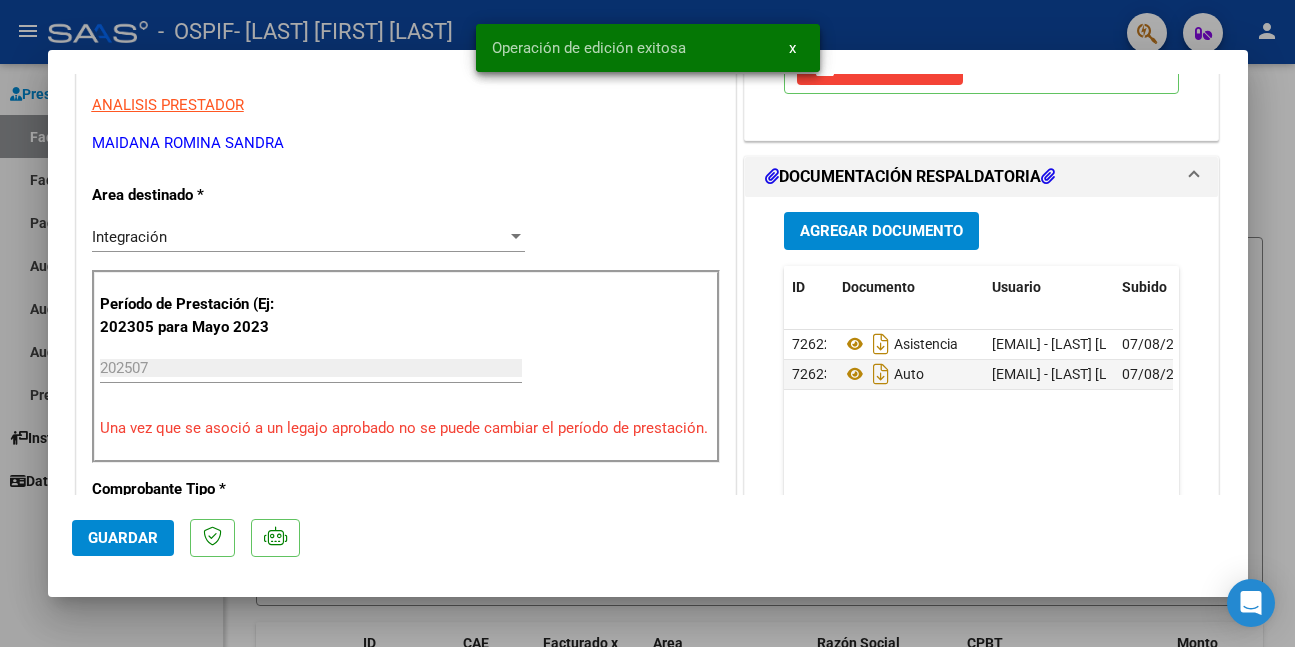 click at bounding box center (647, 323) 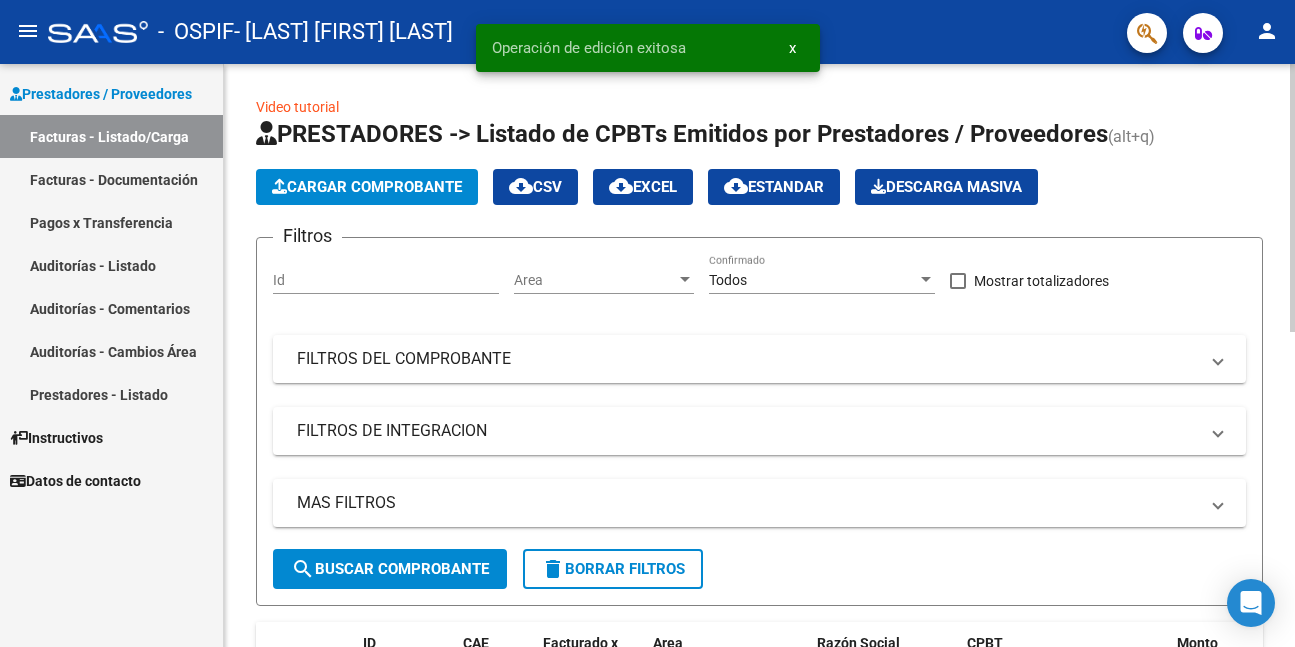 click on "Cargar Comprobante" 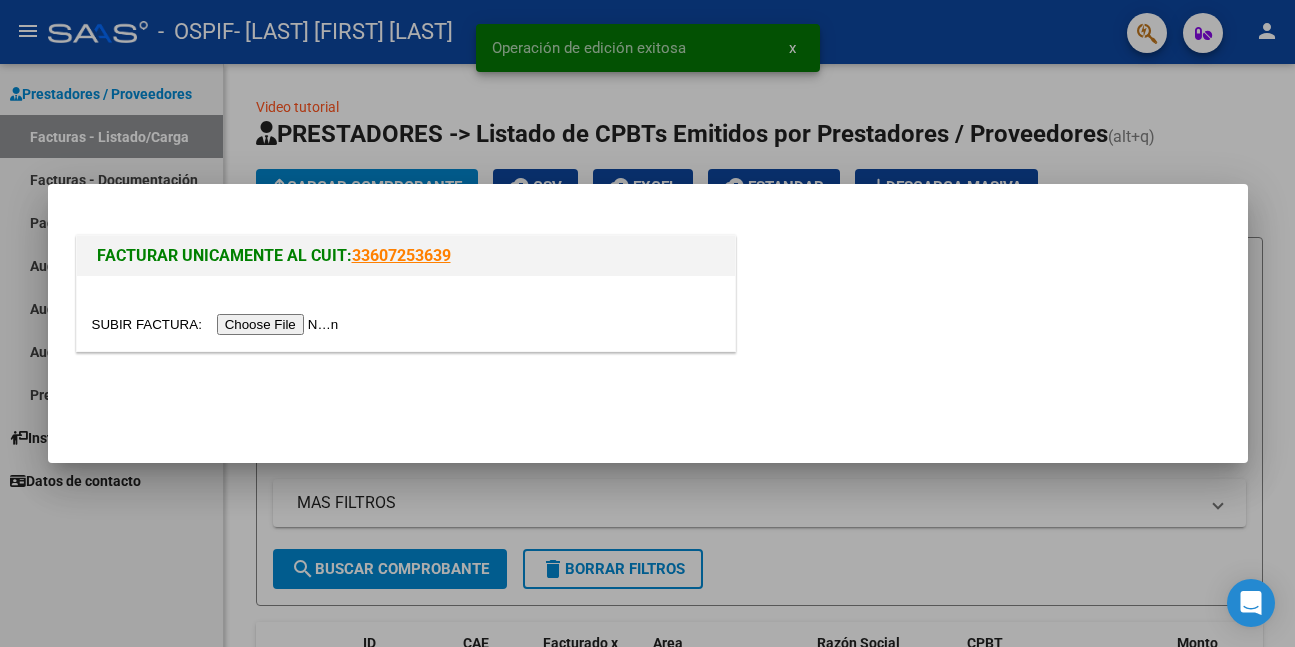 click at bounding box center (218, 324) 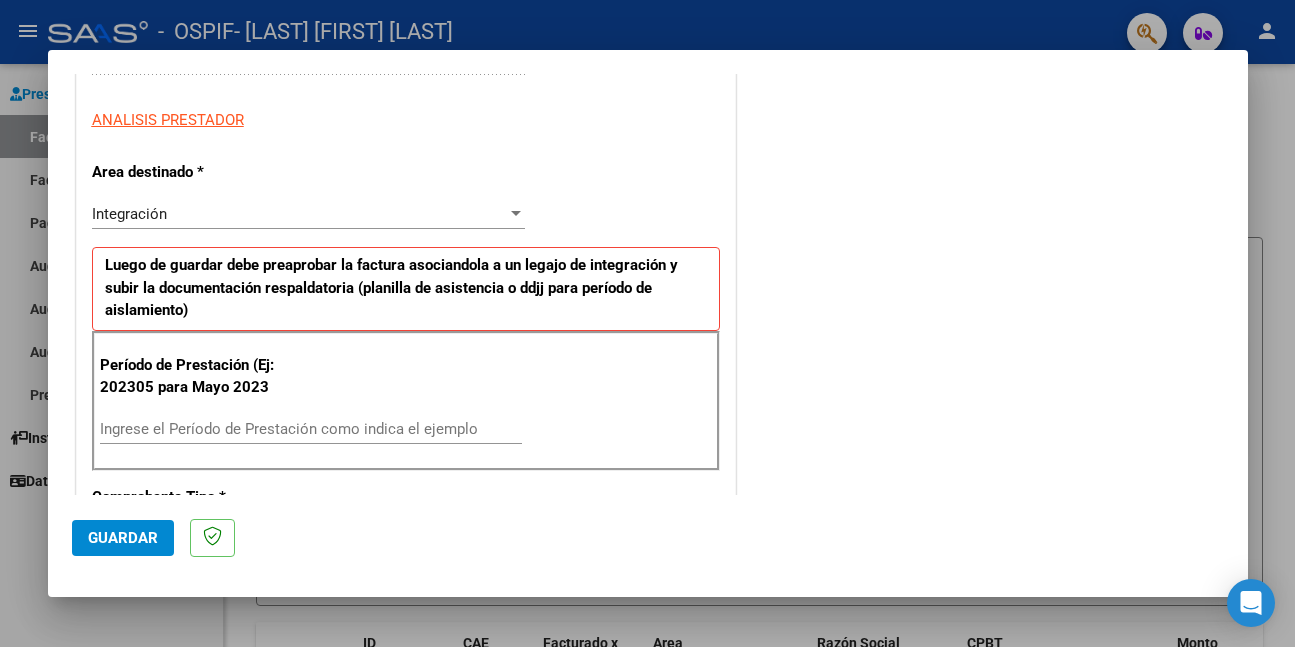 scroll, scrollTop: 400, scrollLeft: 0, axis: vertical 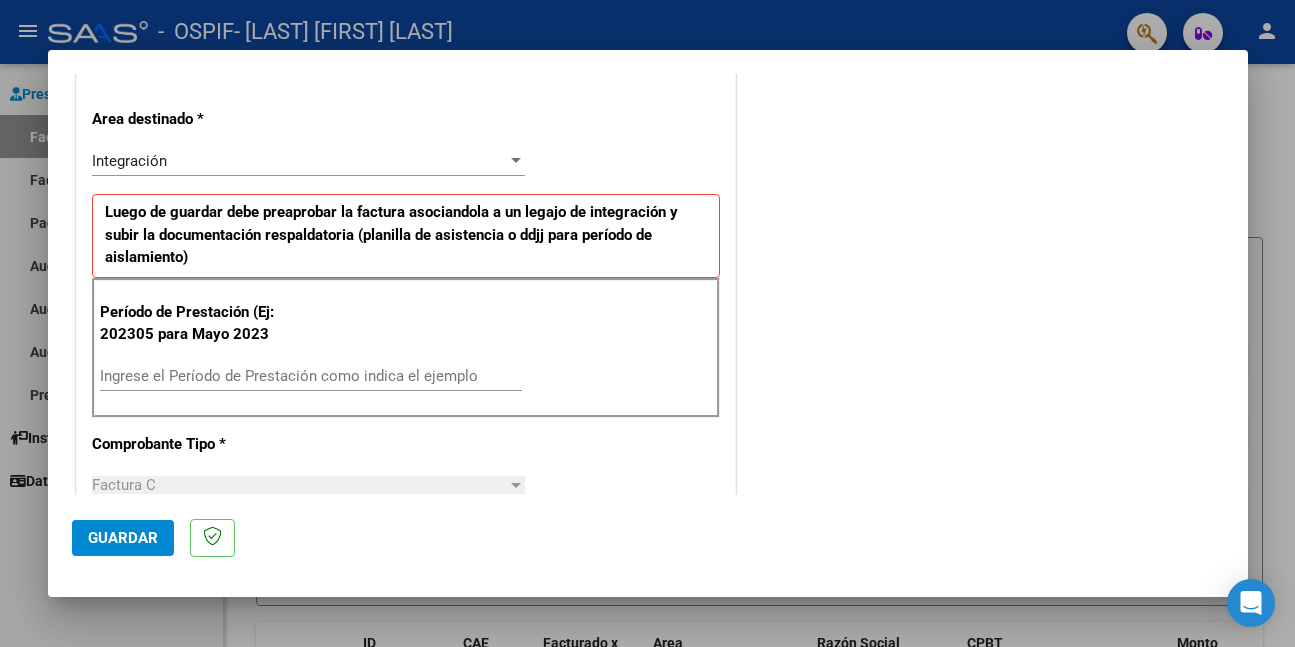 click on "Ingrese el Período de Prestación como indica el ejemplo" at bounding box center [311, 376] 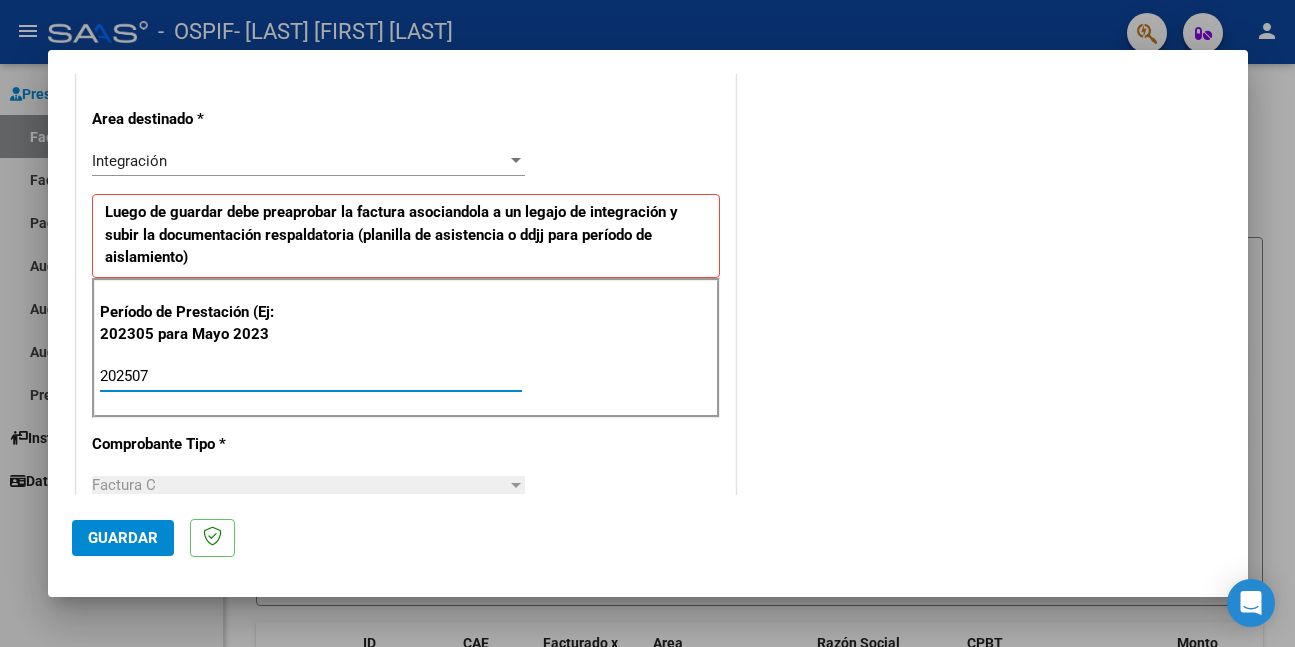 type on "202507" 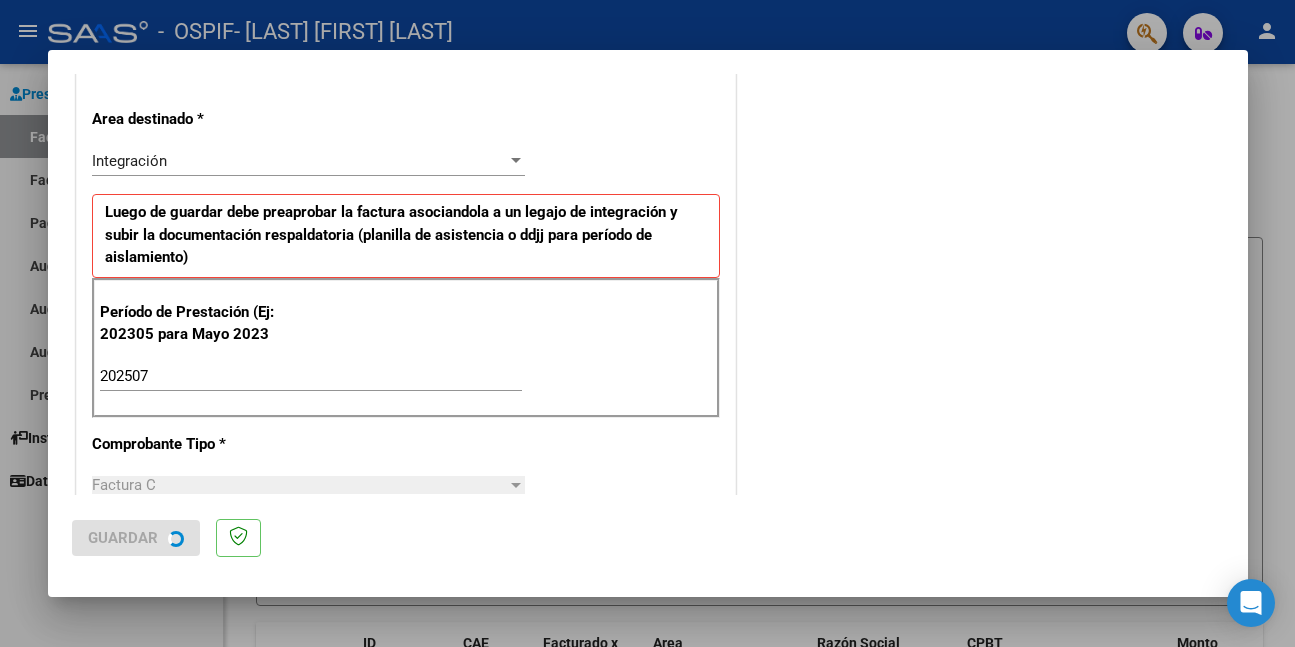scroll, scrollTop: 0, scrollLeft: 0, axis: both 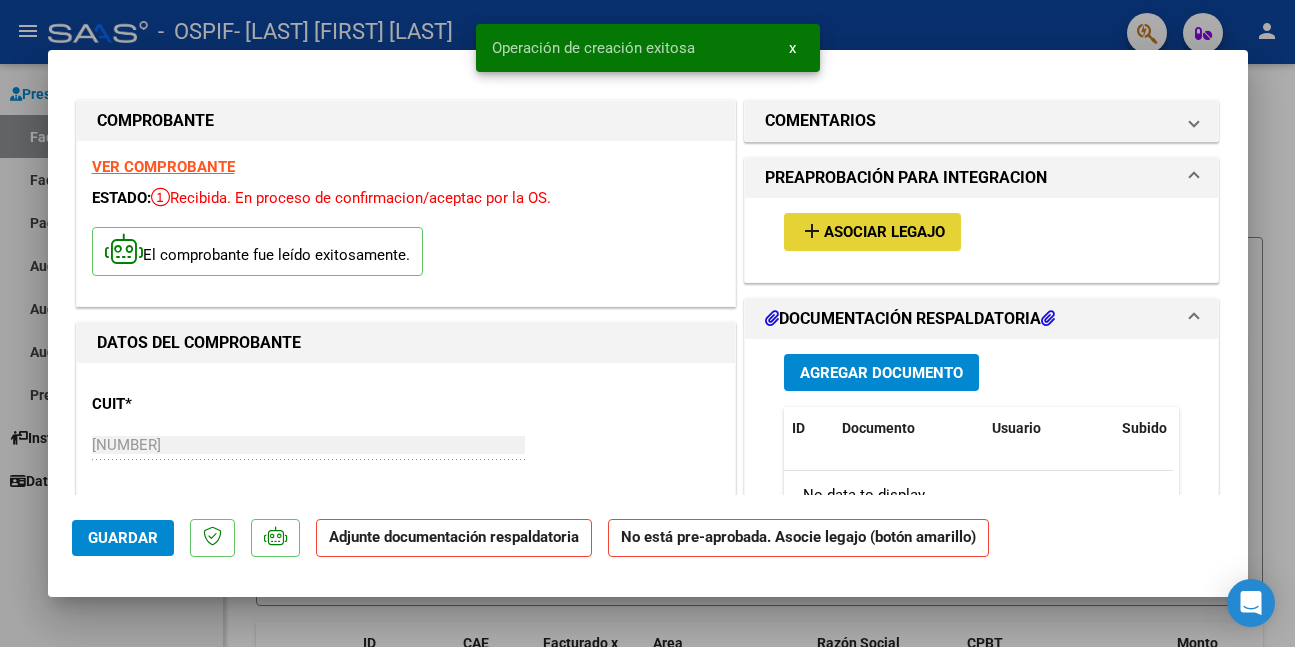 click on "Asociar Legajo" at bounding box center [884, 233] 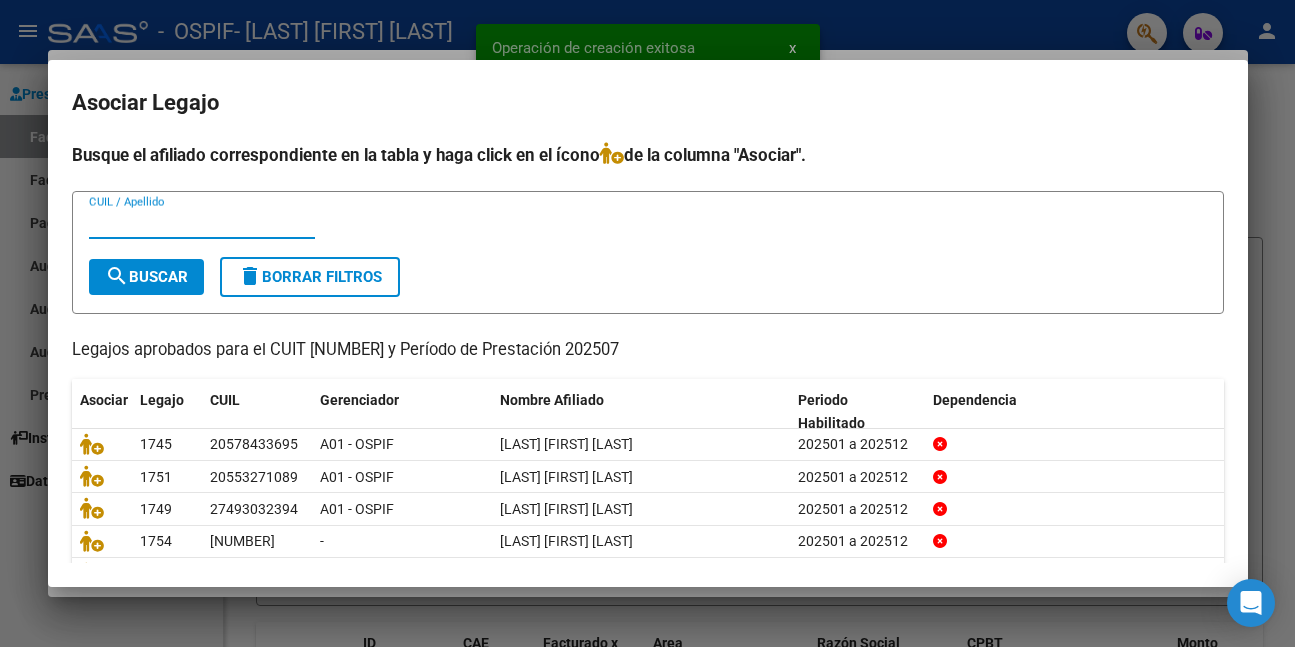 click on "CUIL / Apellido" at bounding box center (202, 223) 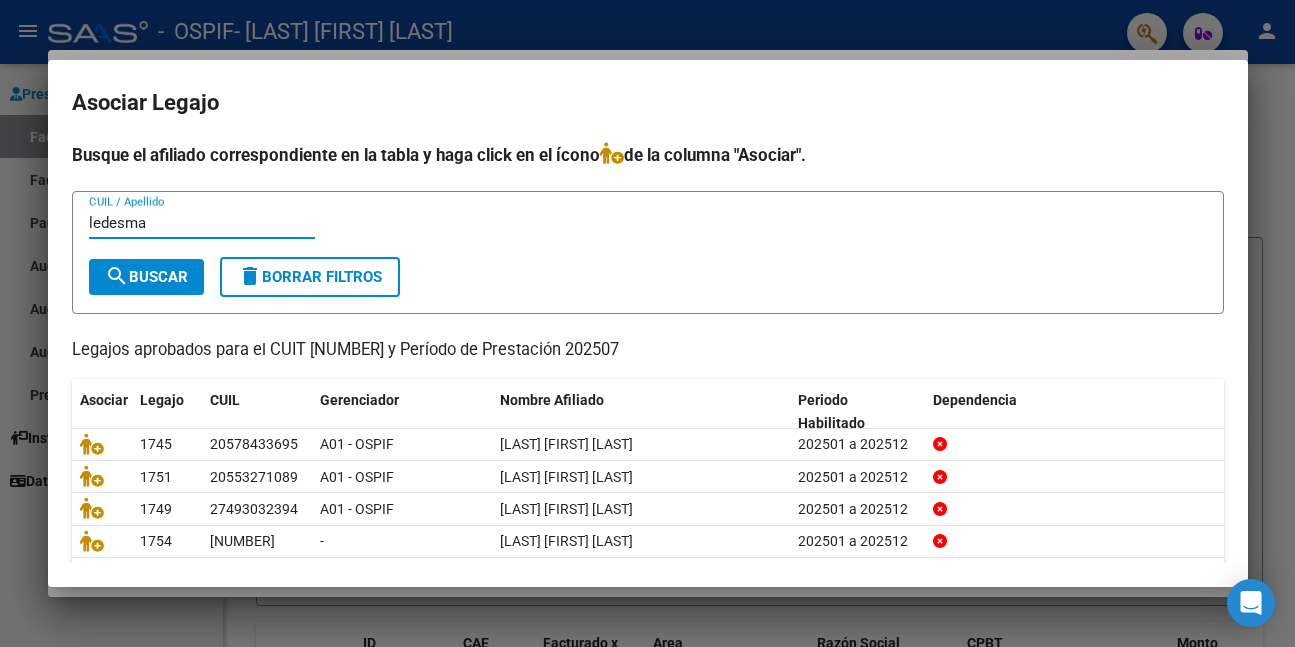type on "ledesma" 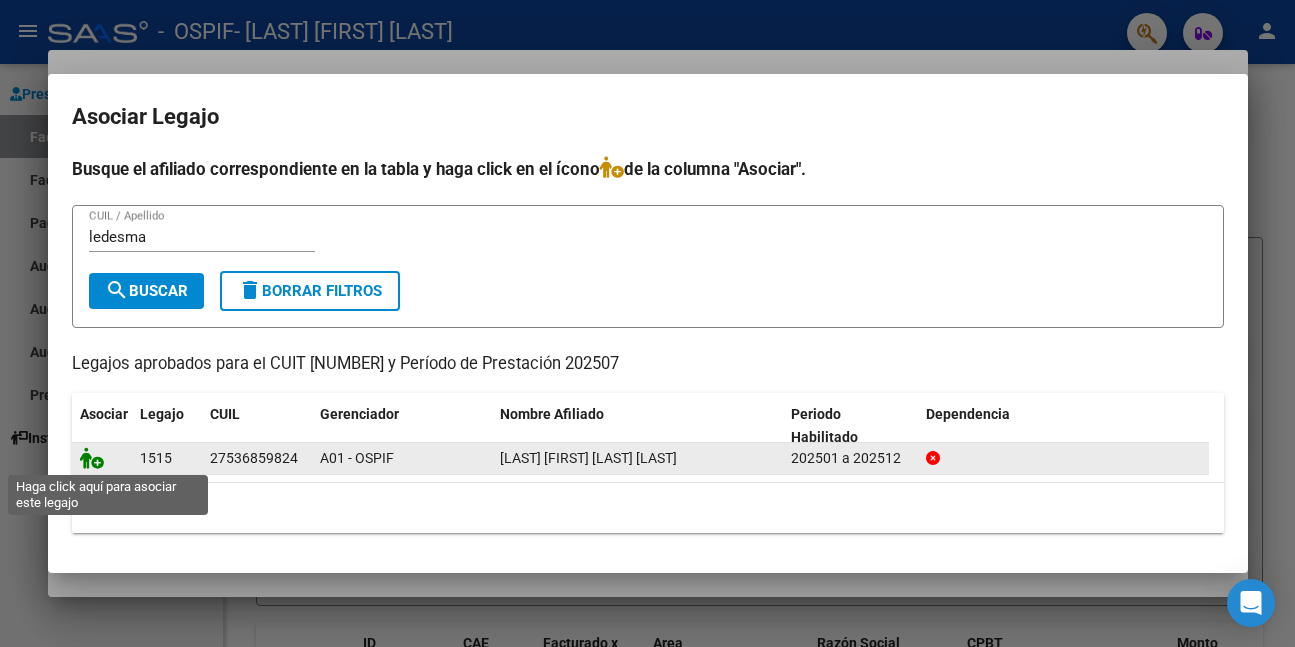 click 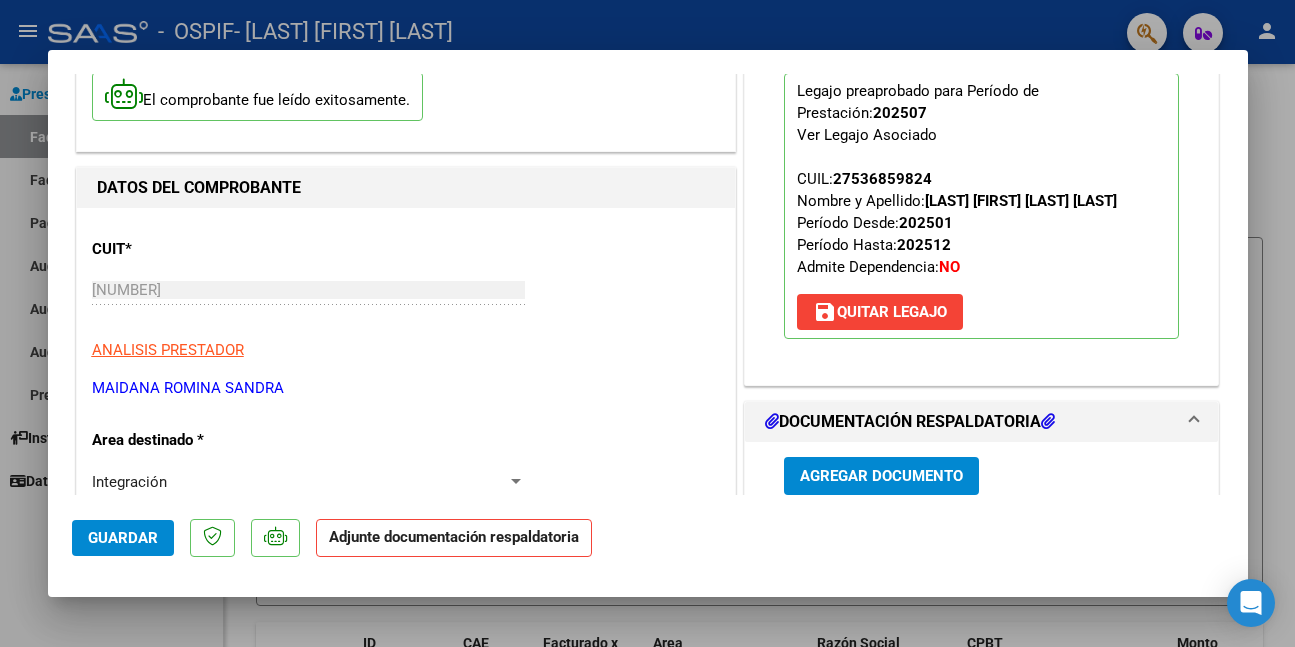 scroll, scrollTop: 500, scrollLeft: 0, axis: vertical 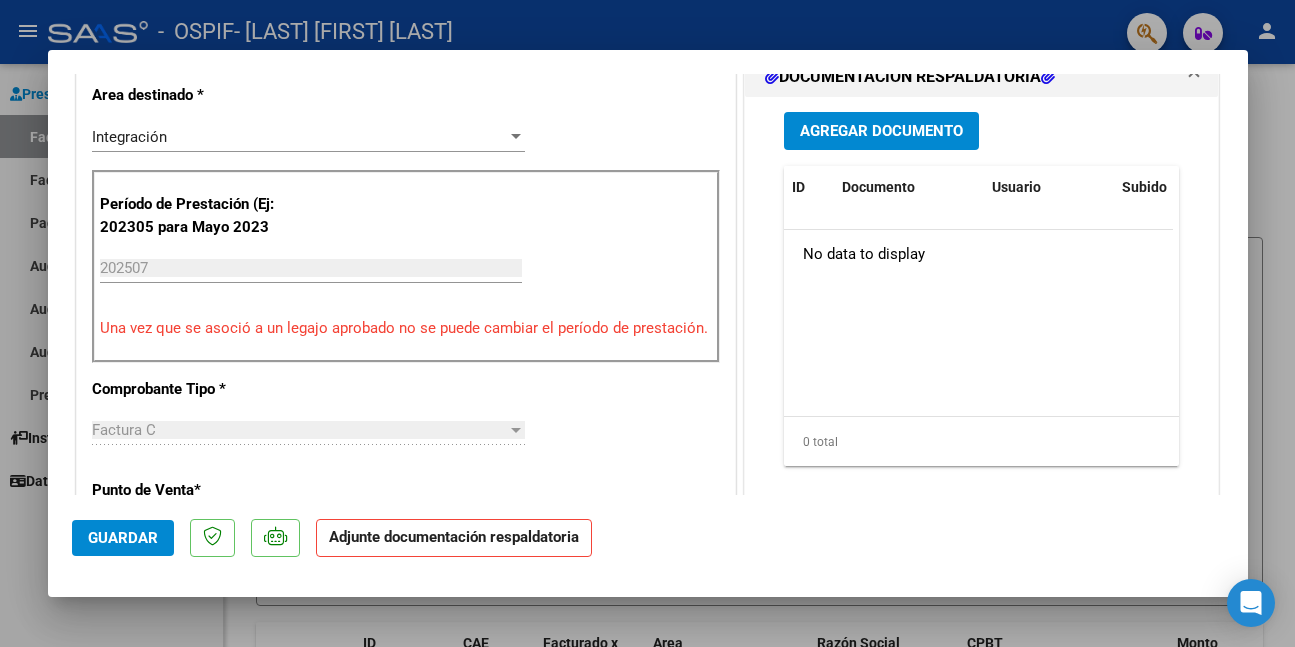 click on "Agregar Documento" at bounding box center [881, 132] 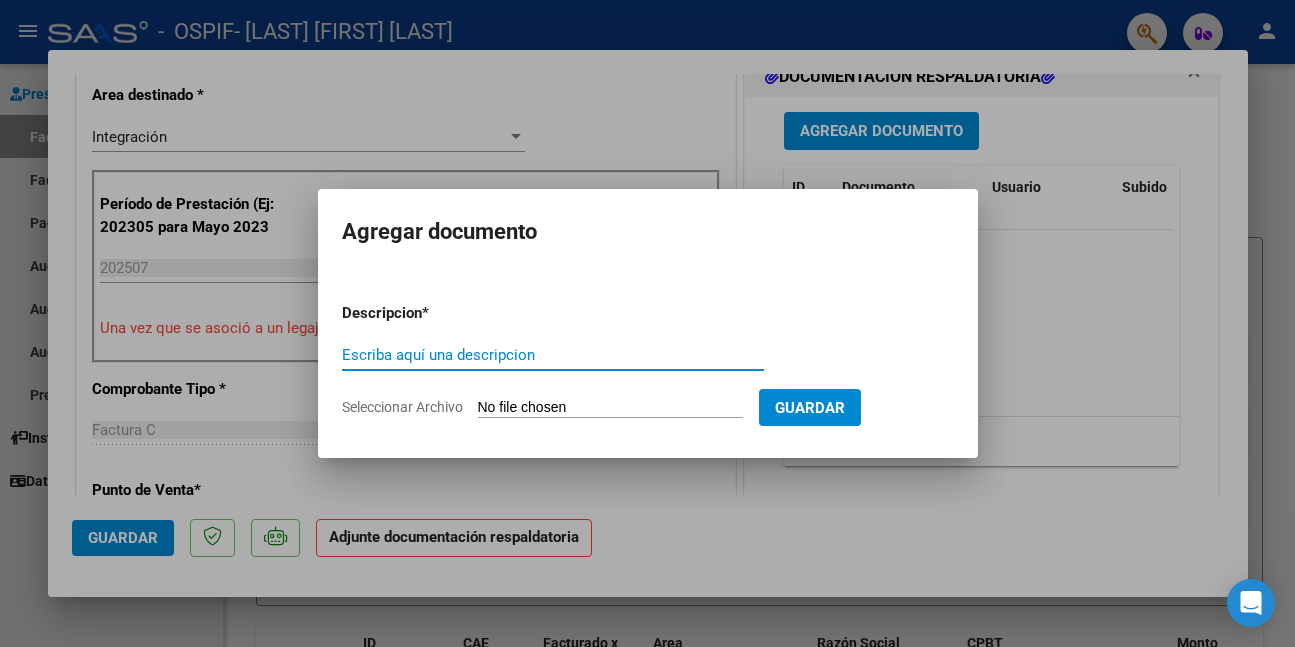 click on "Escriba aquí una descripcion" at bounding box center [553, 355] 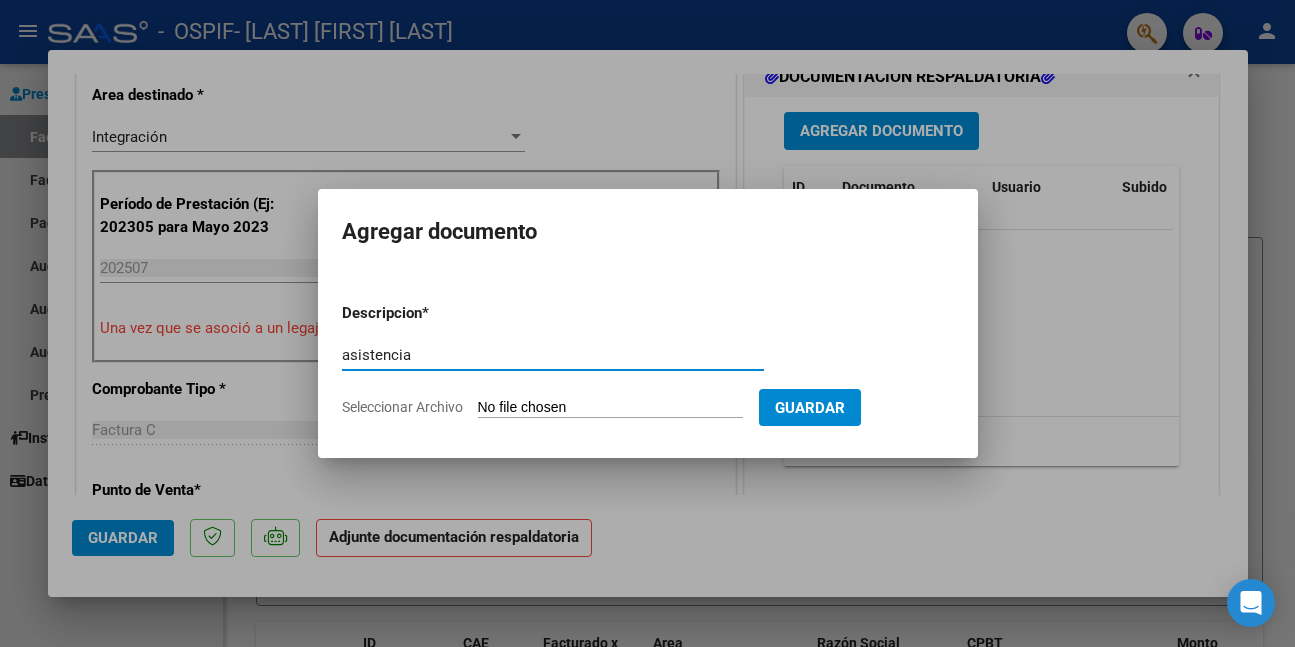 type on "asistencia" 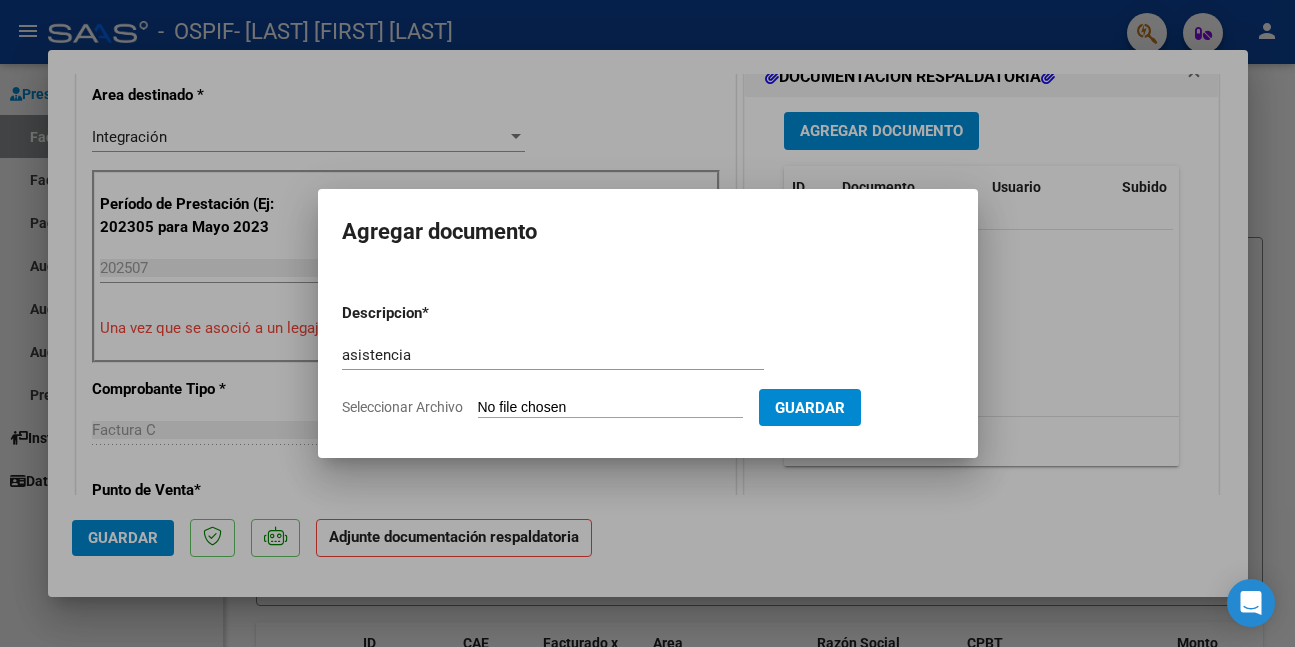 type on "C:\fakepath\[TEXT] [DATE] at [TIME].jpeg" 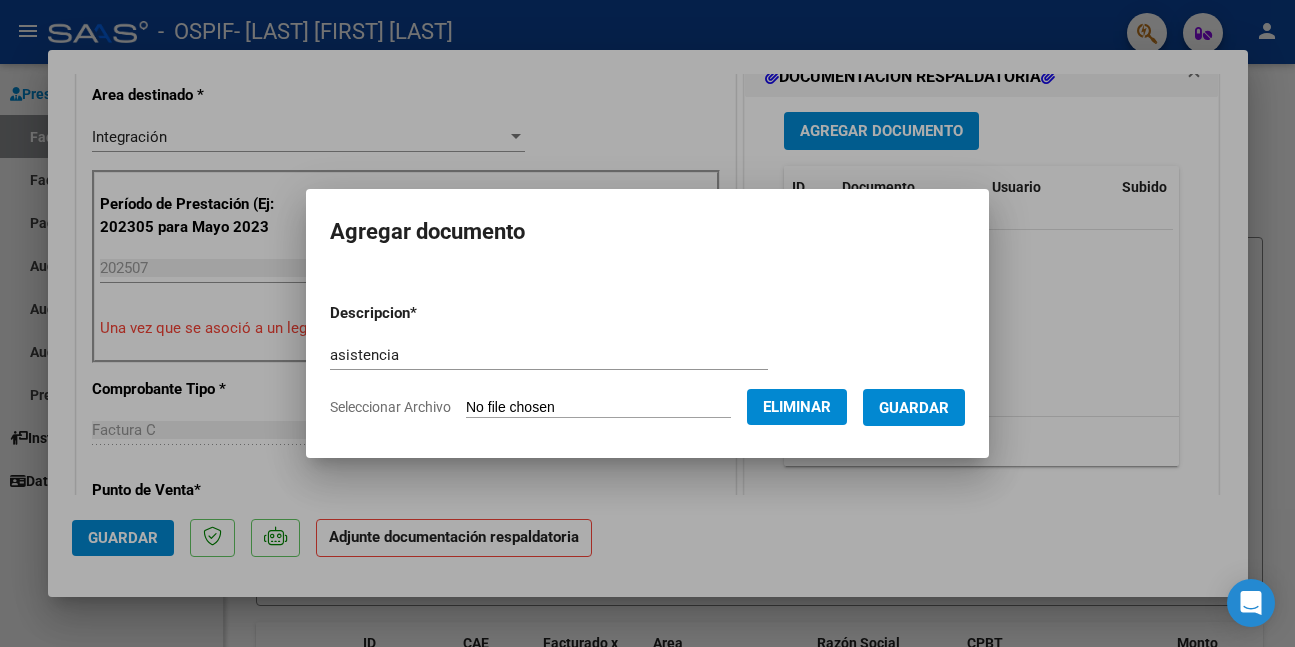 click on "Guardar" at bounding box center [914, 407] 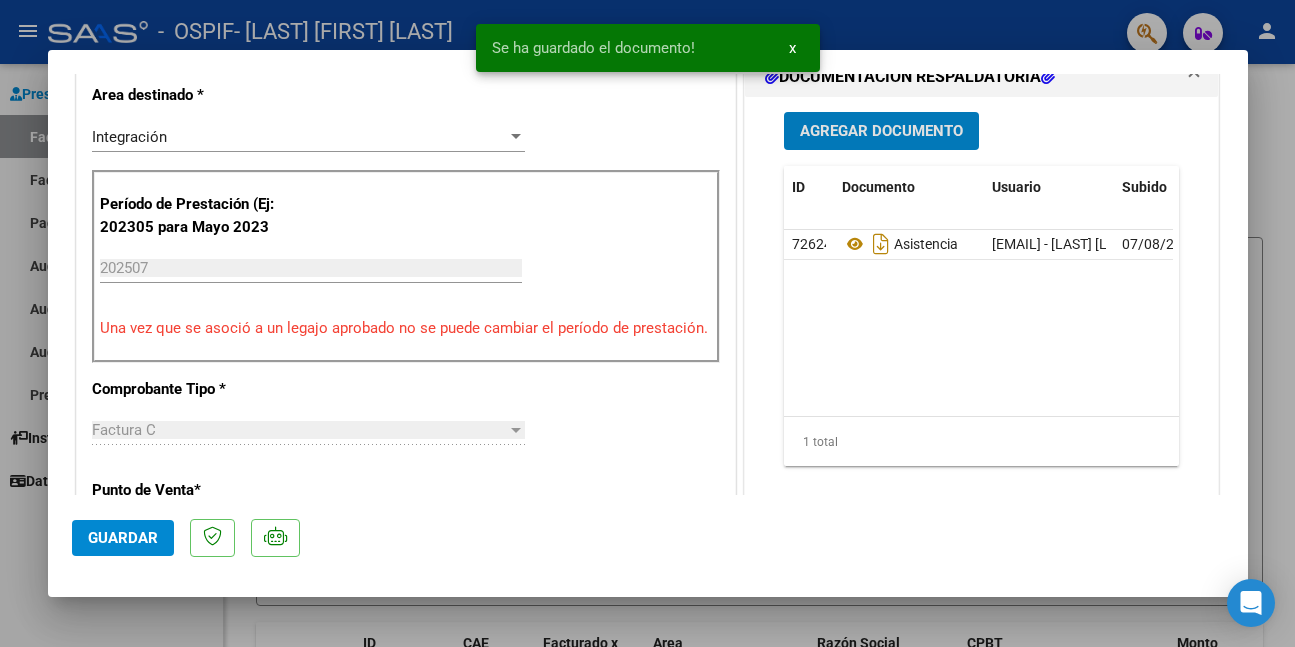 click on "Agregar Documento" at bounding box center (881, 132) 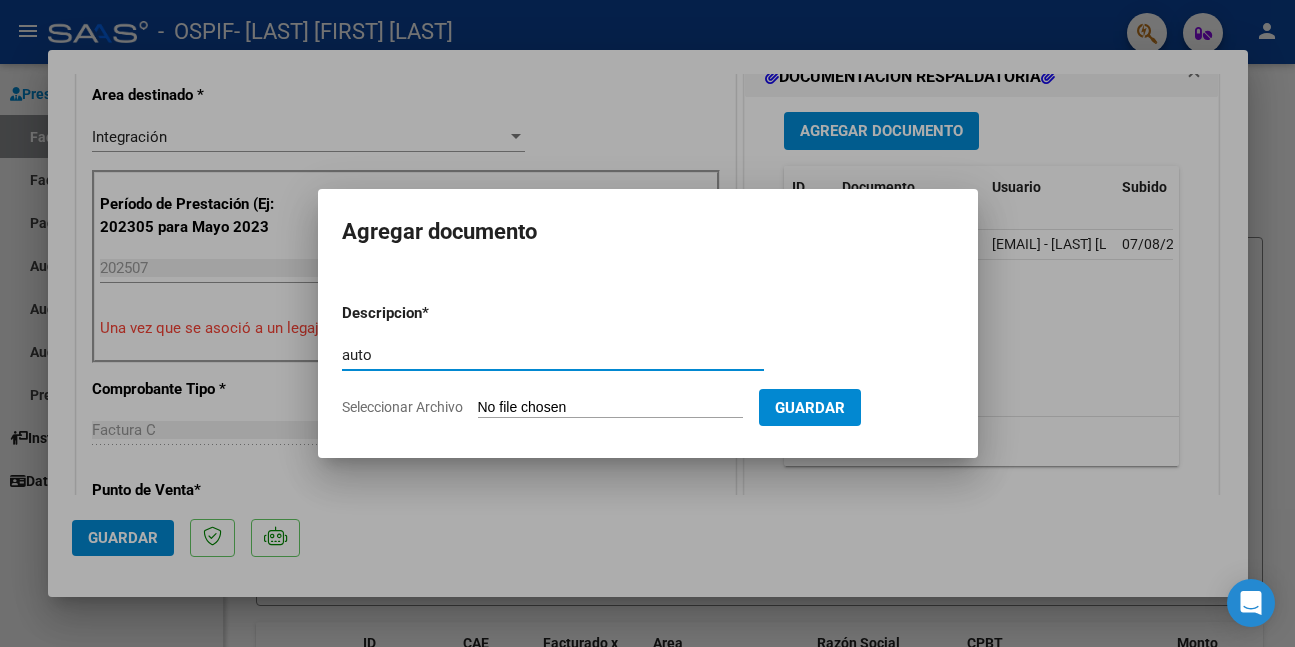 type on "auto" 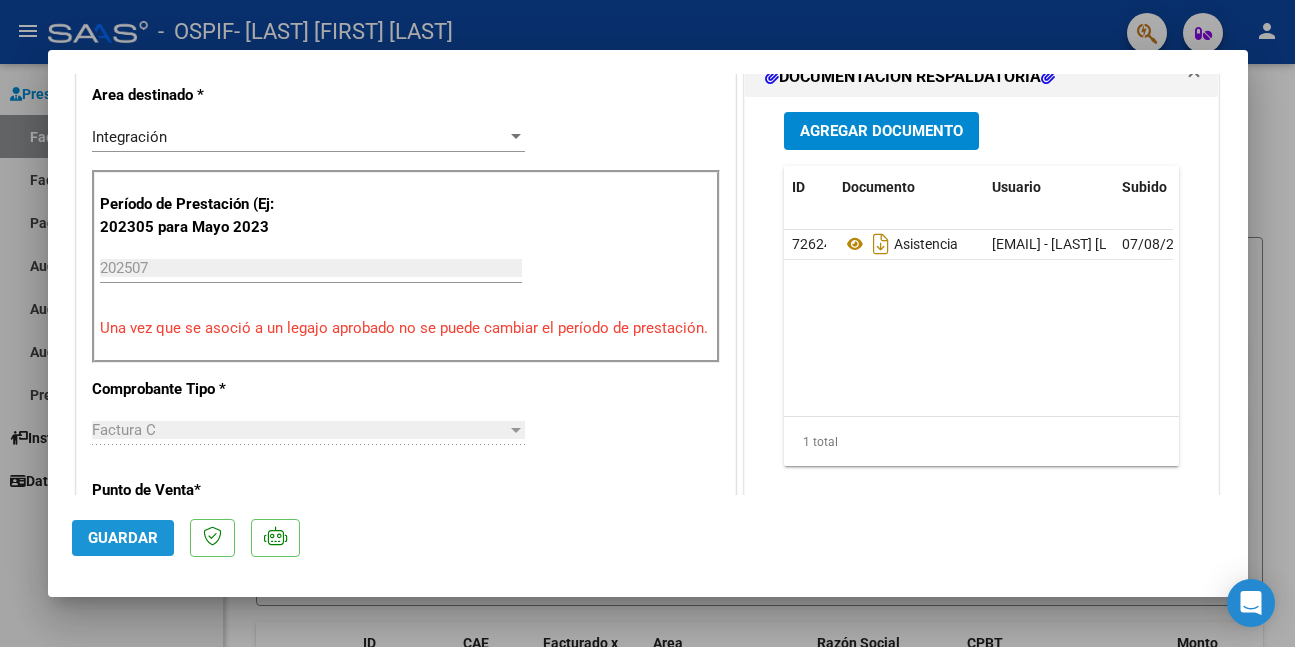 click on "Guardar" 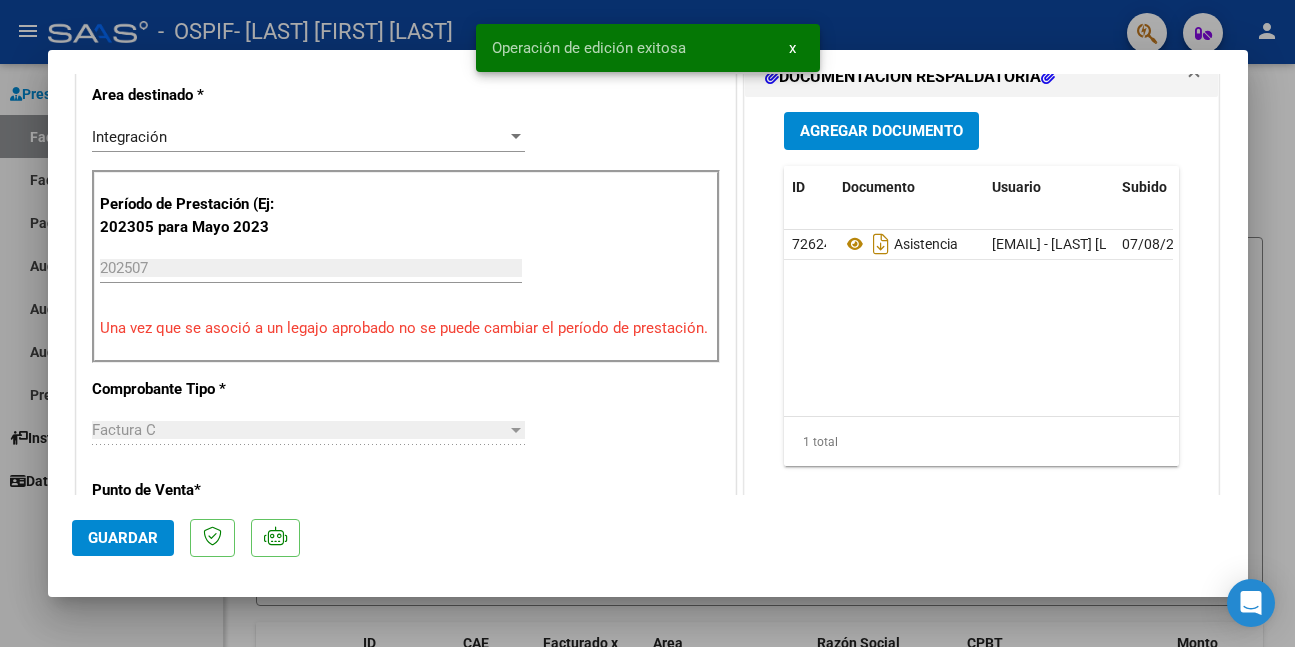 click at bounding box center [647, 323] 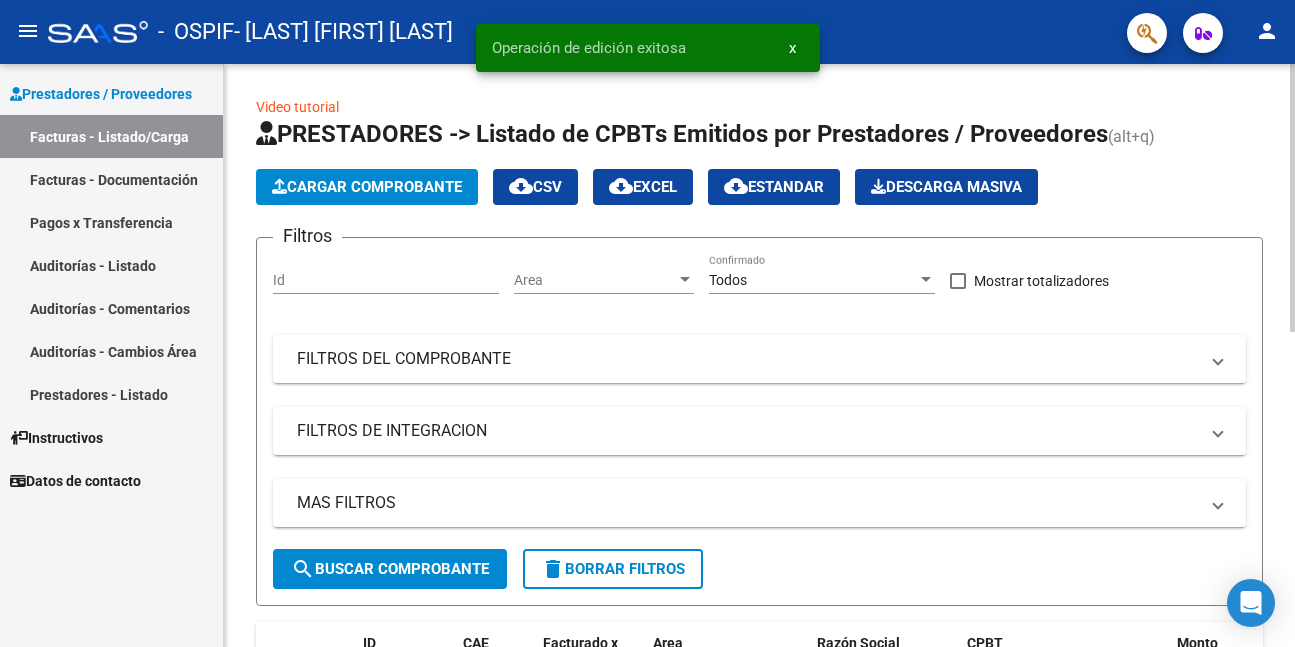click on "Cargar Comprobante" 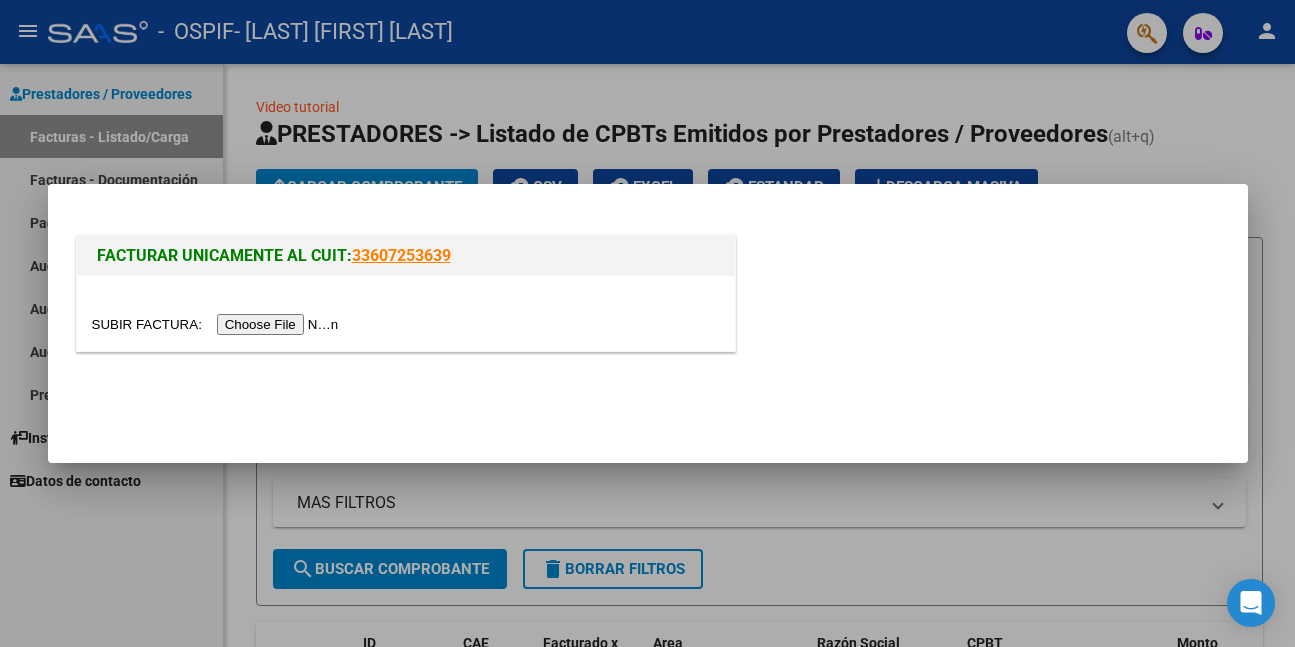 click at bounding box center (218, 324) 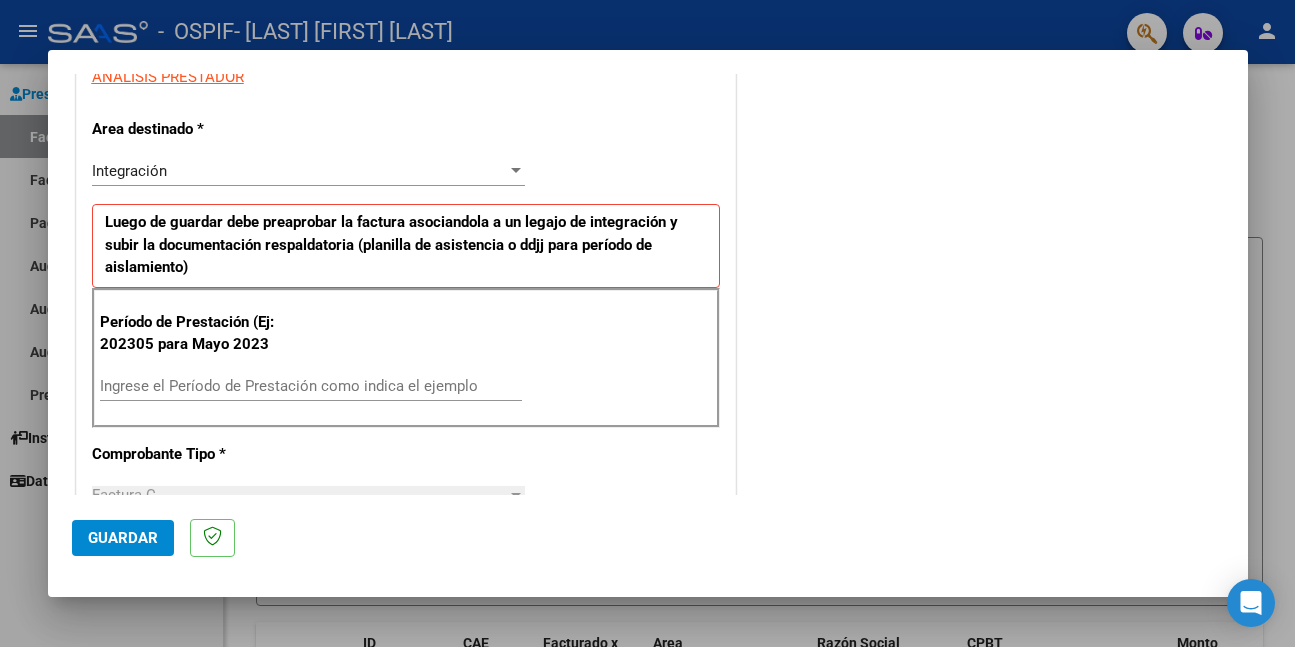 scroll, scrollTop: 400, scrollLeft: 0, axis: vertical 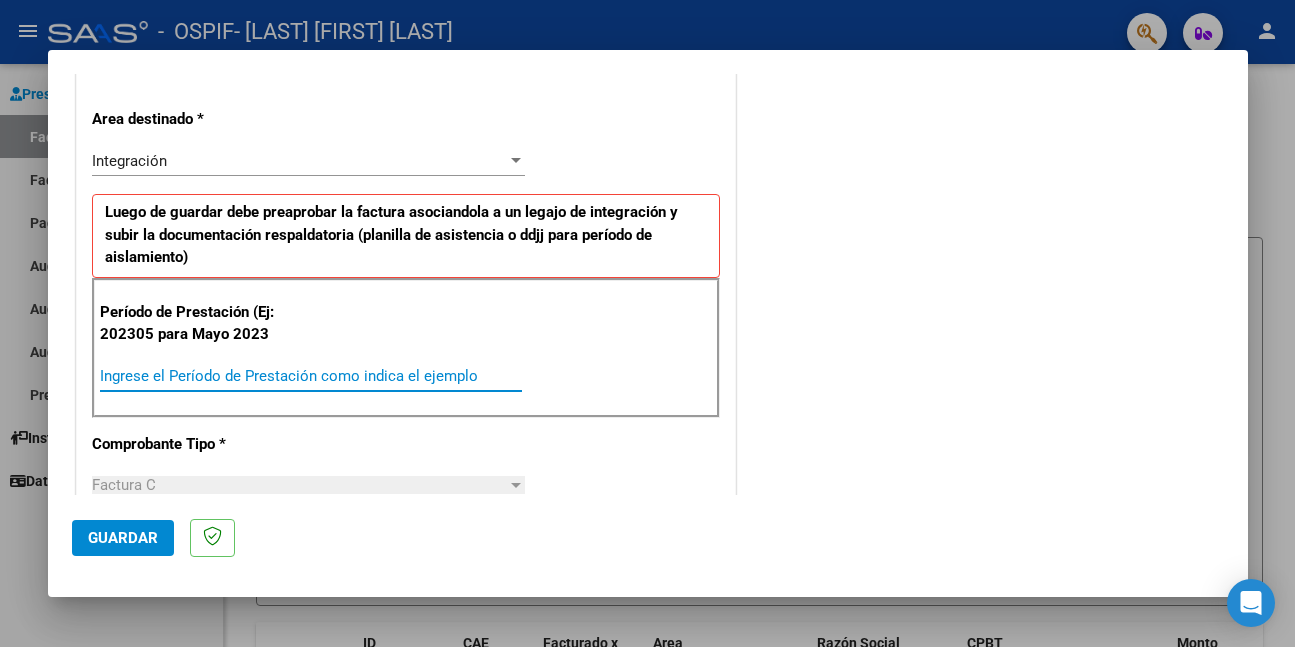 click on "Ingrese el Período de Prestación como indica el ejemplo" at bounding box center [311, 376] 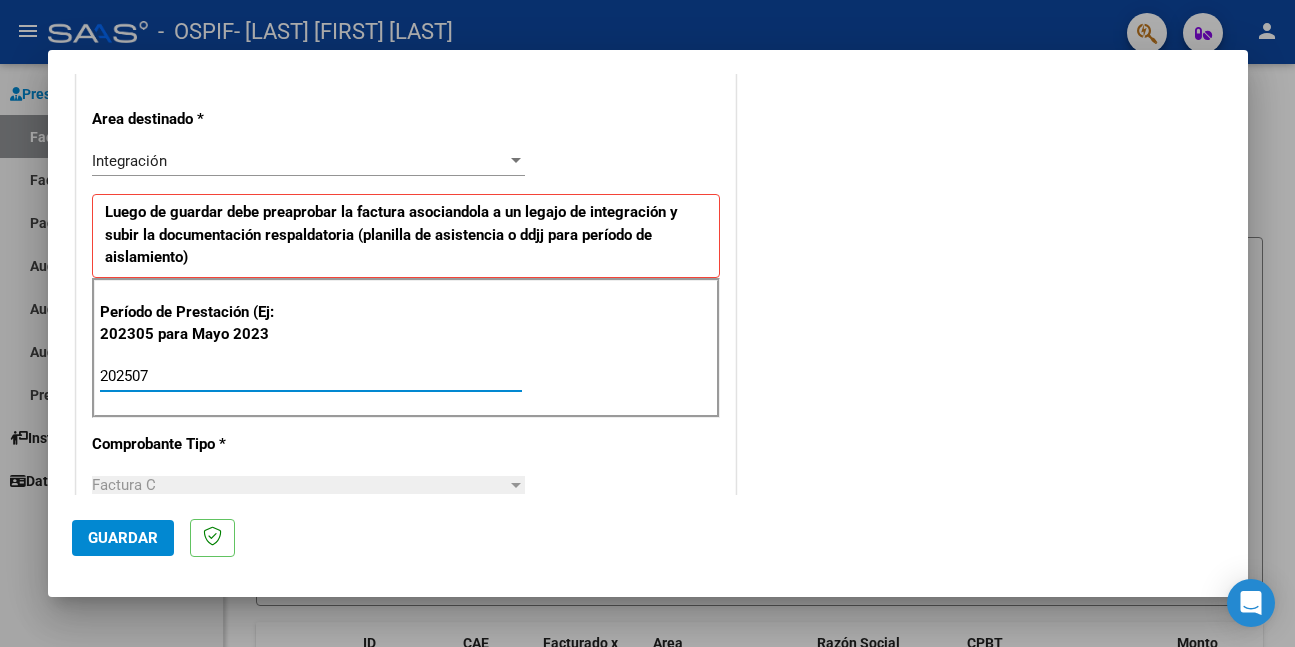 type on "202507" 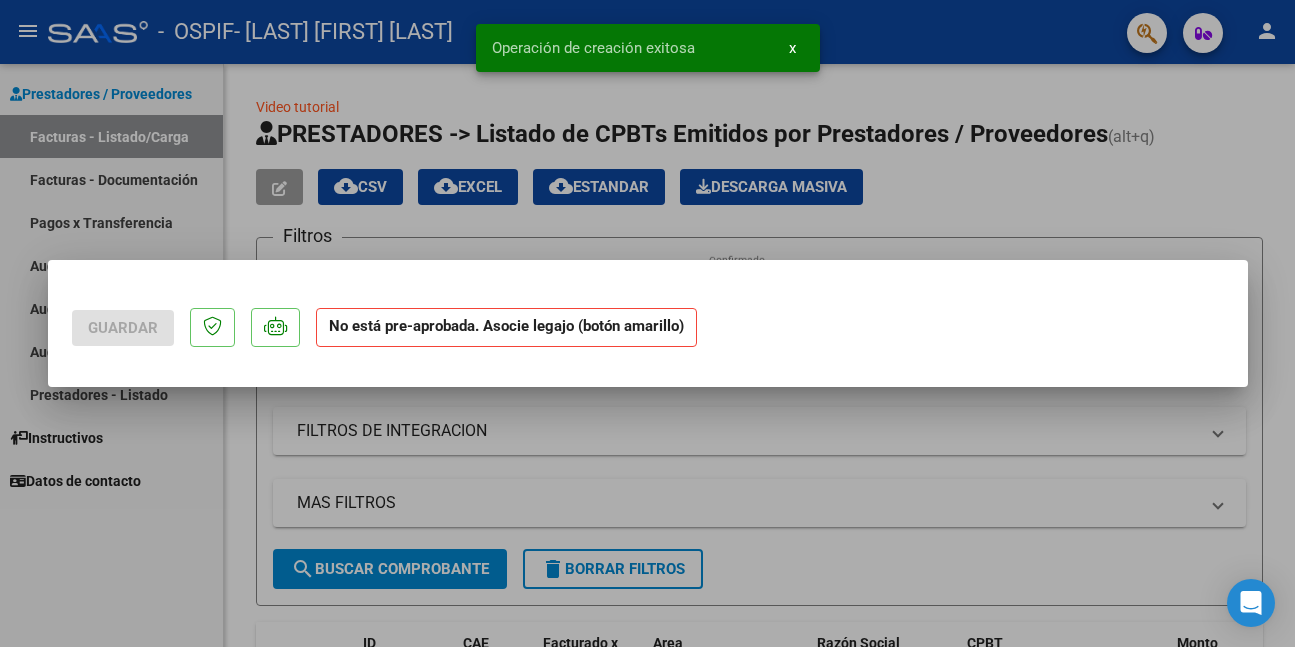 scroll, scrollTop: 0, scrollLeft: 0, axis: both 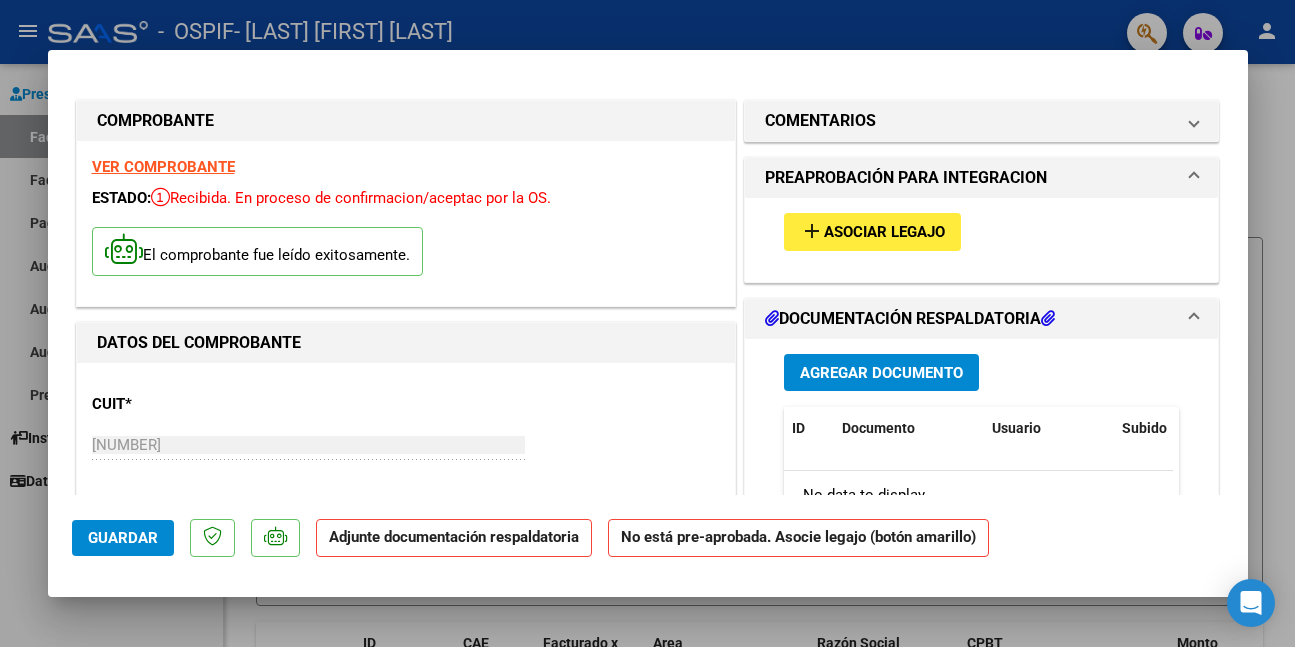 click on "Asociar Legajo" at bounding box center [884, 233] 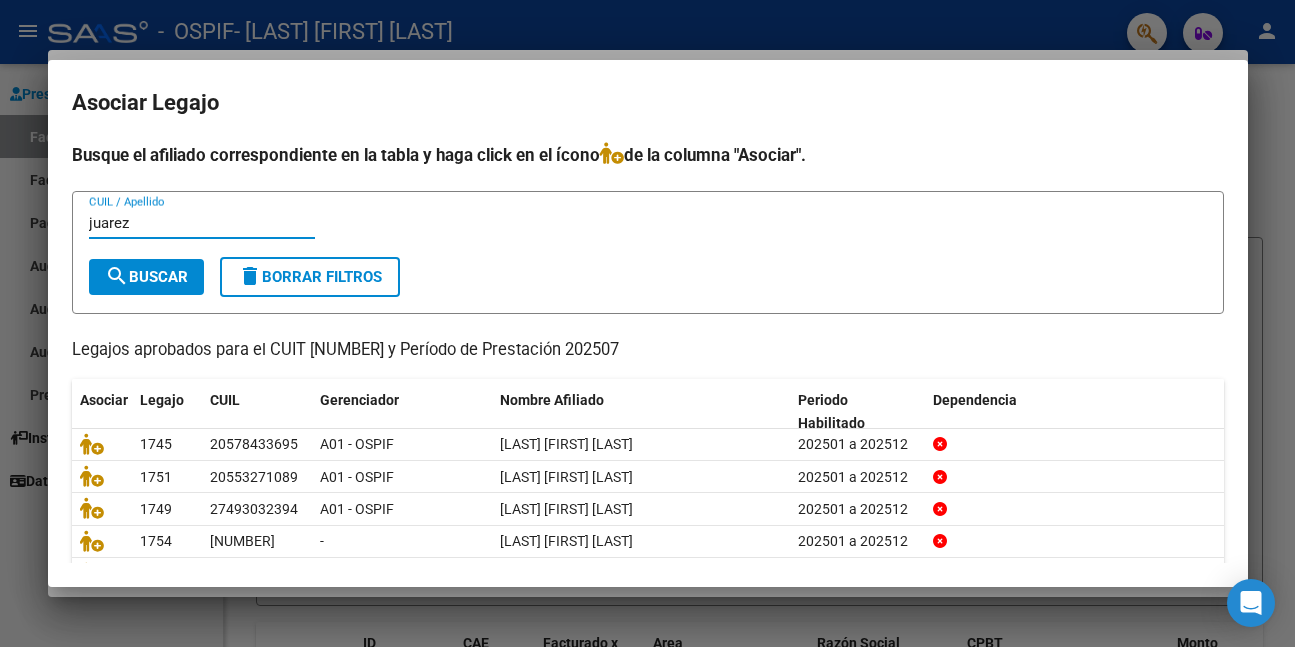 type on "juarez" 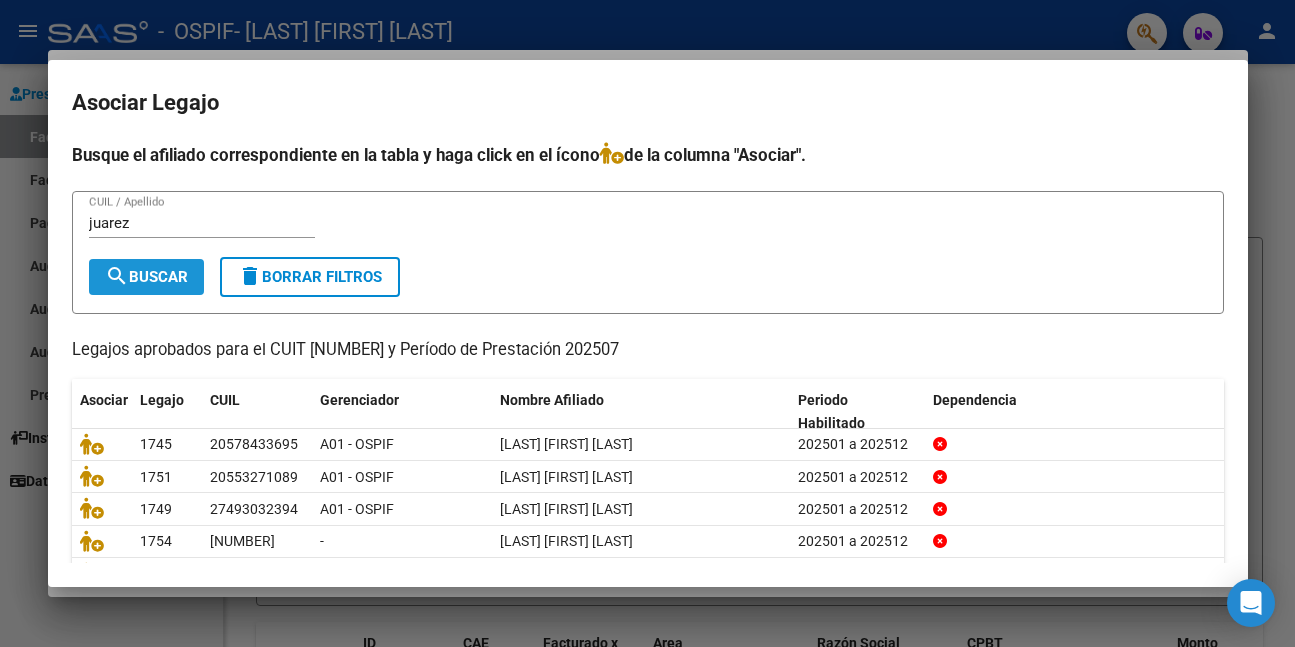 click on "search  Buscar" at bounding box center [146, 277] 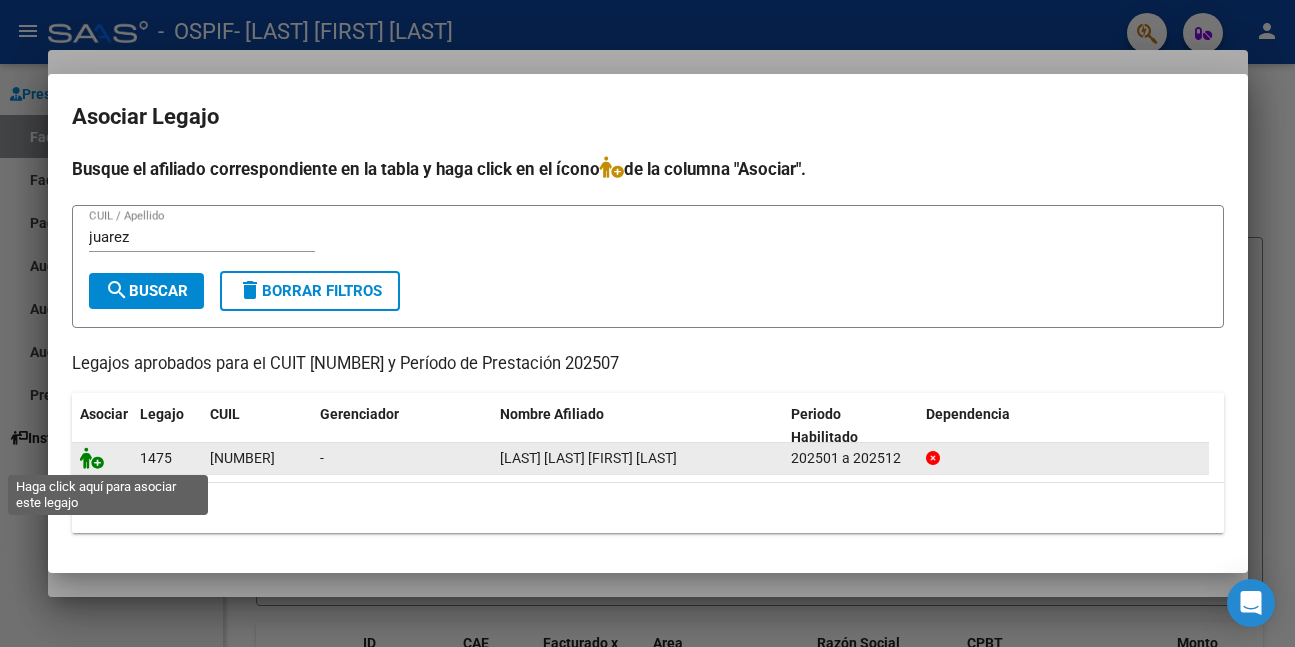 click 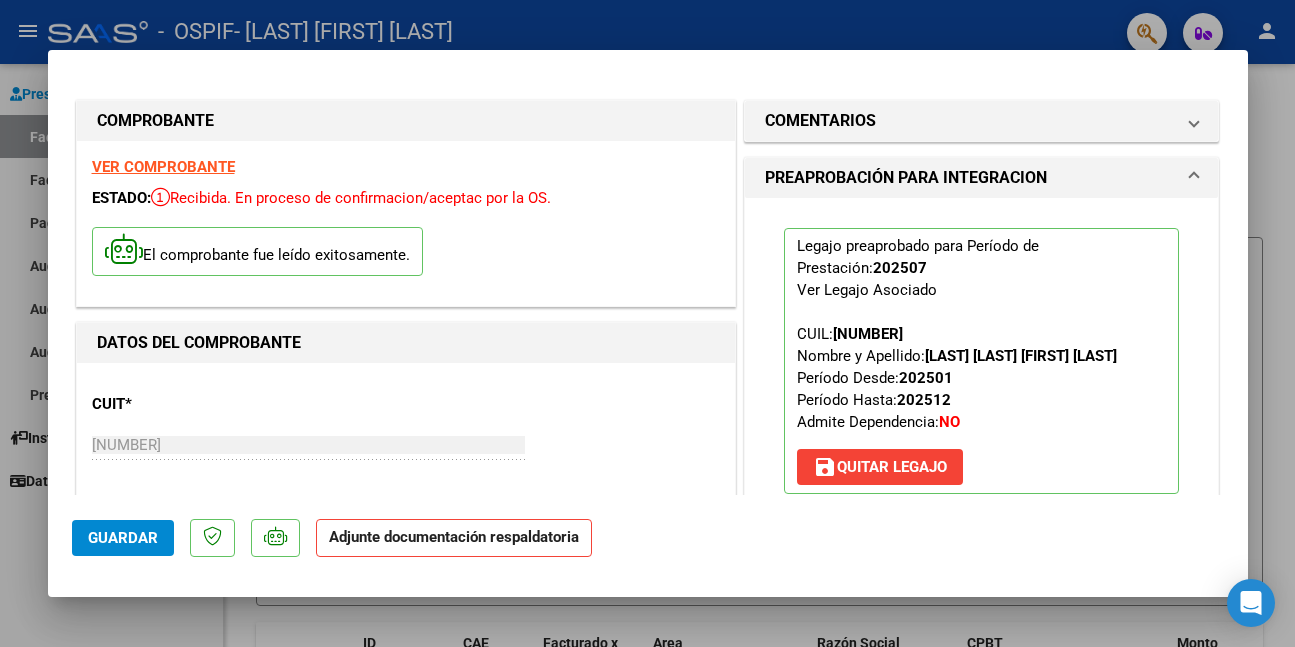 scroll, scrollTop: 400, scrollLeft: 0, axis: vertical 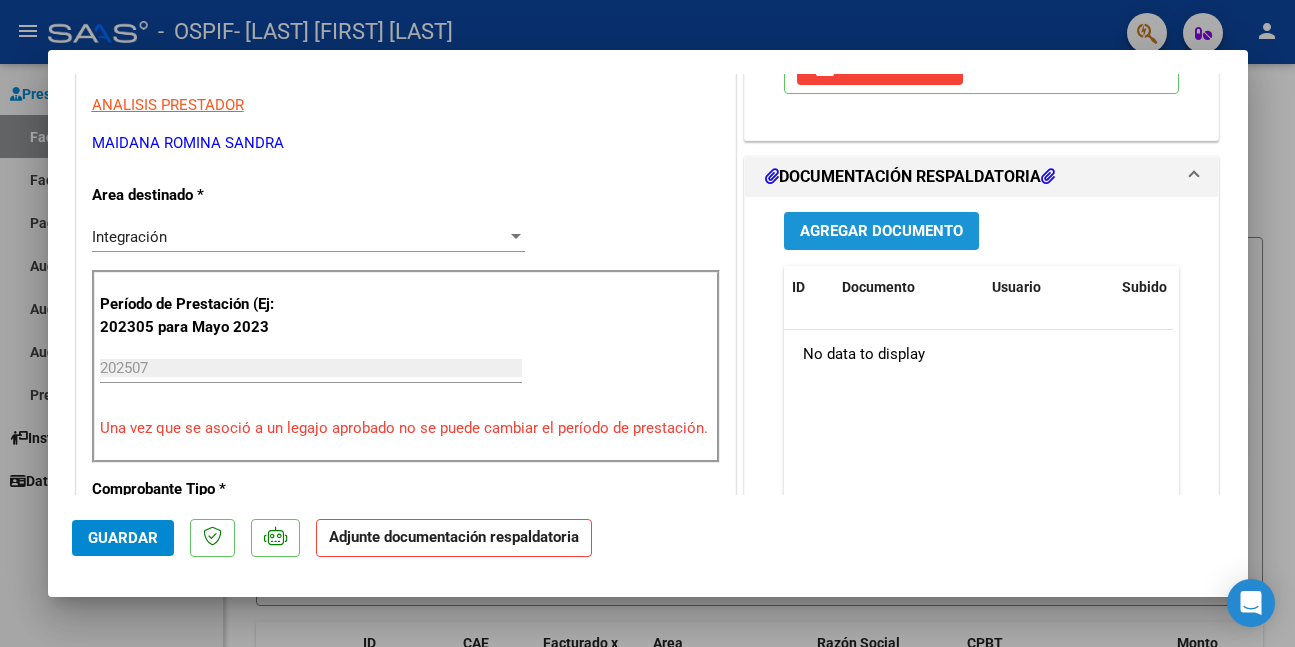 click on "Agregar Documento" at bounding box center [881, 232] 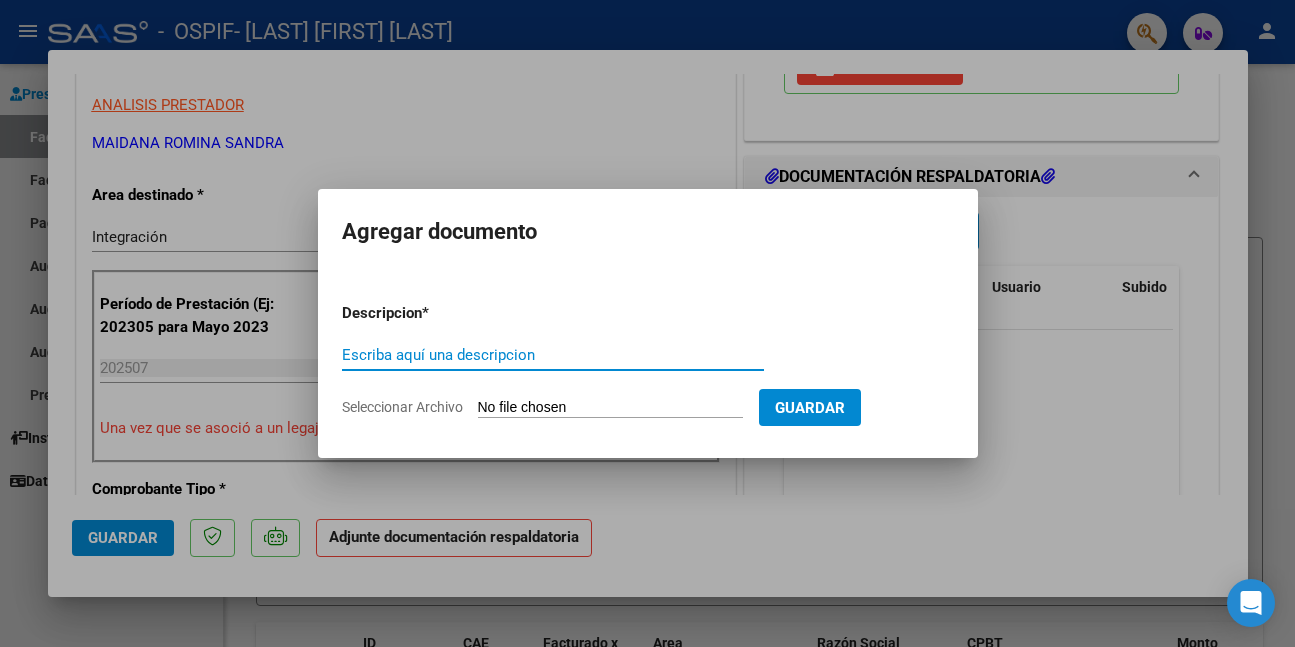 click on "Escriba aquí una descripcion" at bounding box center (553, 355) 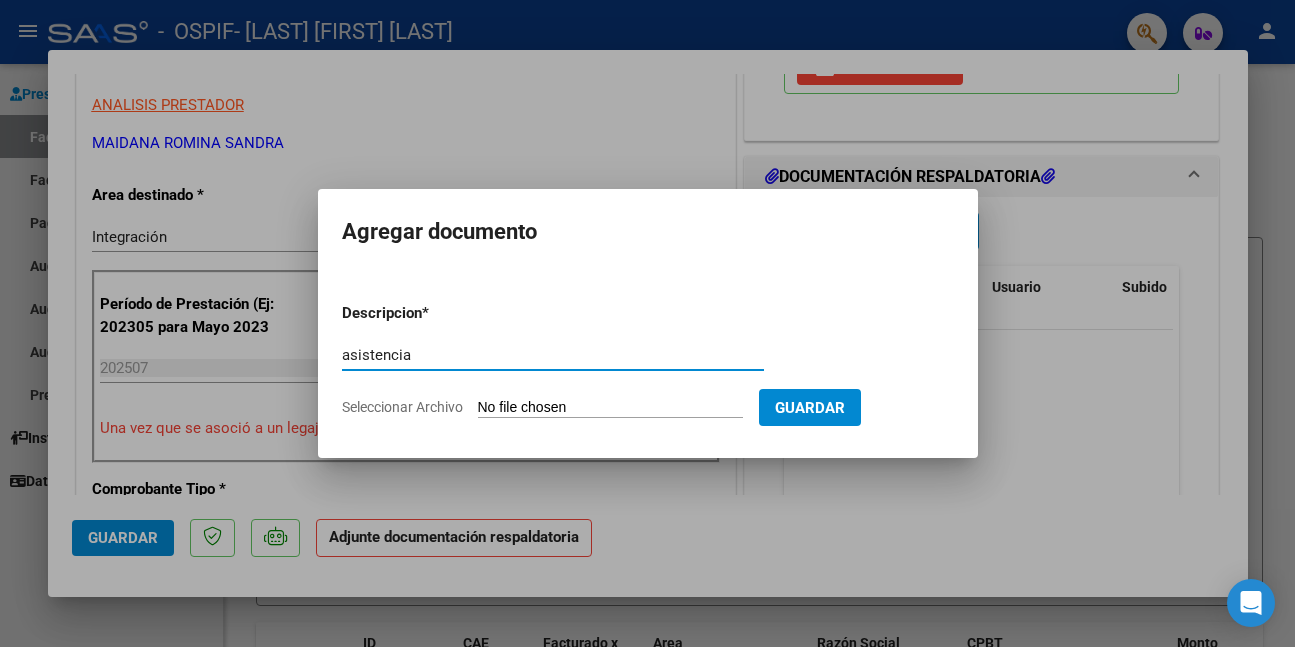 type on "asistencia" 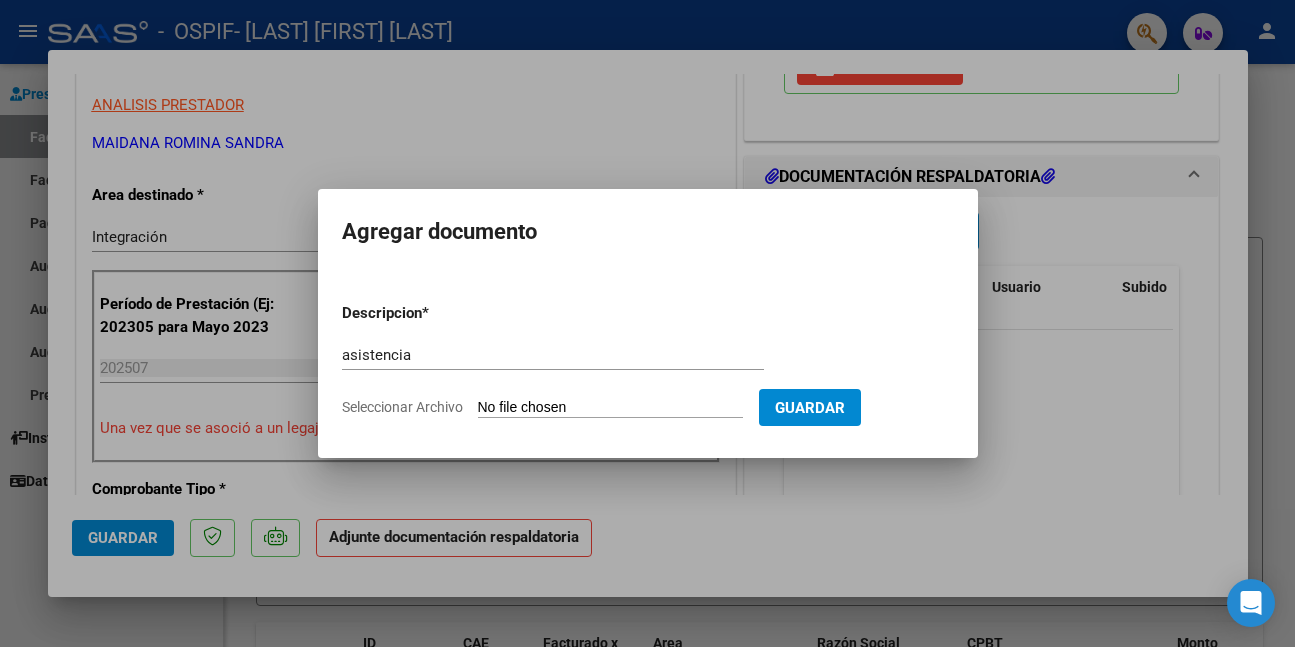type on "C:\fakepath\WhatsApp Image 2025-08-07 at 11.17.29.jpeg" 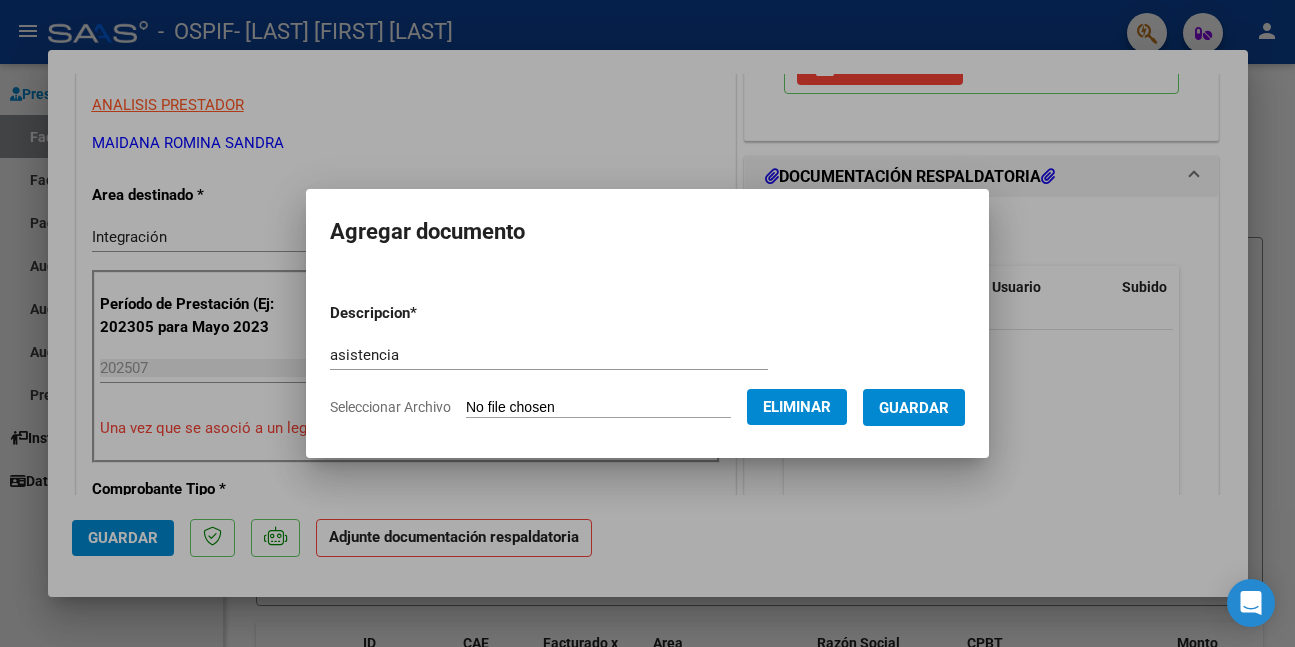 drag, startPoint x: 889, startPoint y: 408, endPoint x: 877, endPoint y: 411, distance: 12.369317 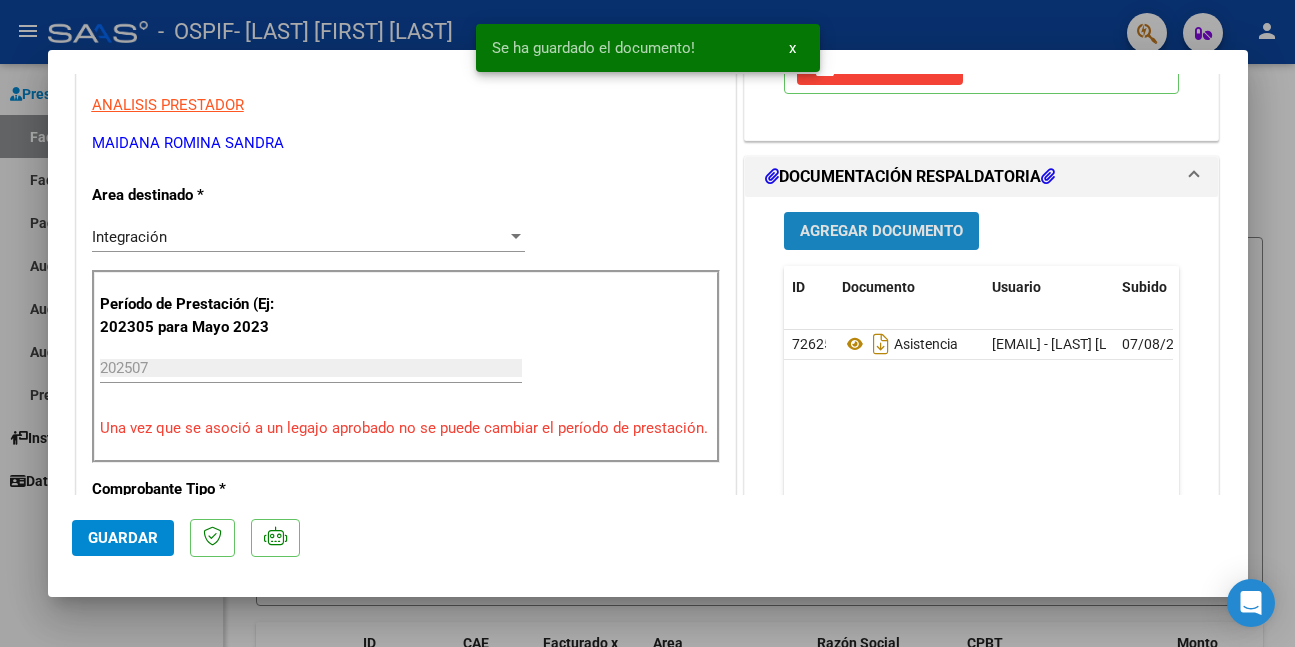 click on "Agregar Documento" at bounding box center (881, 232) 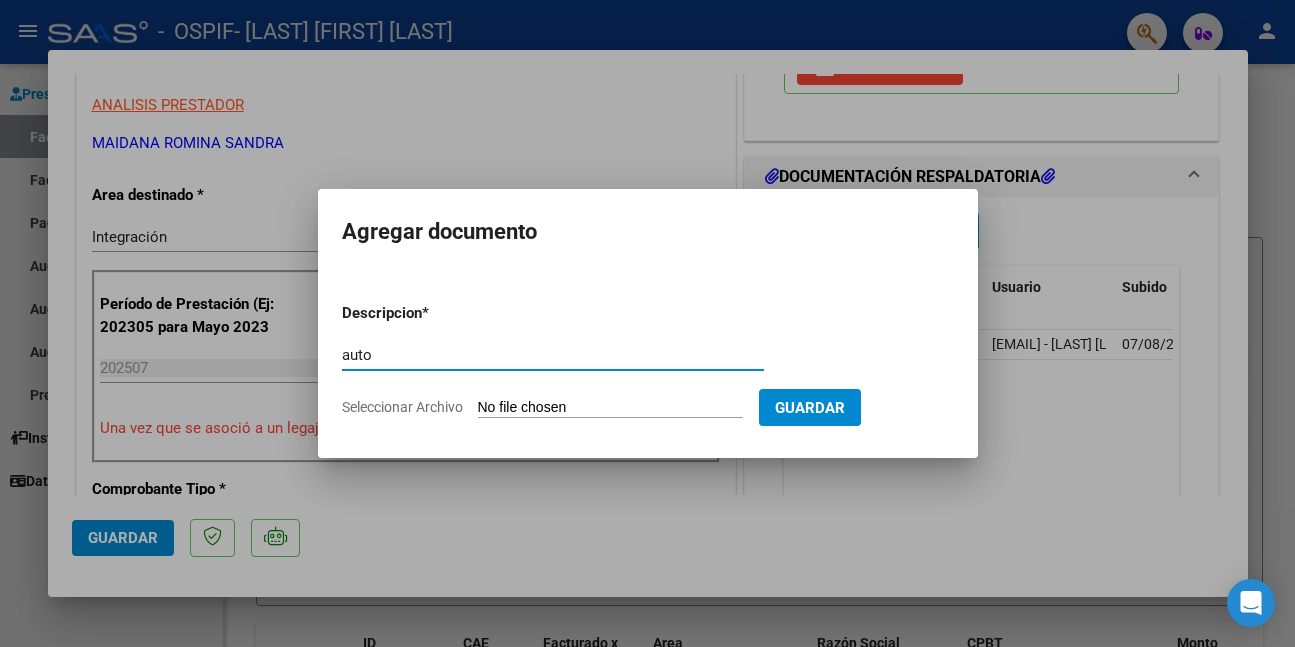 type on "auto" 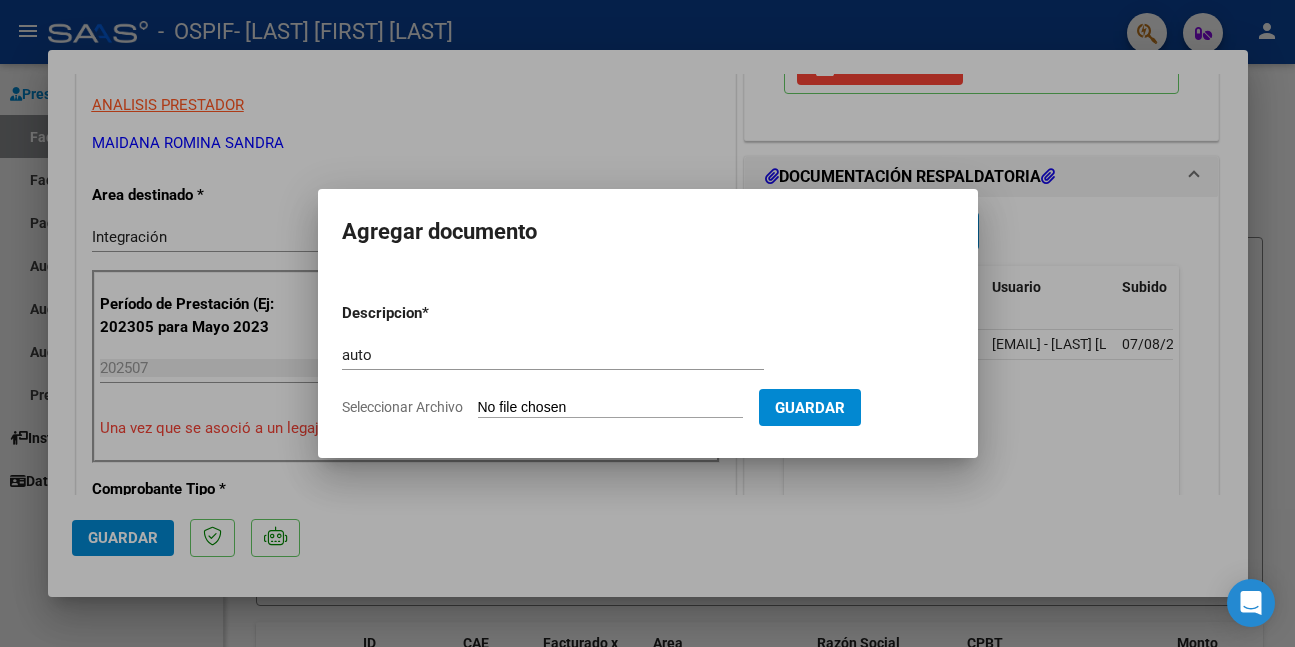 type on "C:\fakepath\[TEXT] [NUMBER].png" 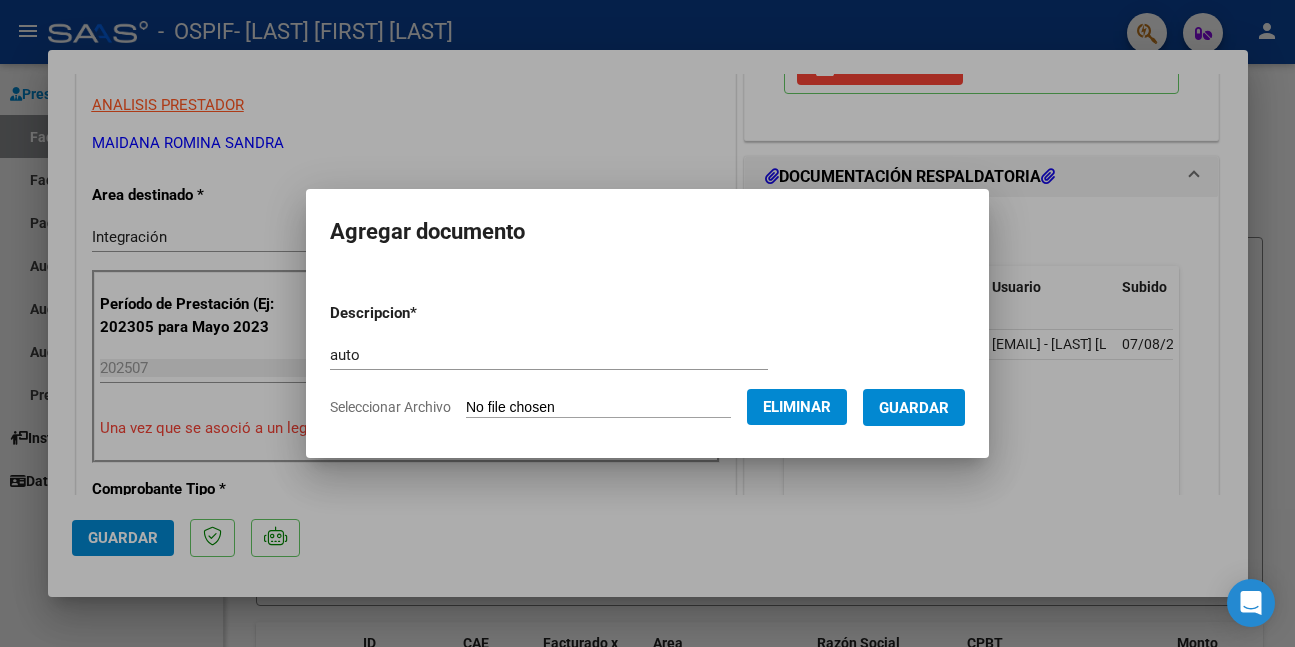 drag, startPoint x: 891, startPoint y: 410, endPoint x: 863, endPoint y: 421, distance: 30.083218 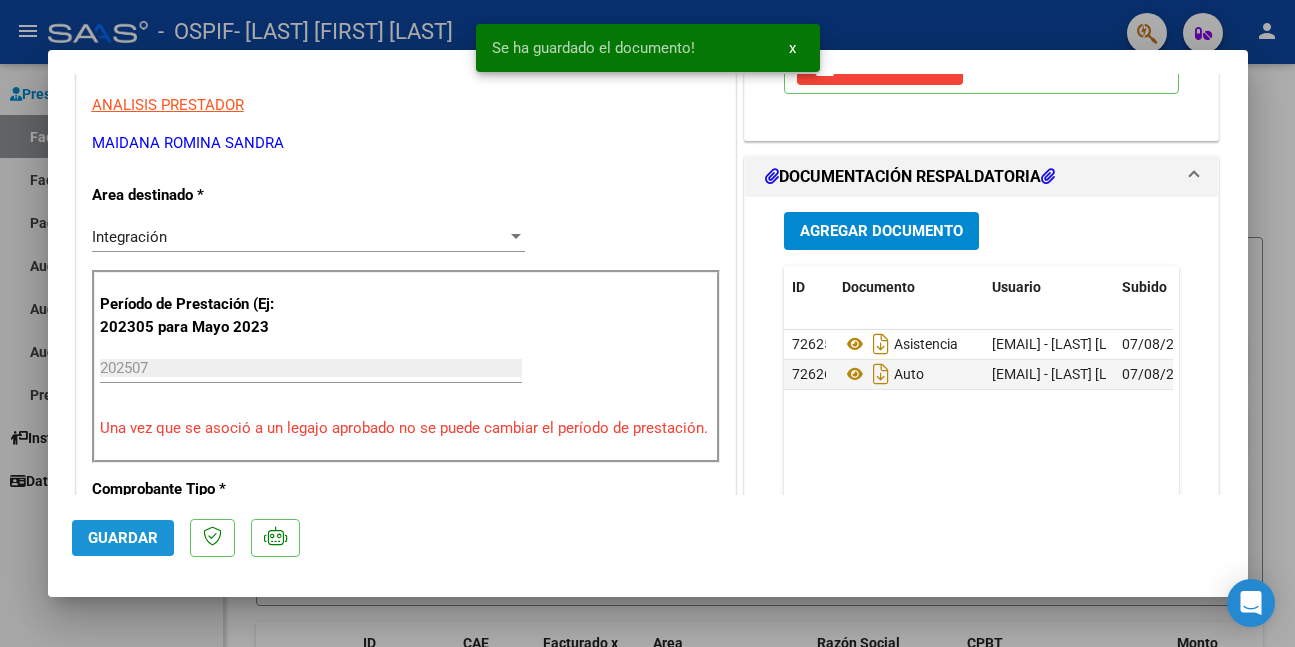 click on "Guardar" 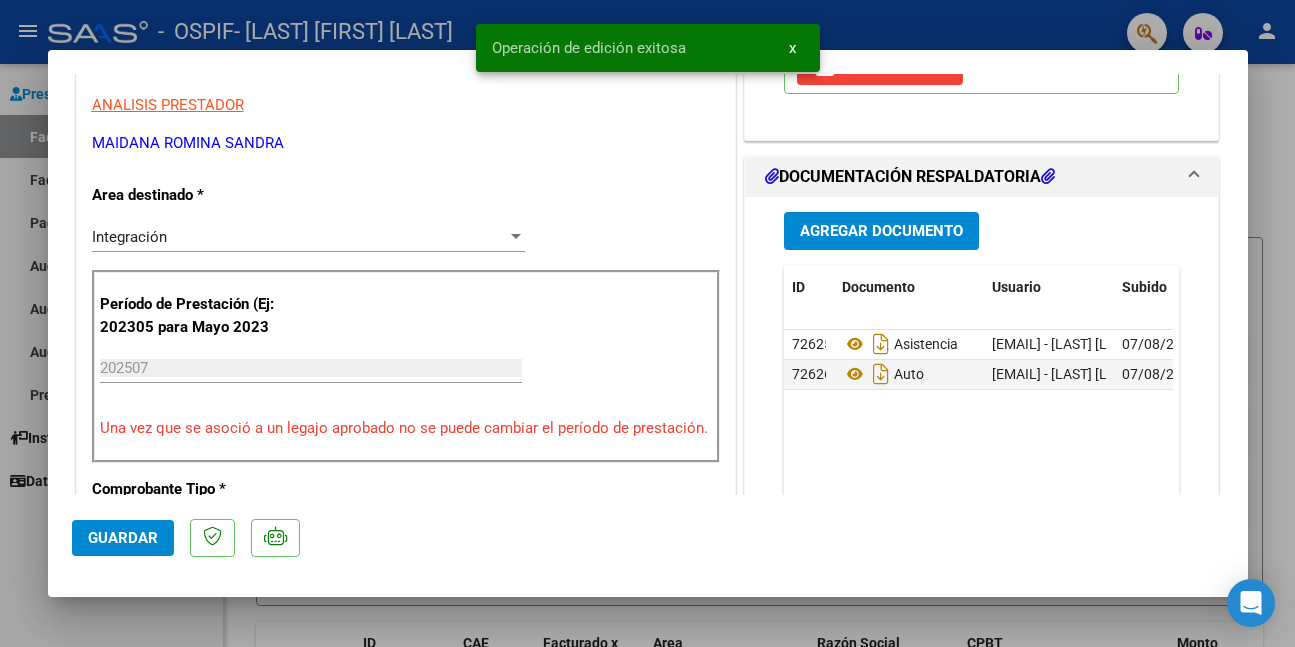 click at bounding box center [647, 323] 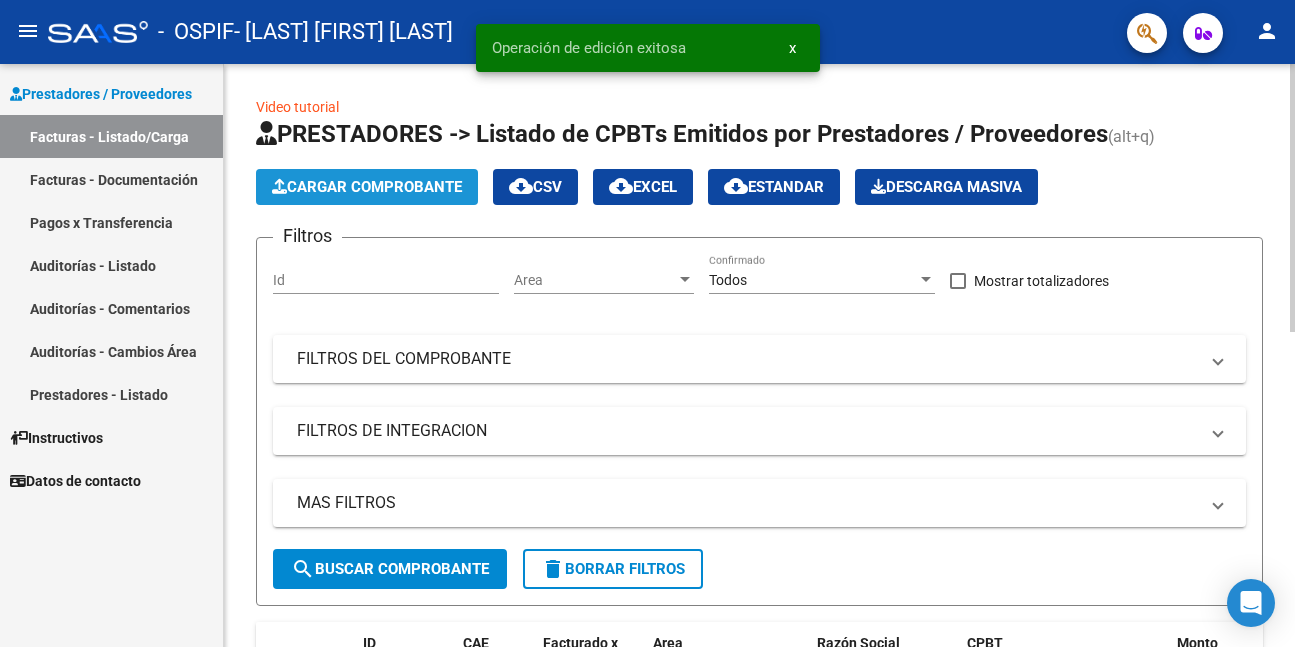 click on "Cargar Comprobante" 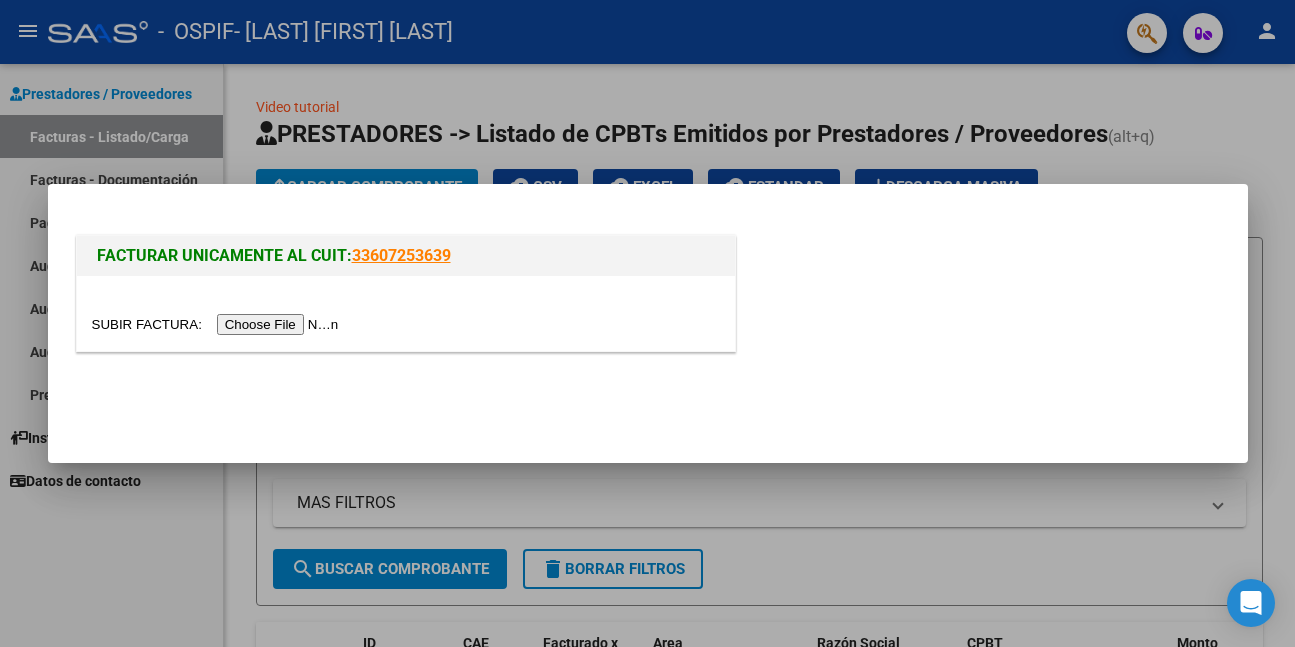 click at bounding box center [218, 324] 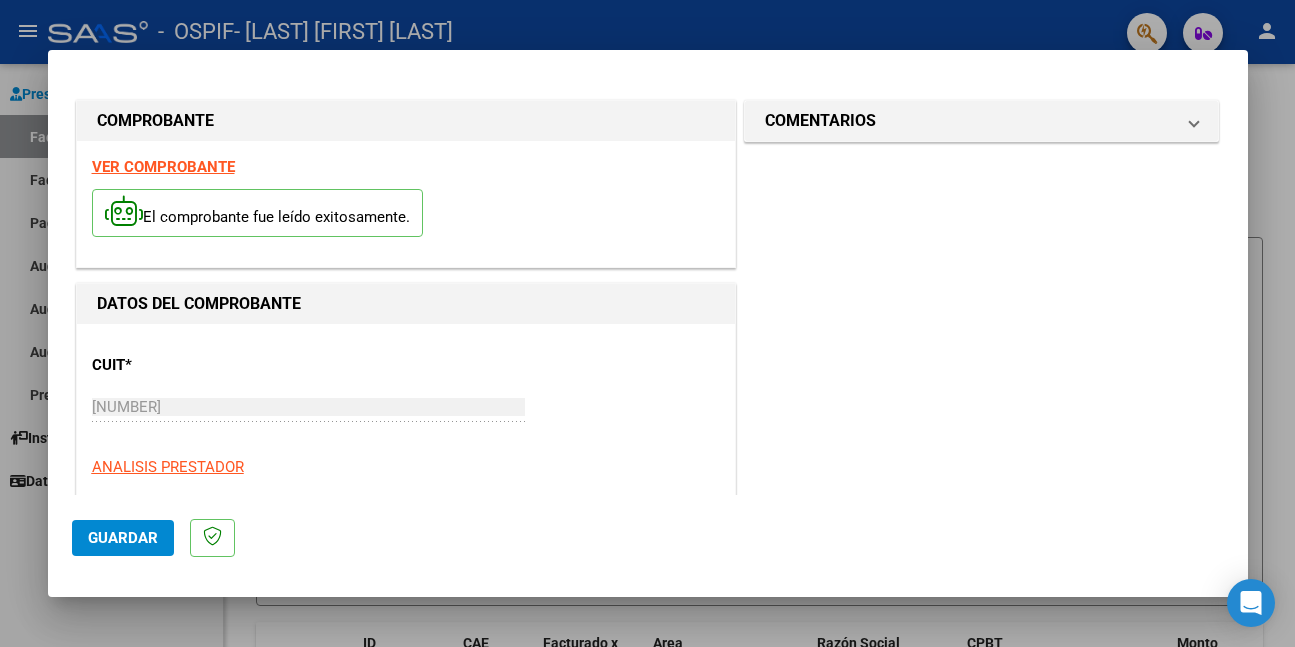 scroll, scrollTop: 300, scrollLeft: 0, axis: vertical 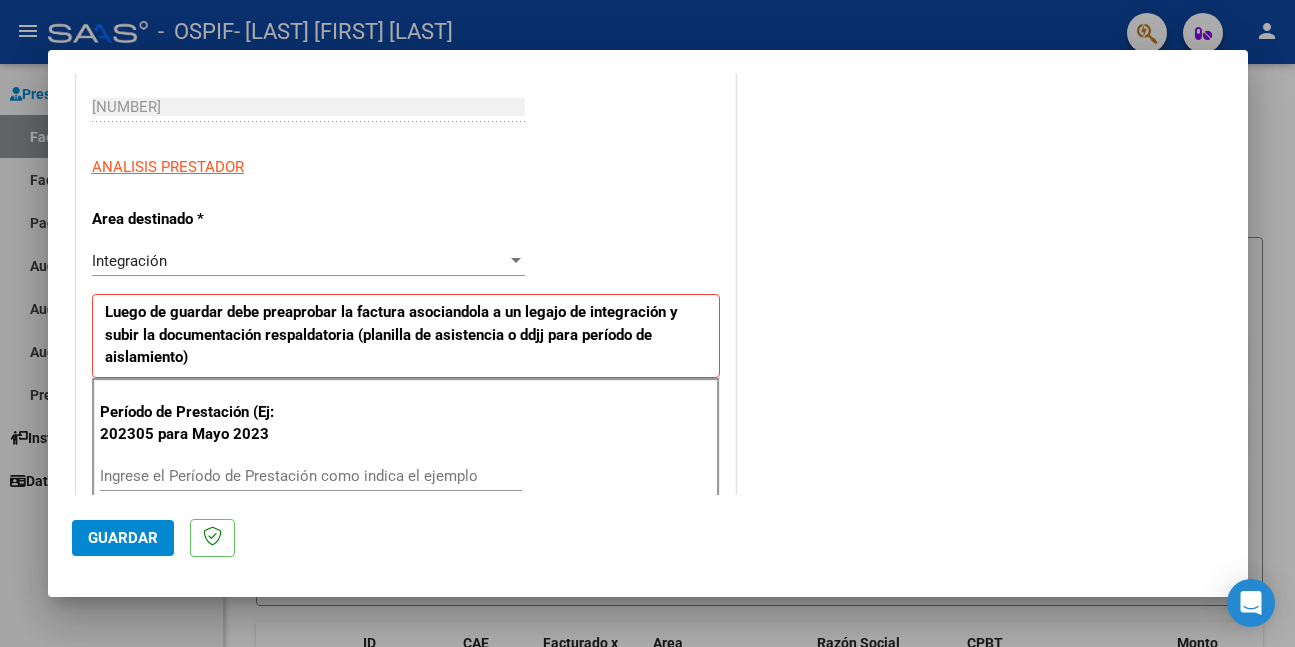 click on "Ingrese el Período de Prestación como indica el ejemplo" at bounding box center (311, 476) 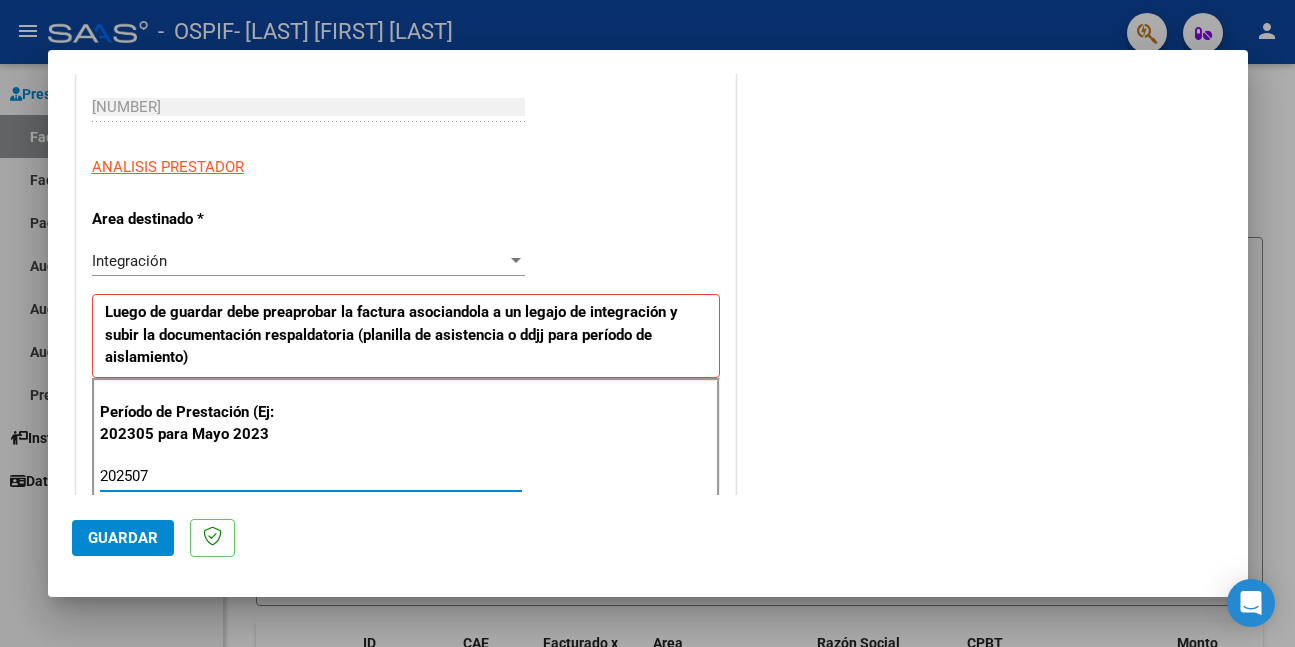 type on "202507" 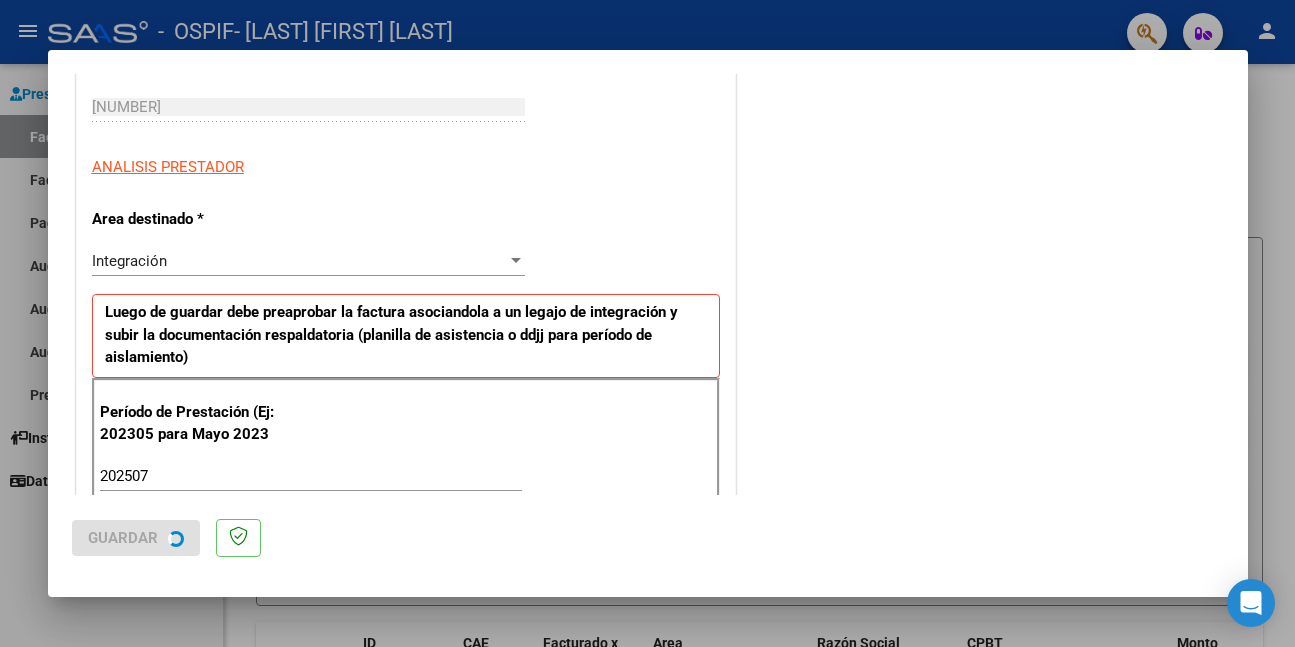 scroll, scrollTop: 0, scrollLeft: 0, axis: both 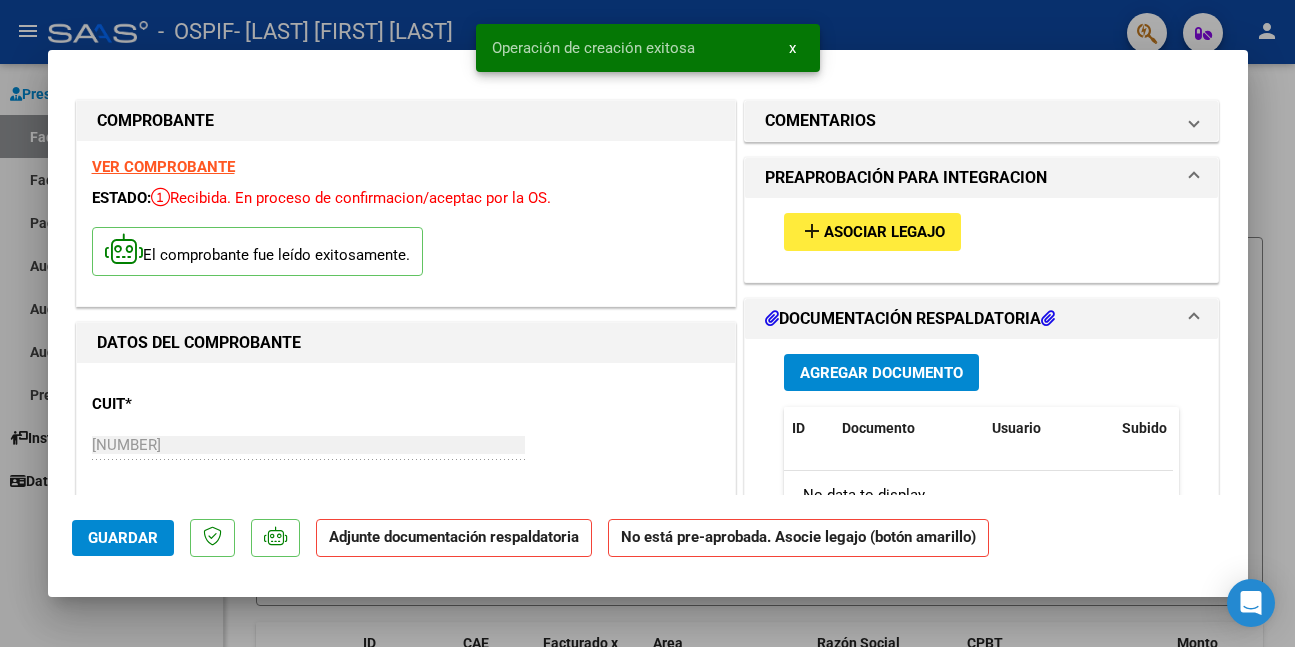 click on "Asociar Legajo" at bounding box center (884, 233) 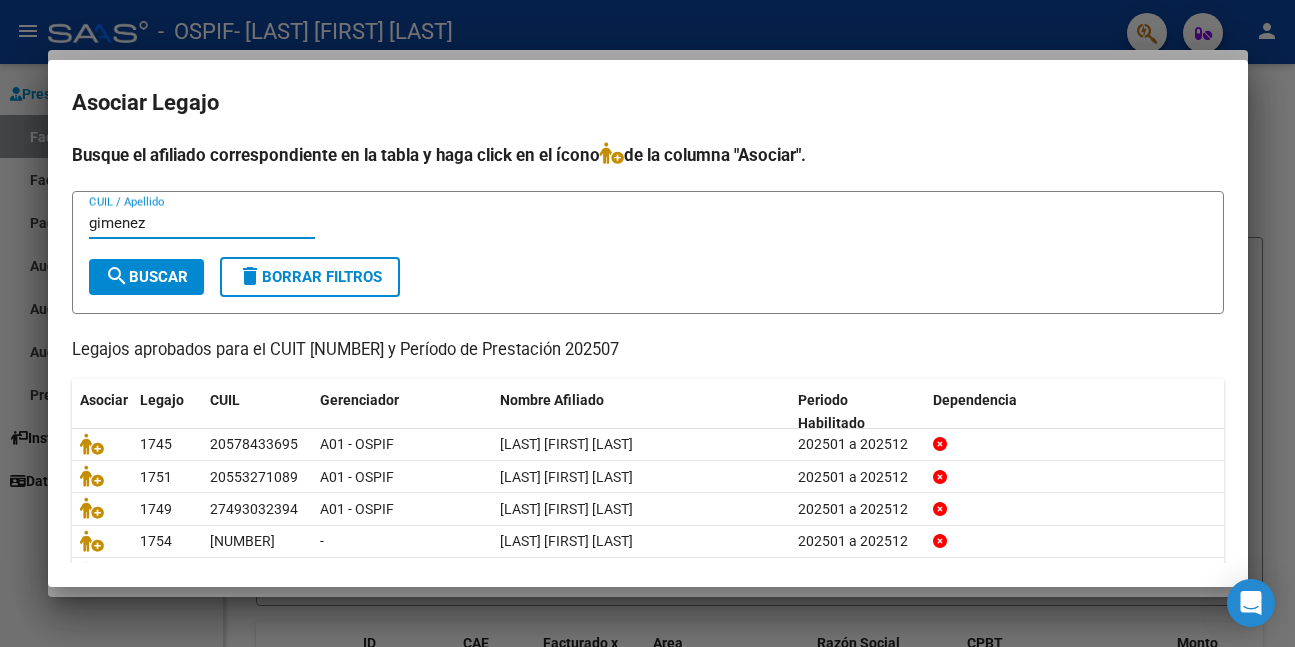 type on "gimenez" 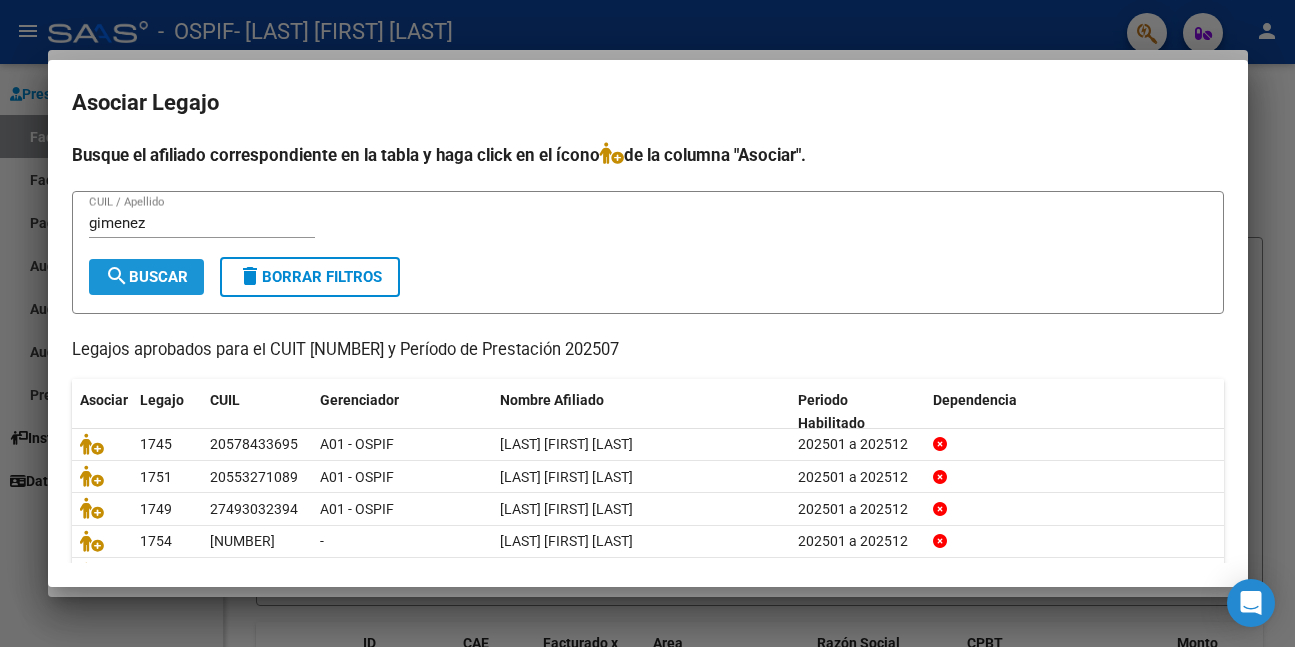 click on "search  Buscar" at bounding box center [146, 277] 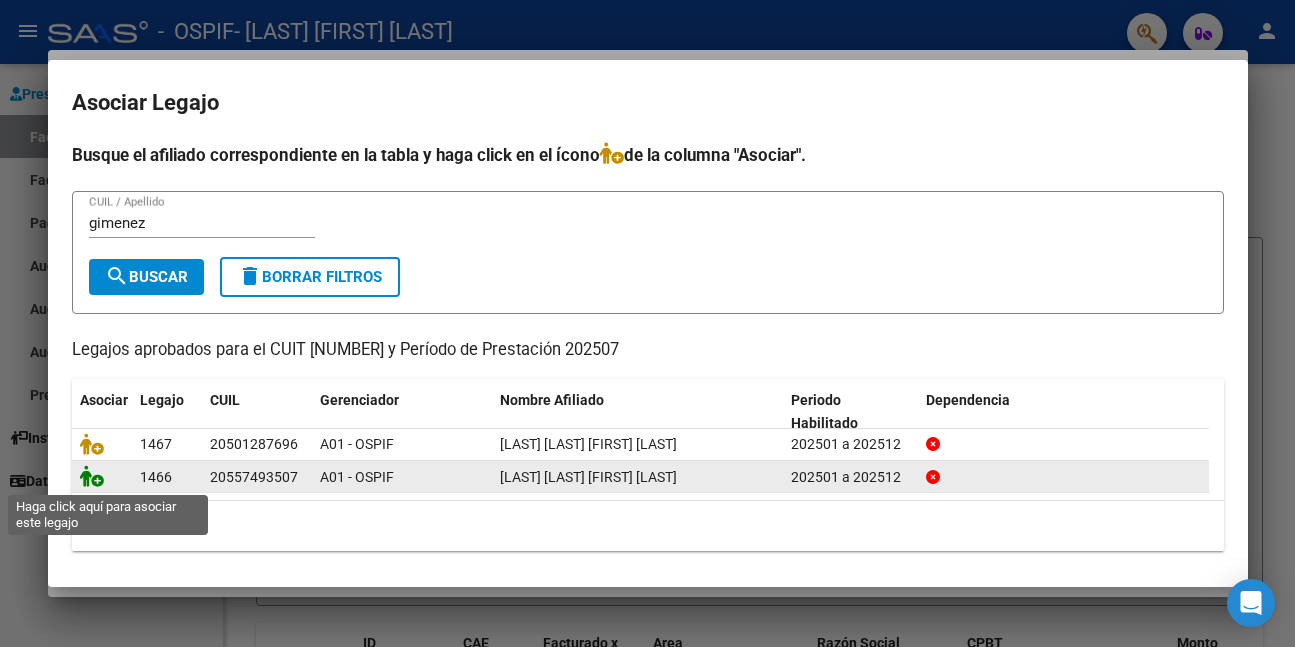 click 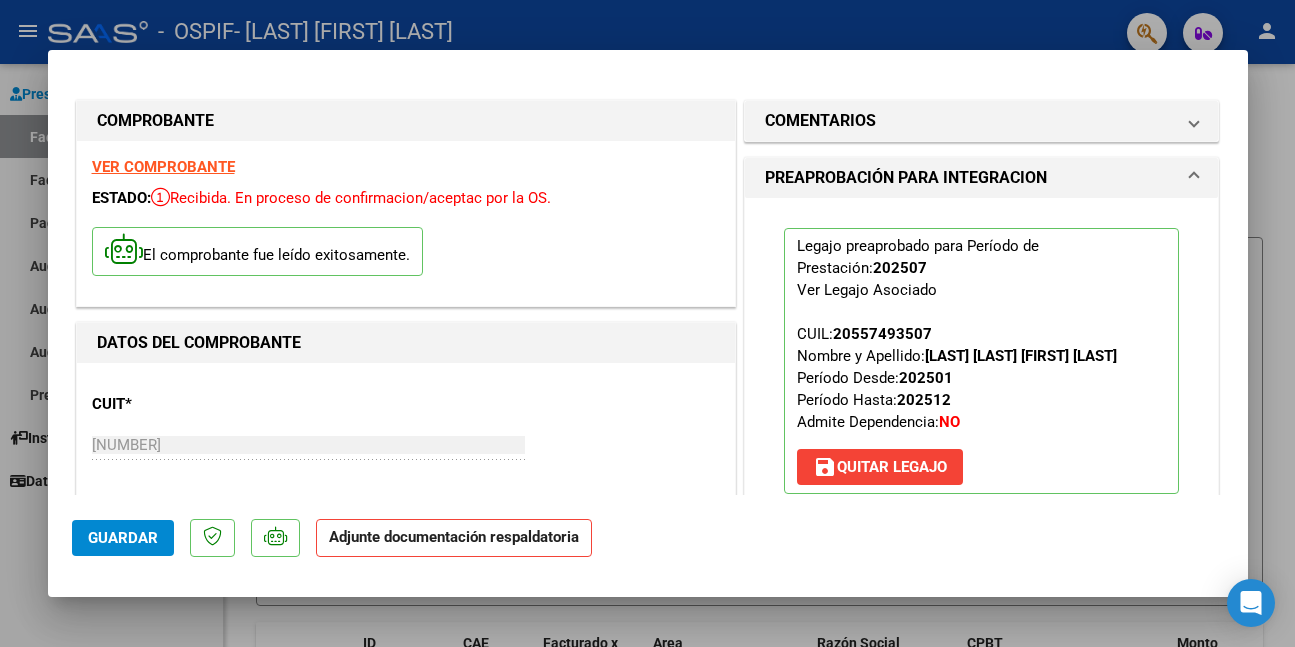 scroll, scrollTop: 400, scrollLeft: 0, axis: vertical 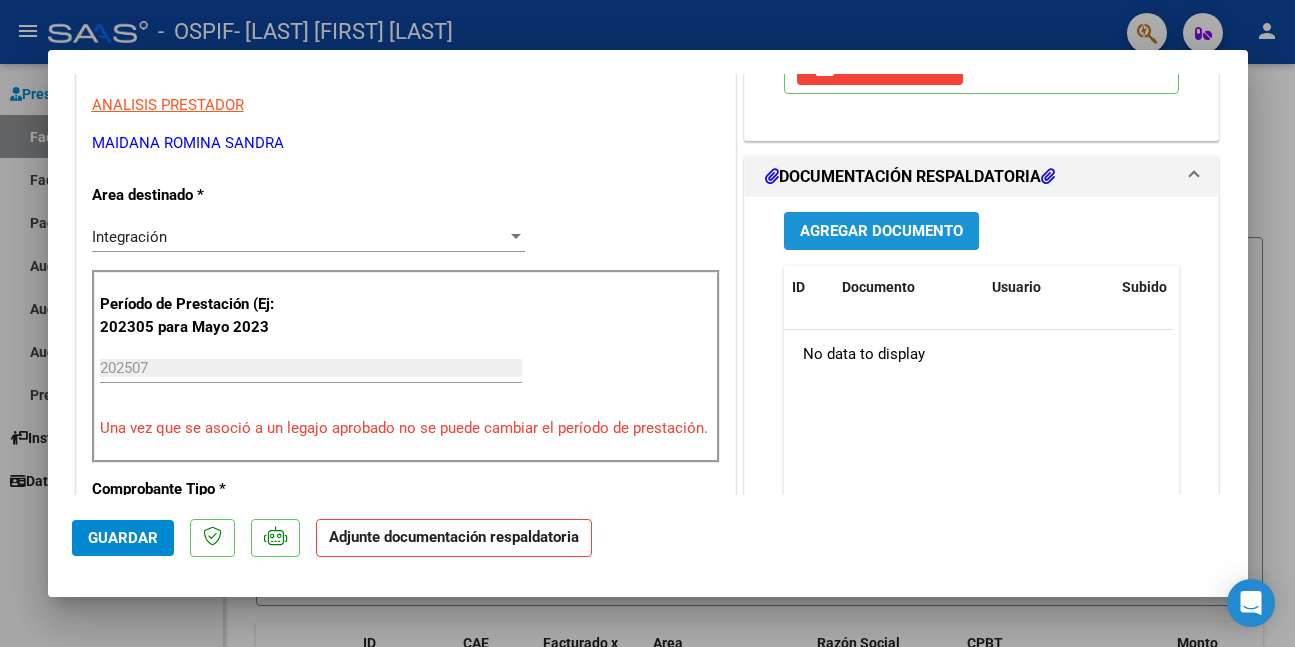 click on "Agregar Documento" at bounding box center (881, 232) 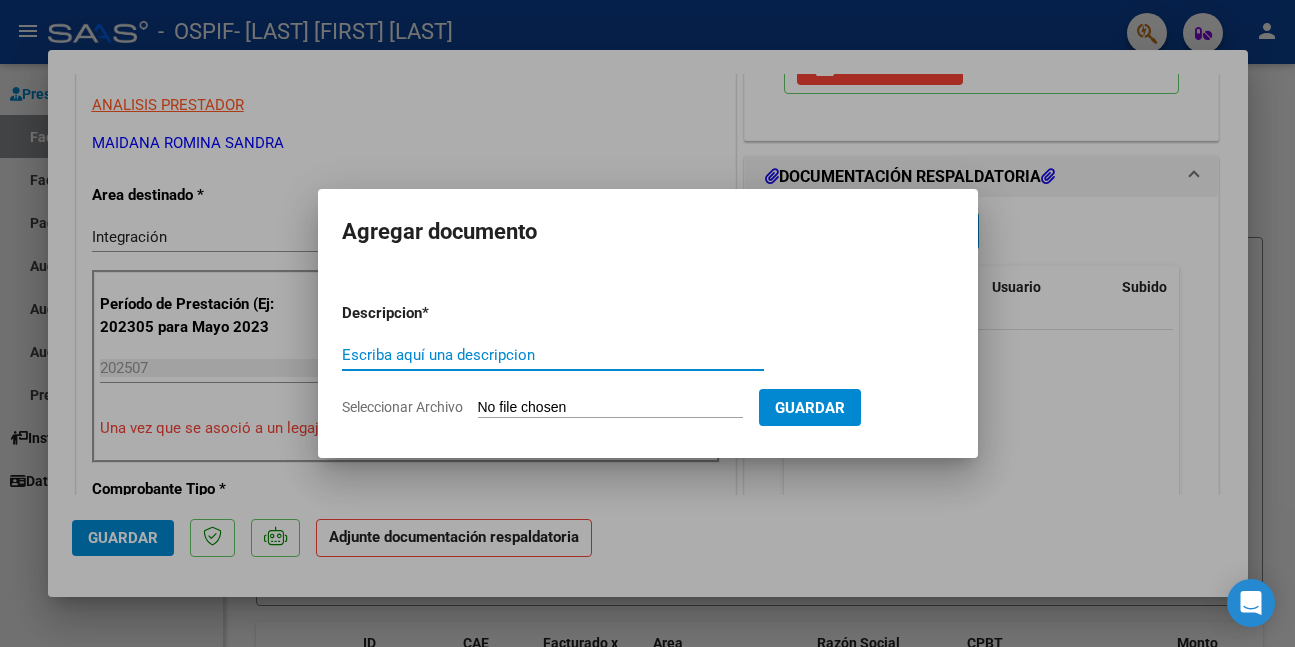 click on "Escriba aquí una descripcion" at bounding box center (553, 355) 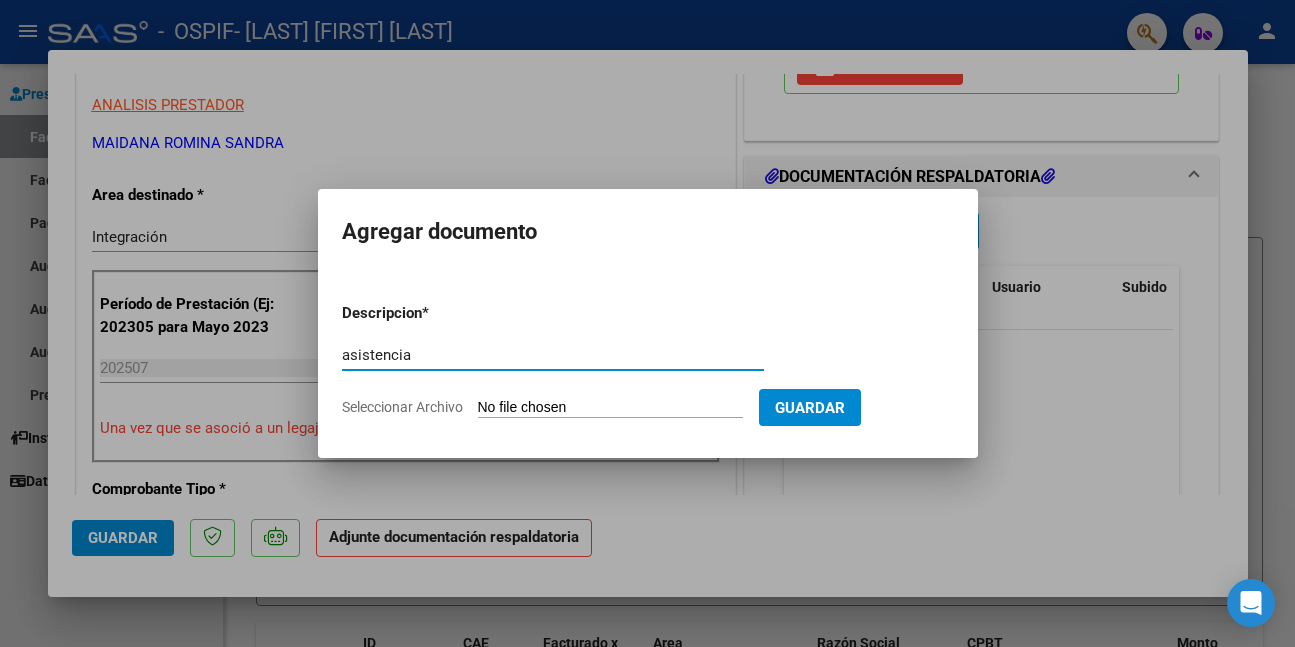 type on "asistencia" 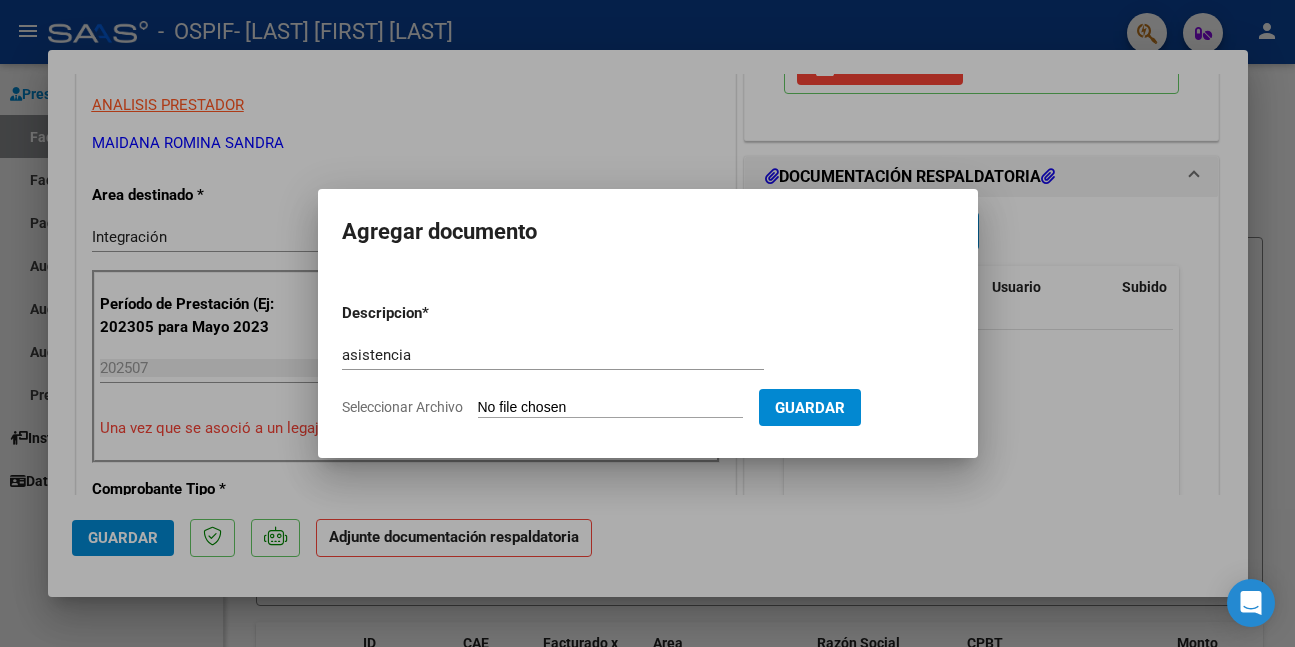 type on "C:\fakepath\WhatsApp Image 2025-08-07 at 11.17.36.jpeg" 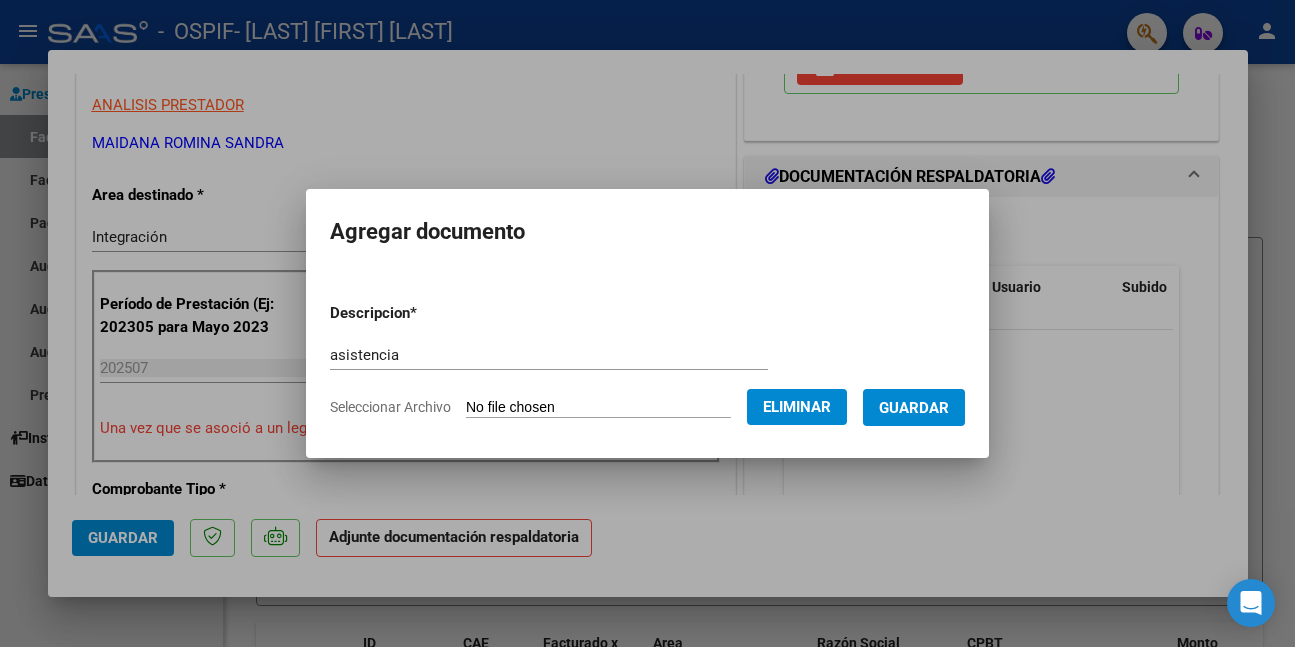 click on "Guardar" at bounding box center (914, 407) 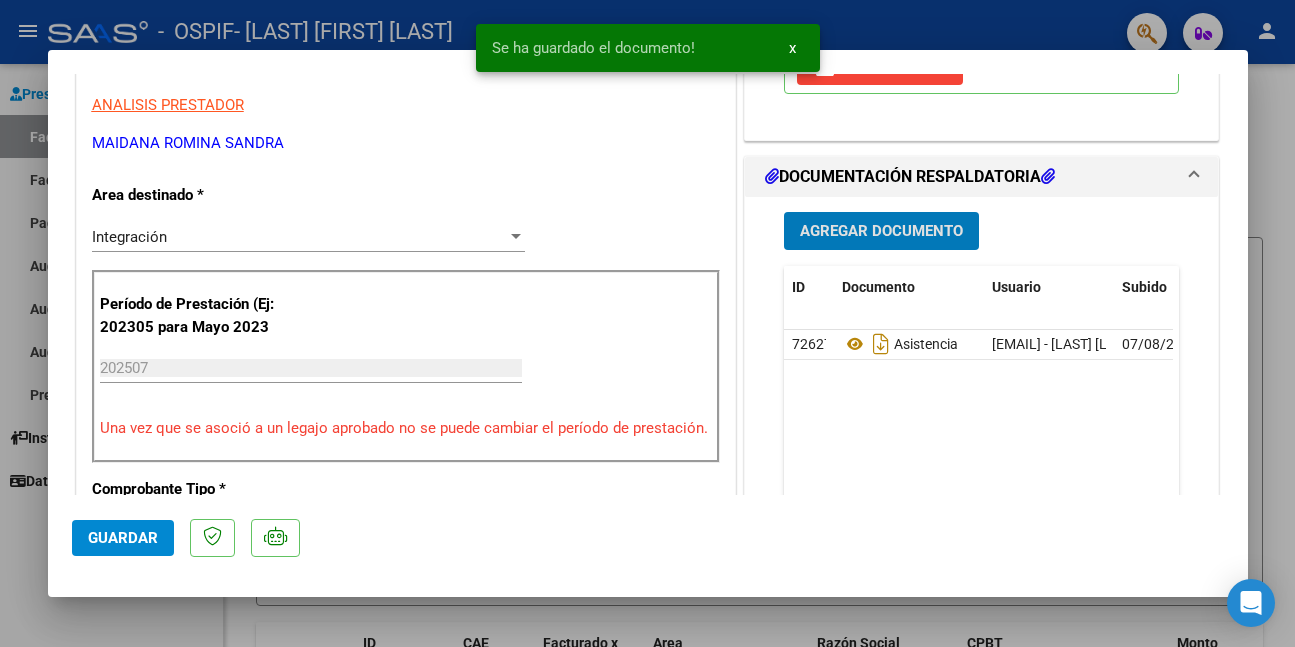 click on "Agregar Documento" at bounding box center (881, 232) 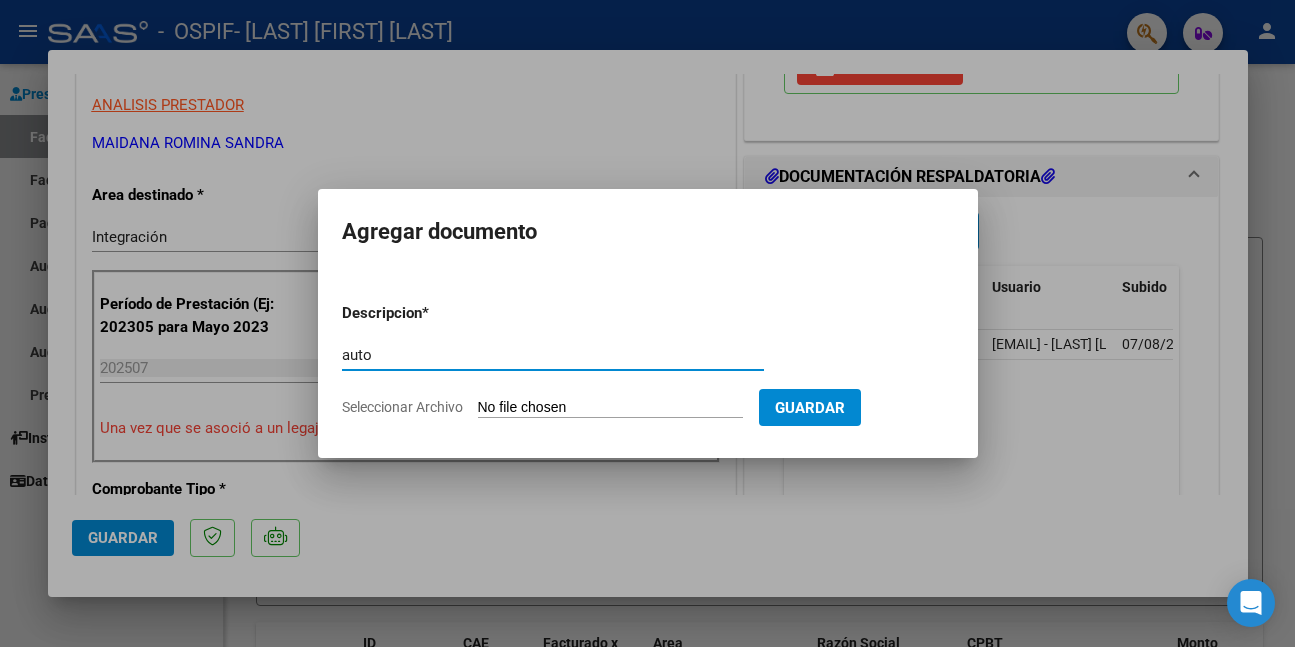 type on "auto" 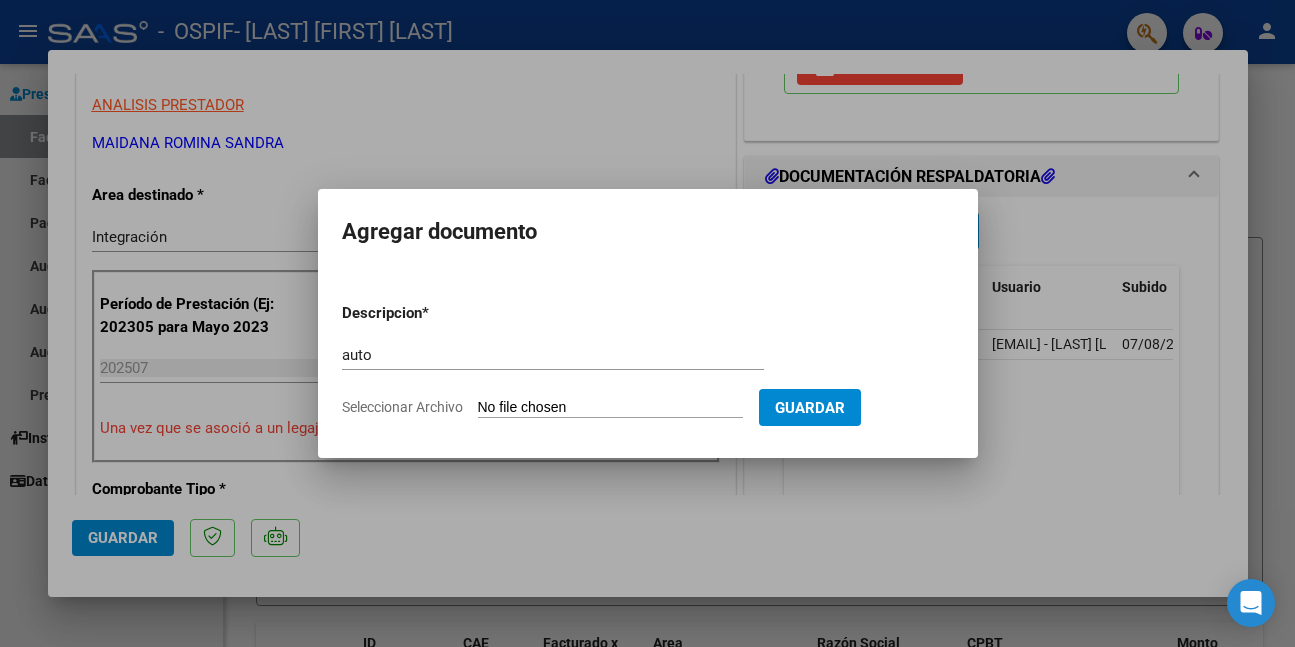 type on "C:\fakepath\GIMENEZ BENJA (1).png" 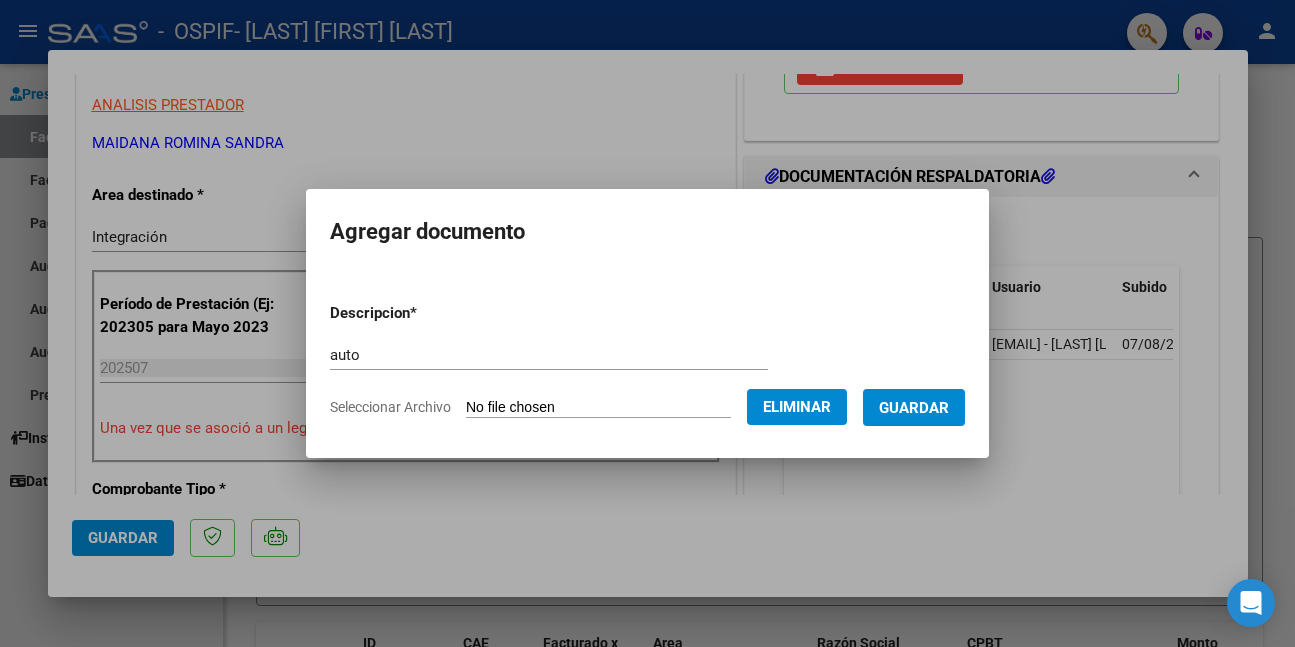 click on "Guardar" at bounding box center (914, 408) 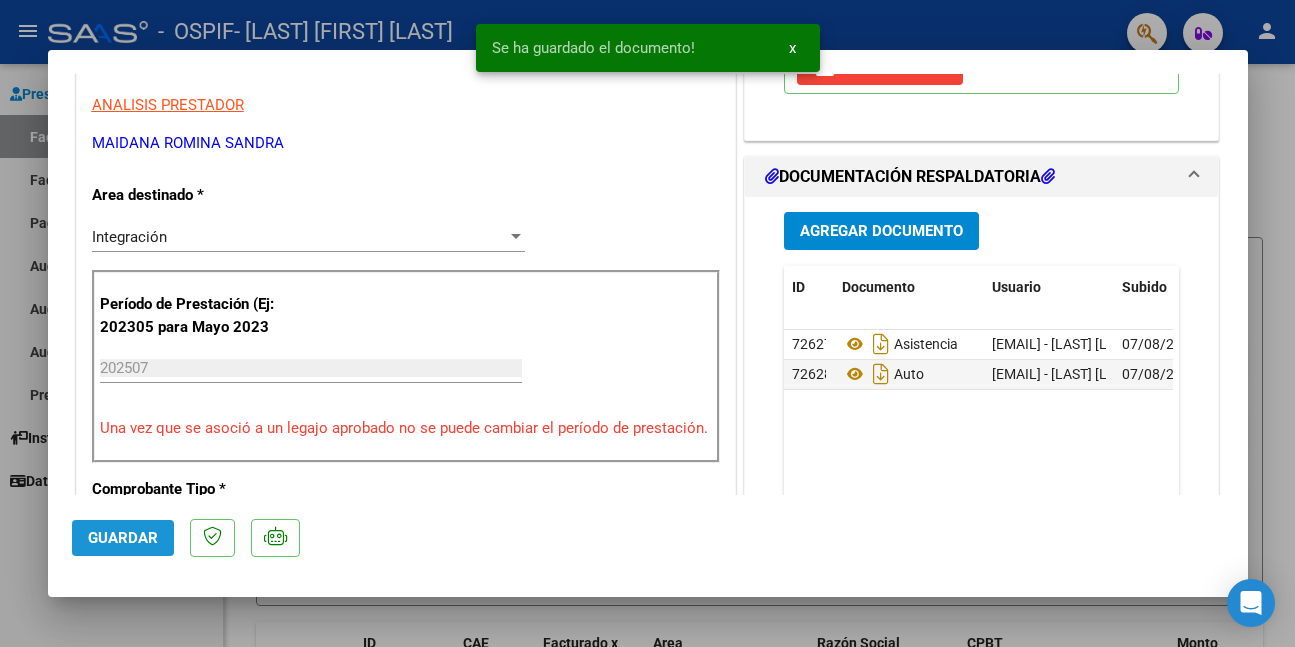 click on "Guardar" 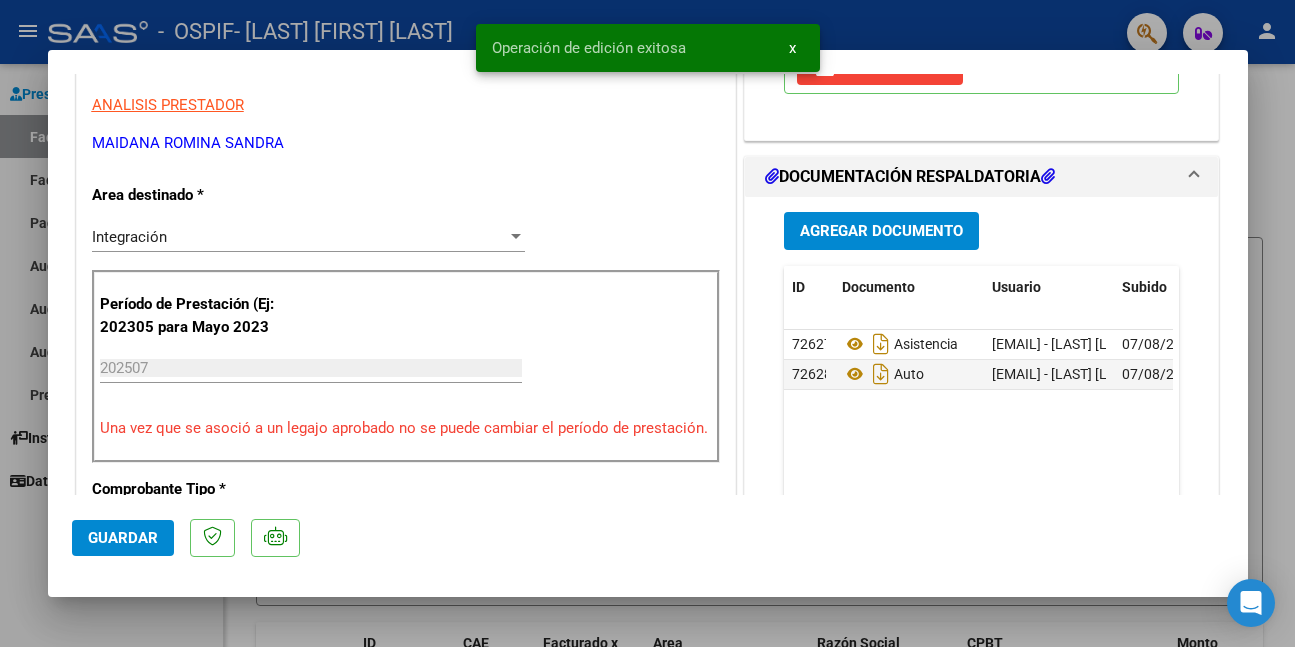 click at bounding box center (647, 323) 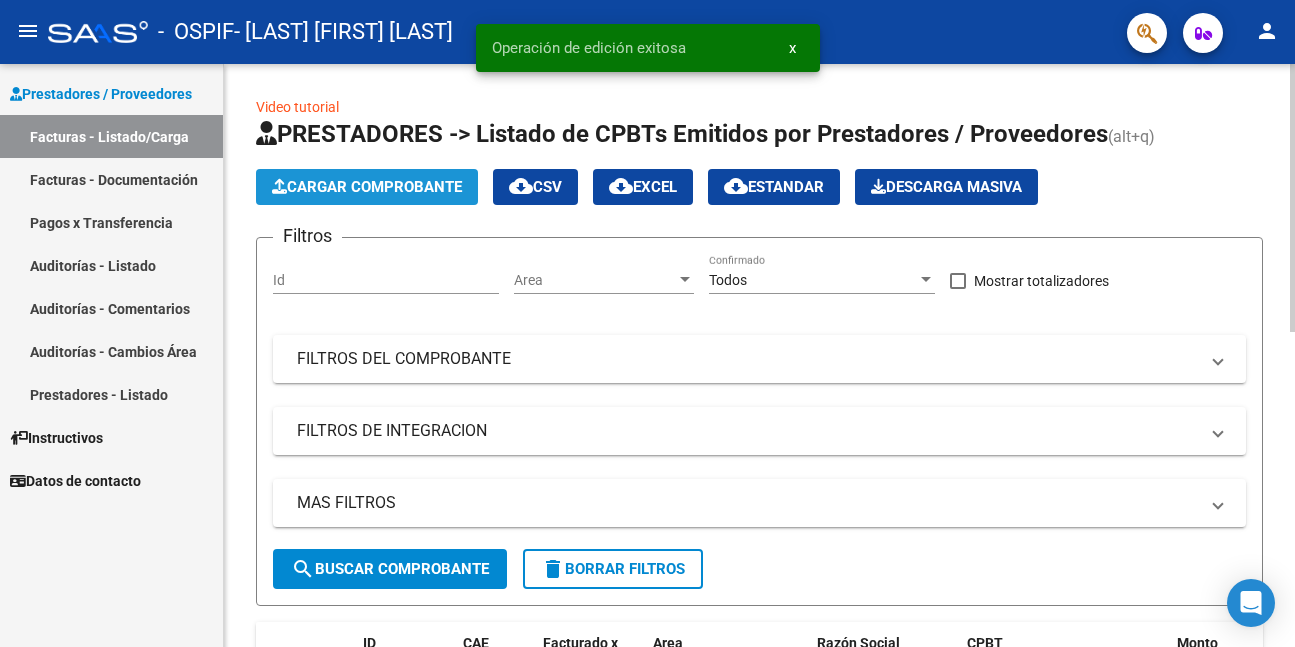 click on "Cargar Comprobante" 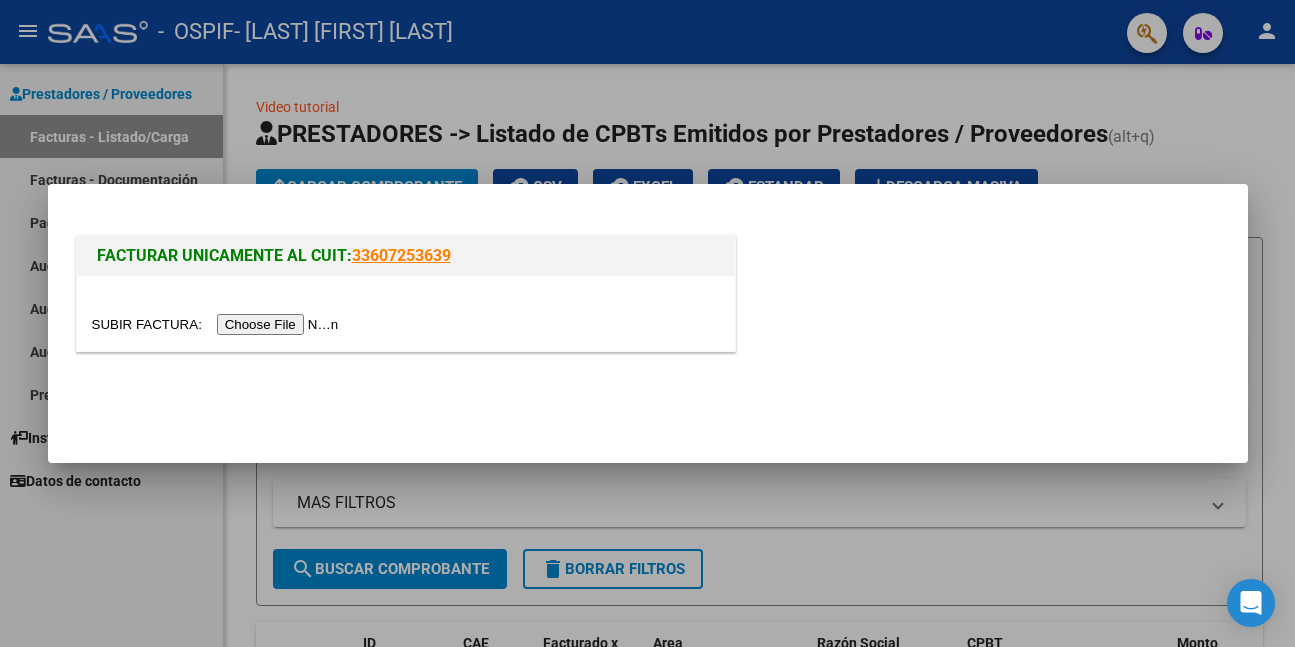 click at bounding box center [218, 324] 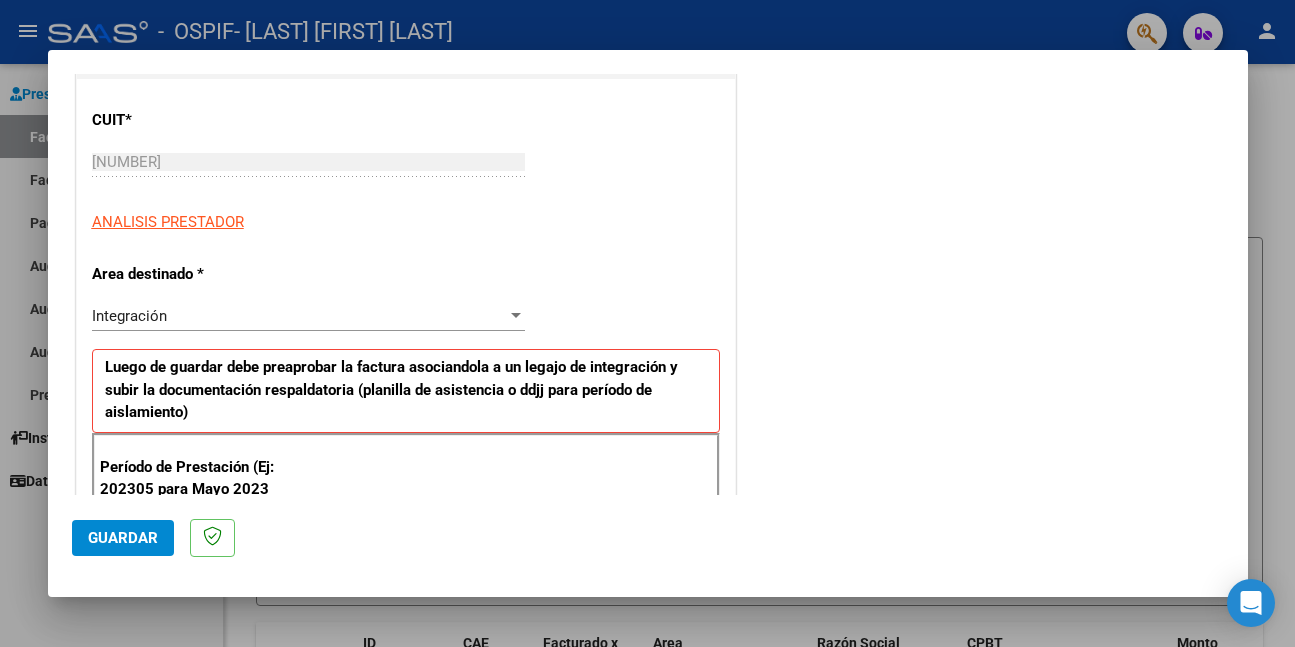 scroll, scrollTop: 400, scrollLeft: 0, axis: vertical 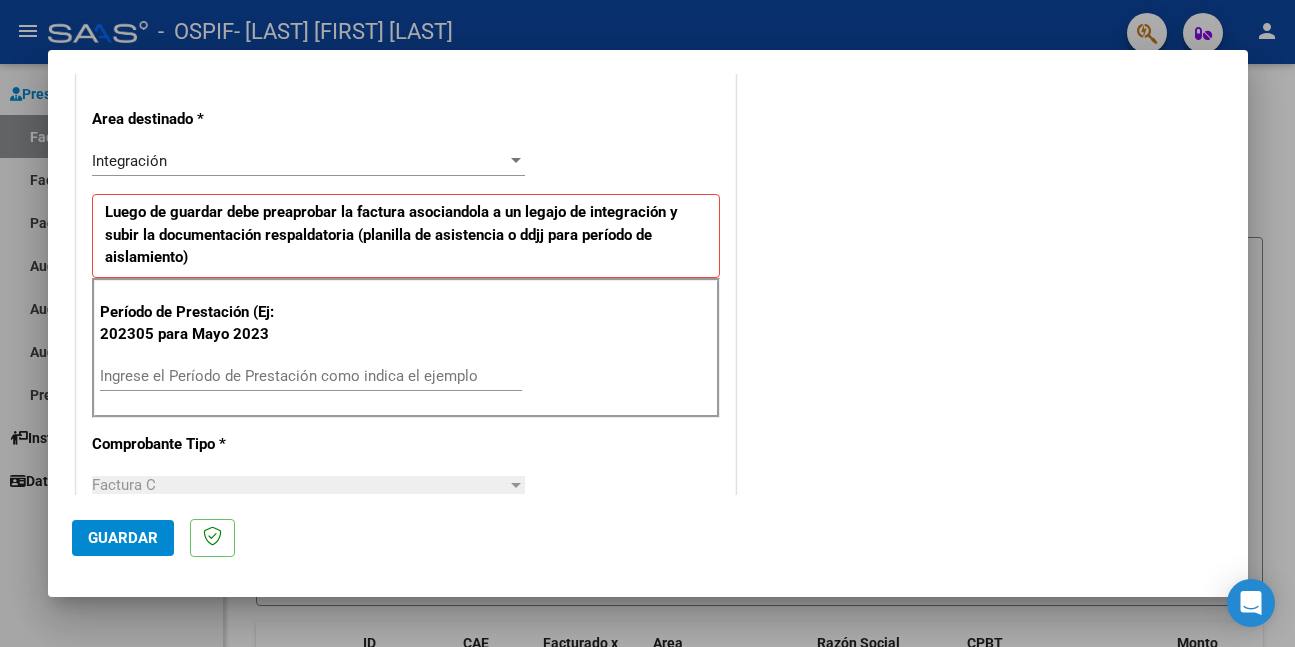click on "Ingrese el Período de Prestación como indica el ejemplo" at bounding box center (311, 376) 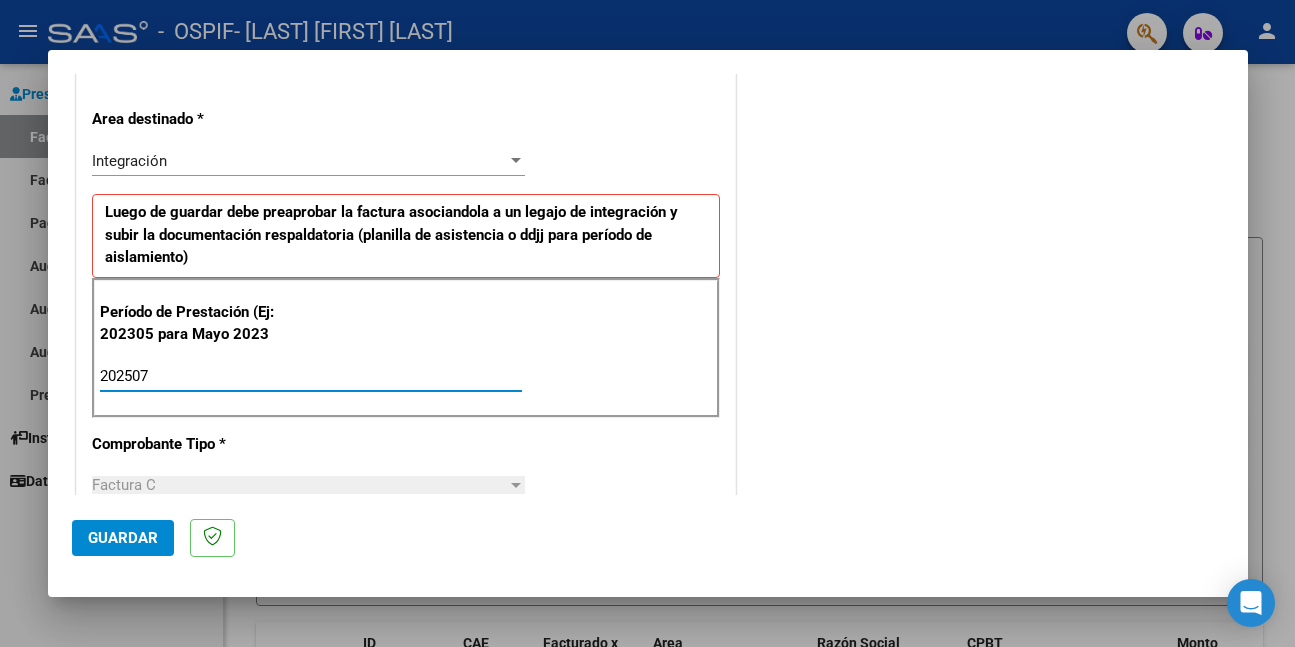 type on "202507" 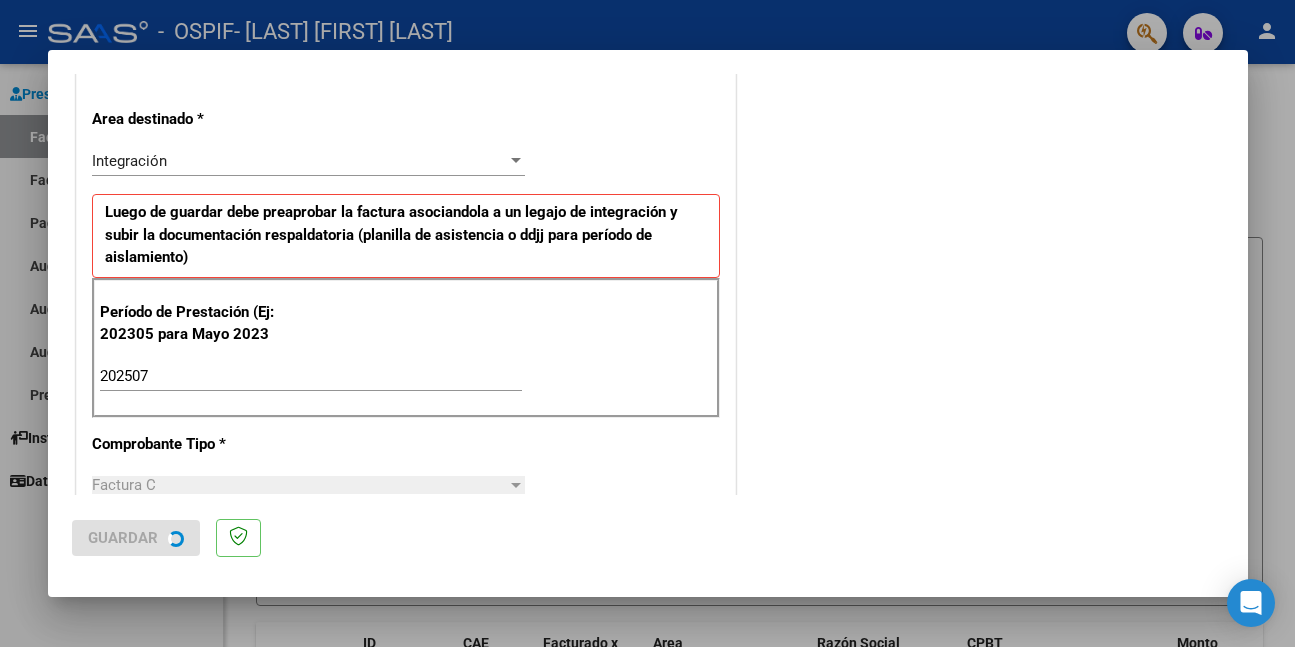 scroll, scrollTop: 0, scrollLeft: 0, axis: both 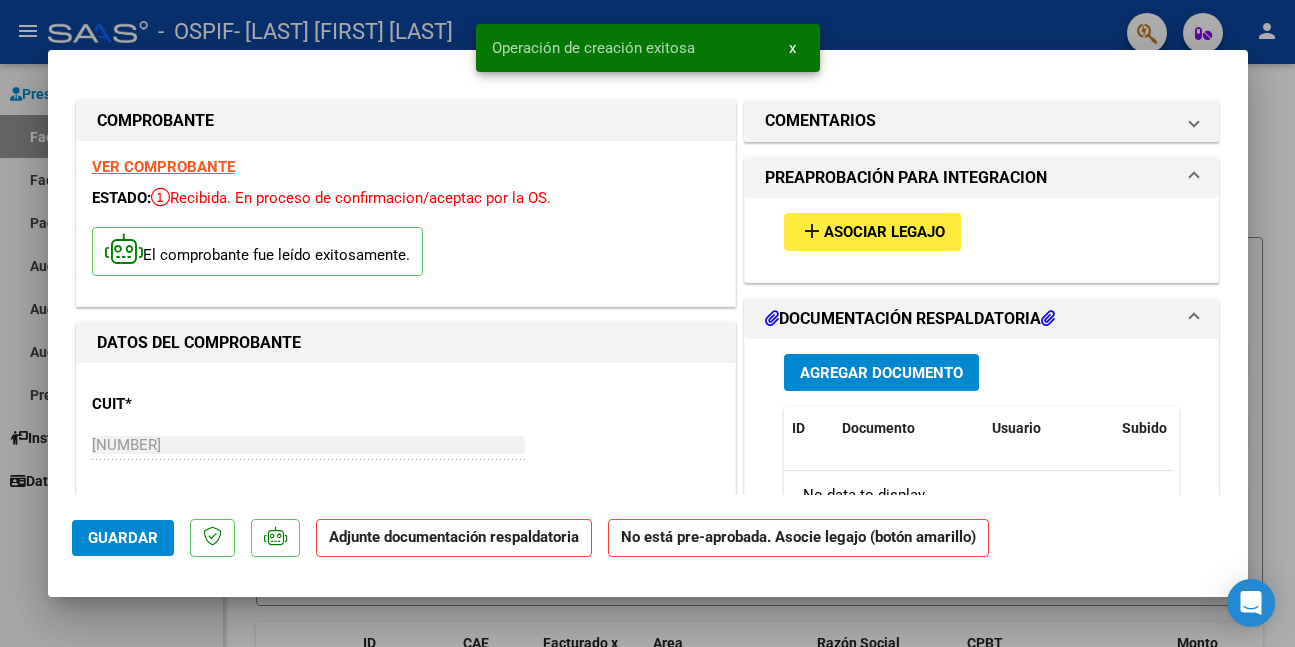 click on "Asociar Legajo" at bounding box center (884, 233) 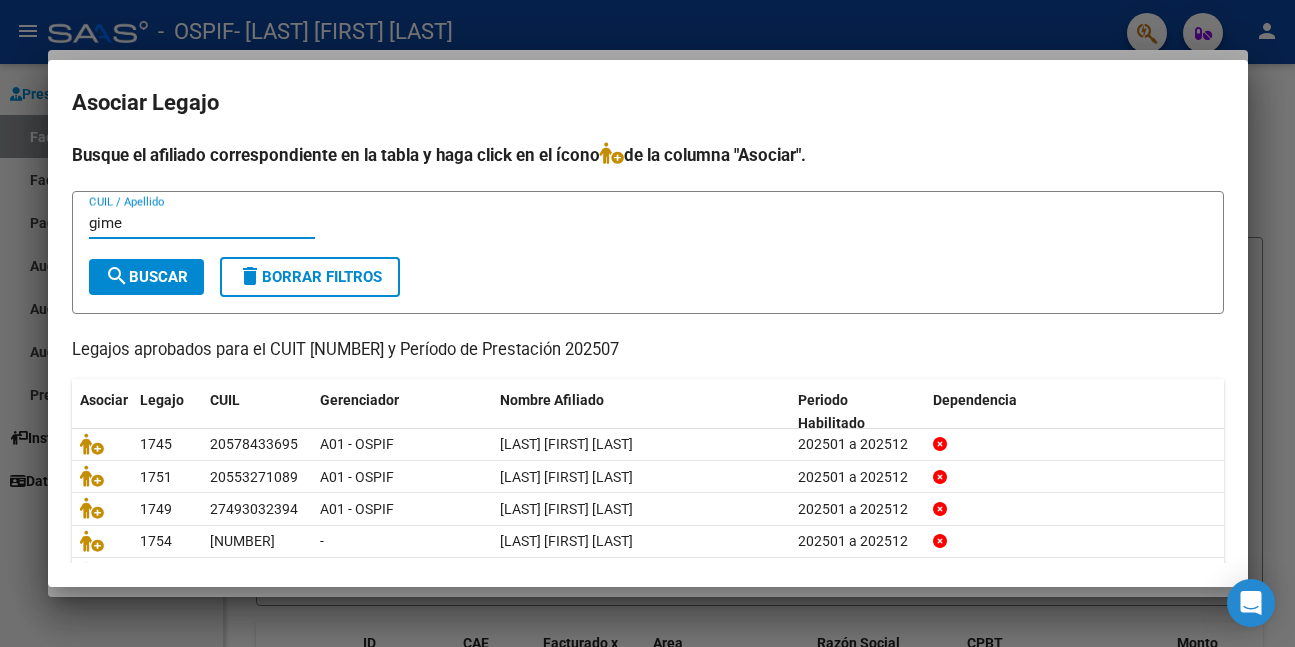 type on "gime" 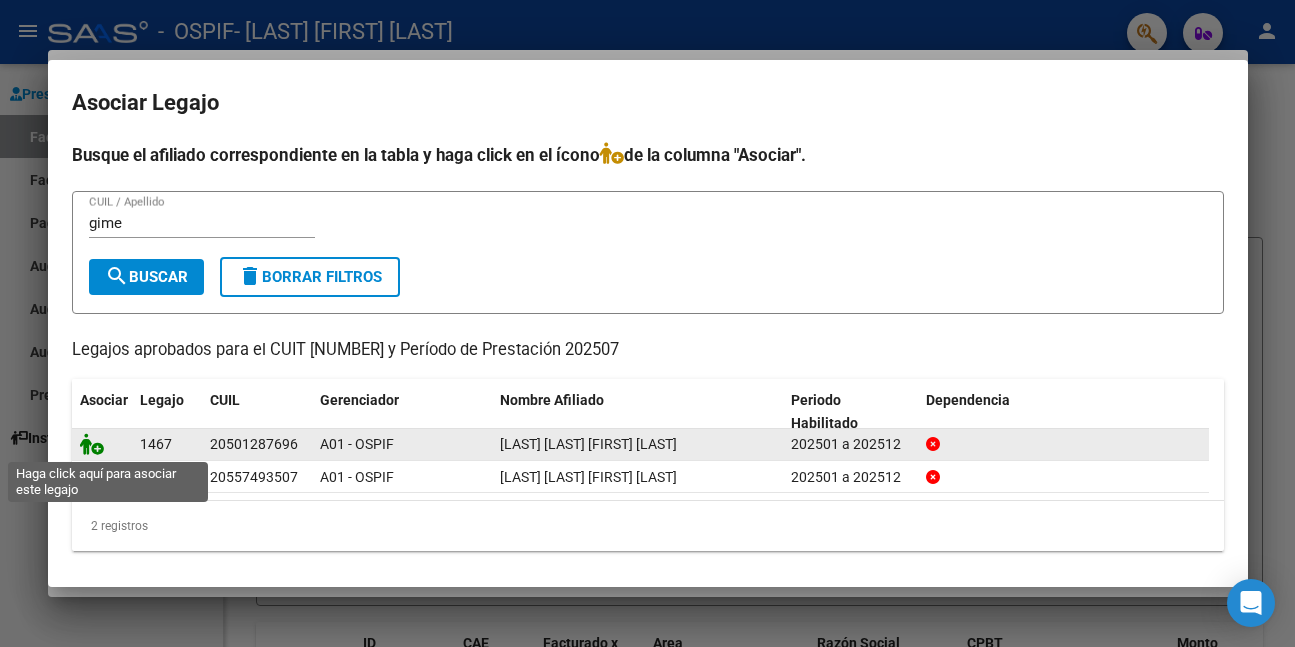 click 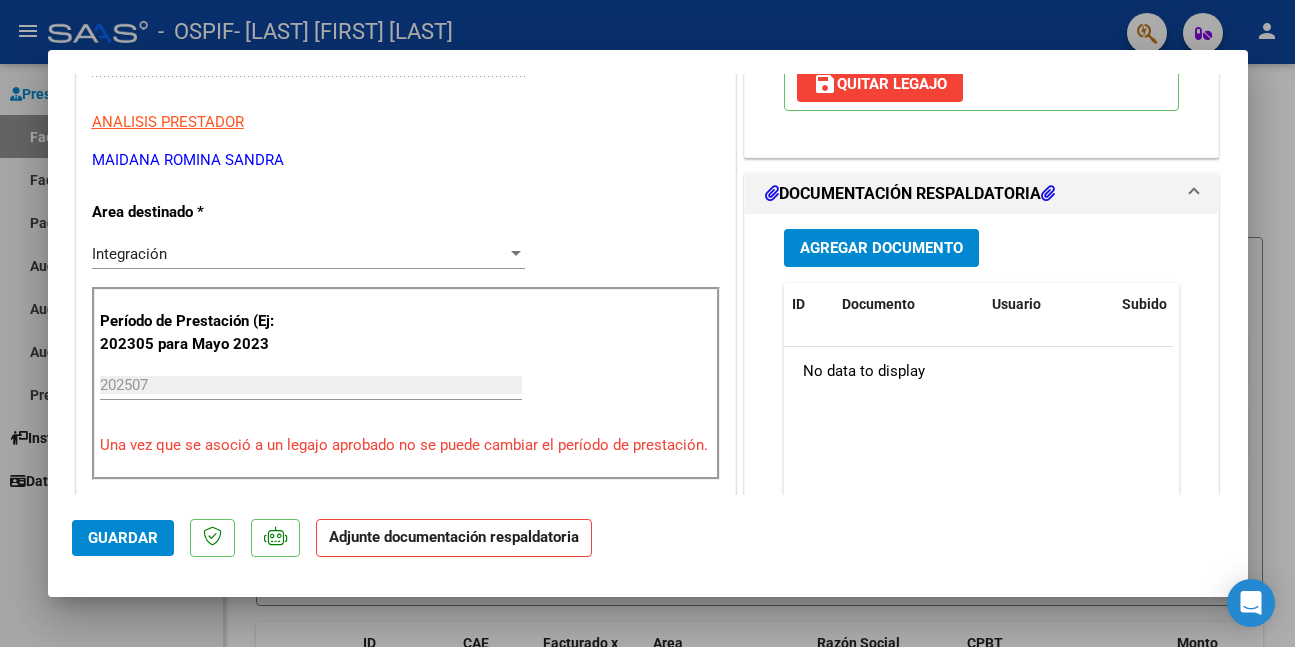 scroll, scrollTop: 500, scrollLeft: 0, axis: vertical 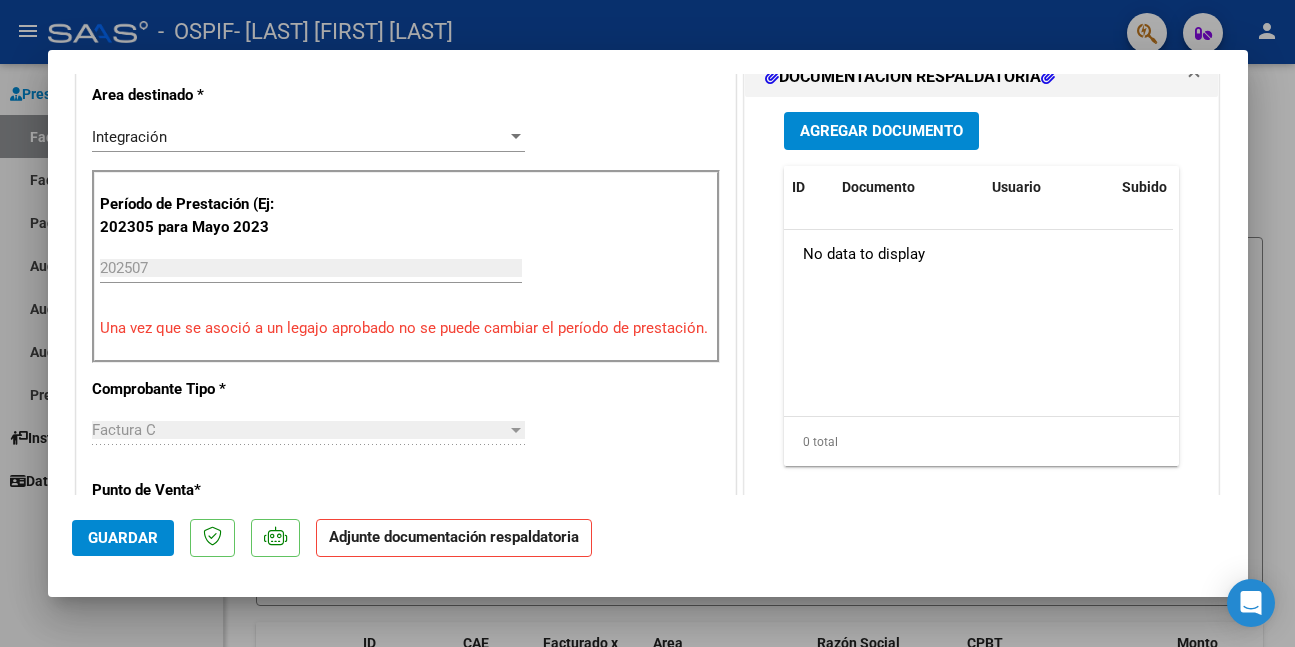 click on "Agregar Documento" at bounding box center [881, 132] 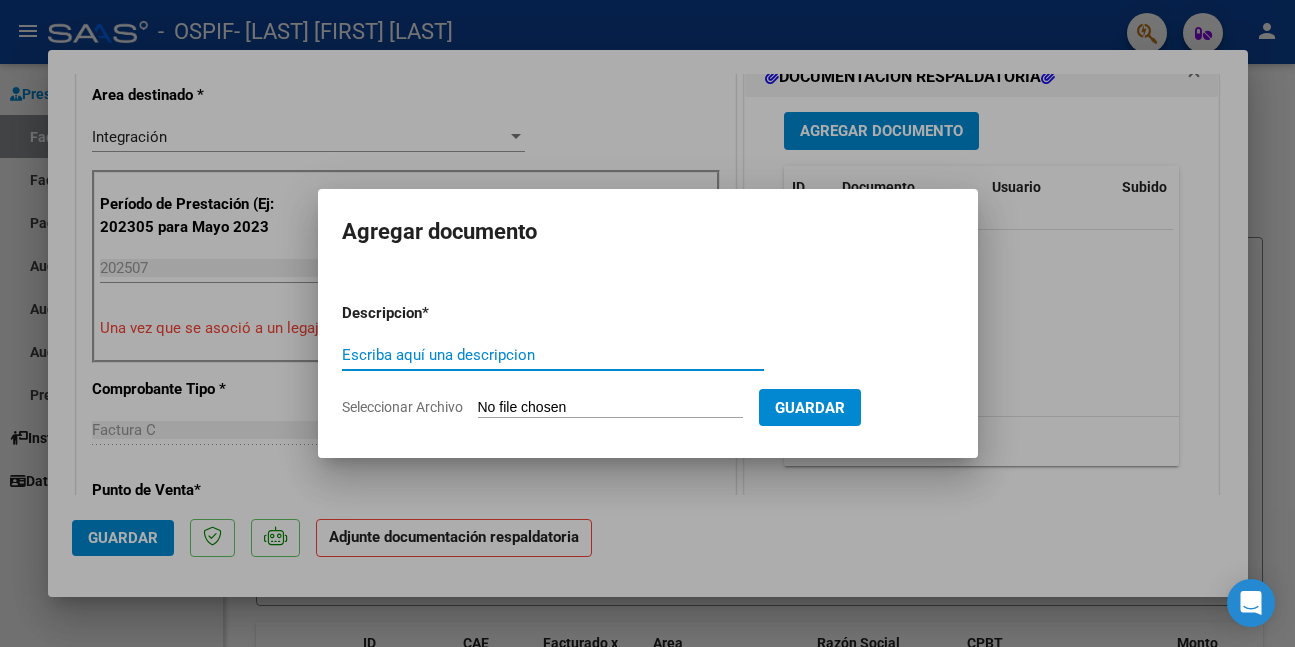 paste on "asistencia" 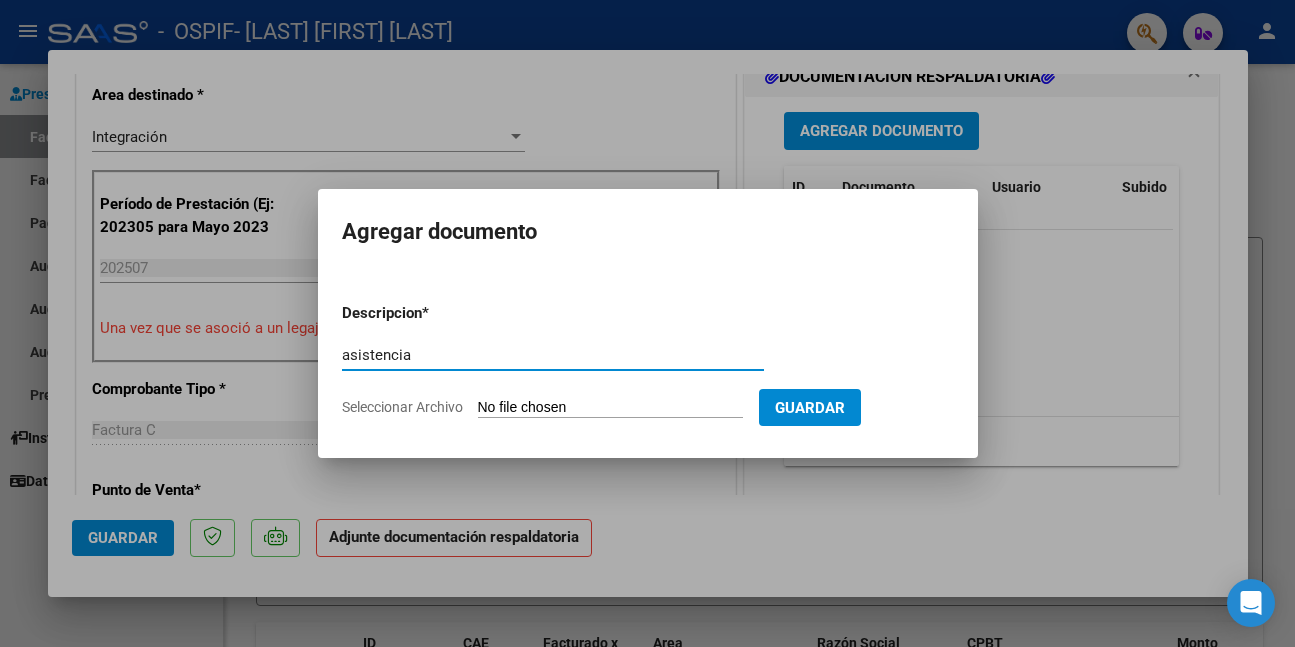 type on "asistencia" 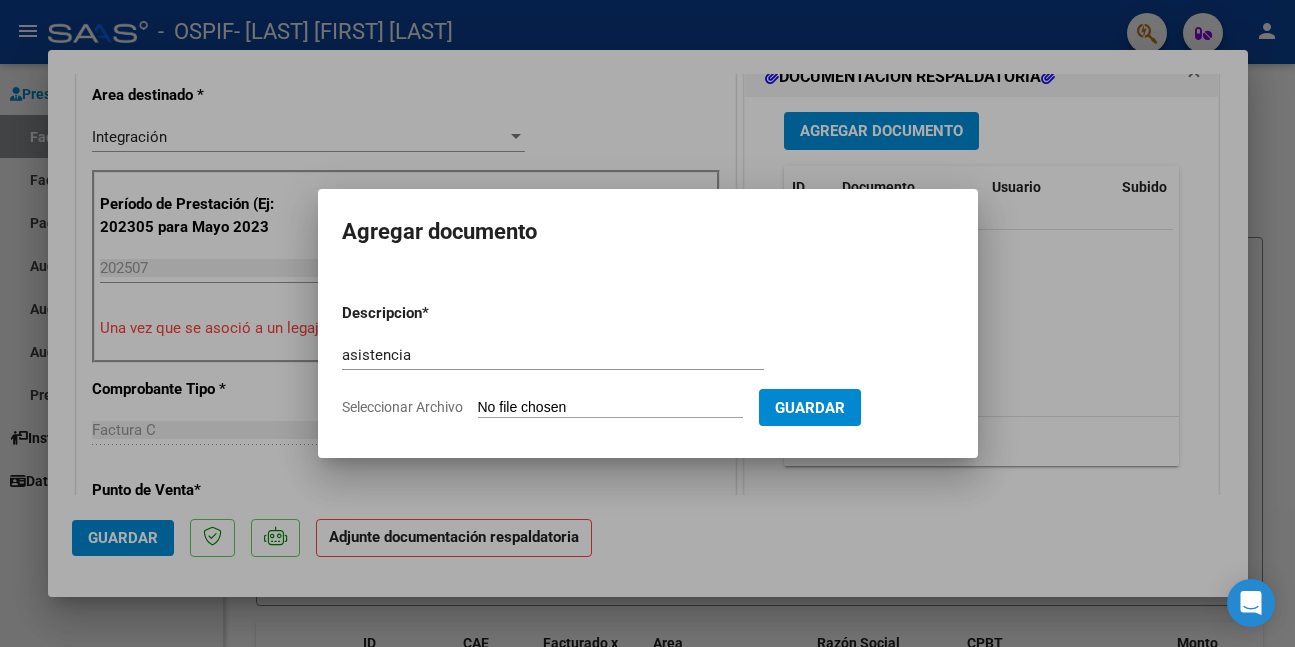 type on "C:\fakepath\[TEXT] [DATE] at [TIME].jpeg" 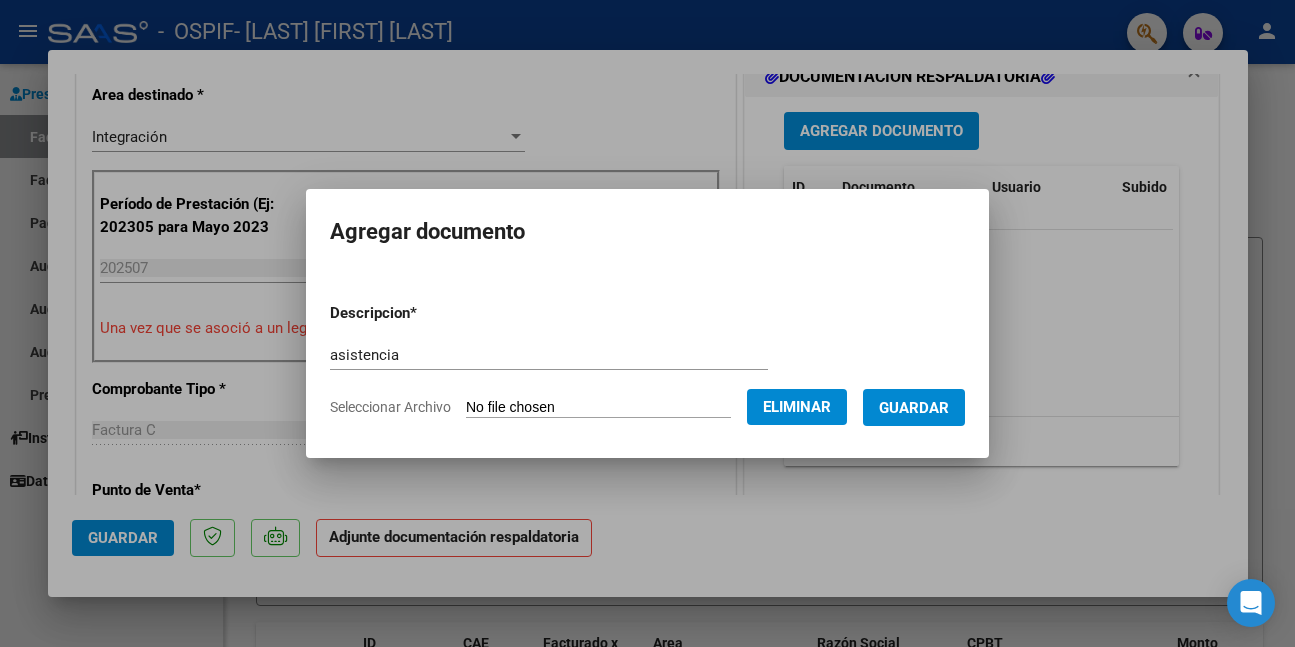 click on "Guardar" at bounding box center [914, 407] 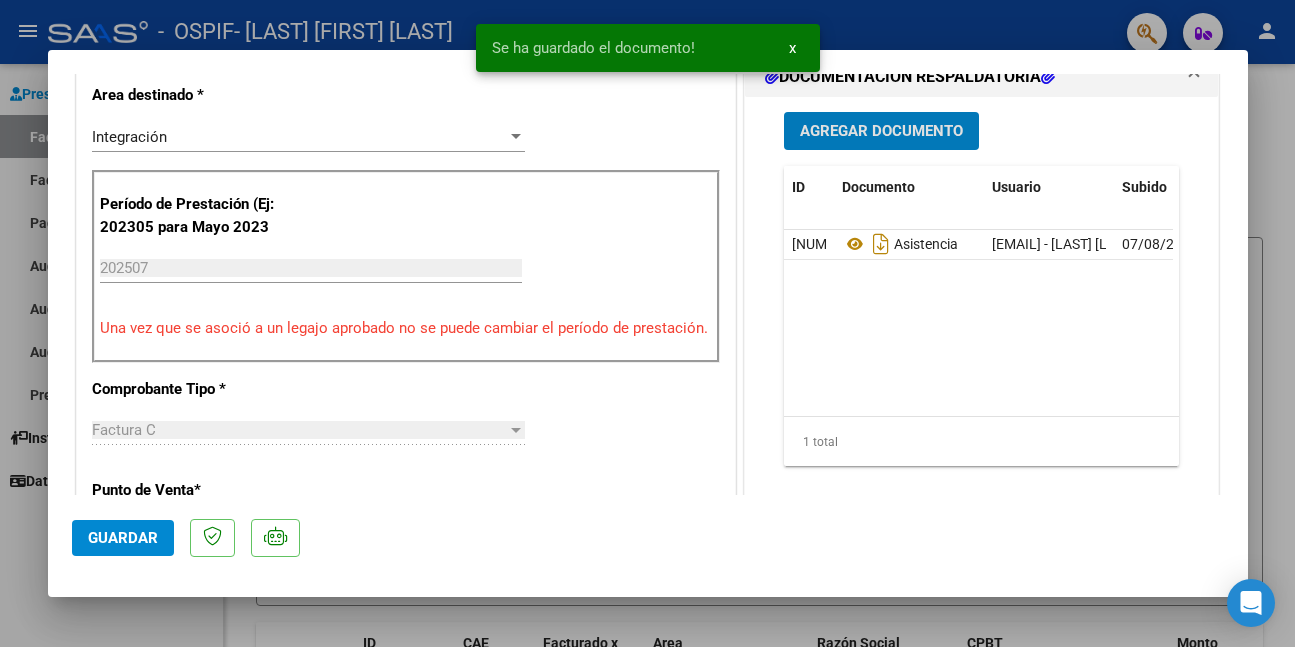 click on "Agregar Documento" at bounding box center [881, 132] 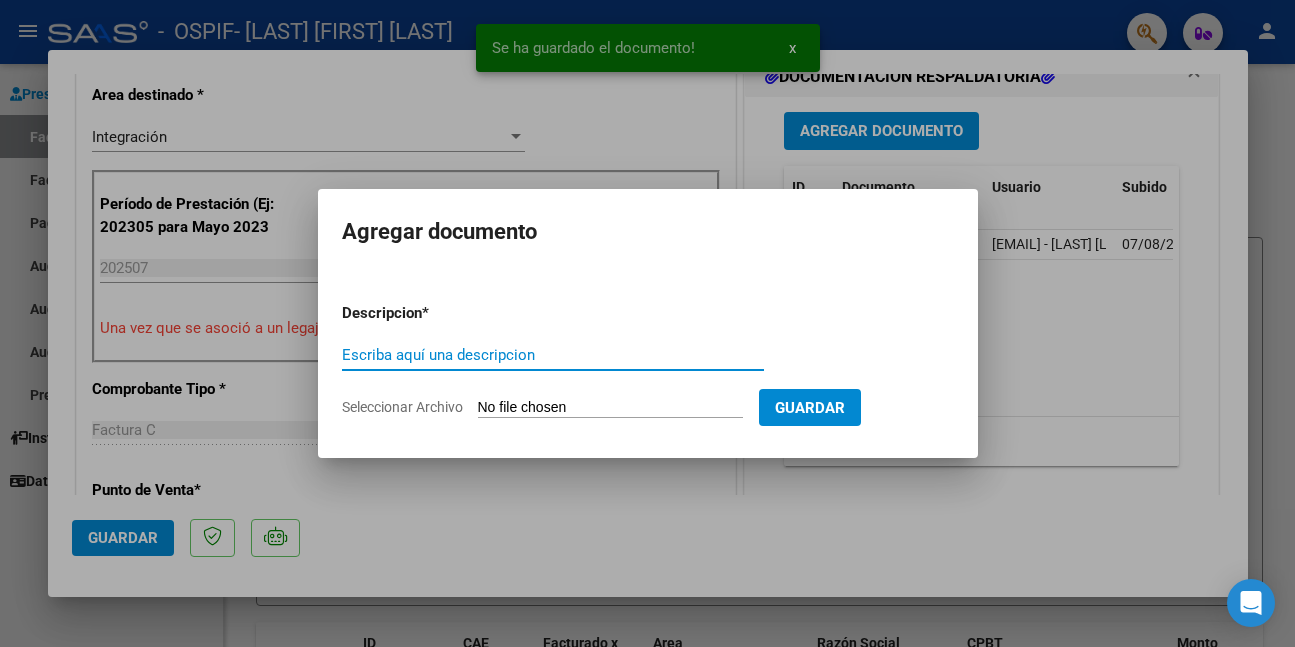 click on "Escriba aquí una descripcion" at bounding box center (553, 355) 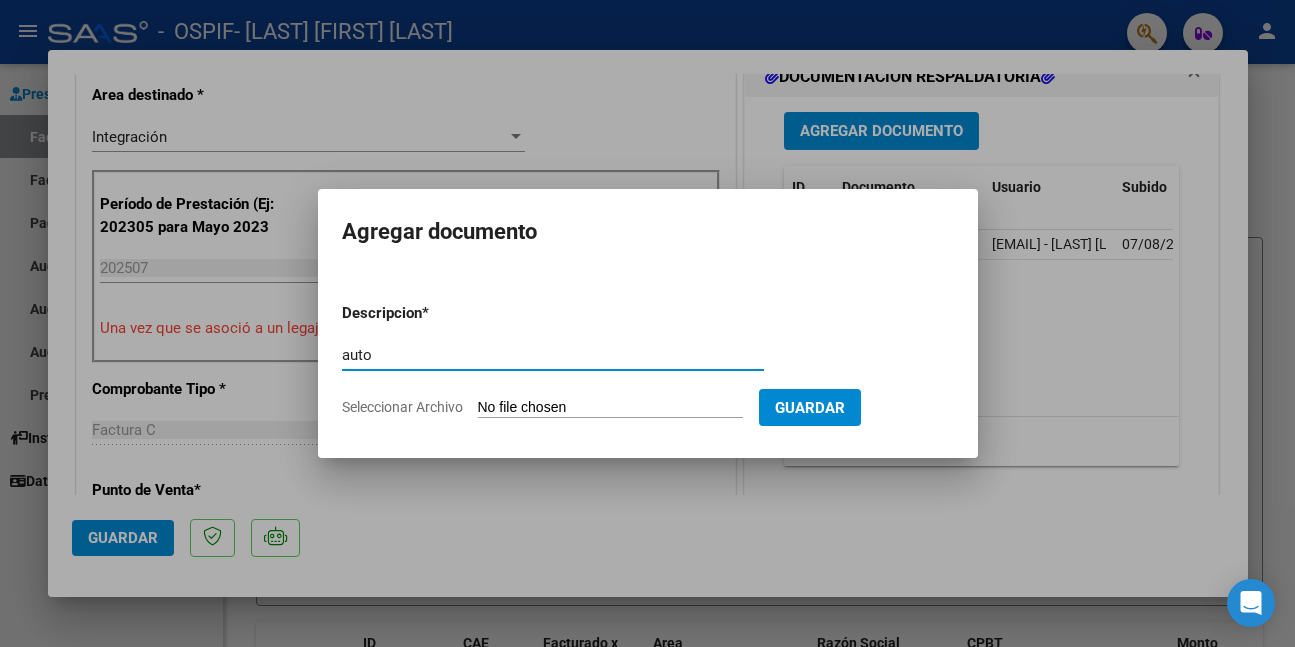 type on "auto" 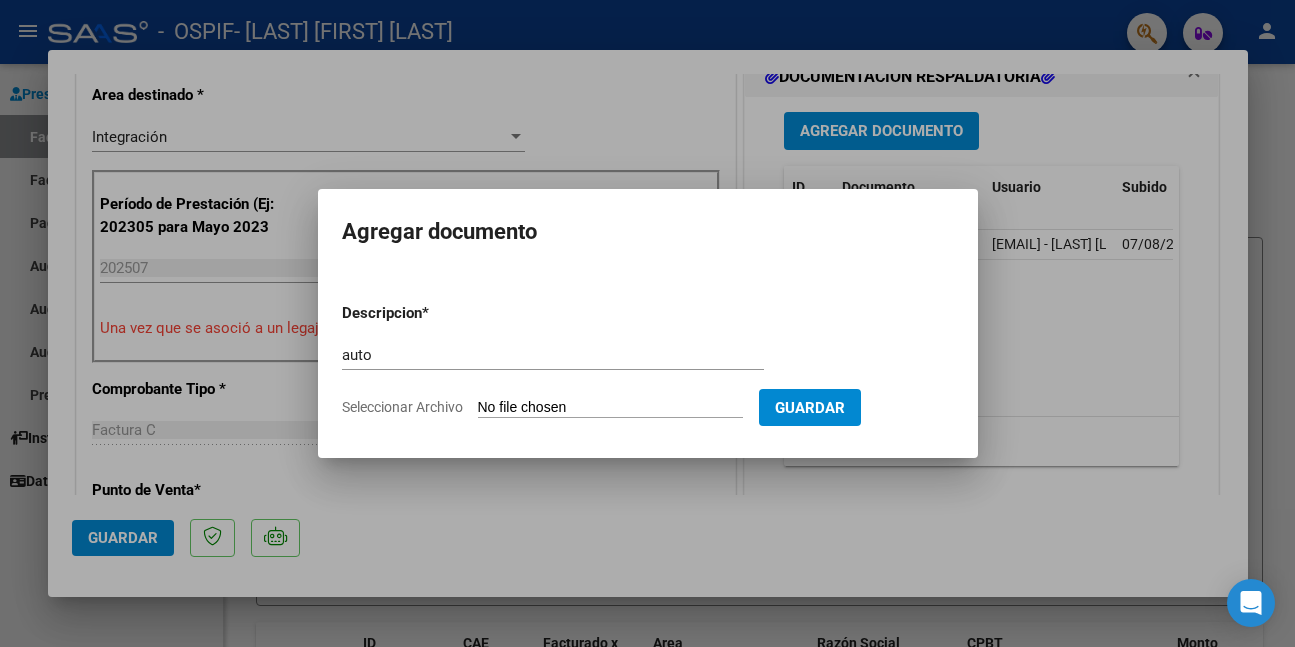 type on "C:\fakepath\GIMENEZ TIZI (1).png" 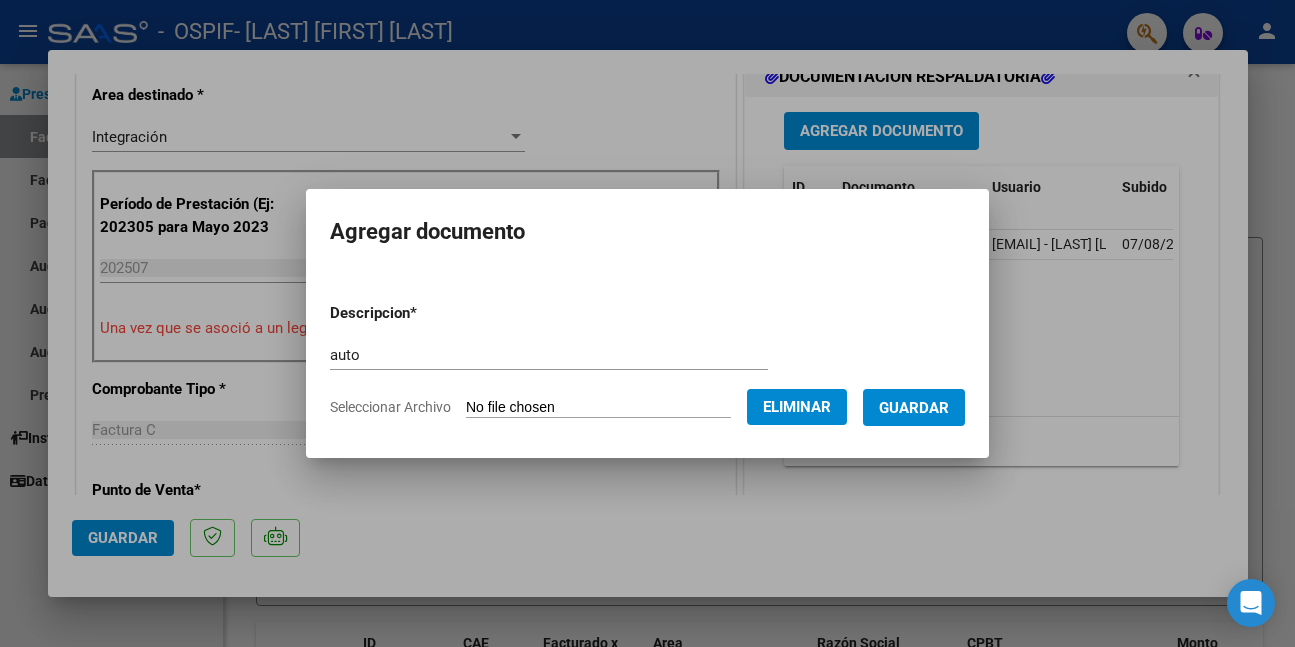 click on "Guardar" at bounding box center [914, 408] 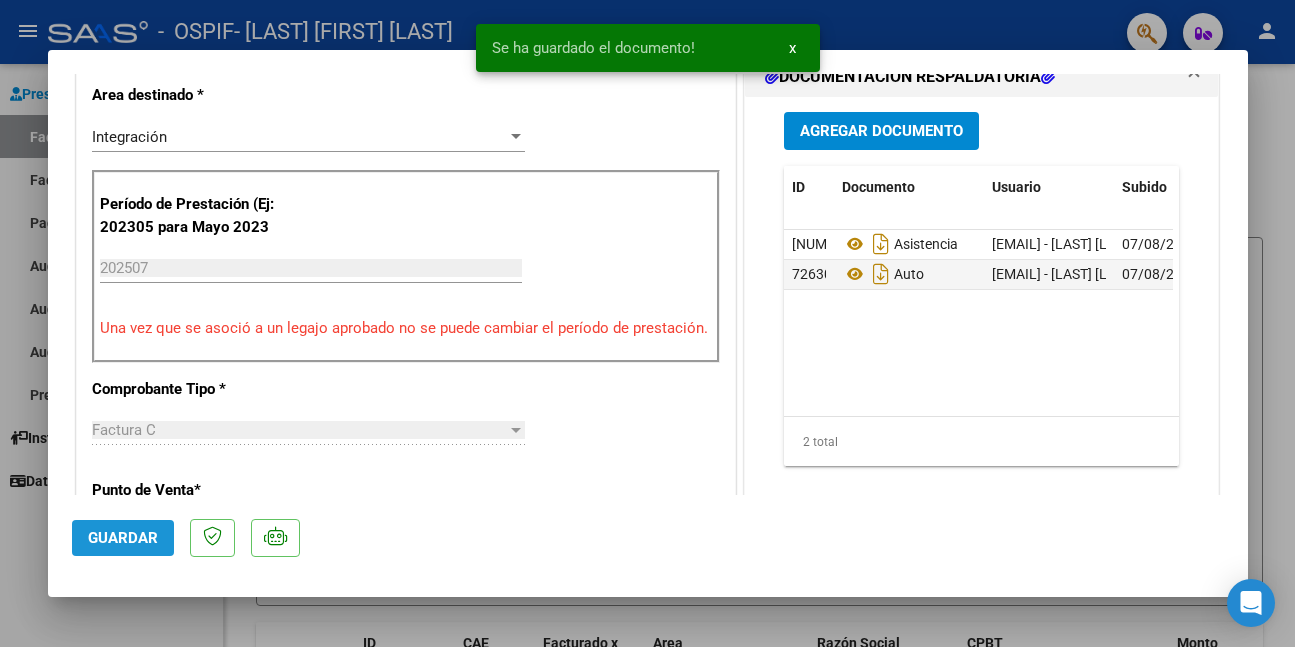 click on "Guardar" 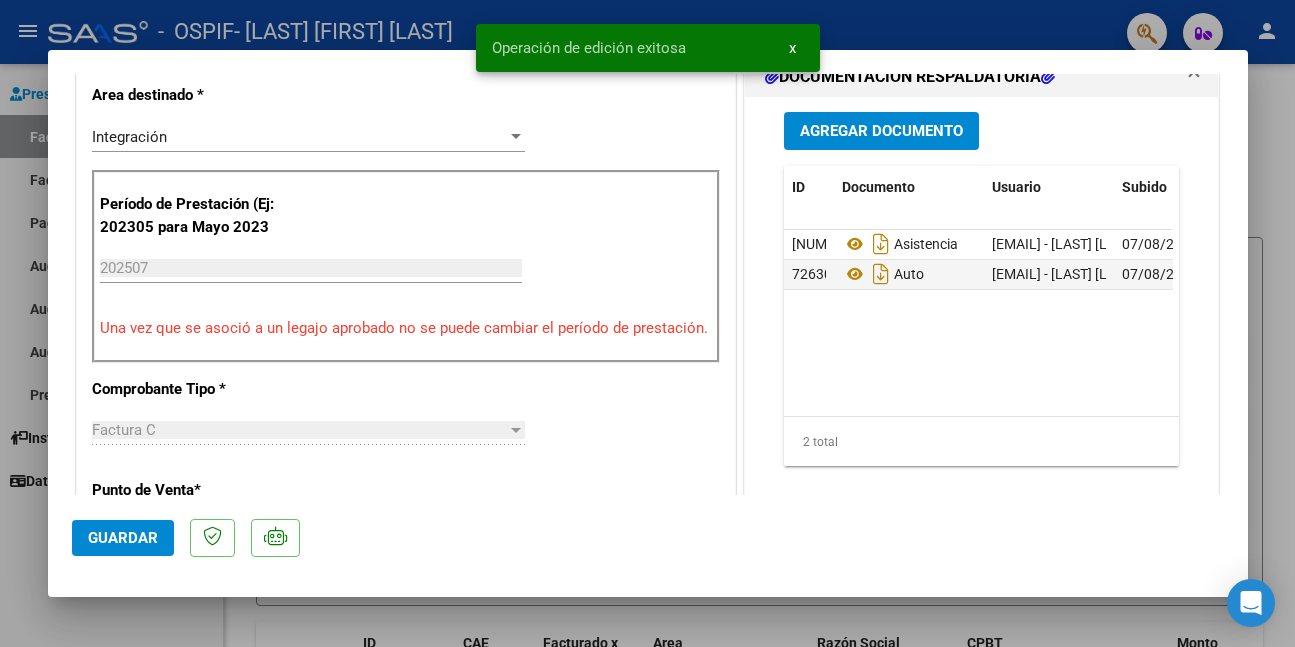 click at bounding box center [647, 323] 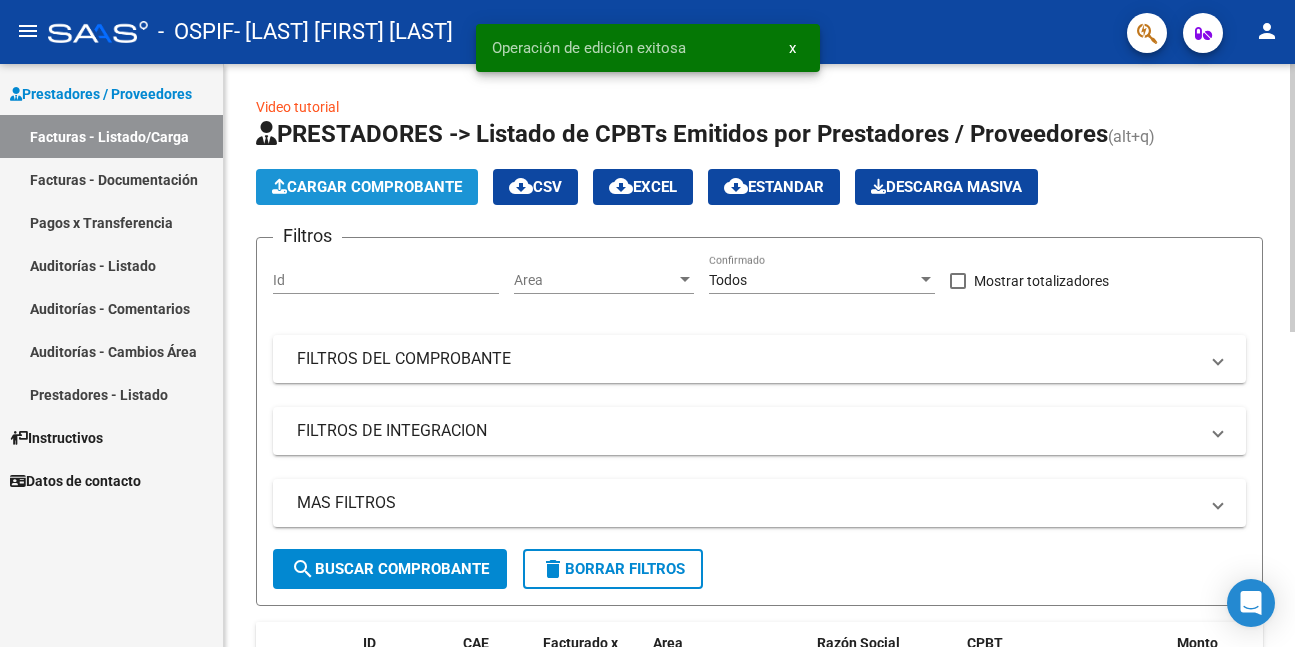 click on "Cargar Comprobante" 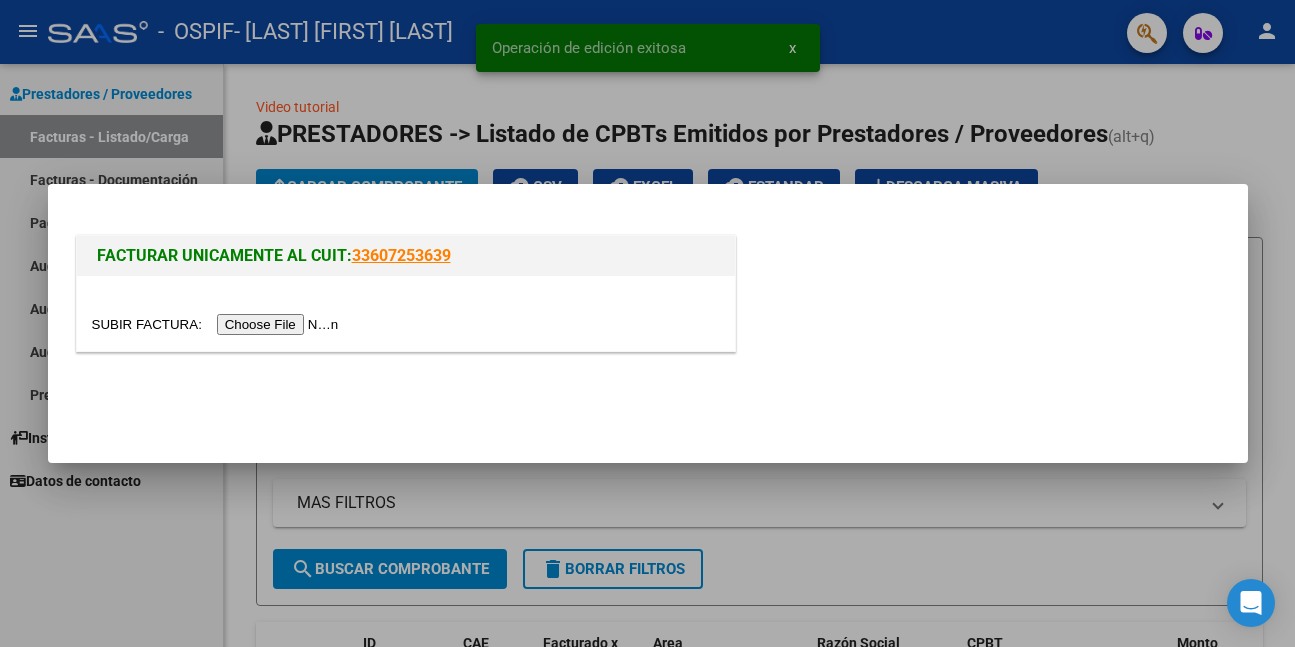 click at bounding box center [218, 324] 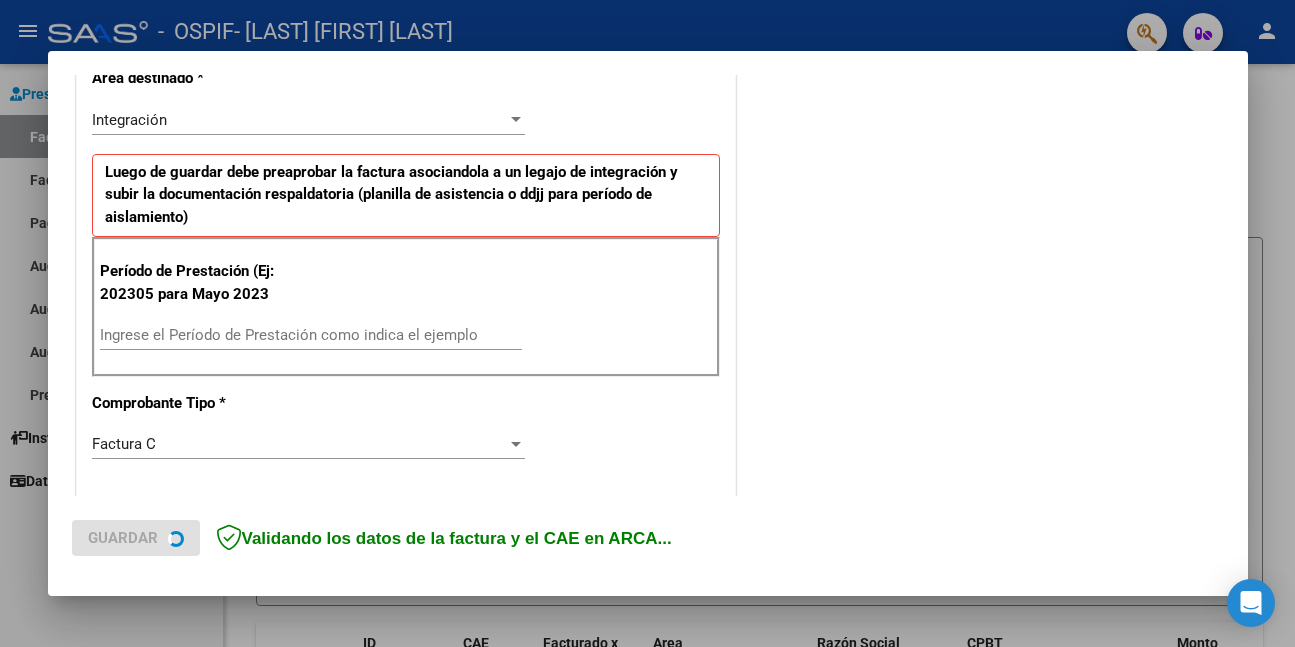 scroll, scrollTop: 500, scrollLeft: 0, axis: vertical 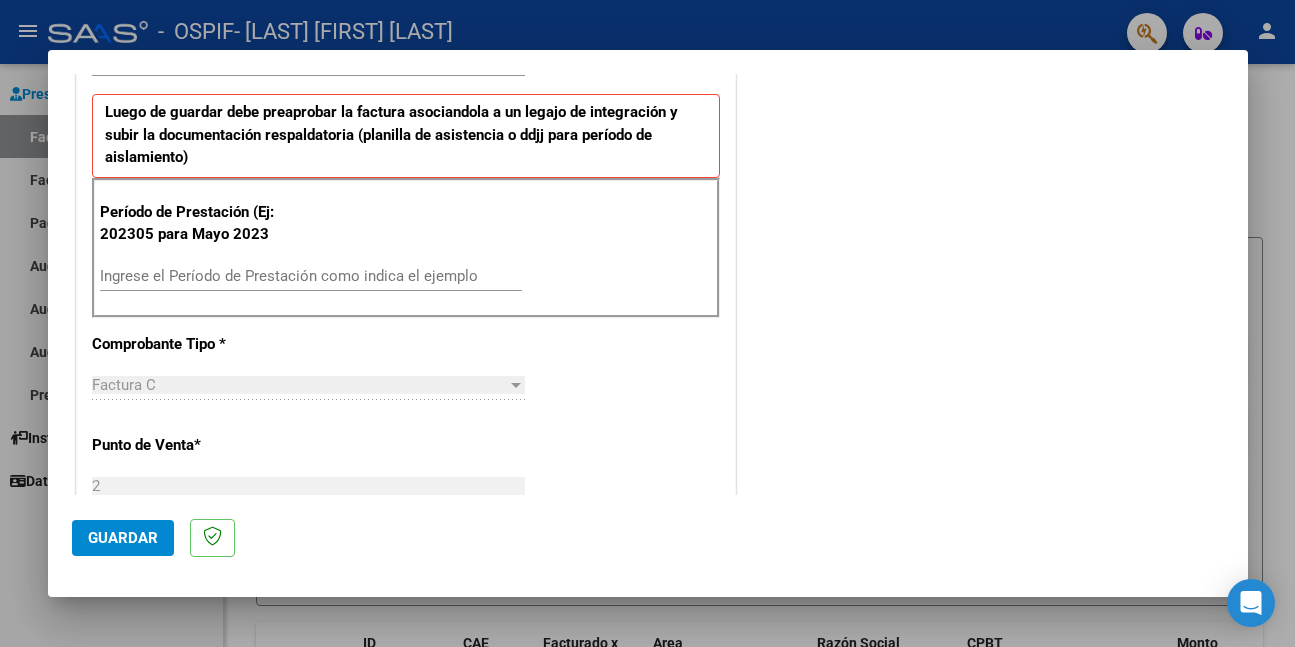 click on "Ingrese el Período de Prestación como indica el ejemplo" at bounding box center (311, 276) 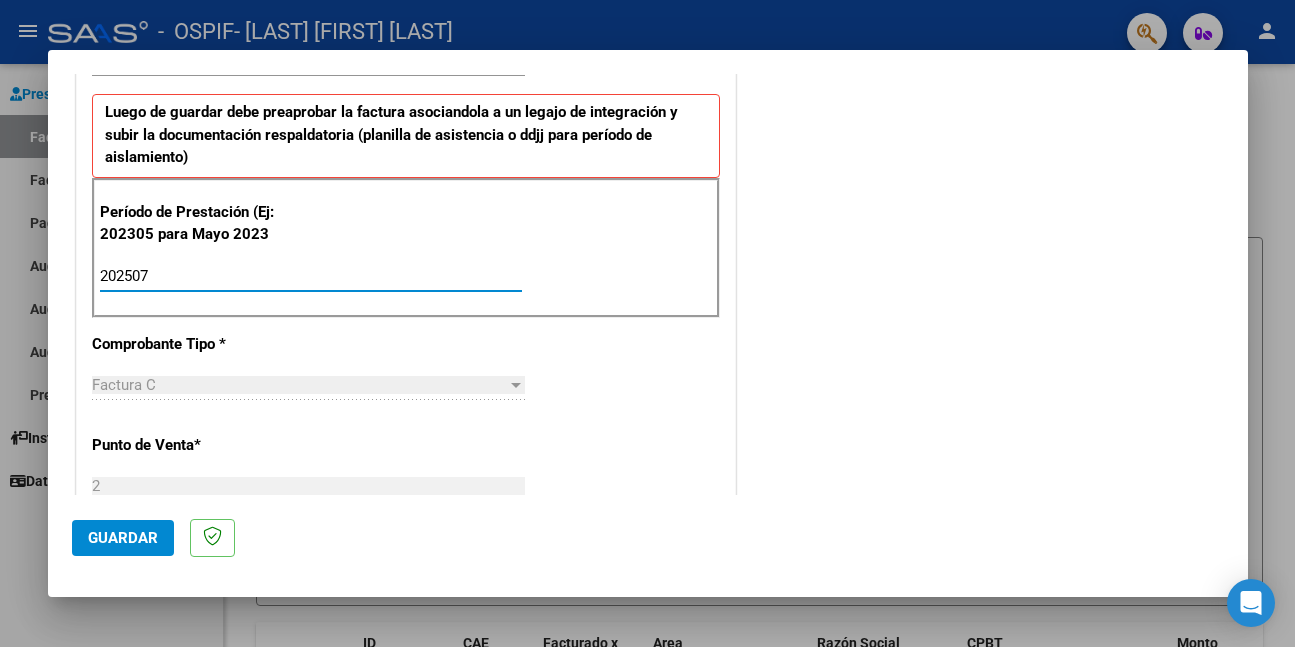 type on "202507" 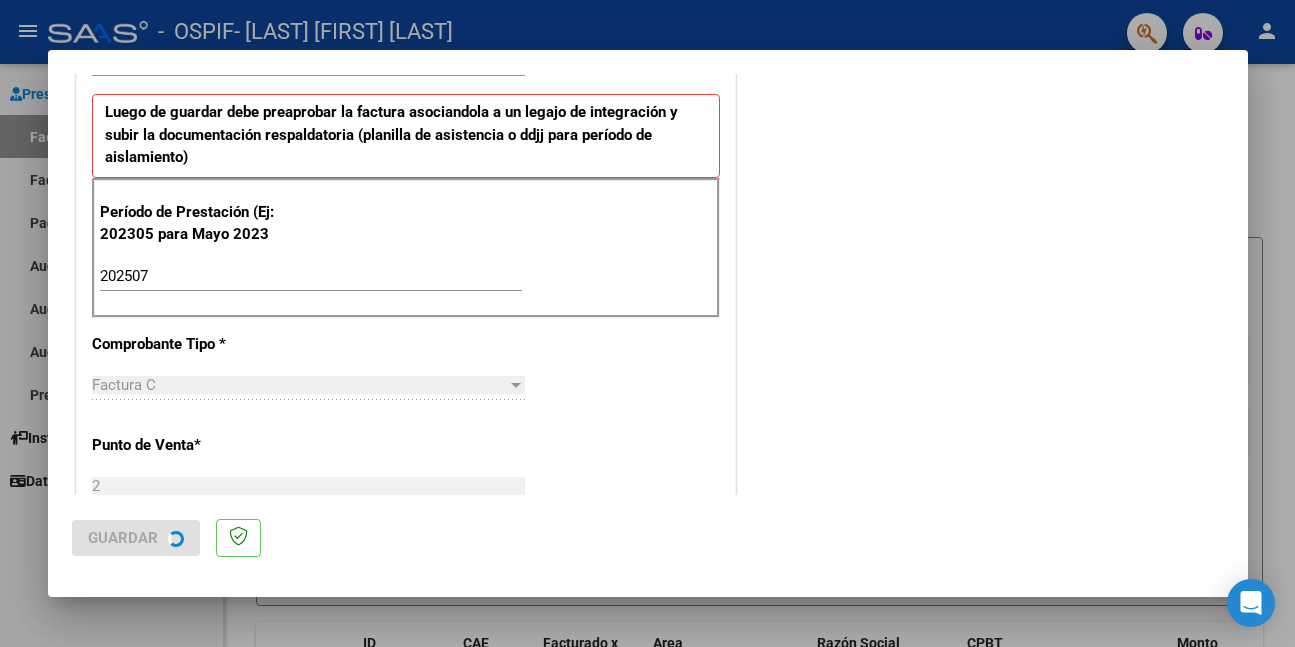 scroll, scrollTop: 0, scrollLeft: 0, axis: both 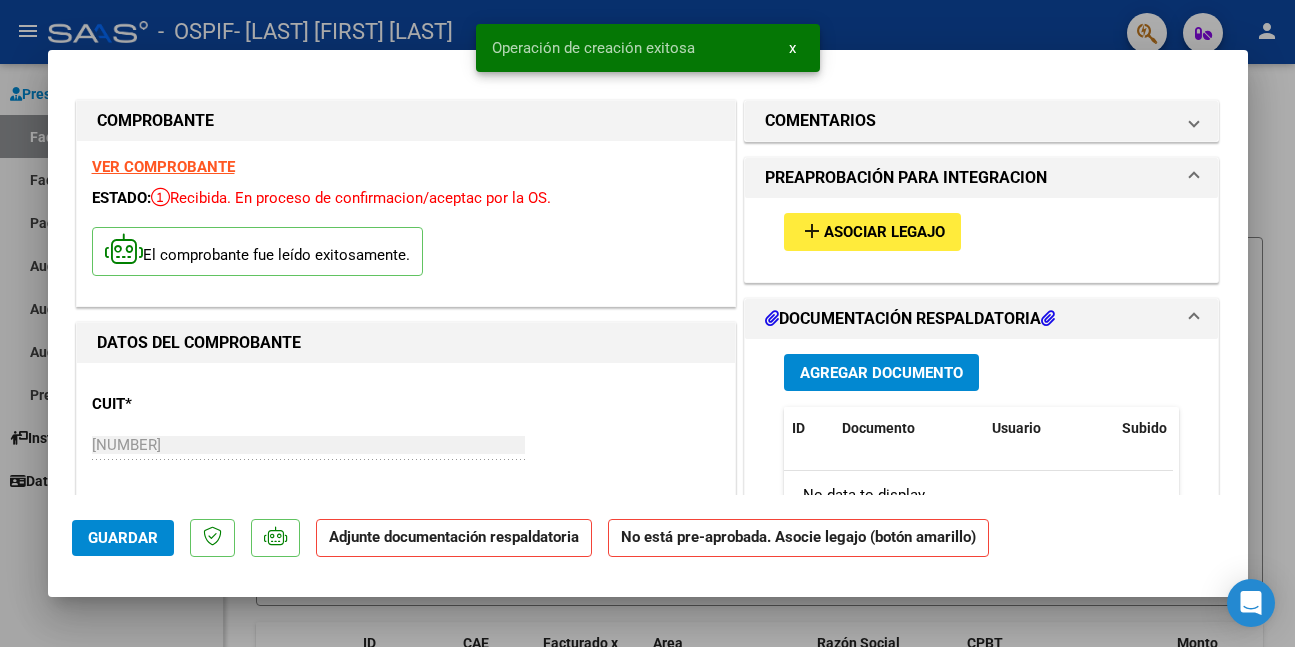 click on "Asociar Legajo" at bounding box center [884, 233] 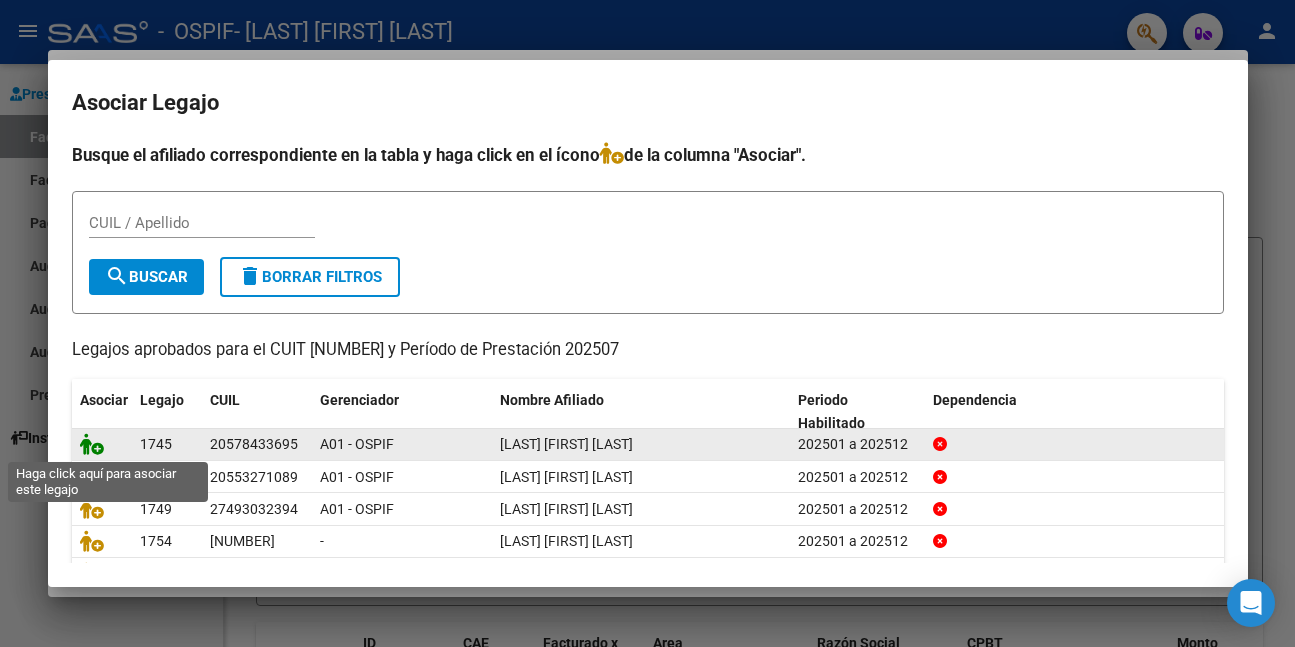click 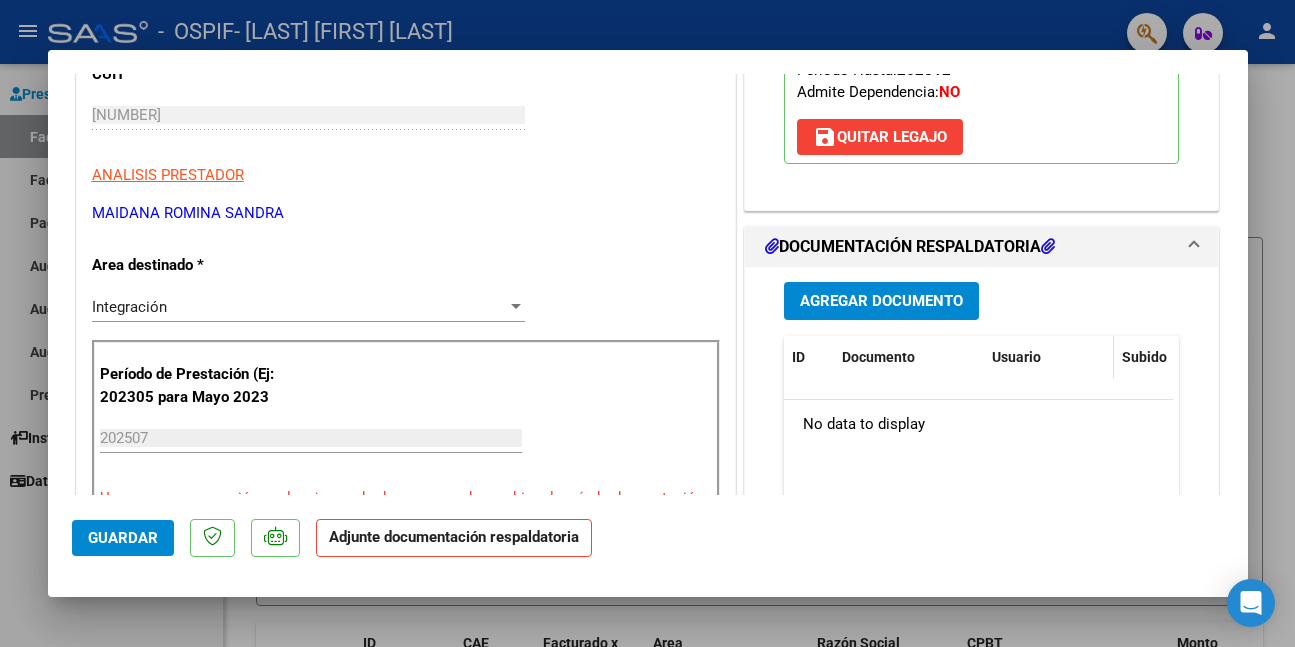 scroll, scrollTop: 400, scrollLeft: 0, axis: vertical 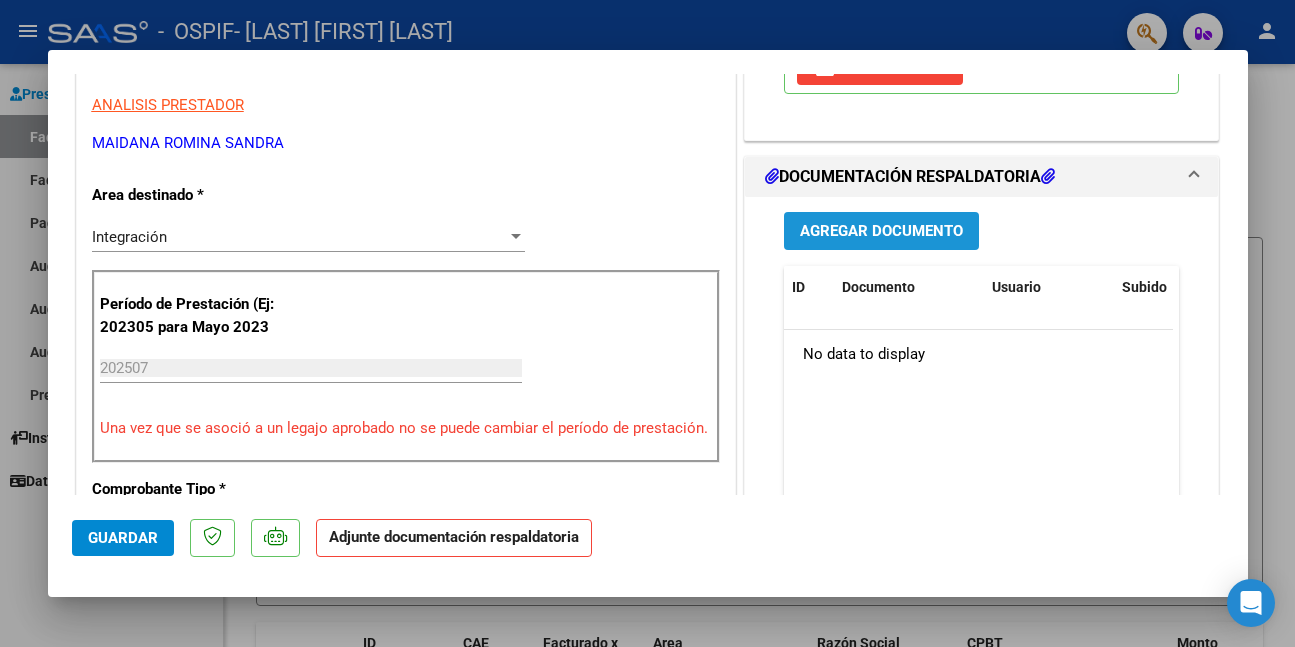 click on "Agregar Documento" at bounding box center [881, 232] 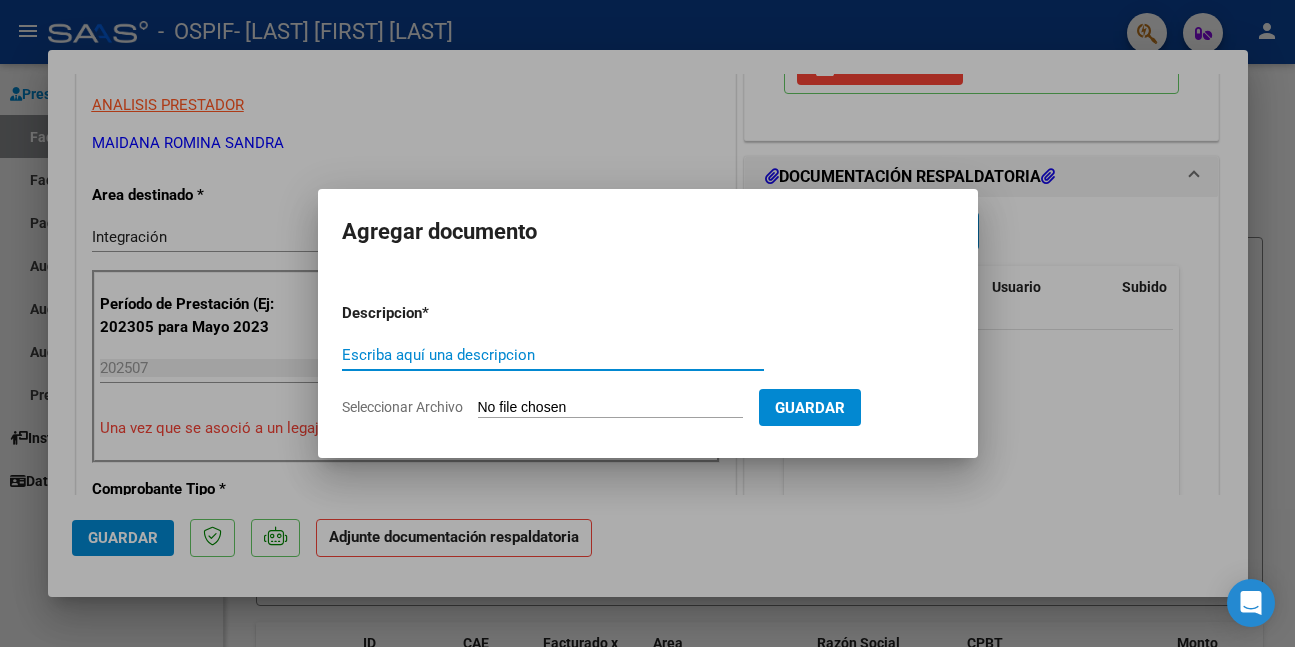 paste on "asistencia" 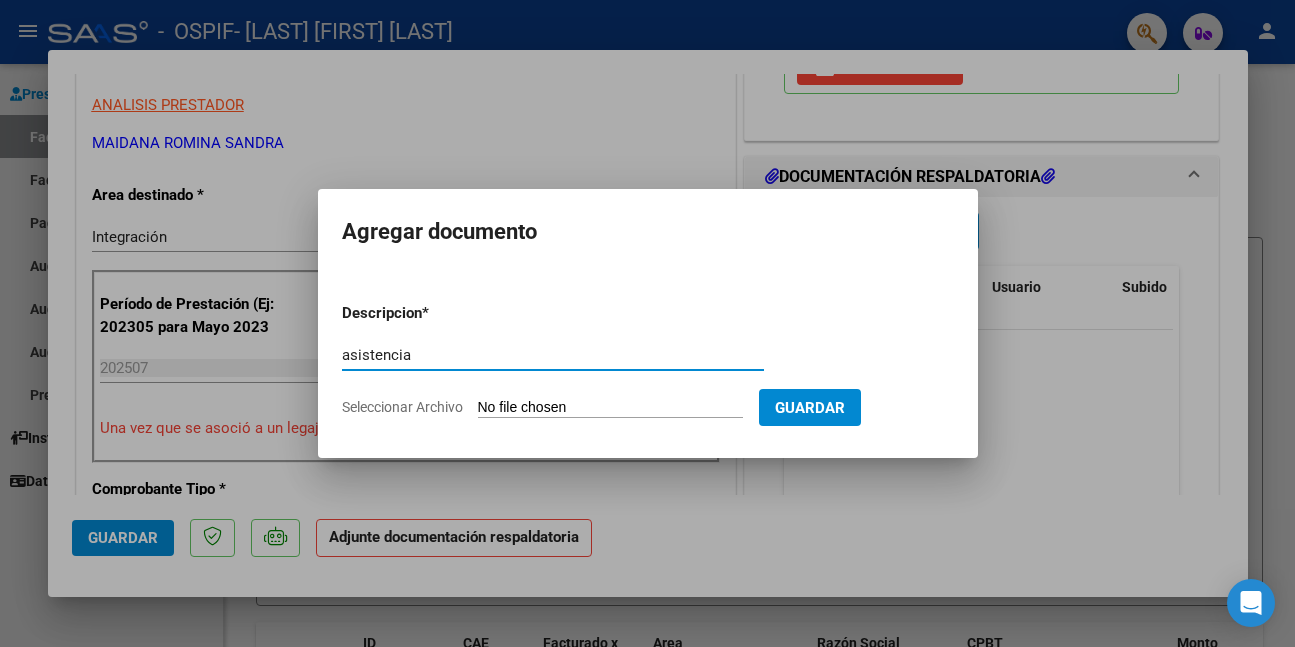 type on "asistencia" 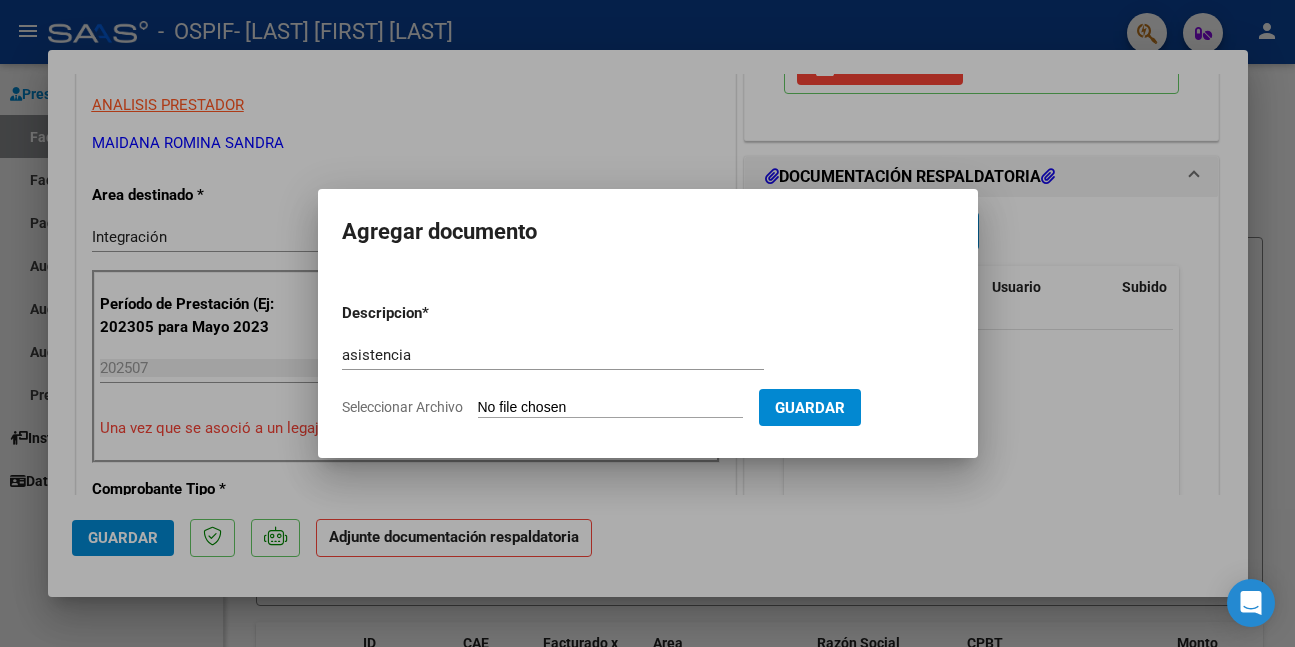 type on "C:\fakepath\WhatsApp Image 2025-08-07 at 11.17.50.jpeg" 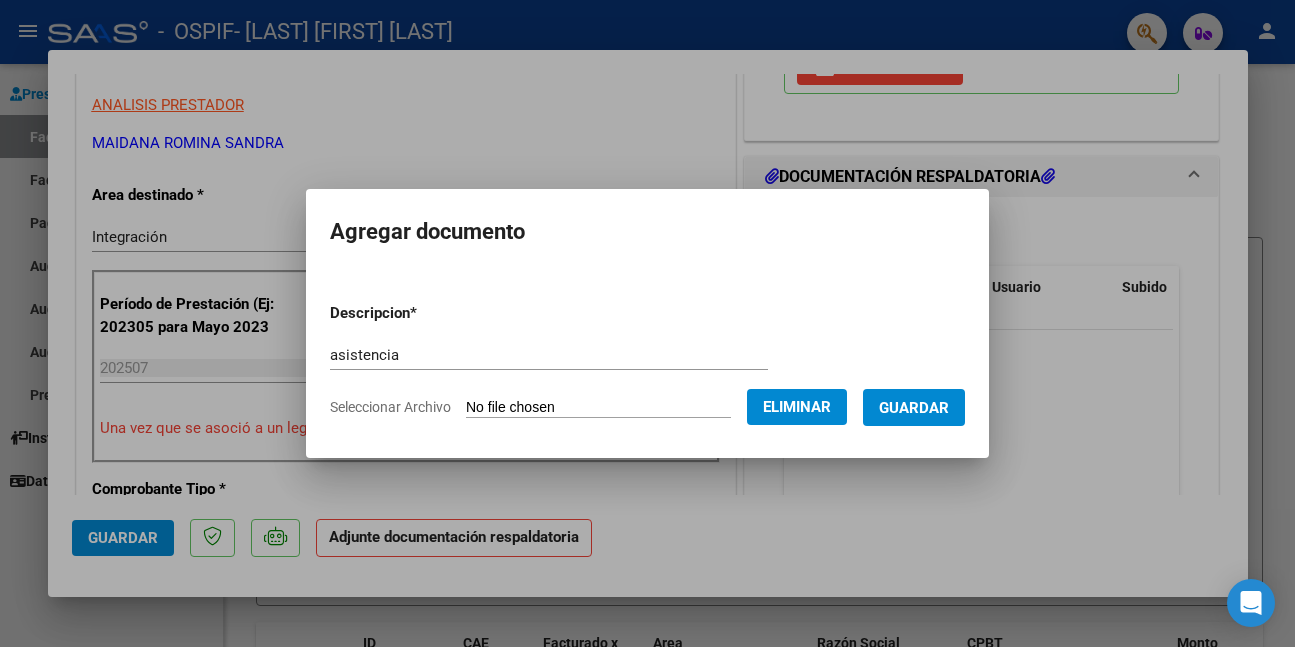 click on "Guardar" at bounding box center (914, 407) 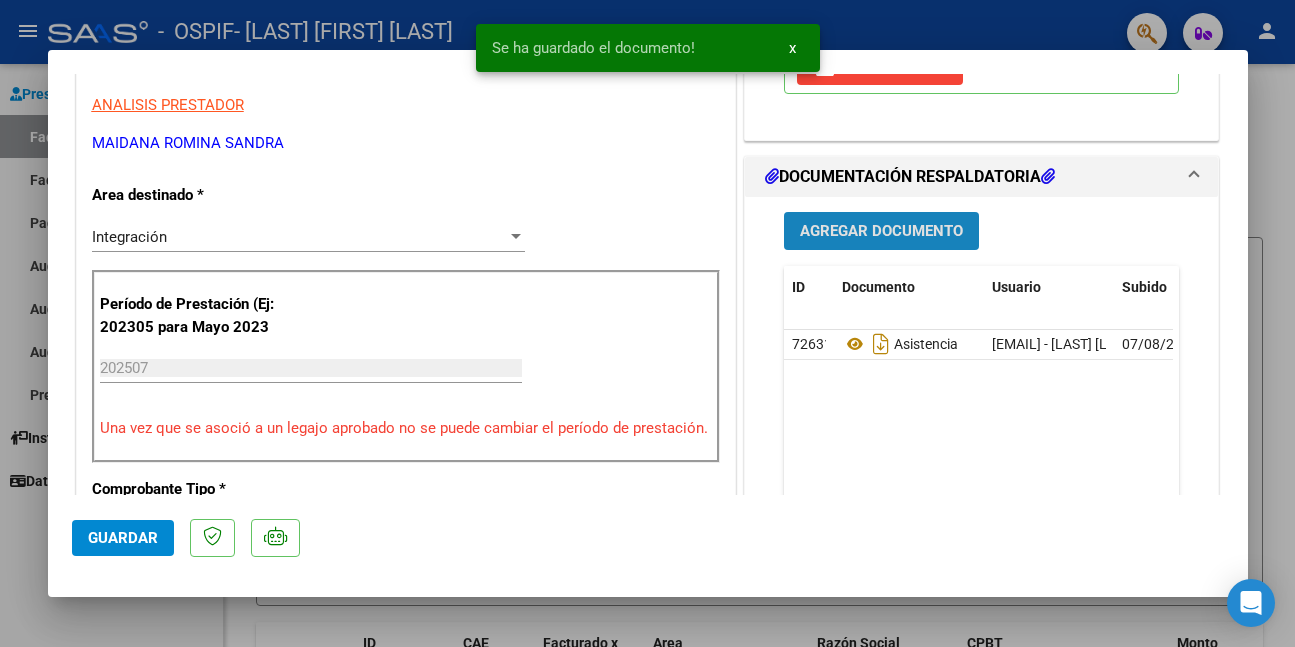 click on "Agregar Documento" at bounding box center [881, 232] 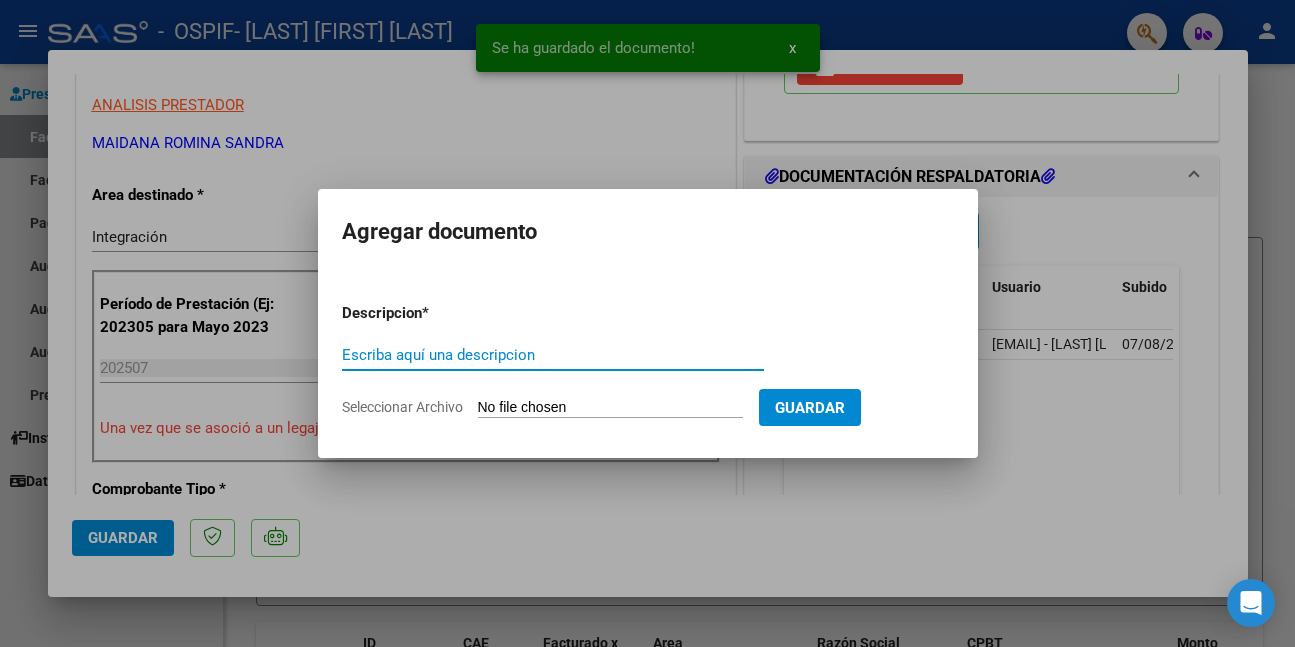 click on "Escriba aquí una descripcion" at bounding box center (553, 355) 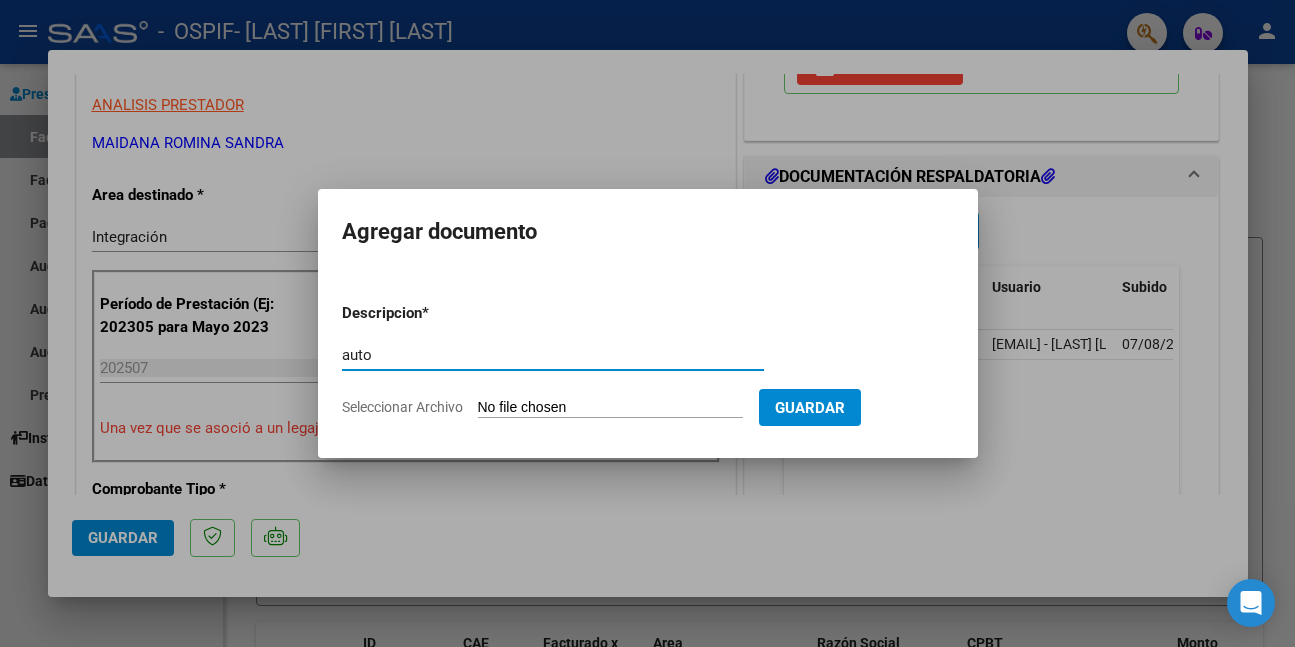 type on "auto" 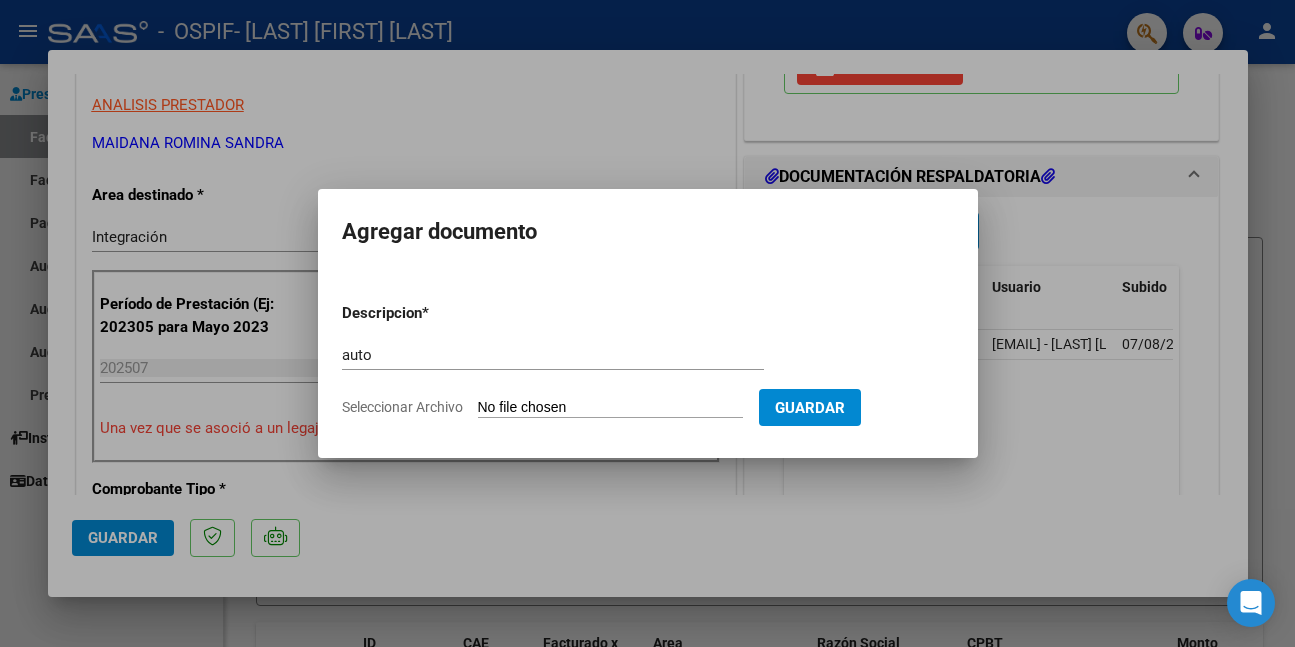 type on "C:\fakepath\FLORES CRUZ (1).jpg" 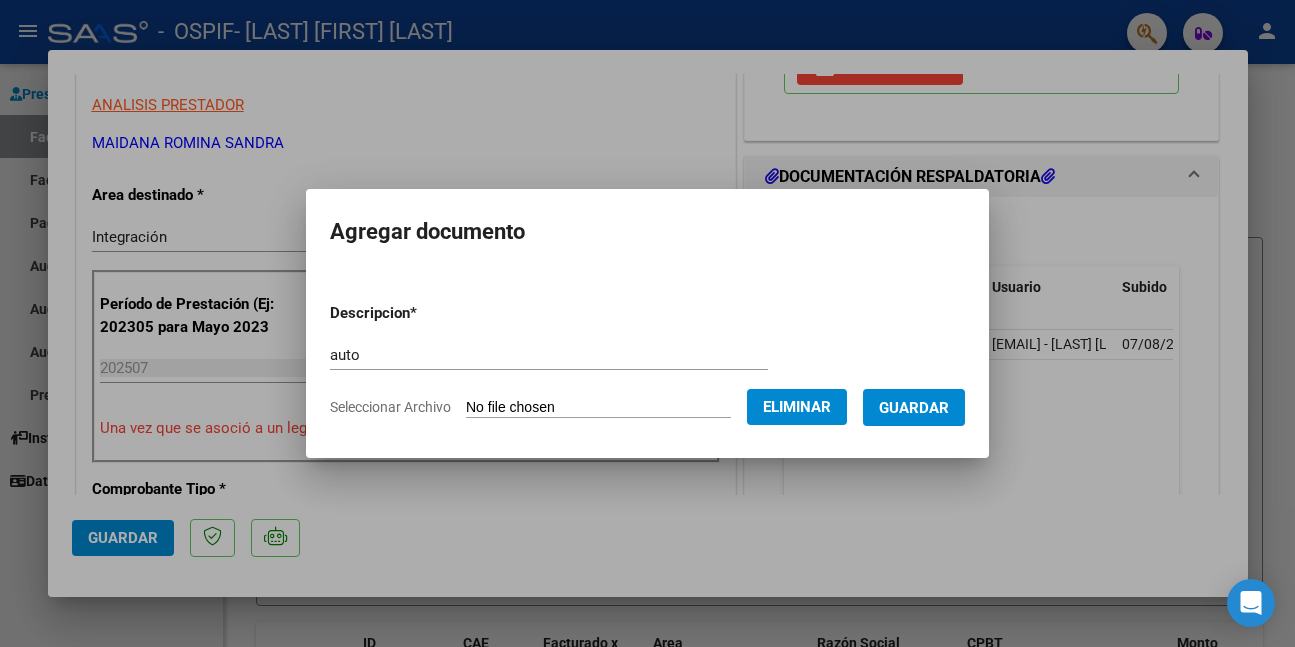 click on "Guardar" at bounding box center [914, 408] 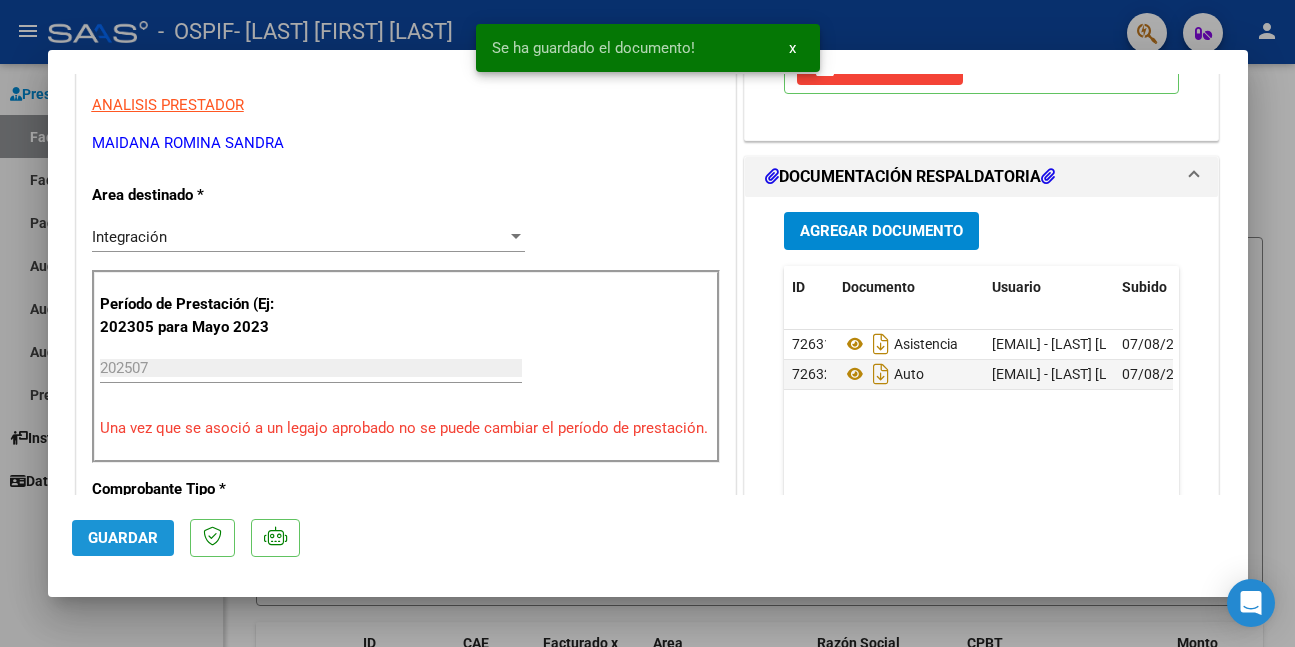 click on "Guardar" 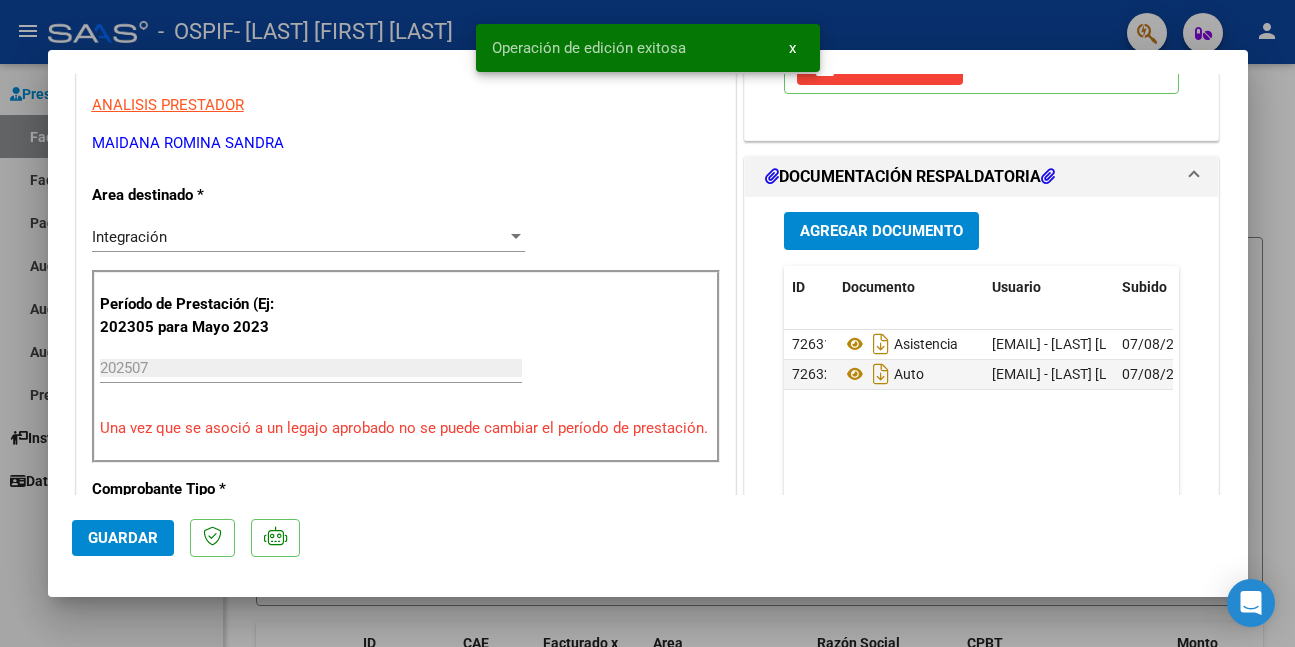 click at bounding box center (647, 323) 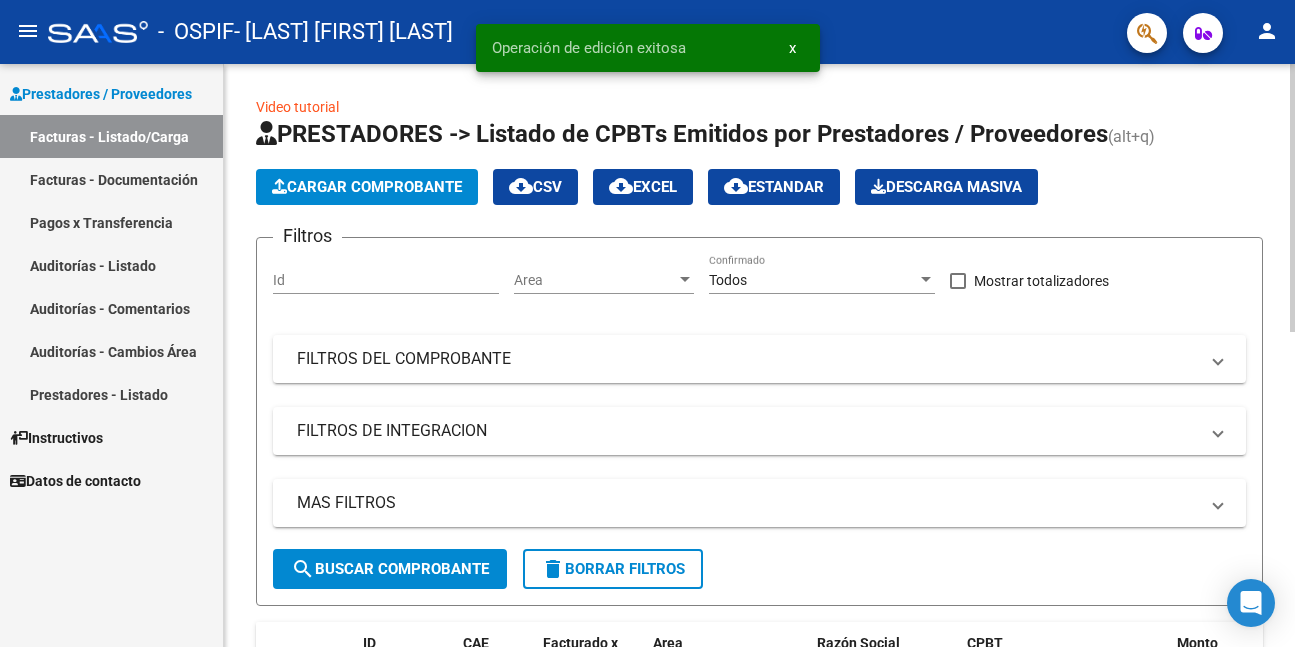 click on "Cargar Comprobante" 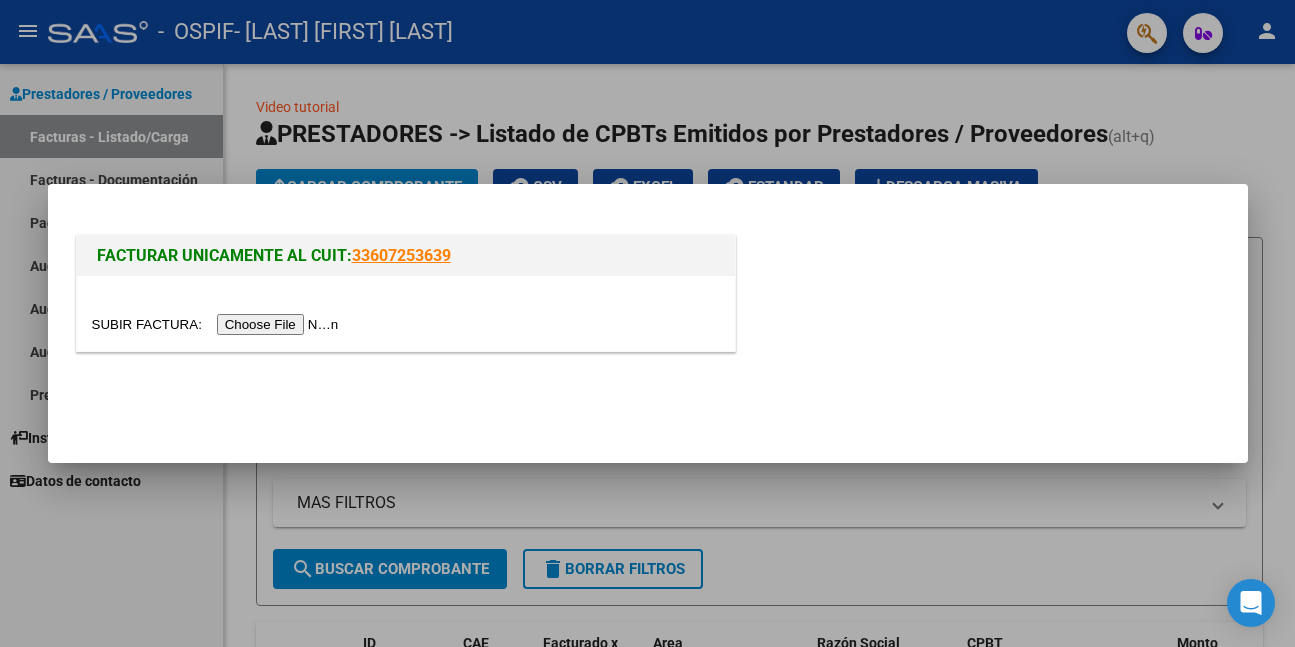 click at bounding box center [218, 324] 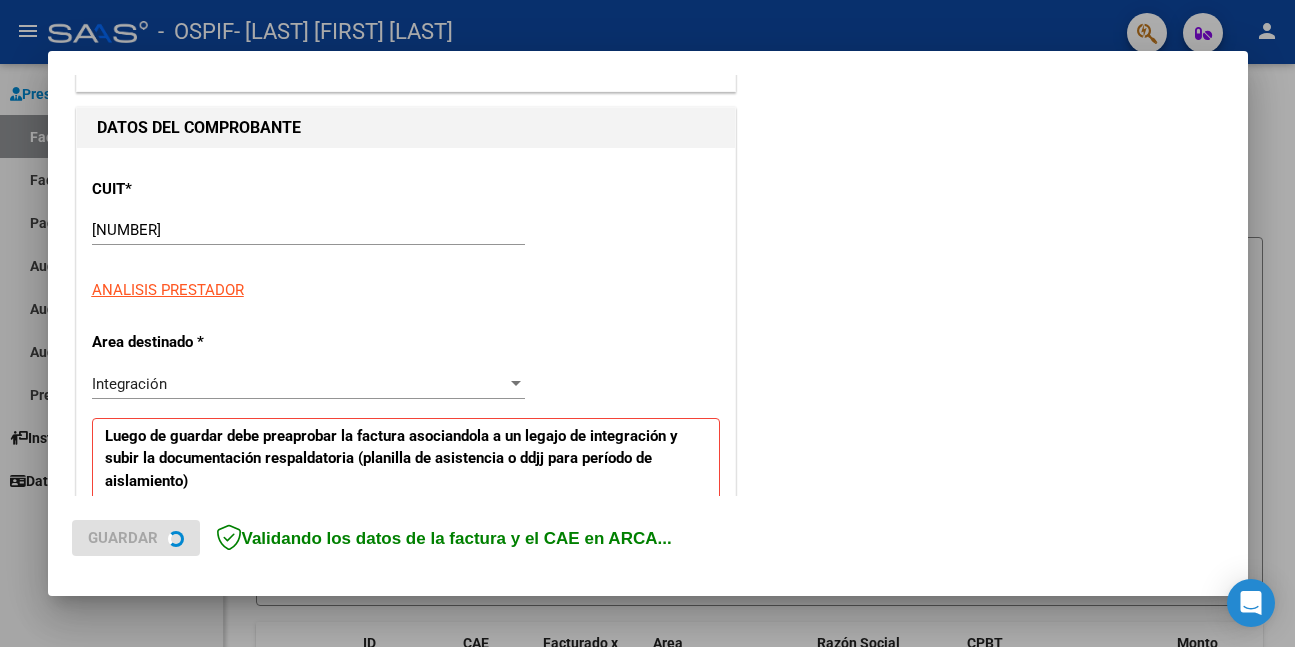 scroll, scrollTop: 300, scrollLeft: 0, axis: vertical 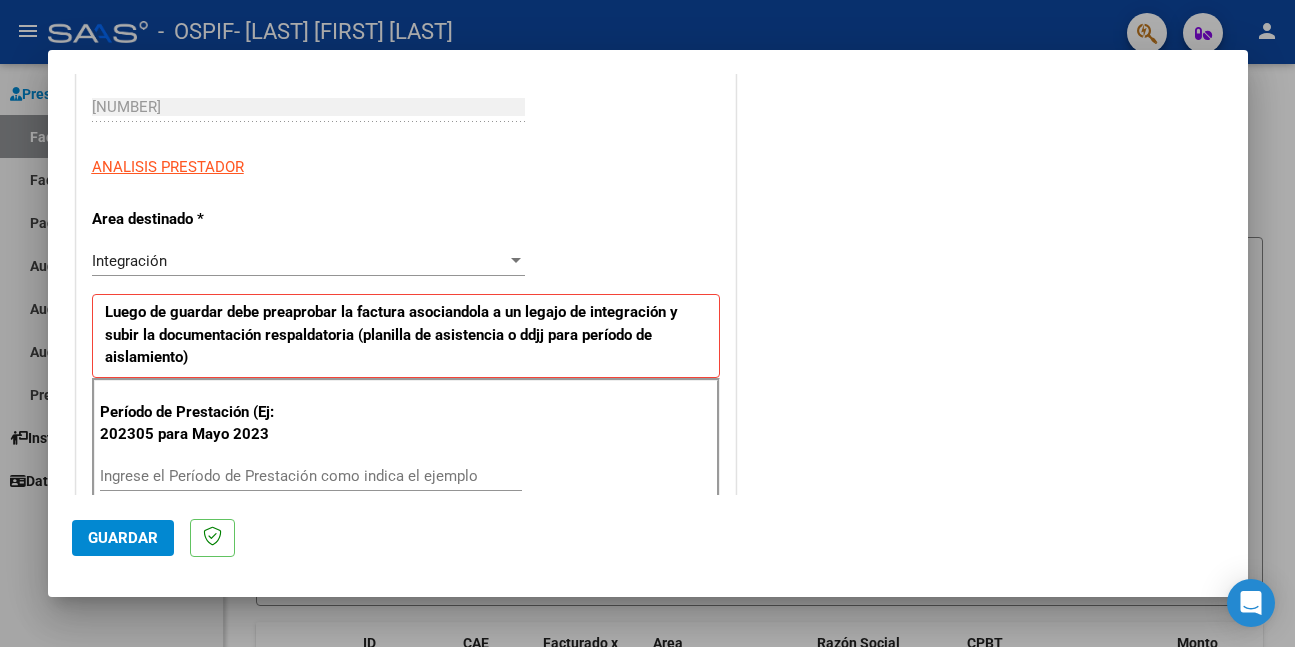 click on "Ingrese el Período de Prestación como indica el ejemplo" at bounding box center [311, 476] 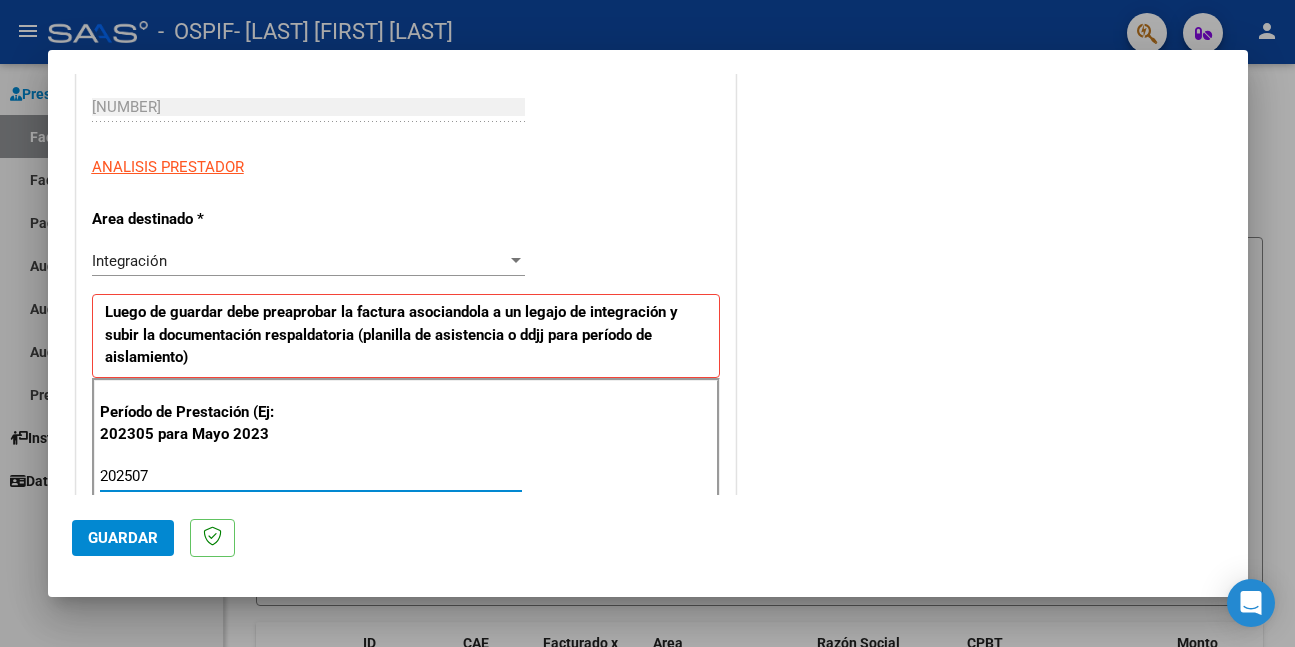type on "202507" 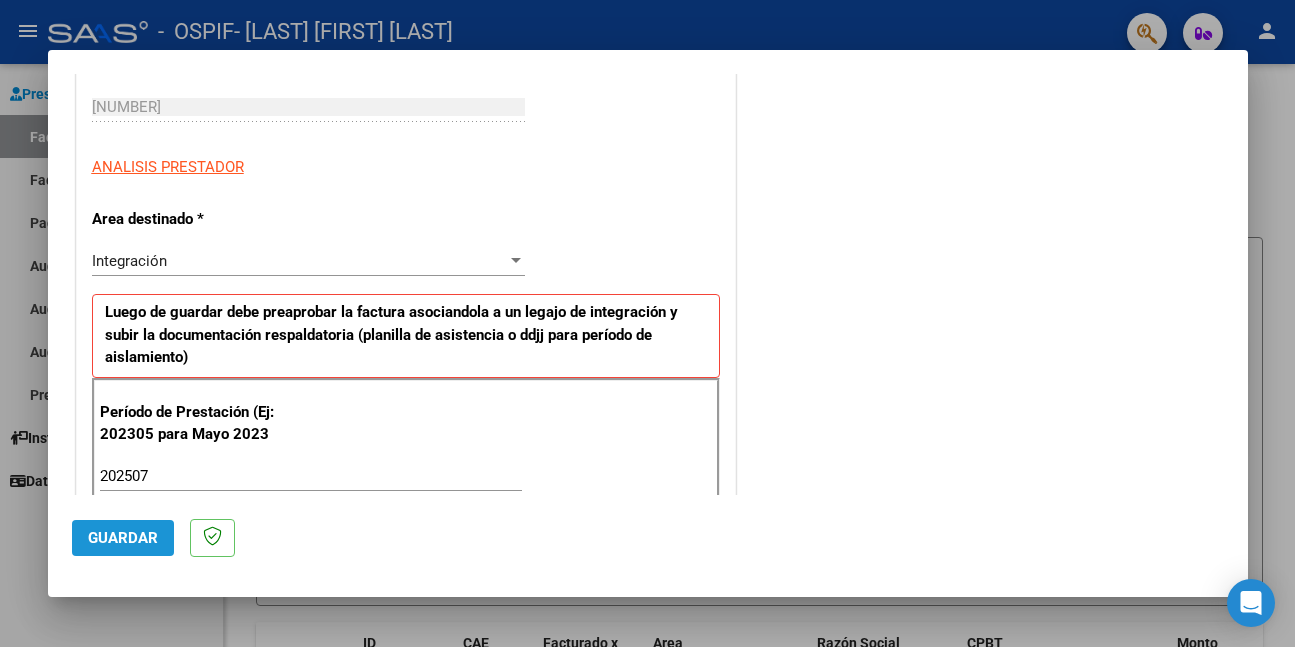 click on "Guardar" 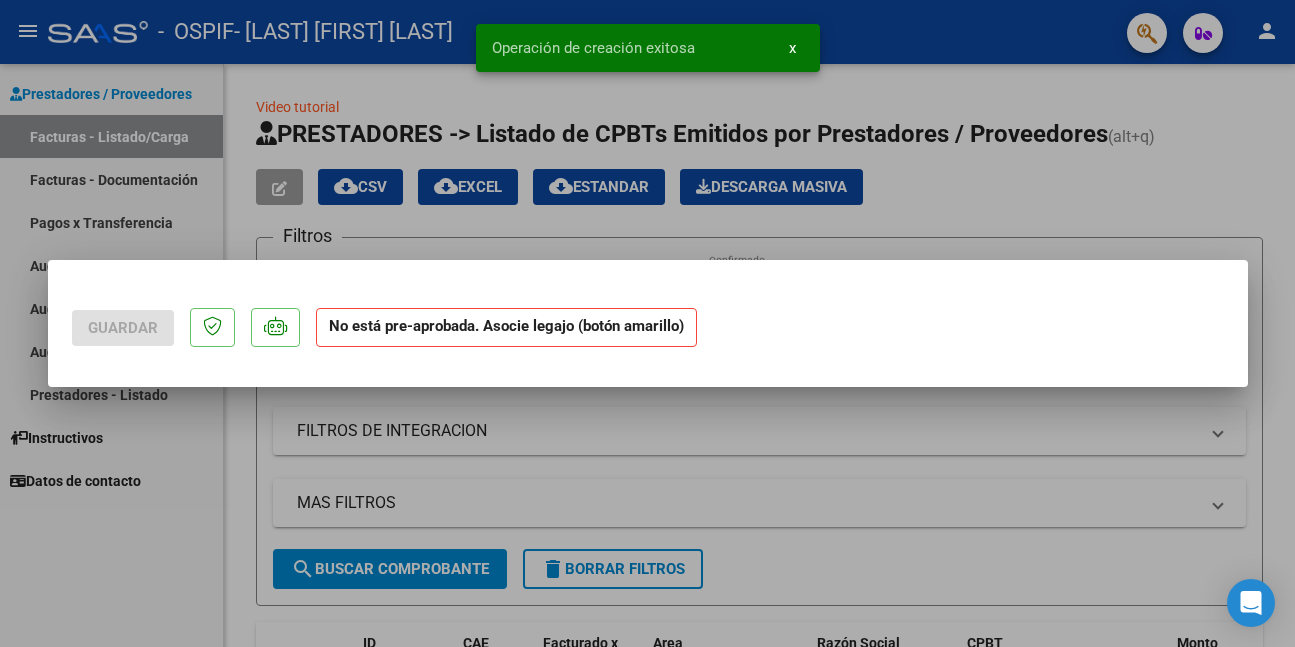 scroll, scrollTop: 0, scrollLeft: 0, axis: both 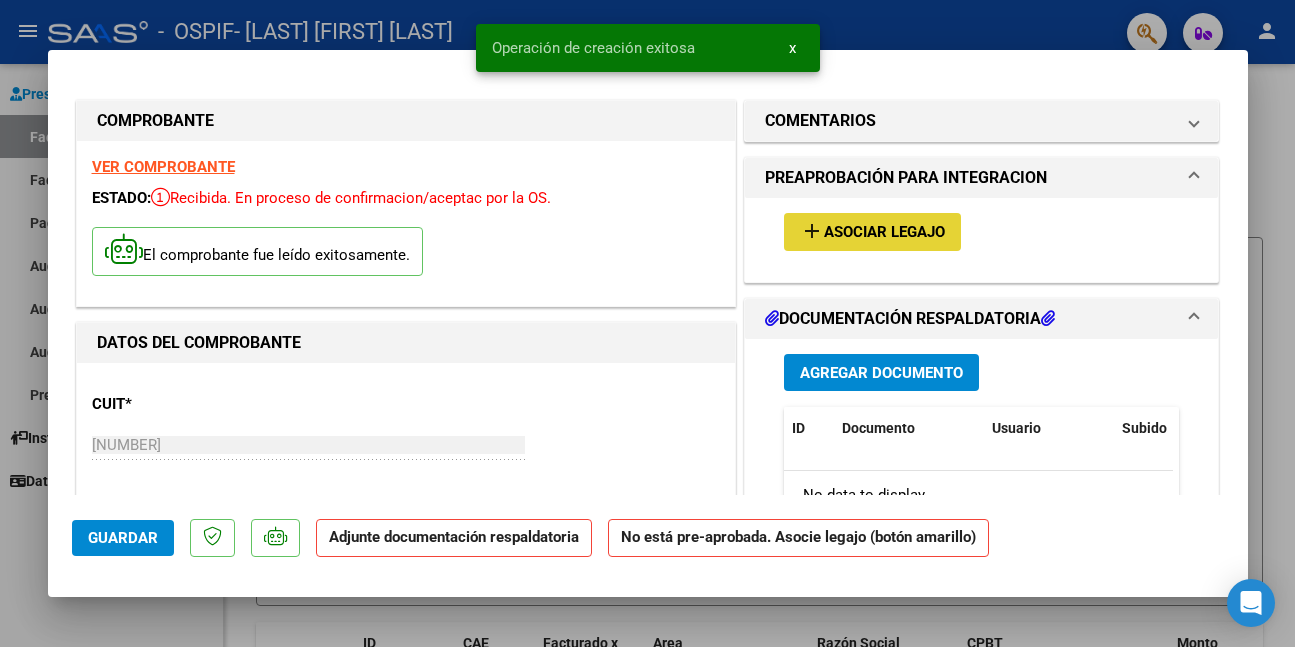 click on "Asociar Legajo" at bounding box center [884, 233] 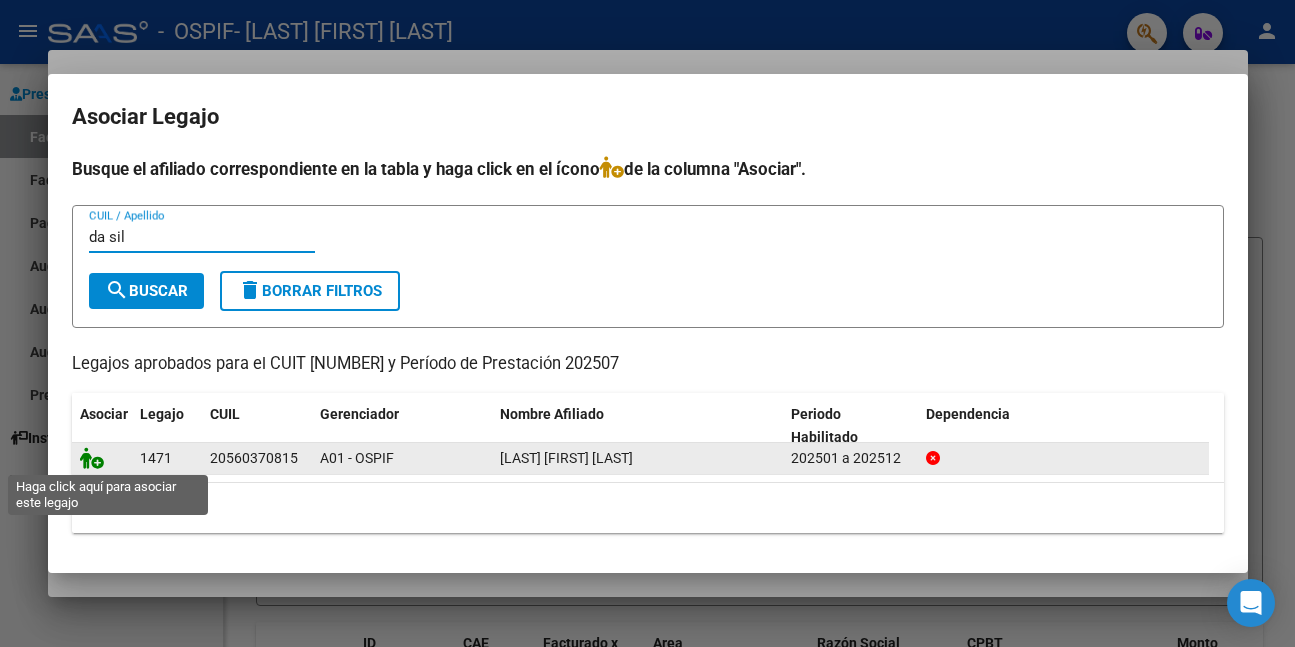 type on "da sil" 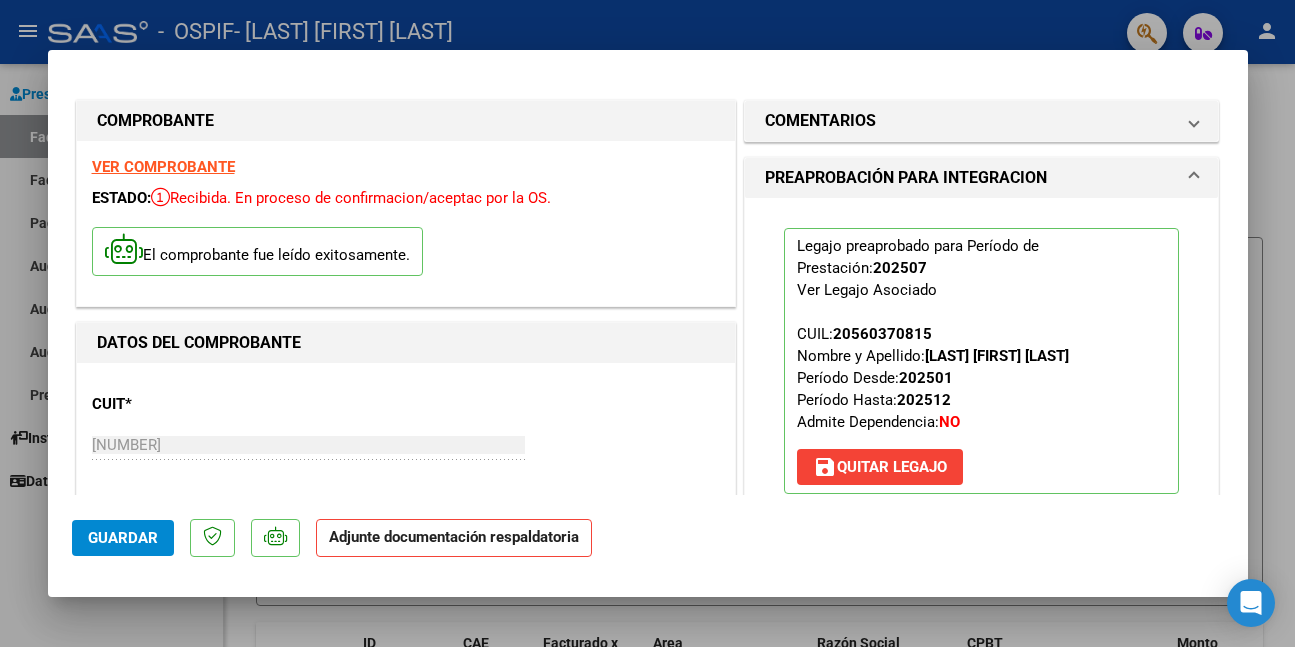 scroll, scrollTop: 500, scrollLeft: 0, axis: vertical 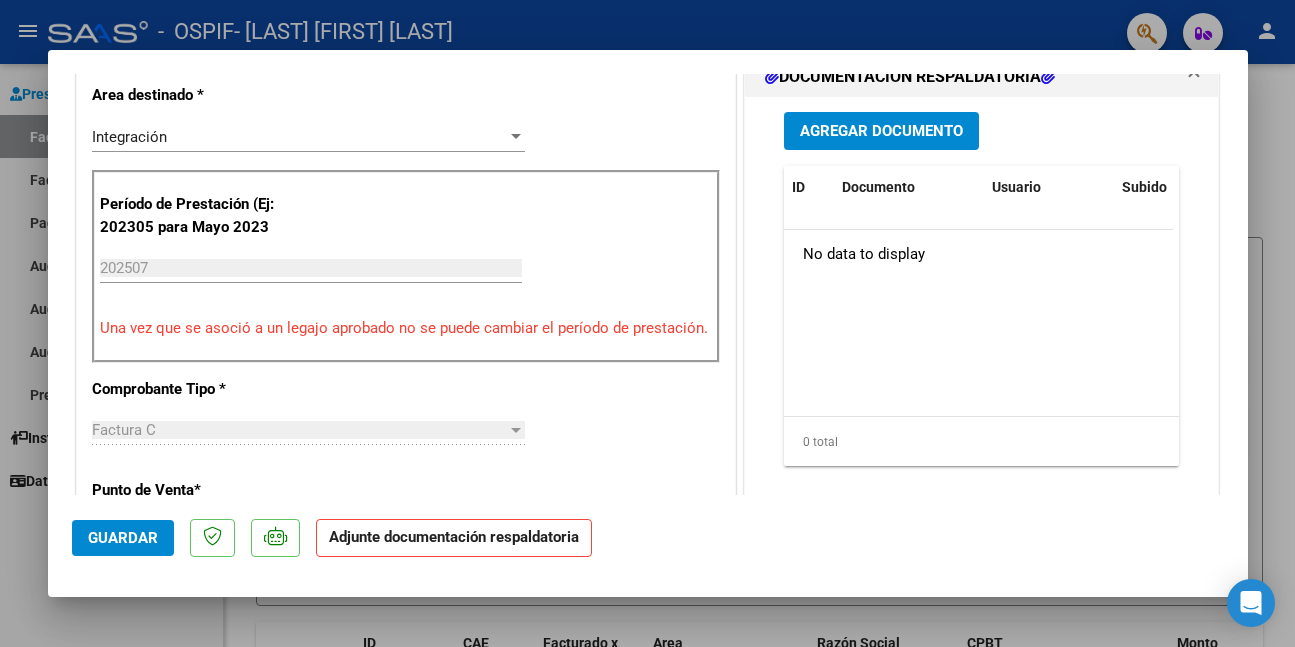 click on "Agregar Documento" at bounding box center [881, 132] 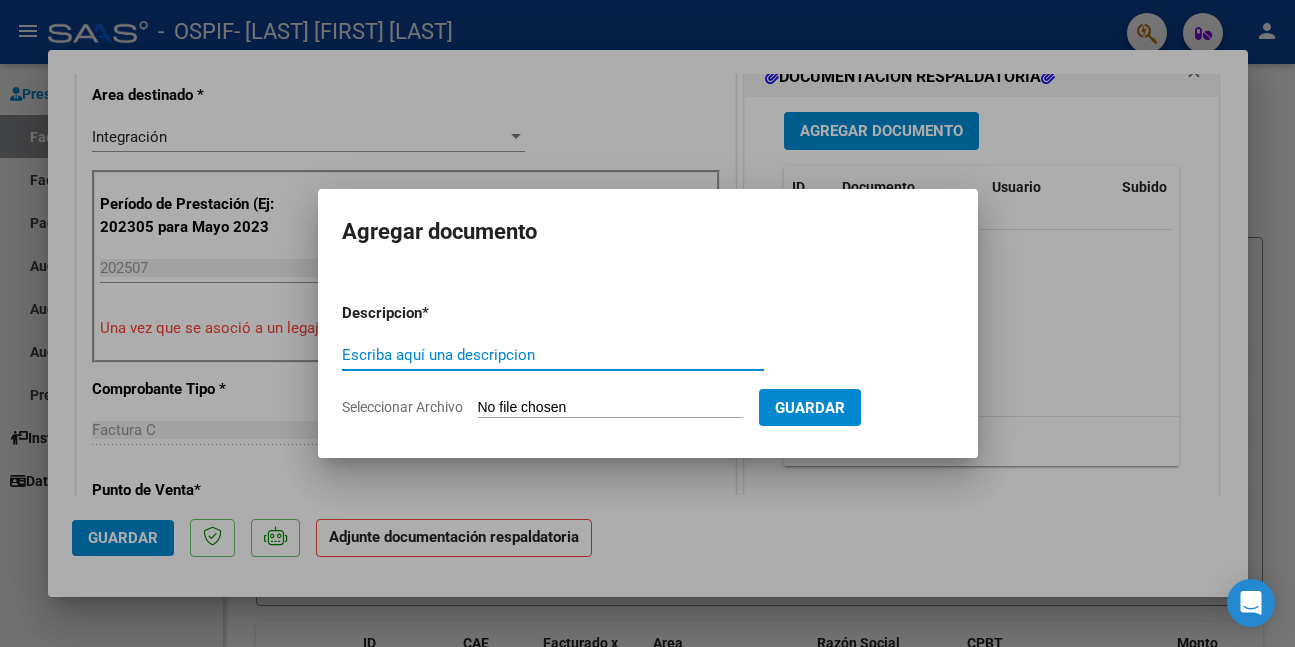 paste on "asistencia" 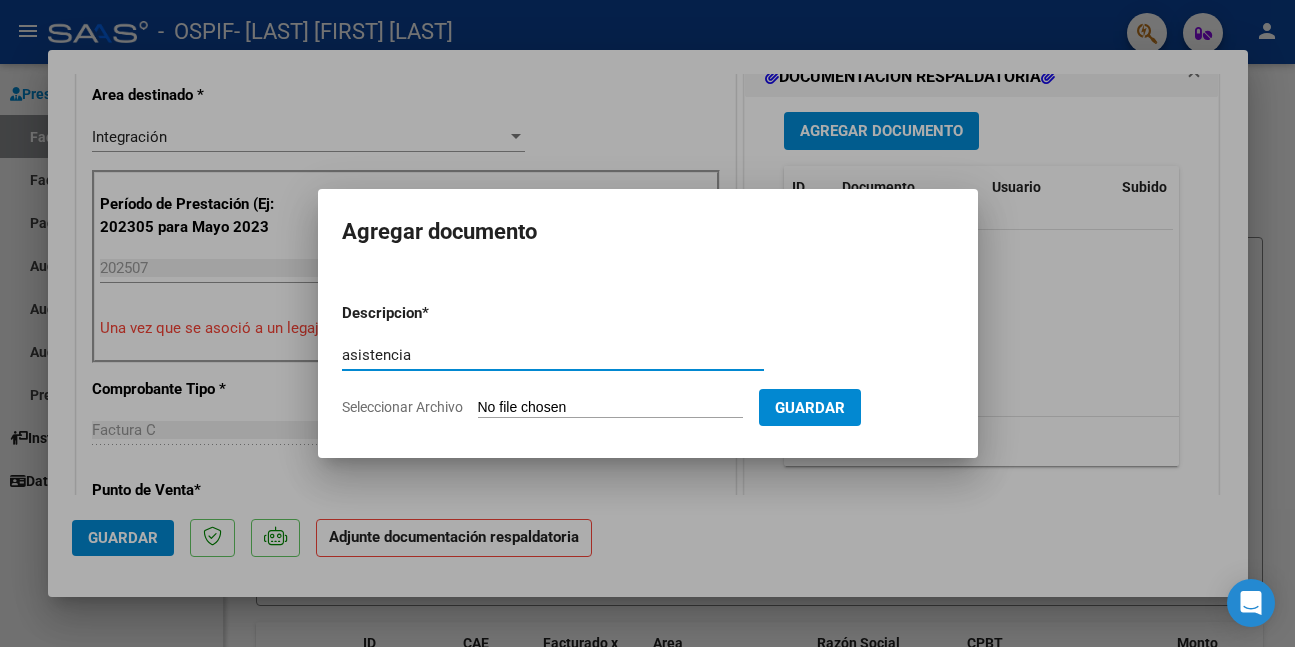 type on "asistencia" 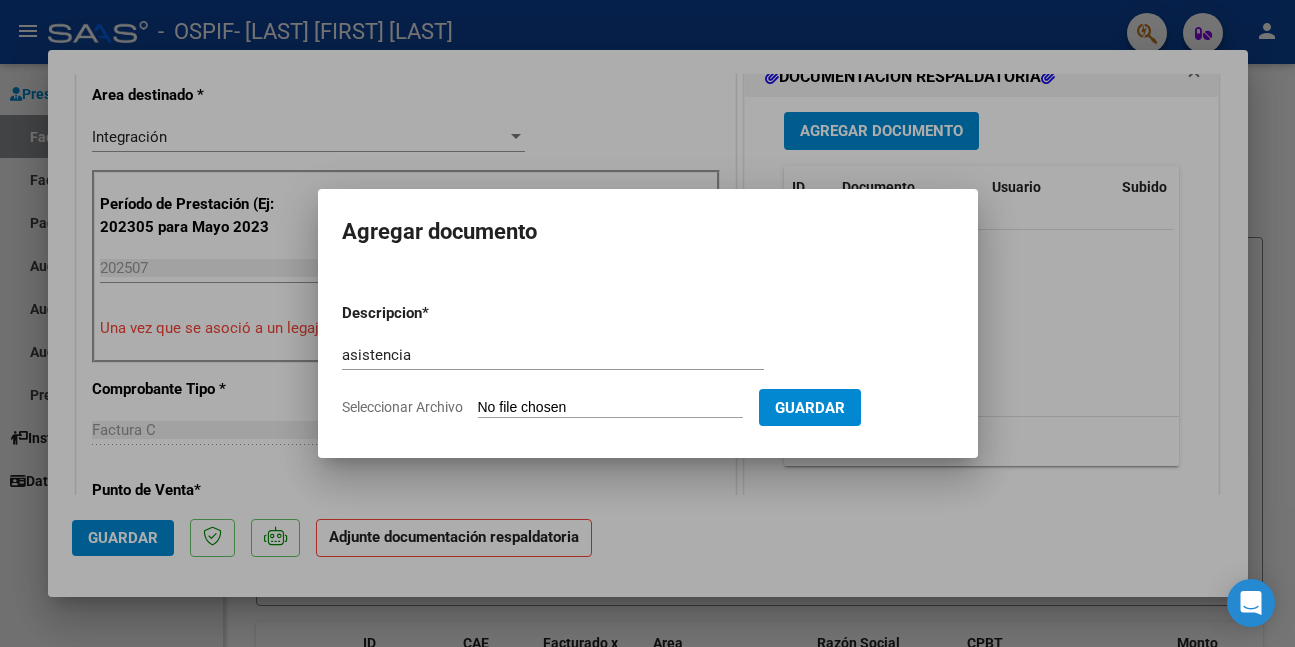type on "C:\fakepath\WhatsApp Image 2025-08-07 at 11.17.56.jpeg" 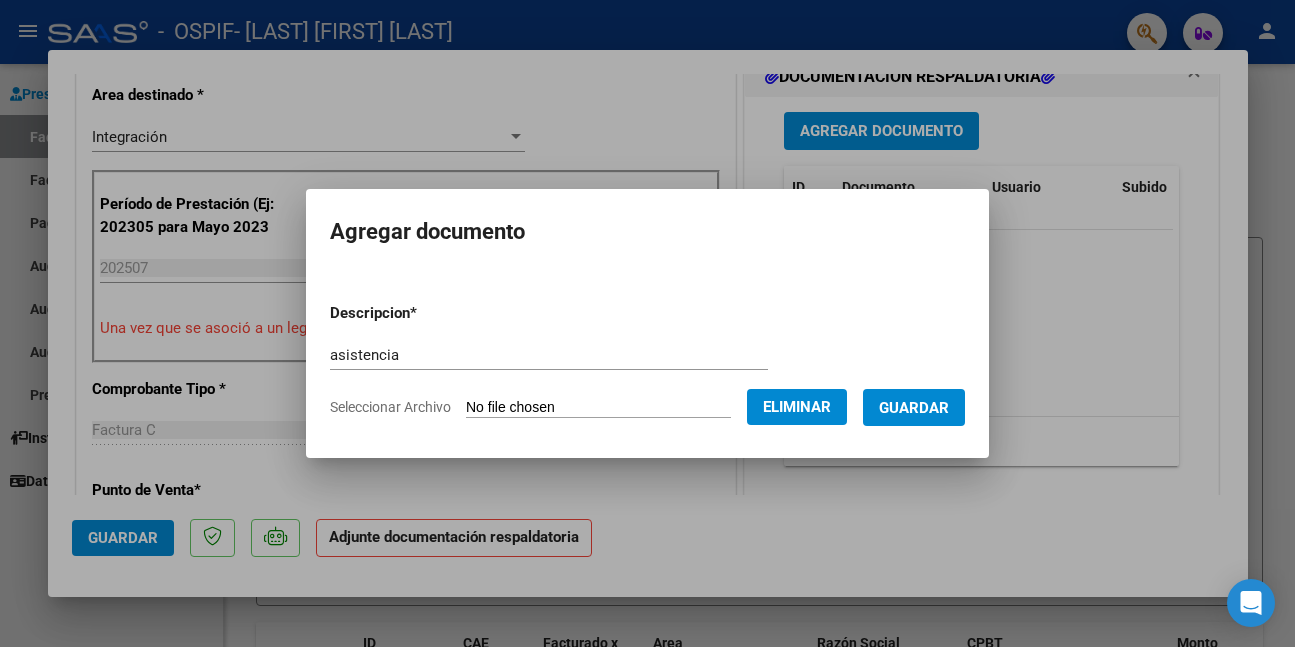 click on "Guardar" at bounding box center (914, 407) 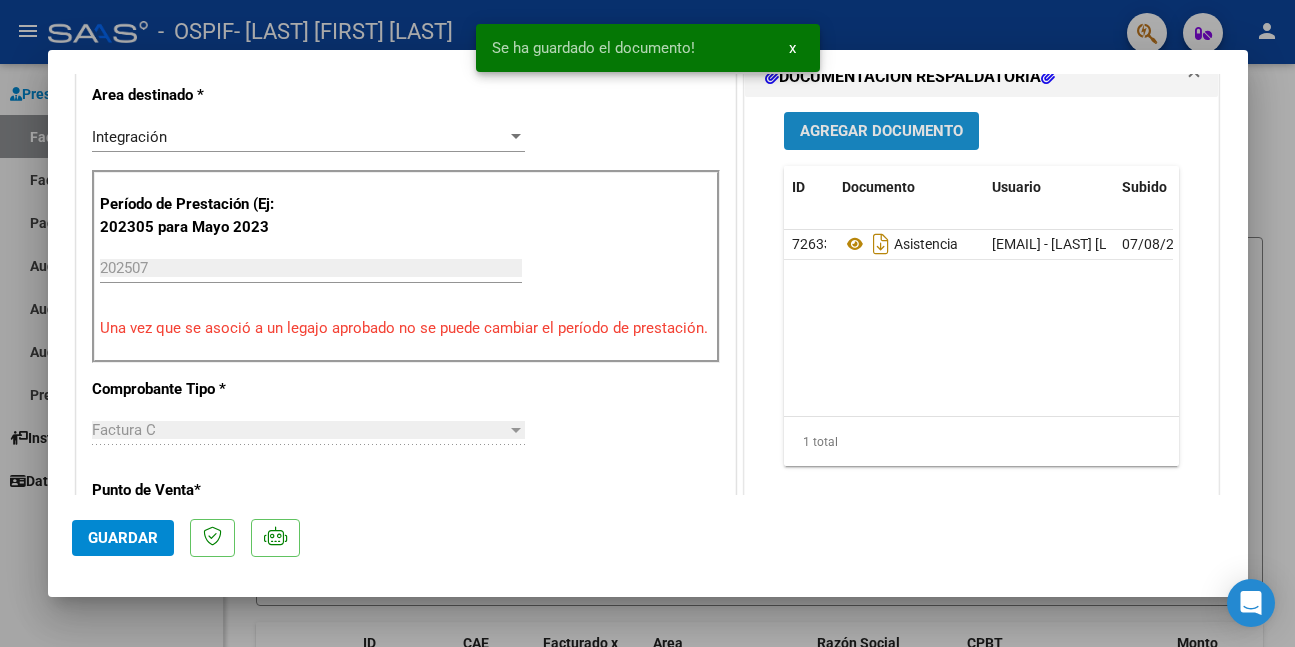 click on "Agregar Documento" at bounding box center [881, 132] 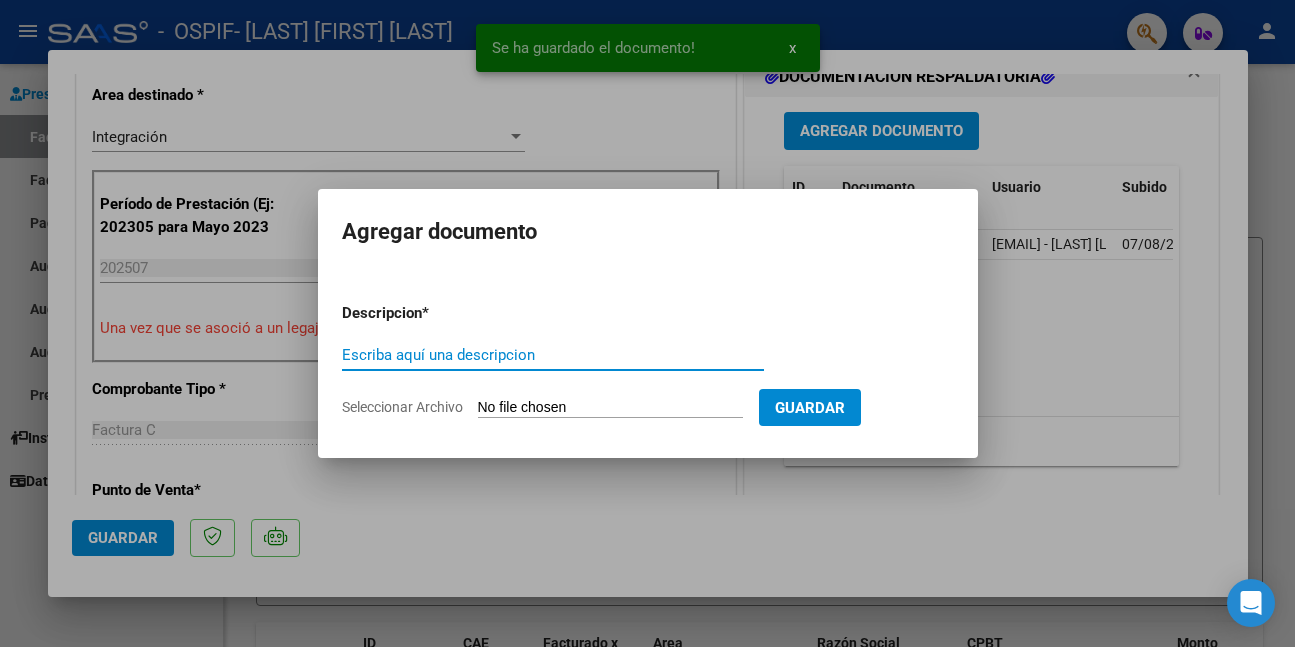 click on "Escriba aquí una descripcion" at bounding box center (553, 355) 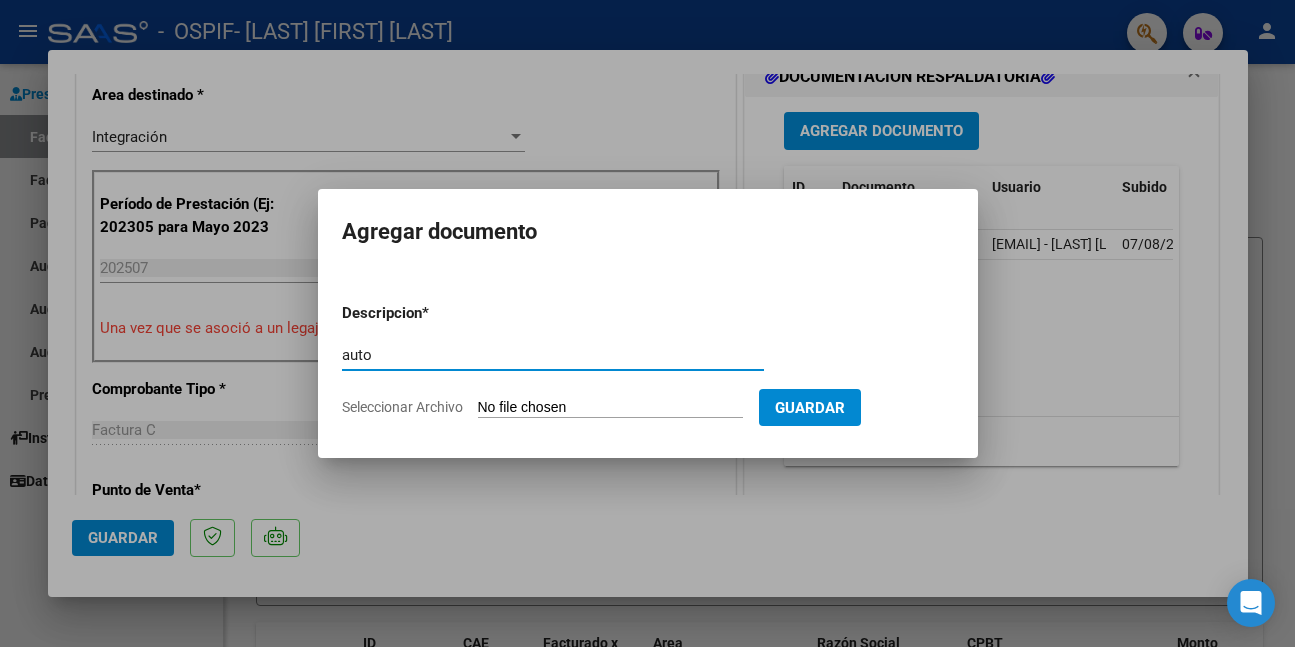 type on "auto" 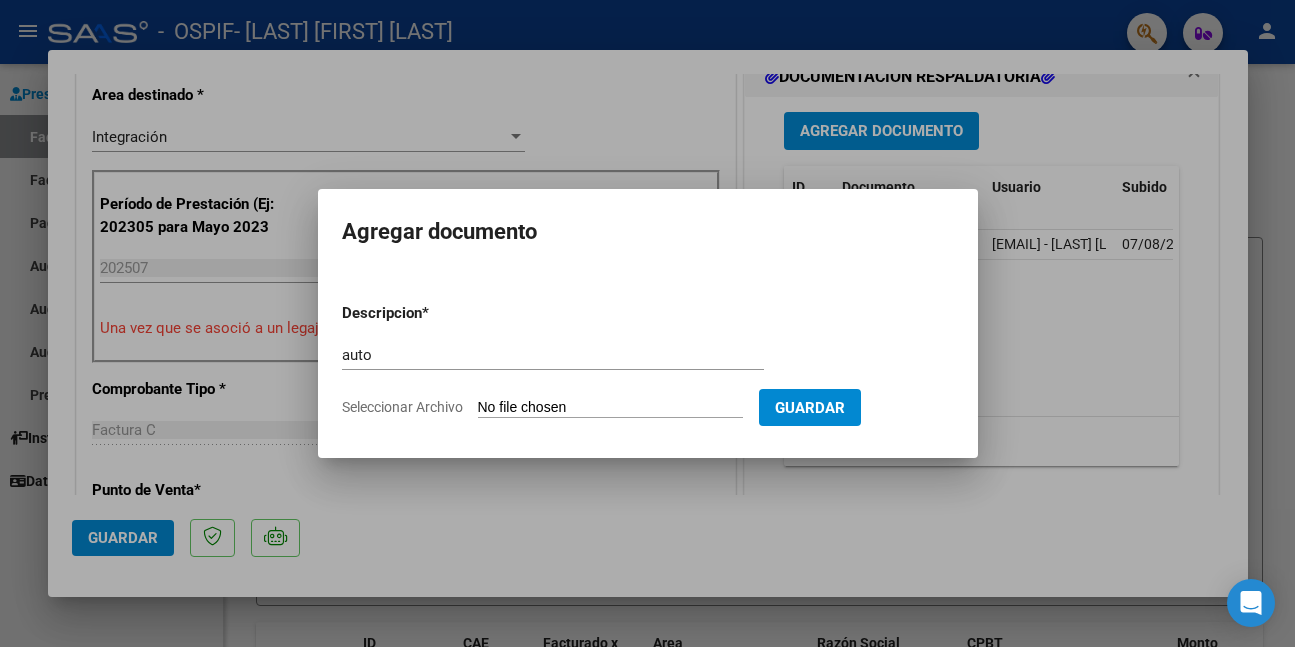 type on "C:\fakepath\DA SILVA (1).PNG" 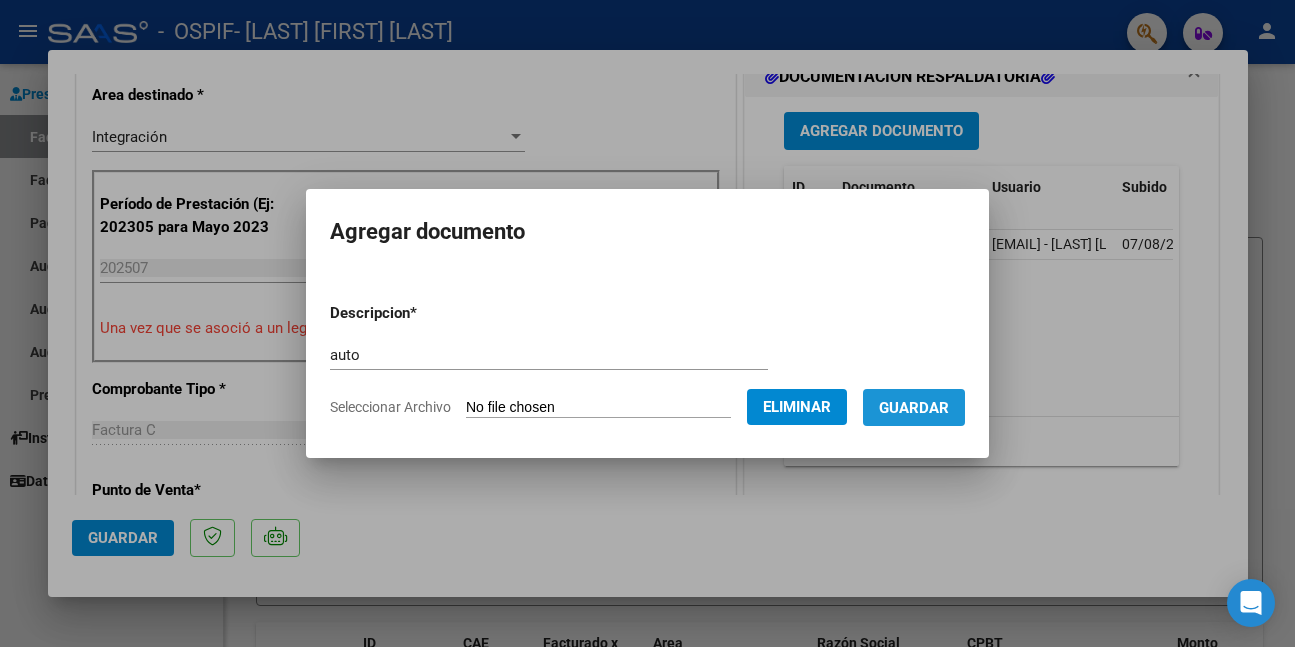 click on "Guardar" at bounding box center (914, 408) 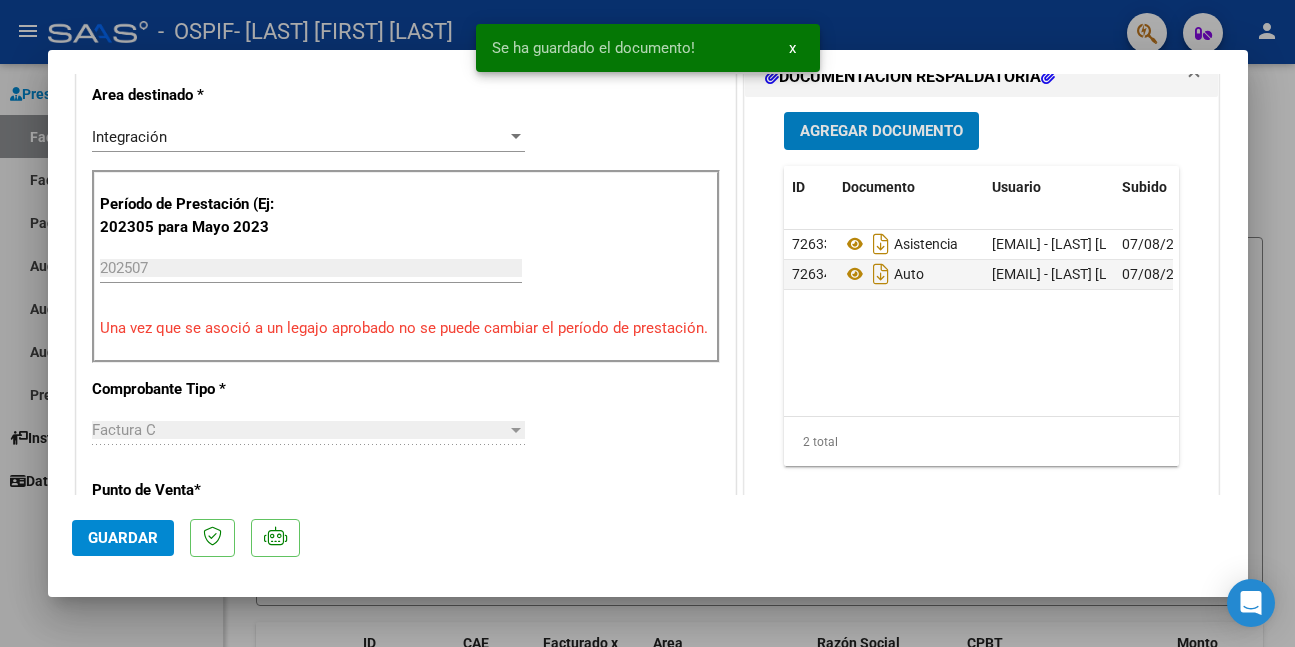 click on "Guardar" 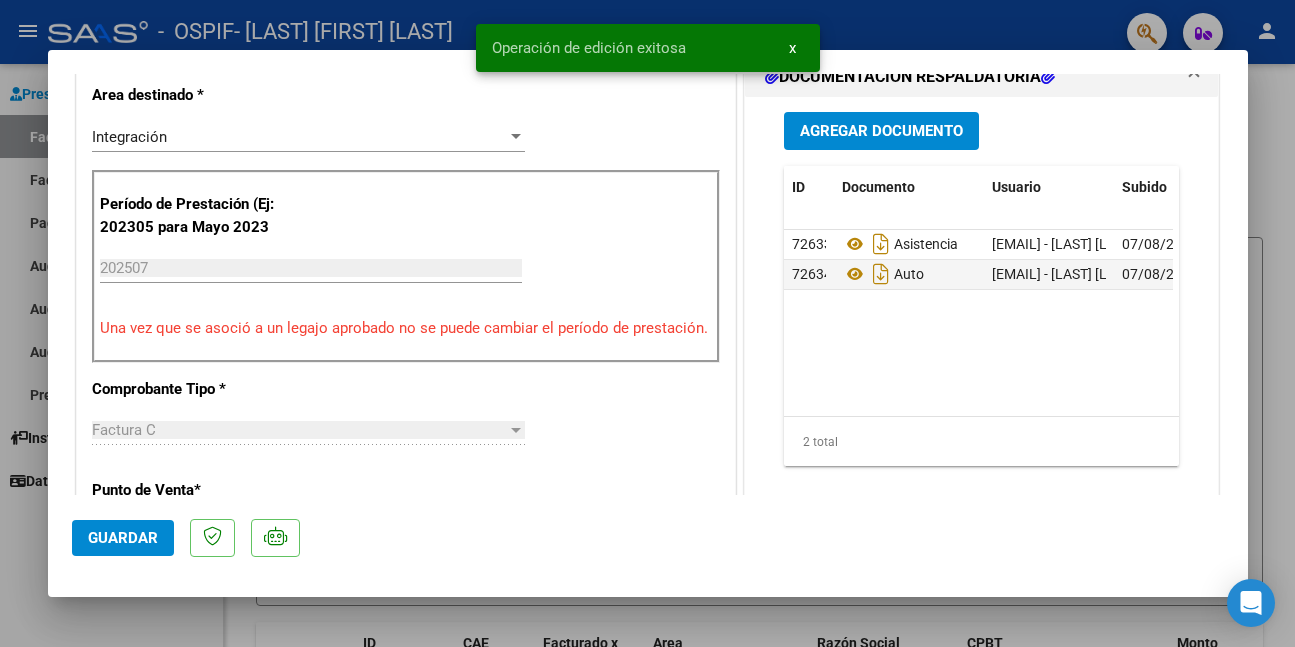 drag, startPoint x: 142, startPoint y: 613, endPoint x: 250, endPoint y: 586, distance: 111.32385 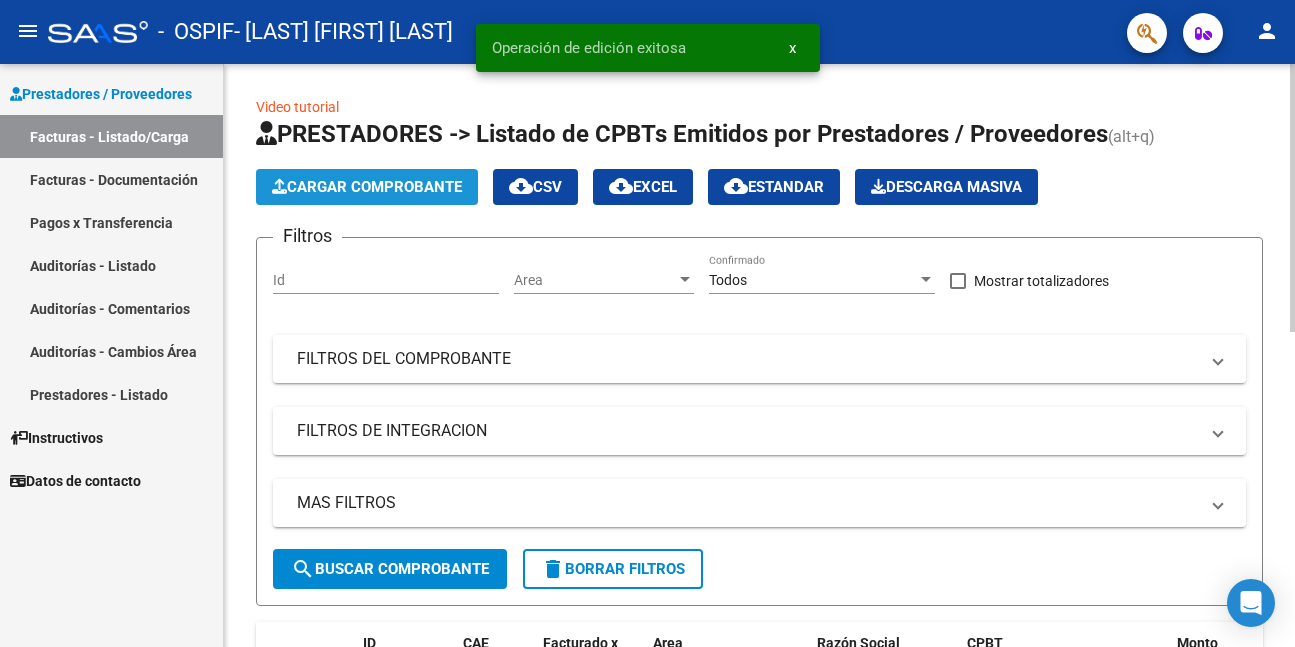 click on "Cargar Comprobante" 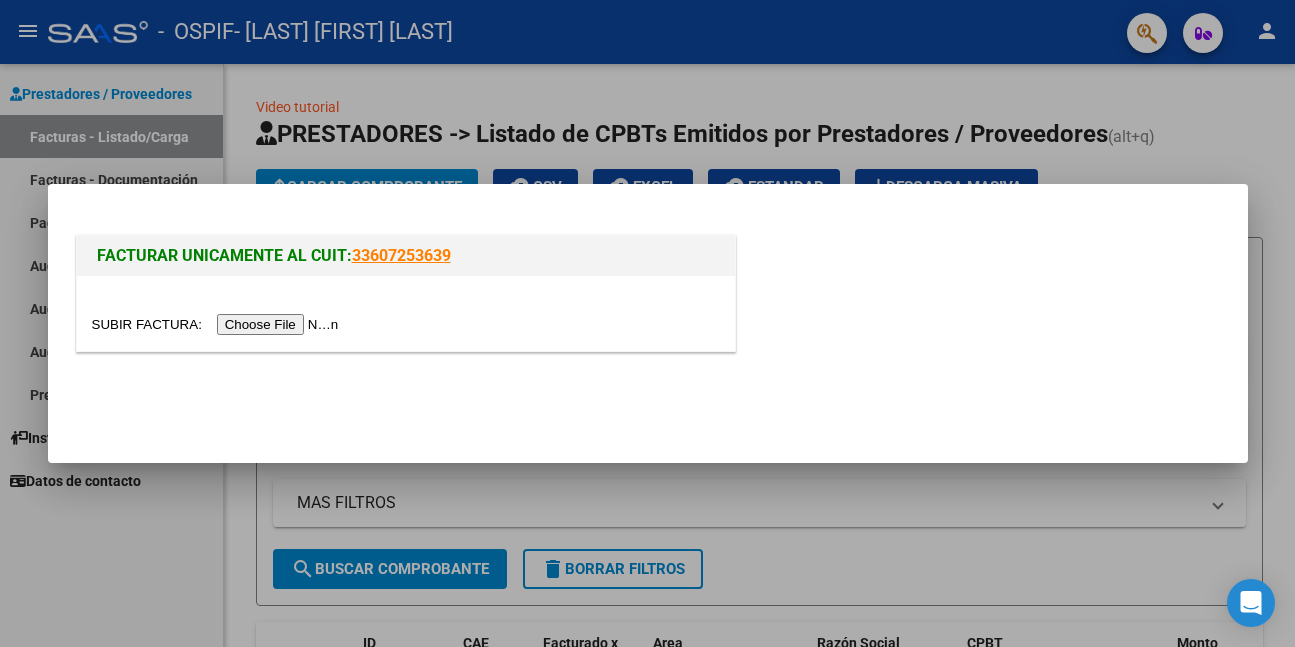 click at bounding box center [218, 324] 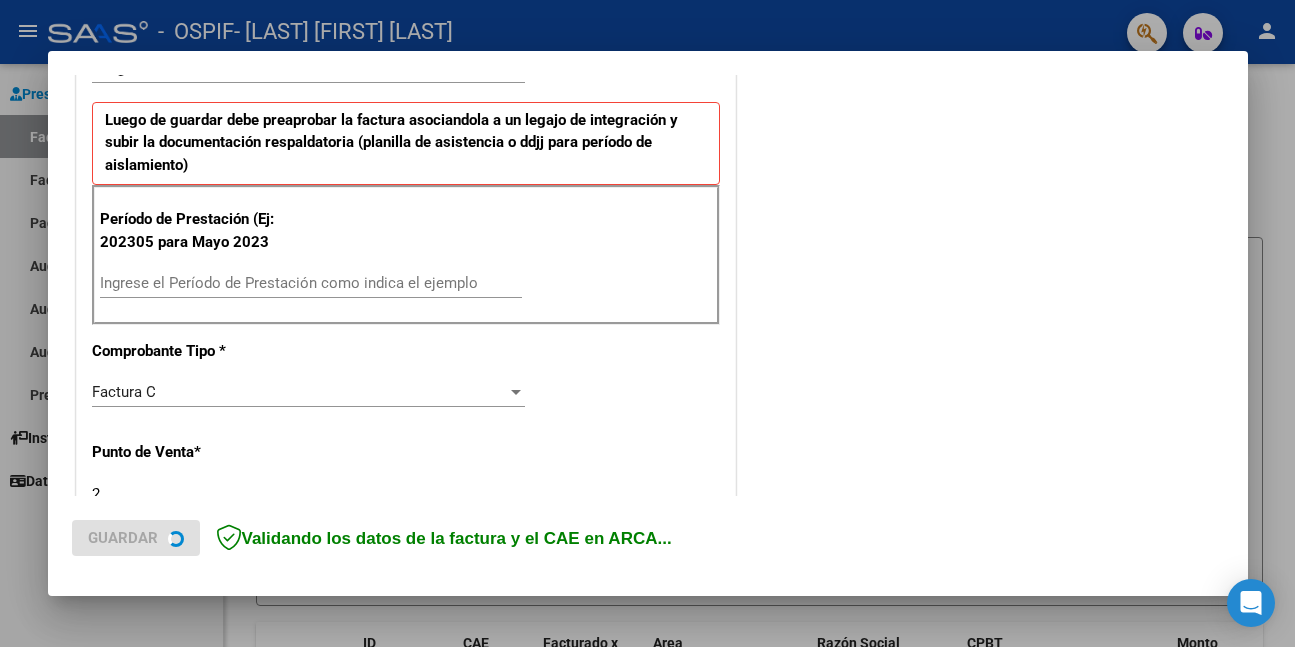 scroll, scrollTop: 500, scrollLeft: 0, axis: vertical 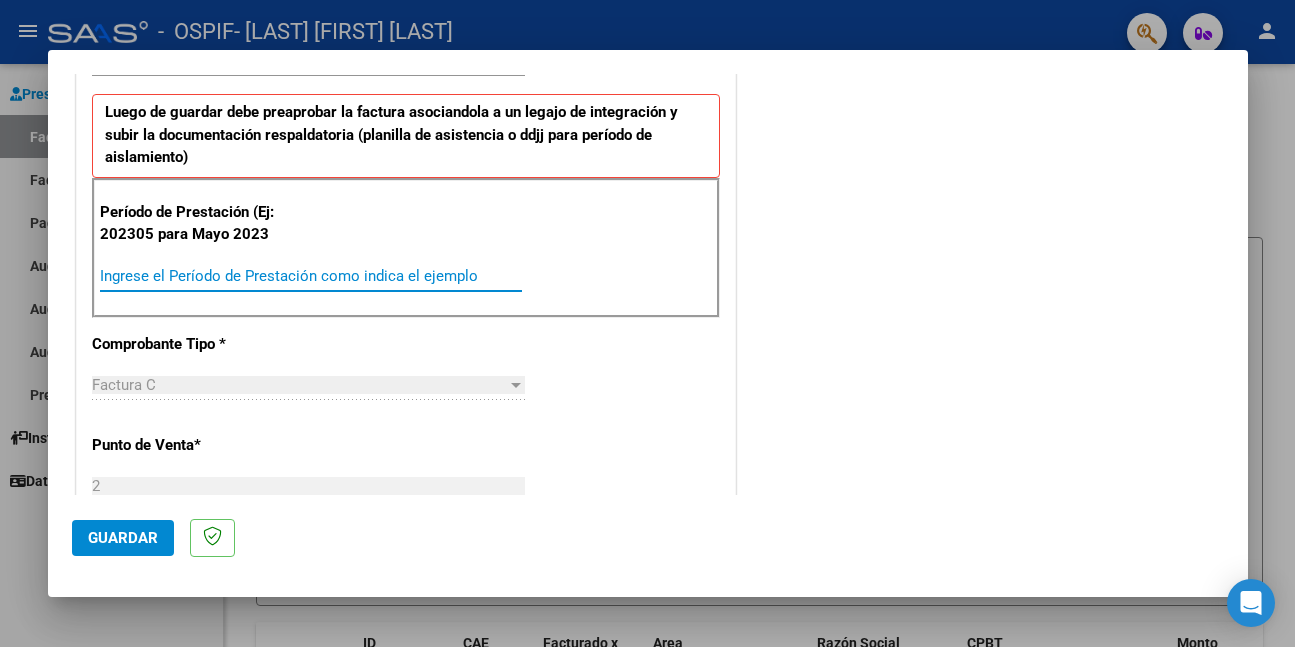 click on "Ingrese el Período de Prestación como indica el ejemplo" at bounding box center [311, 276] 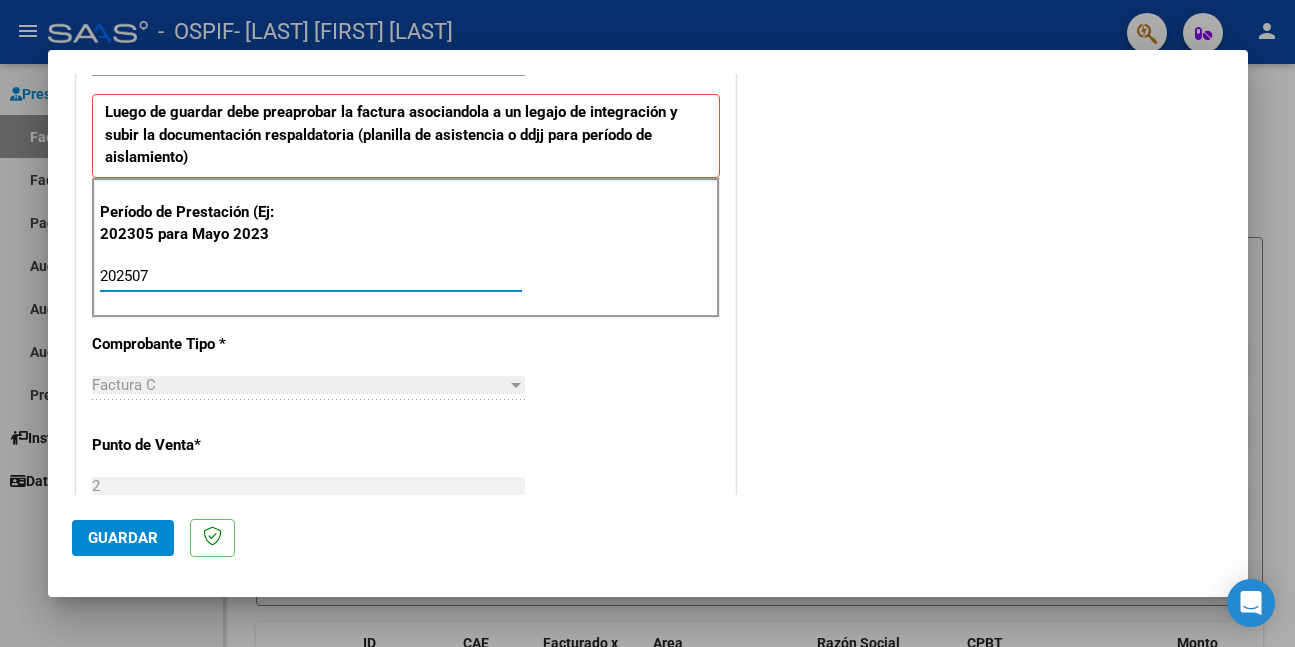 type on "202507" 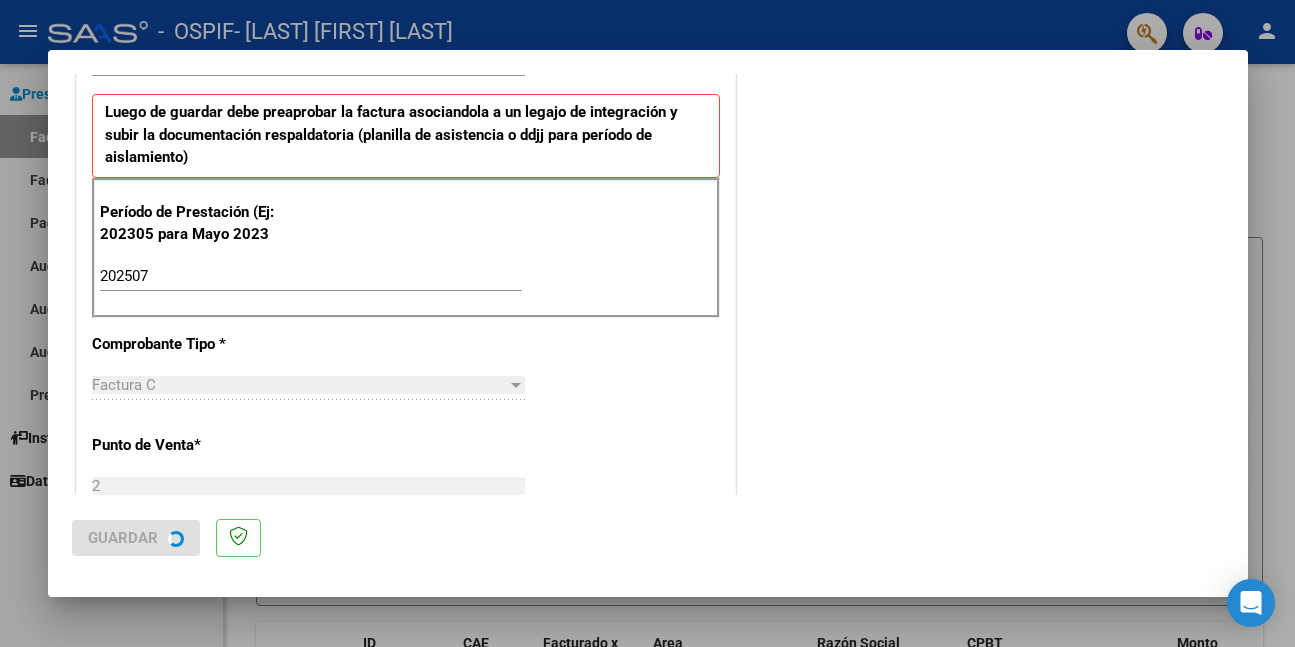 scroll, scrollTop: 0, scrollLeft: 0, axis: both 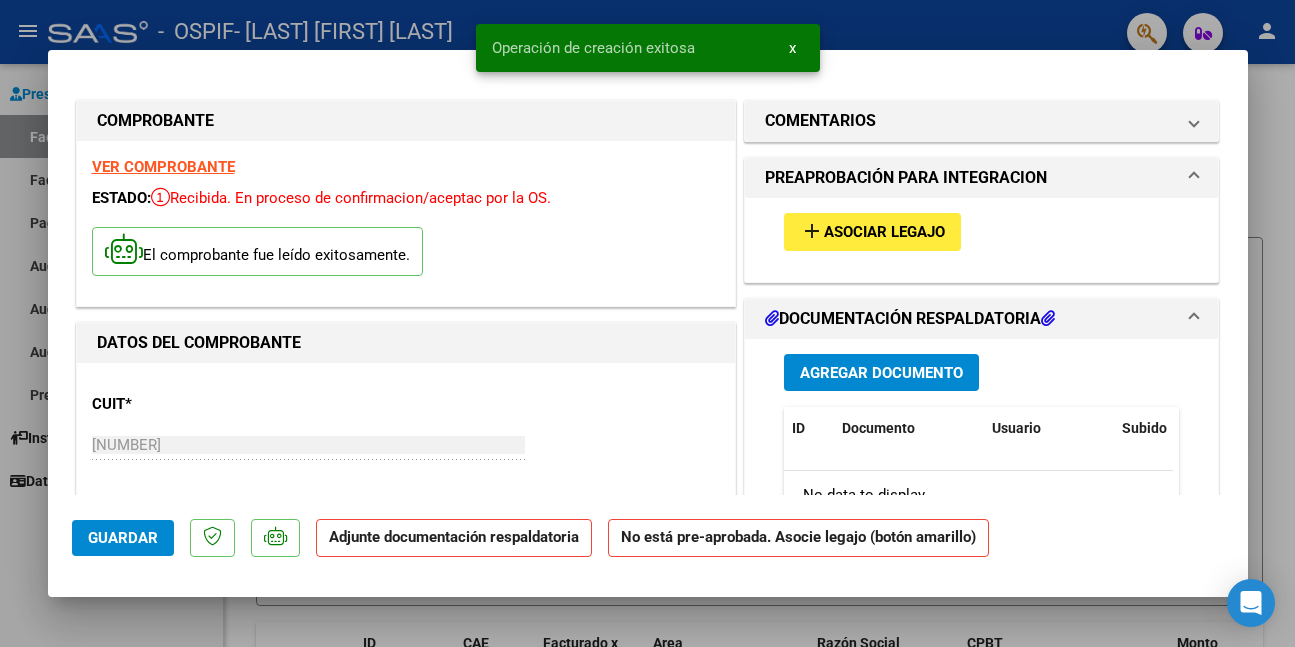 click on "Asociar Legajo" at bounding box center (884, 233) 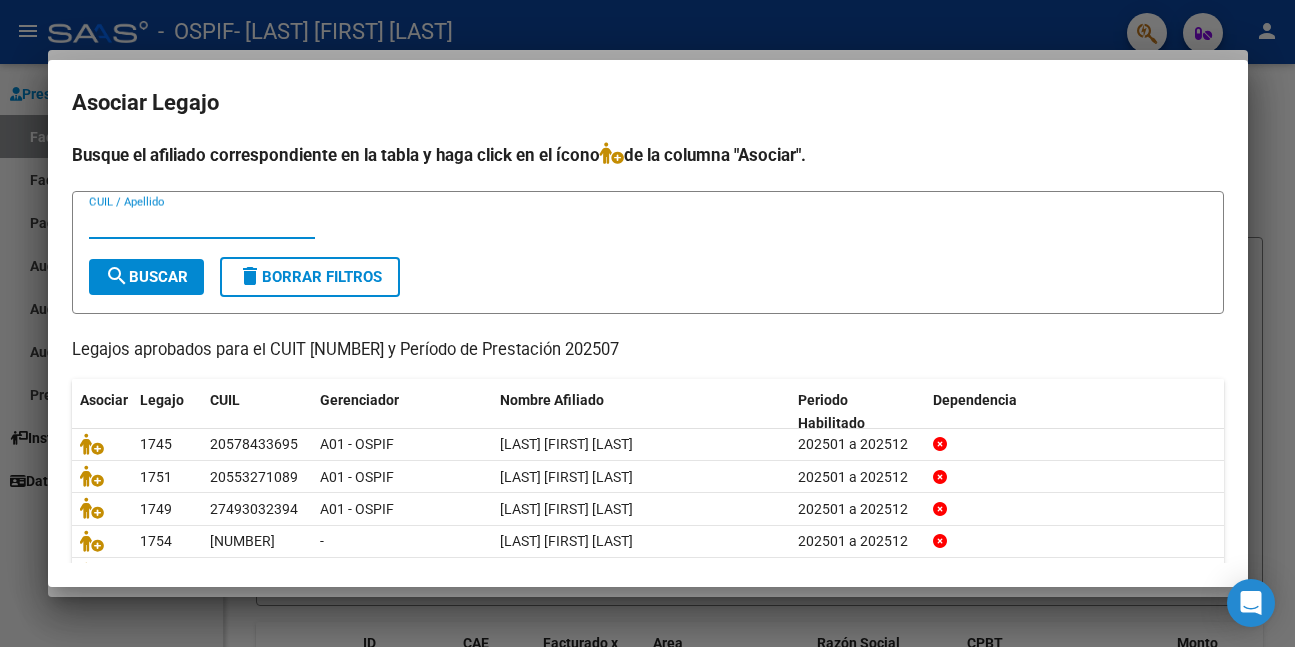 drag, startPoint x: 240, startPoint y: 227, endPoint x: 163, endPoint y: 231, distance: 77.10383 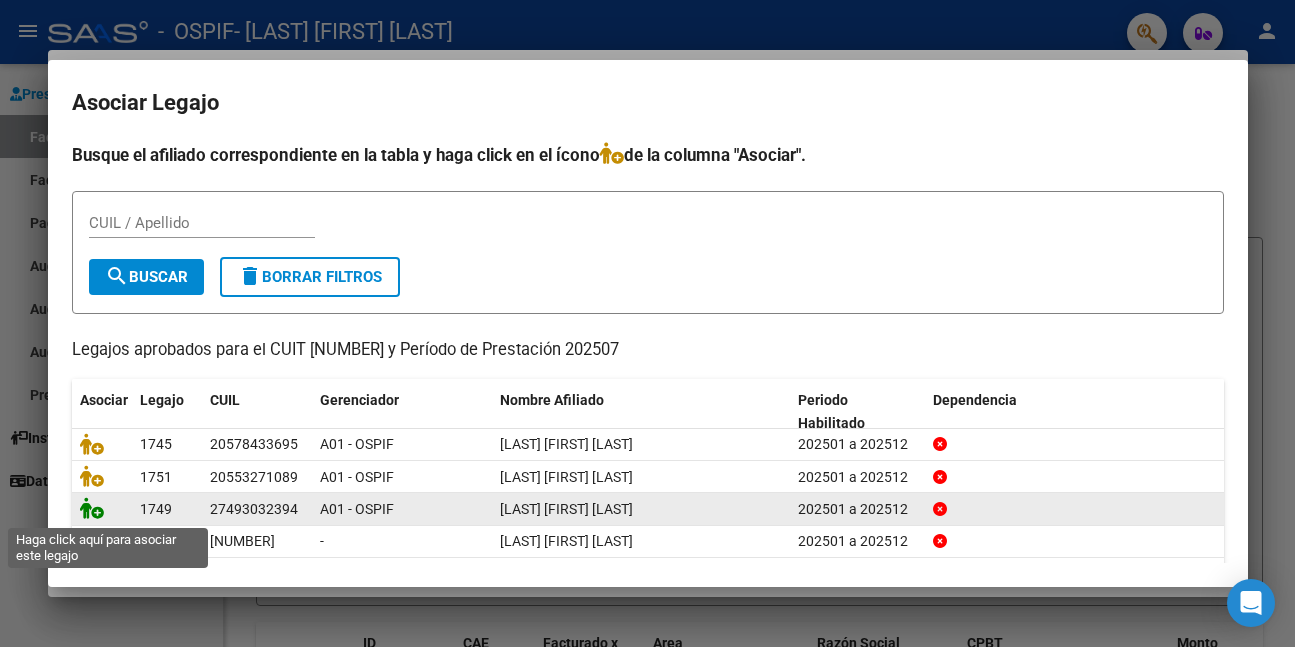 click 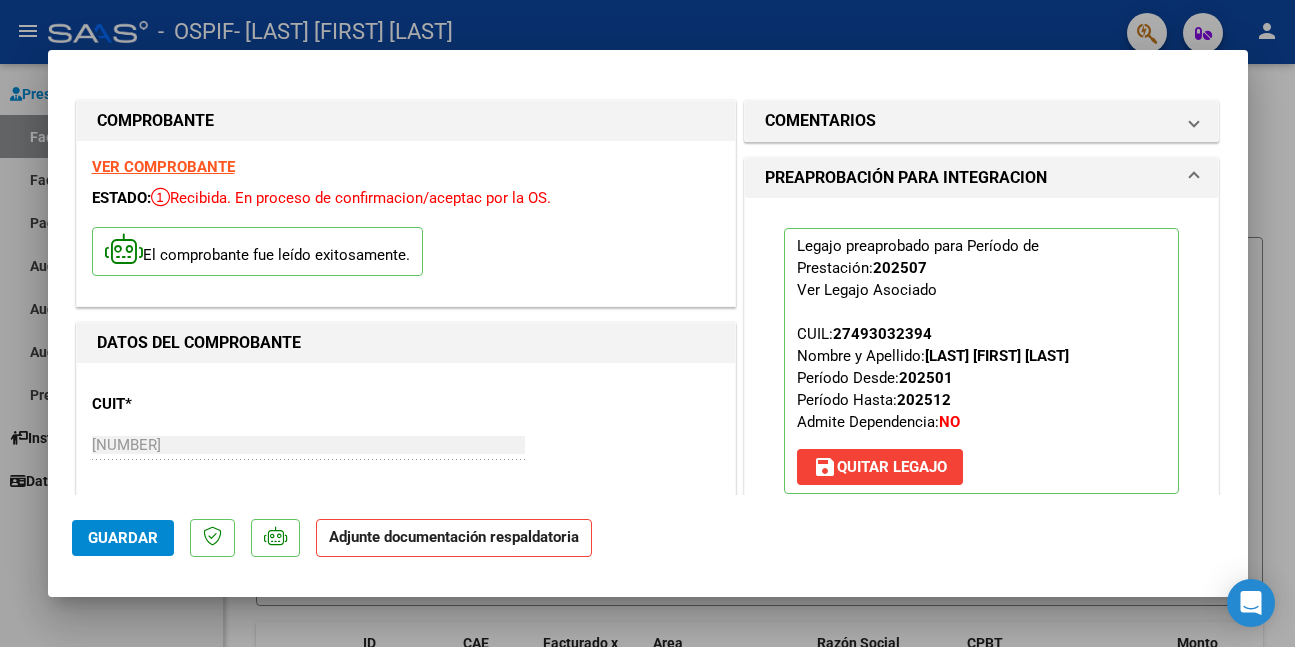 scroll, scrollTop: 500, scrollLeft: 0, axis: vertical 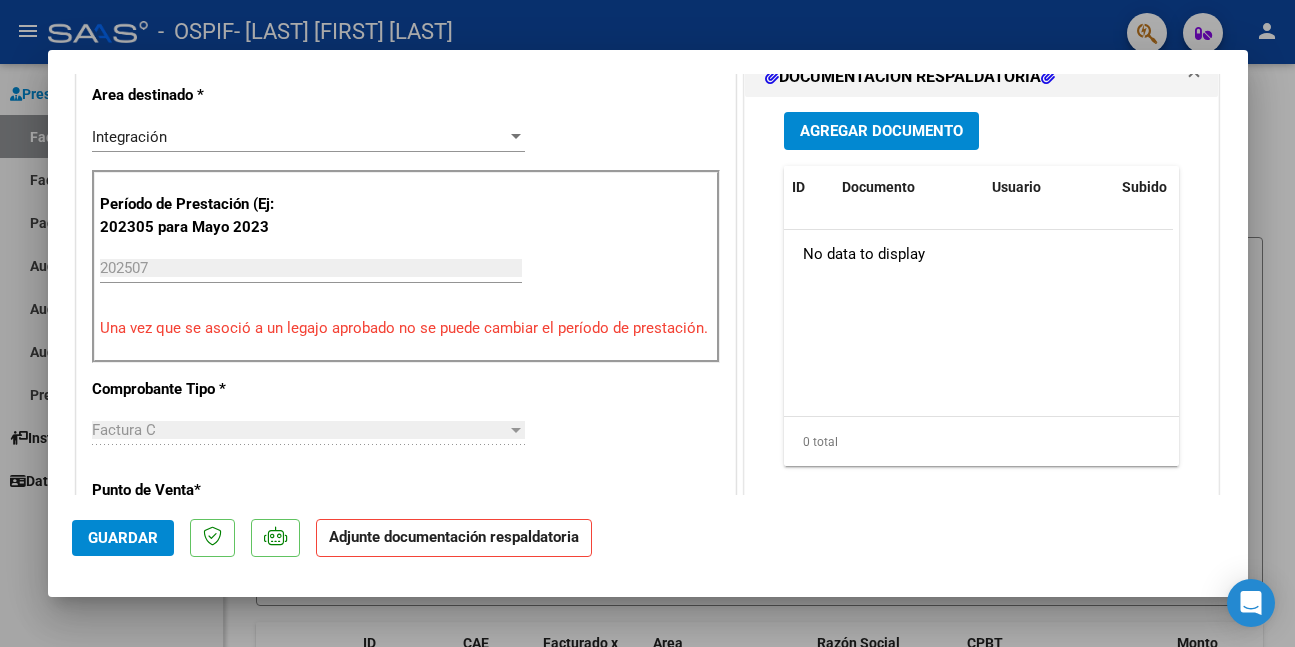 click on "Agregar Documento" at bounding box center (881, 132) 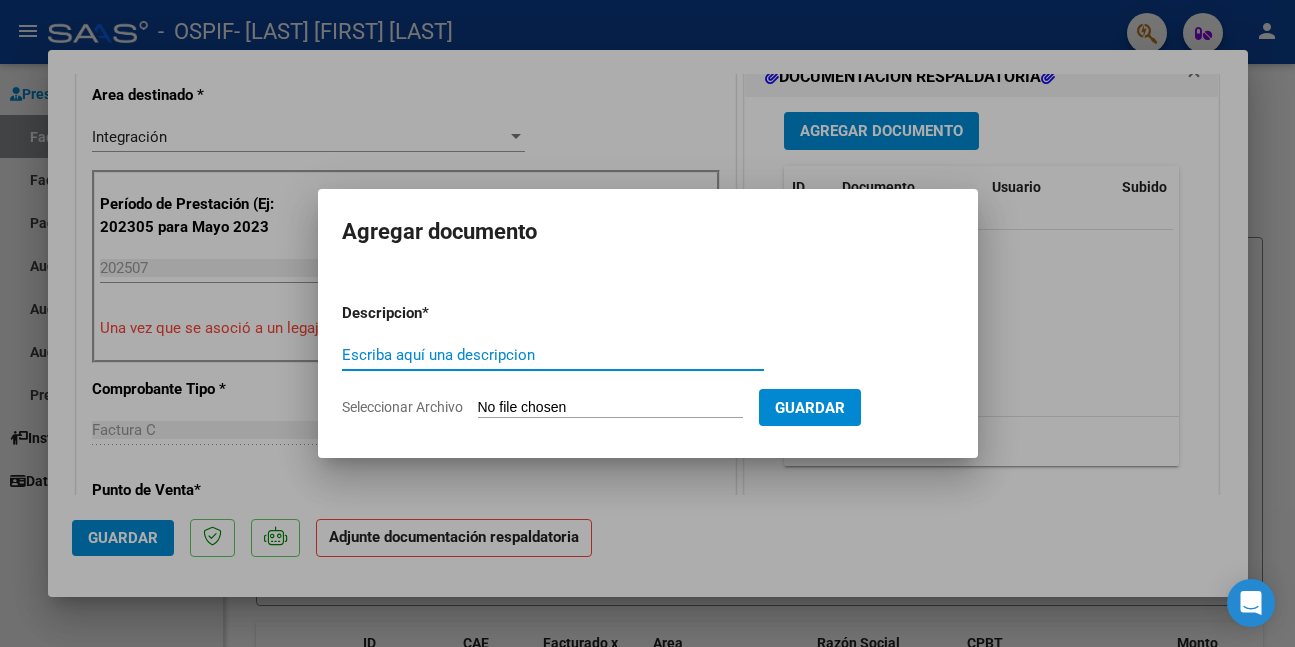 paste on "asistencia" 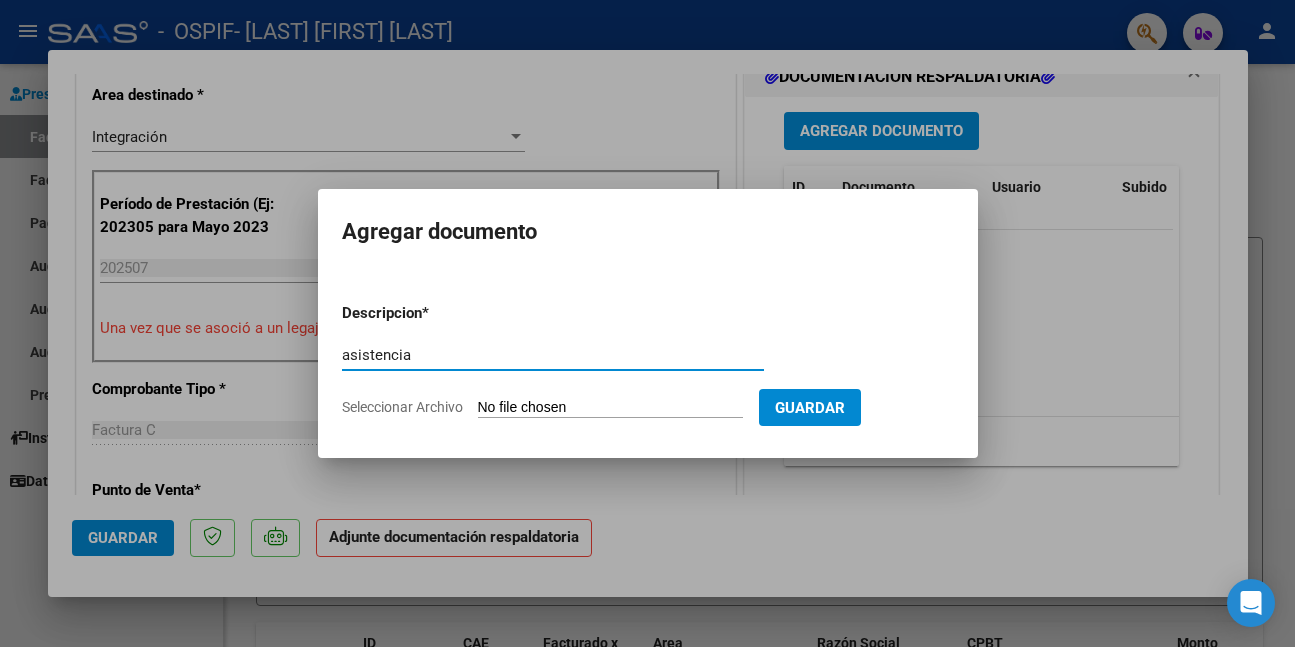 type on "asistencia" 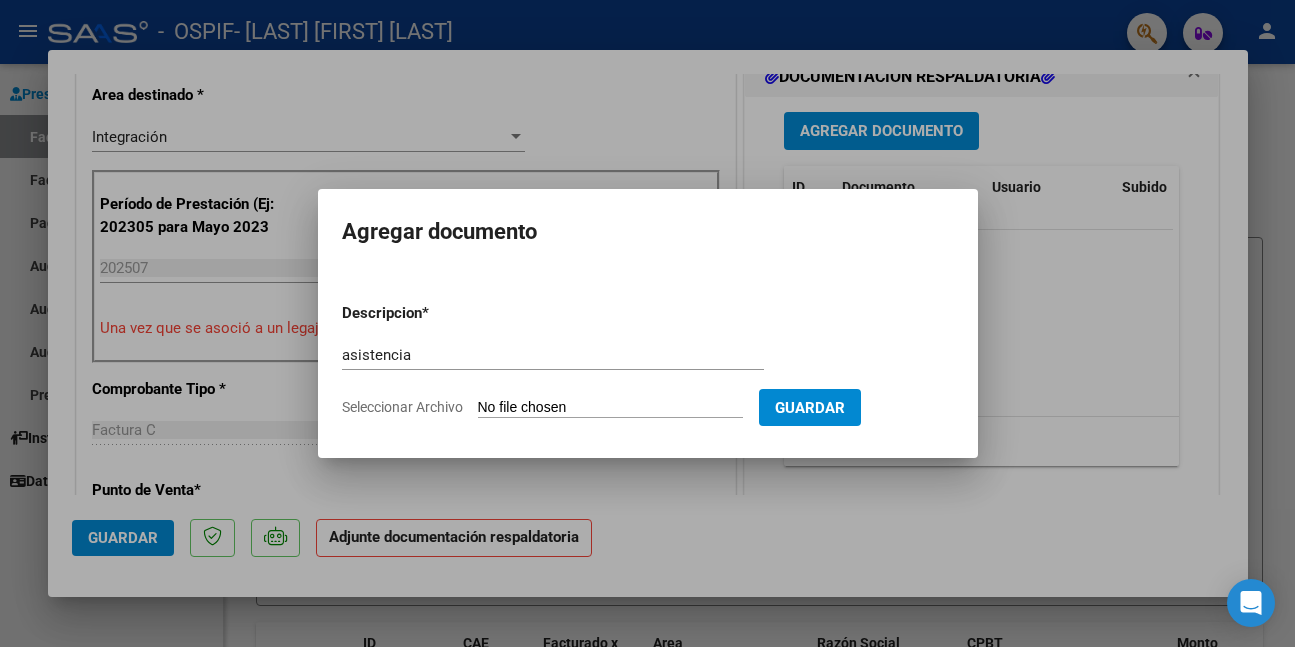 type on "C:\fakepath\WhatsApp Image 2025-08-07 at 11.18.01.jpeg" 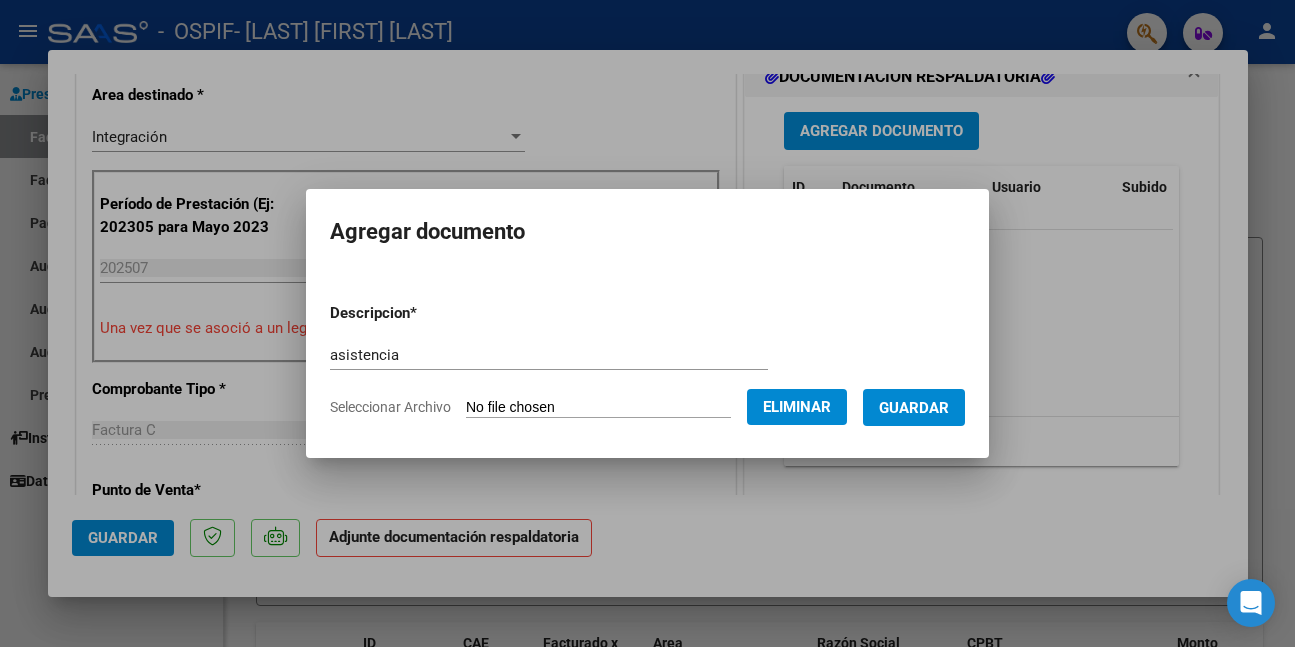 click on "Guardar" at bounding box center (914, 407) 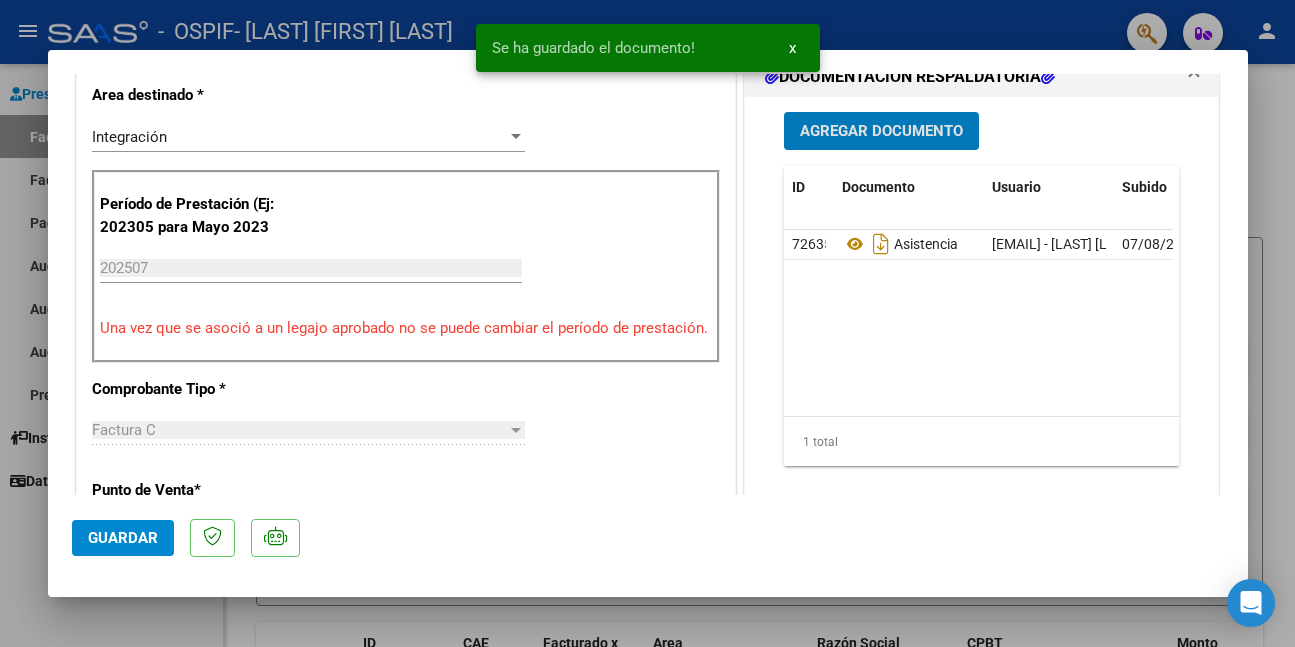 click on "Agregar Documento" at bounding box center [881, 132] 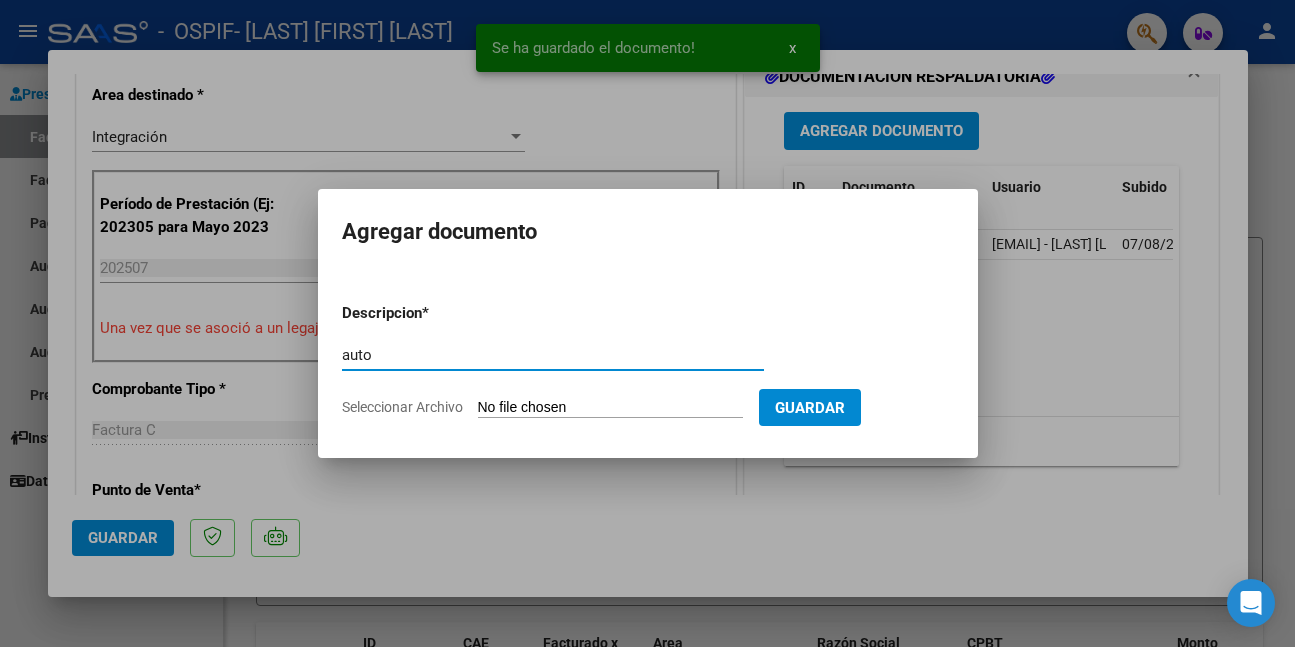 type on "auto" 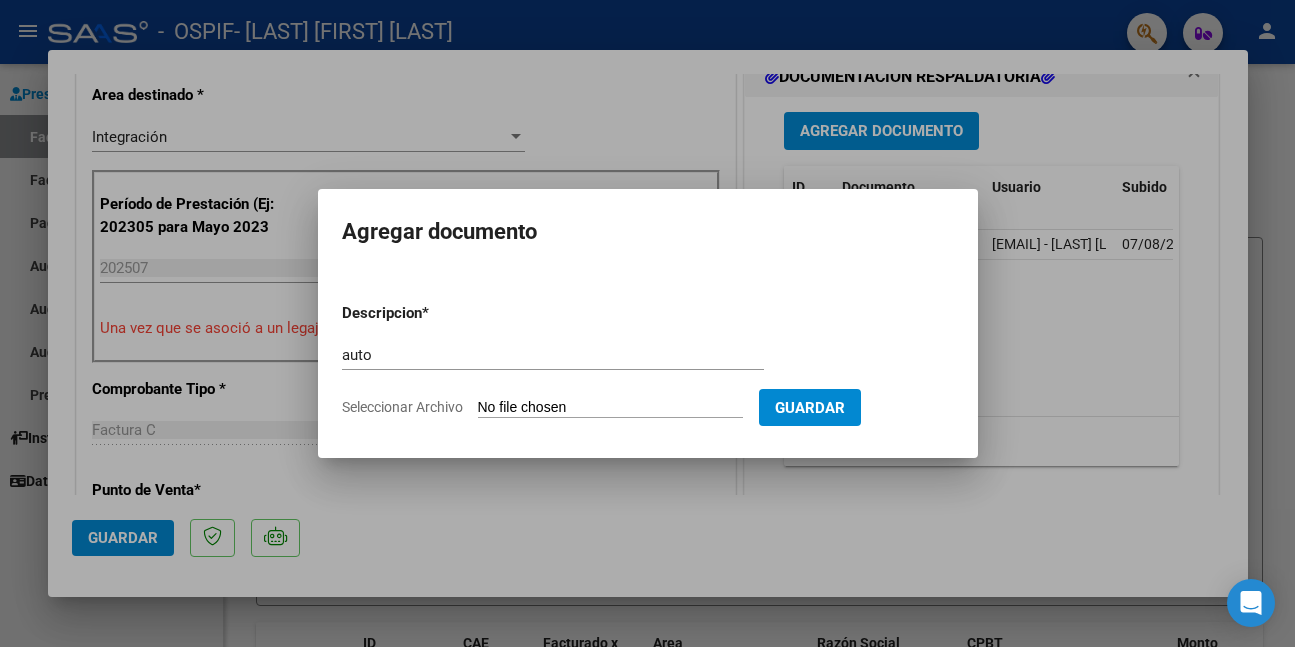 type on "C:\fakepath\CHACON BRISA.png" 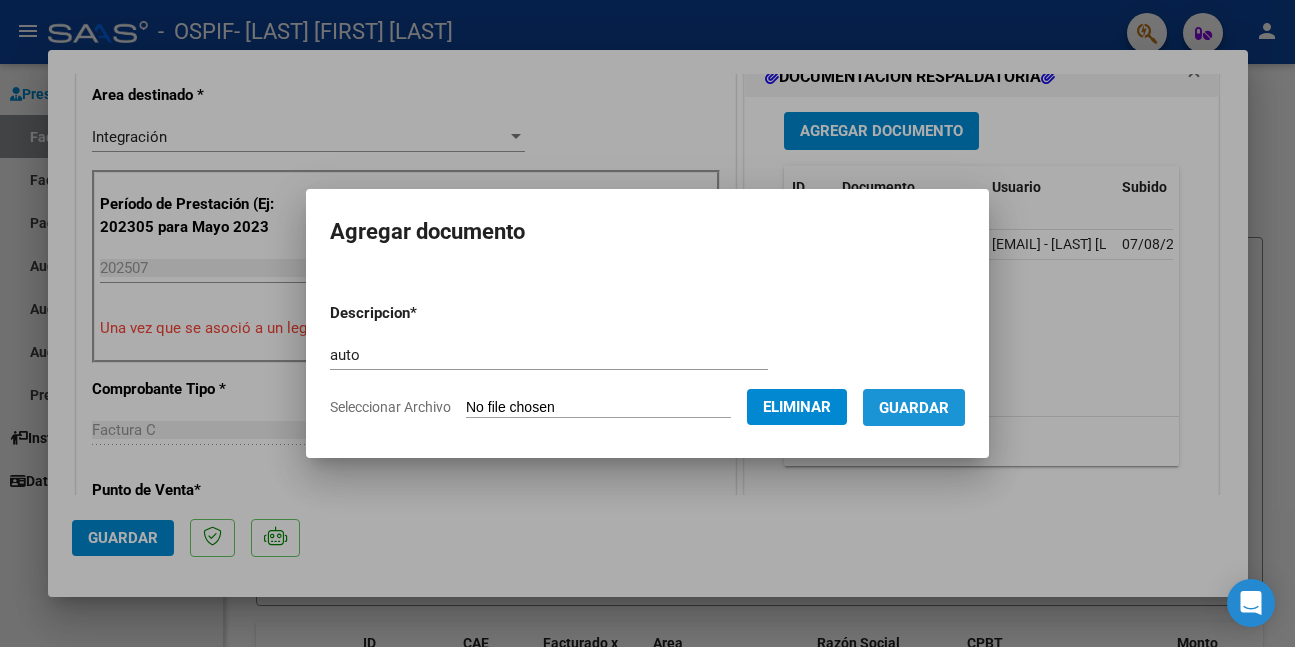 click on "Guardar" at bounding box center [914, 408] 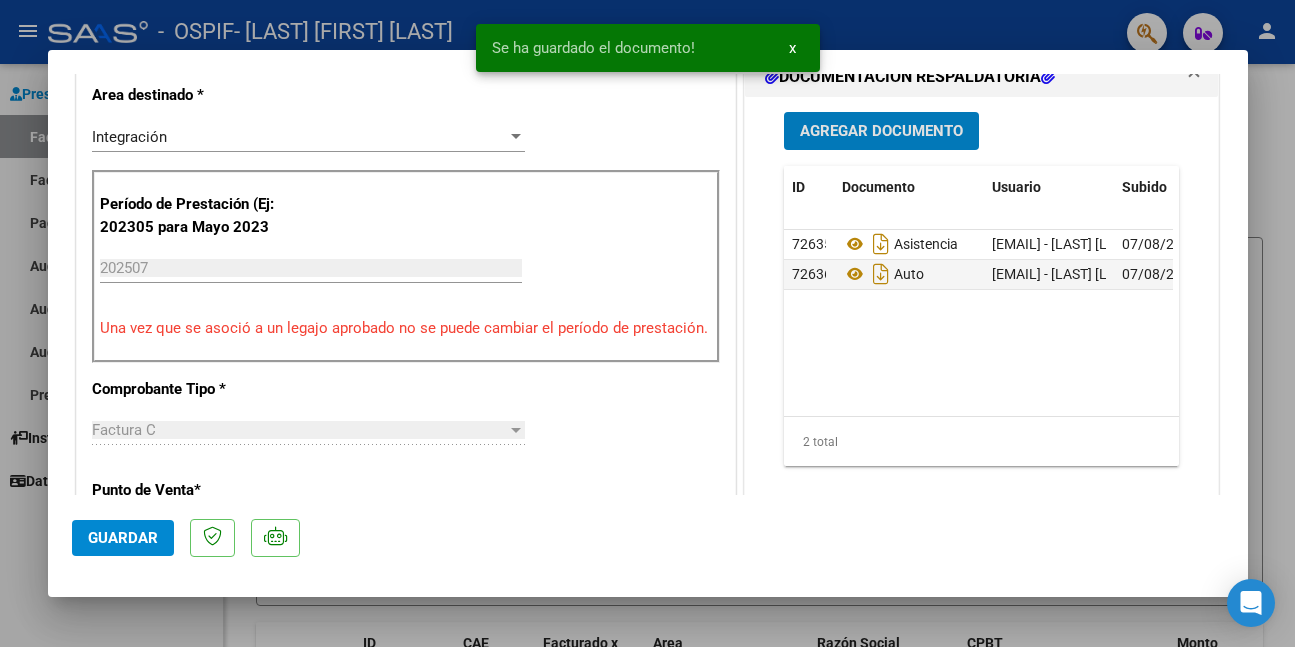 click on "Guardar" 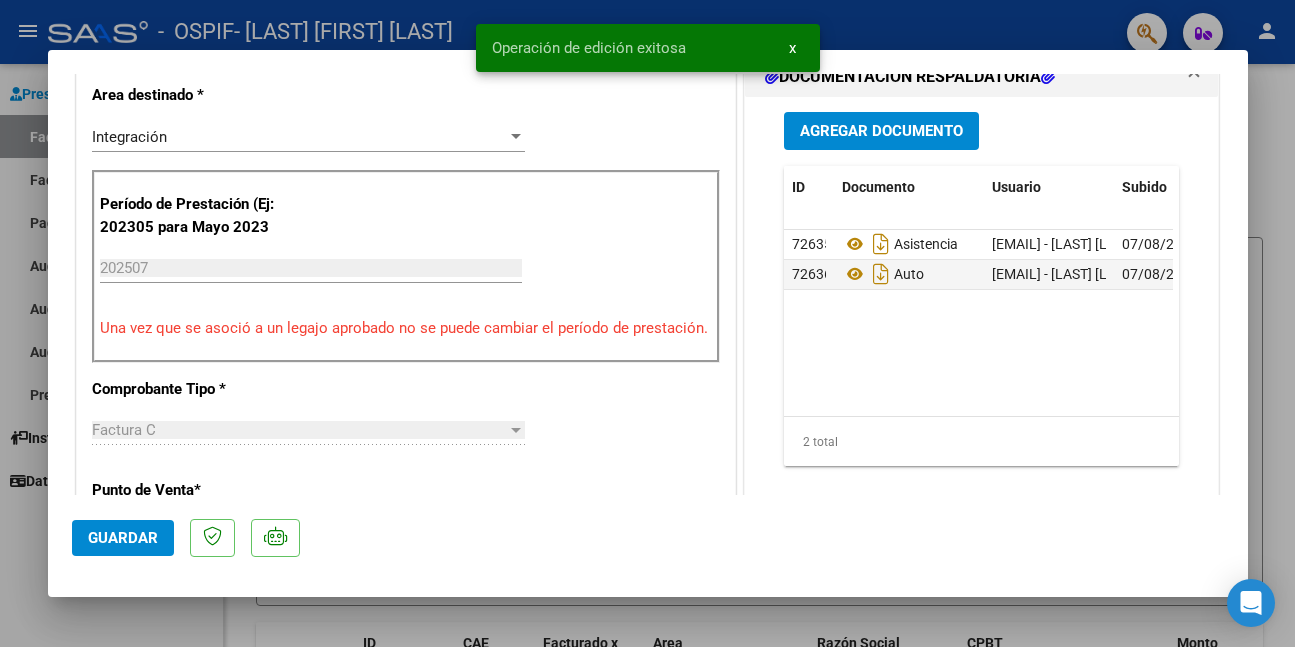 click at bounding box center [647, 323] 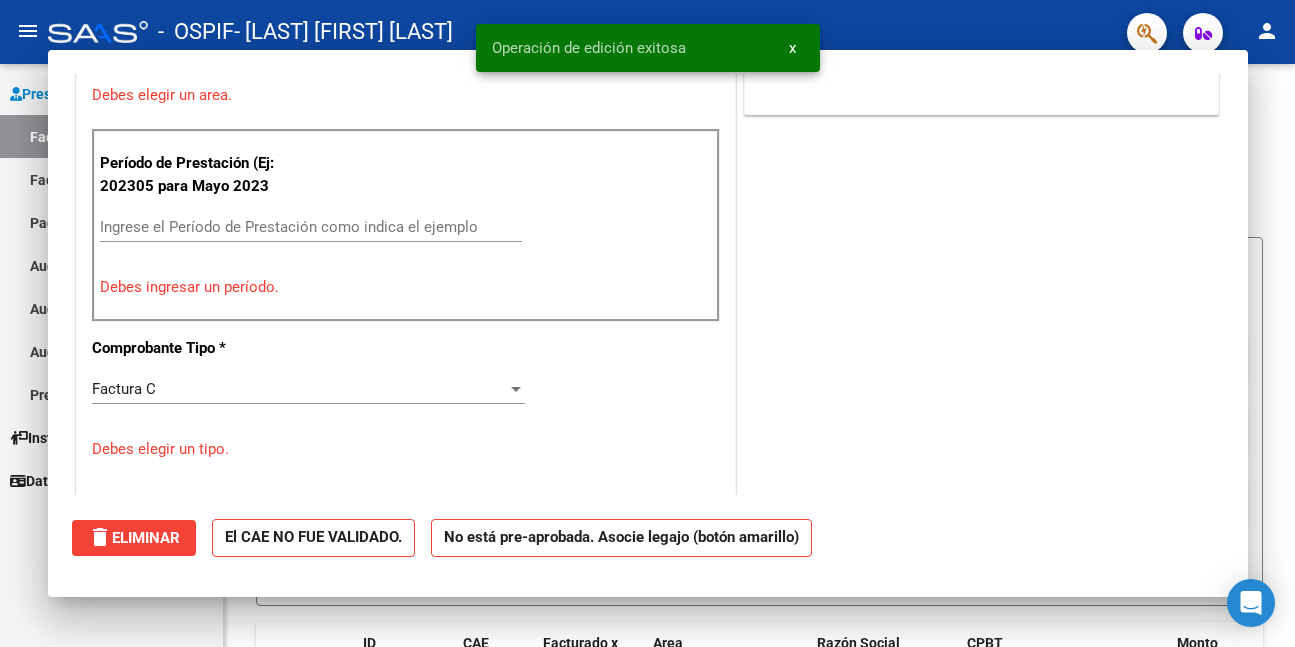 scroll, scrollTop: 0, scrollLeft: 0, axis: both 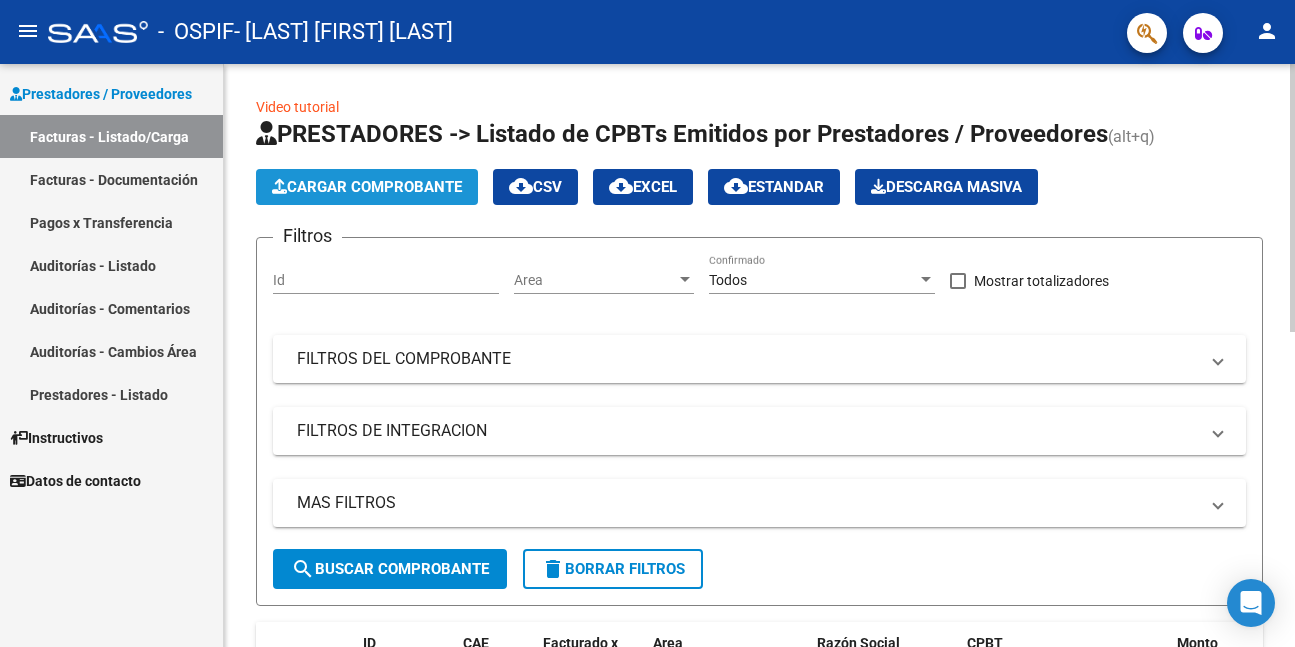 click on "Cargar Comprobante" 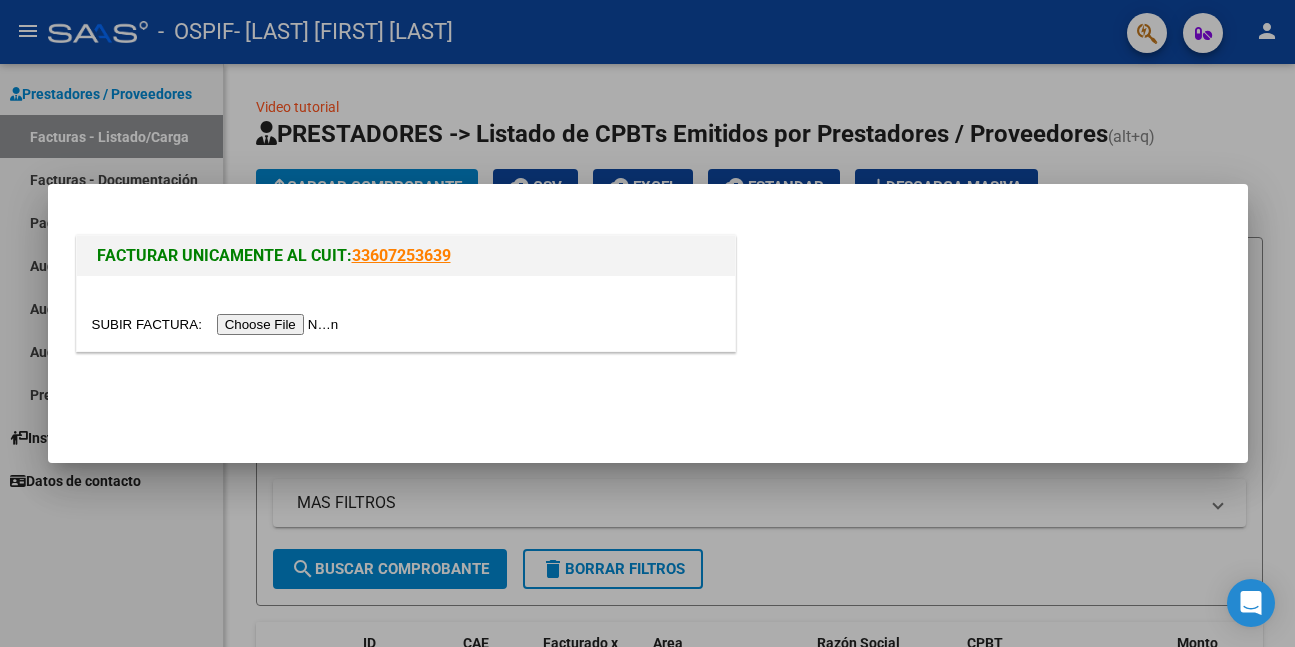 click at bounding box center [218, 324] 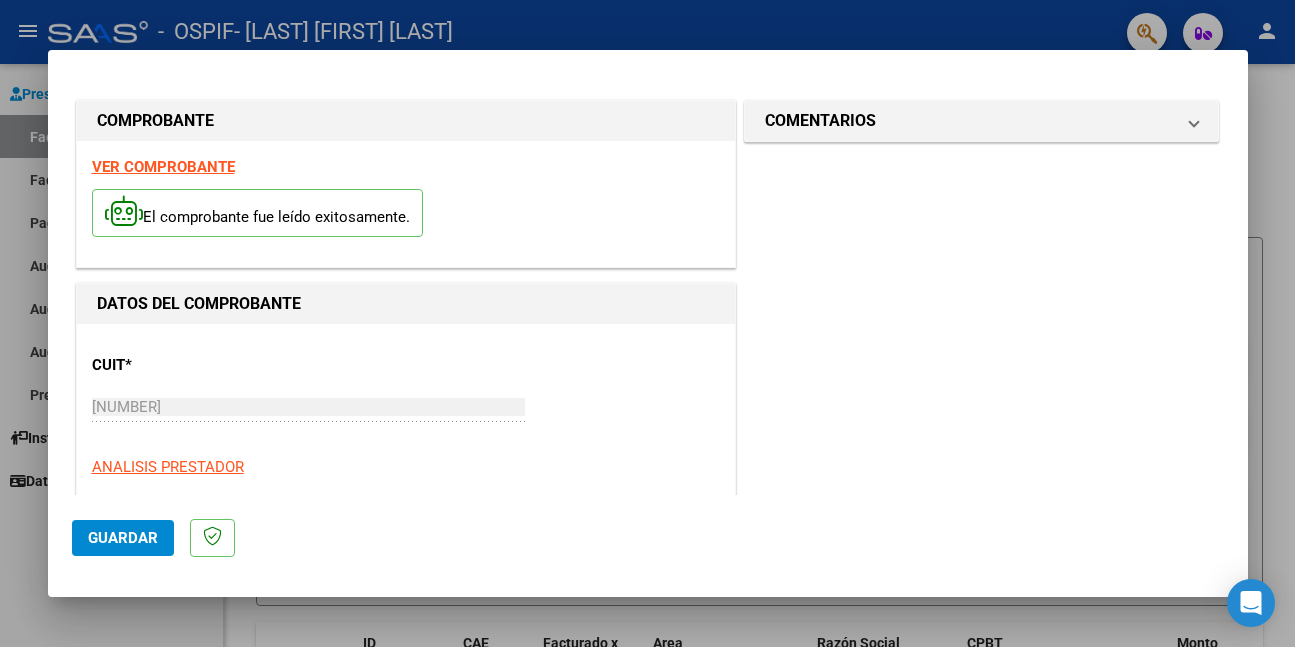 scroll, scrollTop: 400, scrollLeft: 0, axis: vertical 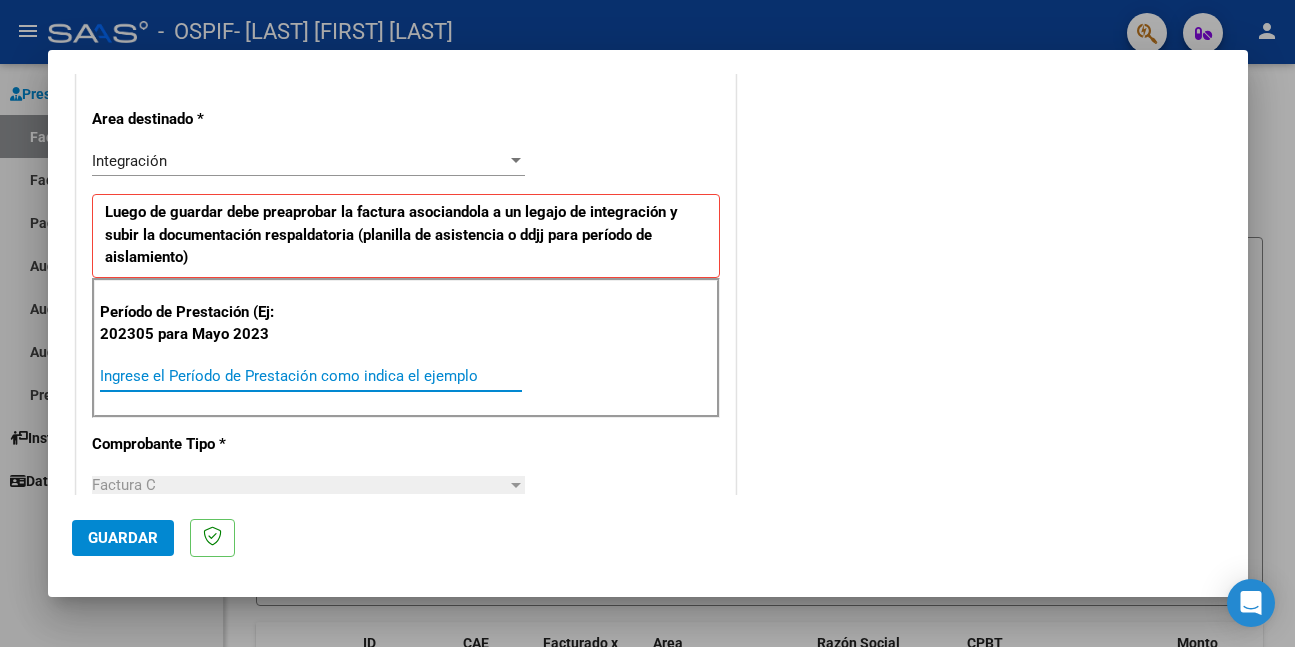 click on "Ingrese el Período de Prestación como indica el ejemplo" at bounding box center [311, 376] 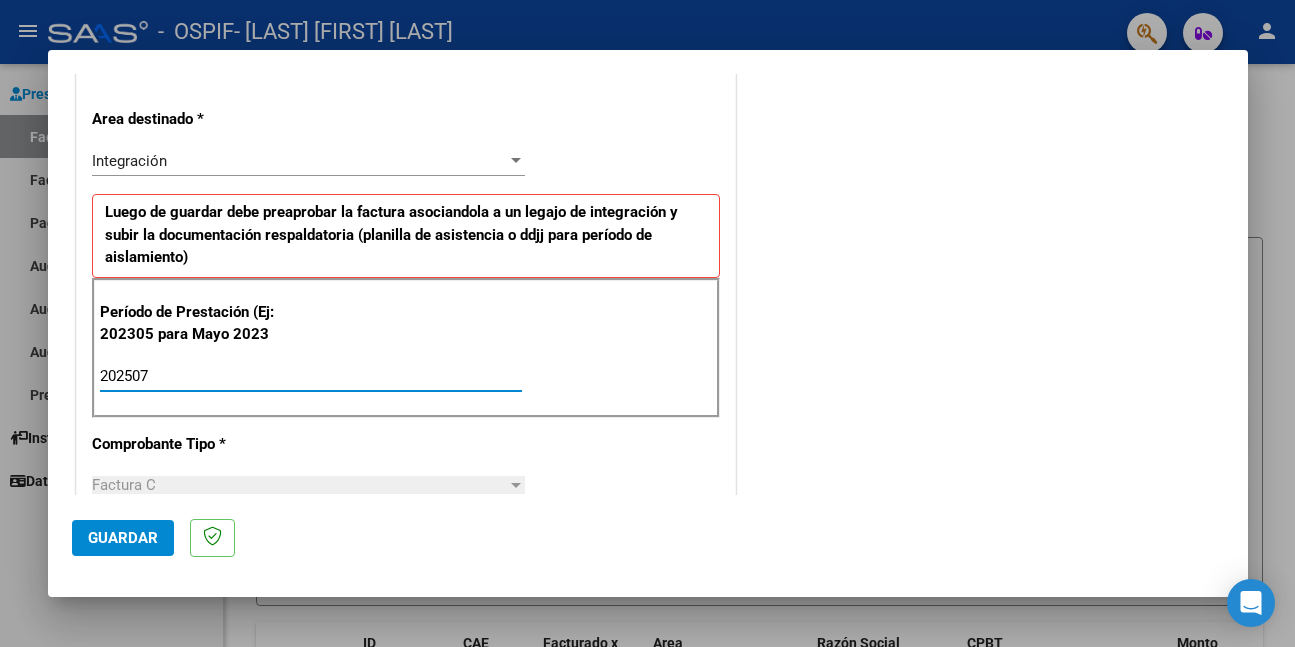 type on "202507" 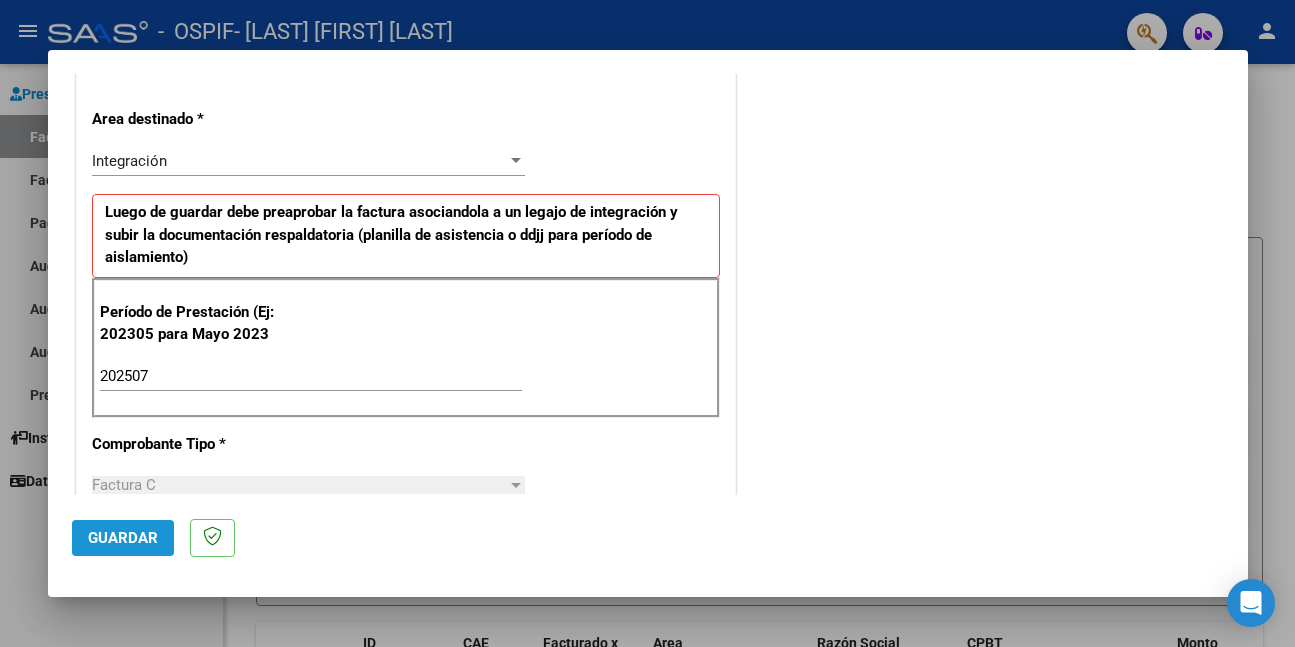 click on "Guardar" 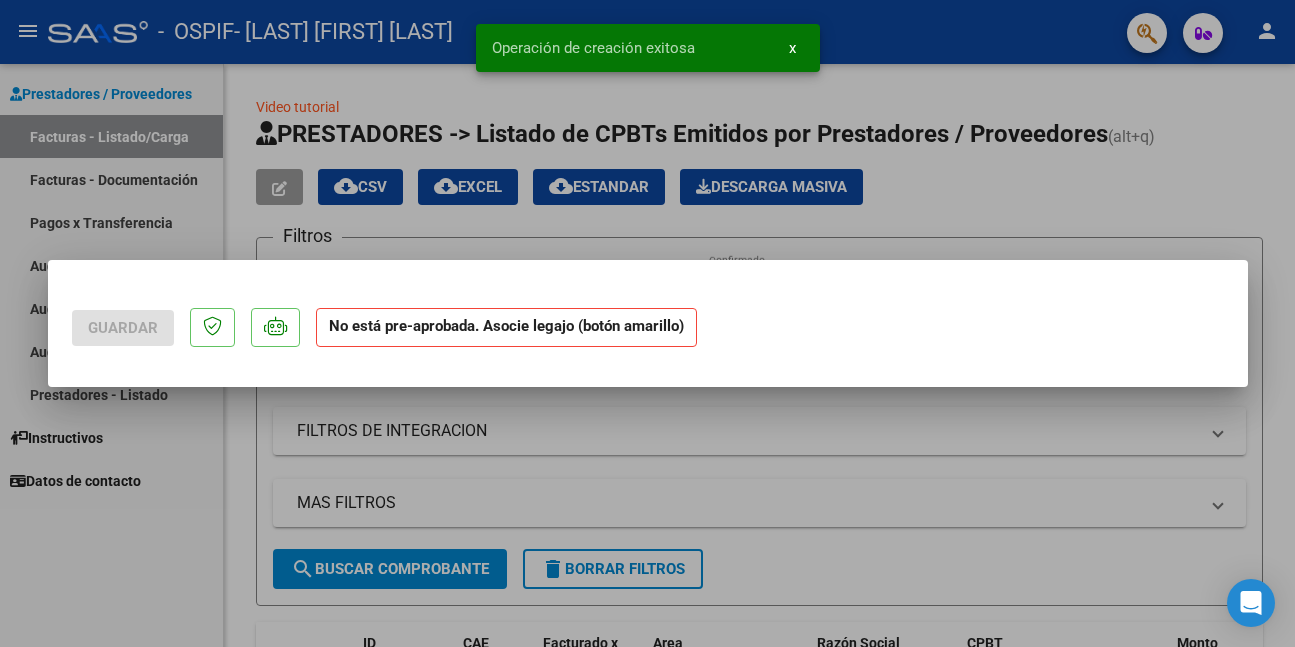 scroll, scrollTop: 0, scrollLeft: 0, axis: both 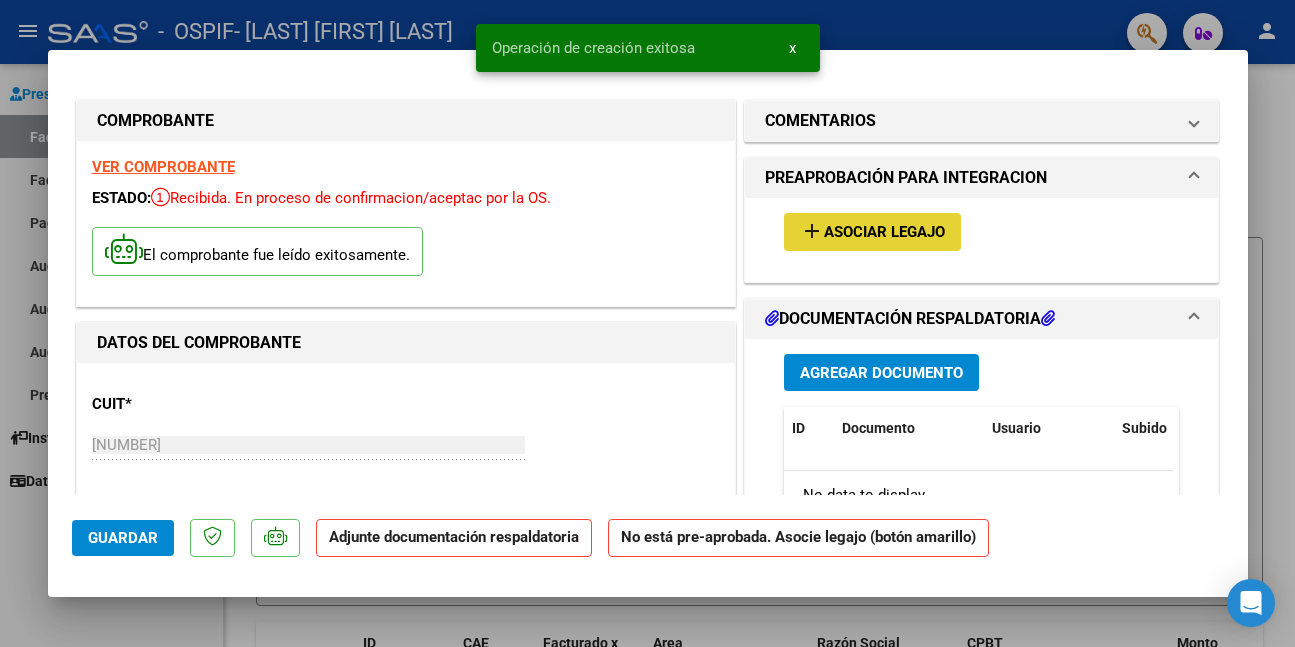 click on "add Asociar Legajo" at bounding box center (872, 231) 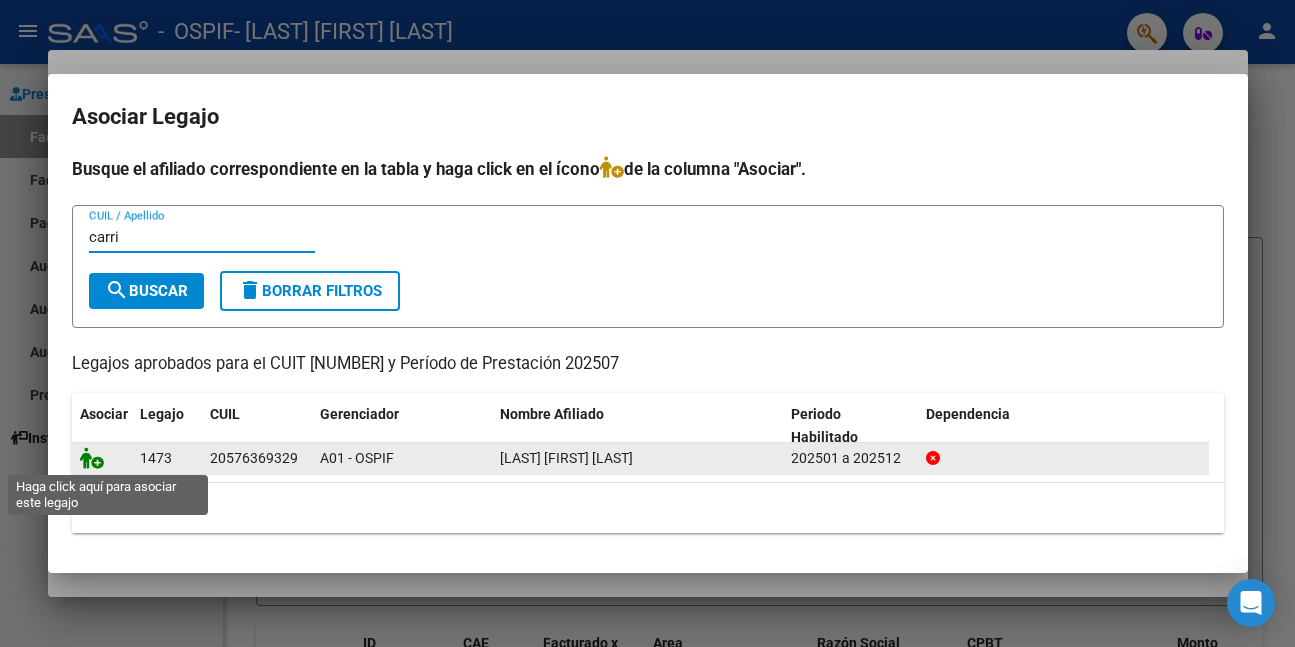 type on "carri" 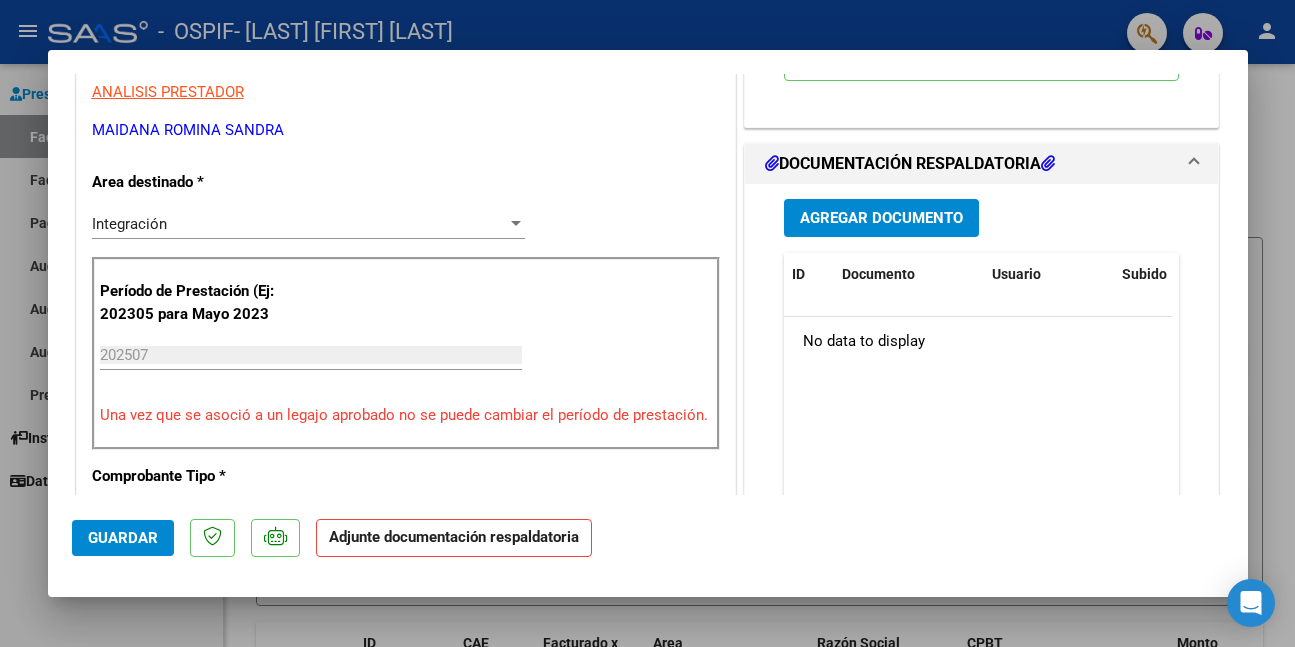 scroll, scrollTop: 500, scrollLeft: 0, axis: vertical 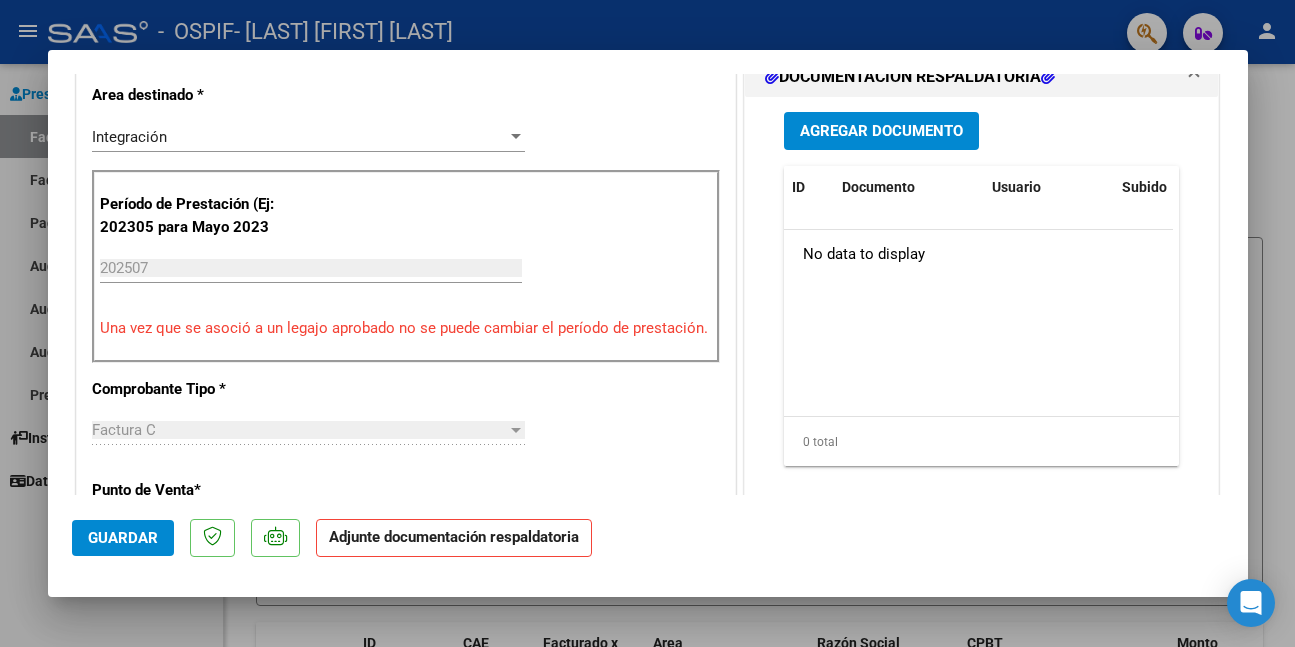 click on "Agregar Documento" at bounding box center (881, 132) 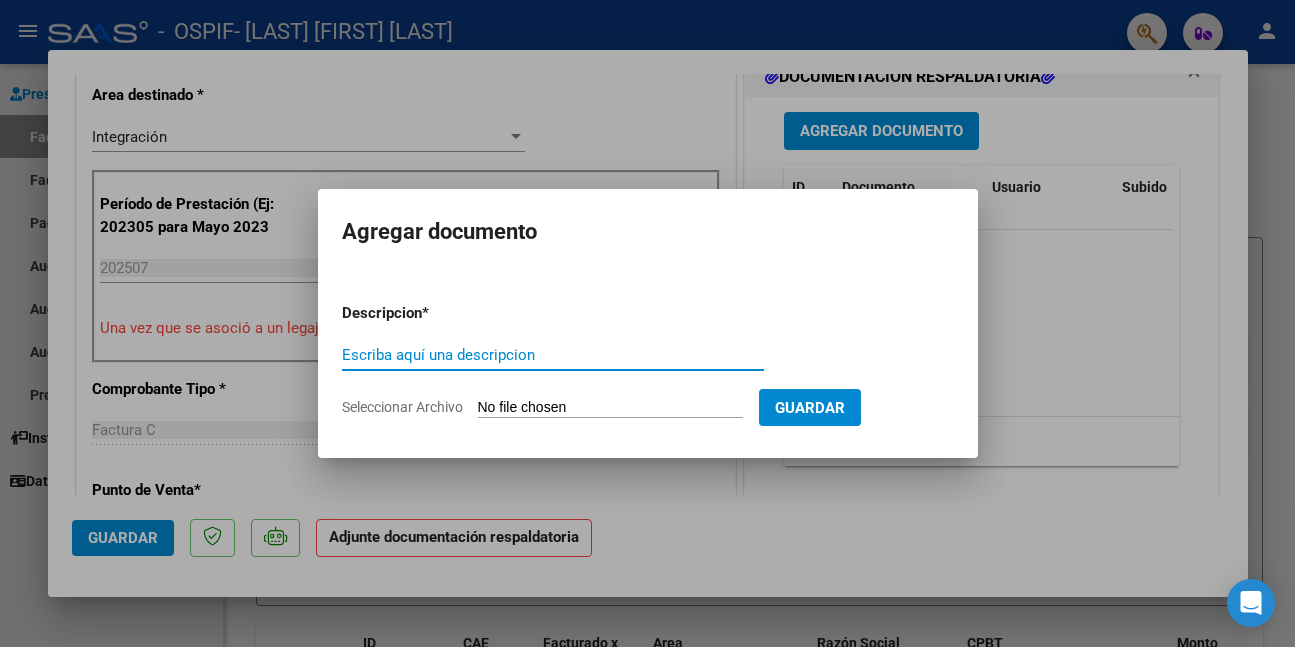 click on "Escriba aquí una descripcion" at bounding box center (553, 355) 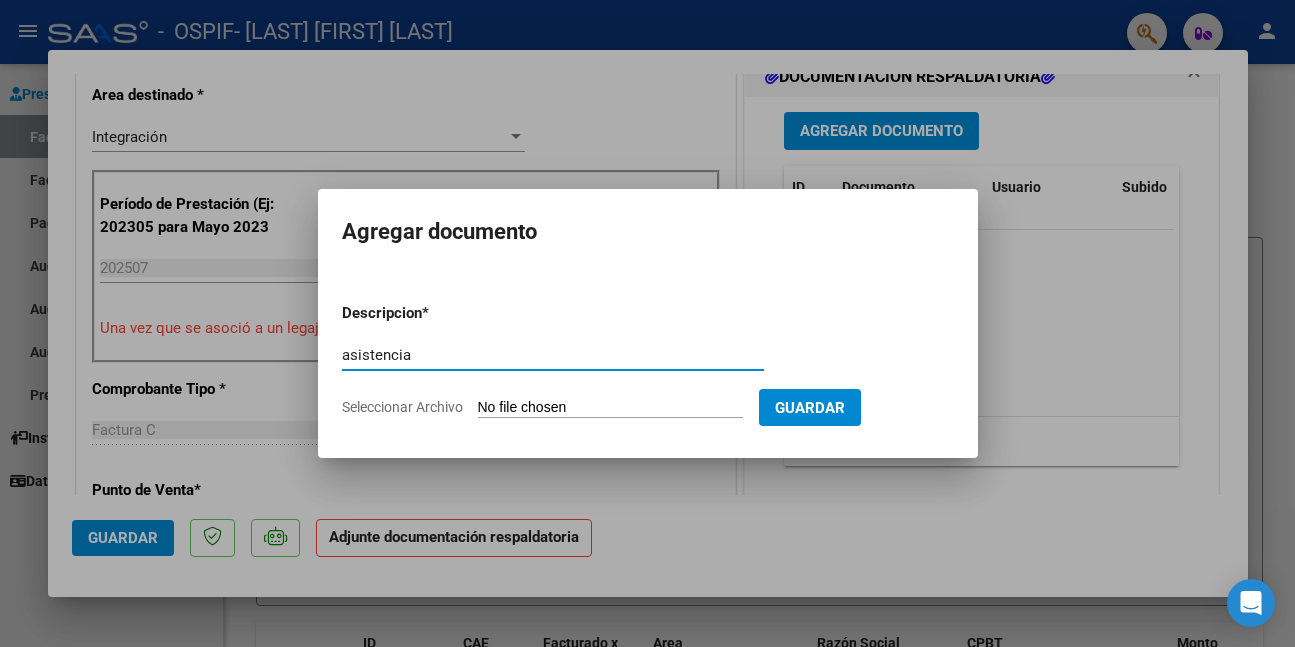 type 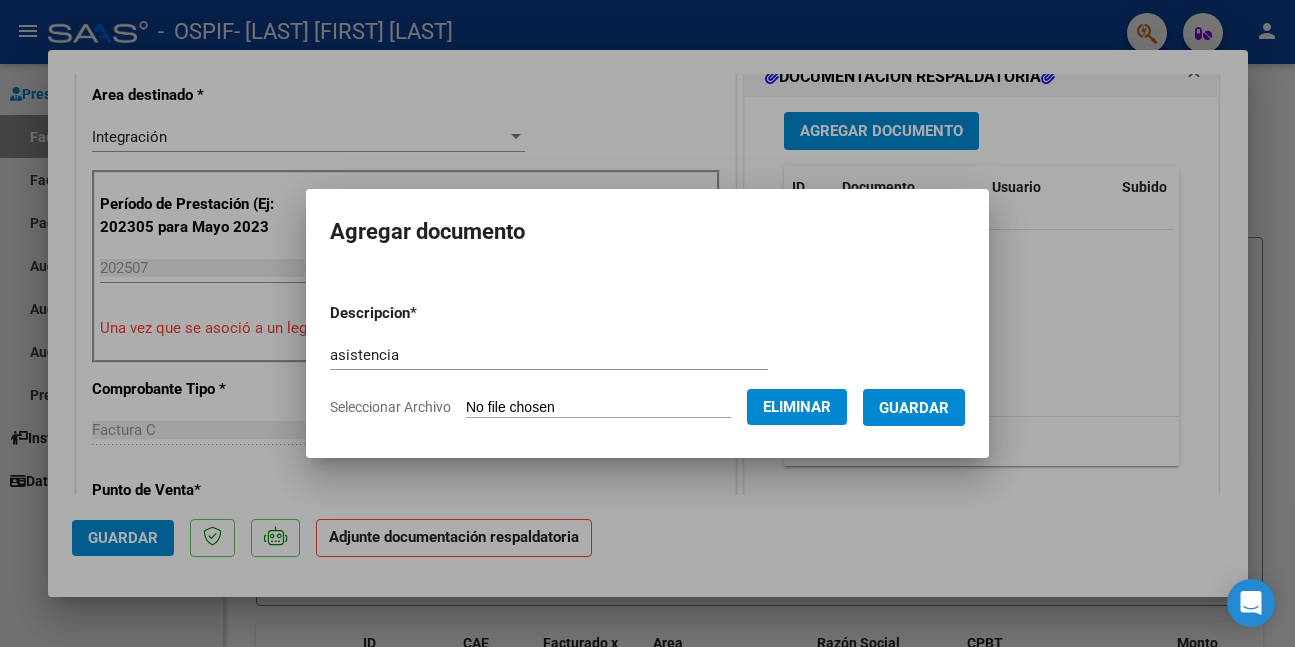 click on "Guardar" at bounding box center [914, 407] 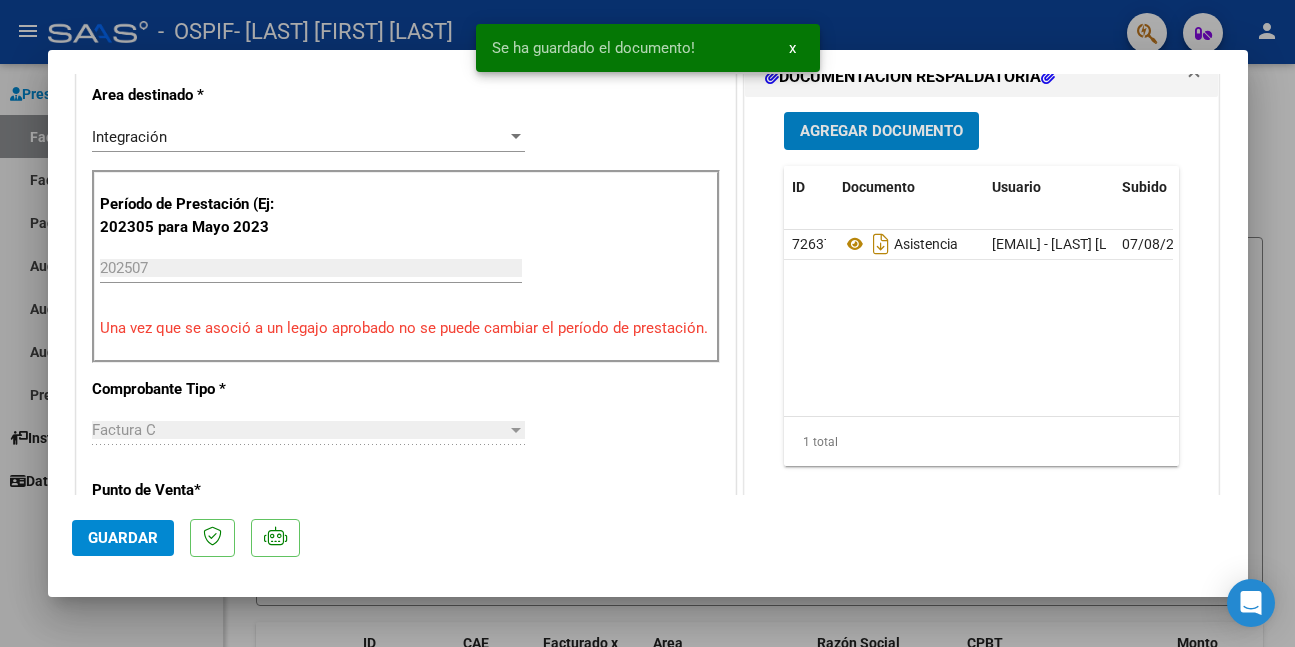 click on "Agregar Documento" at bounding box center (881, 132) 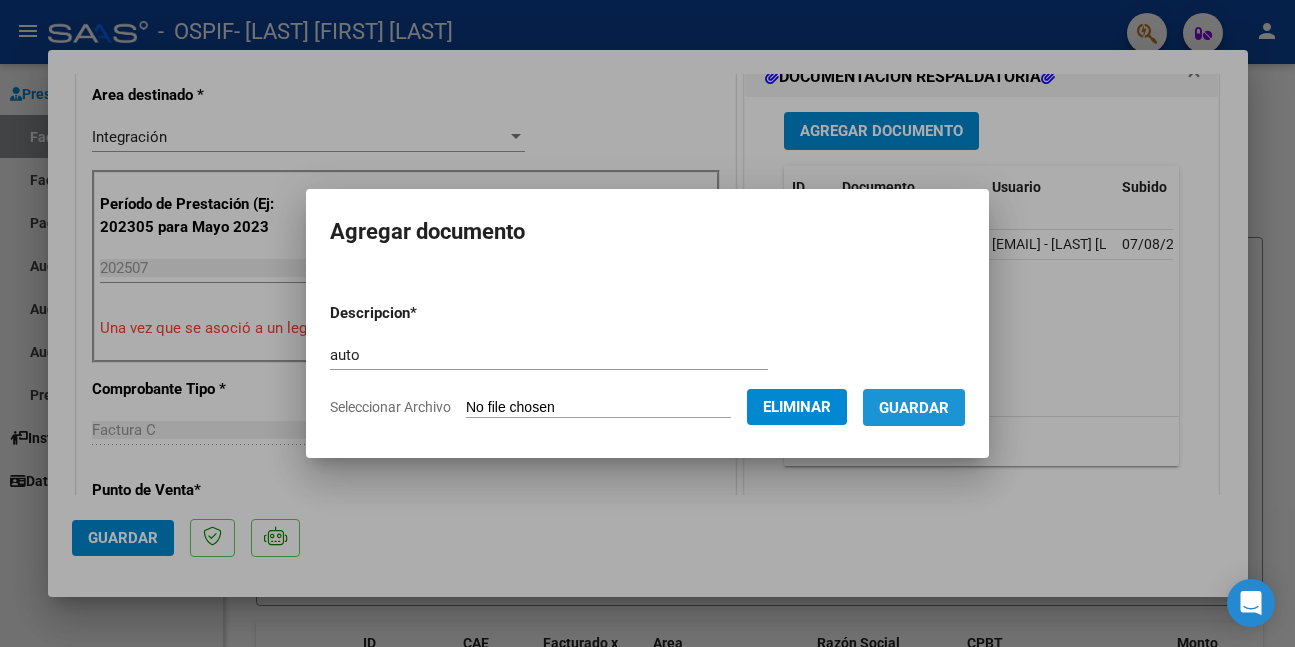 click on "Guardar" at bounding box center [914, 408] 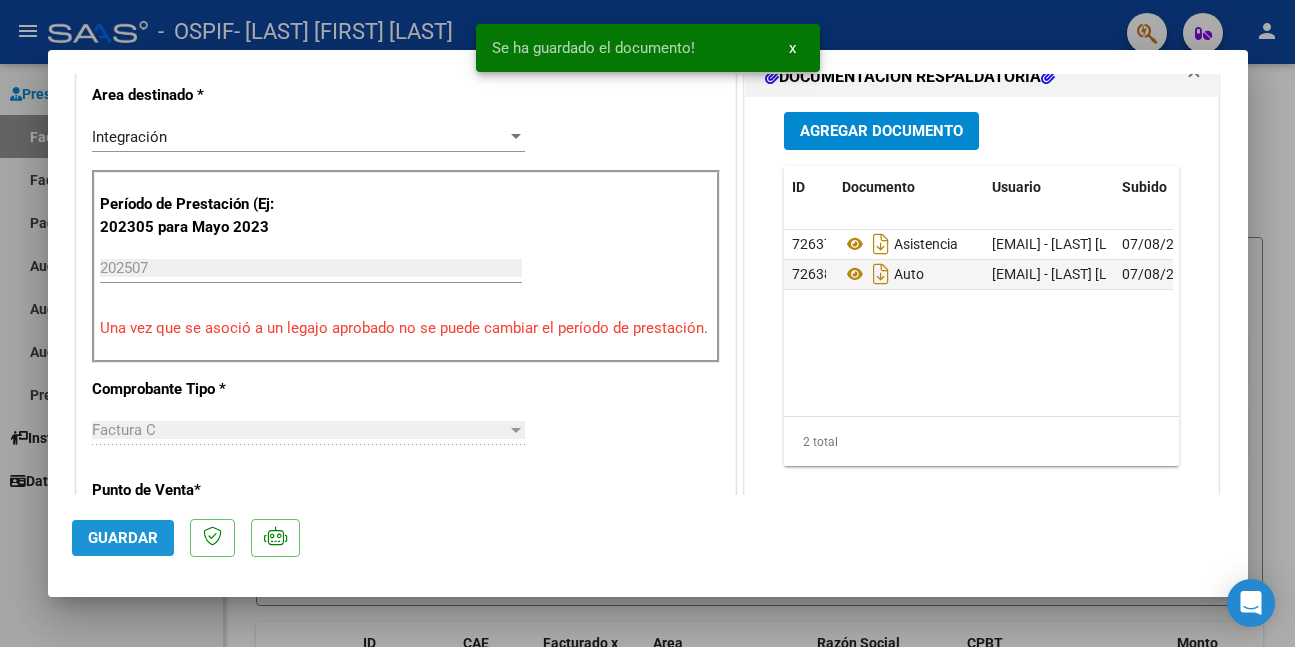click on "Guardar" 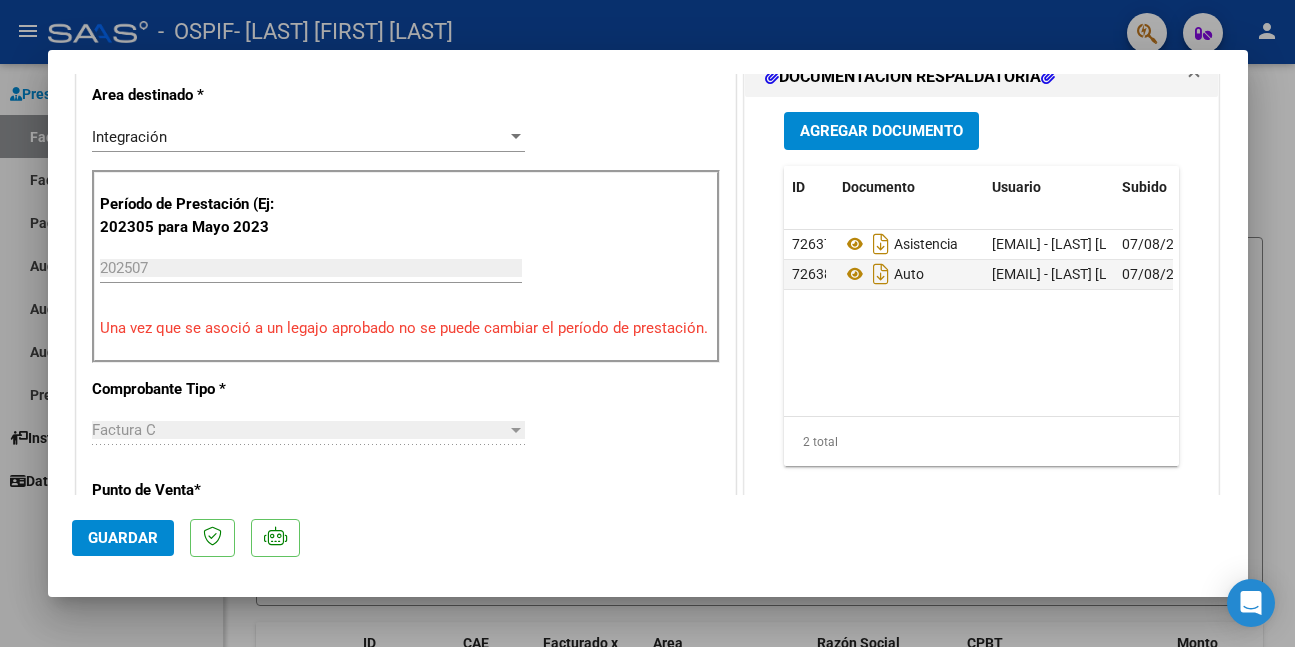 click on "Guardar" 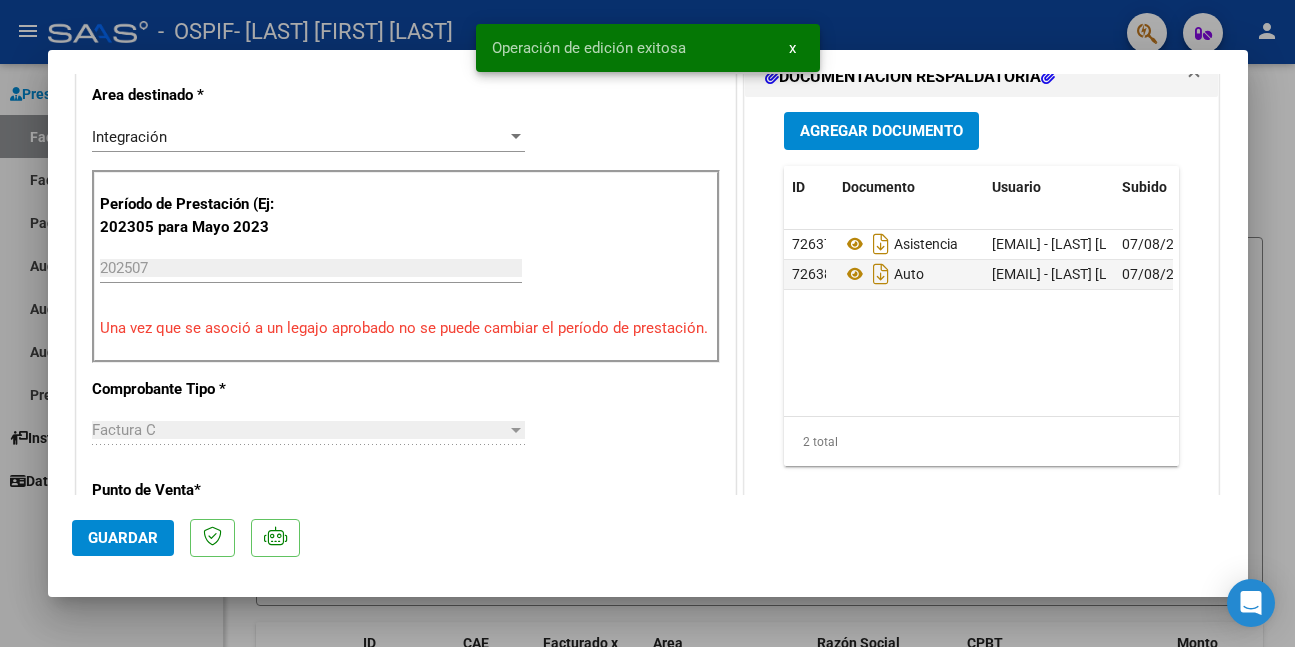 click at bounding box center [647, 323] 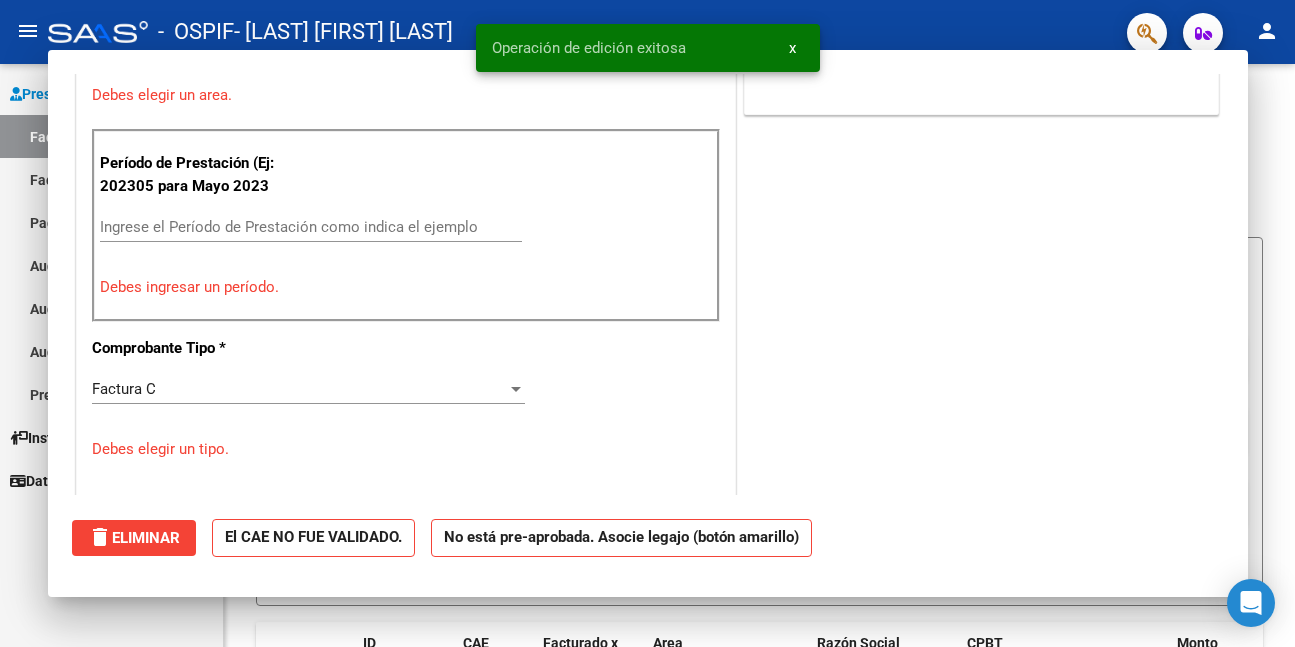 scroll, scrollTop: 0, scrollLeft: 0, axis: both 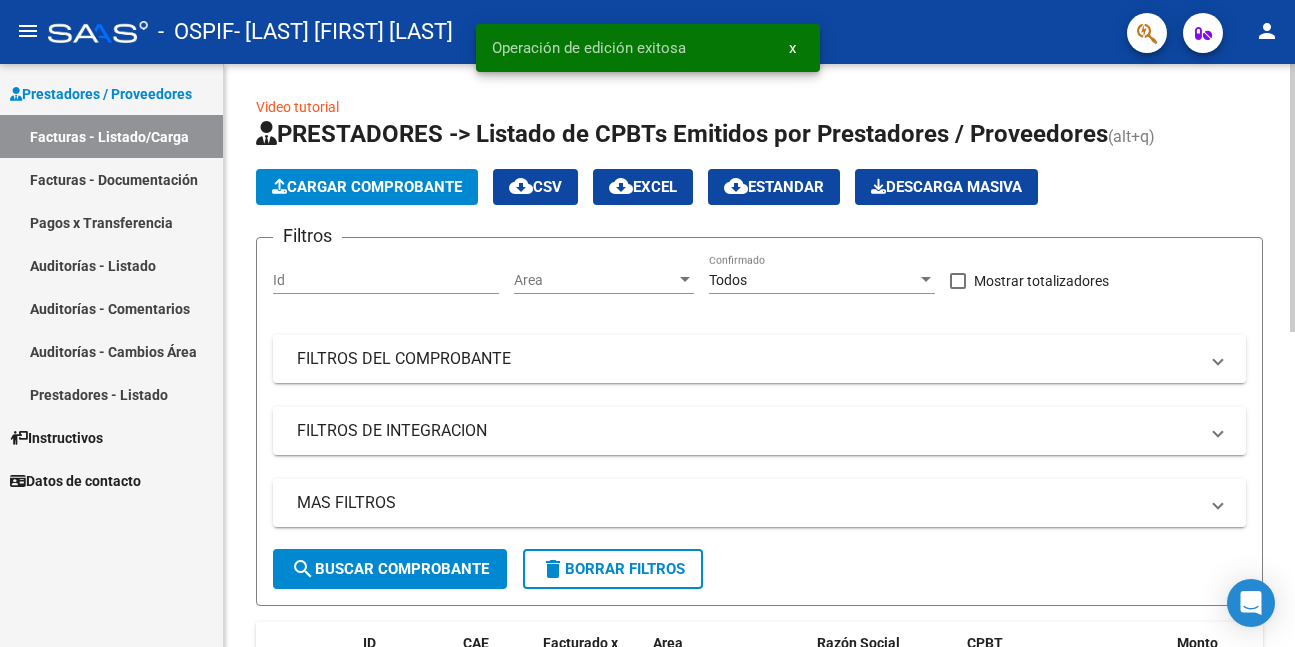 click on "Cargar Comprobante" 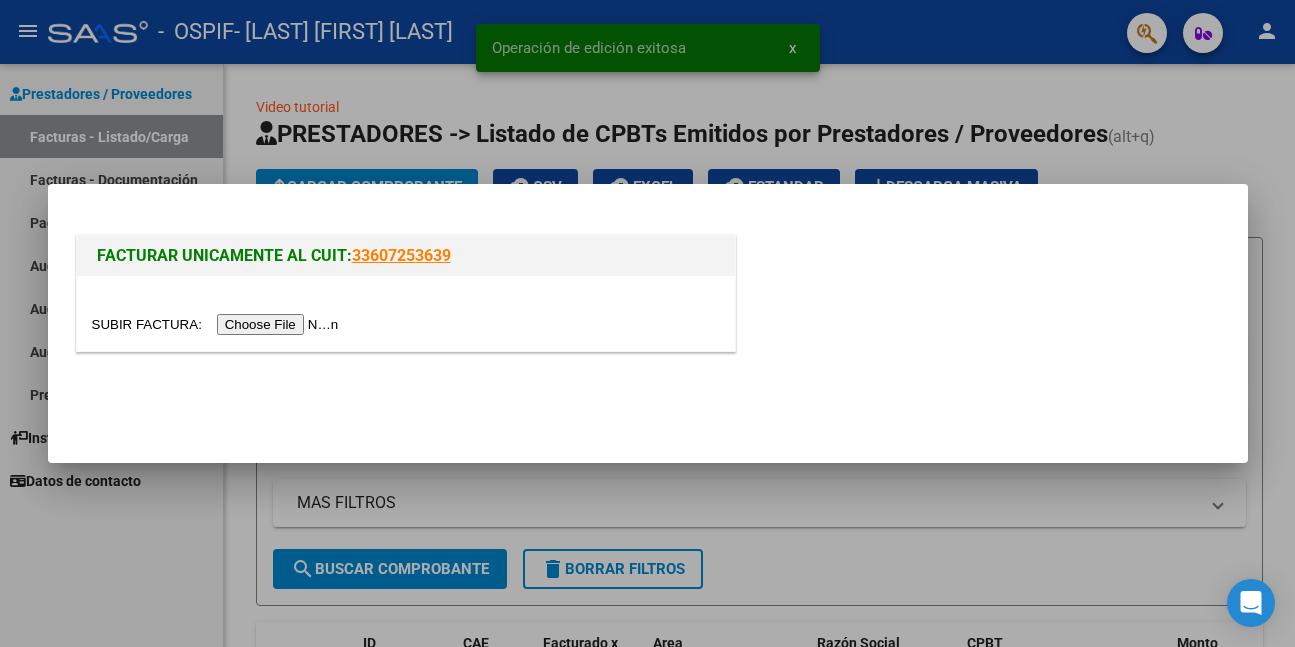 click at bounding box center [218, 324] 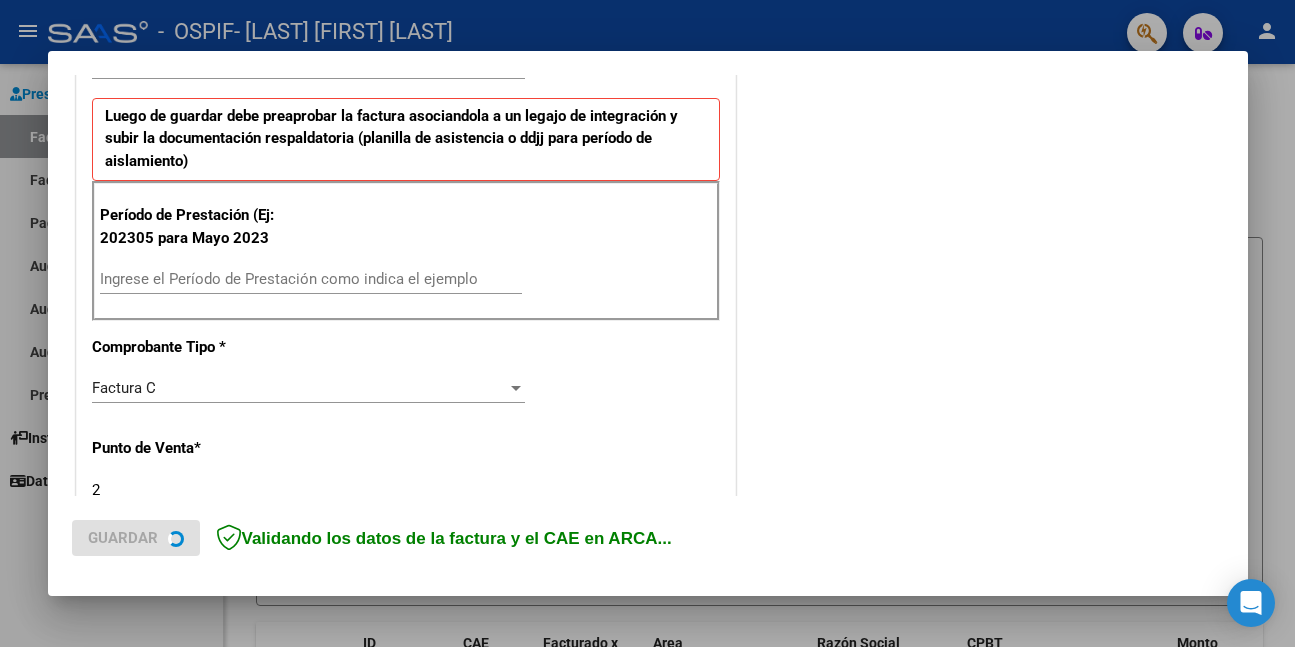 scroll, scrollTop: 500, scrollLeft: 0, axis: vertical 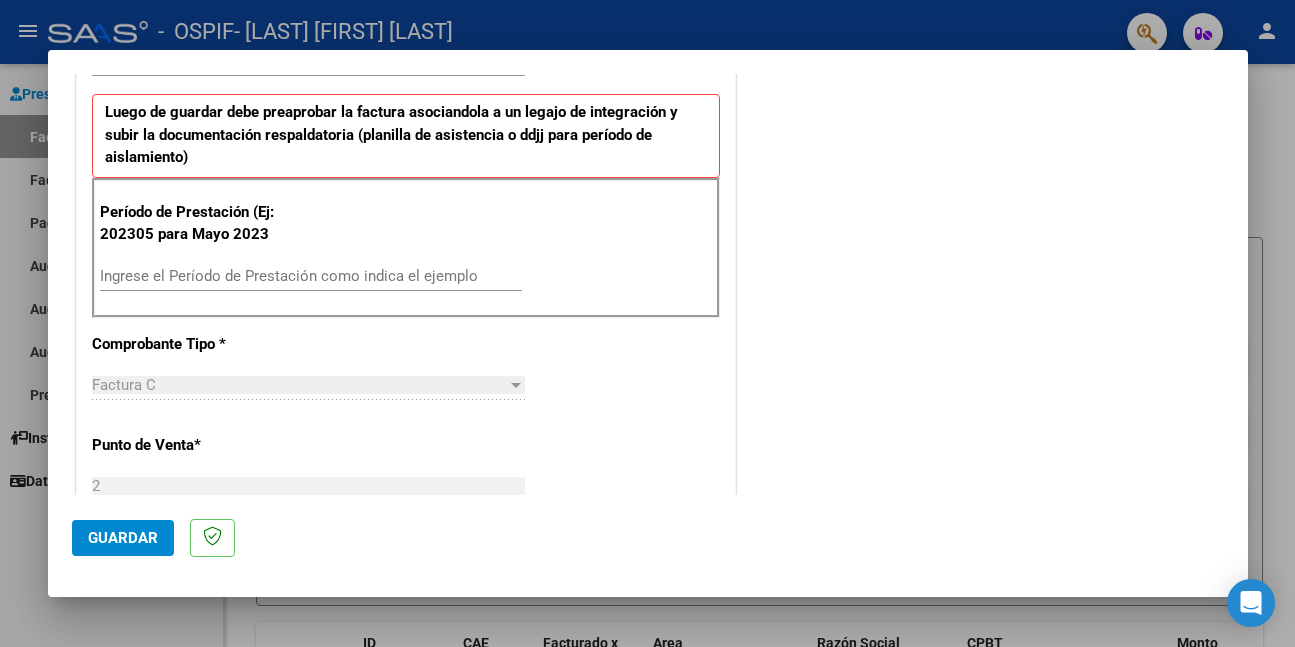 click on "Ingrese el Período de Prestación como indica el ejemplo" at bounding box center (311, 276) 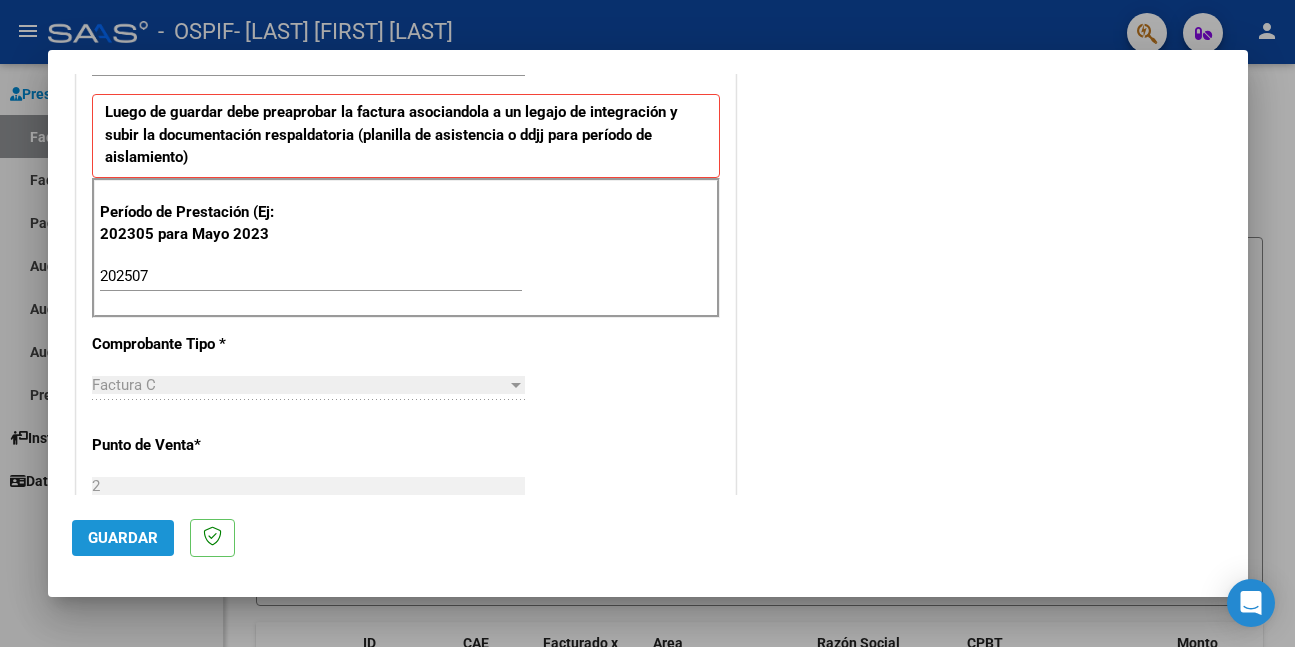 click on "Guardar" 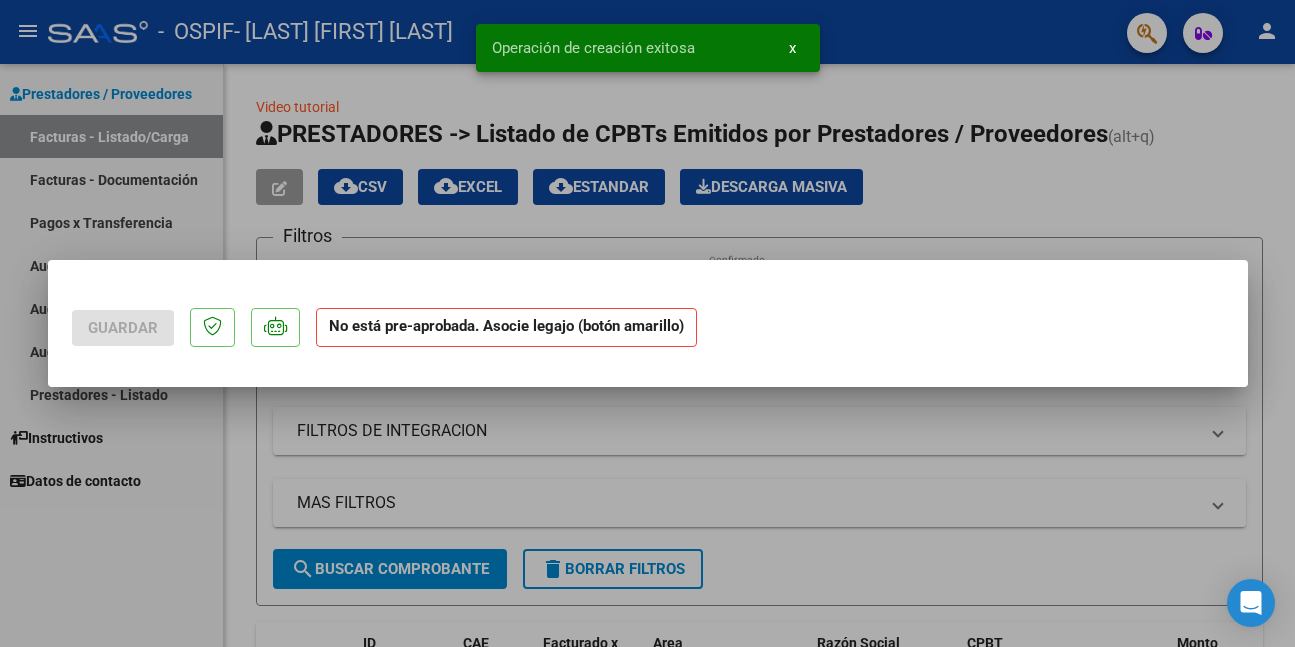 scroll, scrollTop: 0, scrollLeft: 0, axis: both 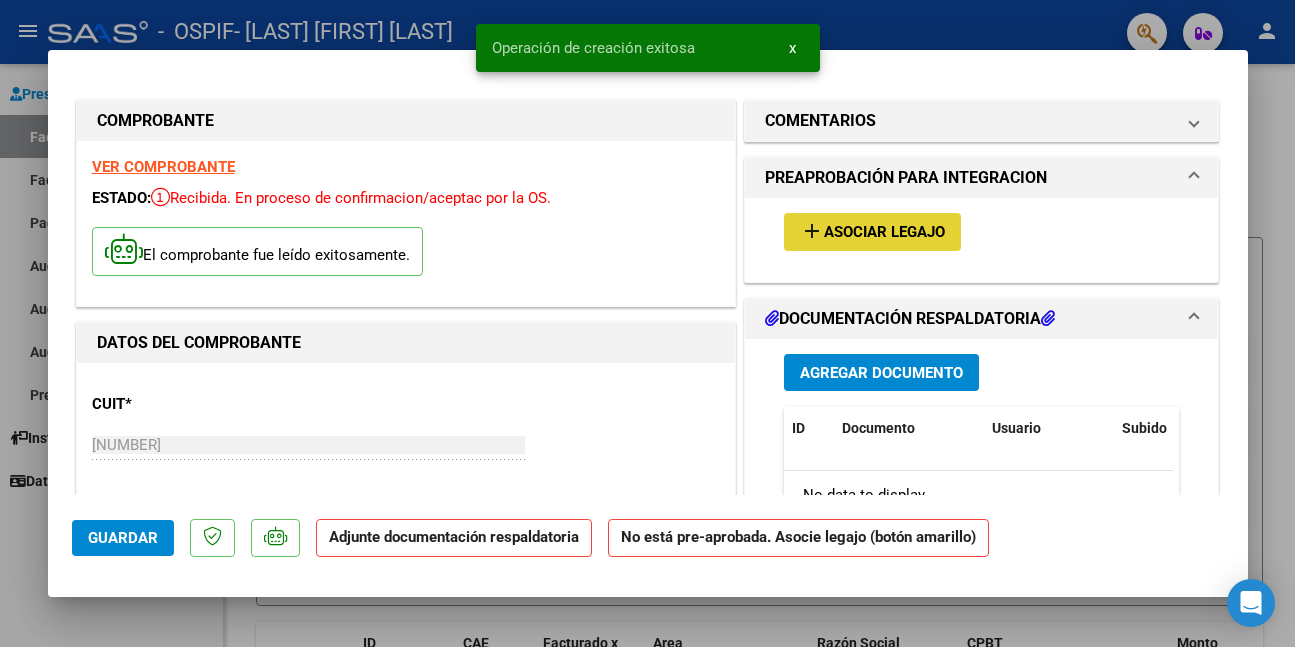 click on "Asociar Legajo" at bounding box center (884, 233) 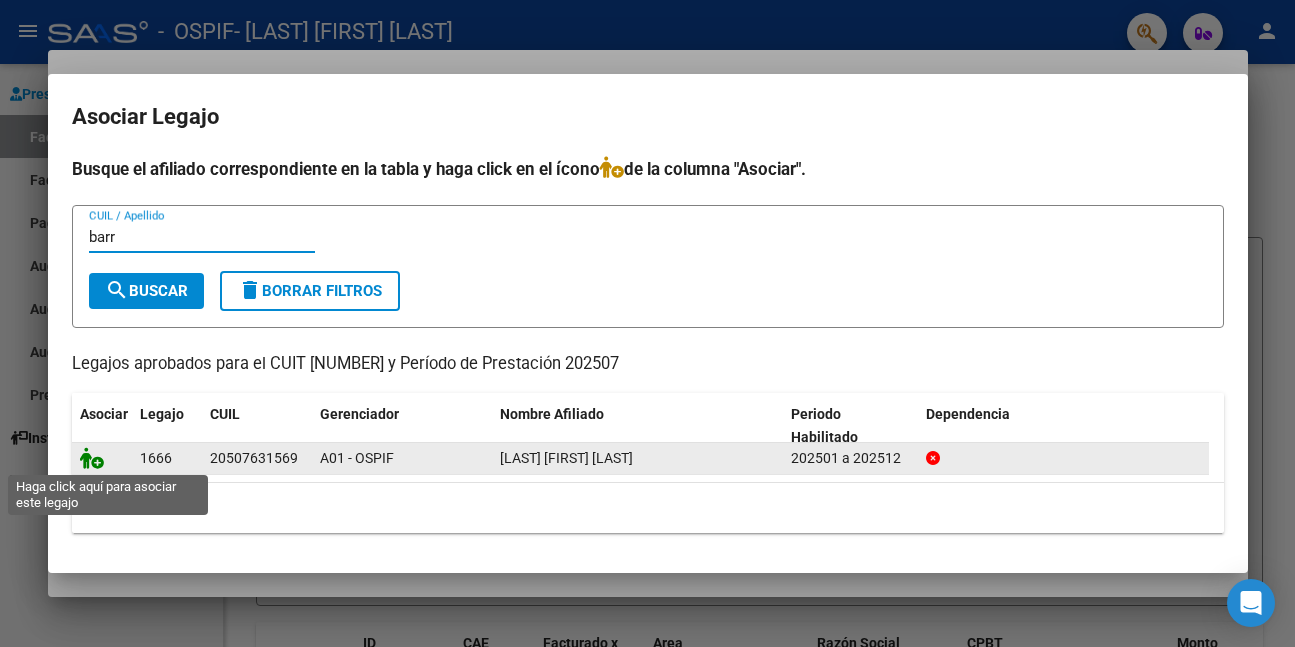 click 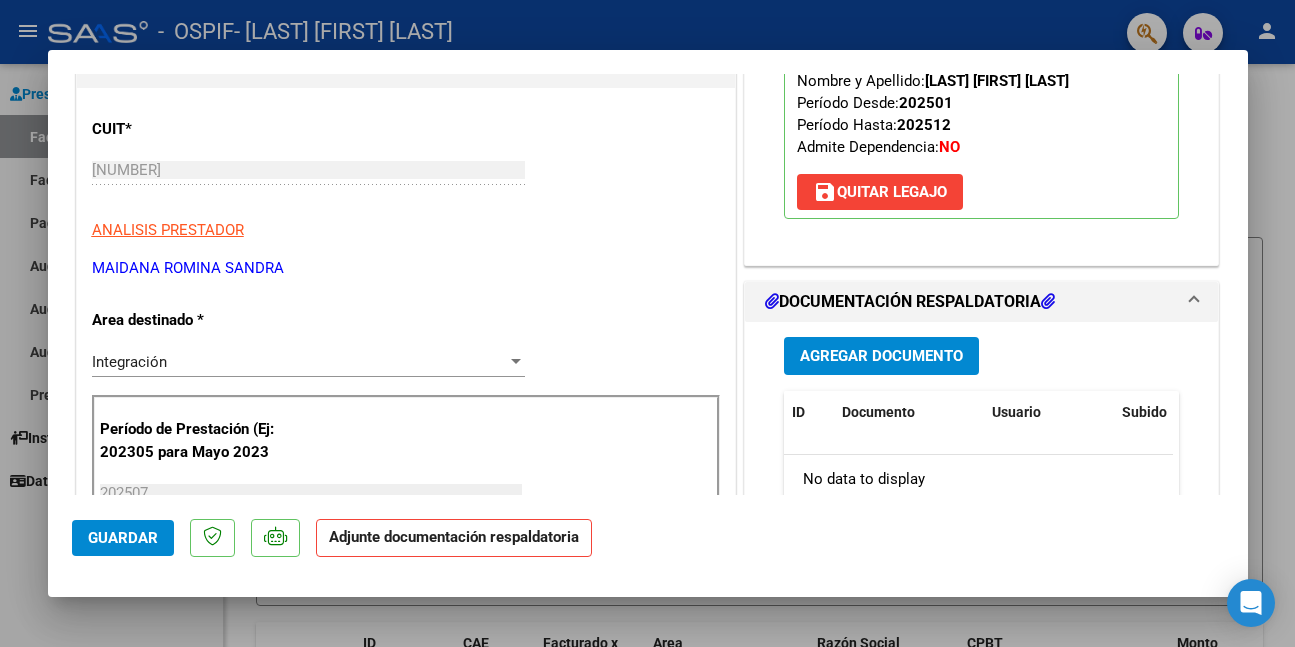 scroll, scrollTop: 500, scrollLeft: 0, axis: vertical 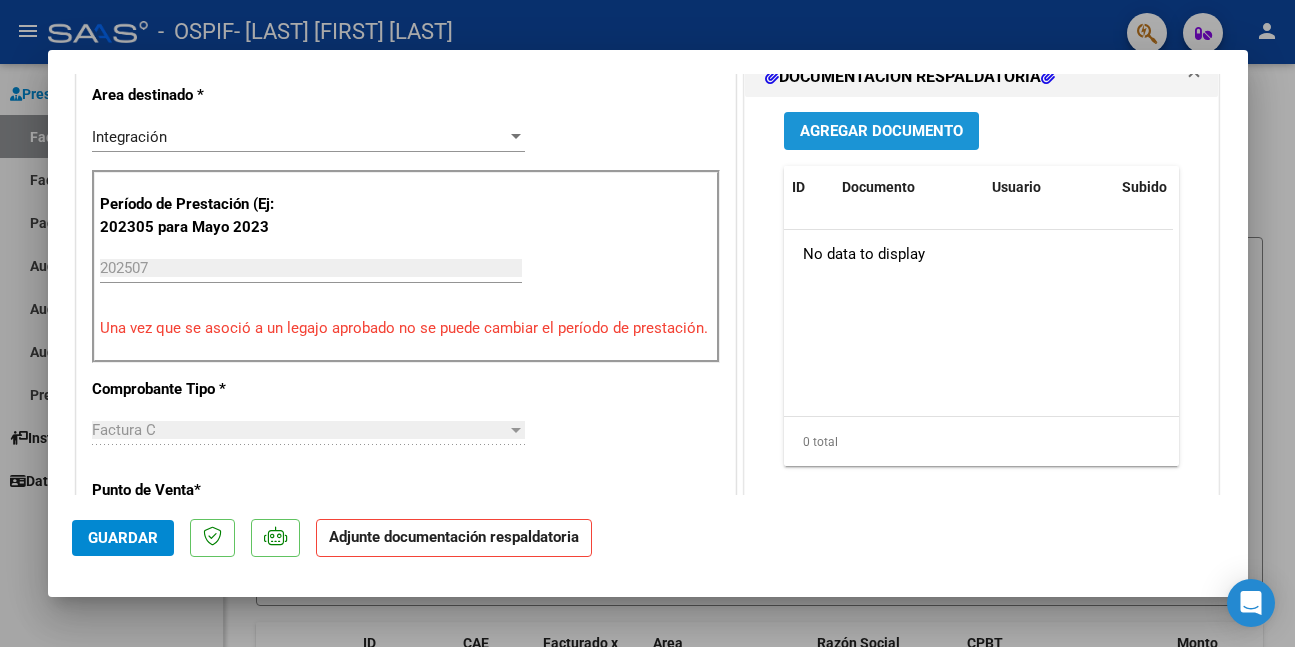 click on "Agregar Documento" at bounding box center (881, 132) 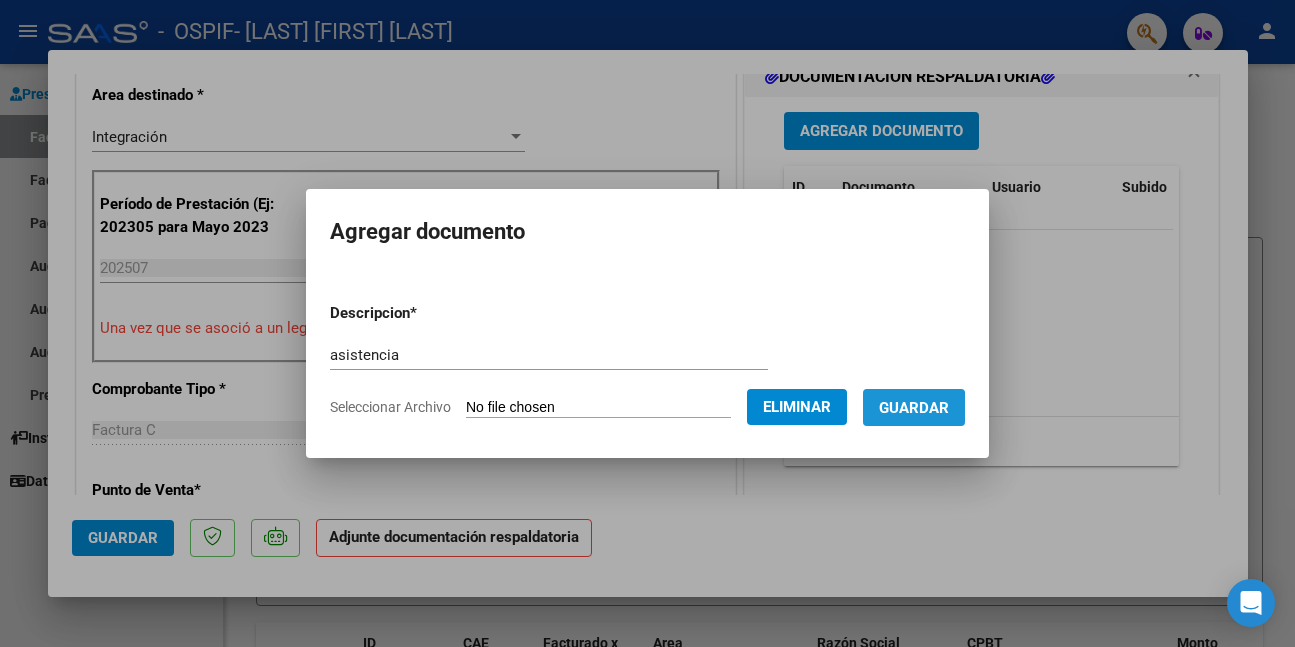 click on "Guardar" at bounding box center (914, 407) 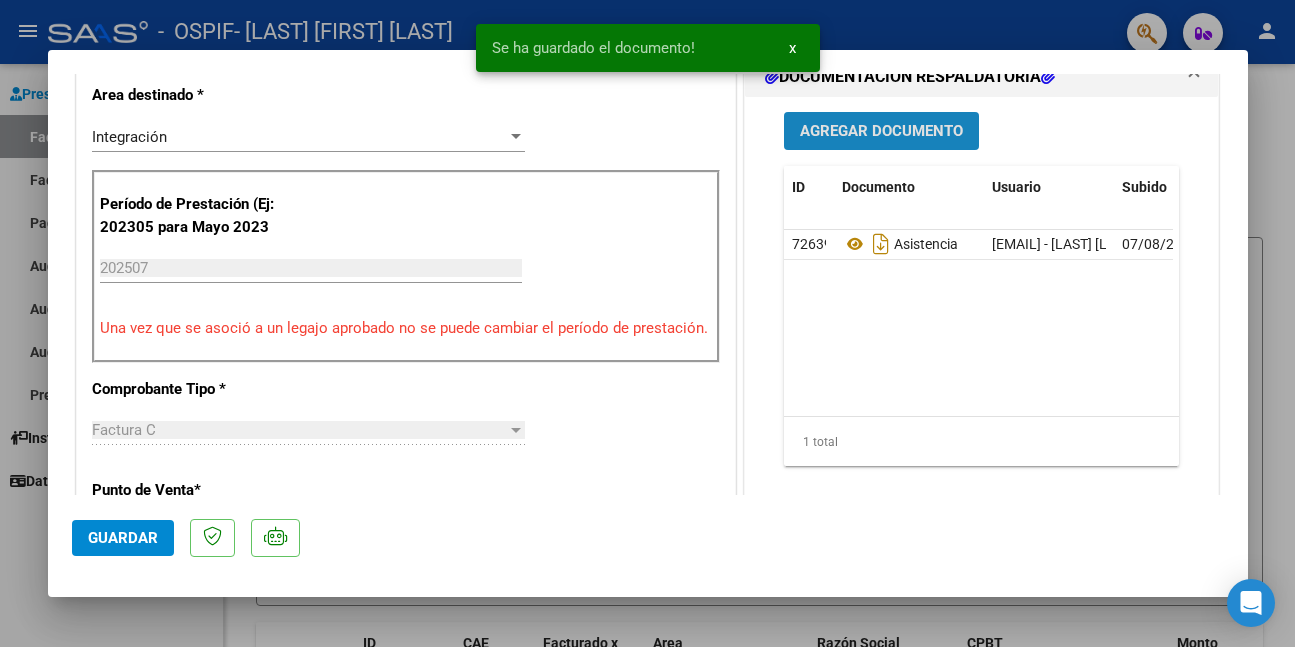 click on "Agregar Documento" at bounding box center [881, 130] 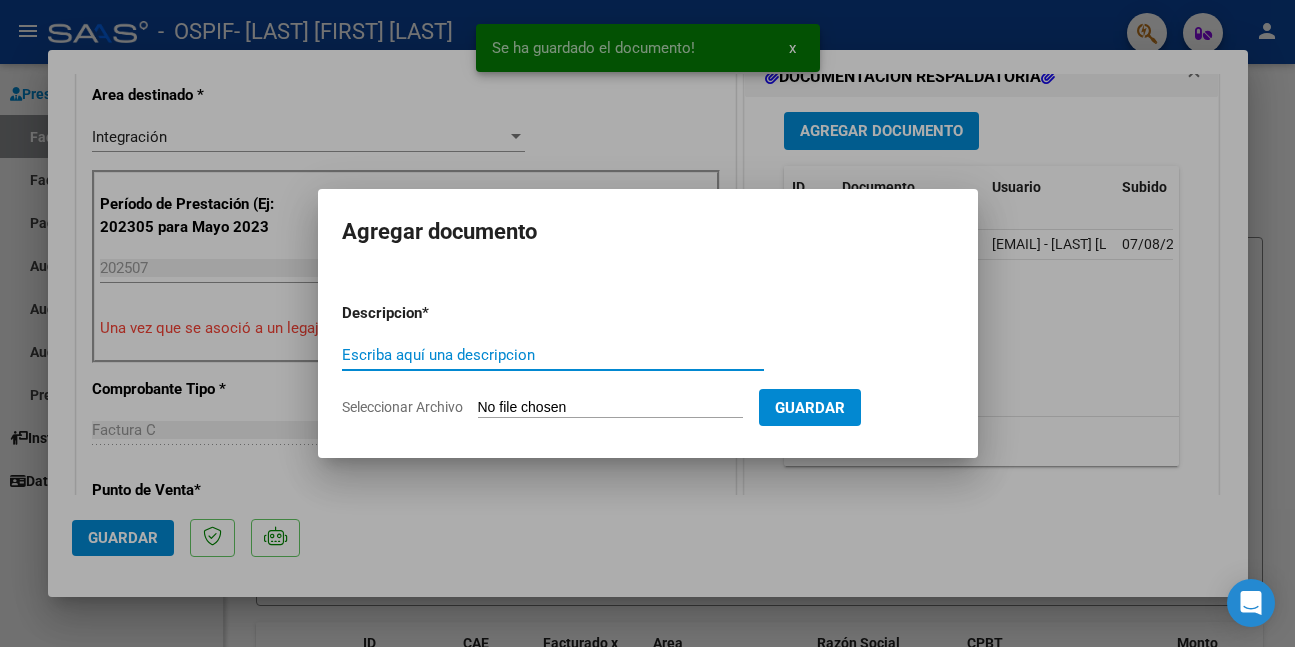 click on "Escriba aquí una descripcion" at bounding box center (553, 355) 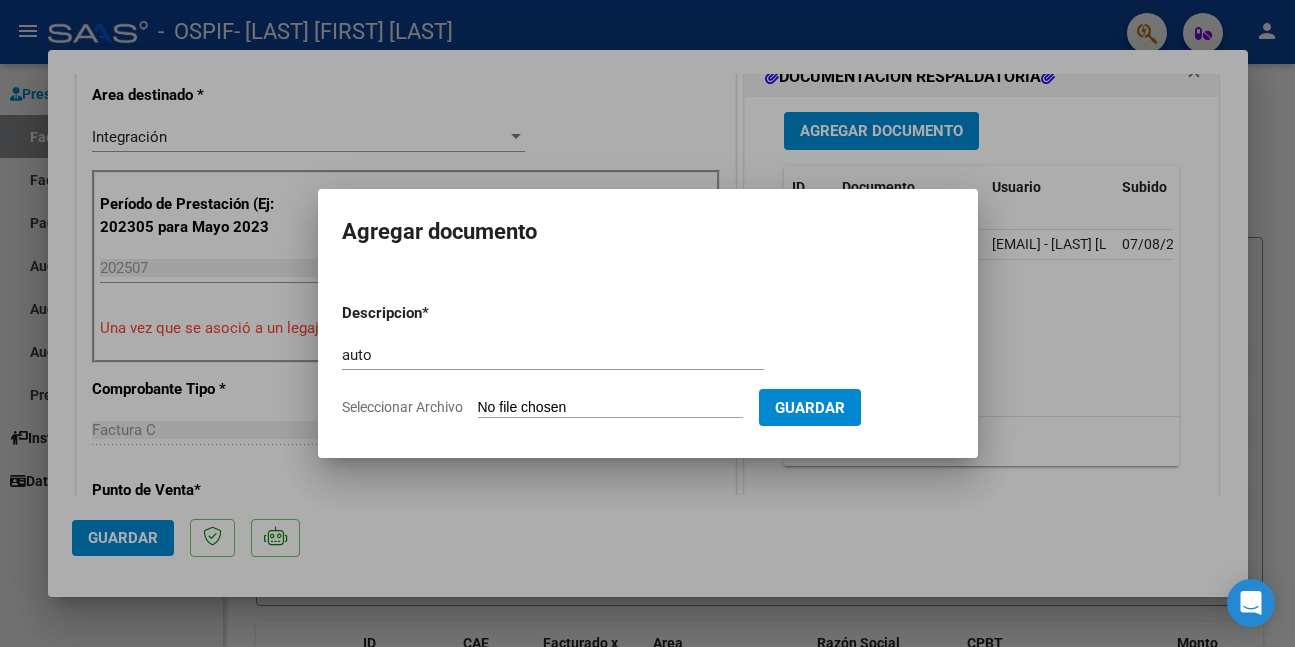 click at bounding box center (647, 323) 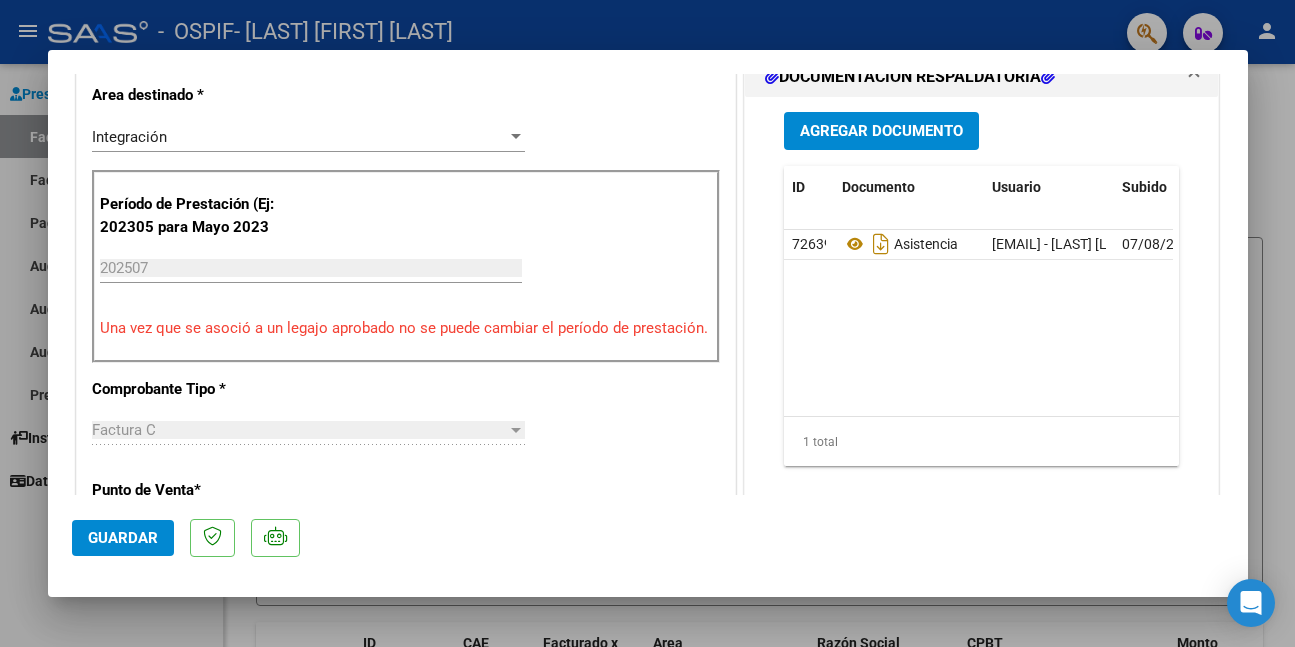 click on "Guardar" 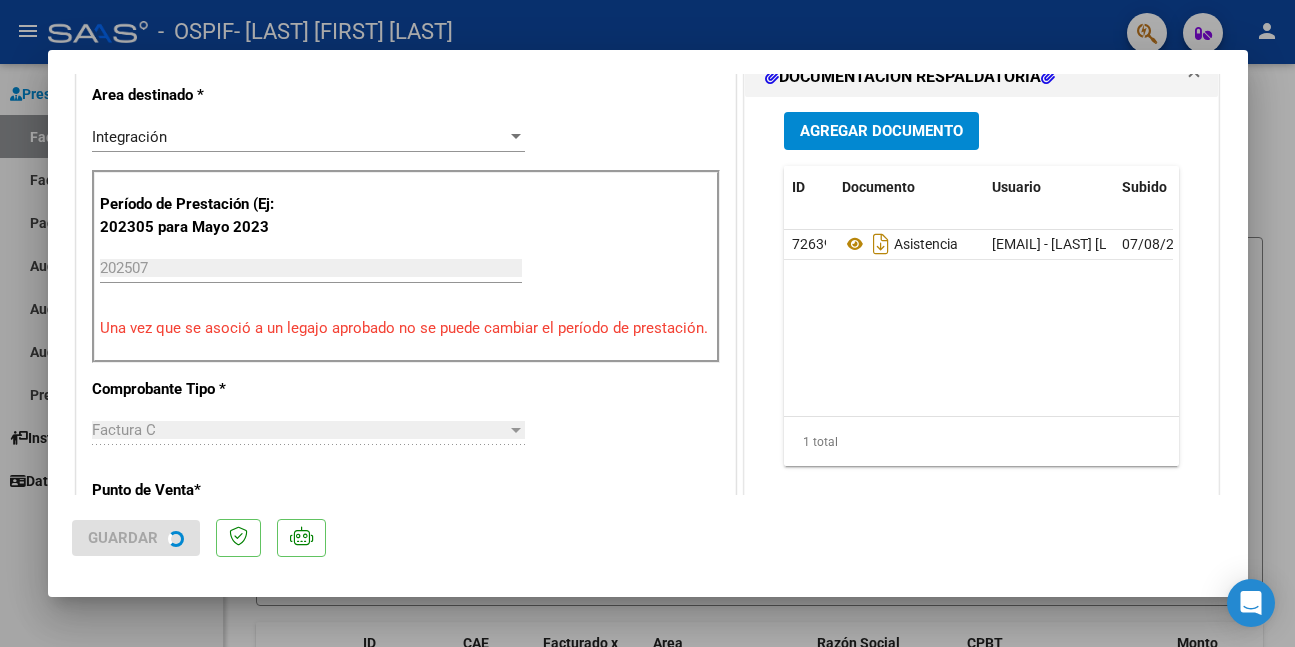 click at bounding box center [647, 323] 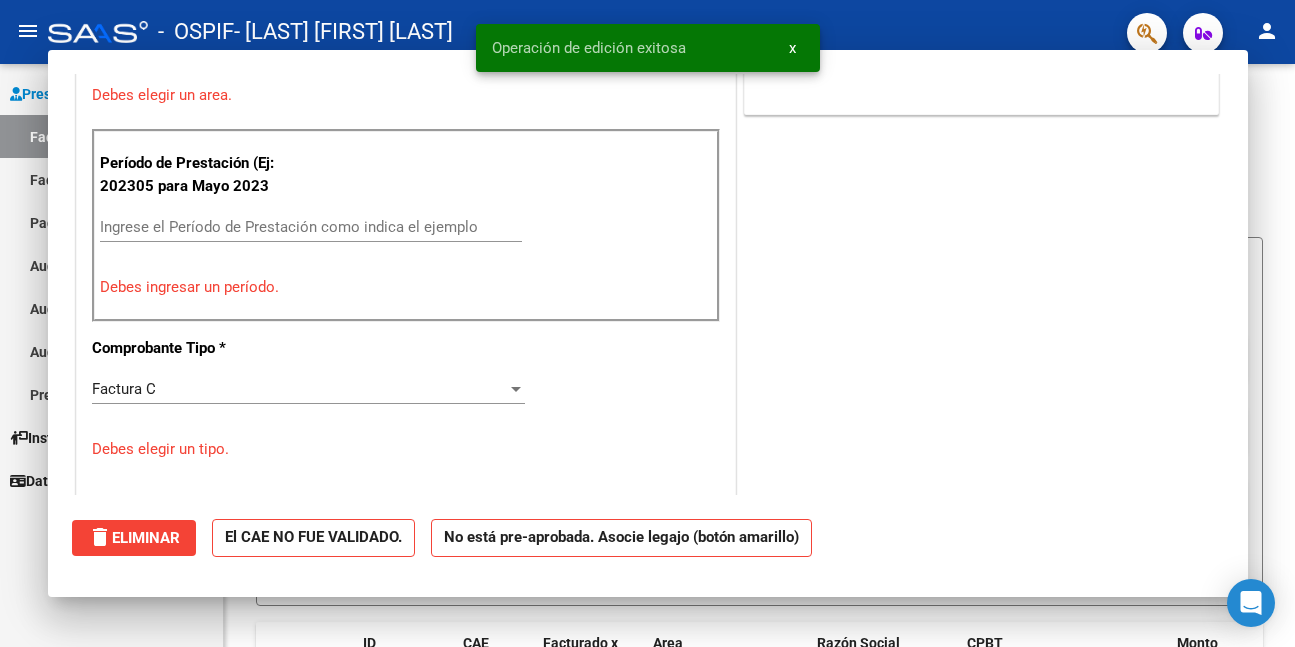scroll, scrollTop: 0, scrollLeft: 0, axis: both 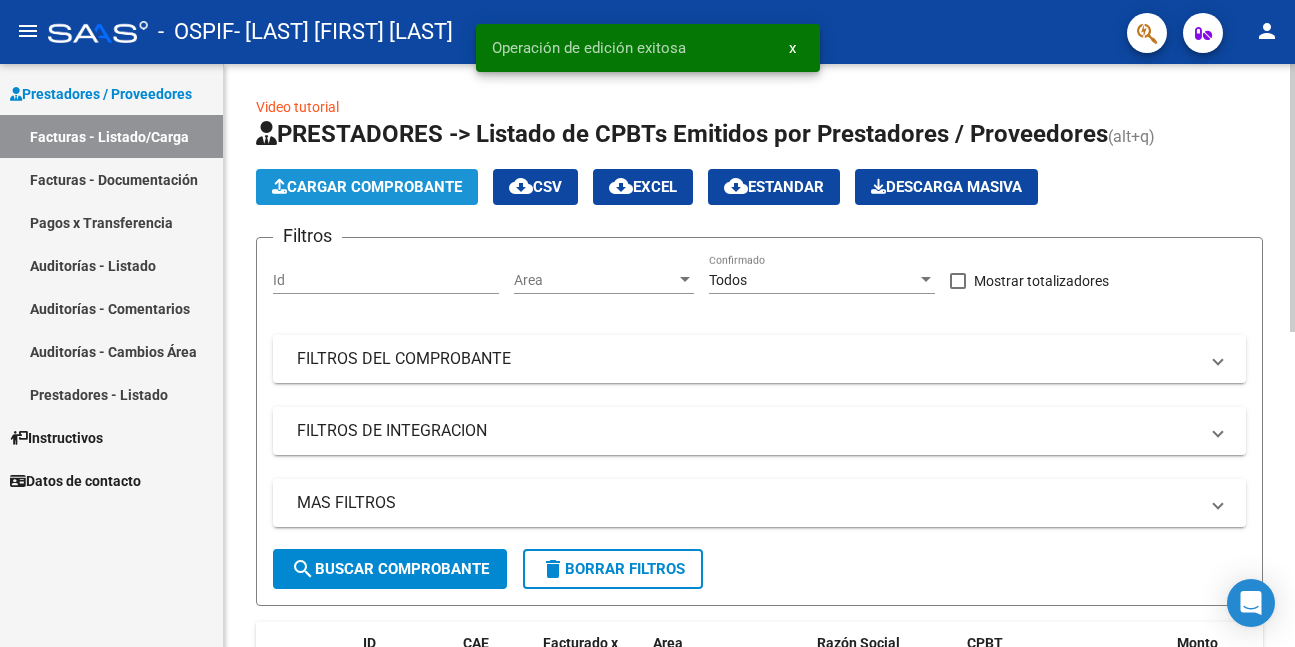 click on "Cargar Comprobante" 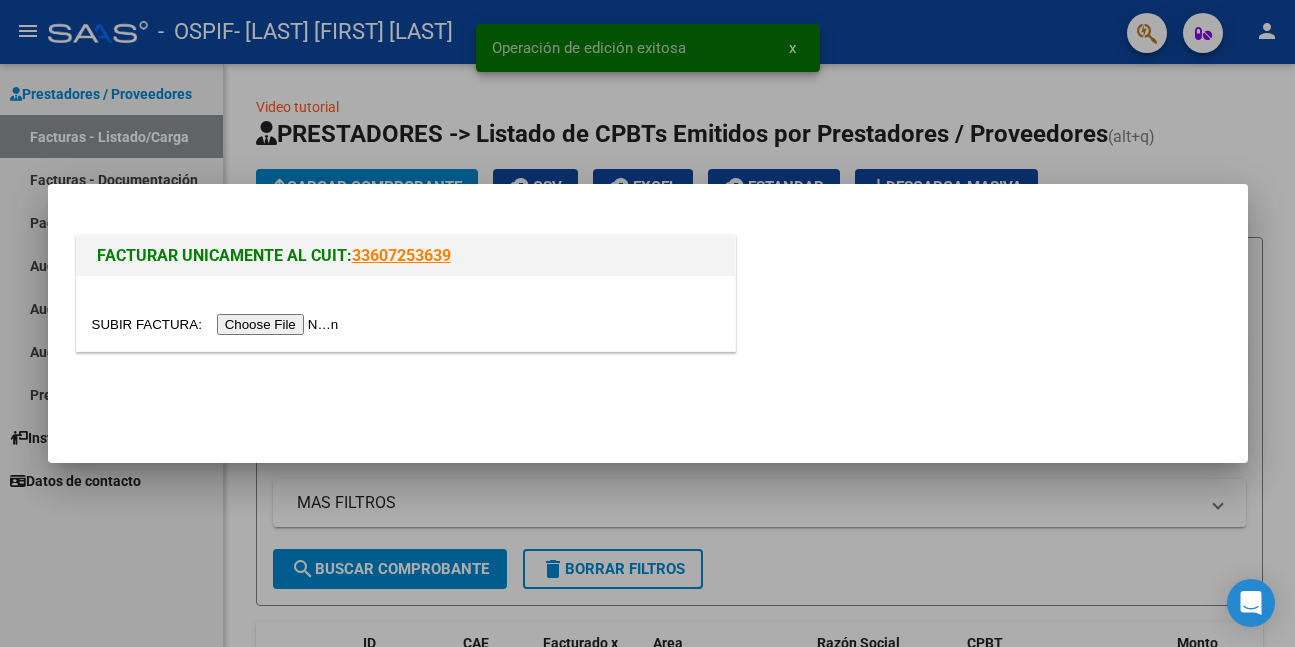 click at bounding box center (218, 324) 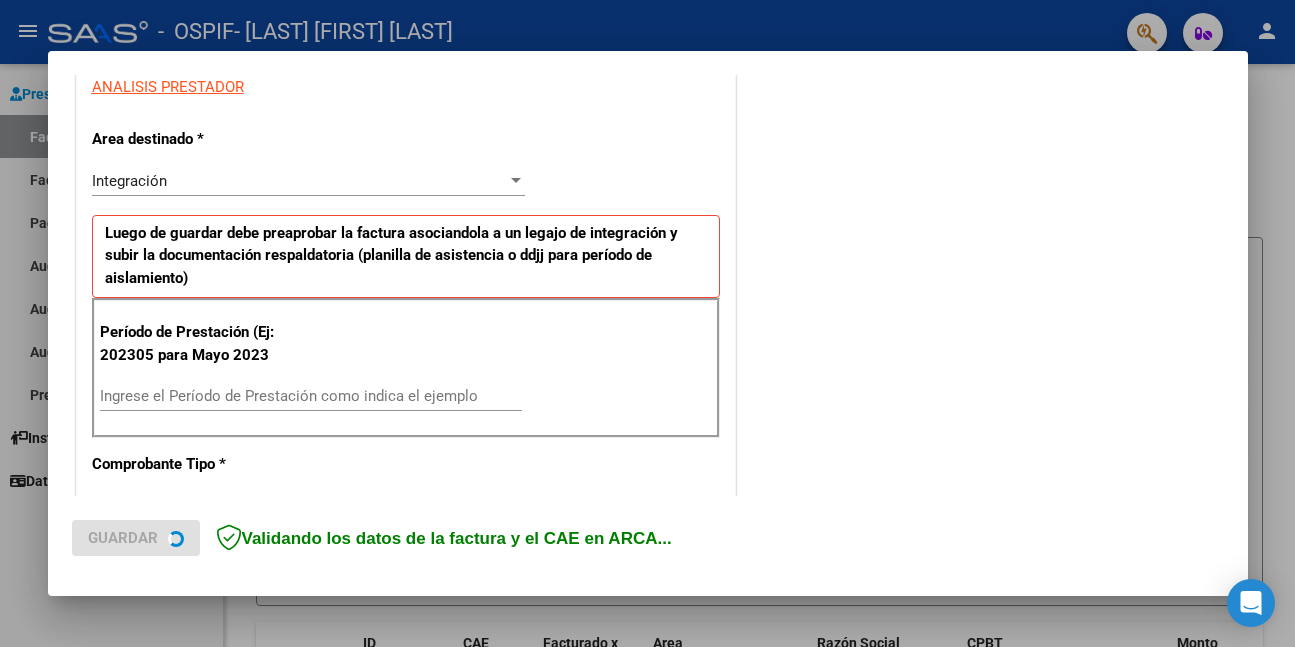 scroll, scrollTop: 400, scrollLeft: 0, axis: vertical 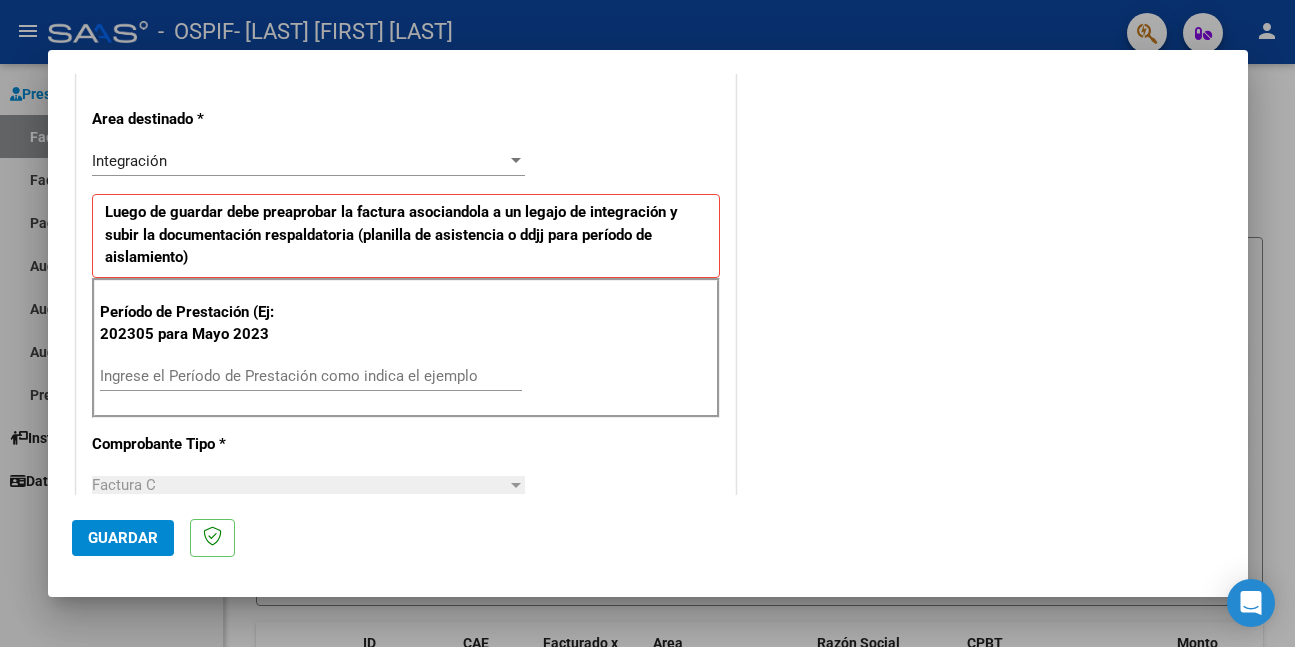 click on "Ingrese el Período de Prestación como indica el ejemplo" at bounding box center (311, 376) 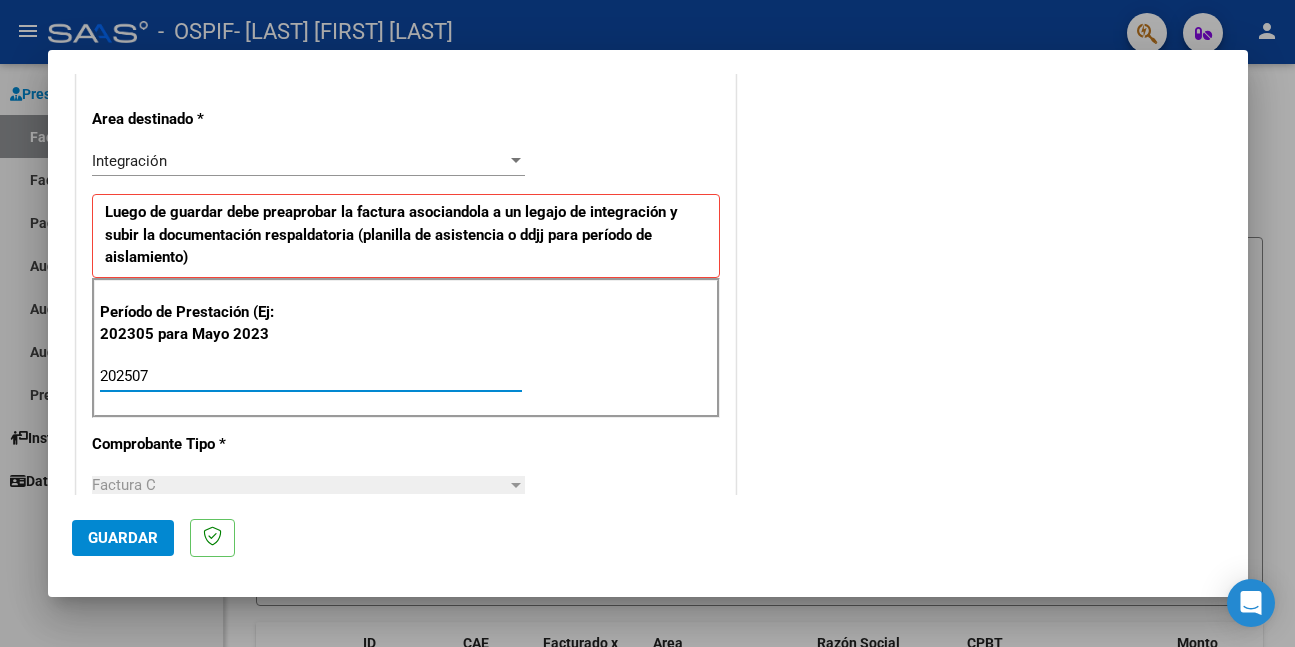 click on "Guardar" 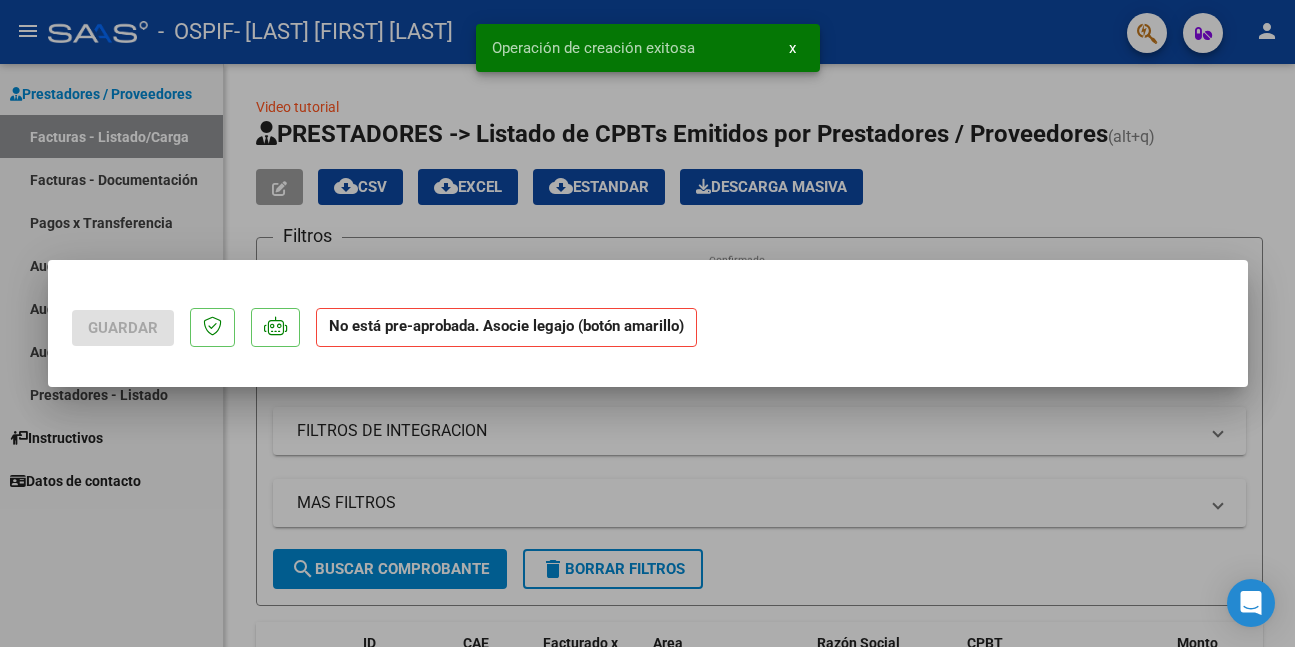 scroll, scrollTop: 0, scrollLeft: 0, axis: both 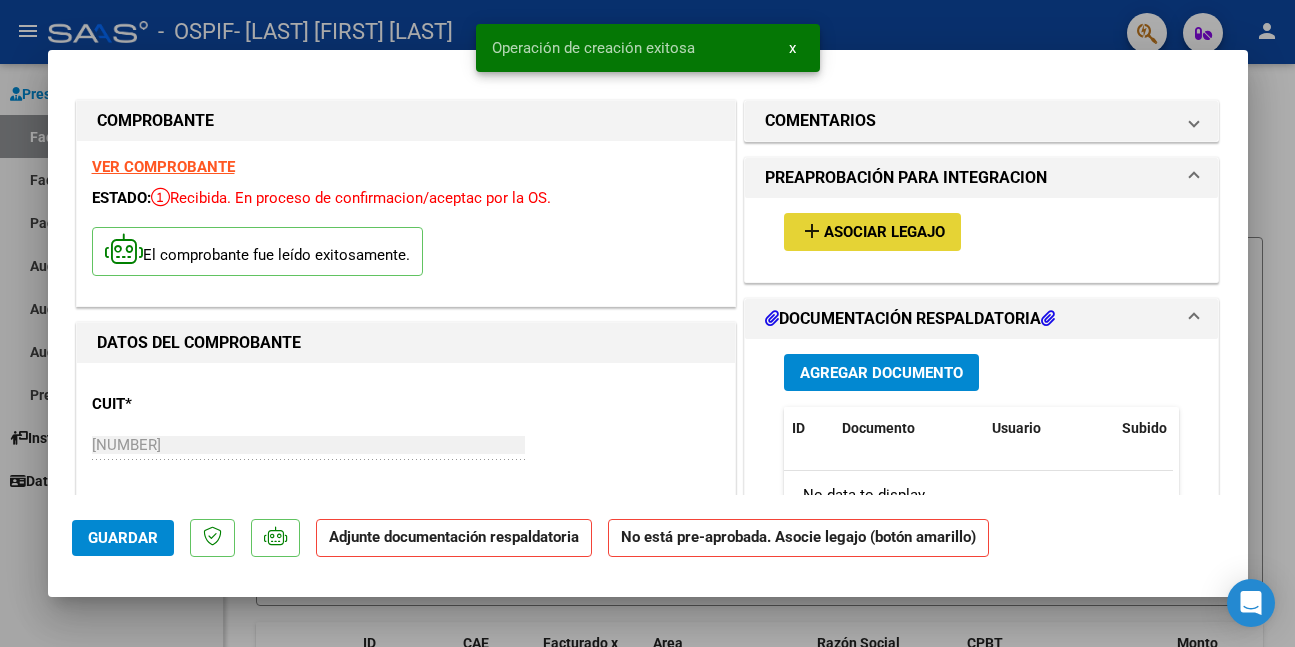 click on "Asociar Legajo" at bounding box center [884, 233] 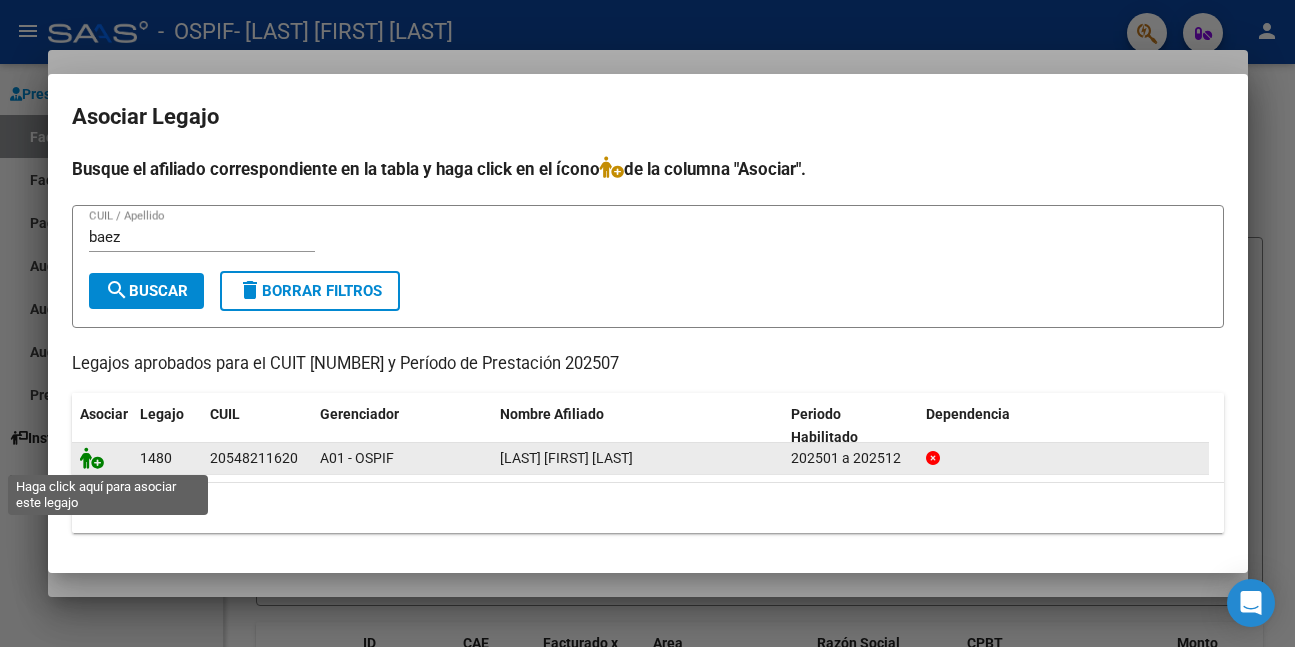 click 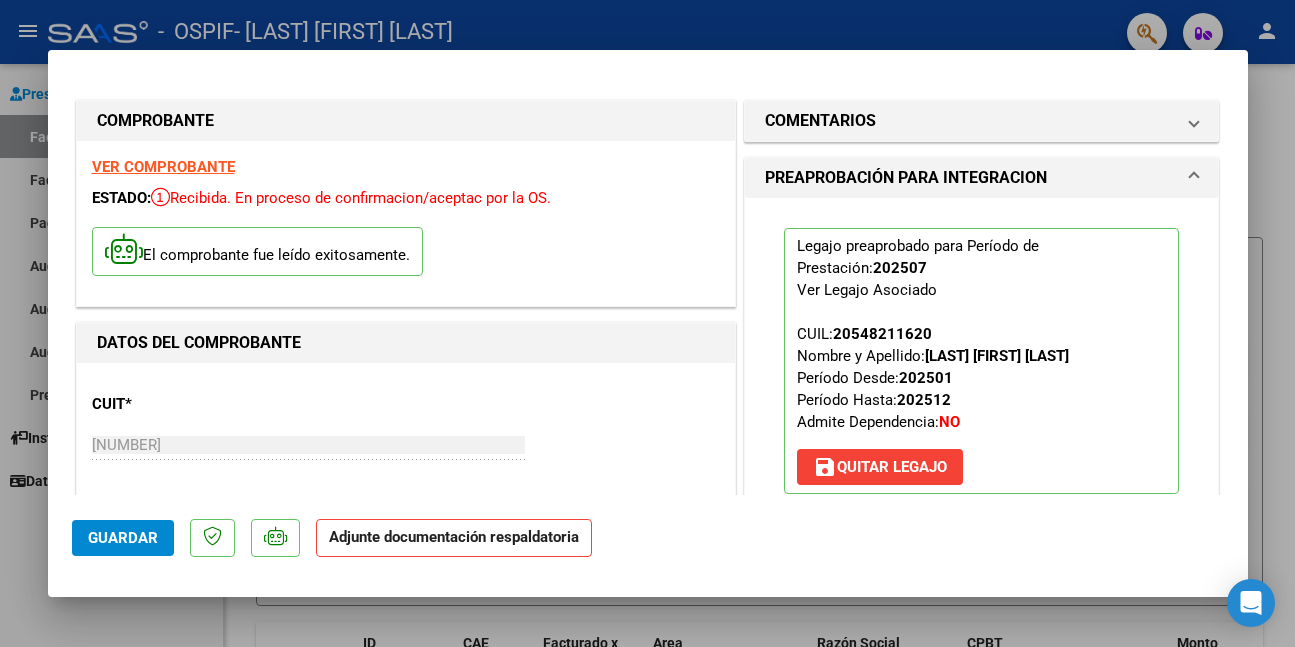 scroll, scrollTop: 500, scrollLeft: 0, axis: vertical 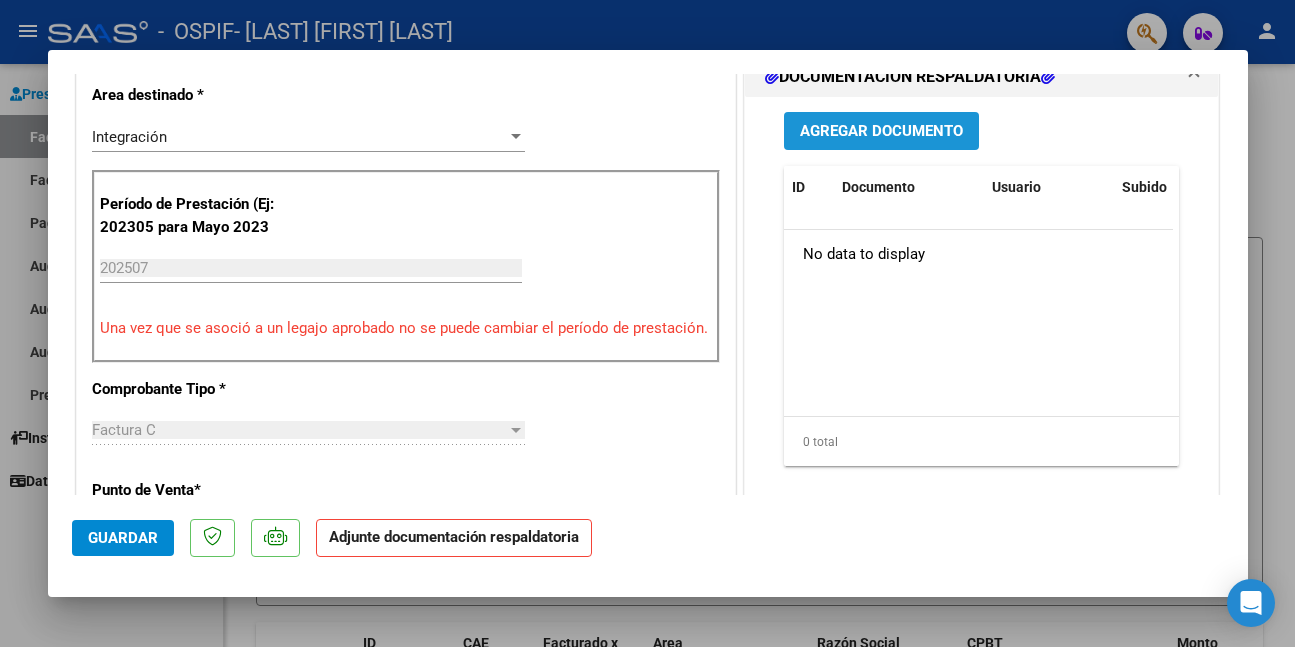 click on "Agregar Documento" at bounding box center [881, 132] 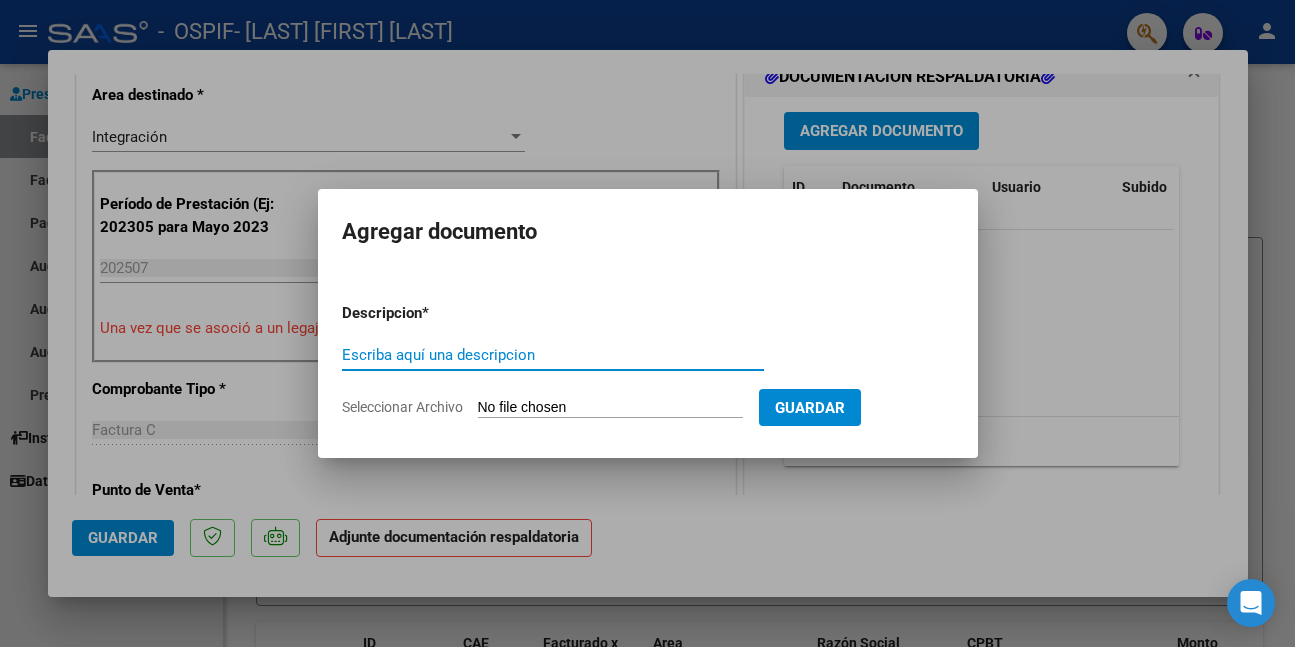 paste on "asistencia" 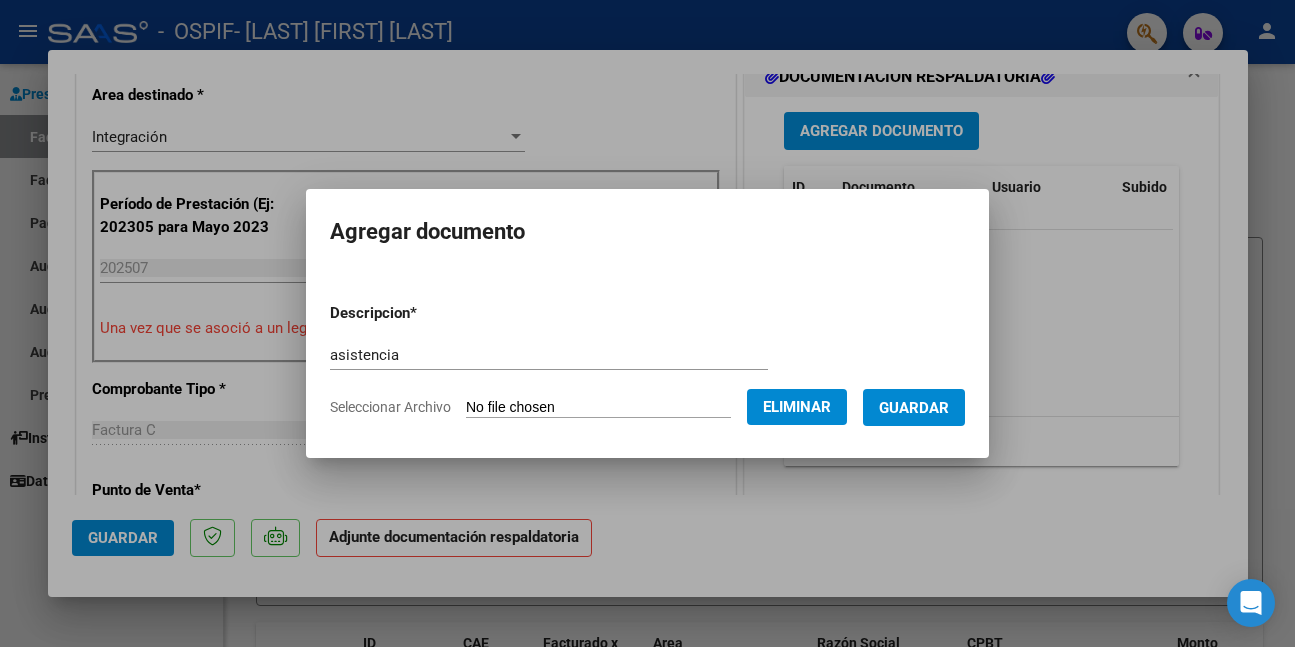 click on "Guardar" at bounding box center [914, 407] 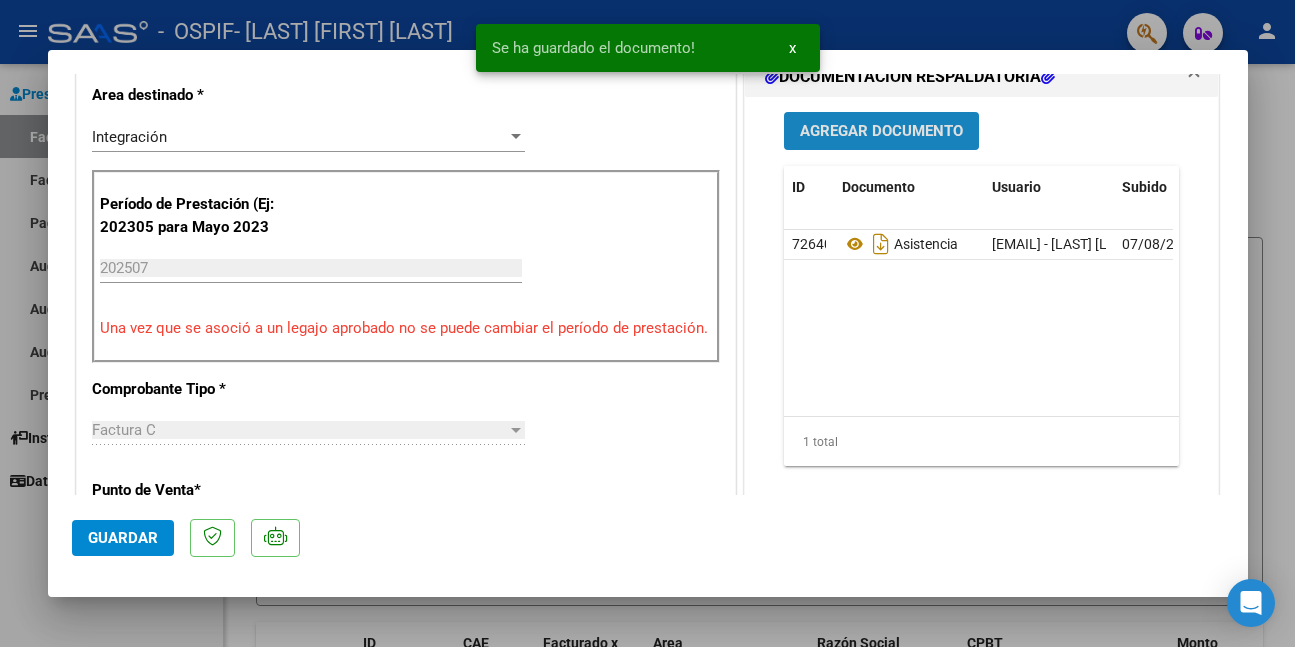 click on "Agregar Documento" at bounding box center (881, 132) 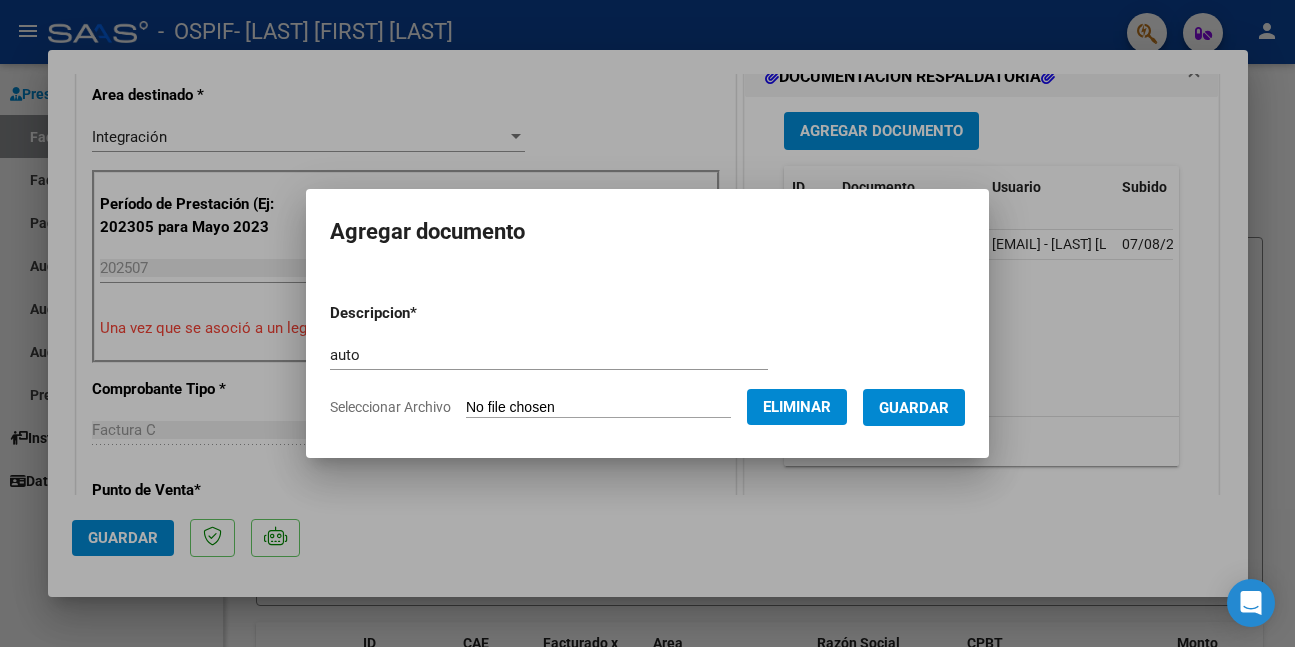 click on "Guardar" at bounding box center (914, 408) 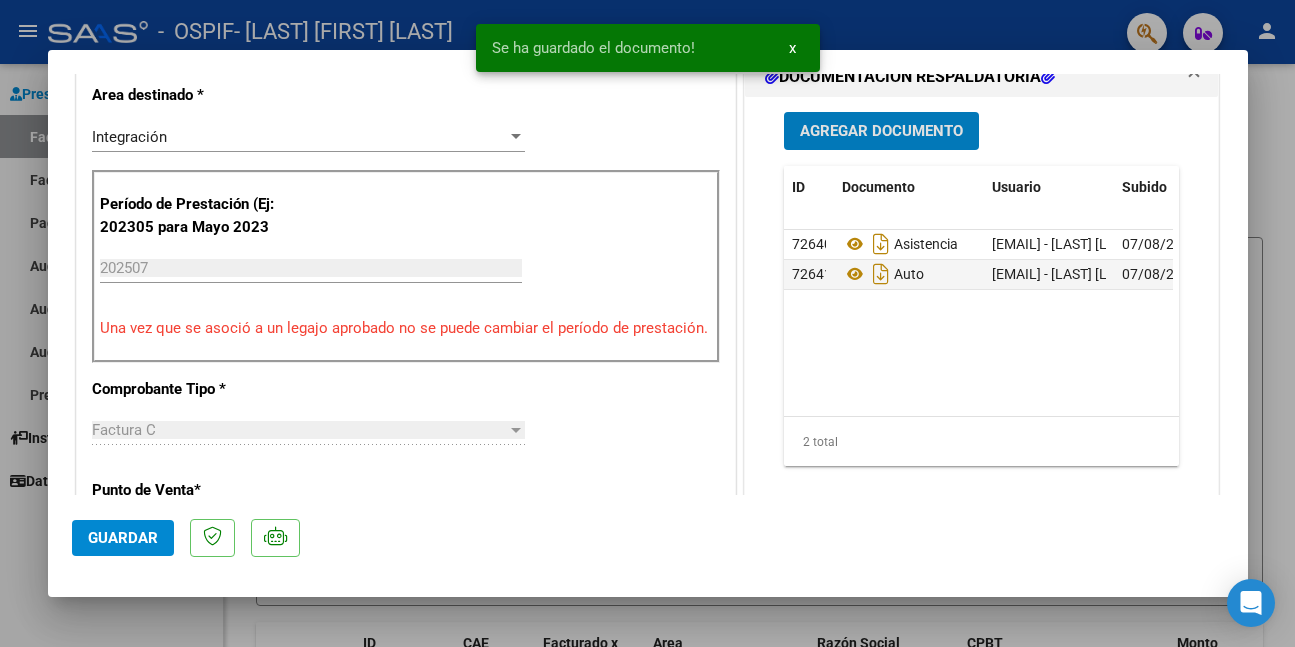 click on "Guardar" 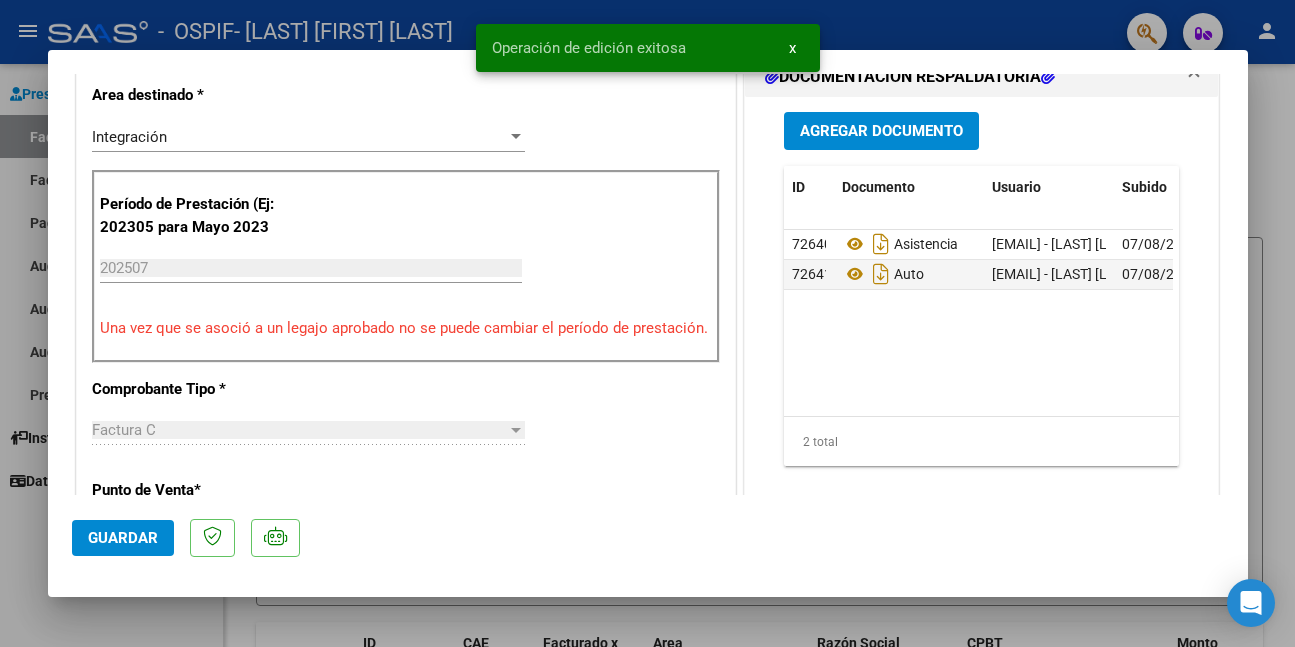 click at bounding box center (647, 323) 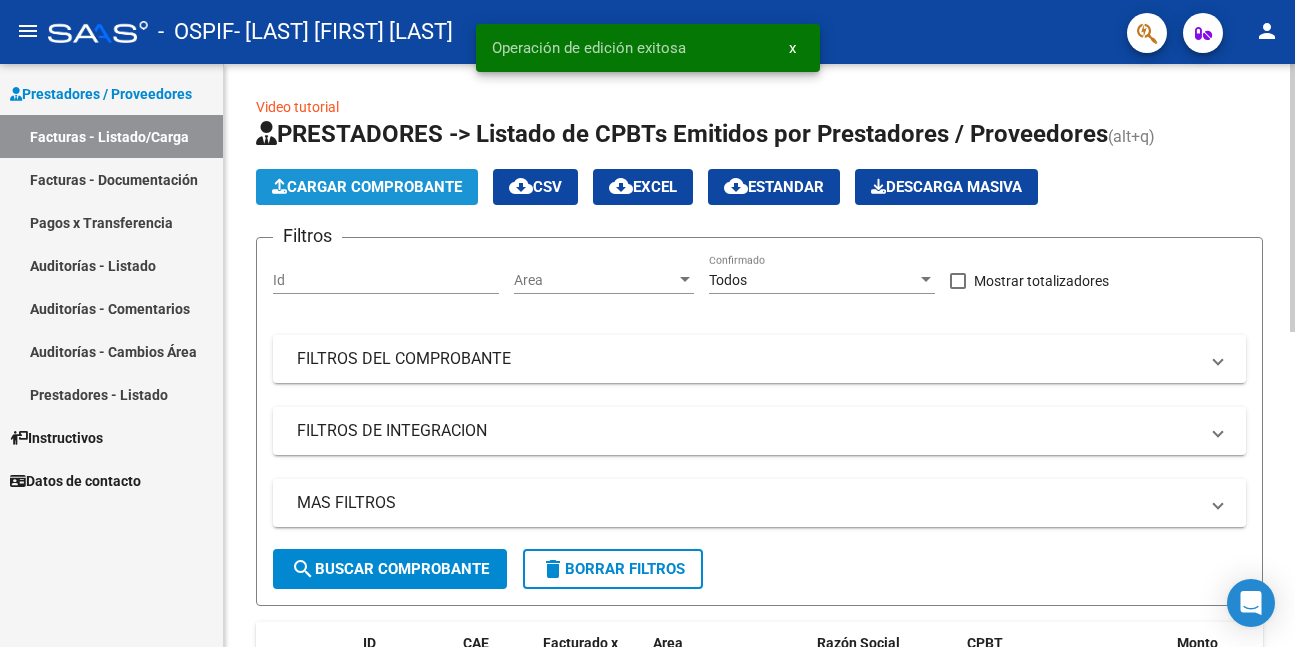 click on "Cargar Comprobante" 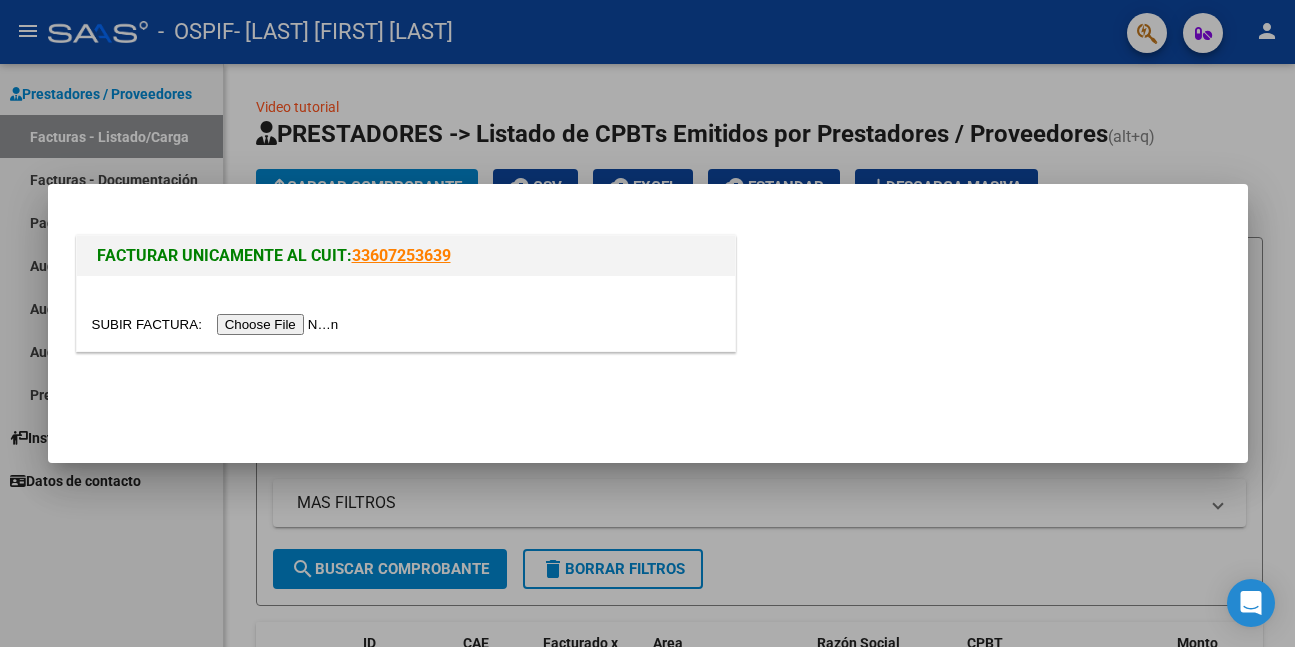 click at bounding box center (218, 324) 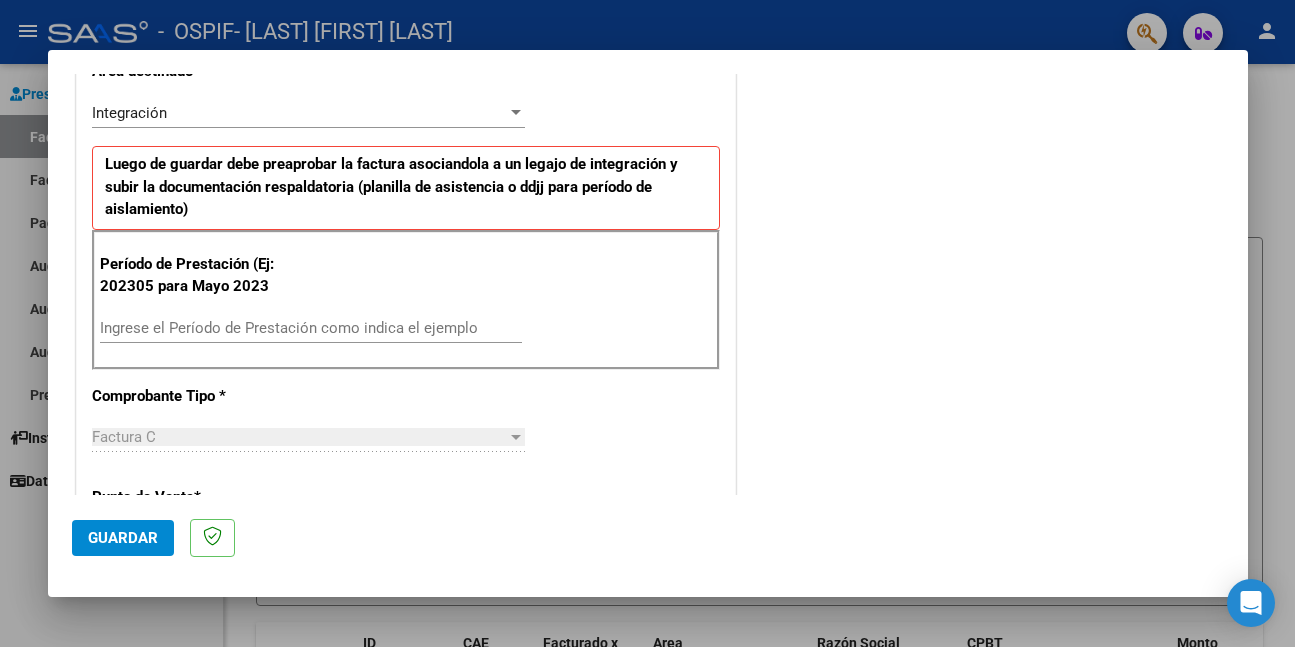 scroll, scrollTop: 500, scrollLeft: 0, axis: vertical 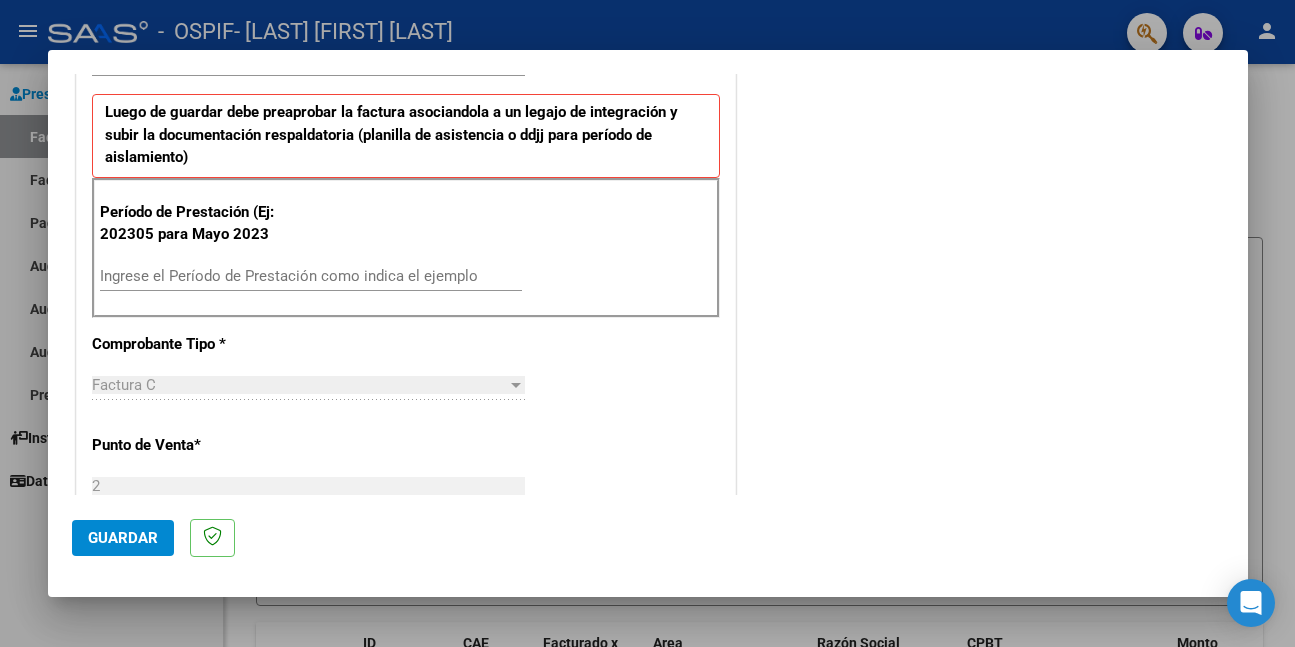 drag, startPoint x: 425, startPoint y: 265, endPoint x: 418, endPoint y: 279, distance: 15.652476 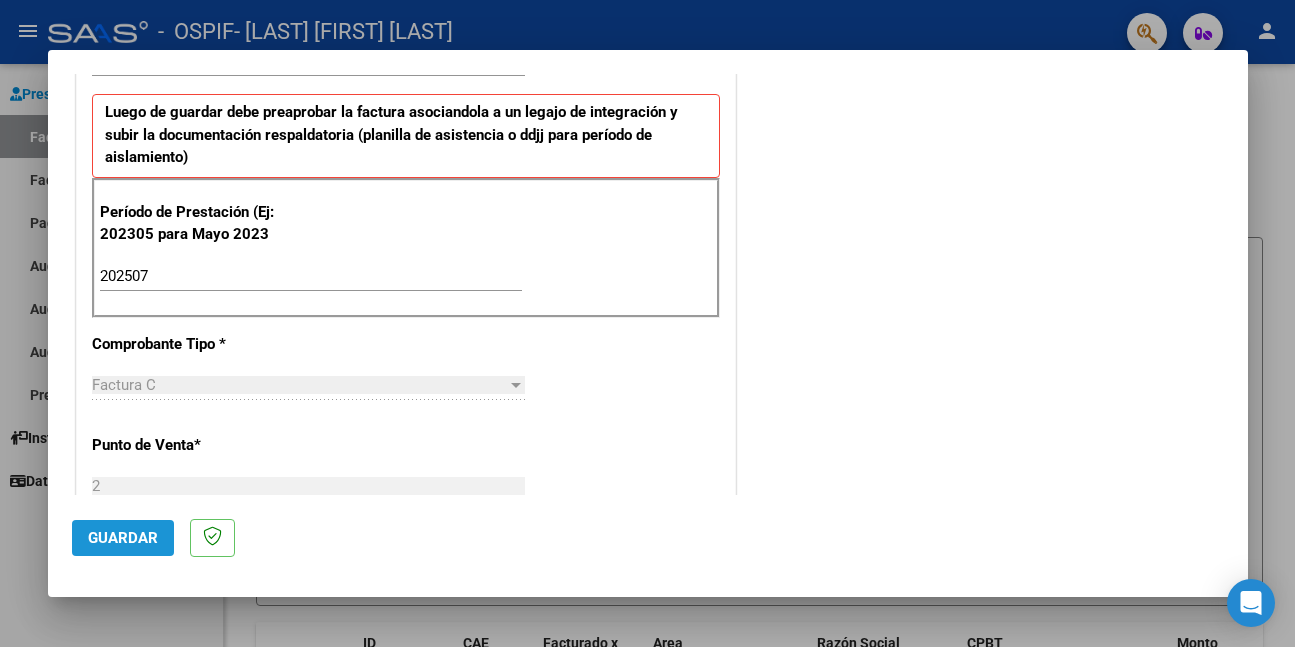 click on "Guardar" 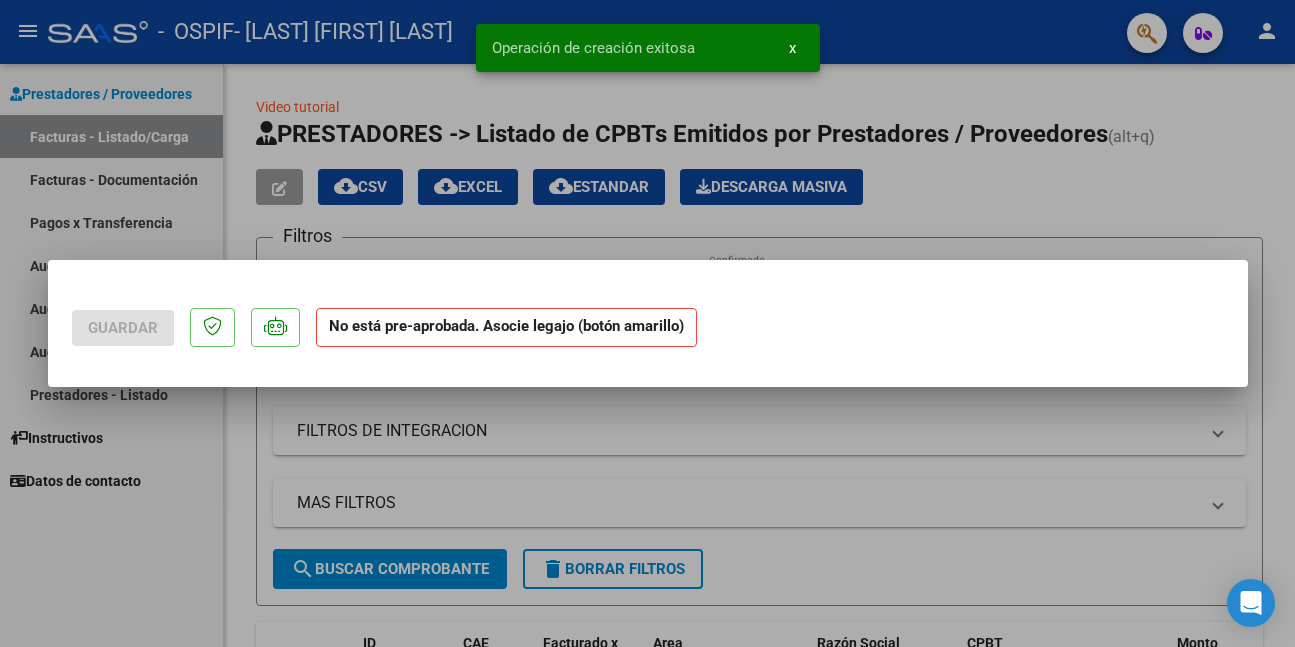scroll, scrollTop: 0, scrollLeft: 0, axis: both 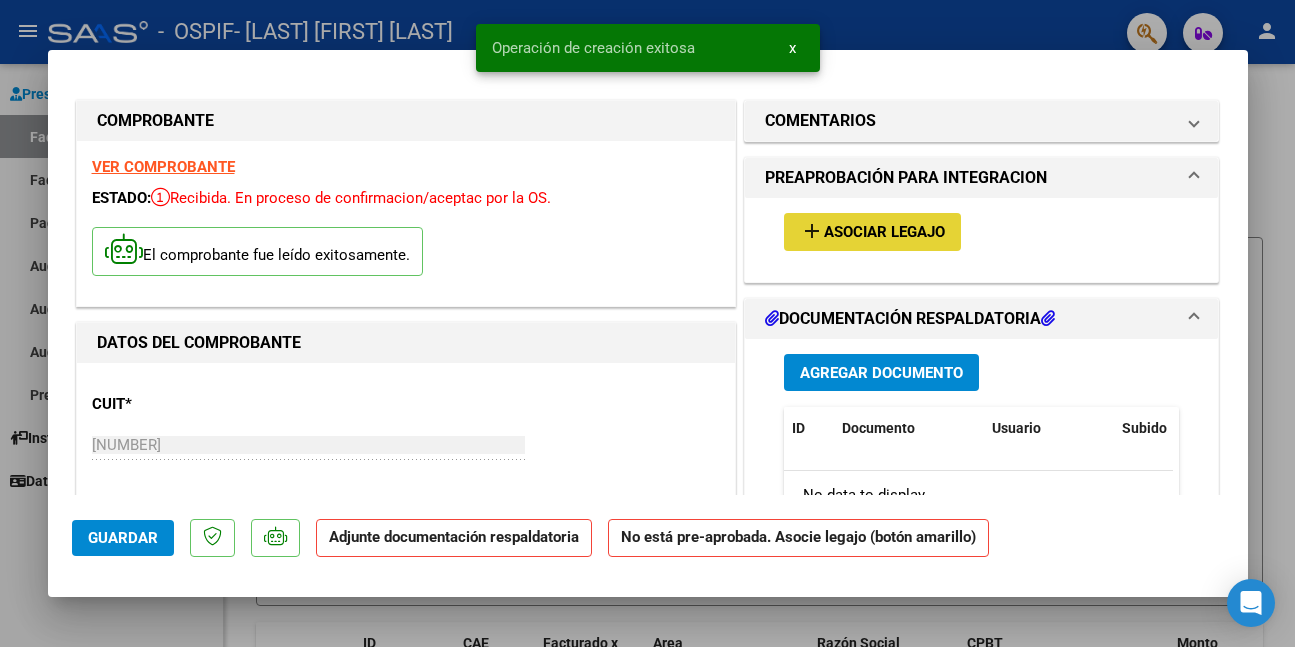 click on "add Asociar Legajo" at bounding box center (872, 231) 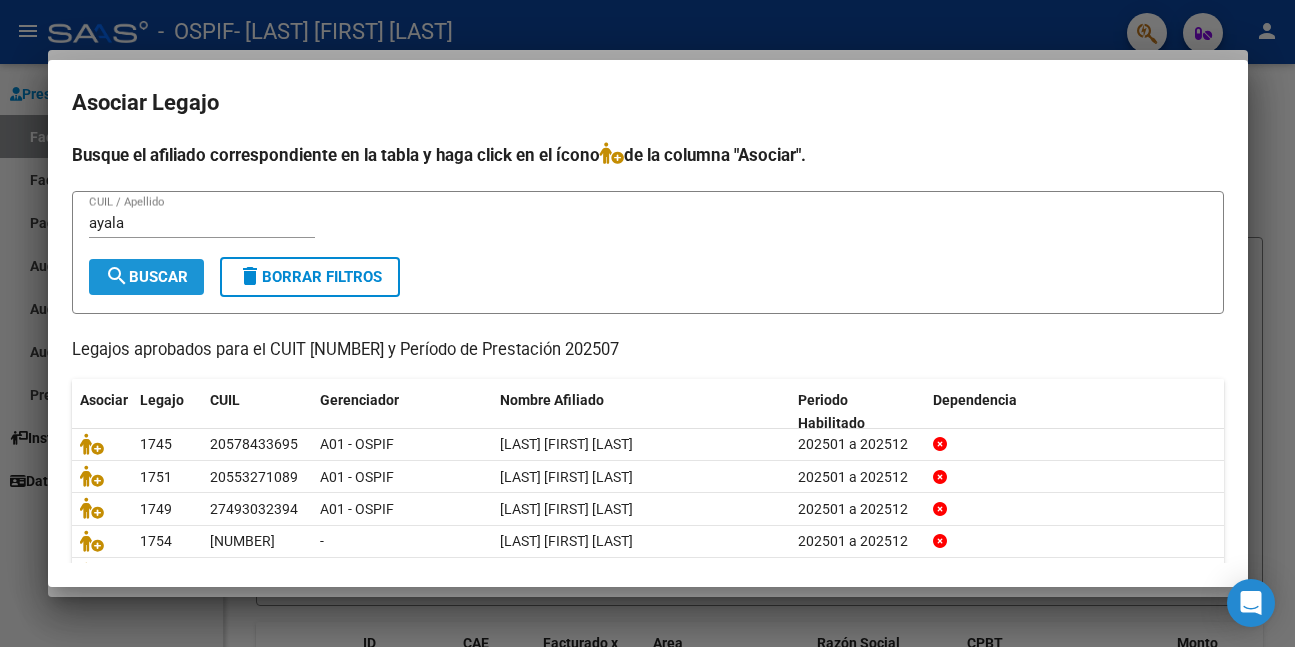 click on "search  Buscar" at bounding box center [146, 277] 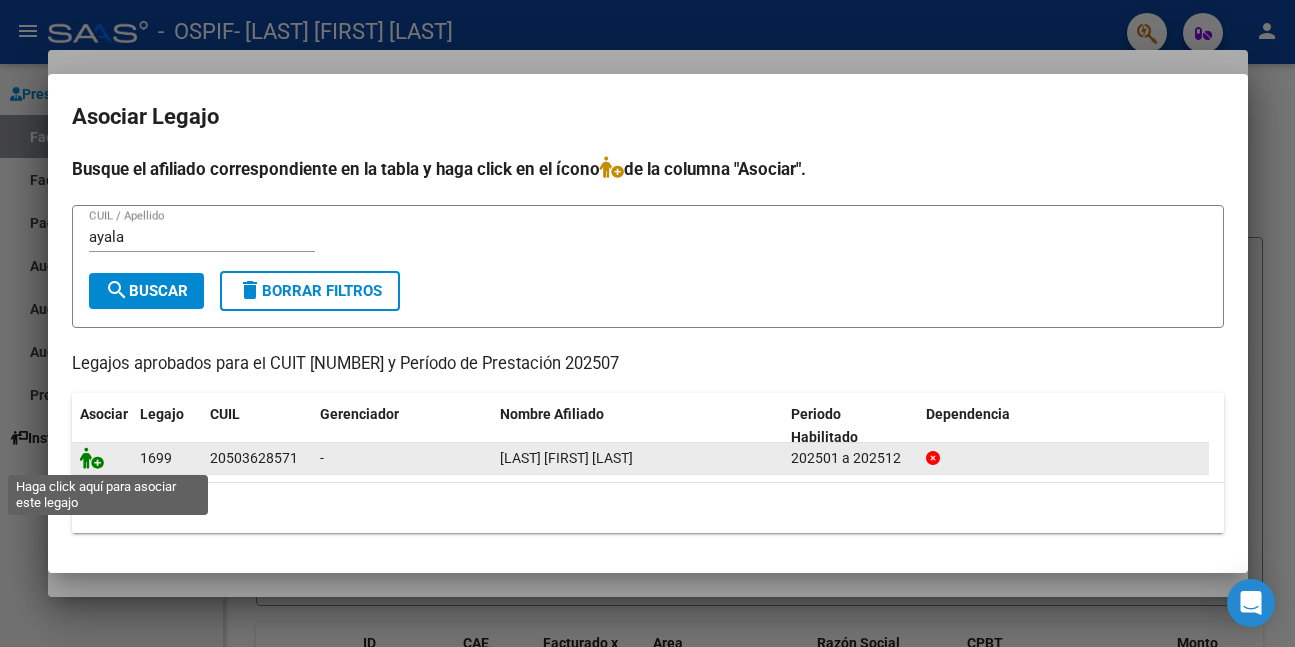 click 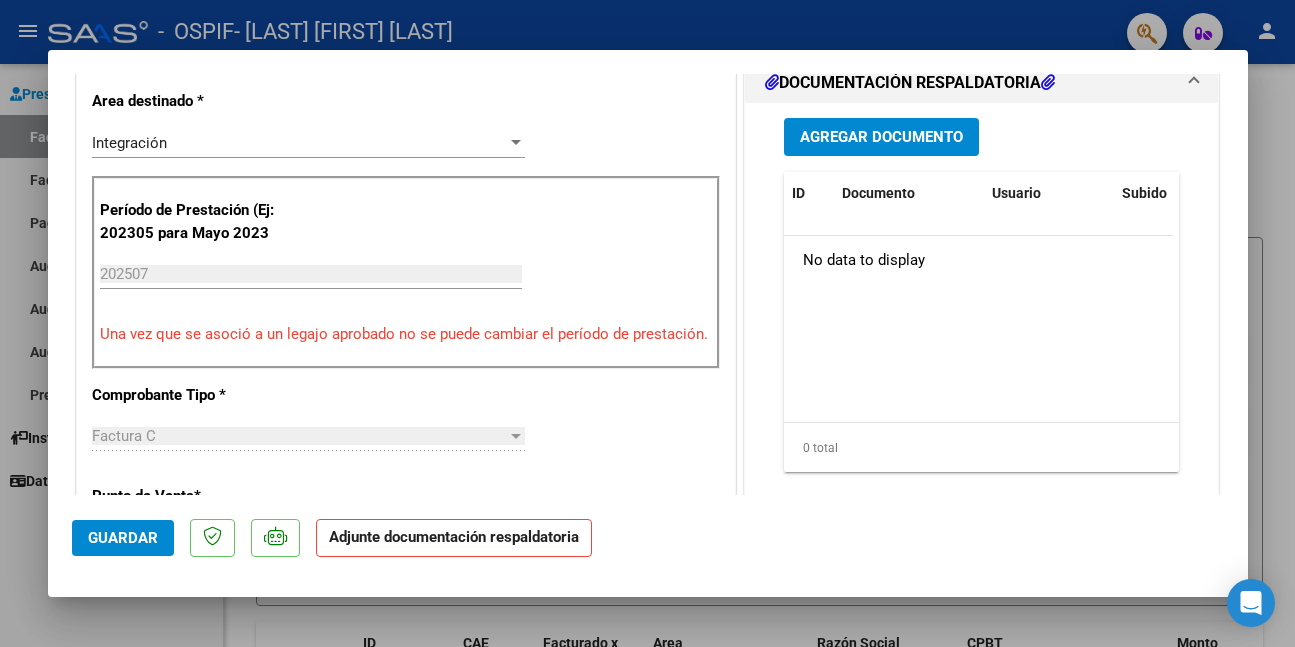 scroll, scrollTop: 500, scrollLeft: 0, axis: vertical 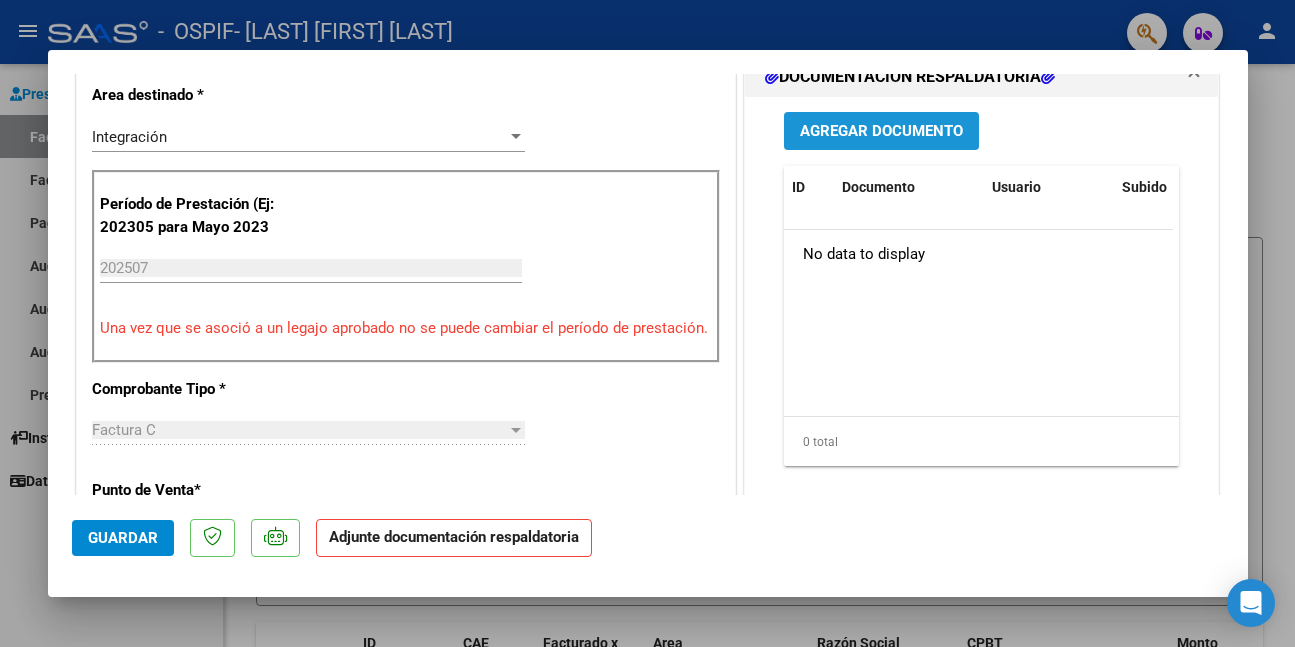 click on "Agregar Documento" at bounding box center [881, 132] 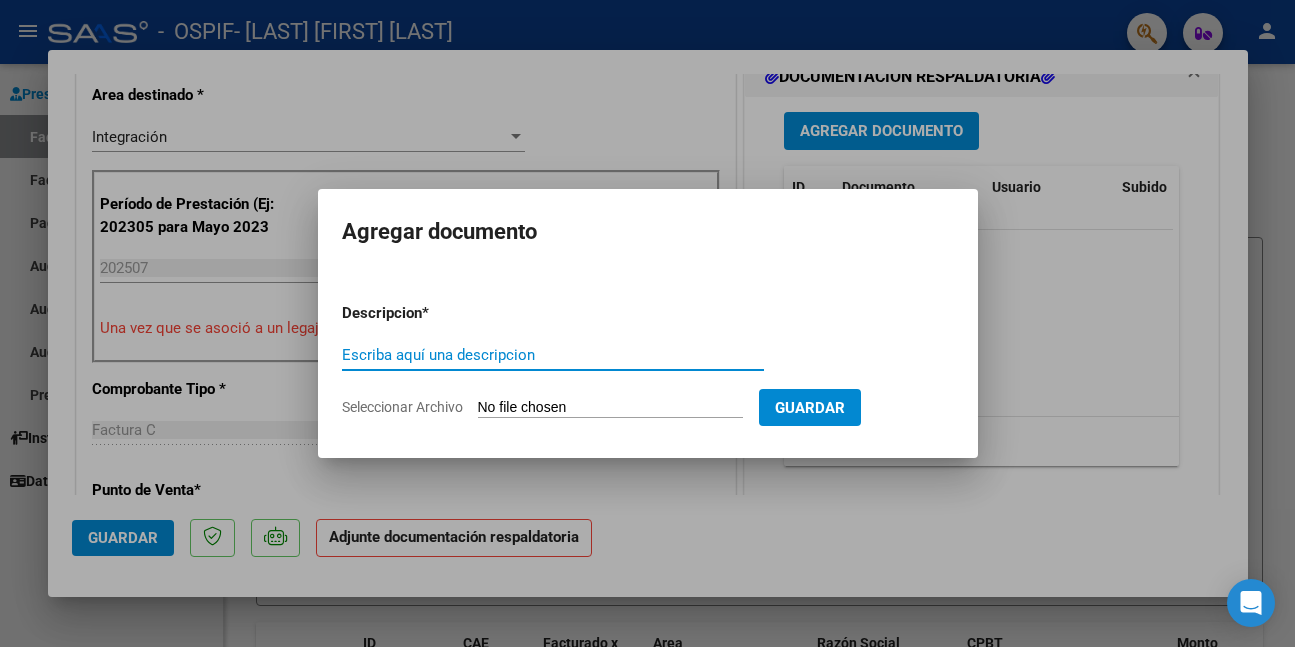 paste on "asistencia" 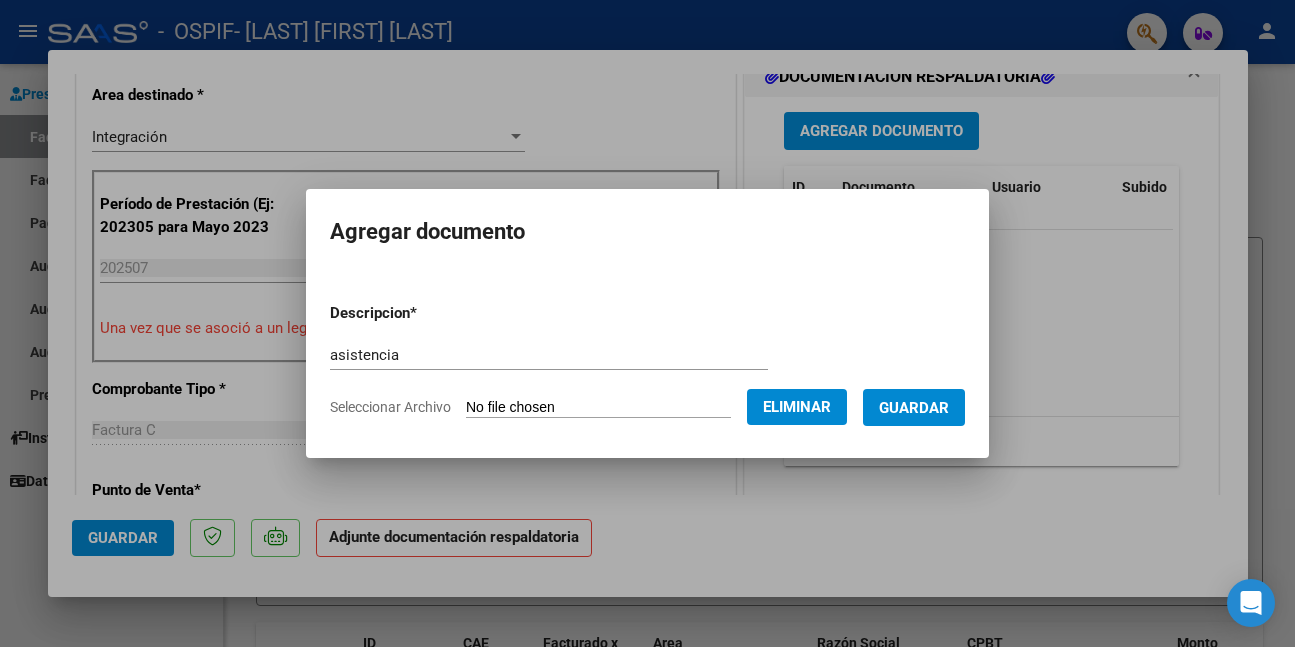 click on "Guardar" at bounding box center [914, 407] 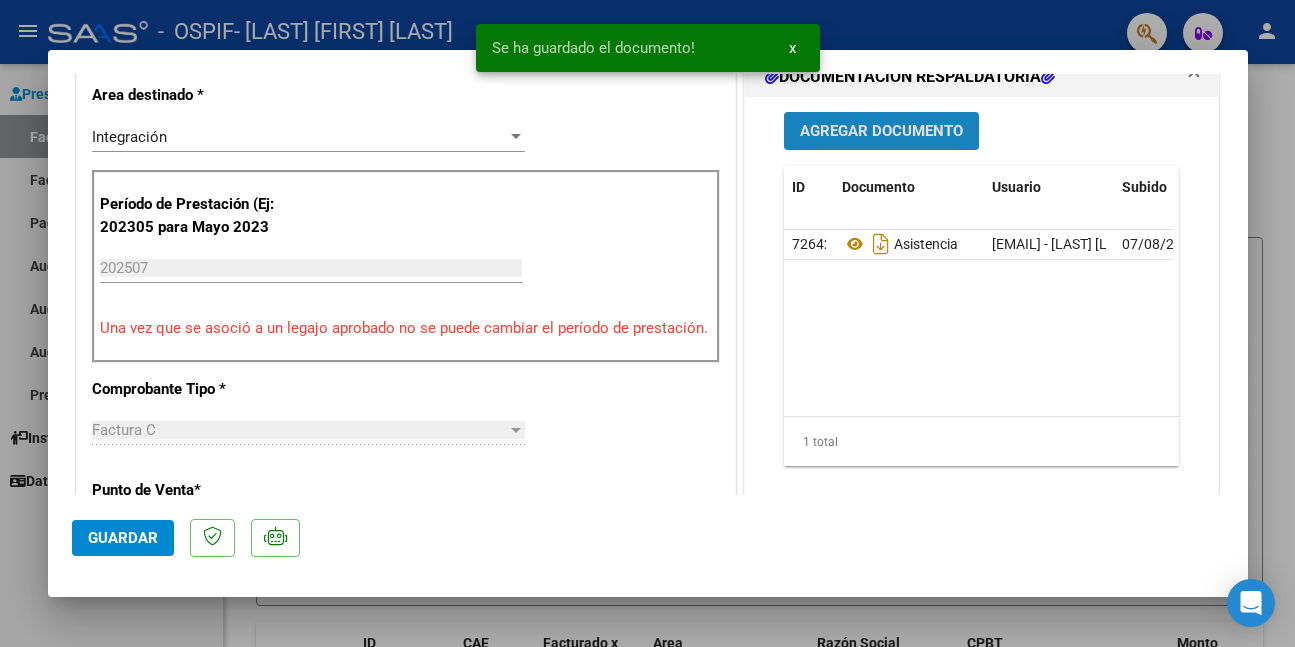 click on "Agregar Documento" at bounding box center [881, 132] 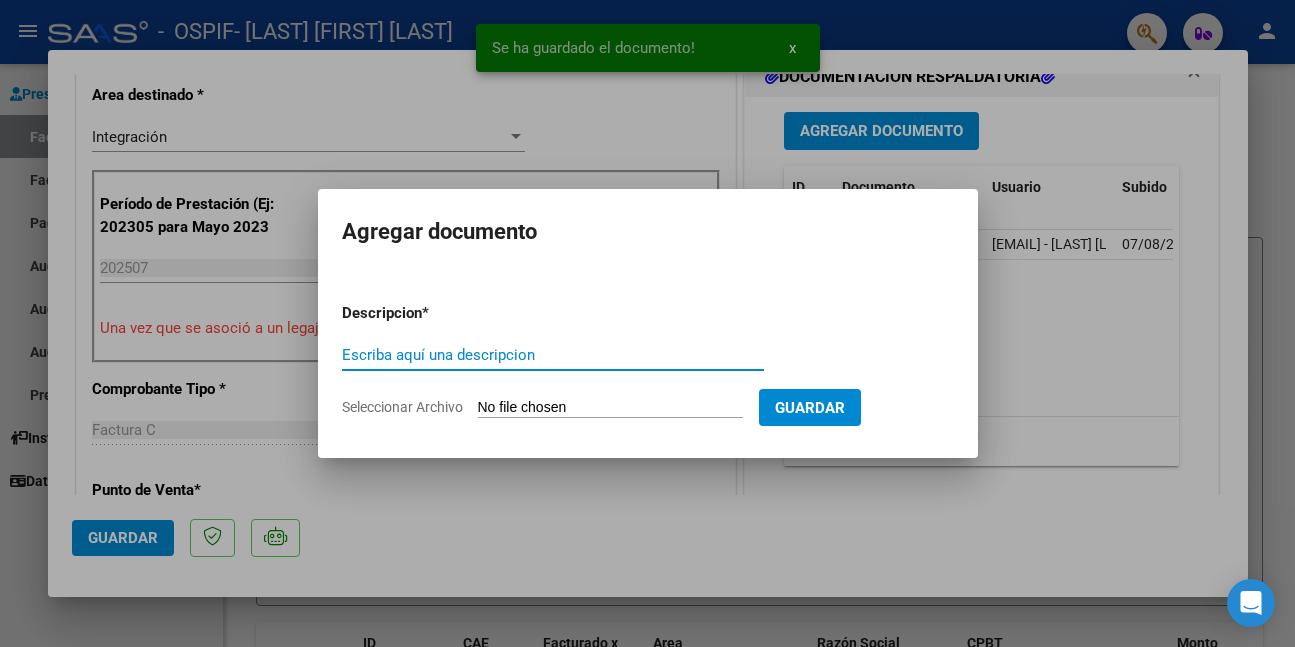 click on "Escriba aquí una descripcion" at bounding box center (553, 355) 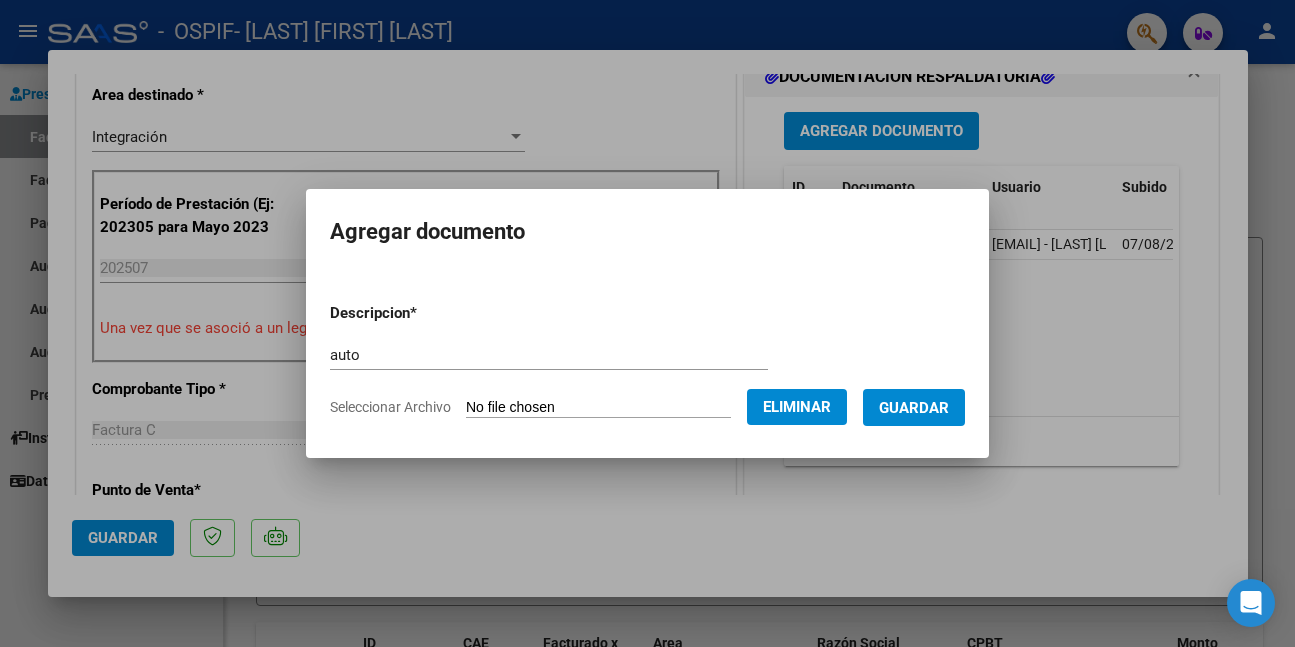 drag, startPoint x: 891, startPoint y: 408, endPoint x: 882, endPoint y: 414, distance: 10.816654 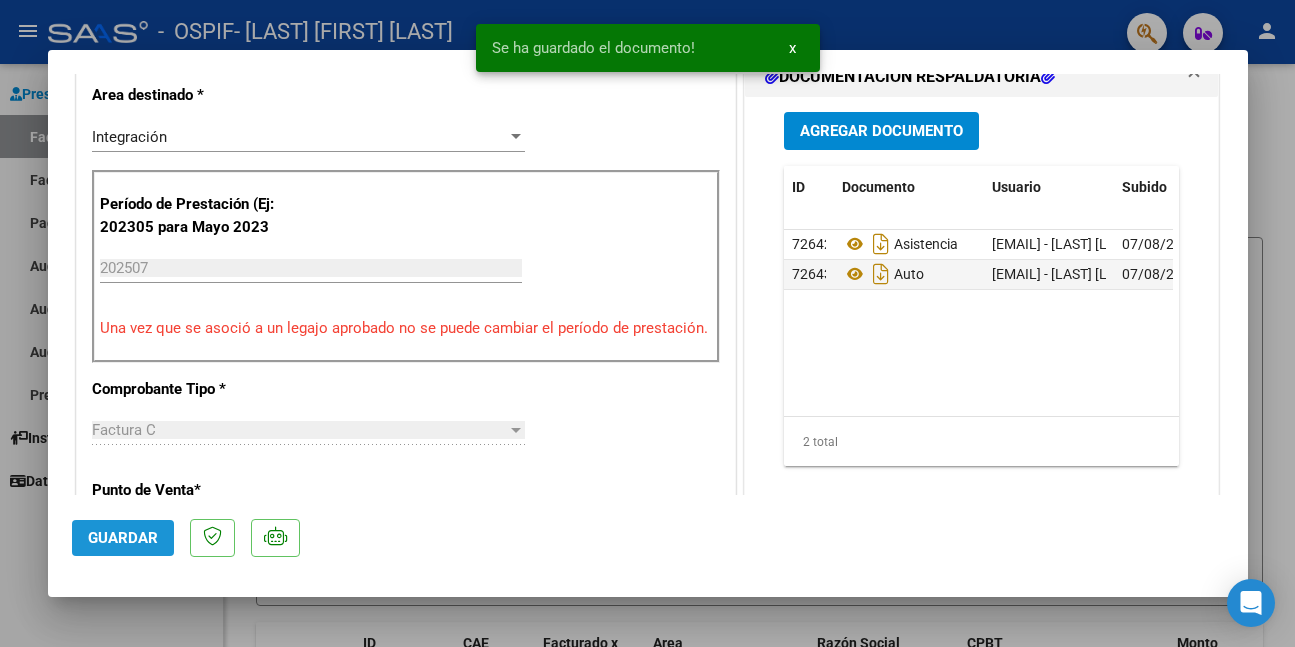 click on "Guardar" 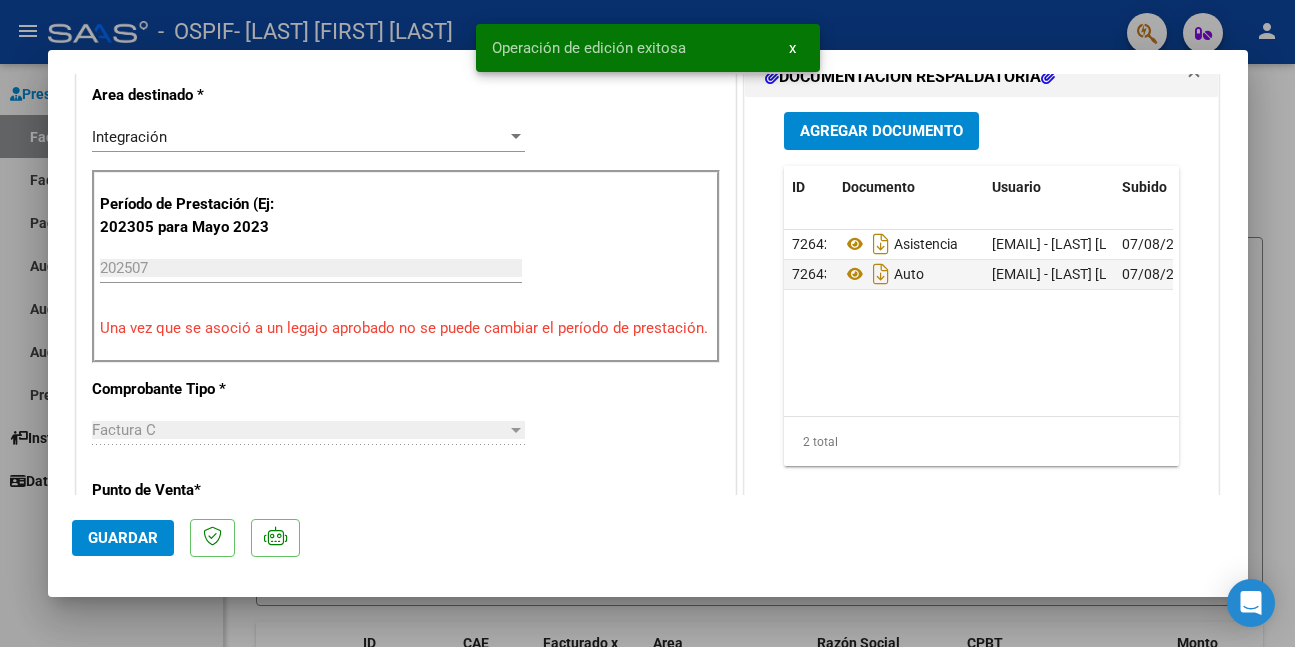 click at bounding box center [647, 323] 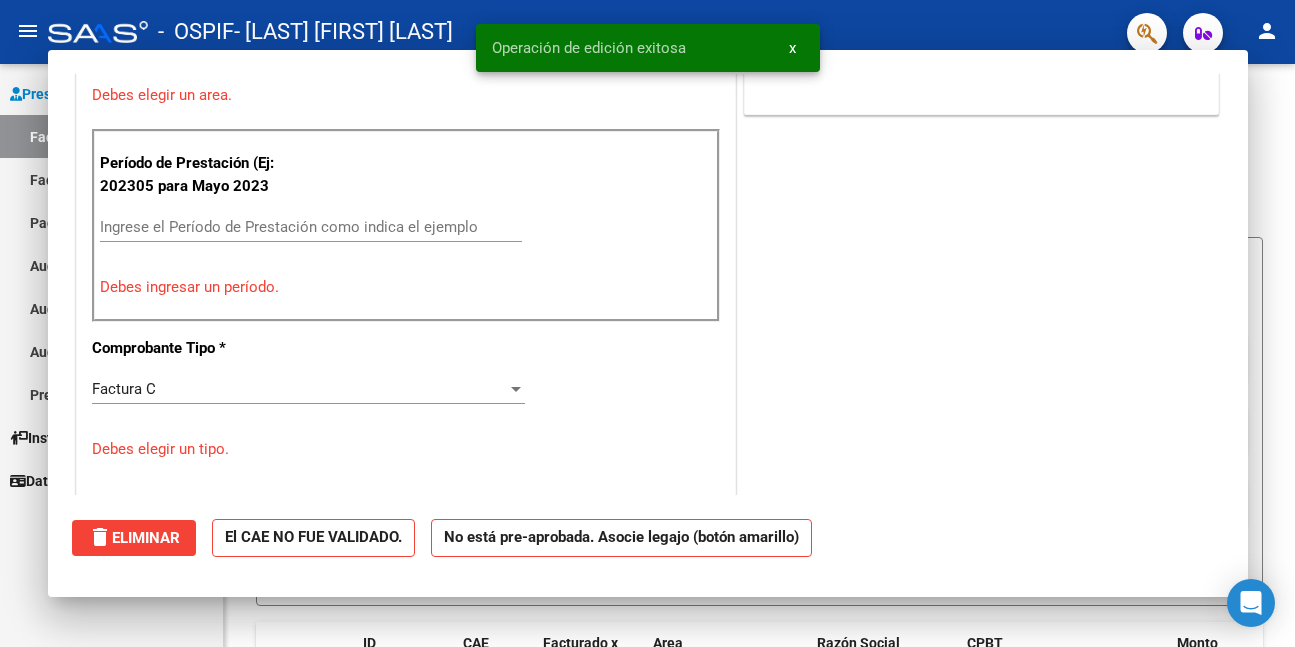 scroll, scrollTop: 0, scrollLeft: 0, axis: both 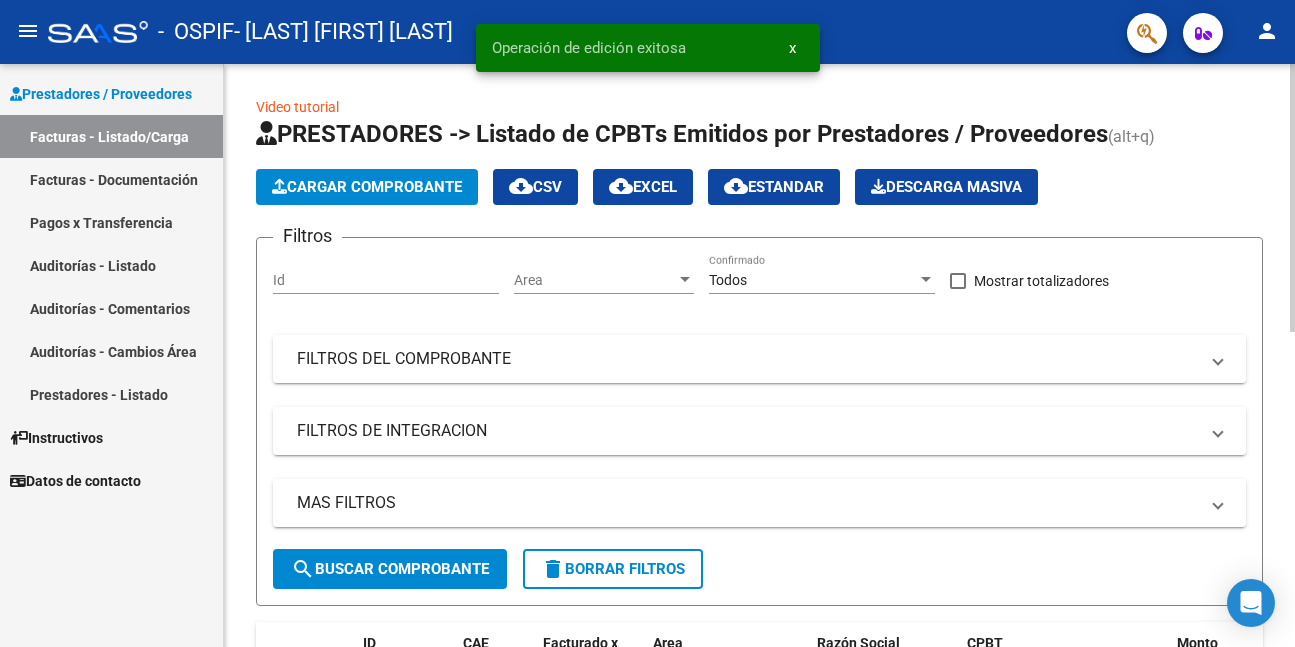 click on "Cargar Comprobante" 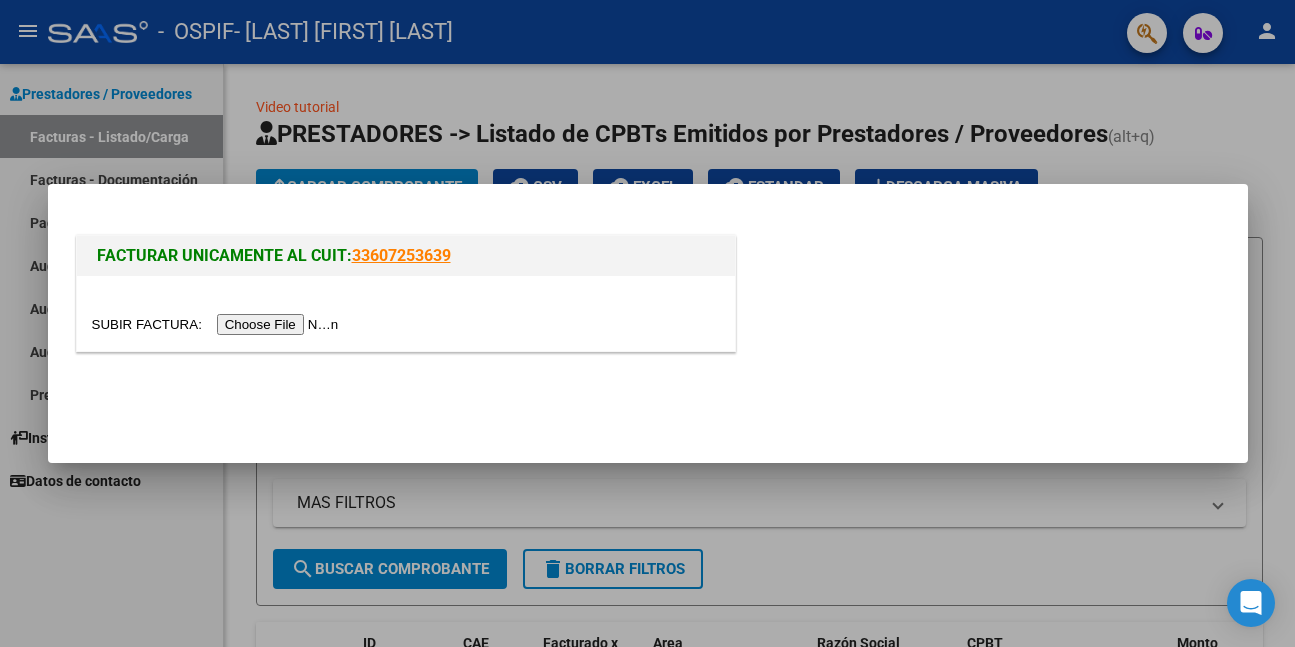 click at bounding box center (218, 324) 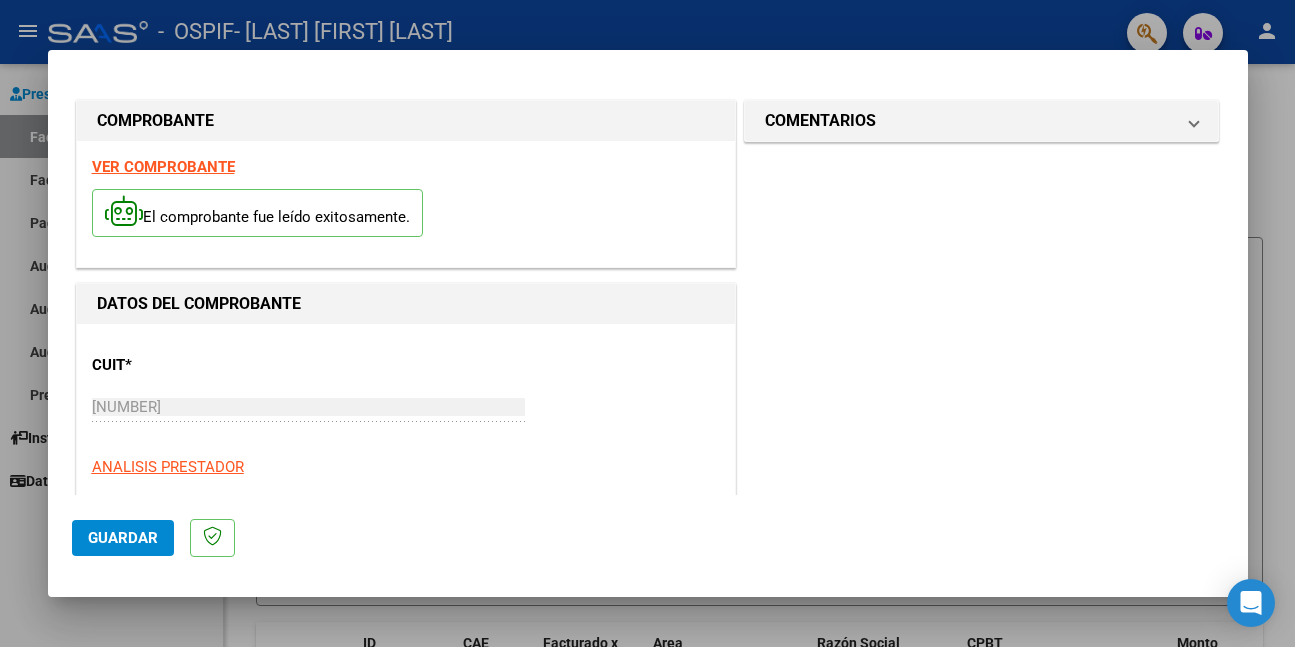 scroll, scrollTop: 500, scrollLeft: 0, axis: vertical 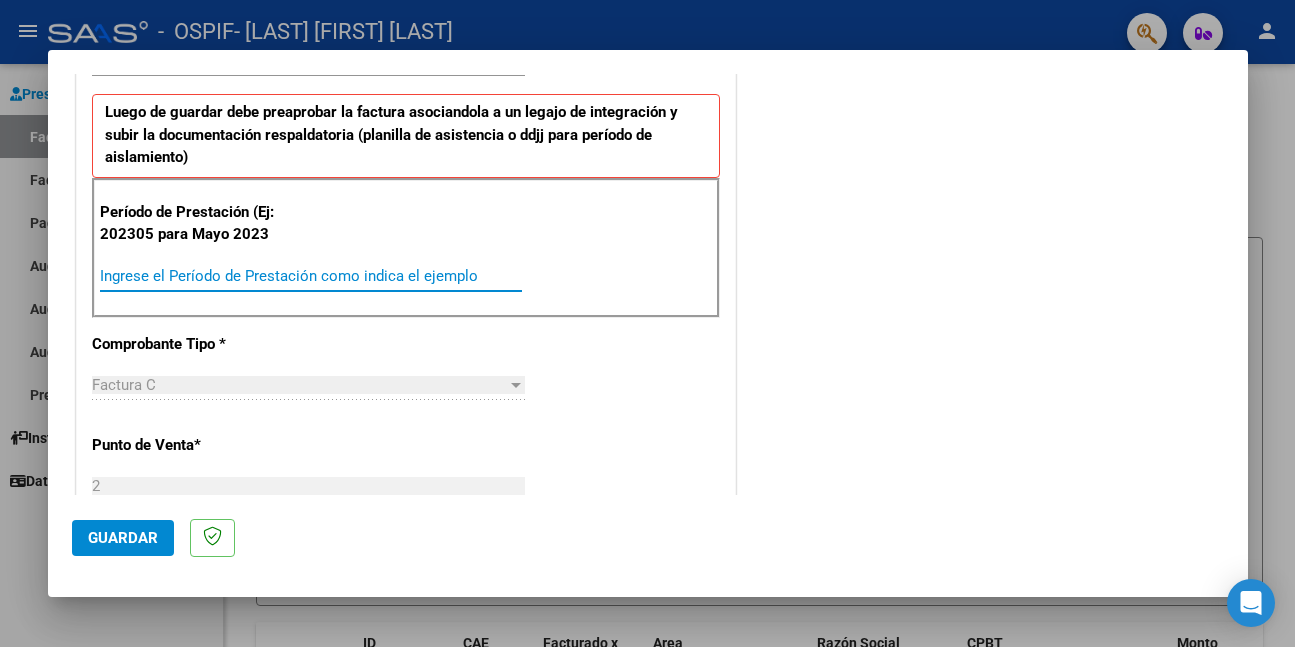 click on "Ingrese el Período de Prestación como indica el ejemplo" at bounding box center [311, 276] 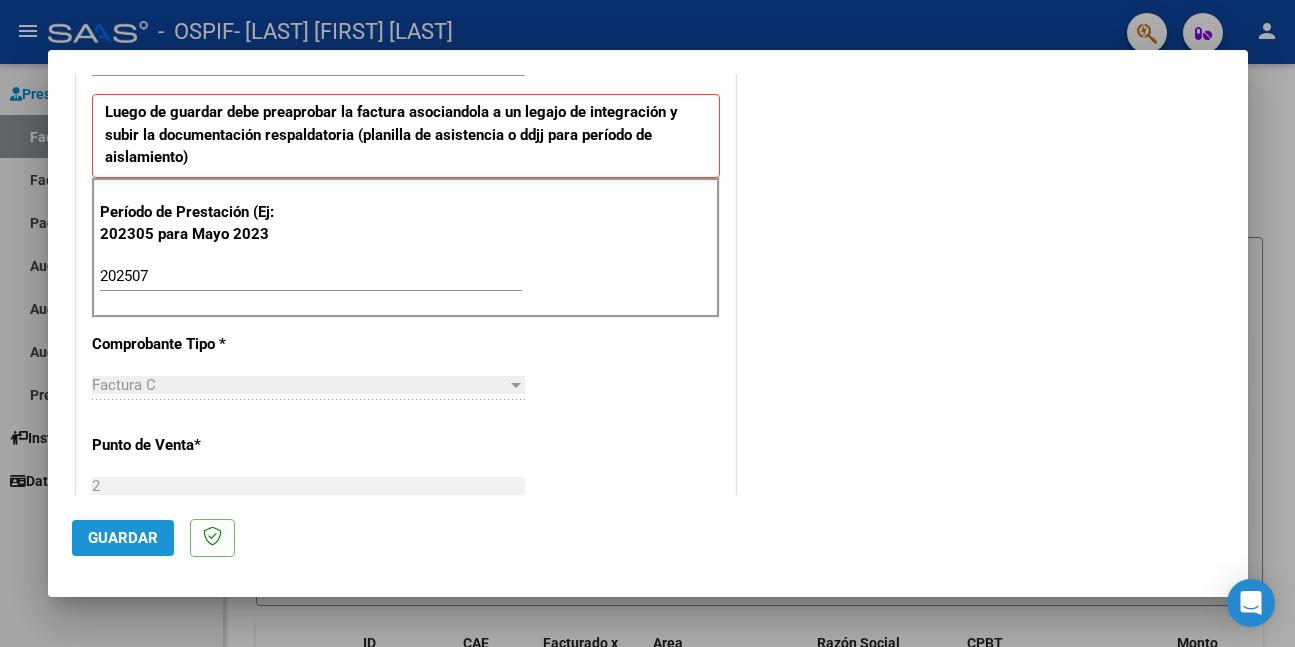 click on "Guardar" 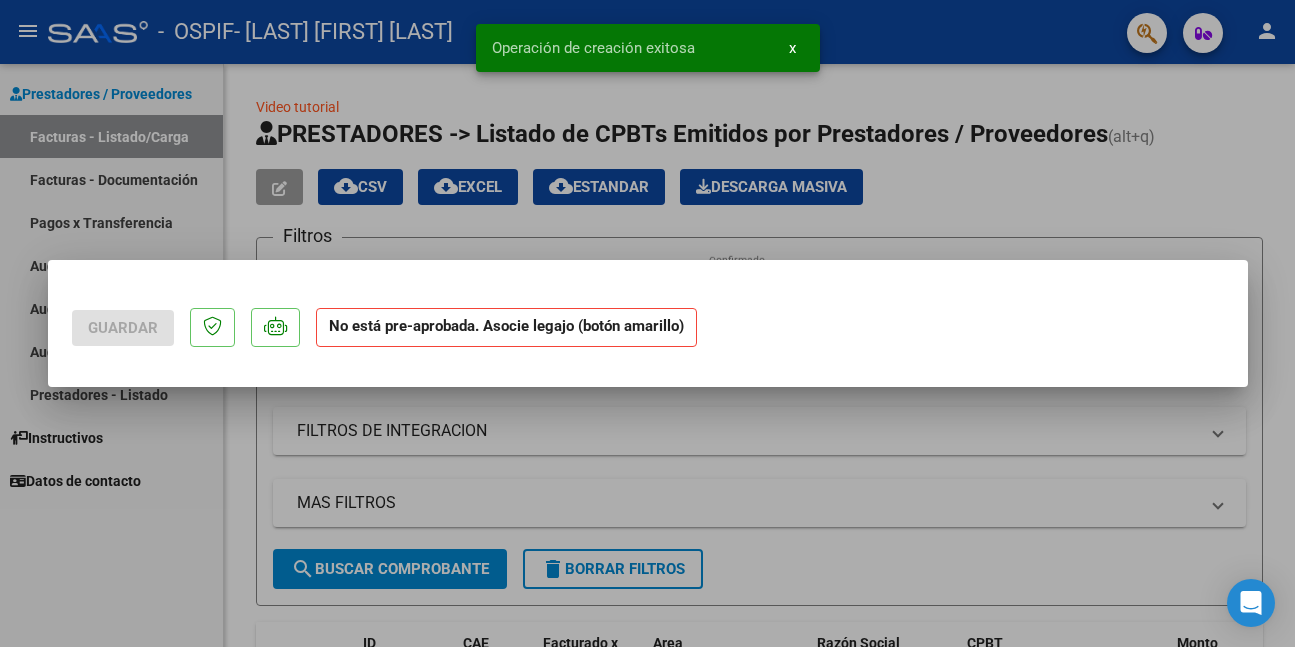 scroll, scrollTop: 0, scrollLeft: 0, axis: both 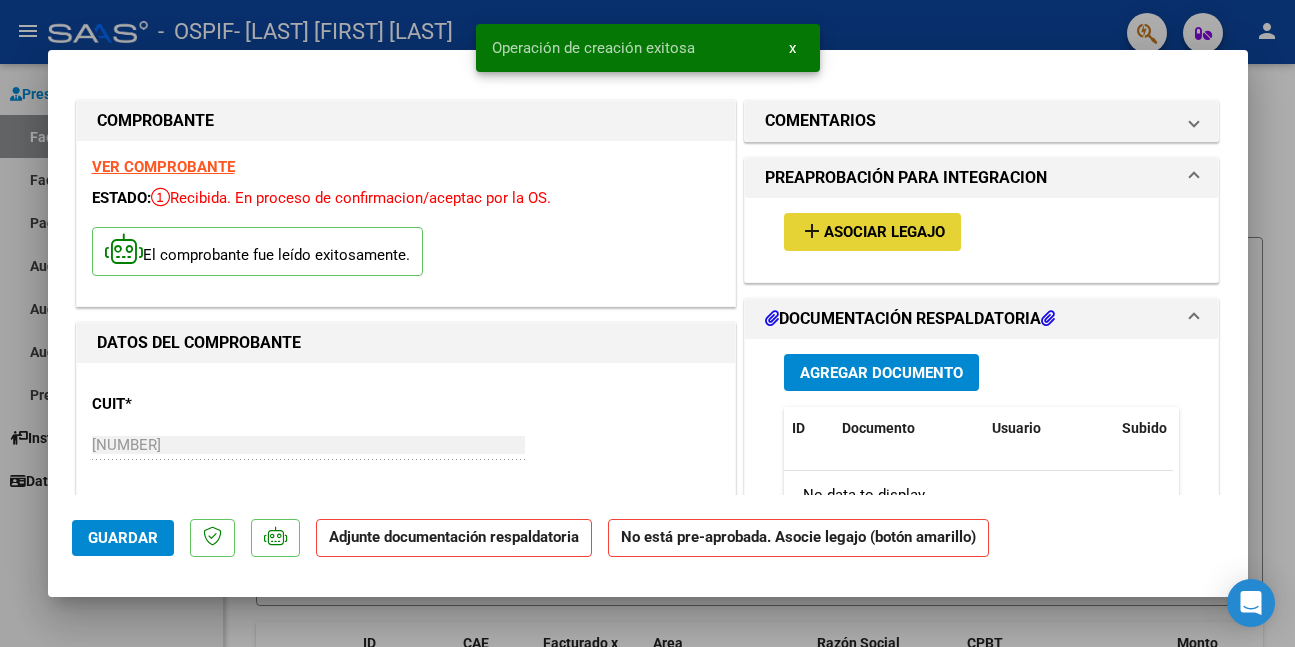 click on "Asociar Legajo" at bounding box center [884, 233] 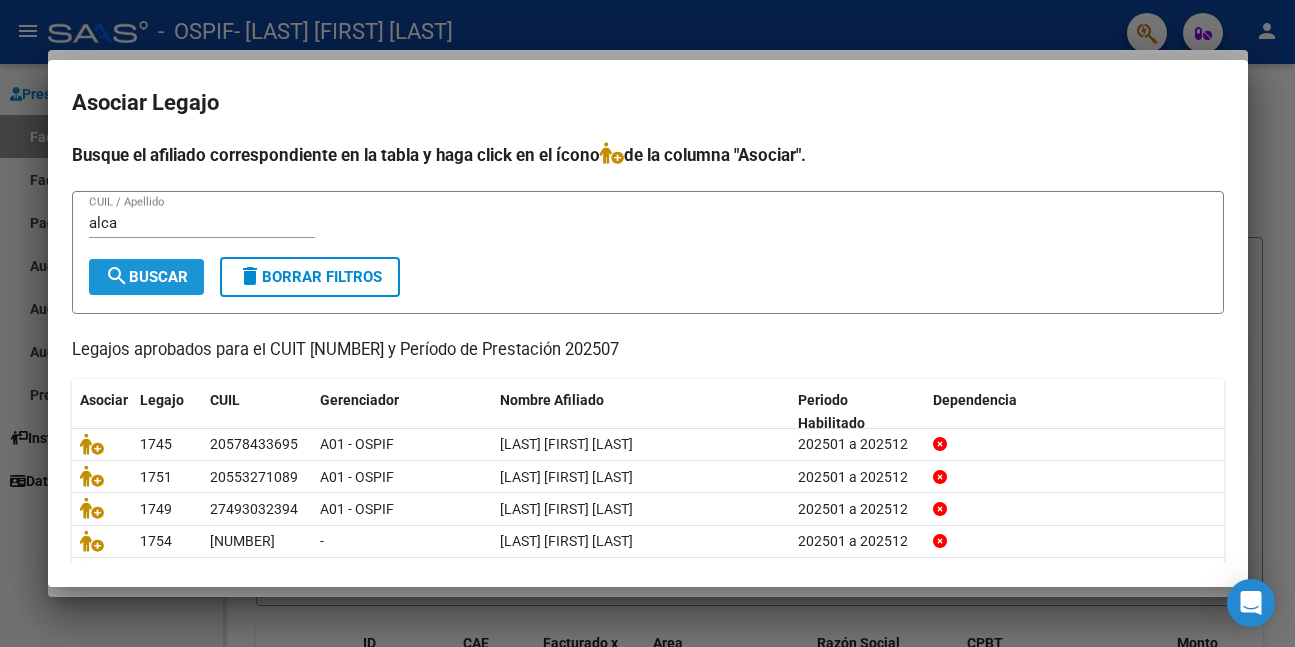 click on "search  Buscar" at bounding box center [146, 277] 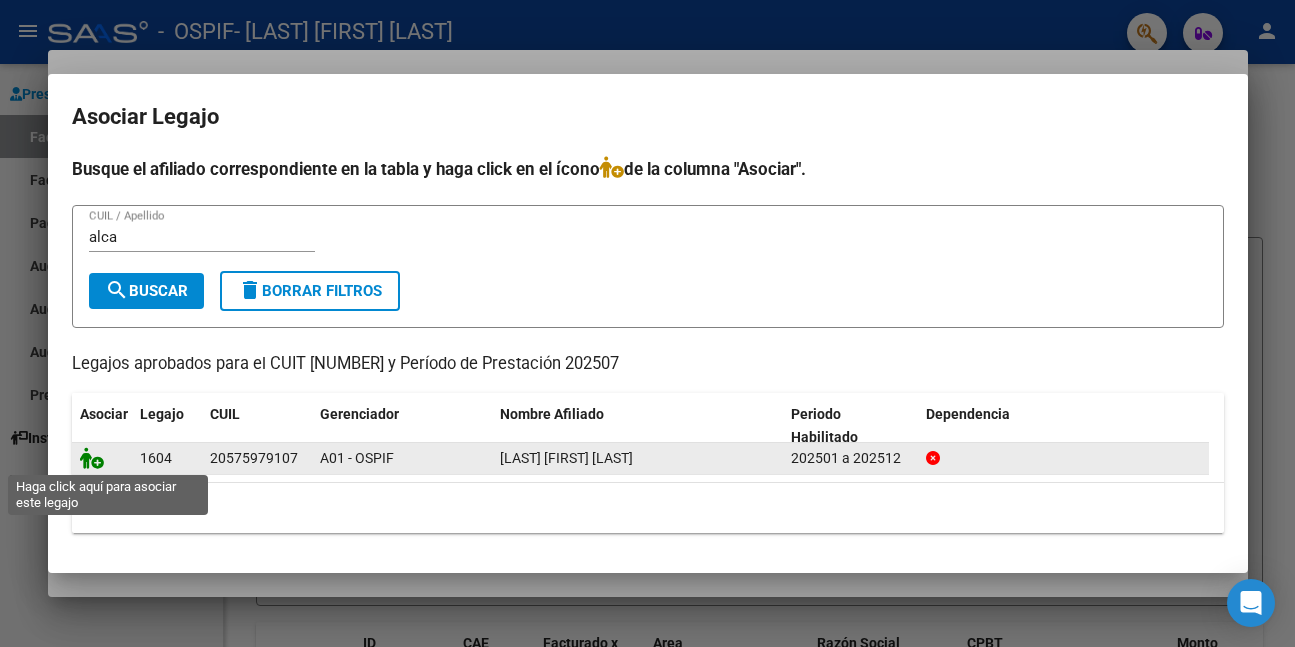 click 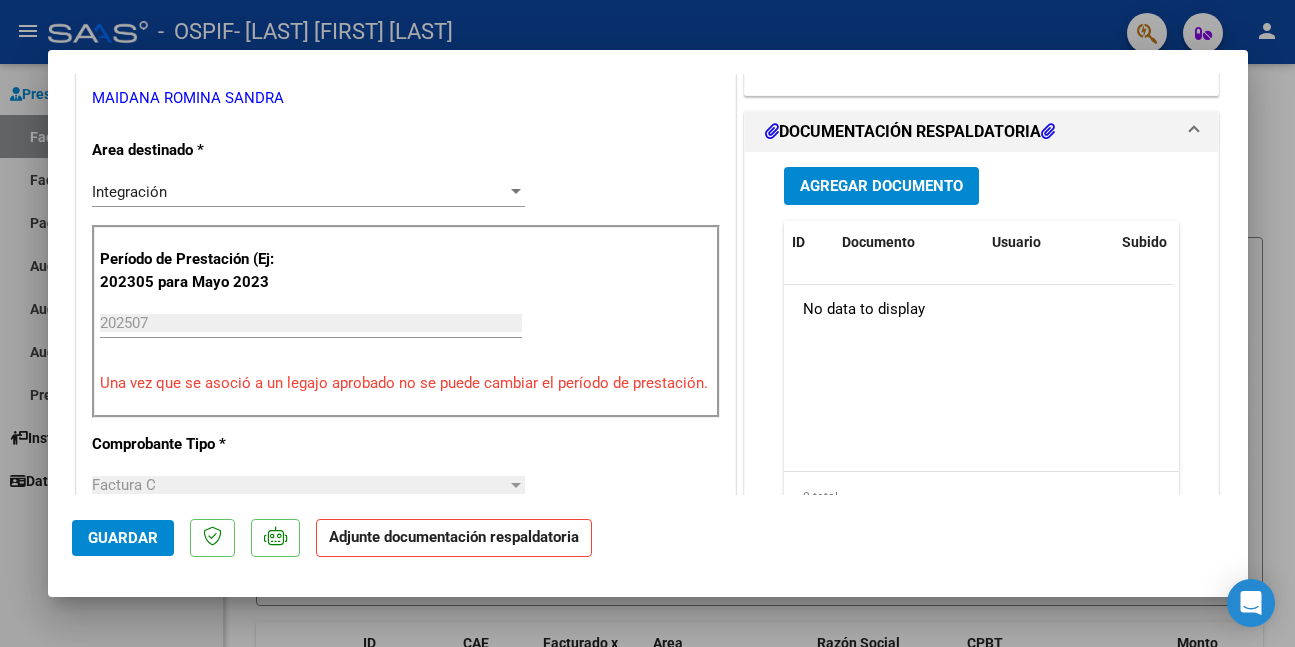 scroll, scrollTop: 500, scrollLeft: 0, axis: vertical 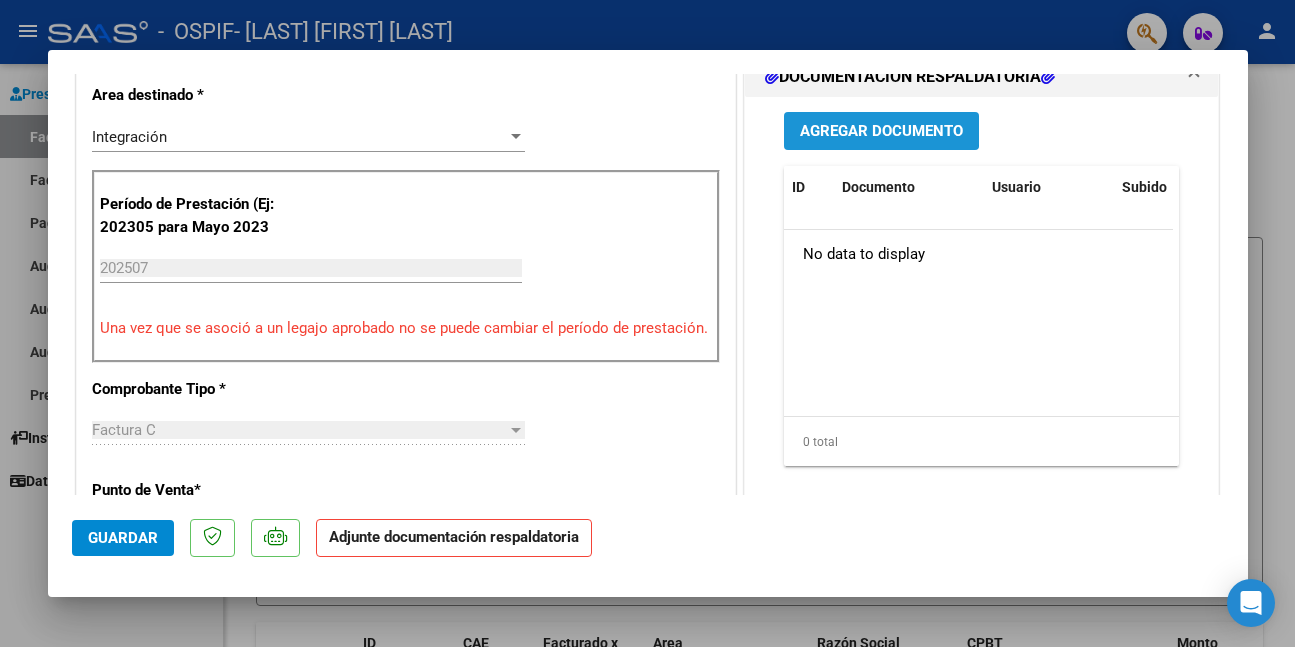 click on "Agregar Documento" at bounding box center (881, 132) 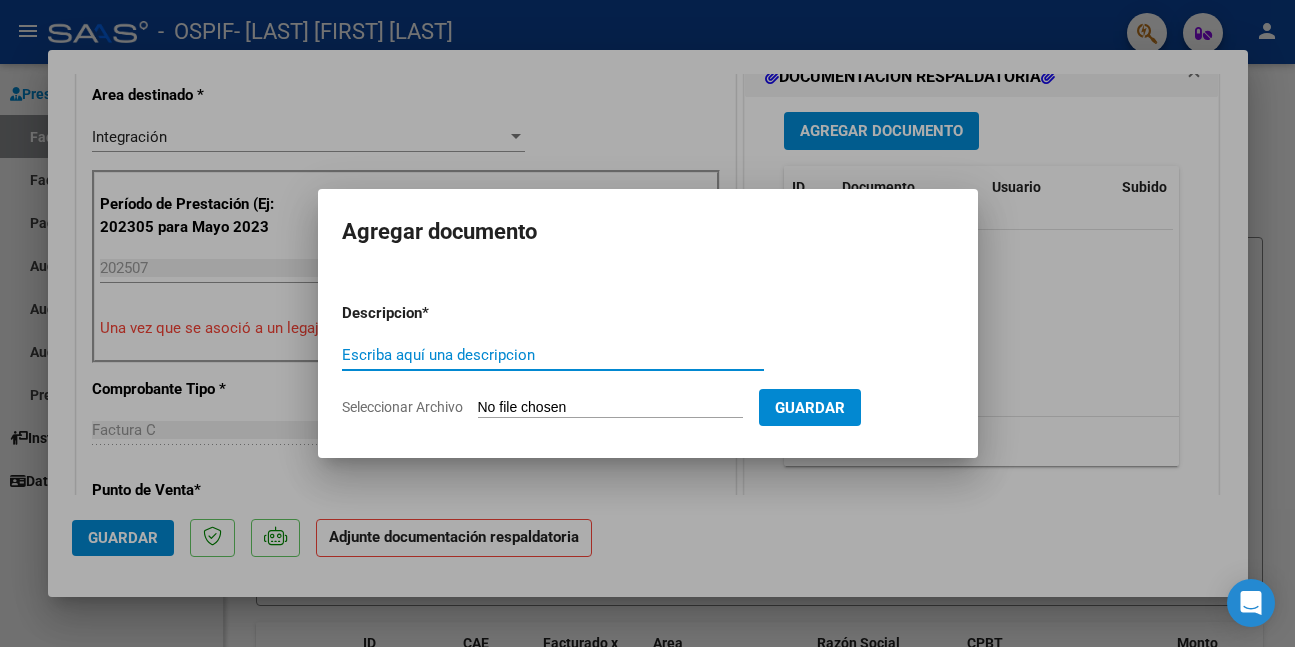 click on "Escriba aquí una descripcion" at bounding box center [553, 355] 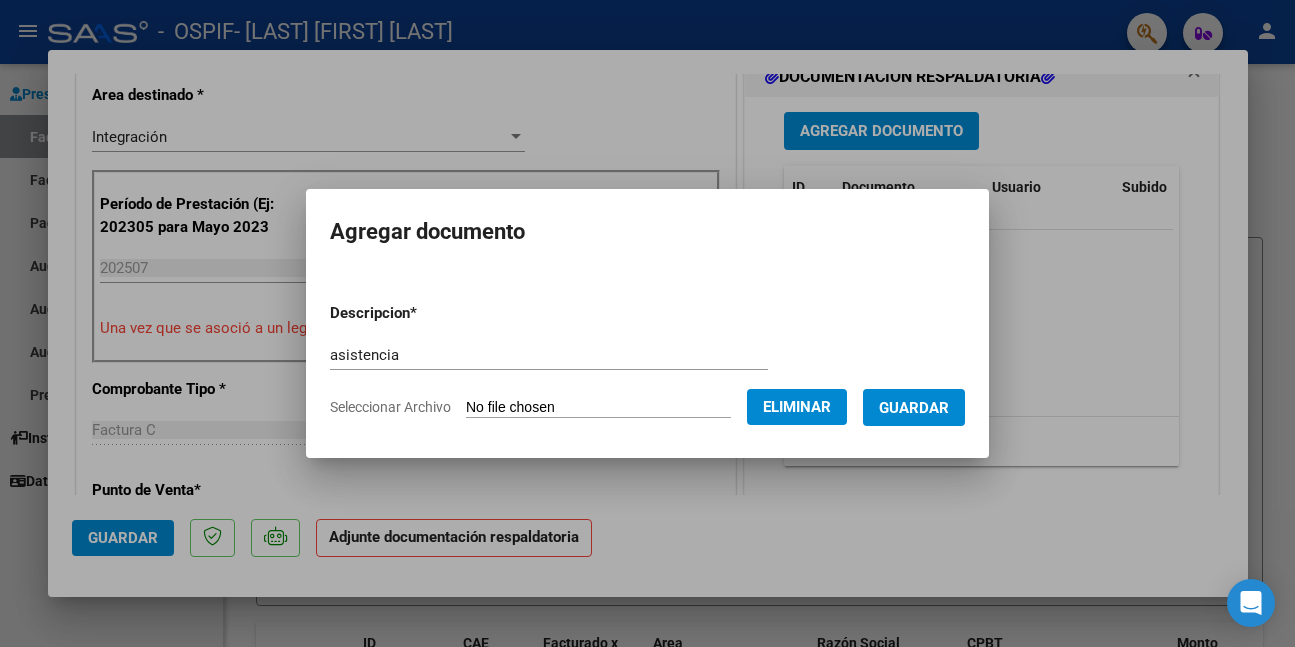click on "Guardar" at bounding box center (914, 407) 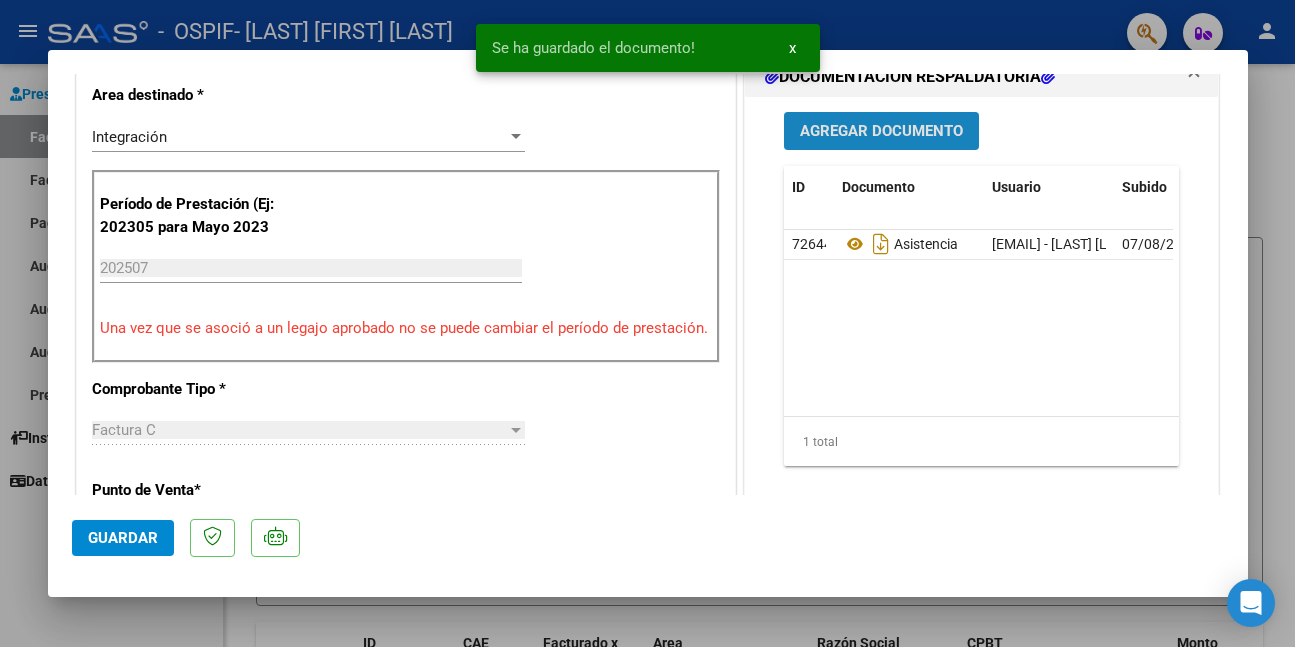 click on "Agregar Documento" at bounding box center [881, 130] 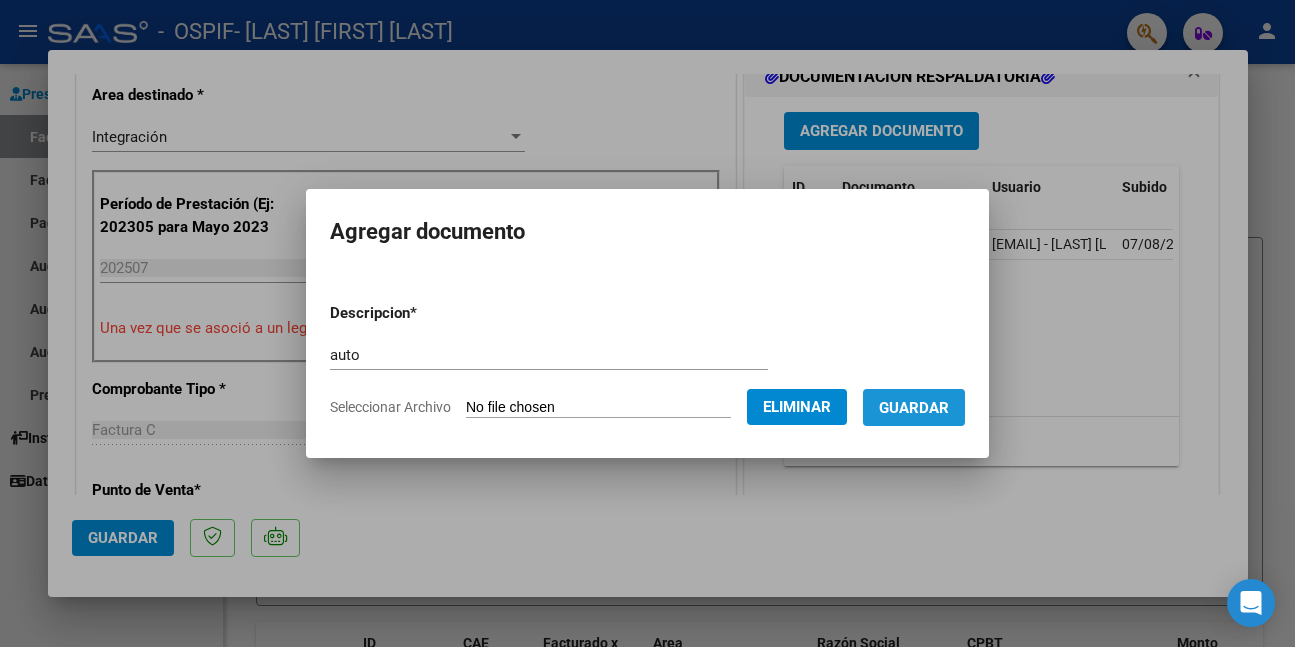 click on "Guardar" at bounding box center [914, 407] 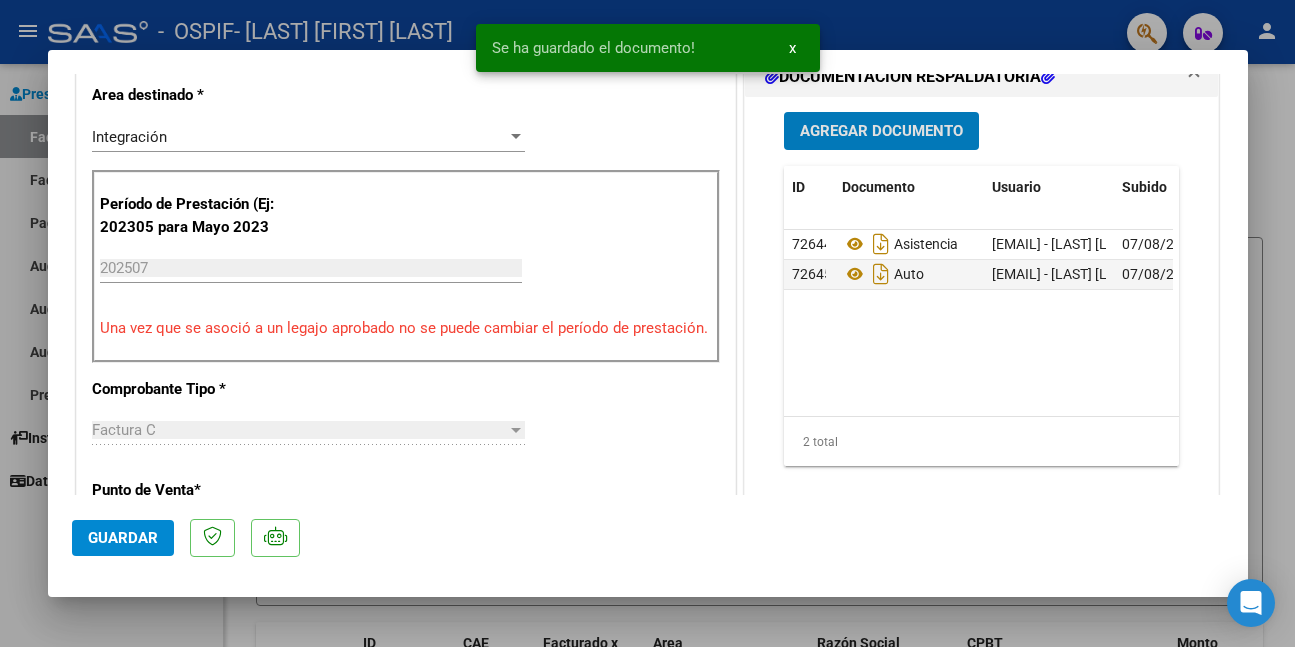 click on "Guardar" 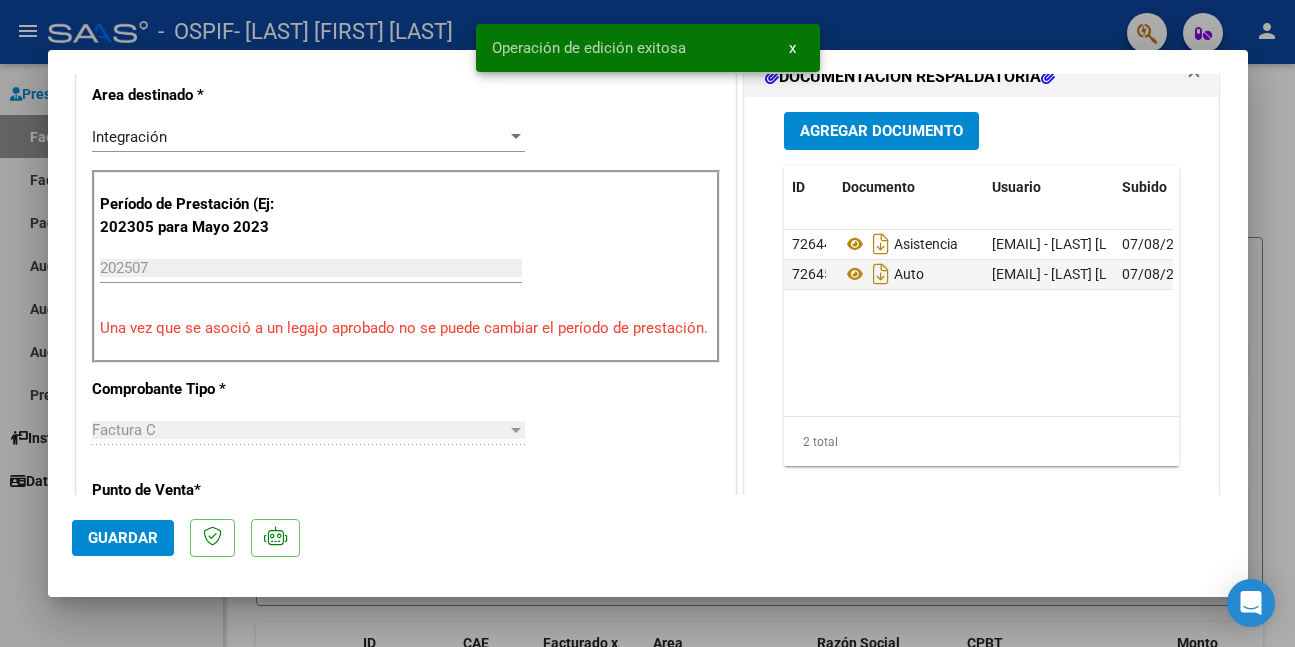 click at bounding box center [647, 323] 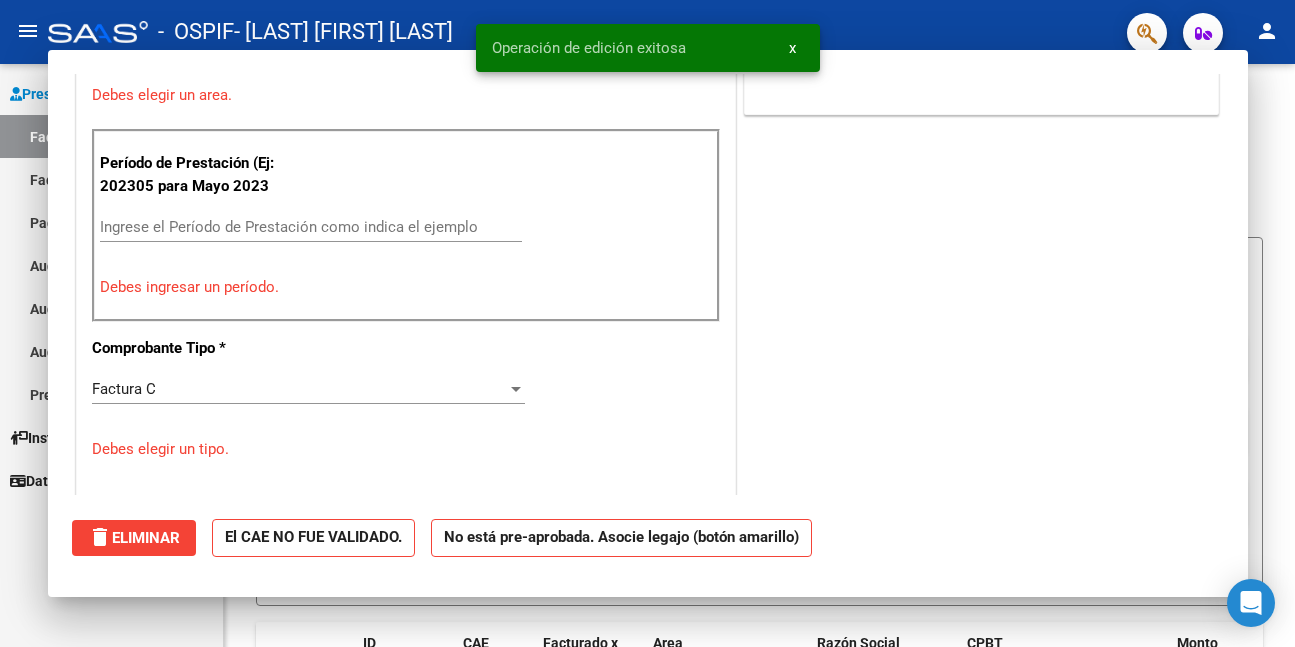 scroll, scrollTop: 0, scrollLeft: 0, axis: both 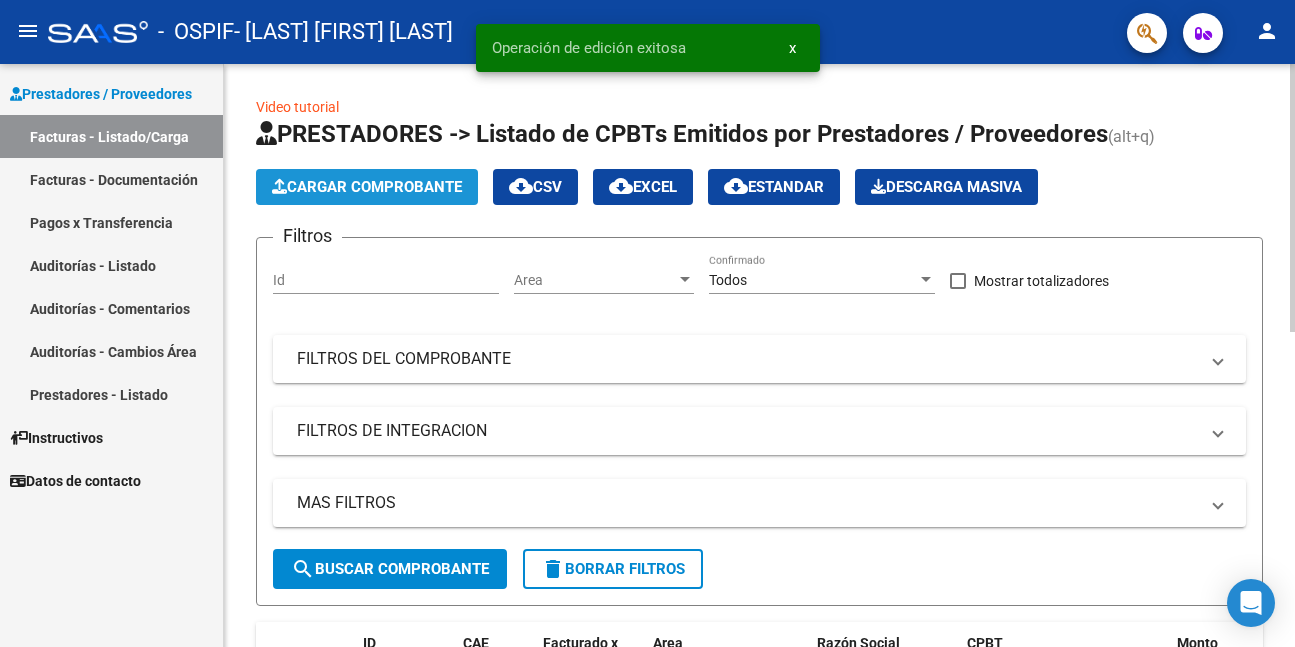 click on "Cargar Comprobante" 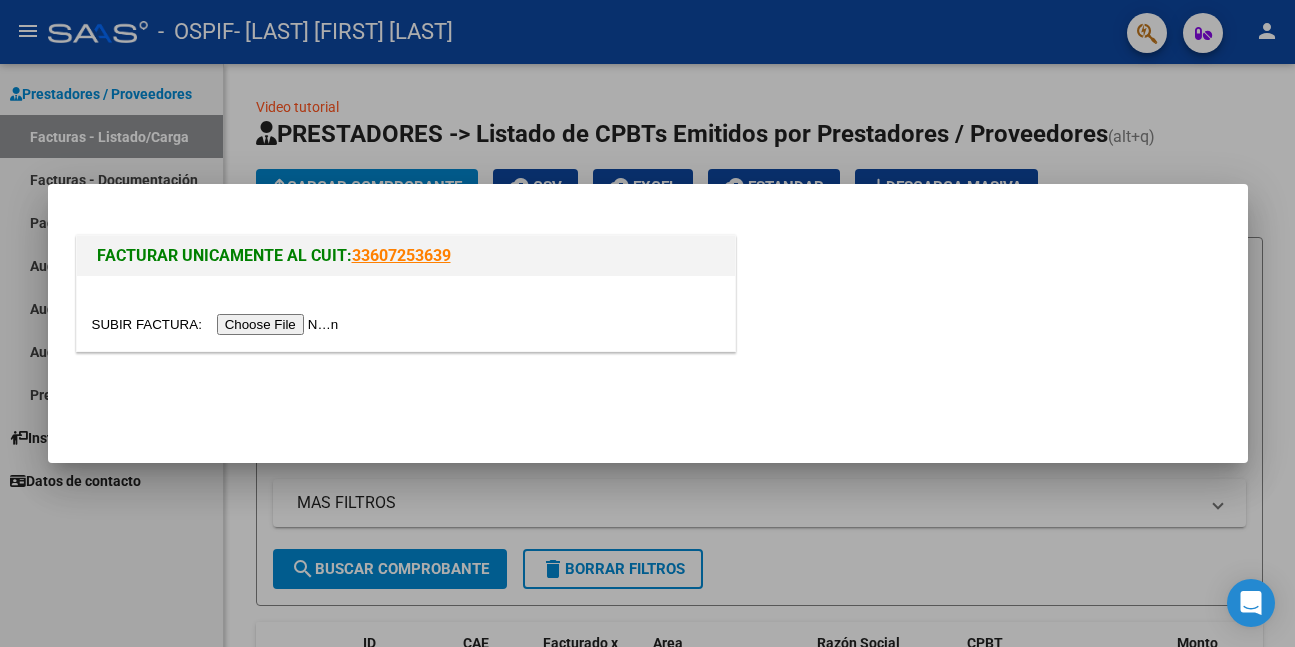 click at bounding box center [218, 324] 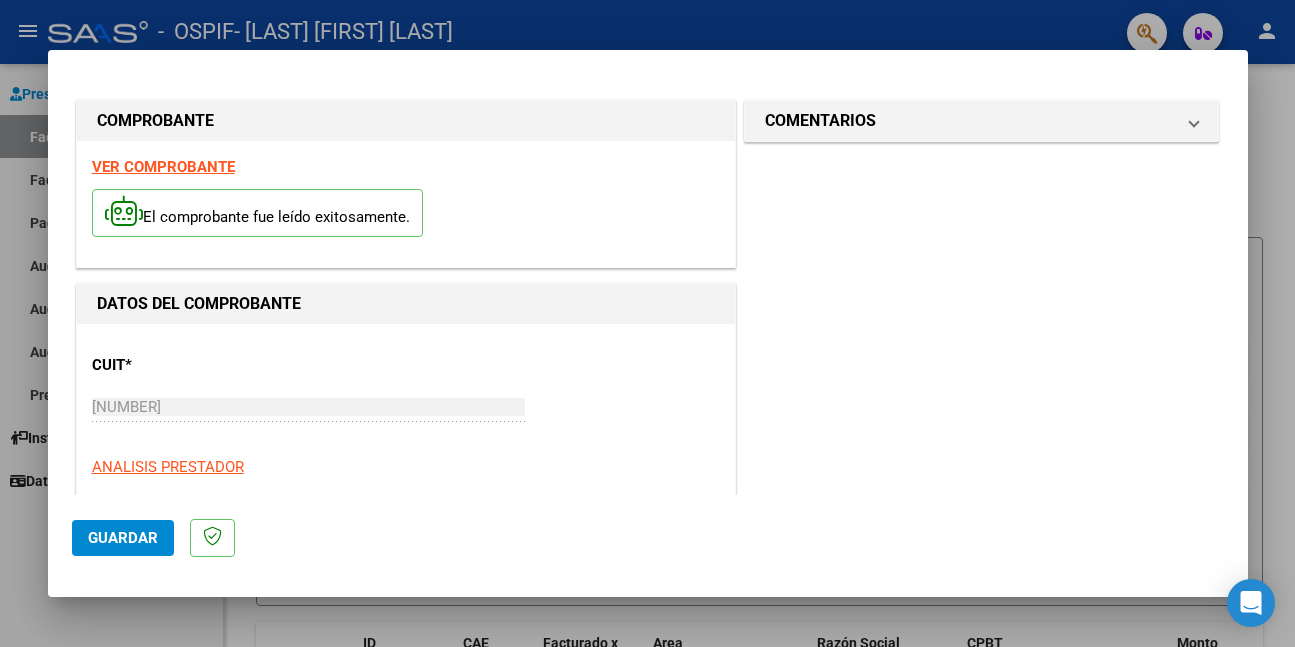 click on "VER COMPROBANTE" at bounding box center (163, 167) 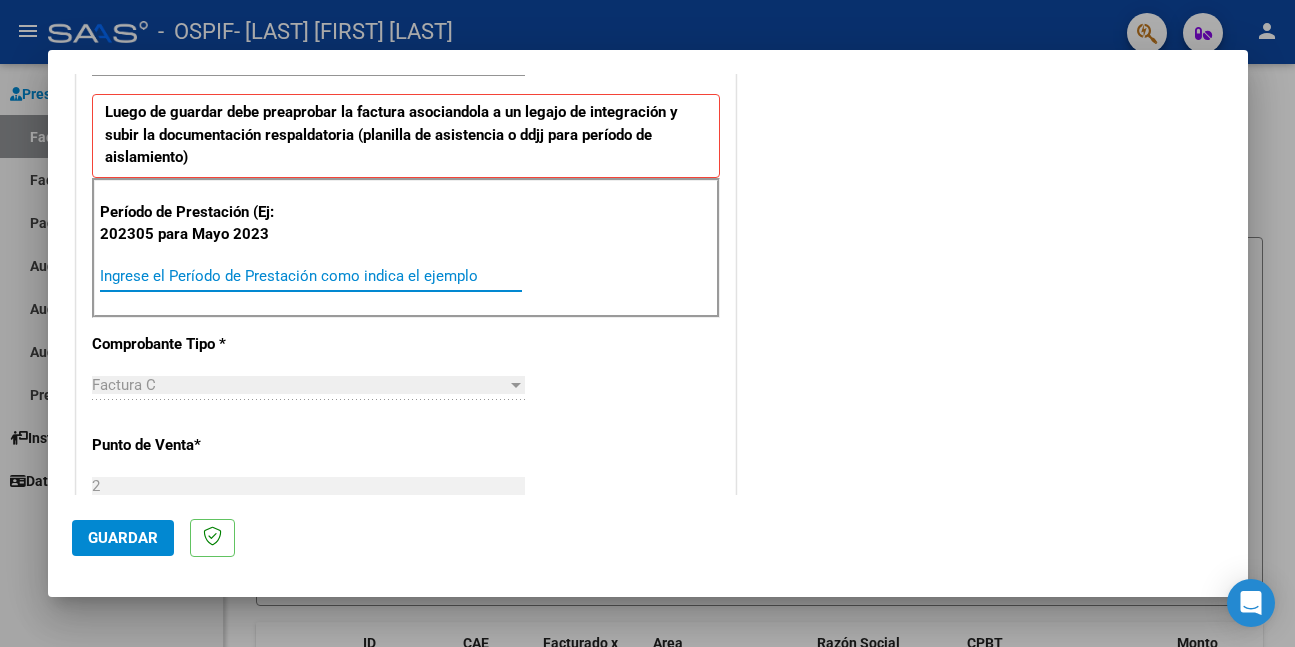 click on "Ingrese el Período de Prestación como indica el ejemplo" at bounding box center (311, 276) 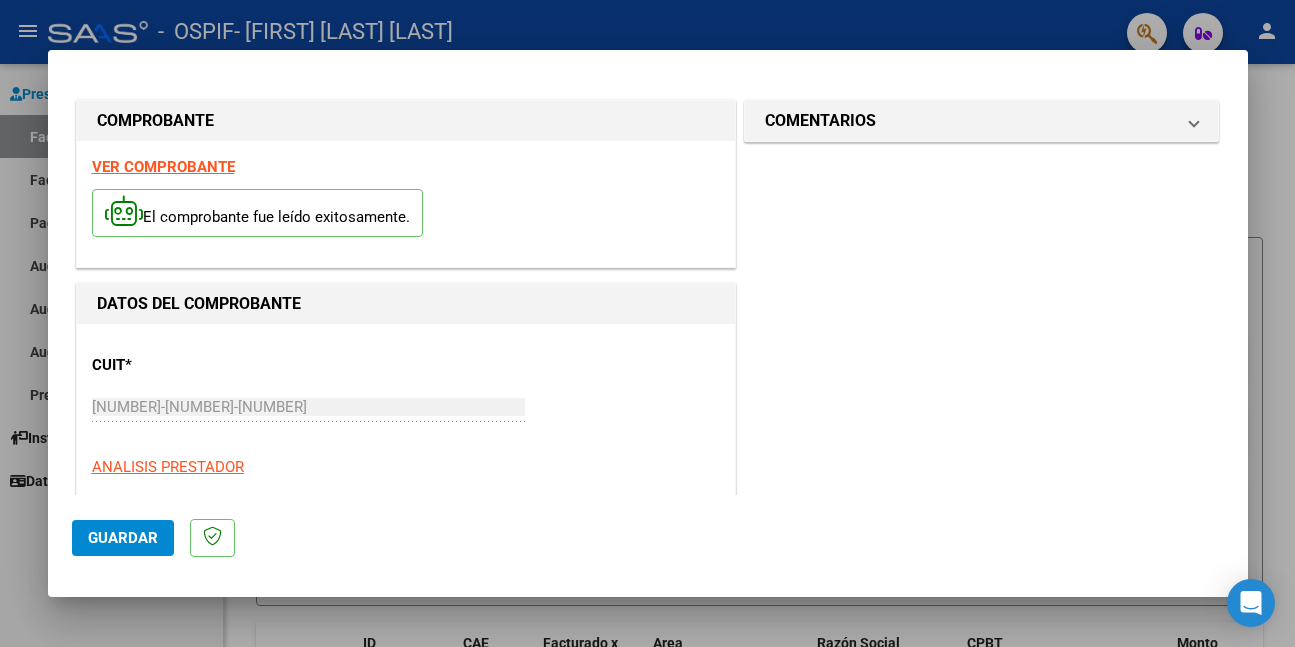 scroll, scrollTop: 0, scrollLeft: 0, axis: both 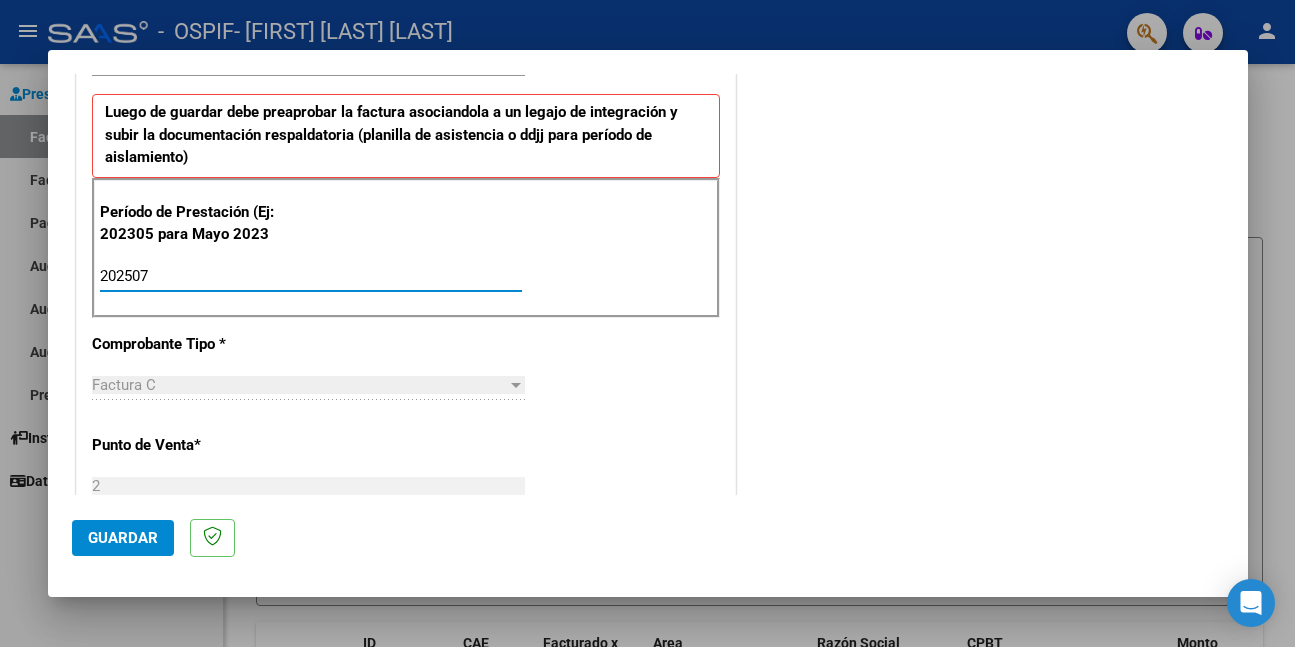 type on "202507" 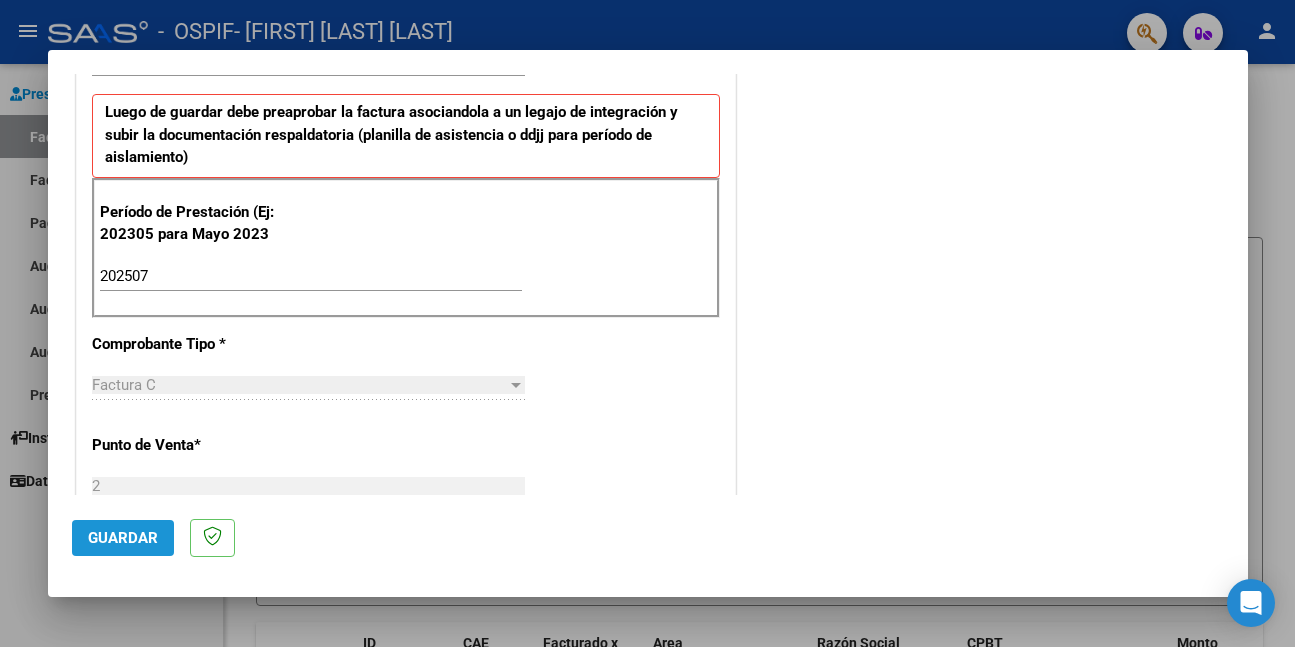click on "Guardar" 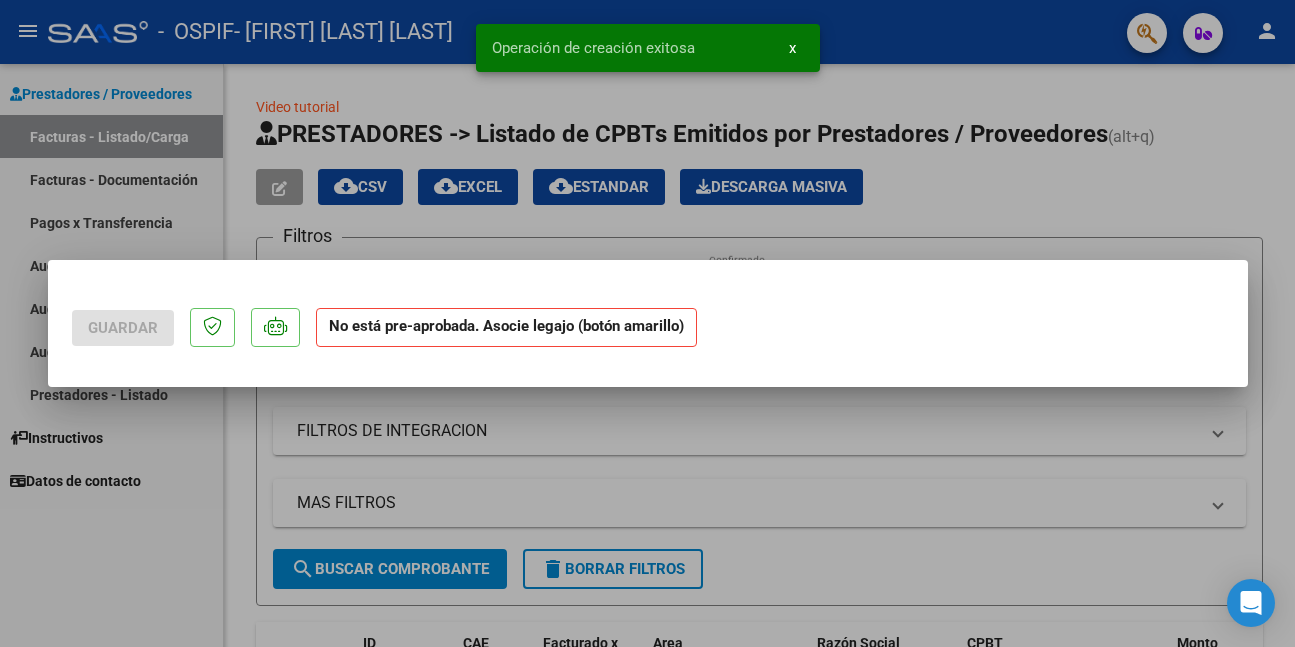 scroll, scrollTop: 0, scrollLeft: 0, axis: both 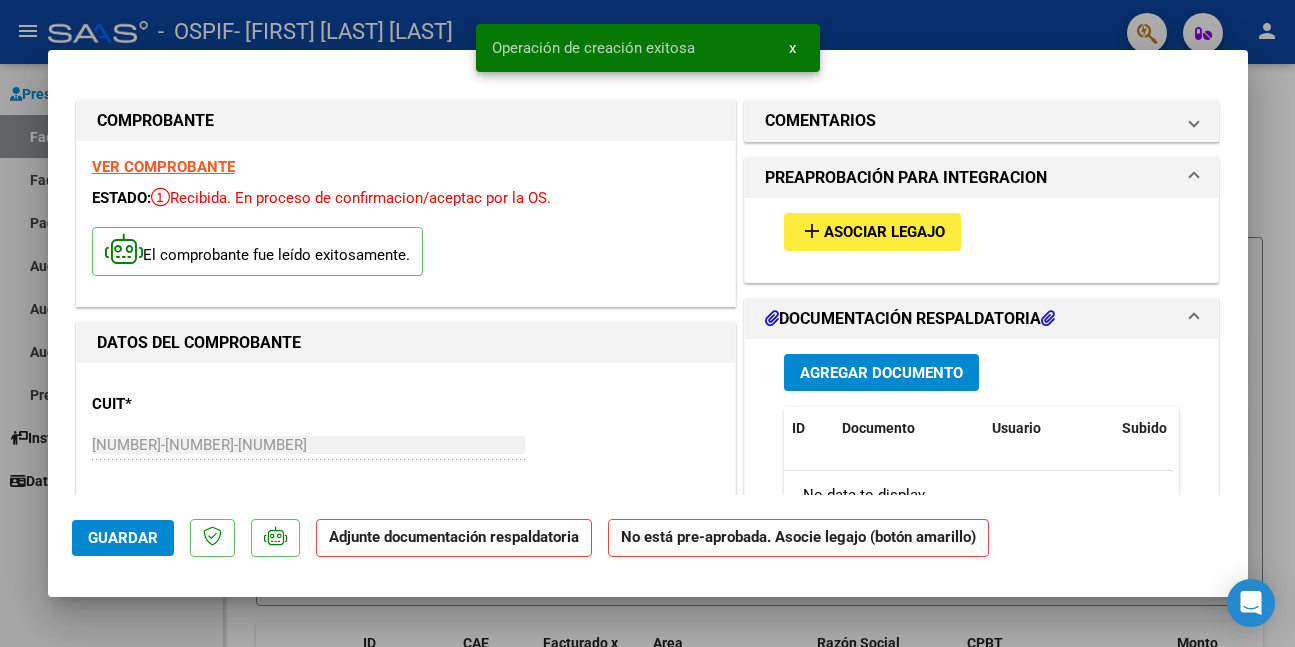 click on "Asociar Legajo" at bounding box center [884, 233] 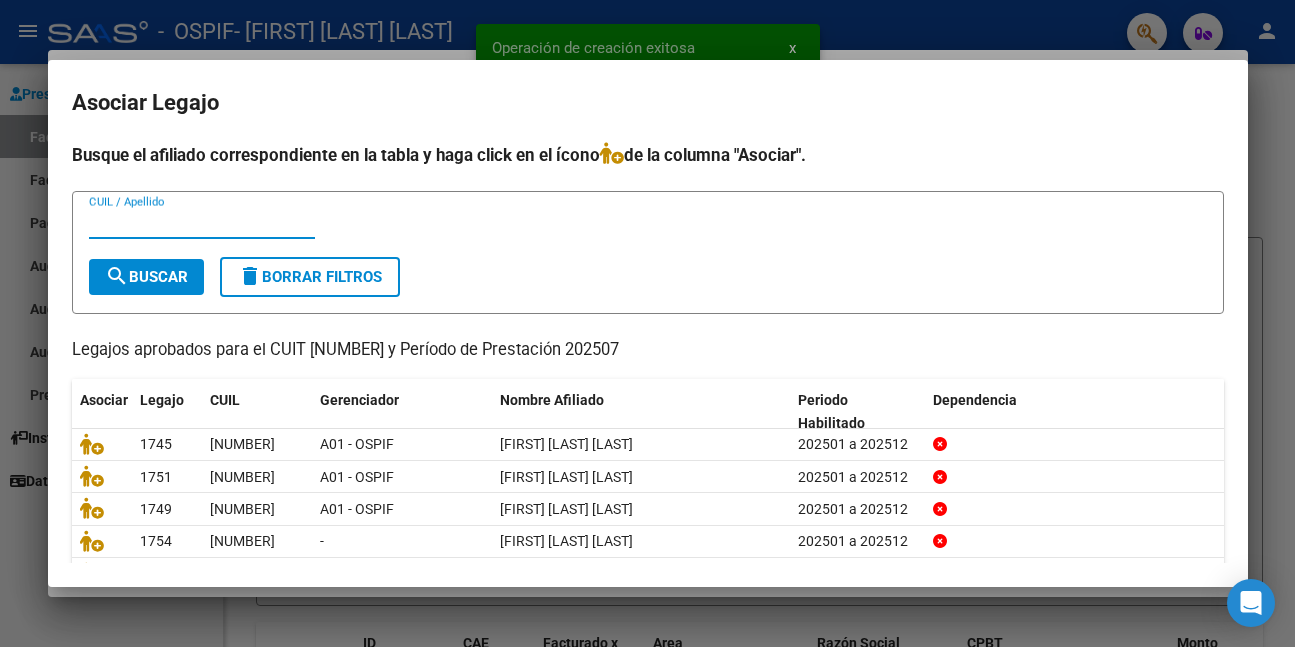 click on "CUIL / Apellido" at bounding box center (202, 223) 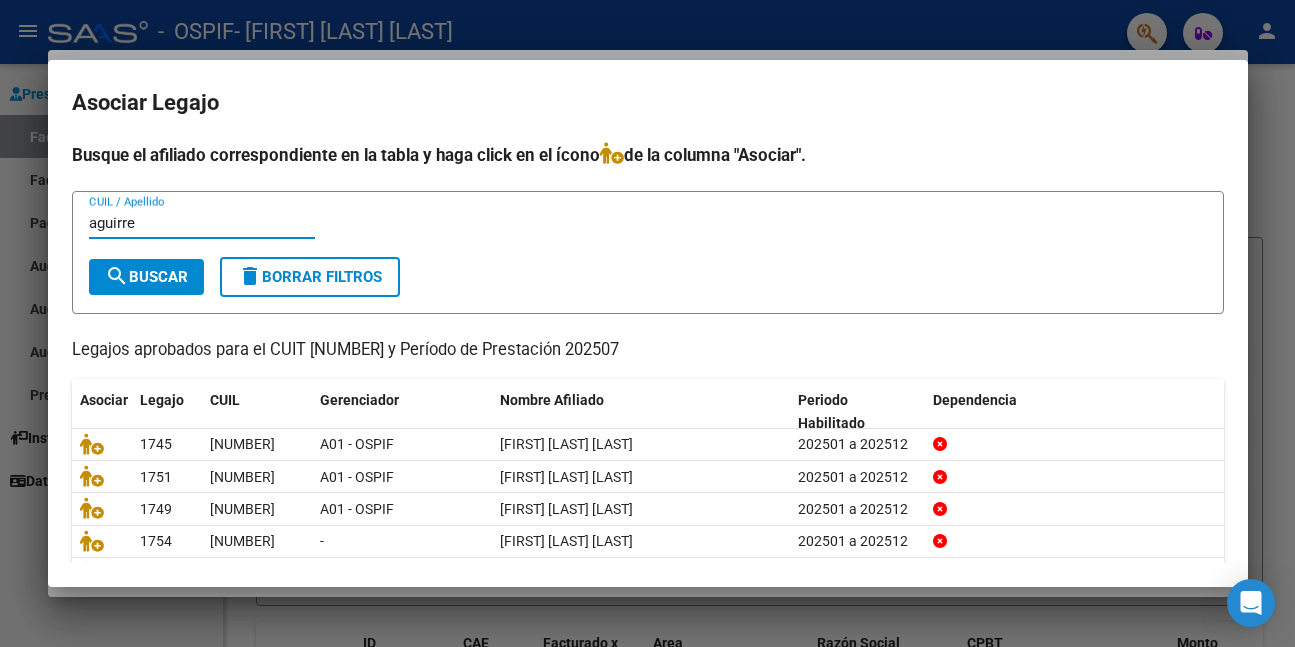 type on "aguirre" 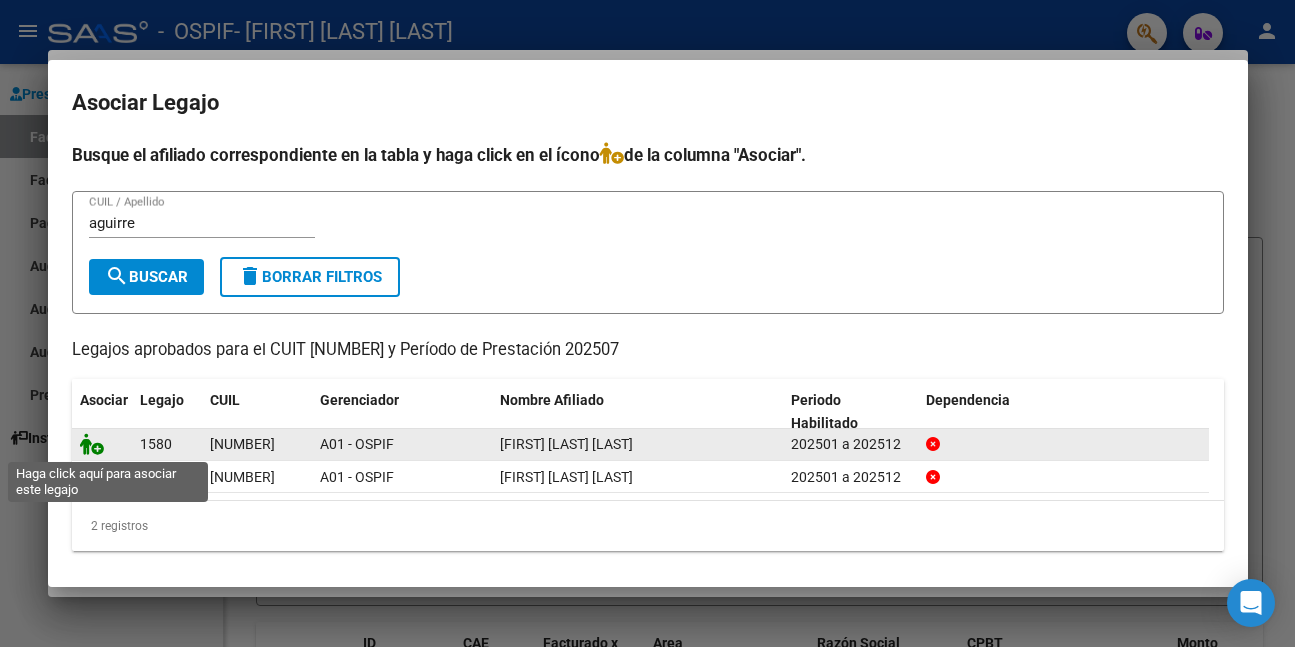 click 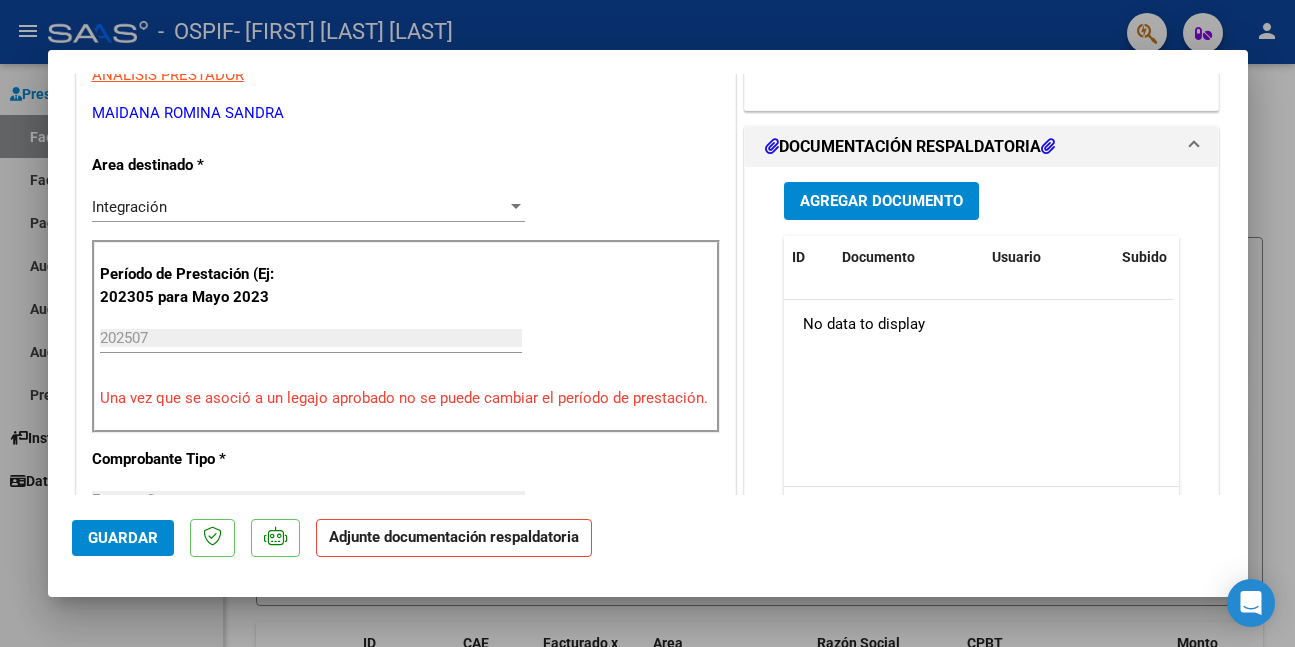 scroll, scrollTop: 500, scrollLeft: 0, axis: vertical 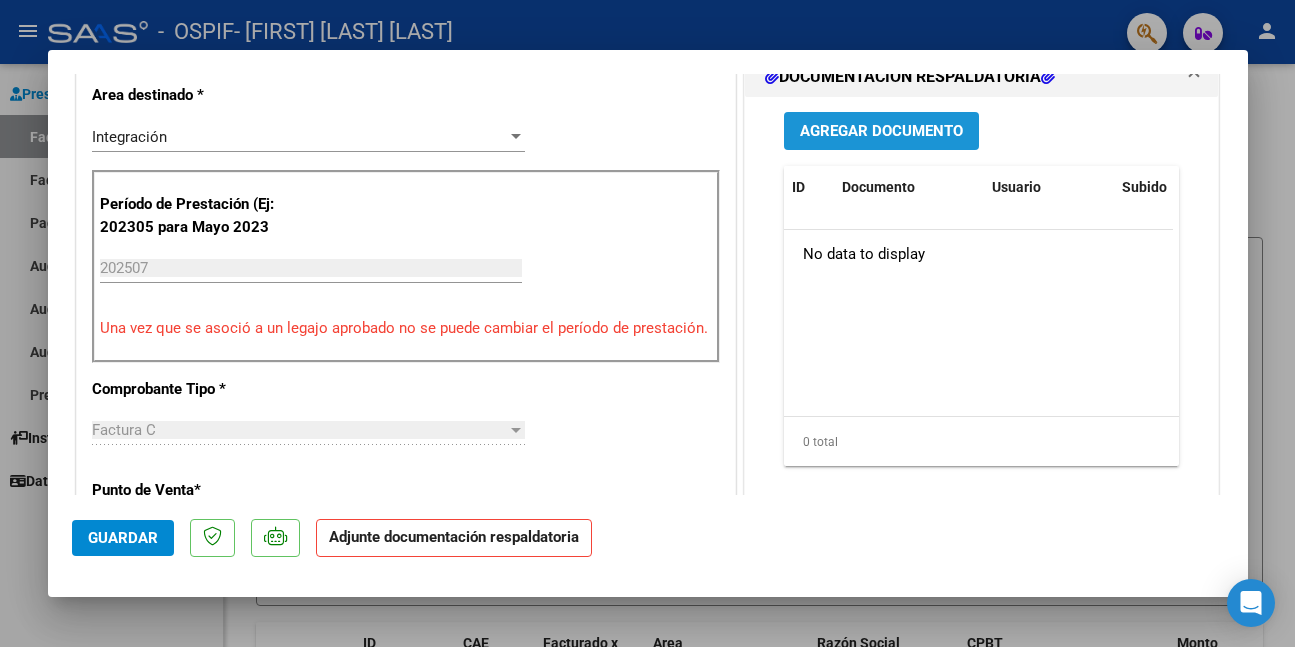 click on "Agregar Documento" at bounding box center (881, 132) 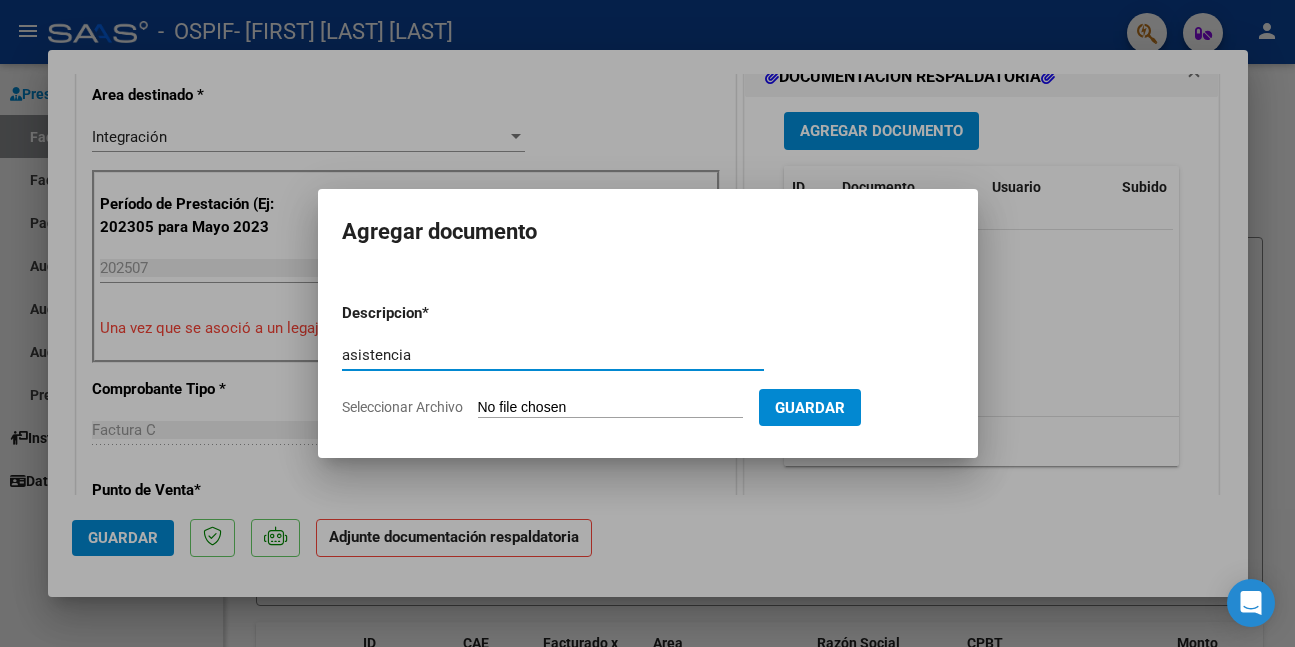 type on "asistencia" 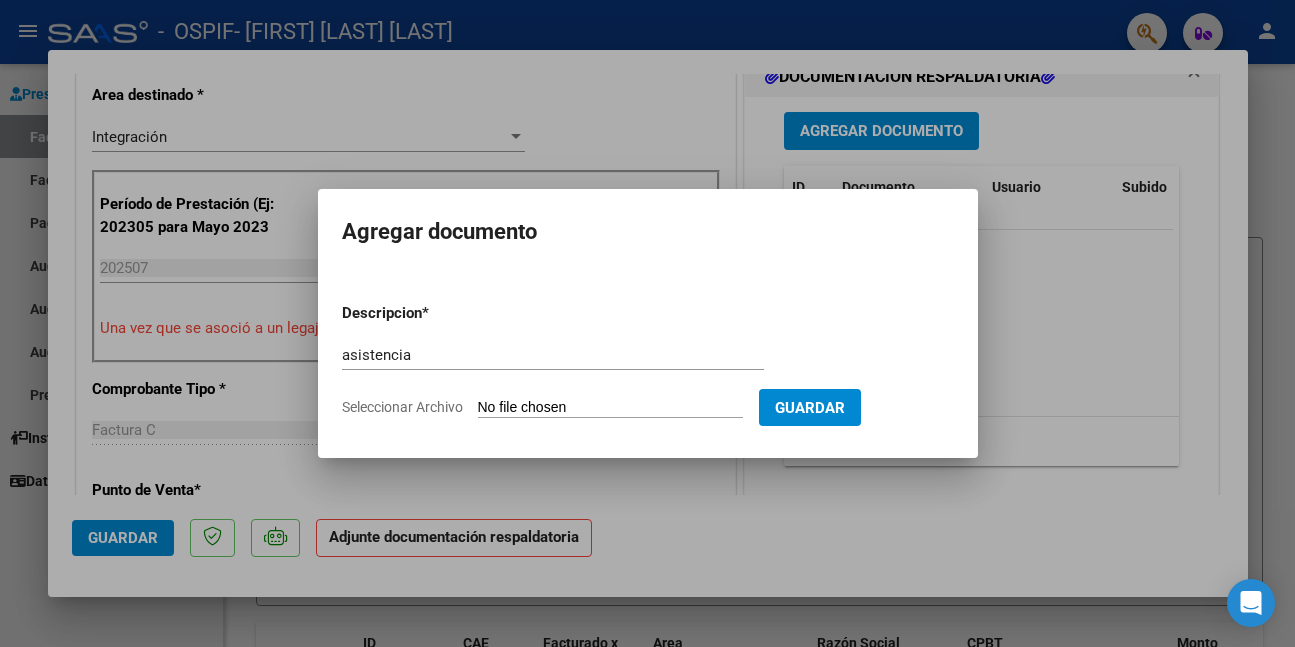 type on "C:\fakepath\WhatsApp Image 2025-08-07 at 11.18.39.jpeg" 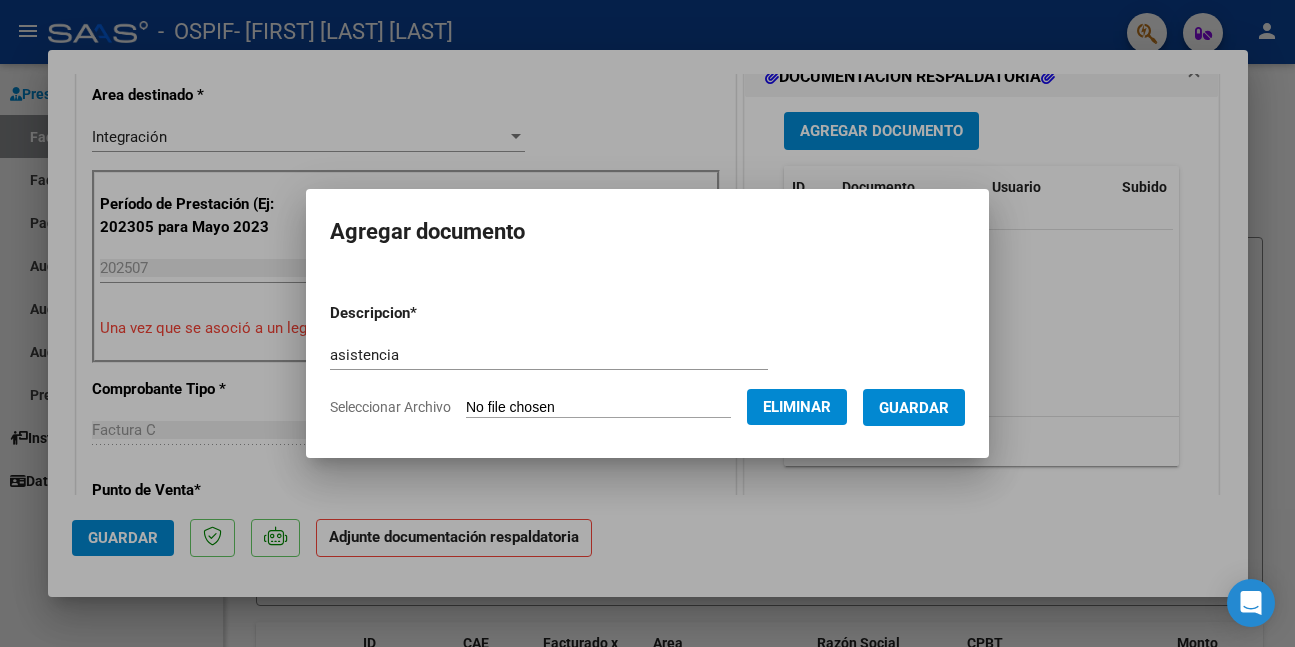click on "Guardar" at bounding box center (914, 407) 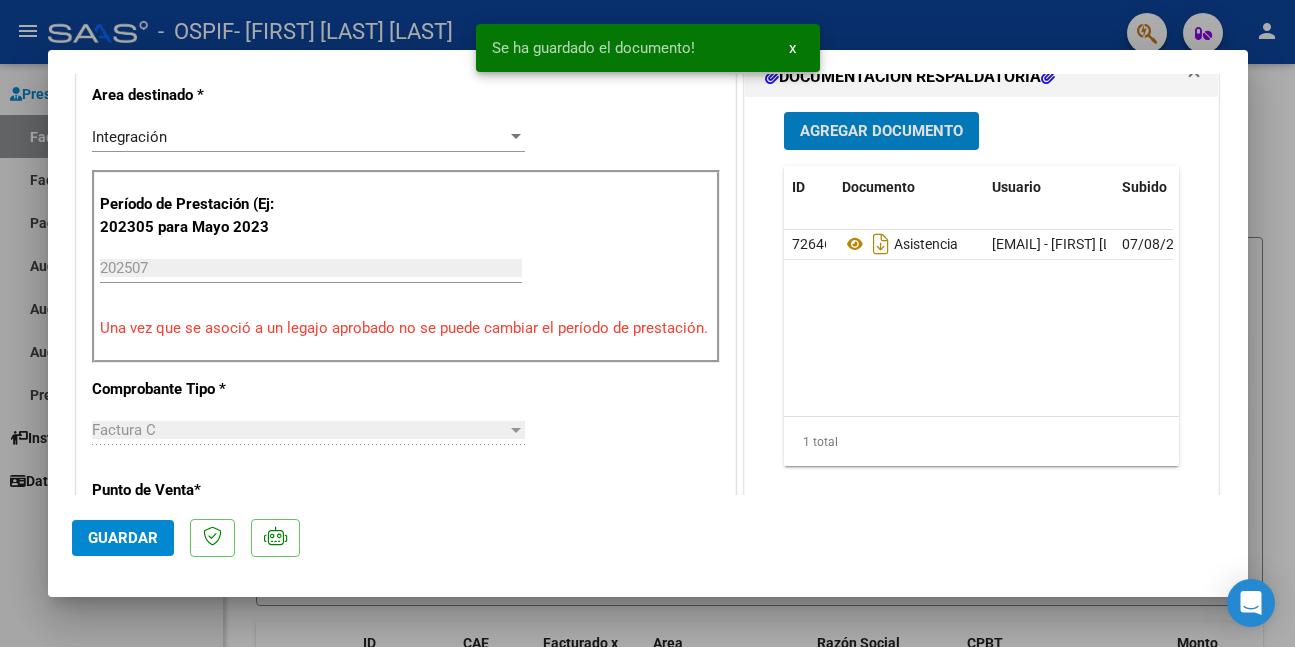click on "Agregar Documento" at bounding box center (881, 132) 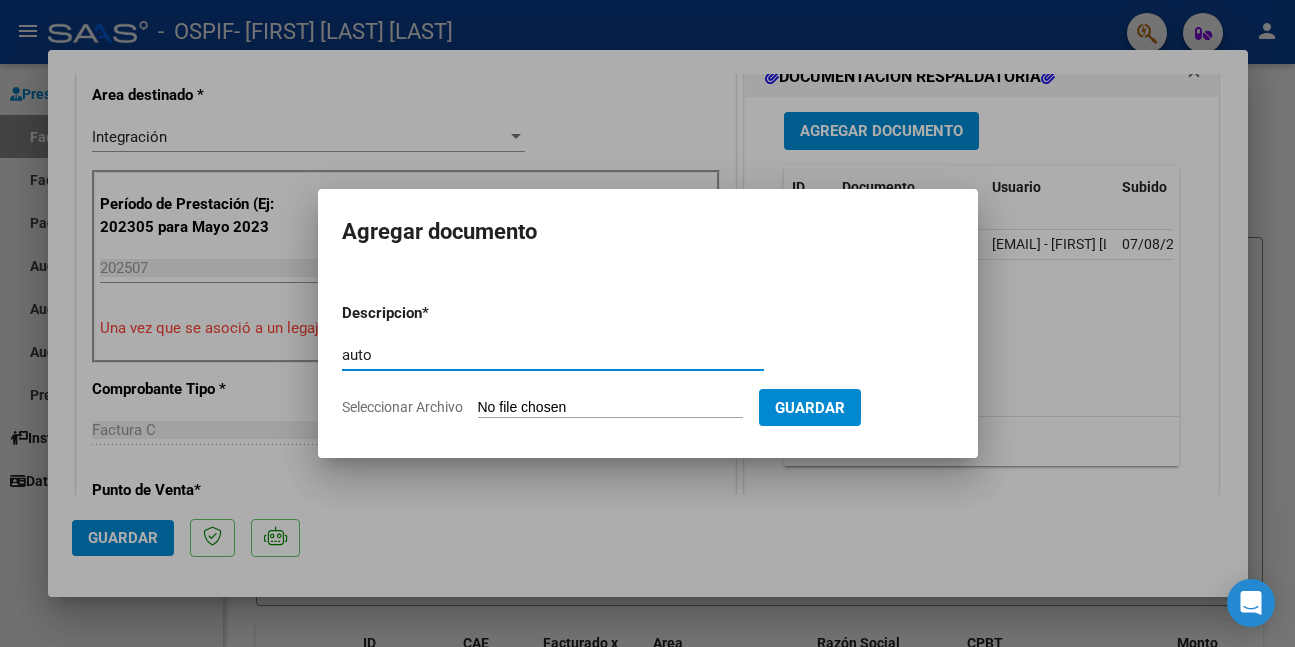 type on "auto" 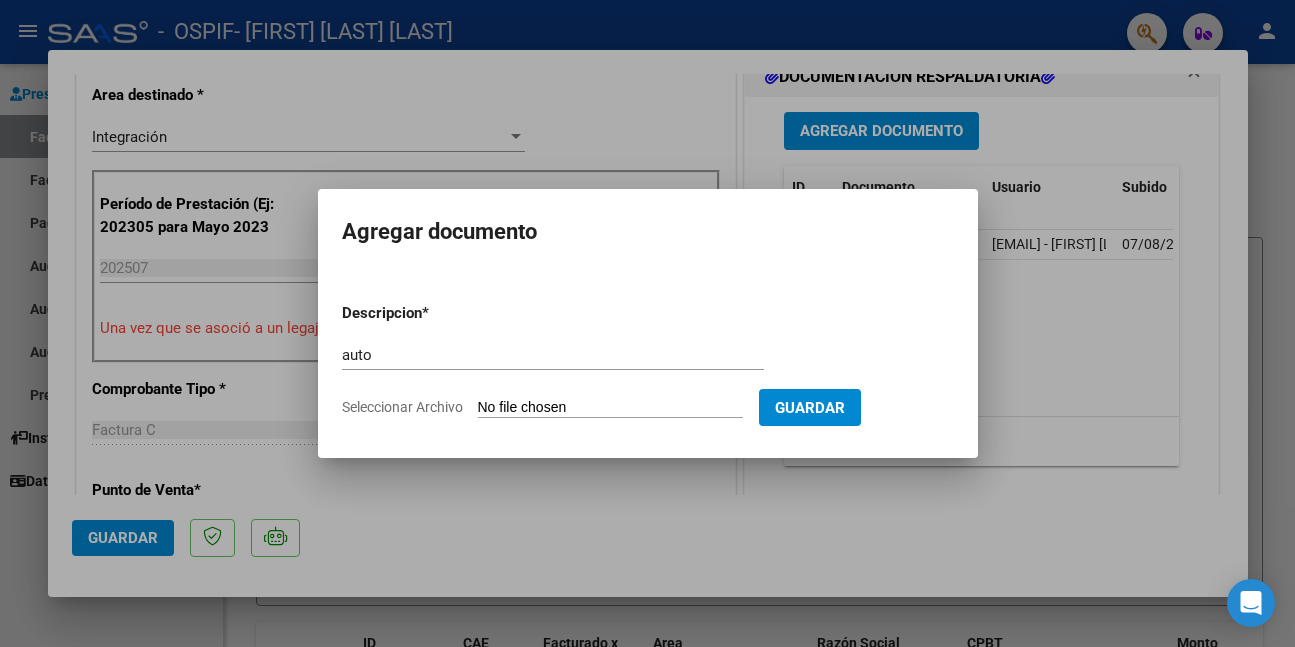 type on "C:\fakepath\AGUIRRE (1).png" 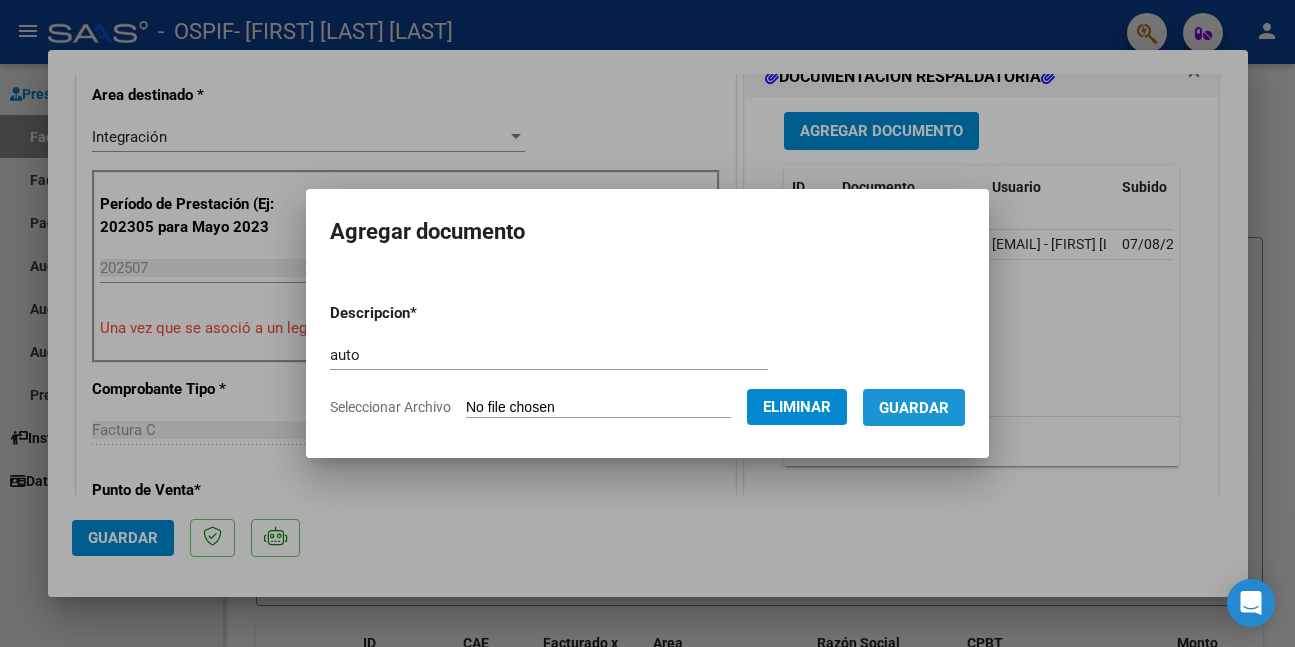 click on "Guardar" at bounding box center [914, 408] 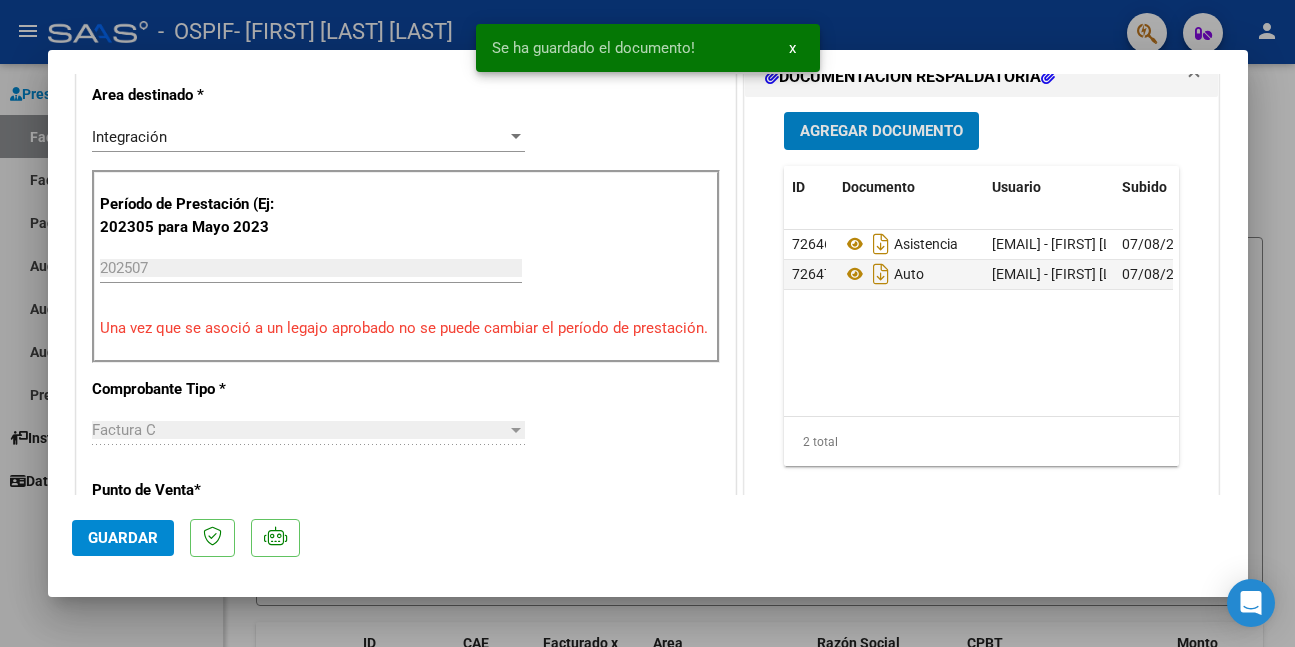 click on "Guardar" 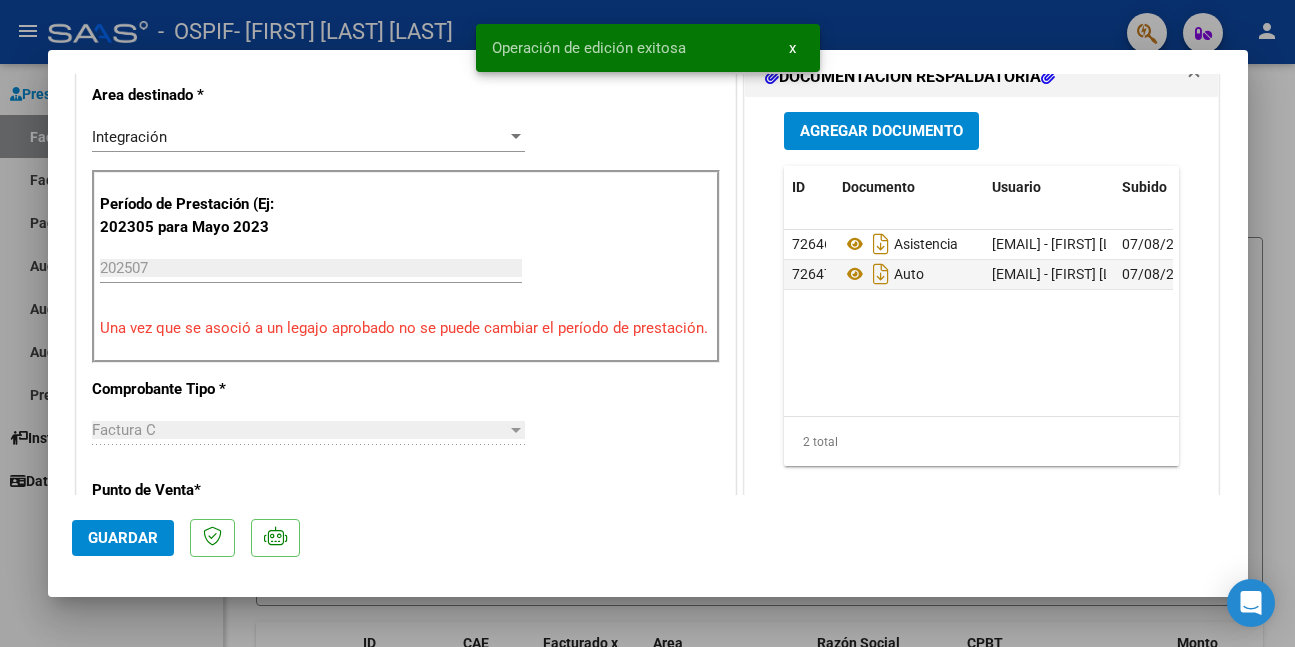 click at bounding box center [647, 323] 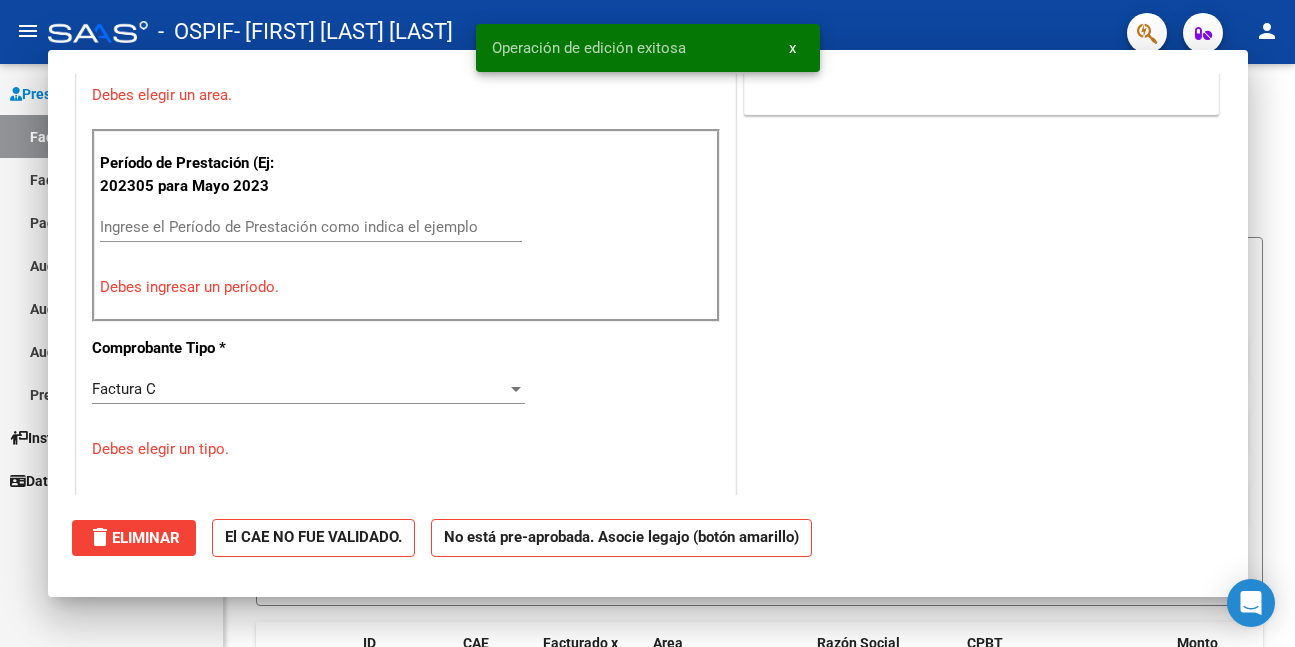 scroll, scrollTop: 0, scrollLeft: 0, axis: both 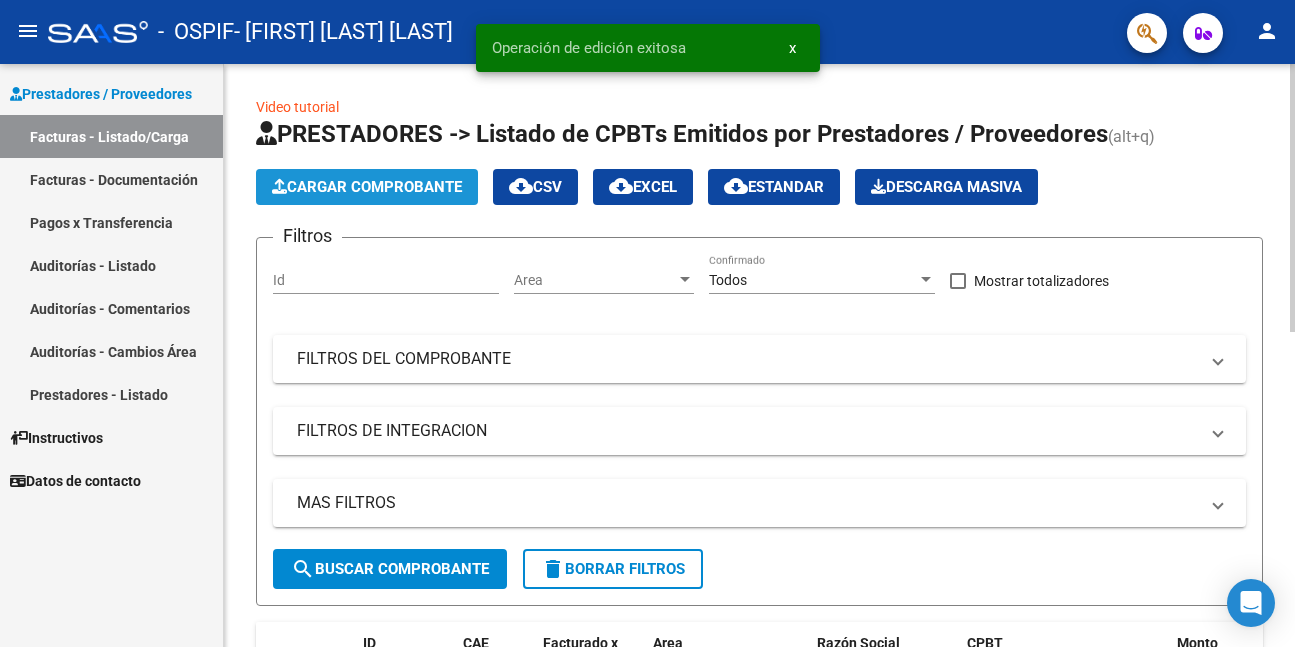click on "Cargar Comprobante" 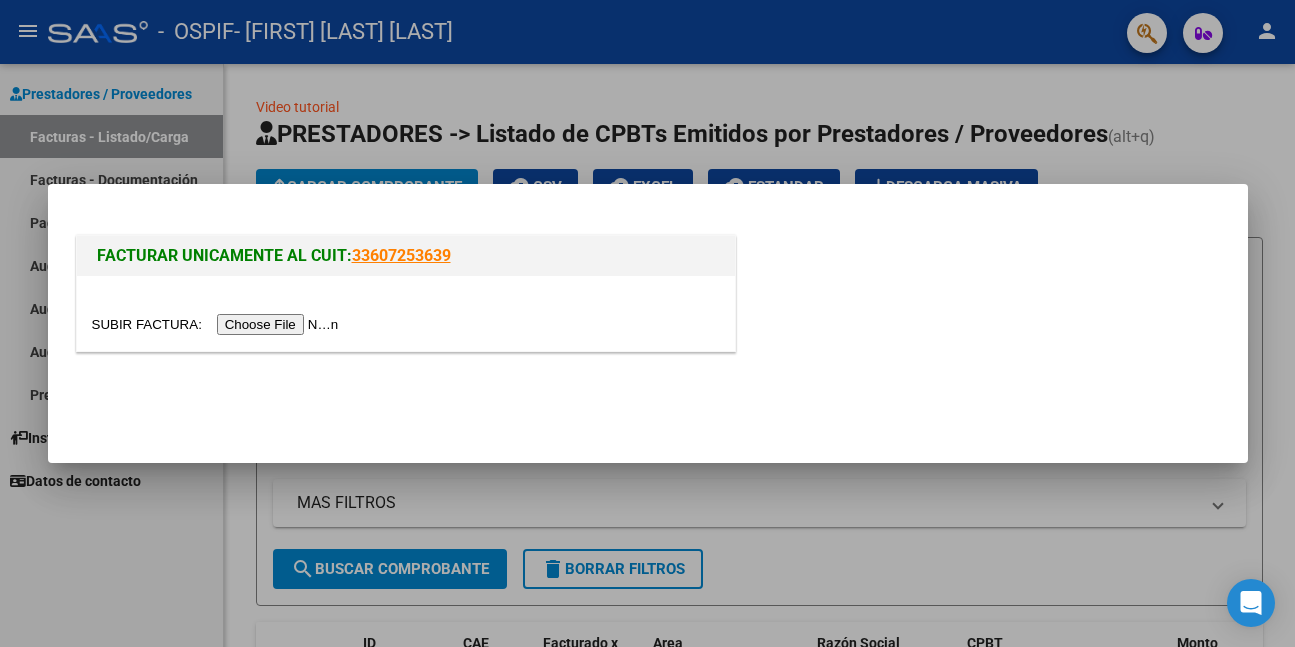 click at bounding box center (218, 324) 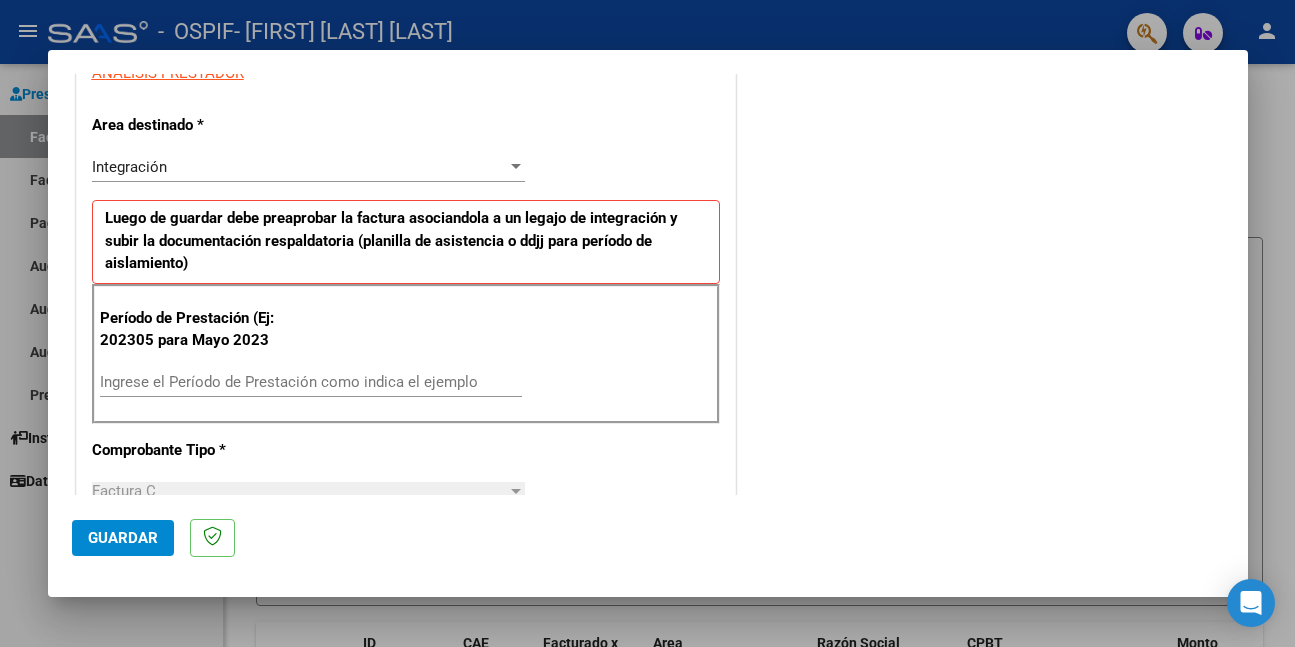 scroll, scrollTop: 400, scrollLeft: 0, axis: vertical 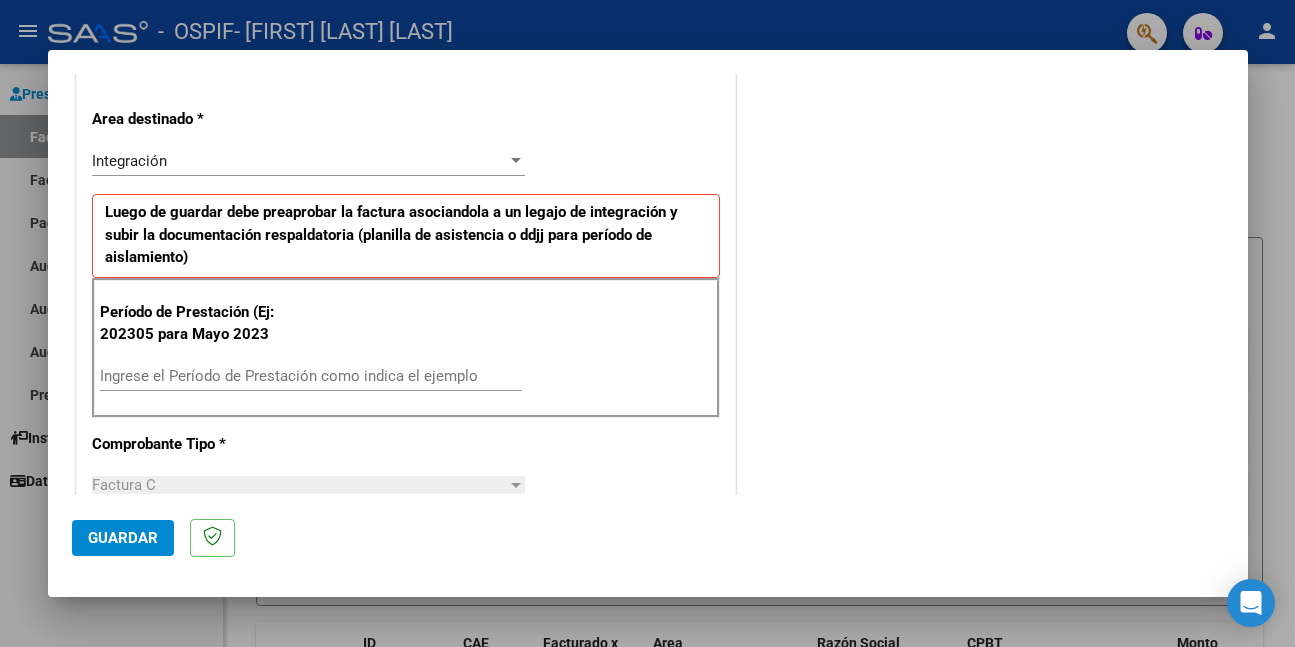 click on "Ingrese el Período de Prestación como indica el ejemplo" at bounding box center (311, 376) 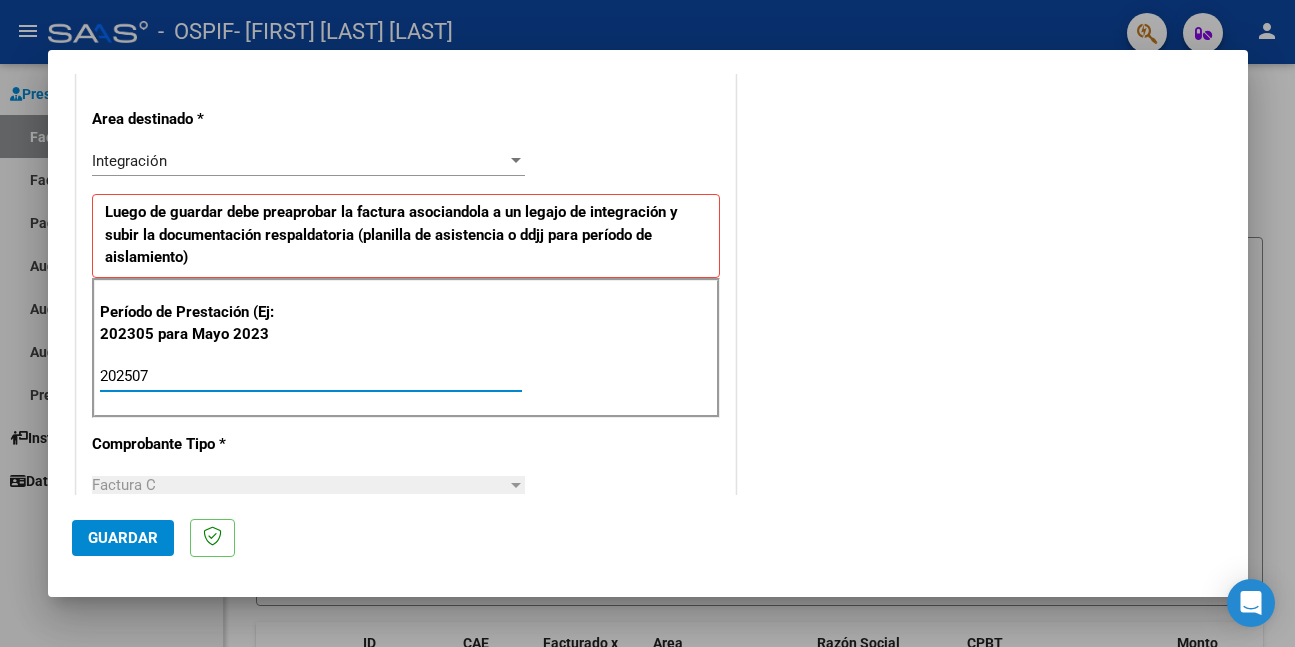 type on "202507" 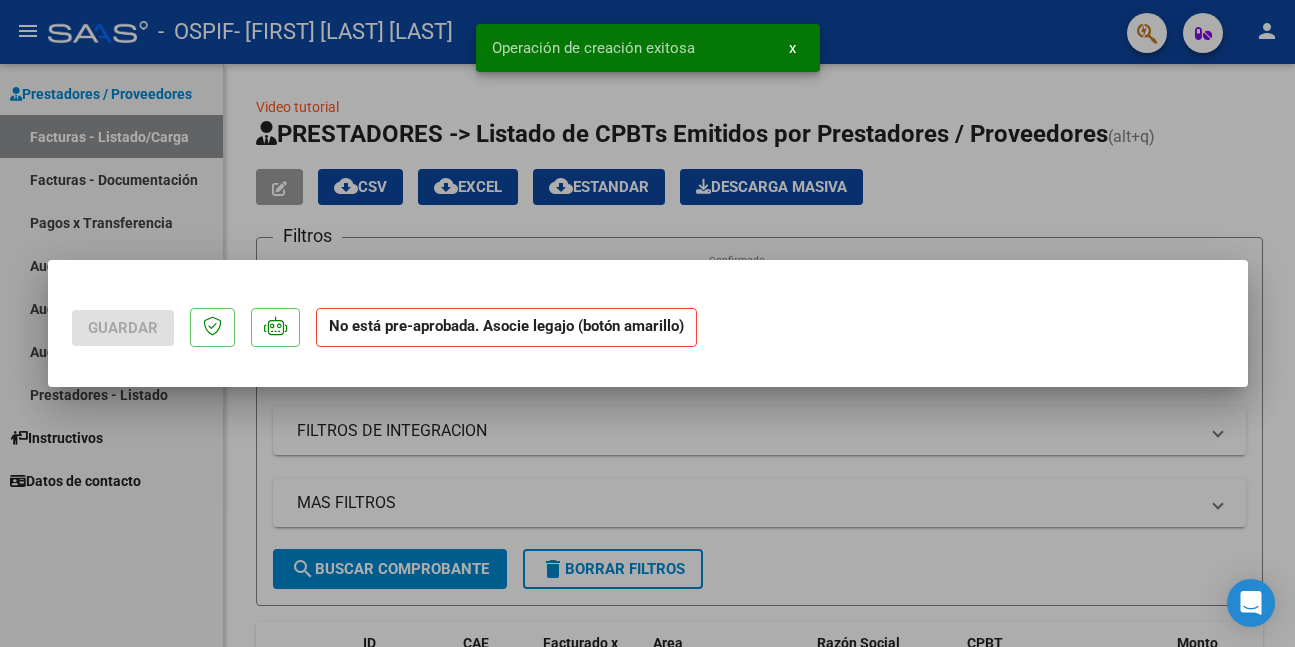 scroll, scrollTop: 0, scrollLeft: 0, axis: both 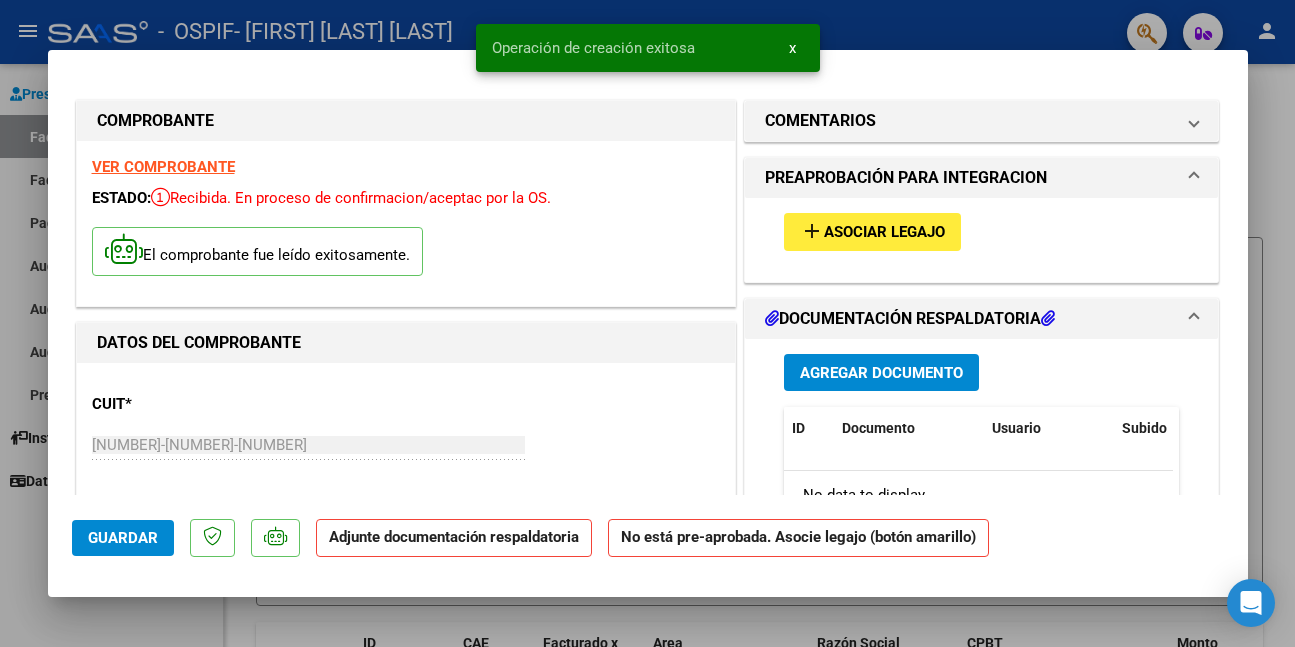 click on "Asociar Legajo" at bounding box center (884, 233) 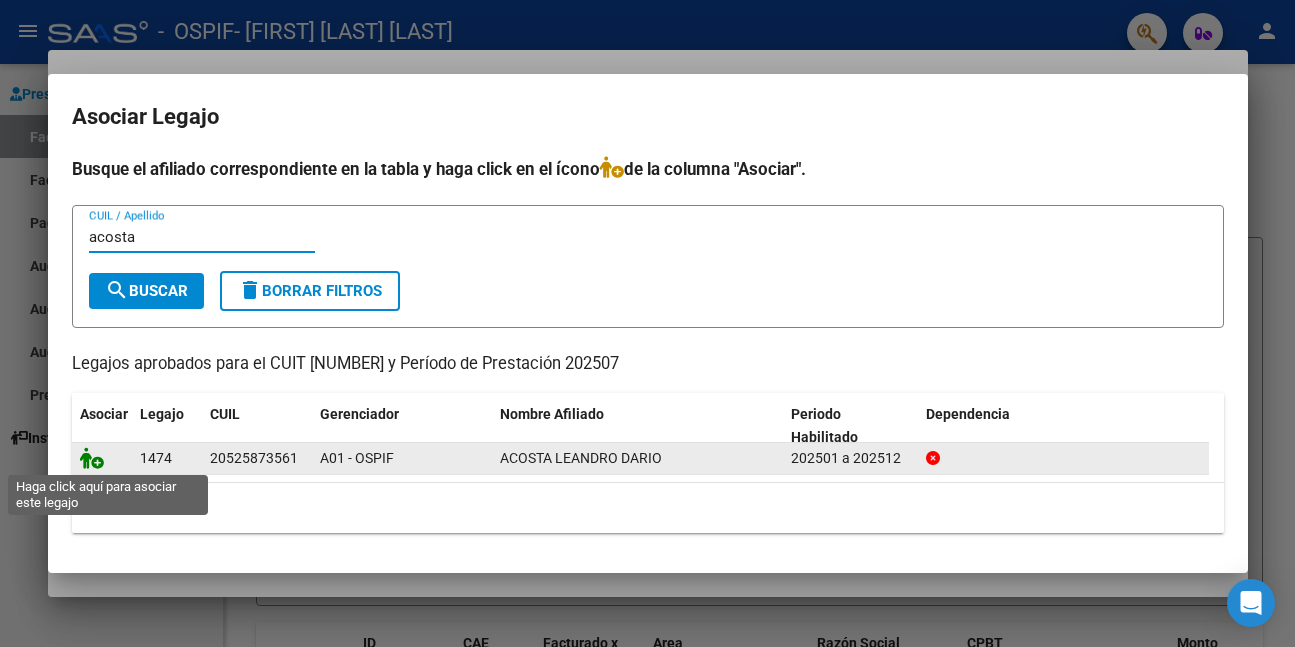 type on "acosta" 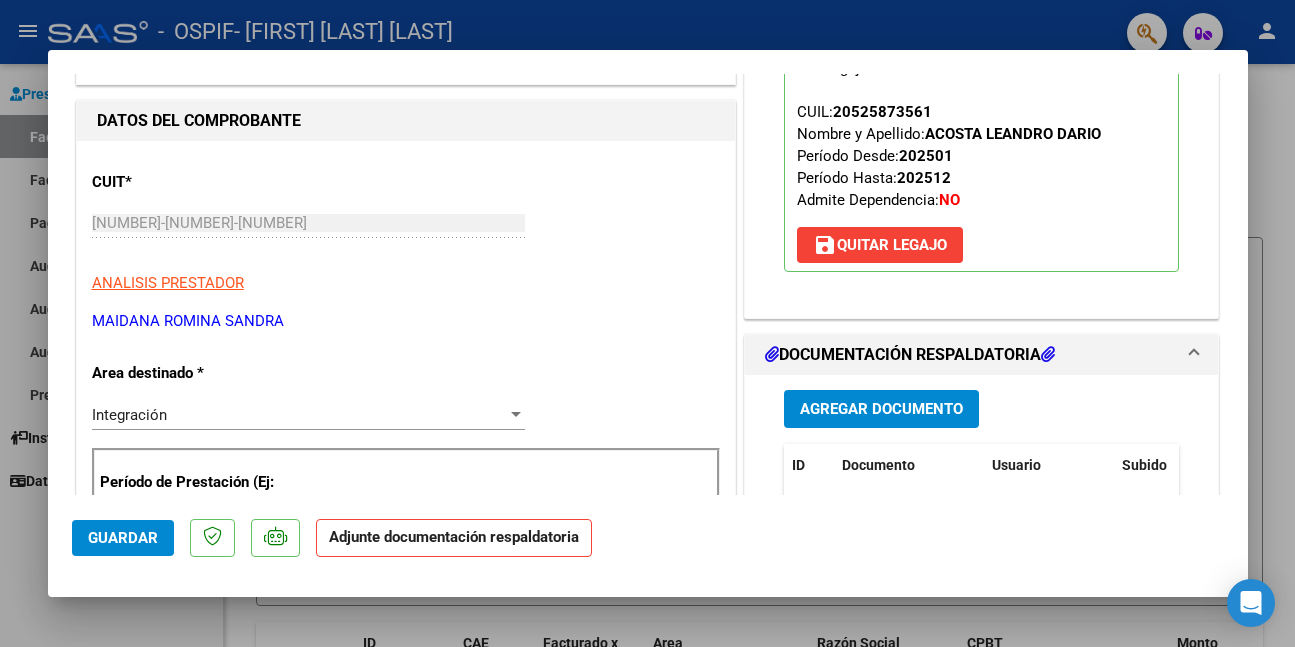 scroll, scrollTop: 400, scrollLeft: 0, axis: vertical 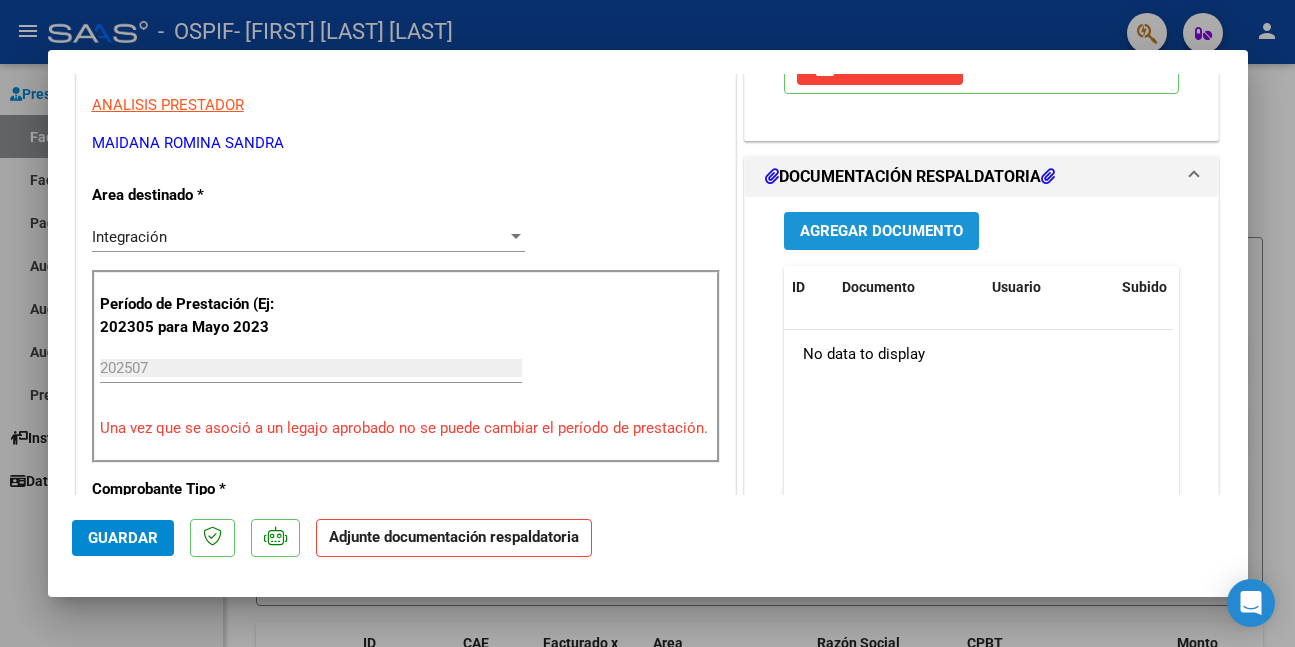 click on "Agregar Documento" at bounding box center [881, 232] 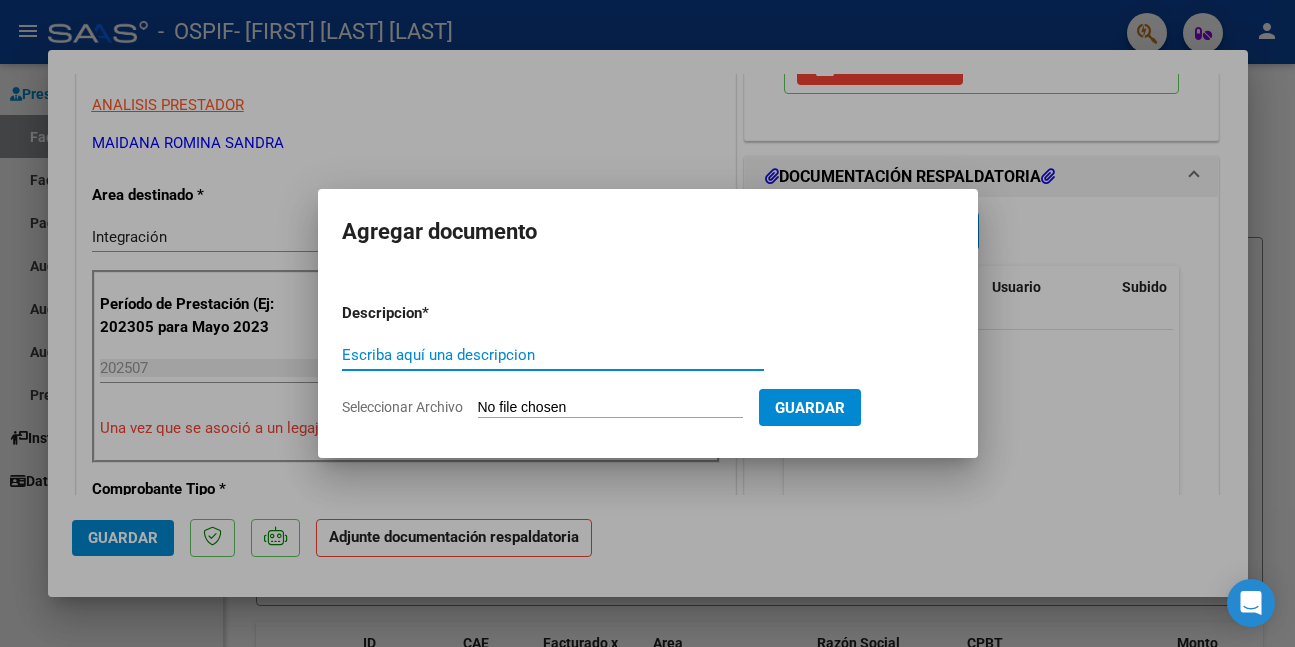 paste on "asistencia" 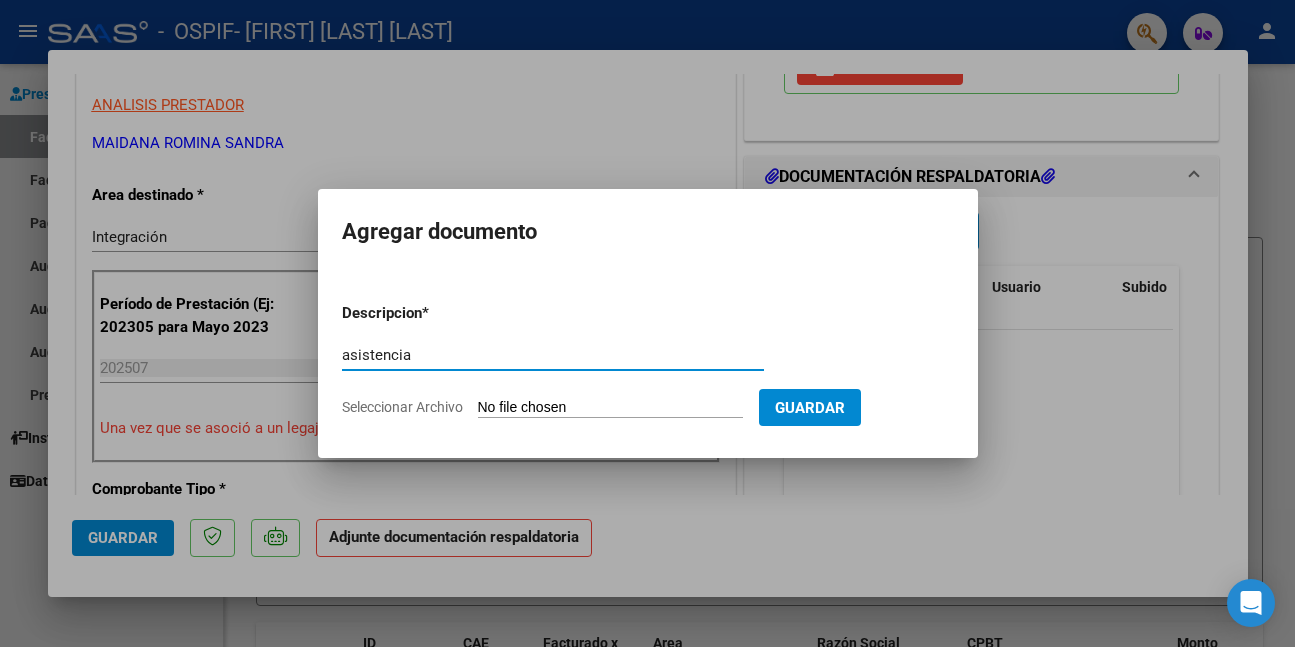 type on "asistencia" 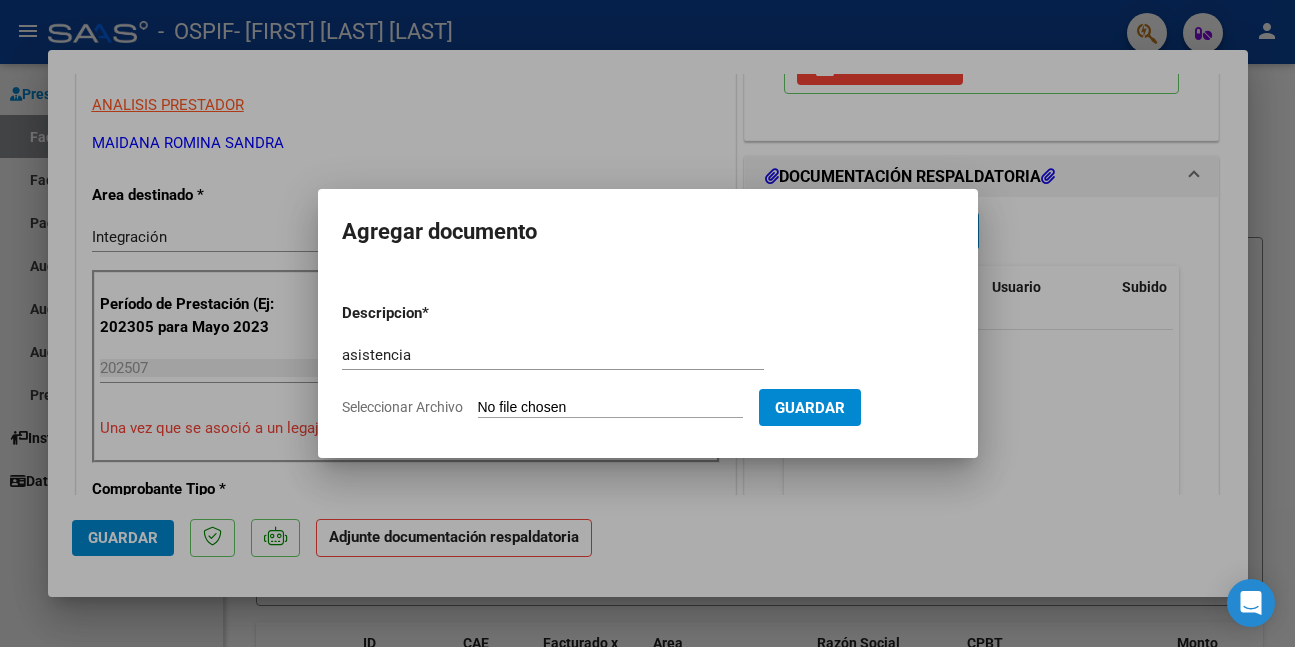 type on "C:\fakepath\WhatsApp Image 2025-08-07 at 11.18.44.jpeg" 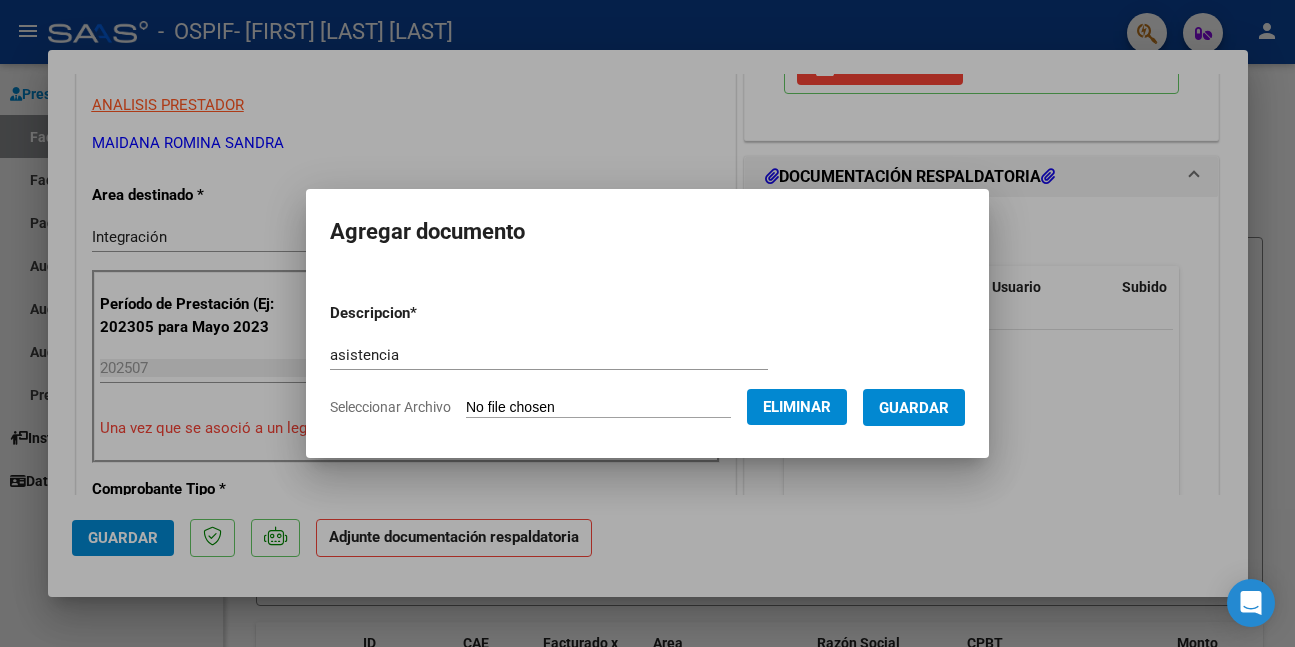 click on "Guardar" at bounding box center [914, 407] 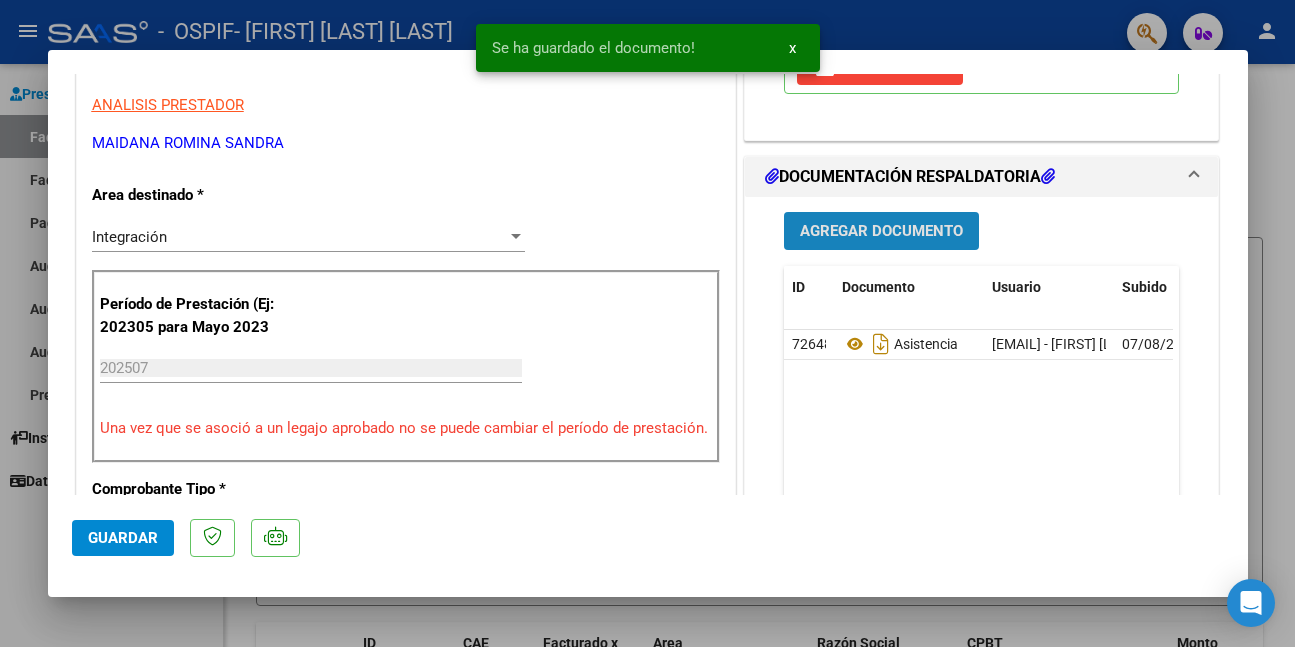 click on "Agregar Documento" at bounding box center (881, 232) 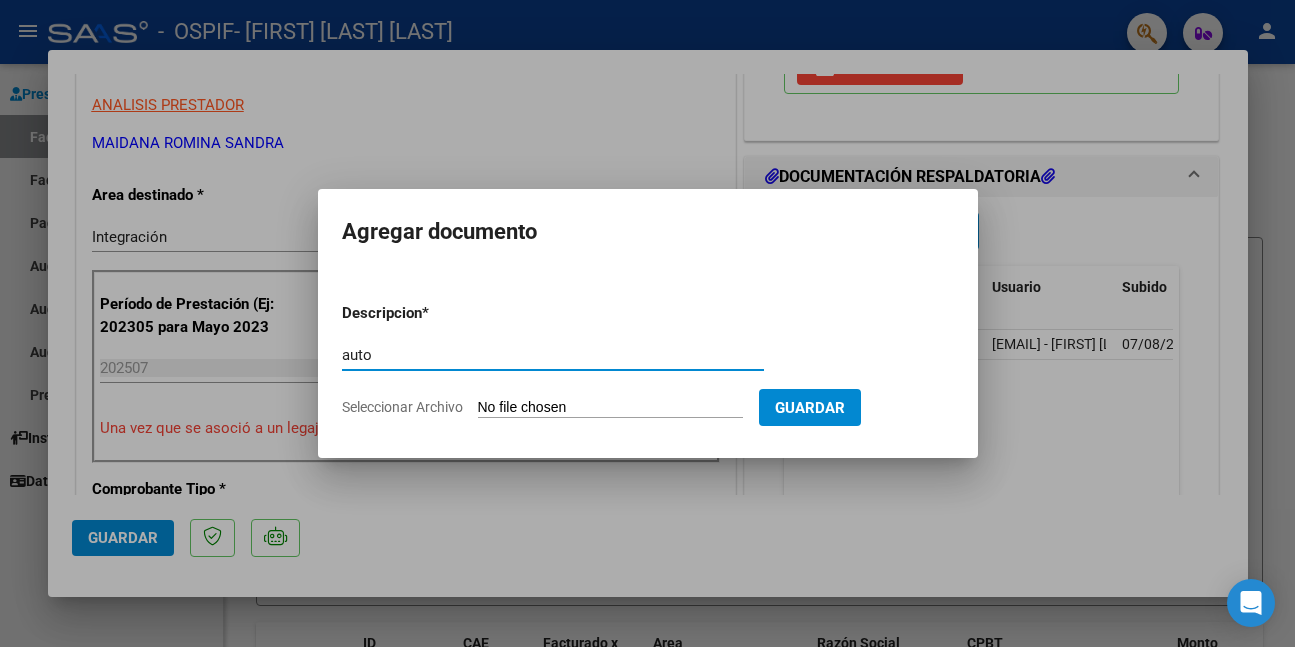 type on "auto" 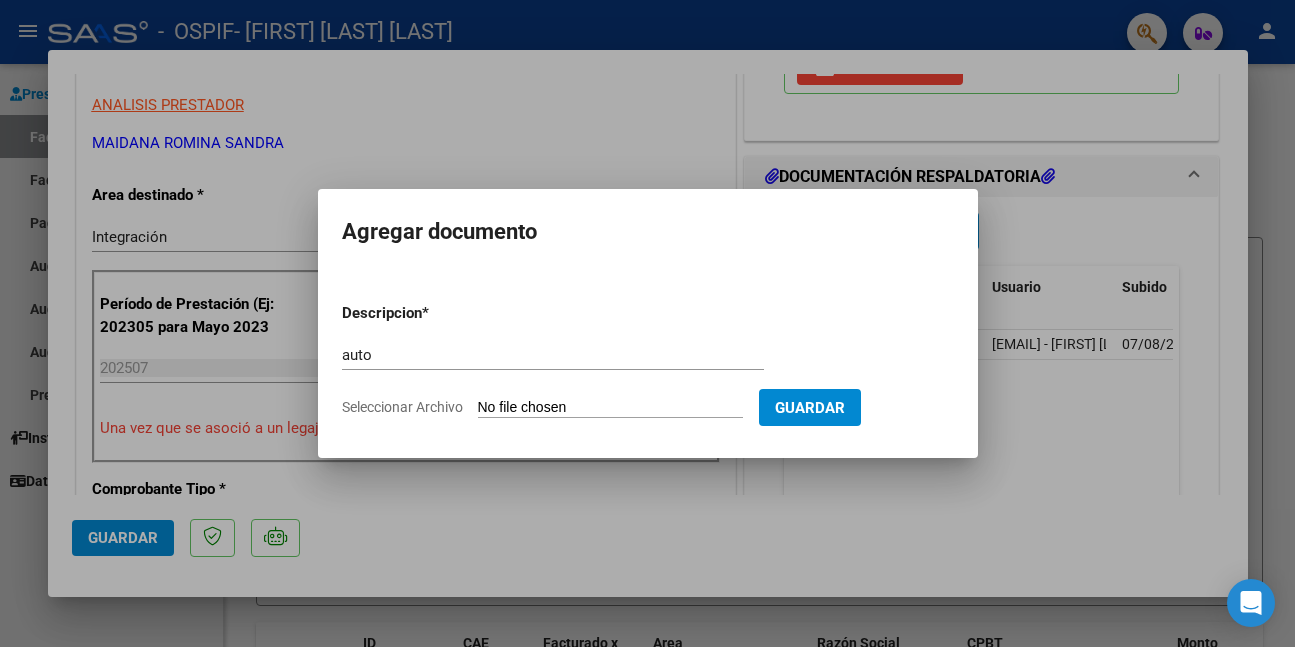 type on "C:\fakepath\ACOSTA (3).png" 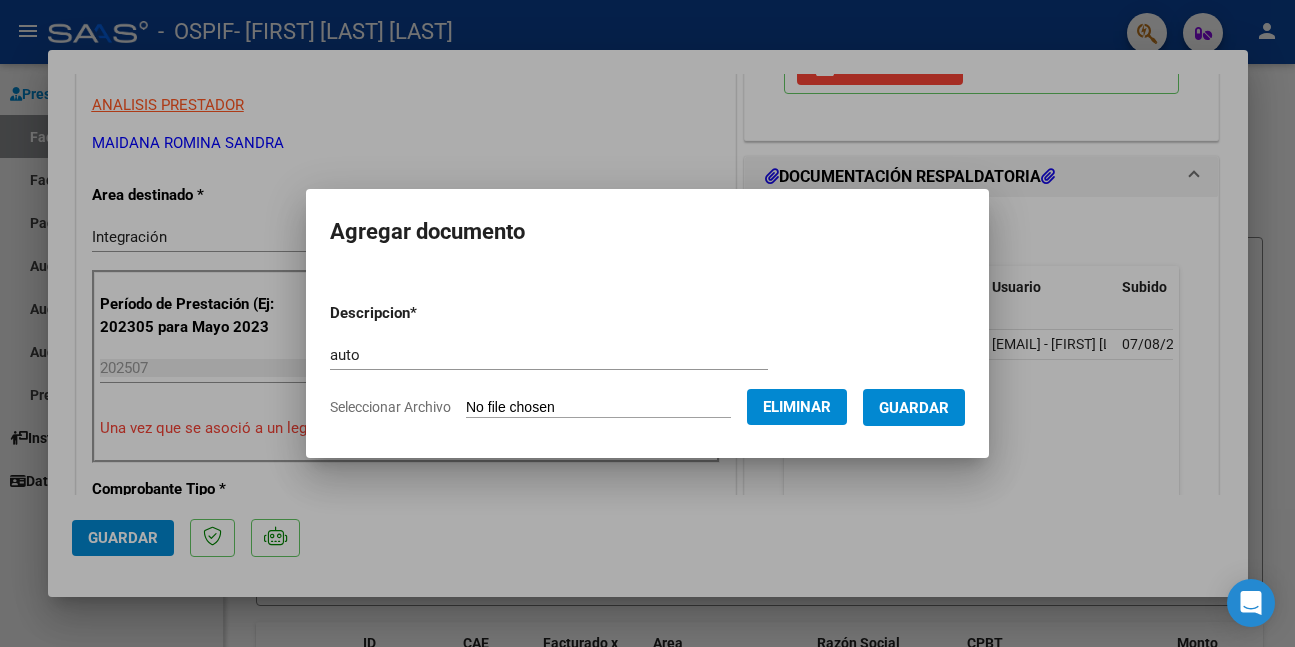 click on "Guardar" at bounding box center [914, 408] 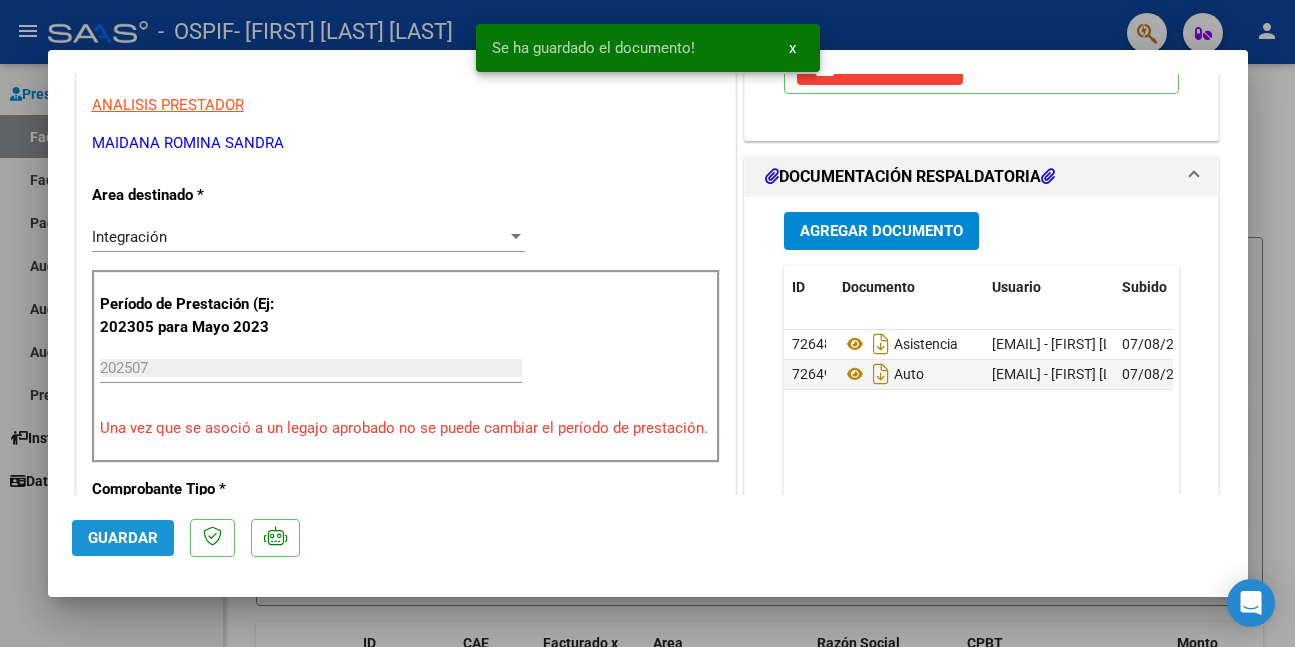 click on "Guardar" 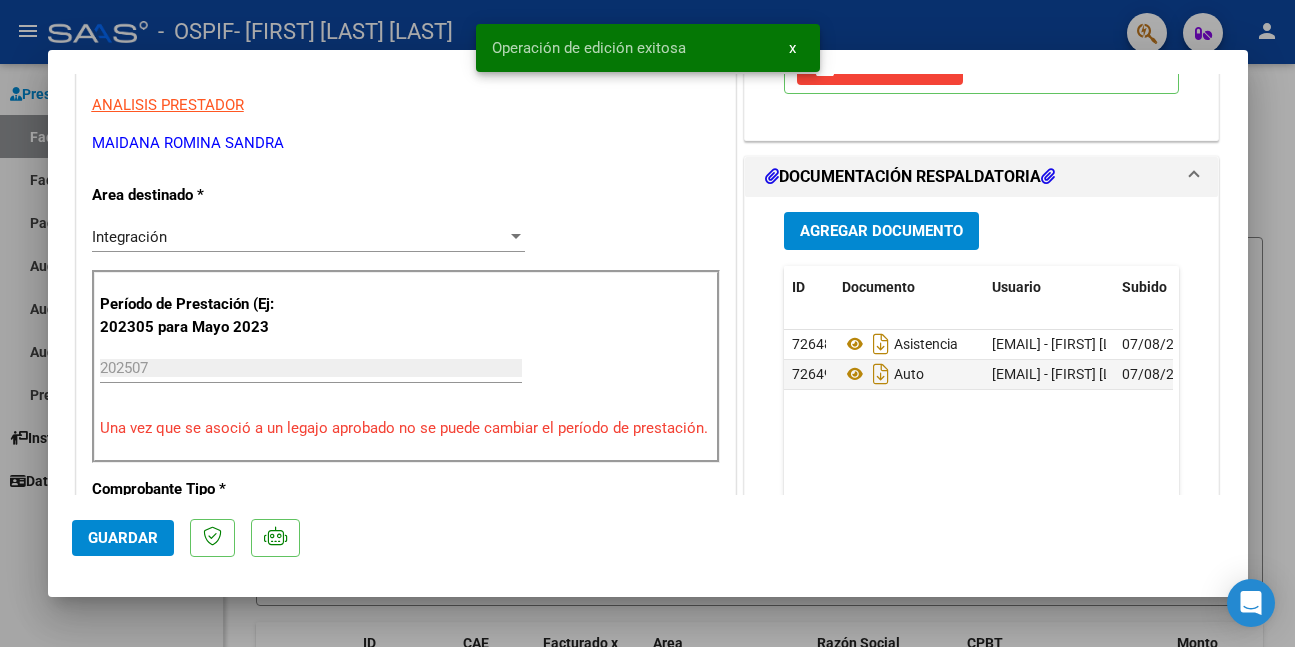 click at bounding box center [647, 323] 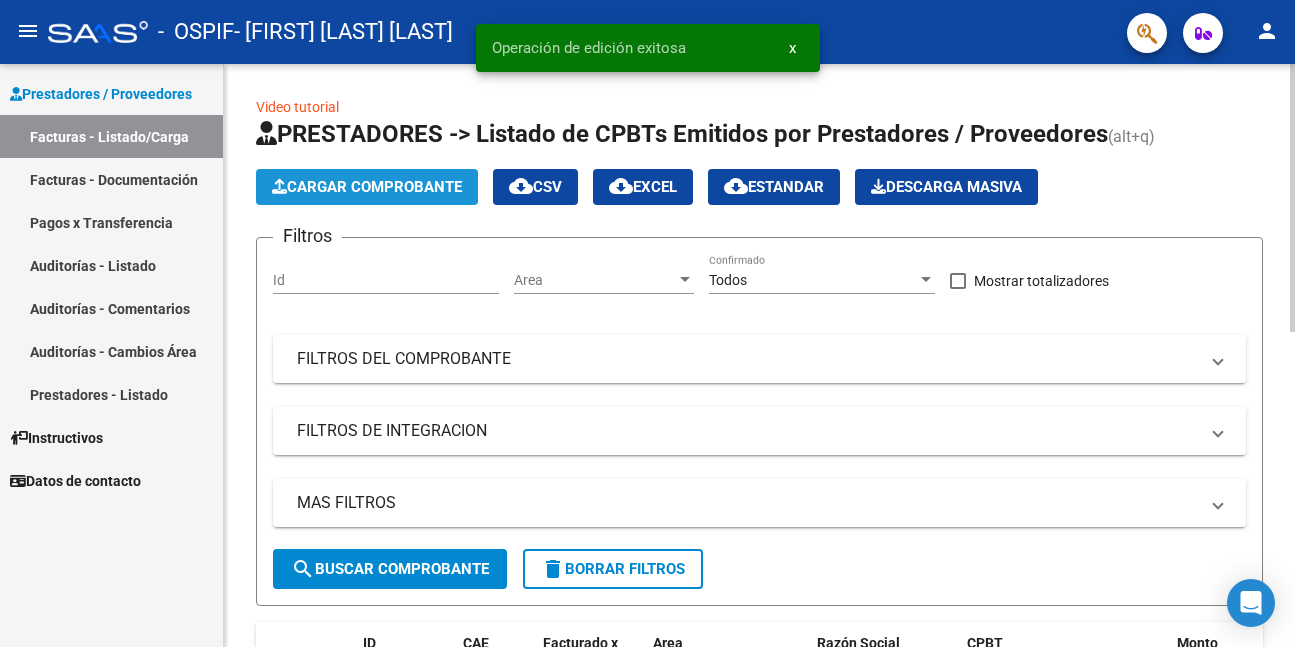 click on "Cargar Comprobante" 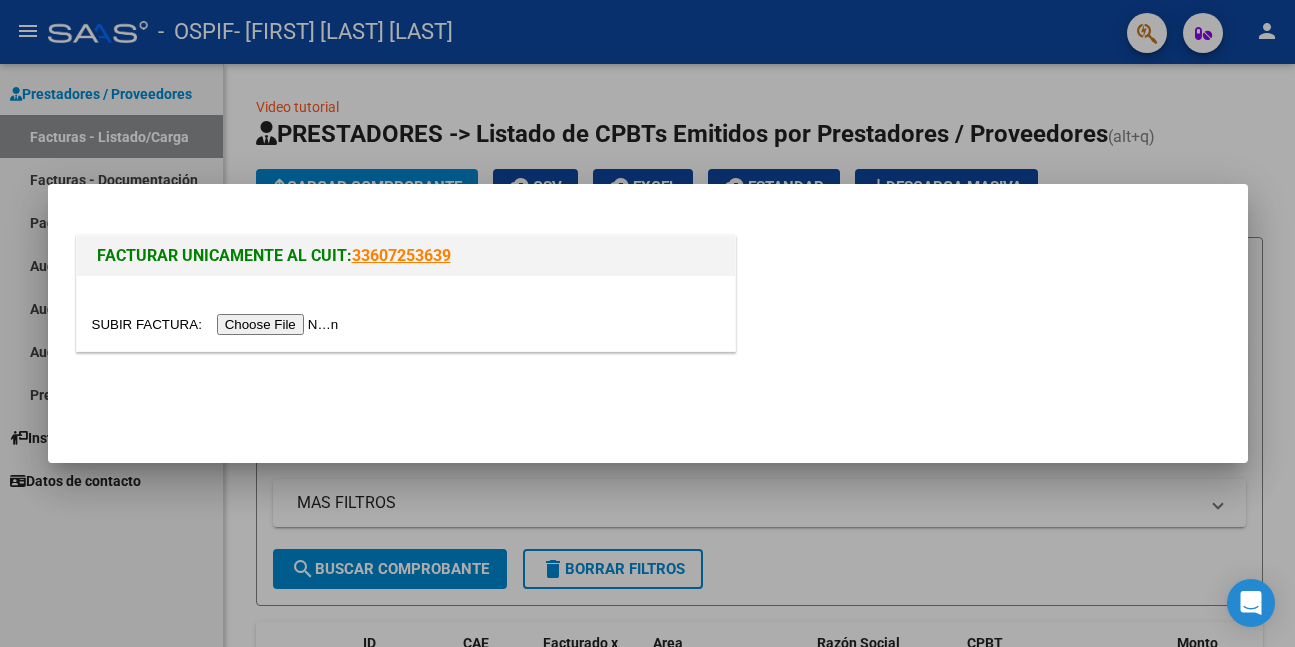 click at bounding box center [218, 324] 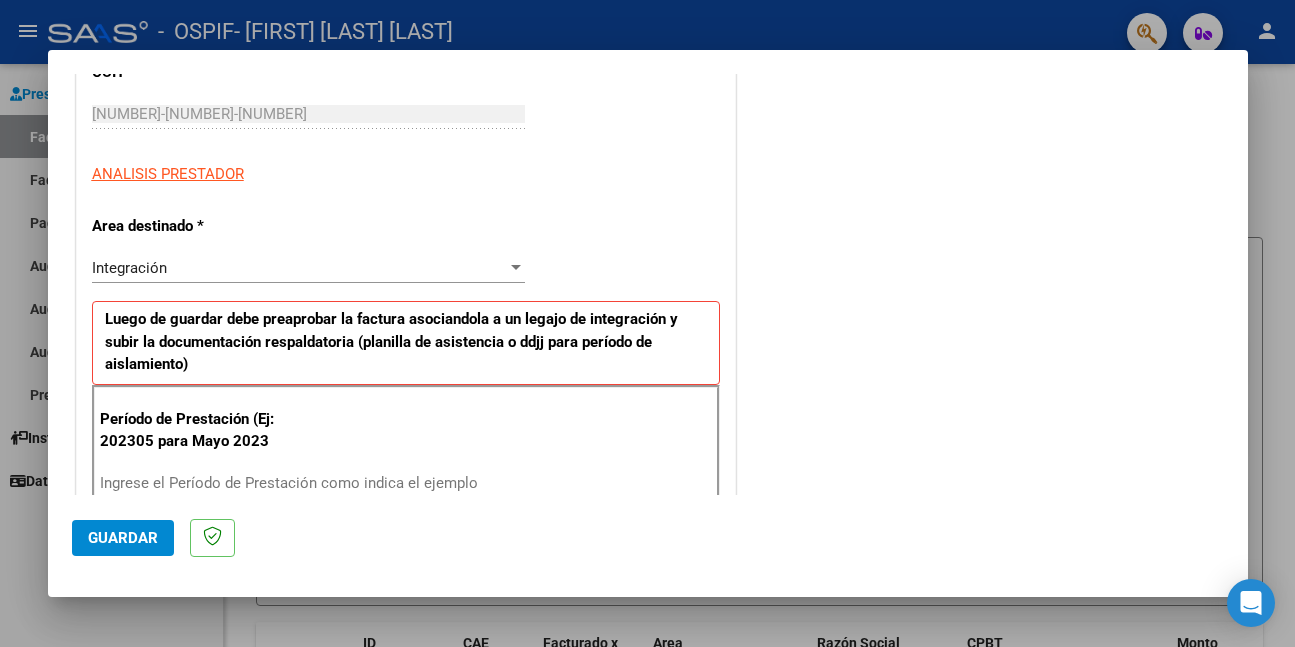 scroll, scrollTop: 300, scrollLeft: 0, axis: vertical 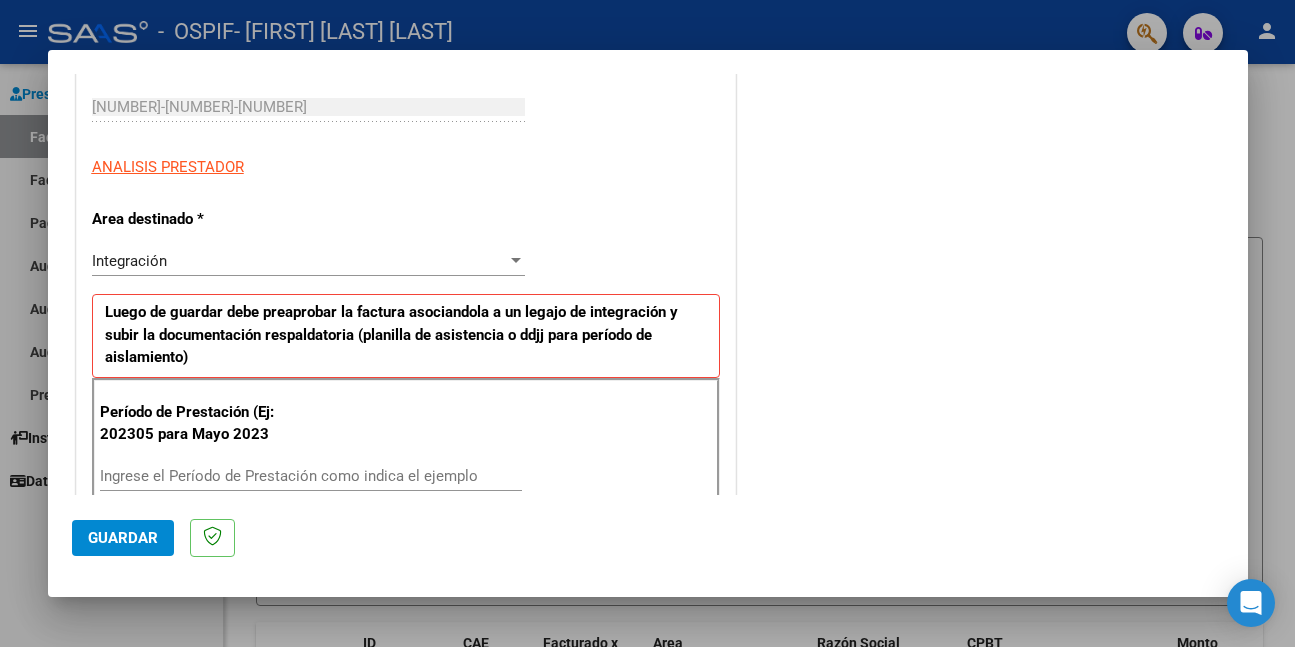 click on "Ingrese el Período de Prestación como indica el ejemplo" at bounding box center (311, 476) 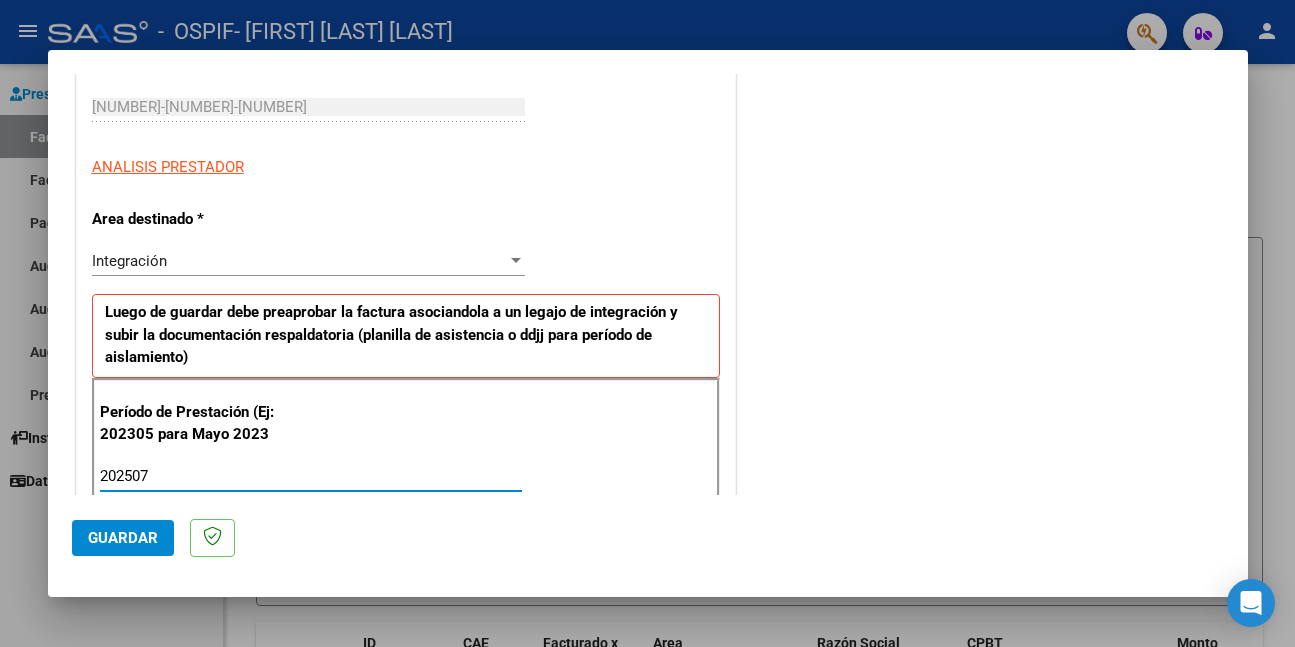 type on "202507" 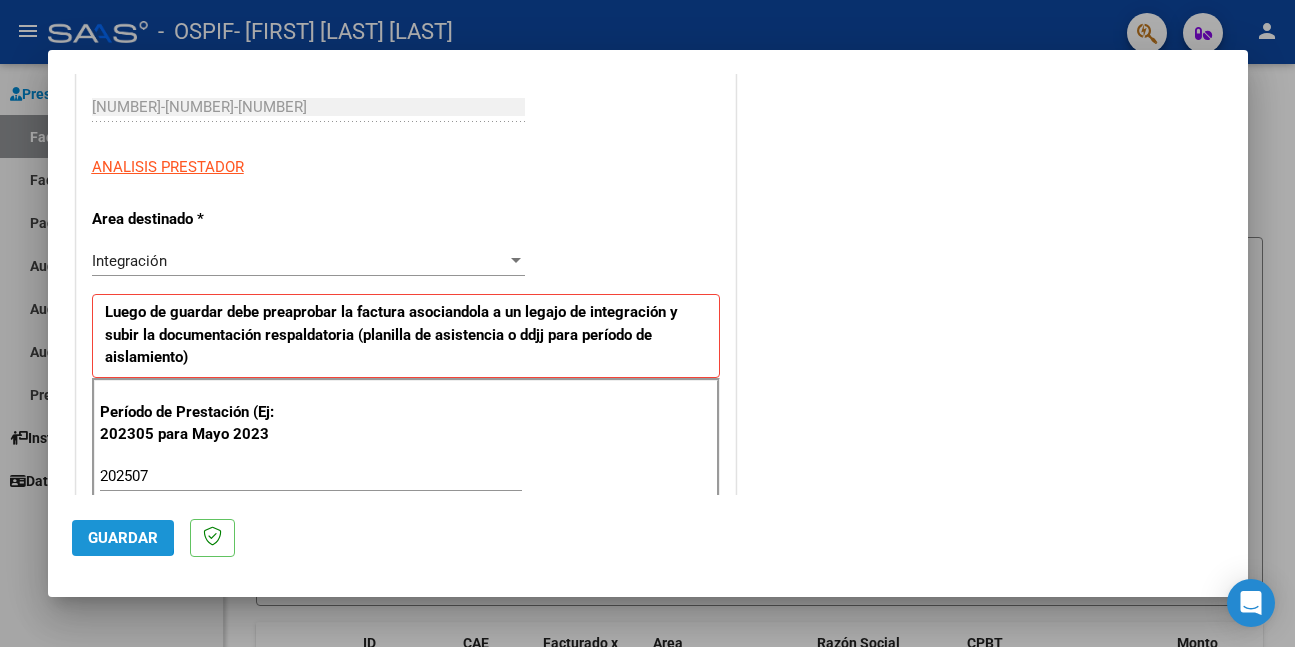 click on "Guardar" 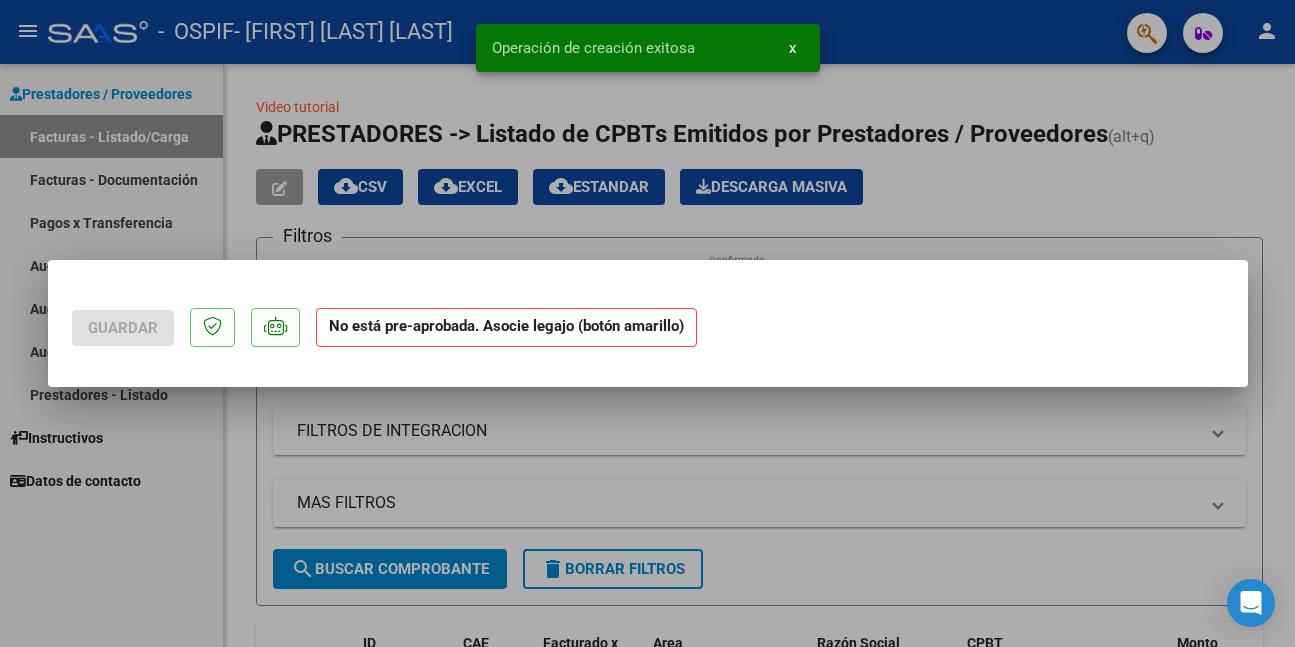 scroll, scrollTop: 0, scrollLeft: 0, axis: both 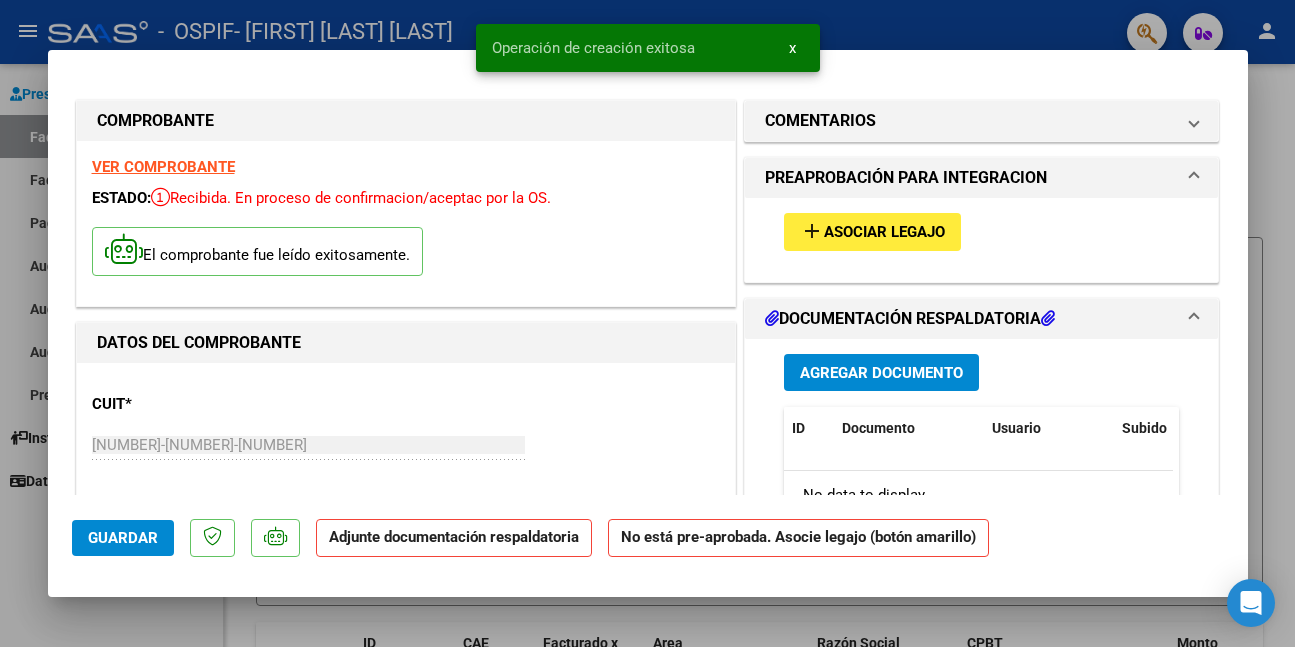 click on "Asociar Legajo" at bounding box center [884, 233] 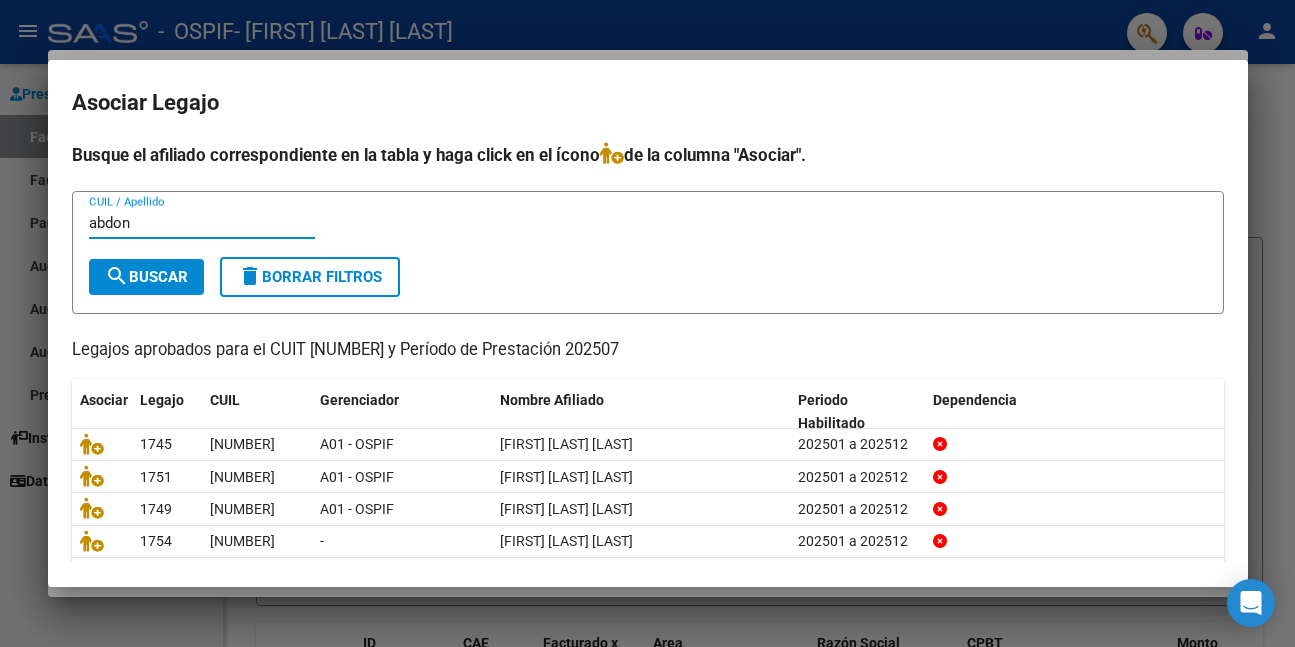 type on "abdon" 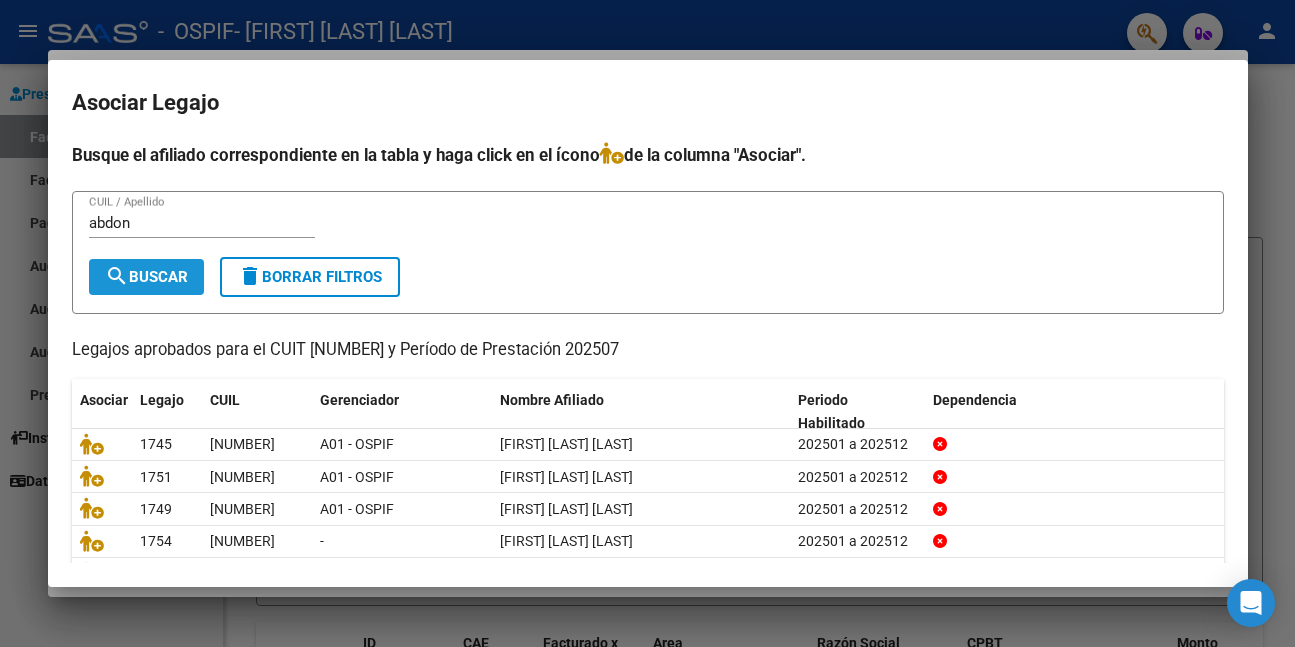 click on "search  Buscar" at bounding box center [146, 277] 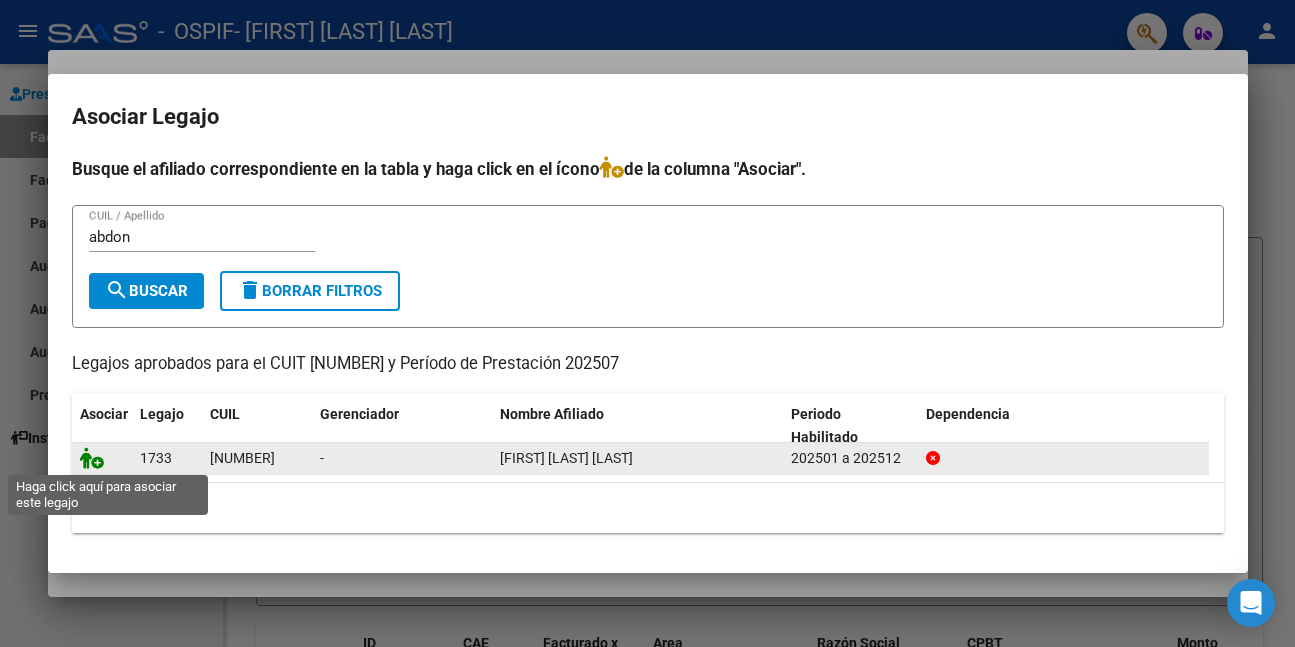 click 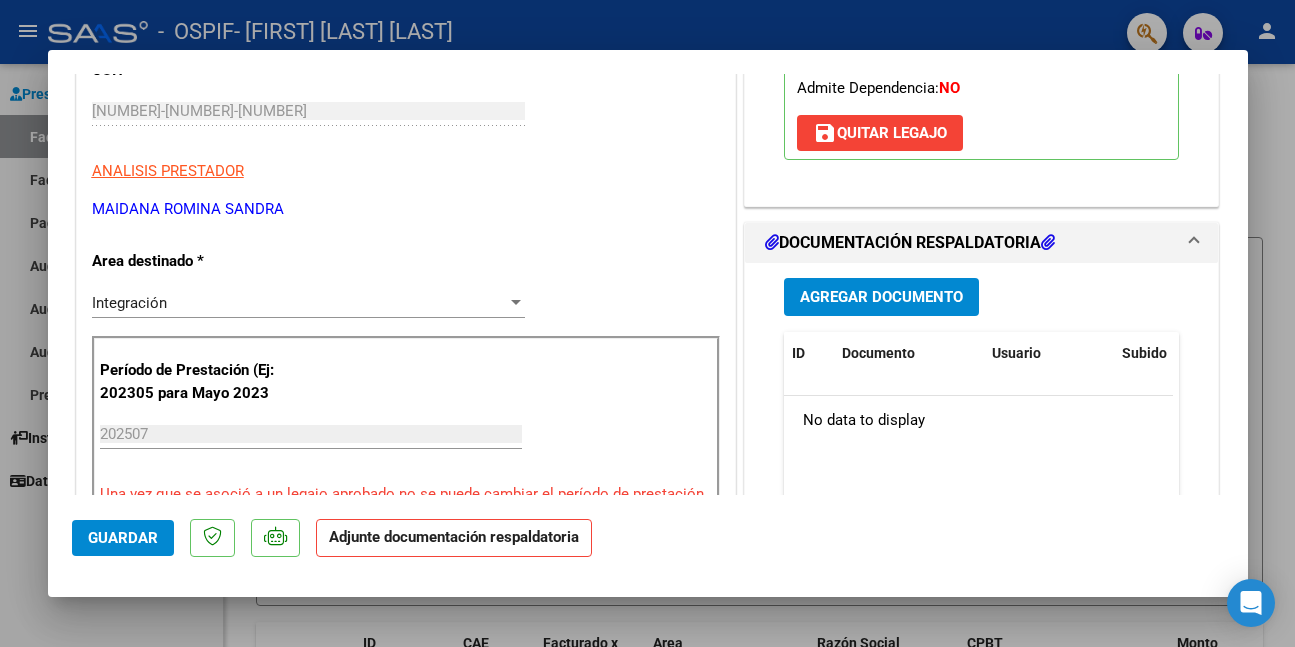 scroll, scrollTop: 500, scrollLeft: 0, axis: vertical 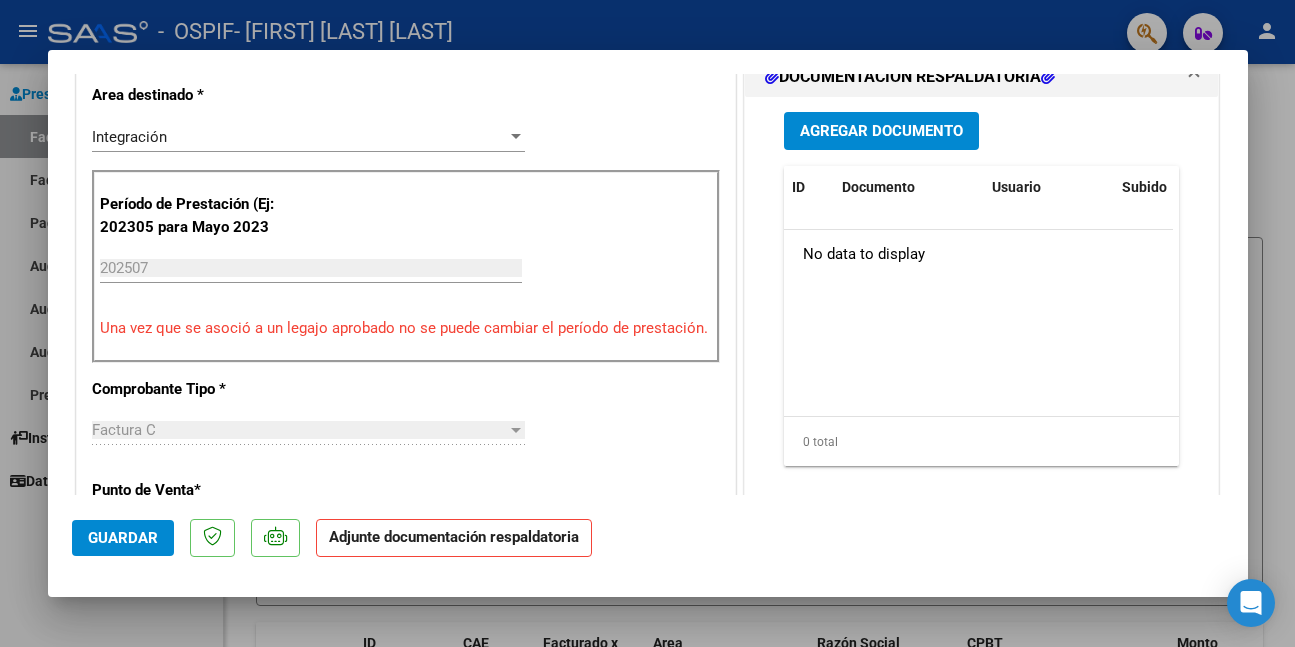click on "Agregar Documento" at bounding box center (881, 132) 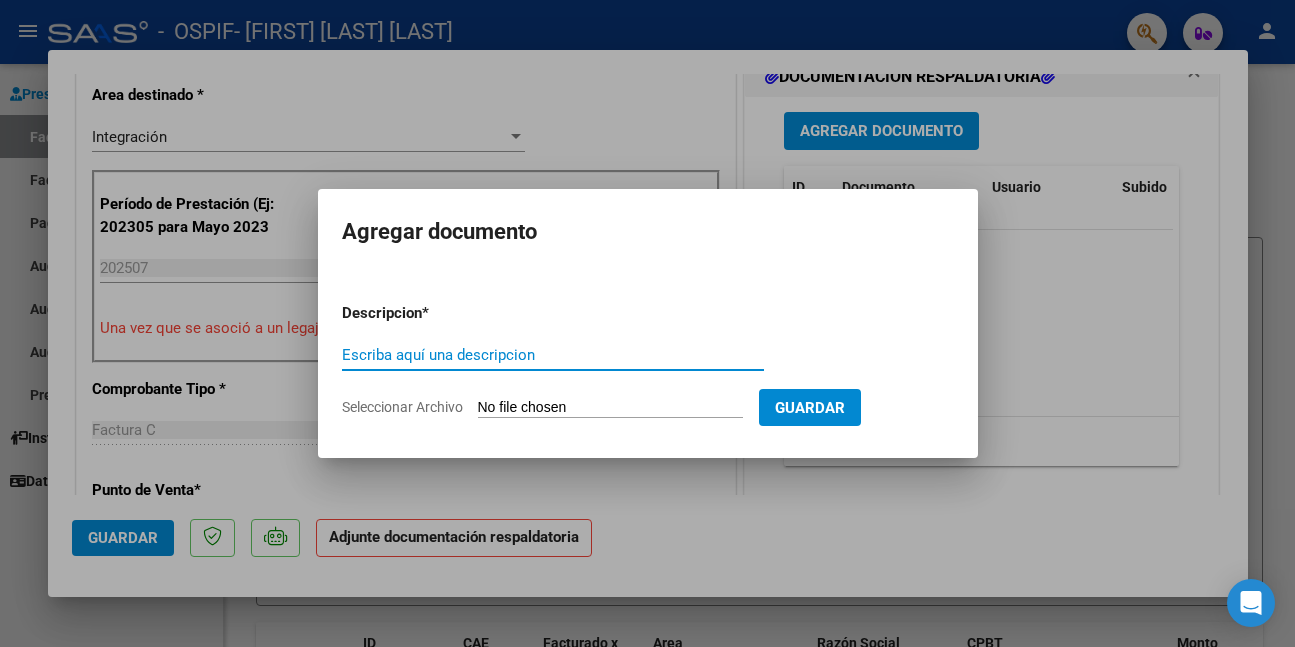 paste on "asistencia" 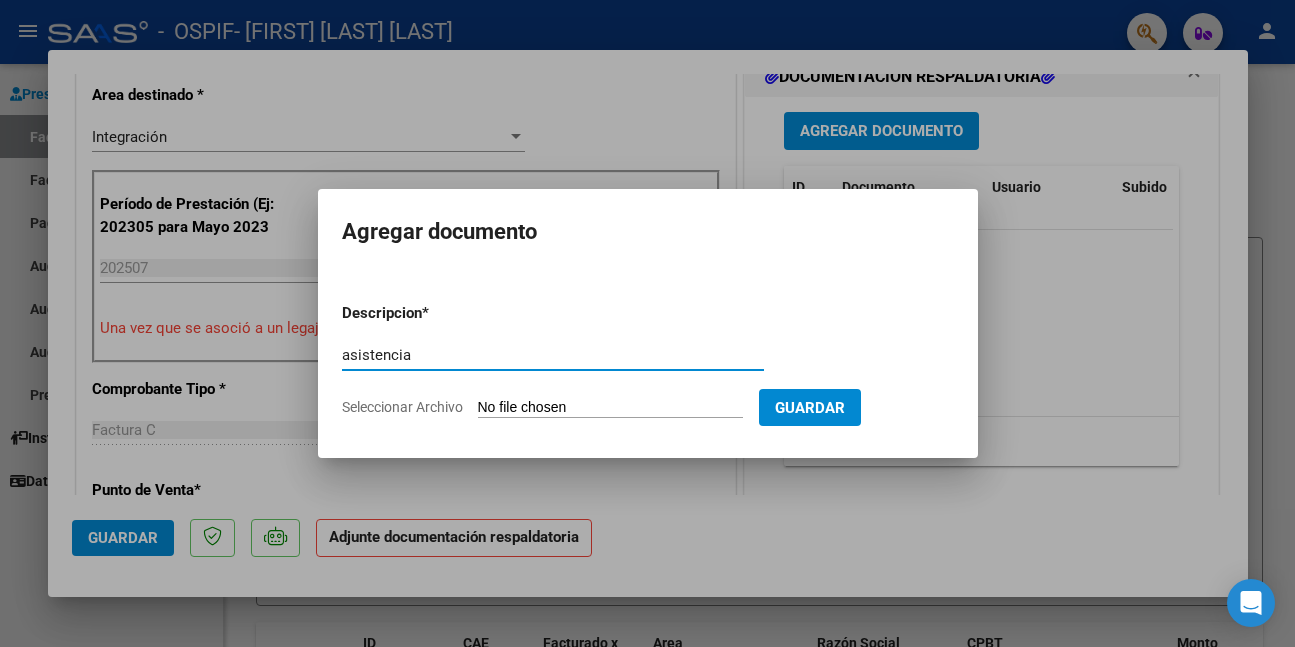 type on "asistencia" 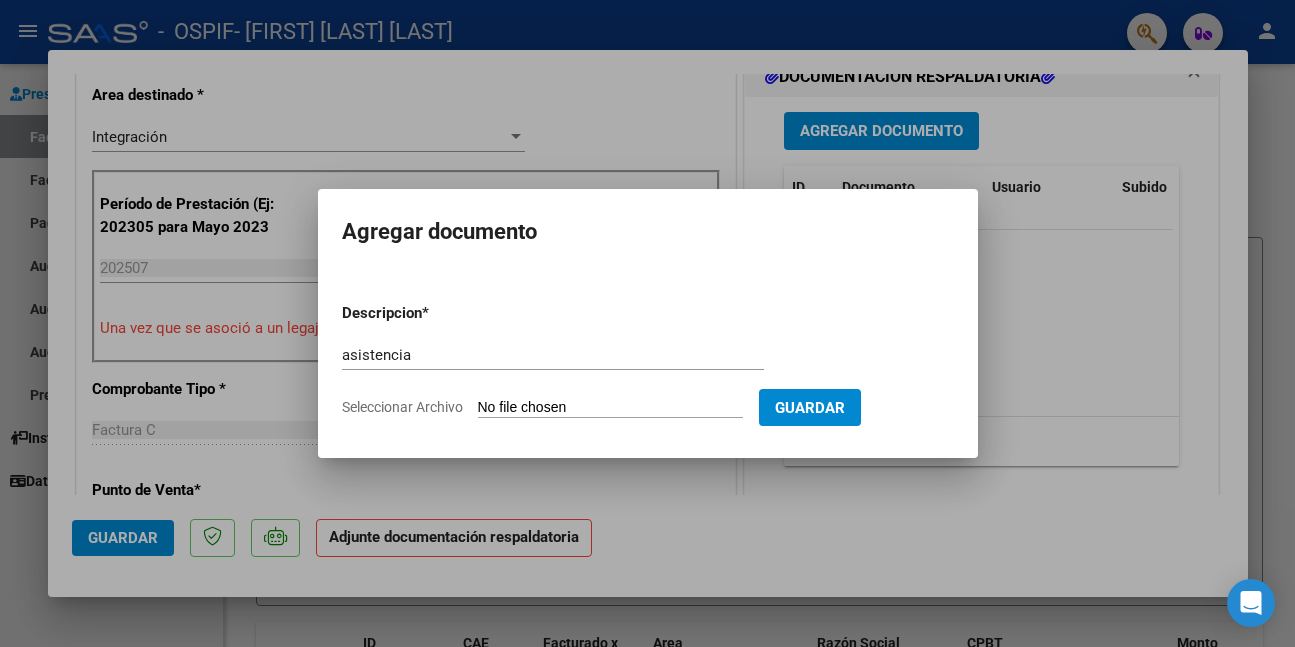 type on "C:\fakepath\WhatsApp Image 2025-08-07 at 11.18.50.jpeg" 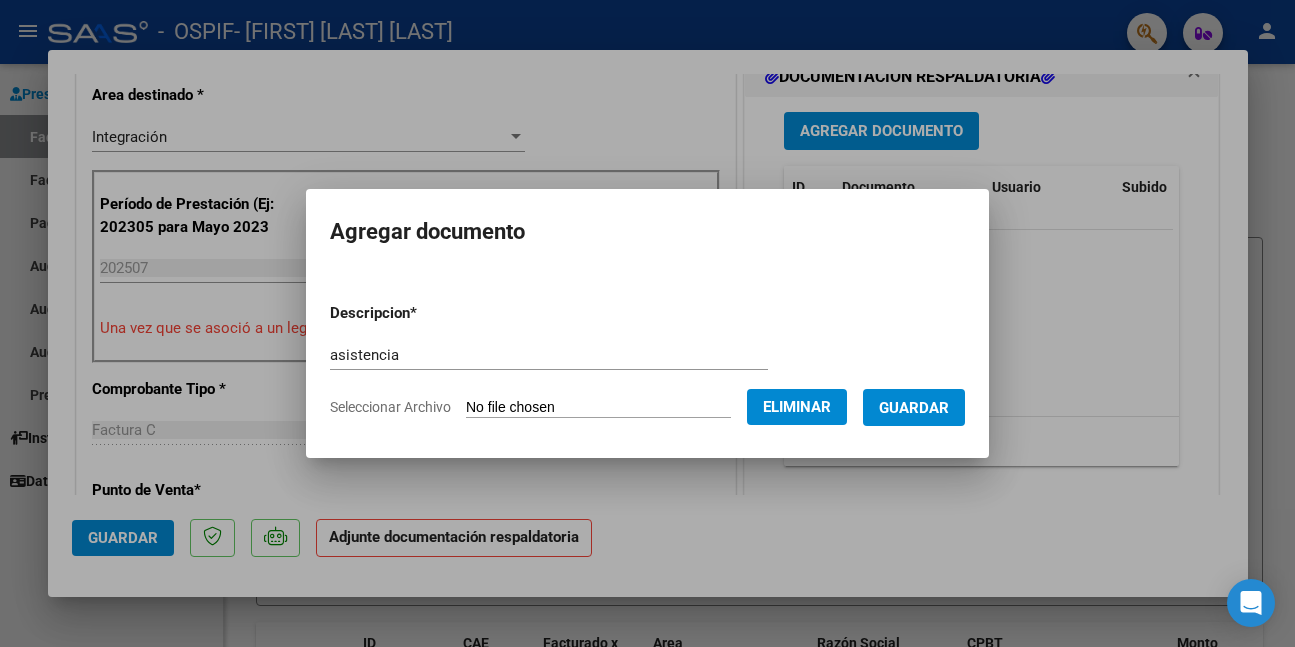 click on "Guardar" at bounding box center (914, 407) 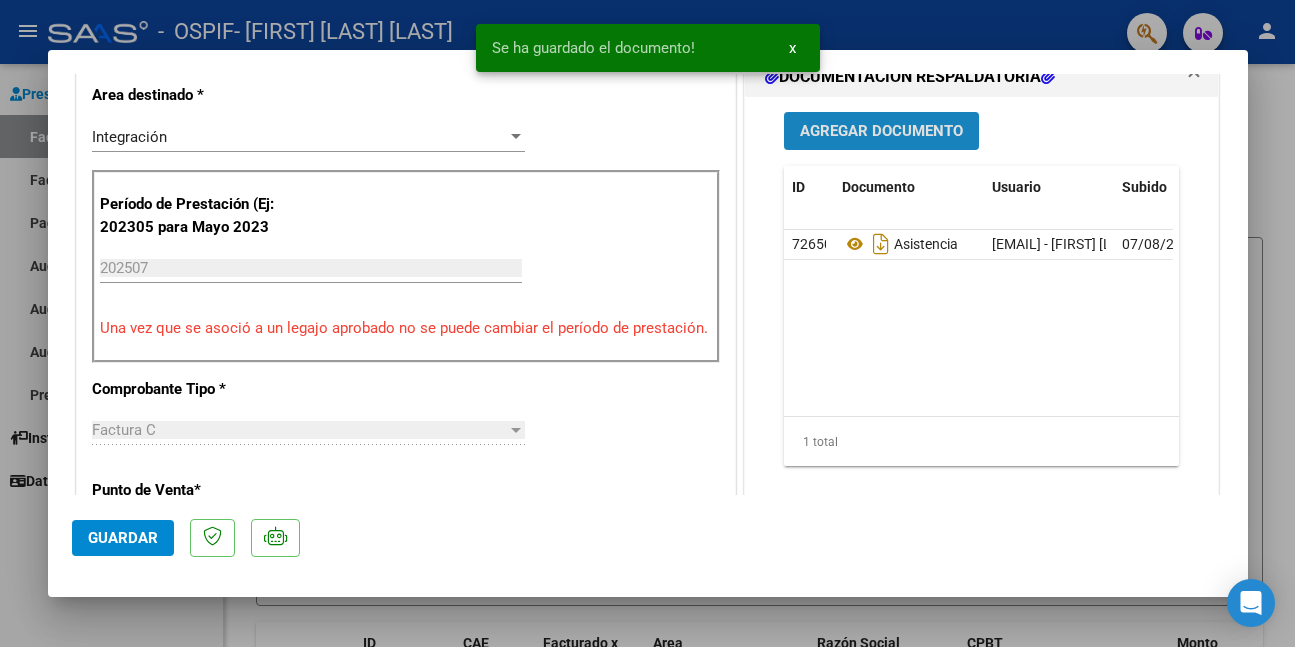 click on "Agregar Documento" at bounding box center [881, 132] 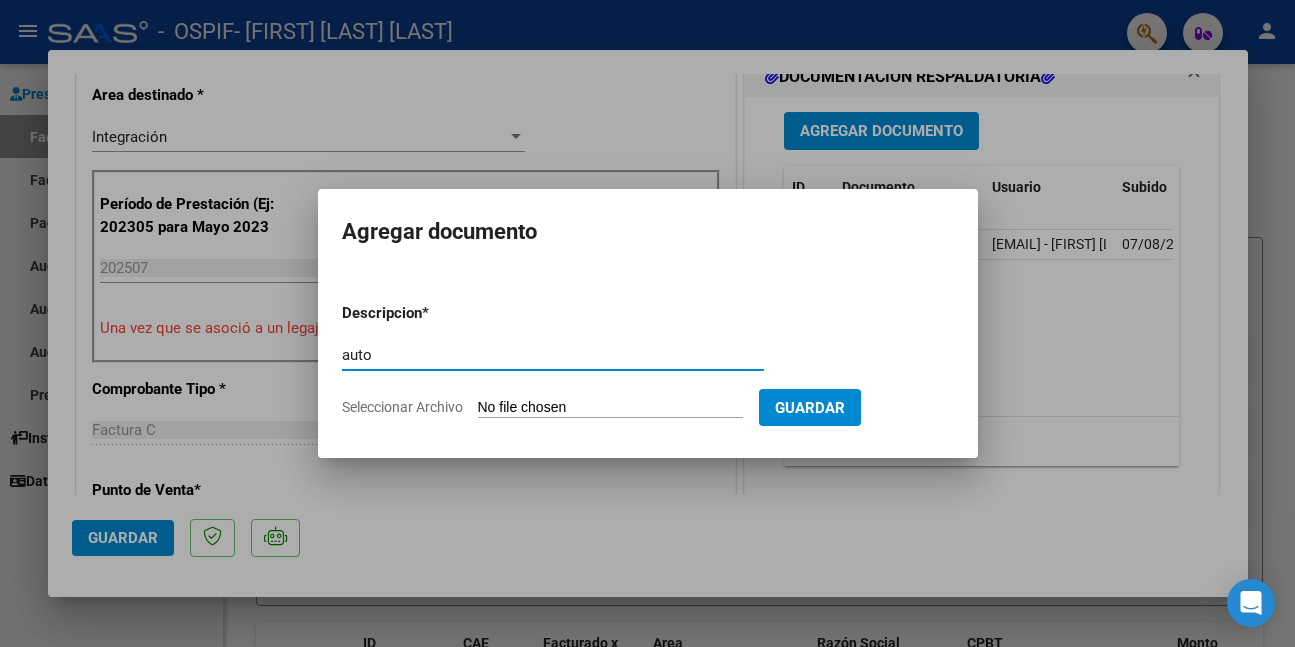type on "auto" 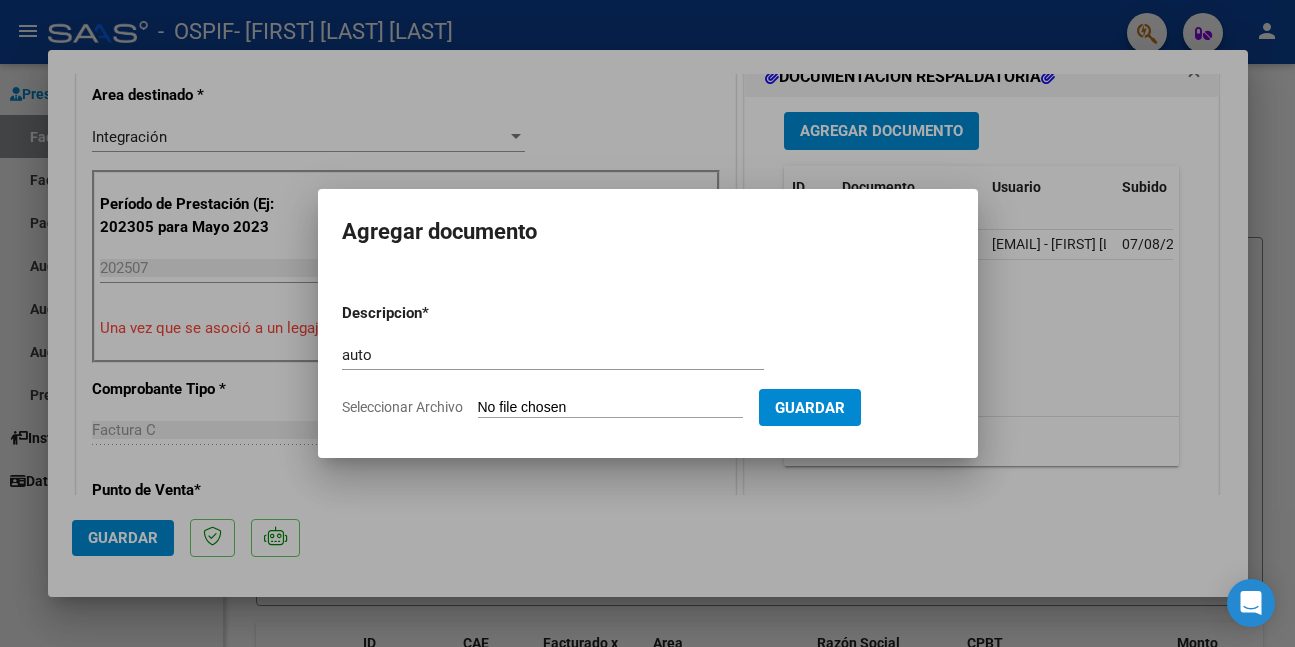 type on "C:\fakepath\ABDON.png" 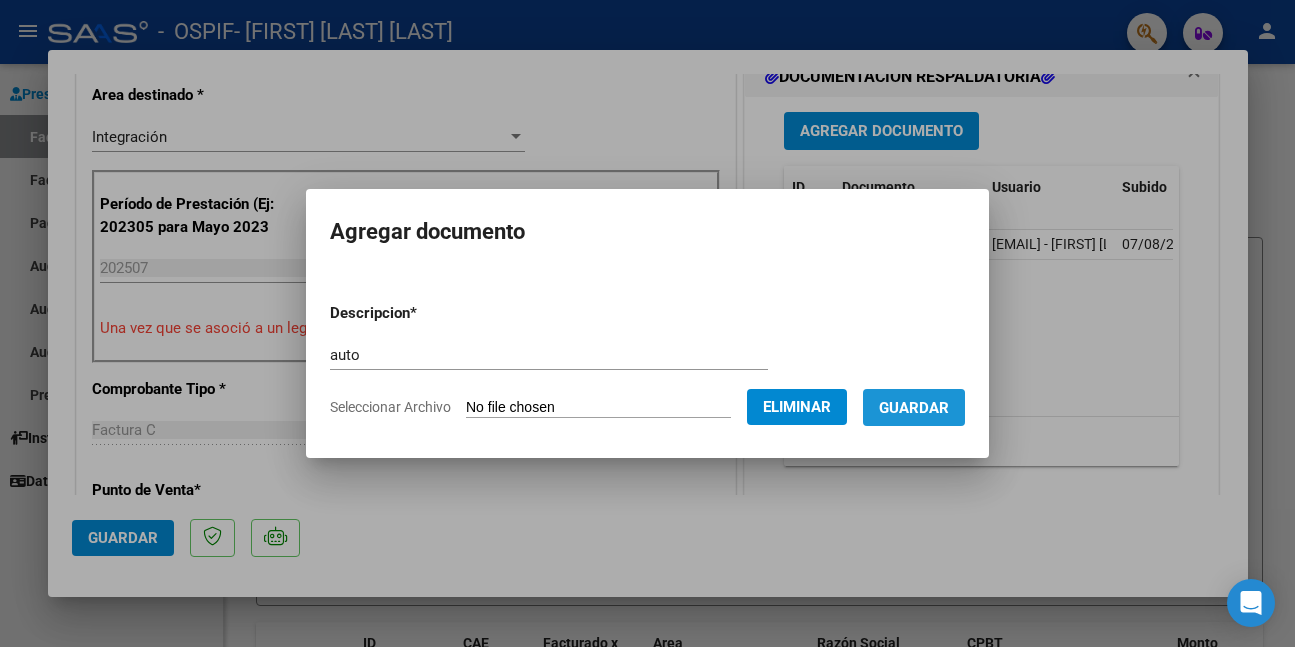 click on "Guardar" at bounding box center (914, 408) 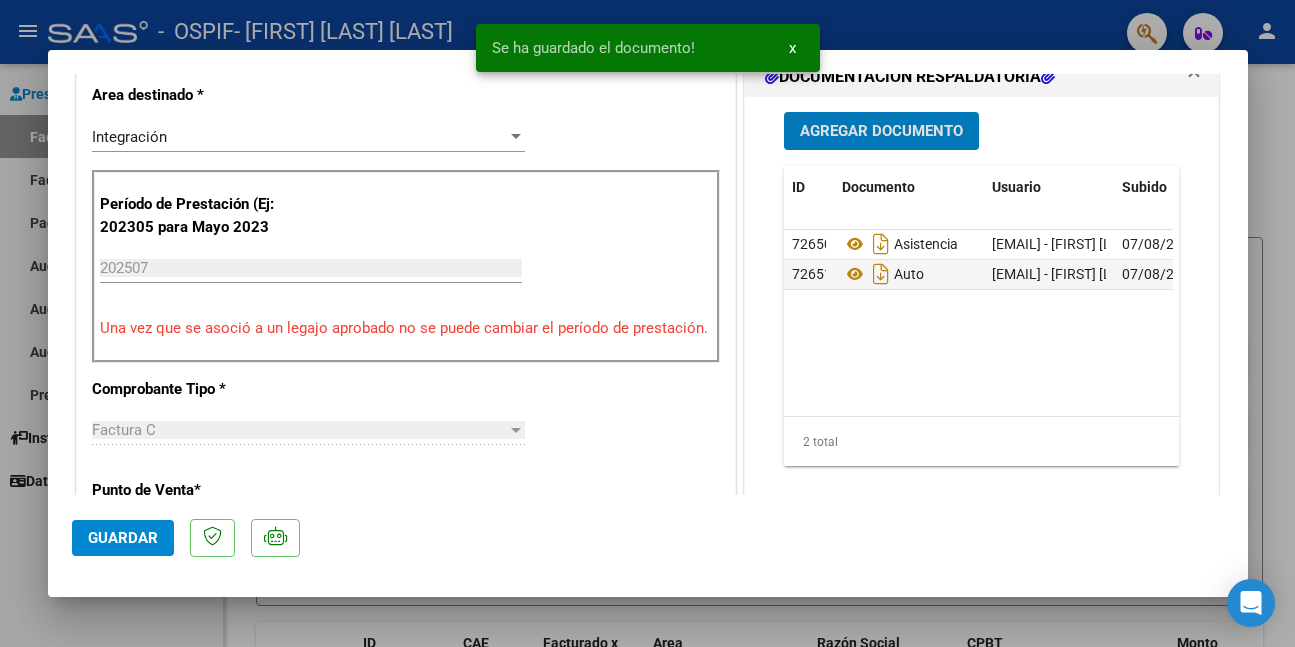 click on "Guardar" 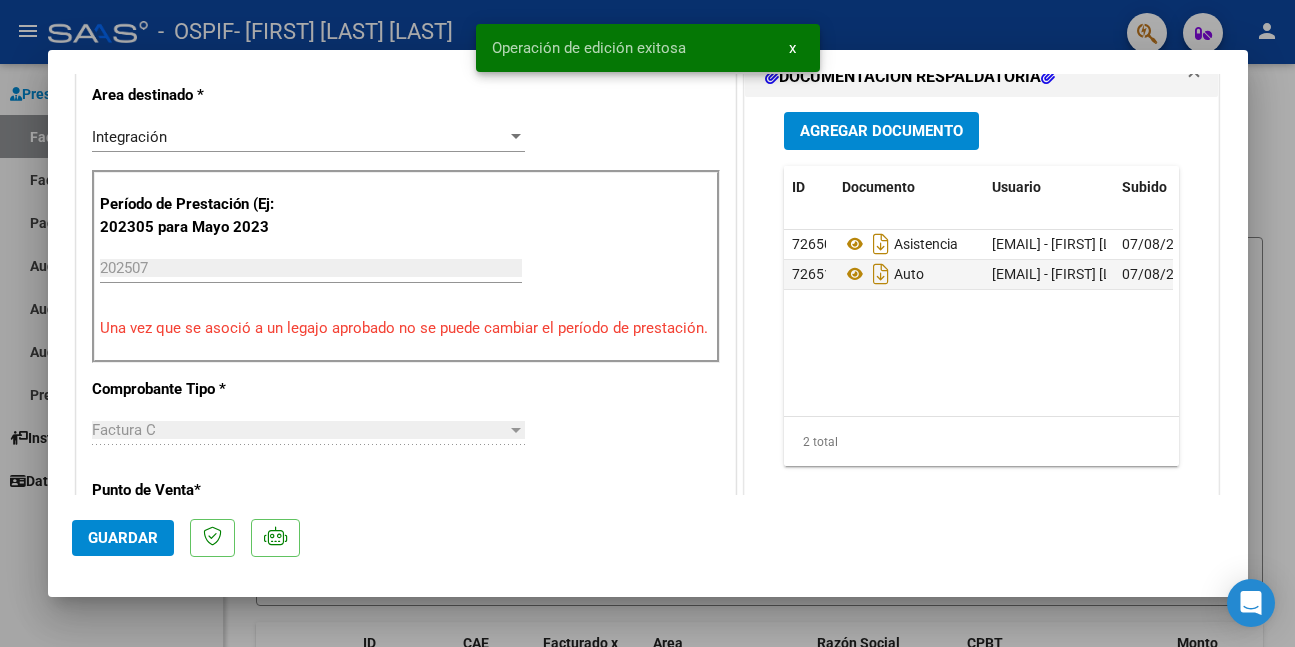 click at bounding box center (647, 323) 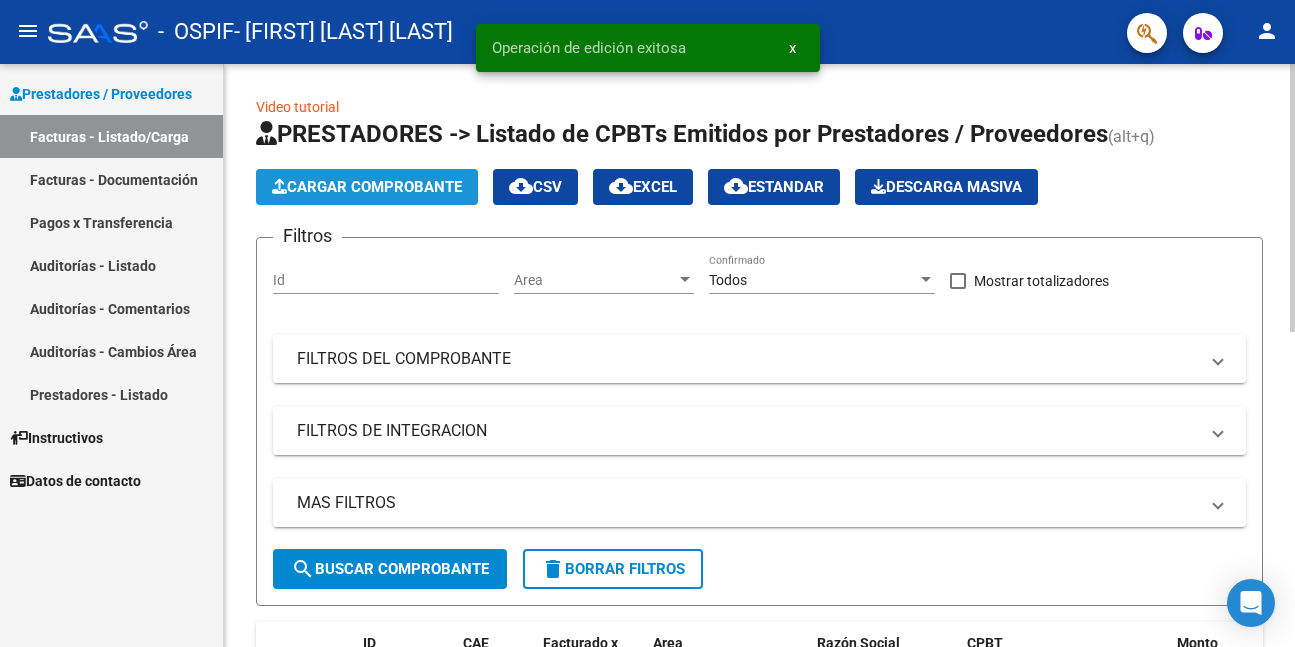 click on "Cargar Comprobante" 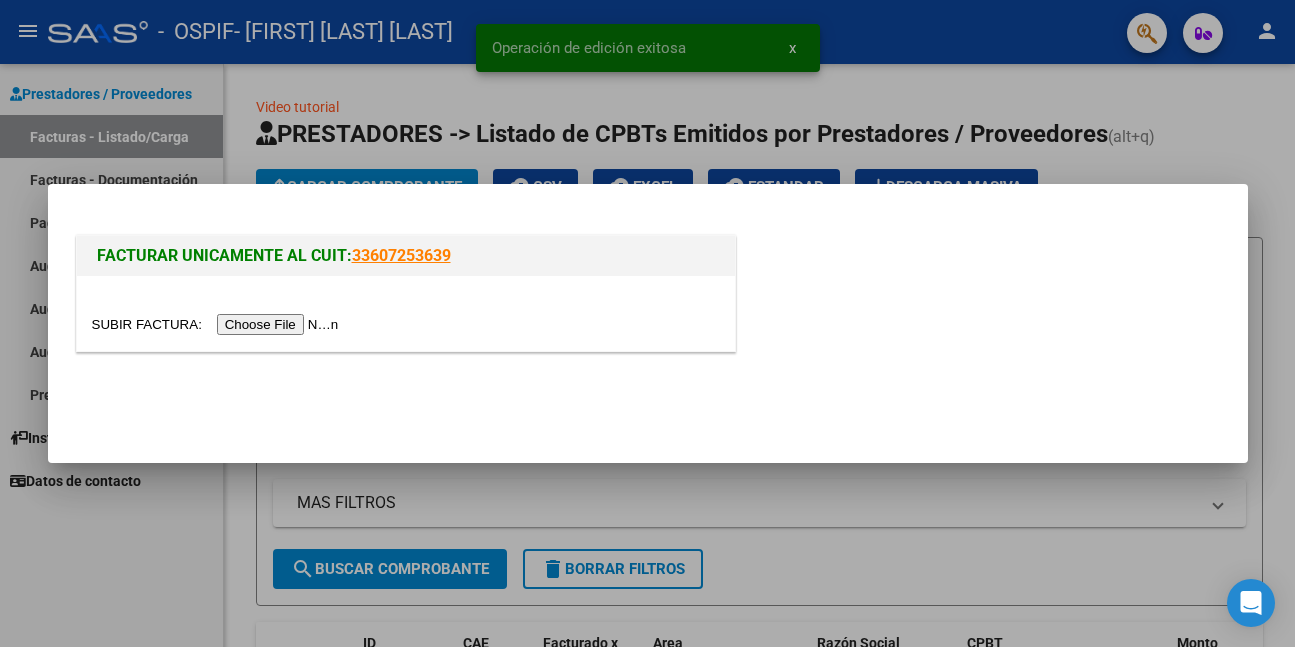 click at bounding box center [218, 324] 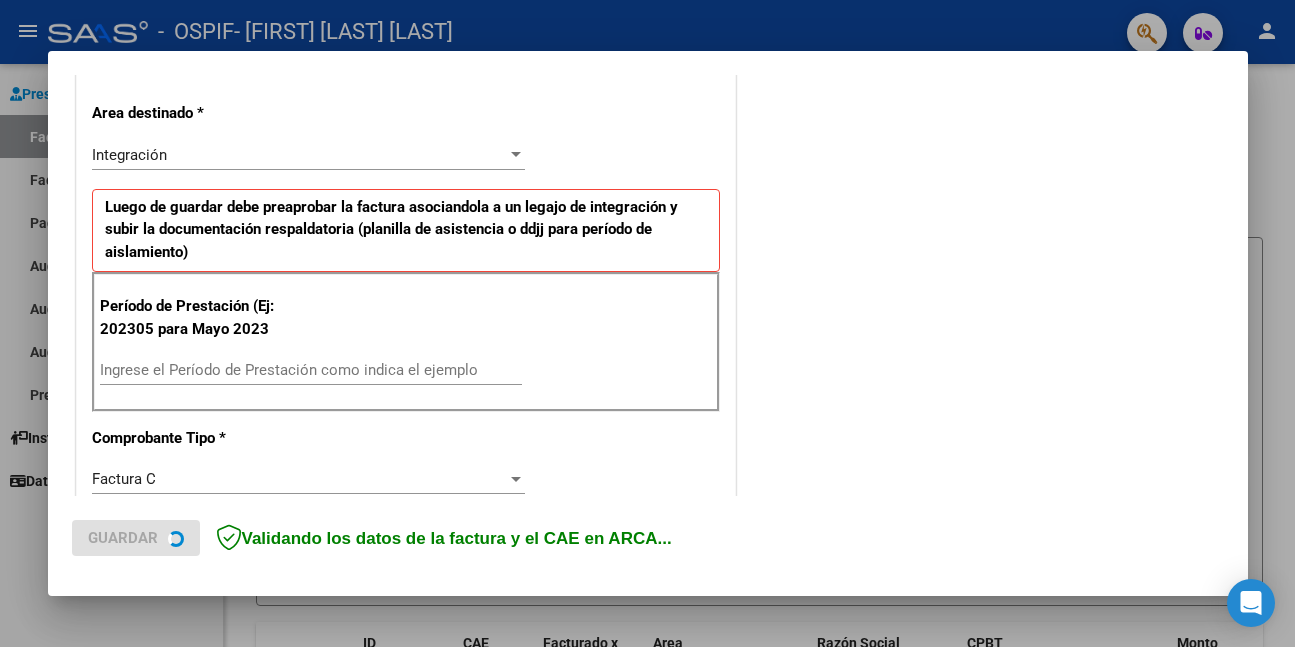 scroll, scrollTop: 500, scrollLeft: 0, axis: vertical 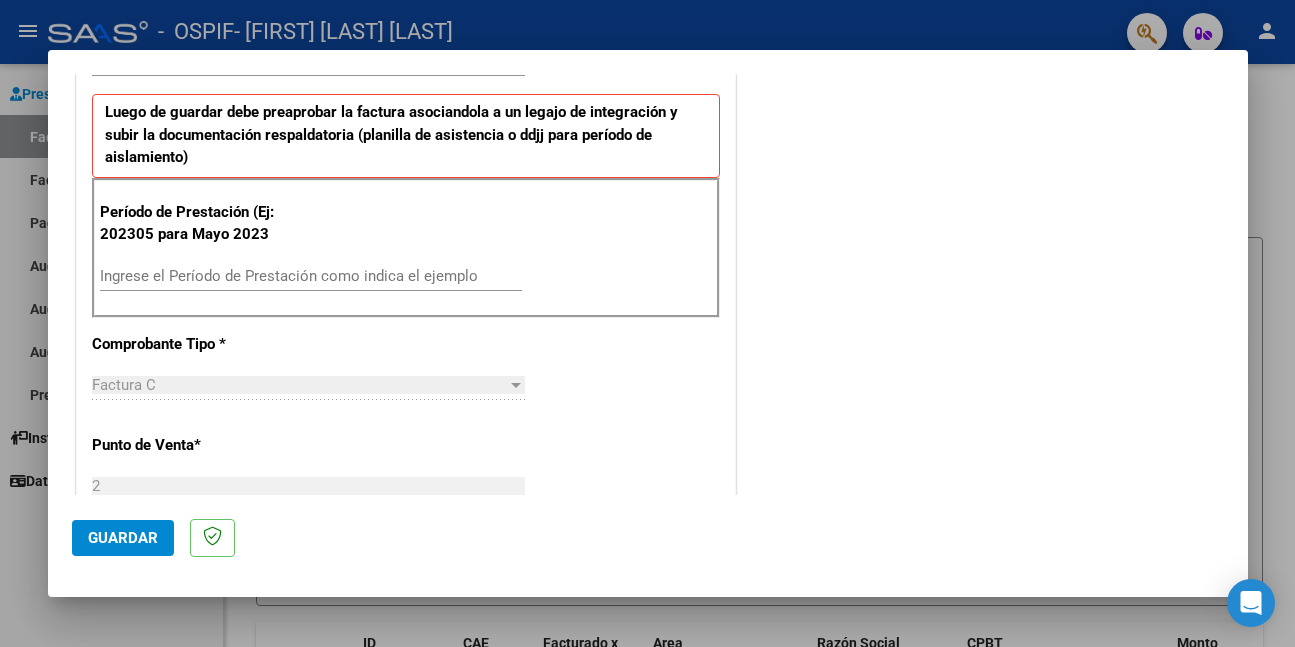 click on "Ingrese el Período de Prestación como indica el ejemplo" at bounding box center (311, 276) 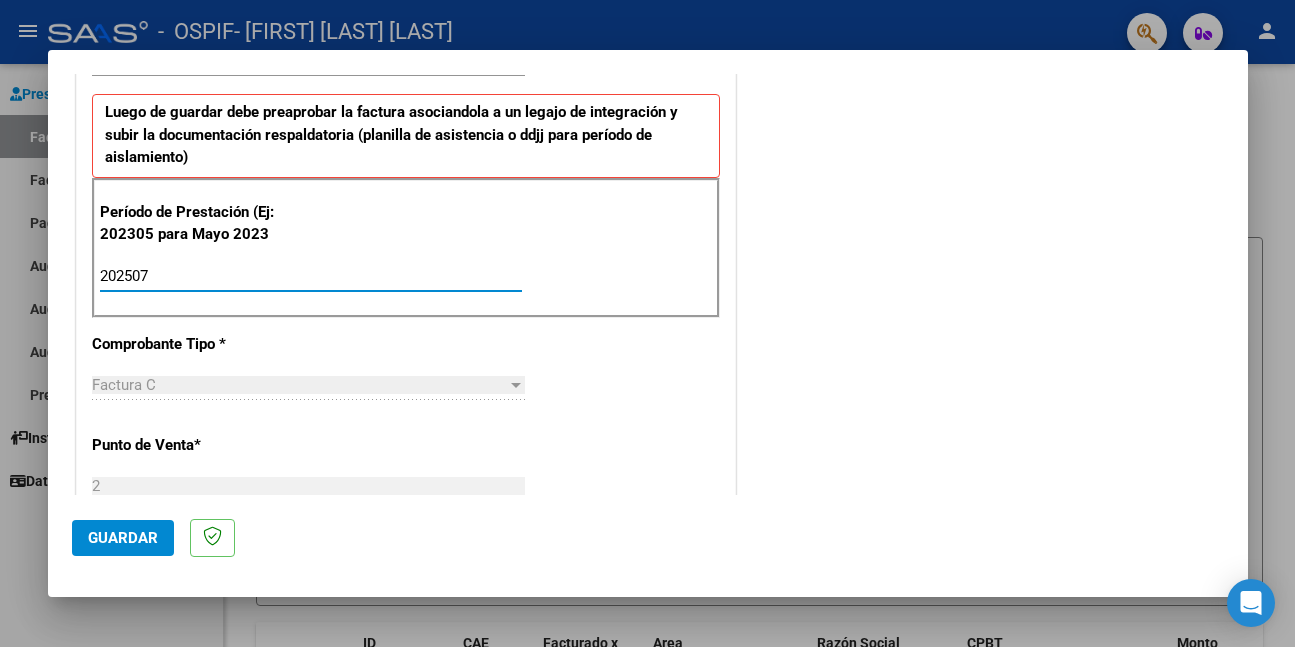 type on "202507" 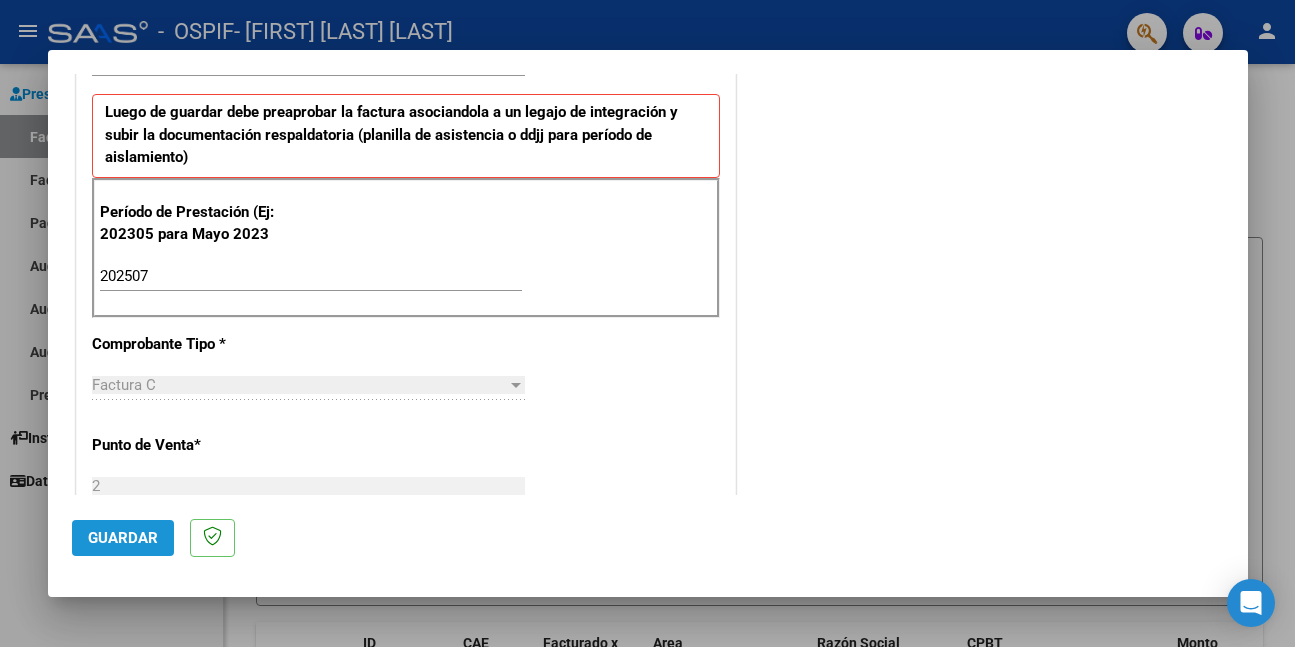 click on "Guardar" 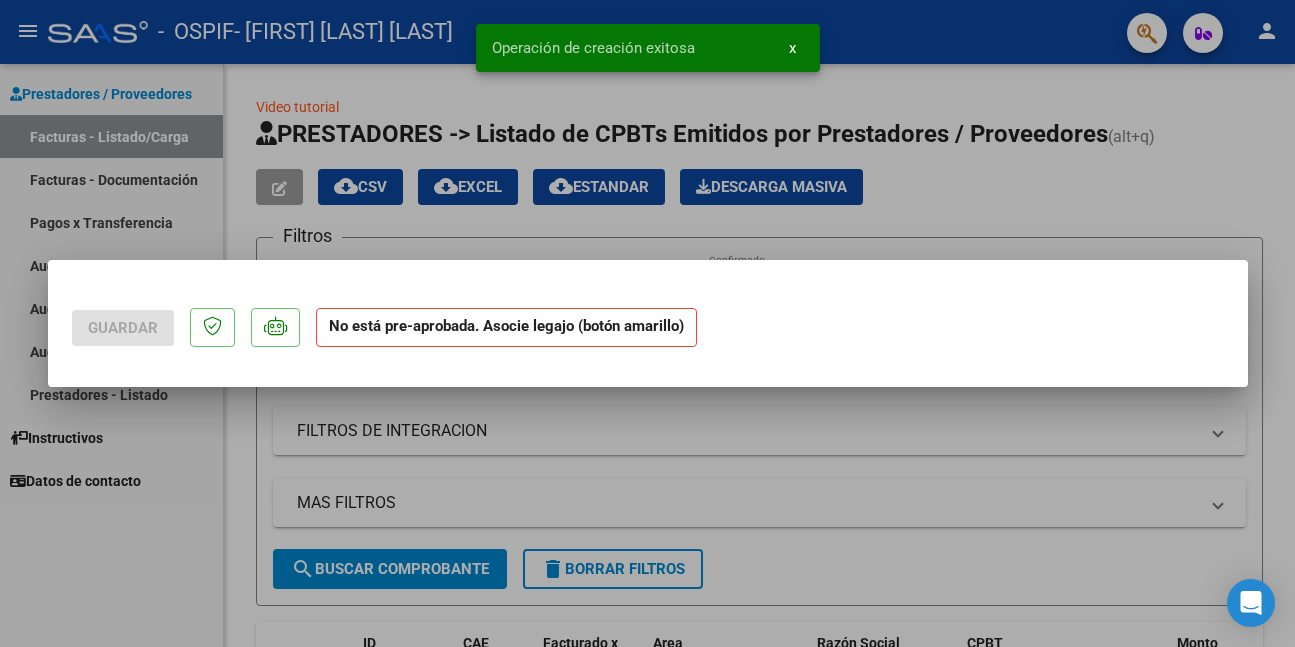 scroll, scrollTop: 0, scrollLeft: 0, axis: both 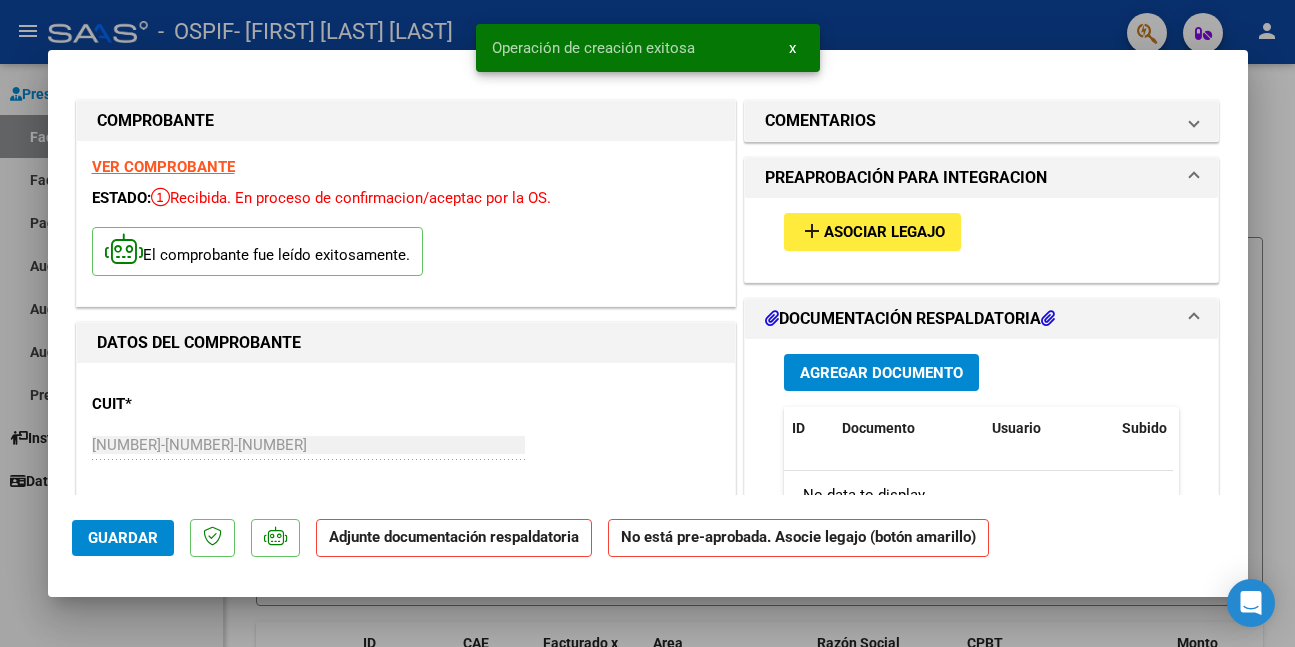 click on "add Asociar Legajo" at bounding box center [872, 231] 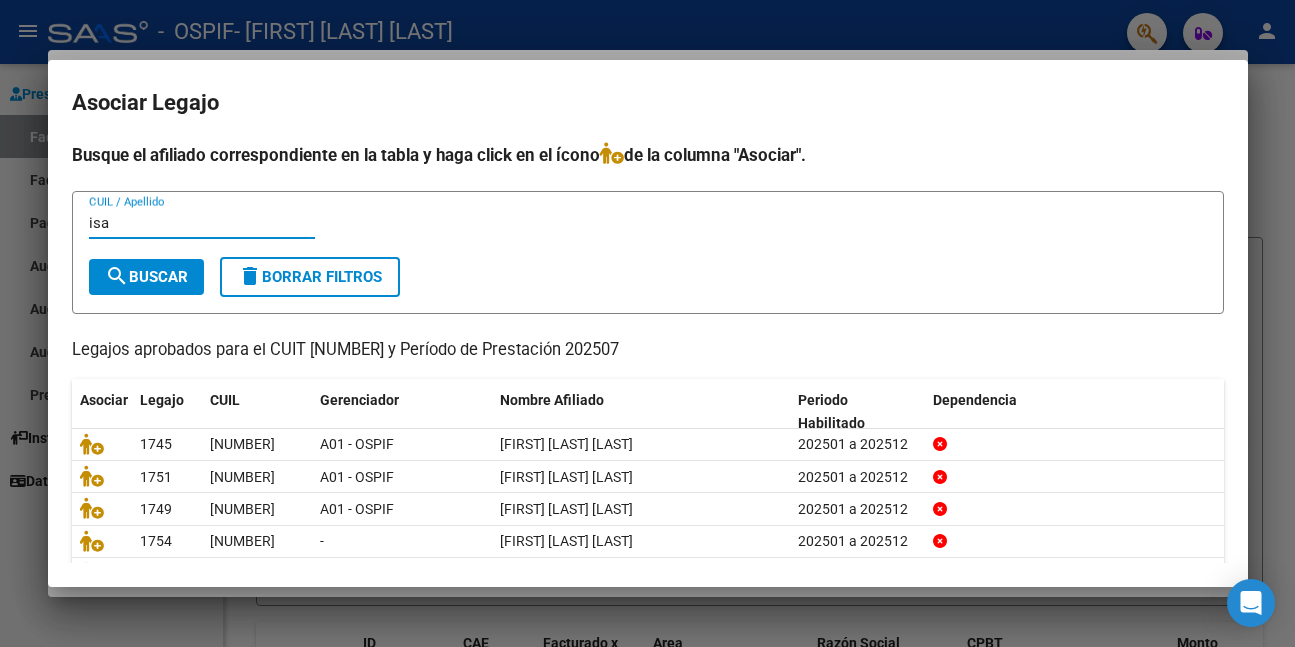 type on "isa" 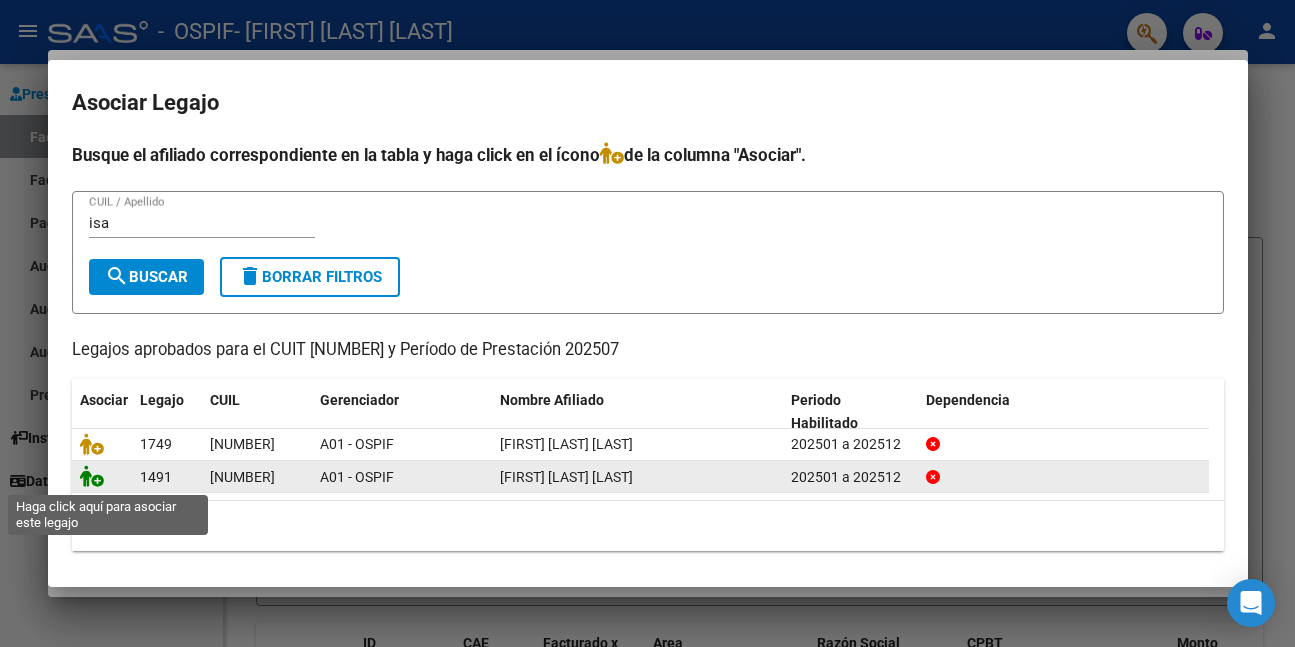 click 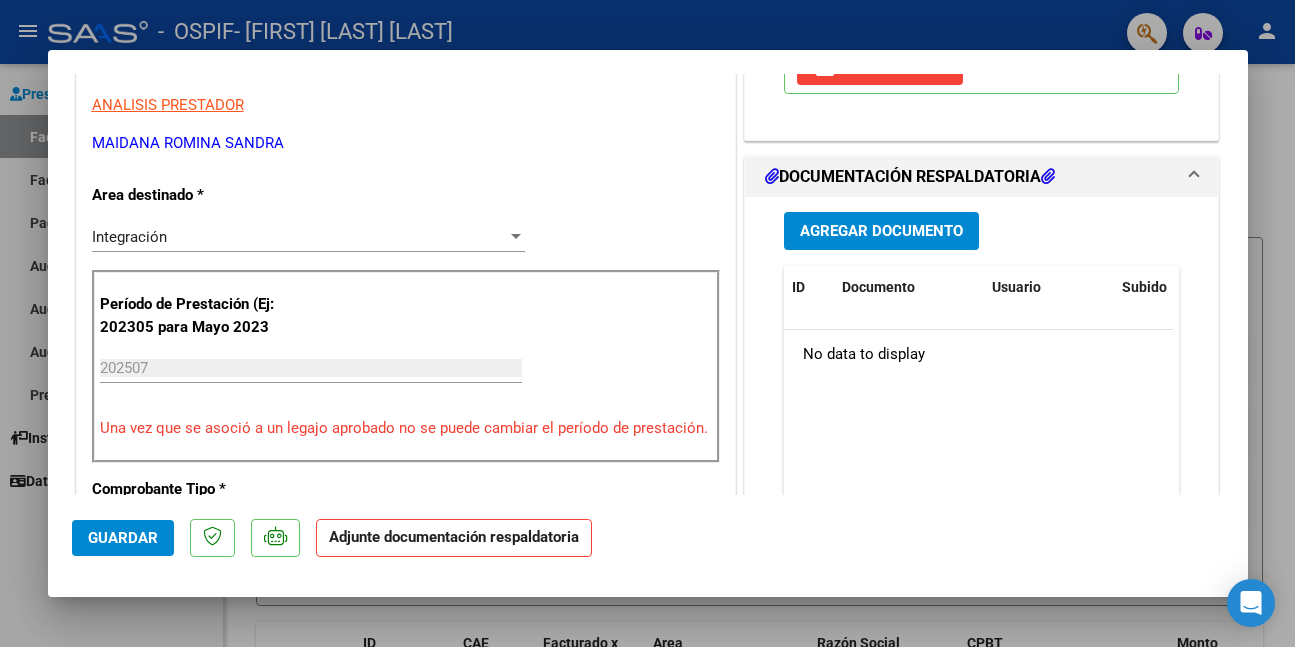 scroll, scrollTop: 500, scrollLeft: 0, axis: vertical 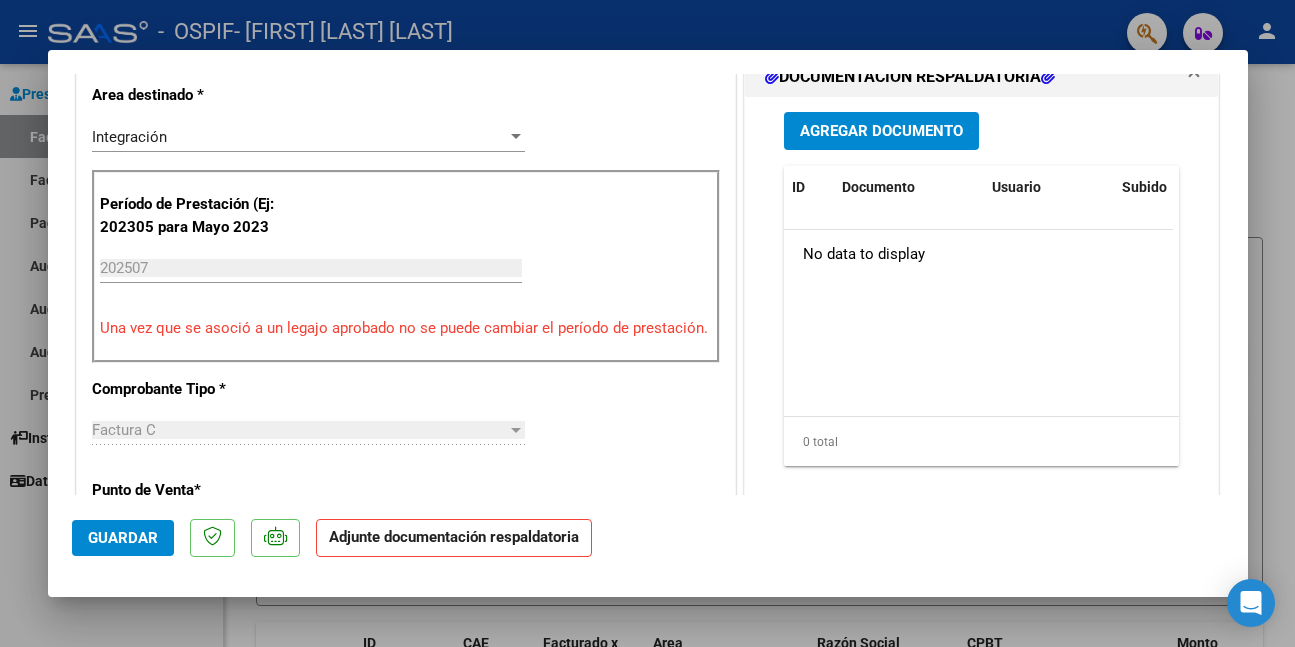 click on "Agregar Documento" at bounding box center (881, 132) 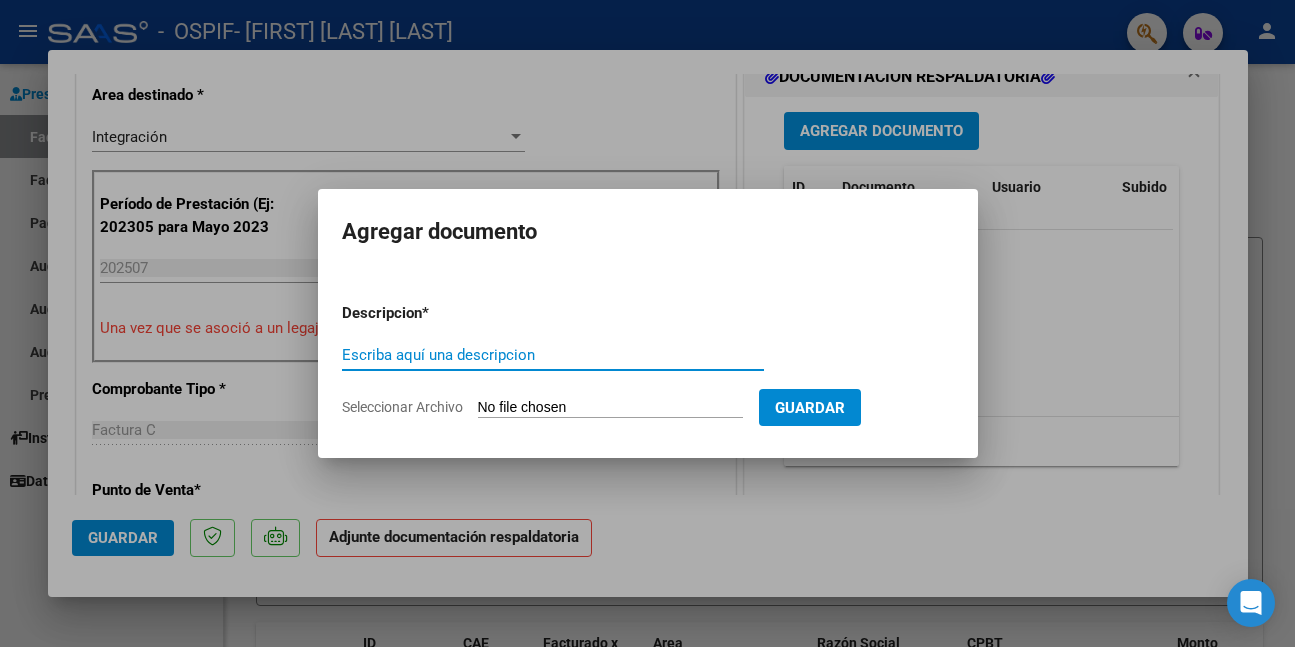 click on "Escriba aquí una descripcion" at bounding box center [553, 355] 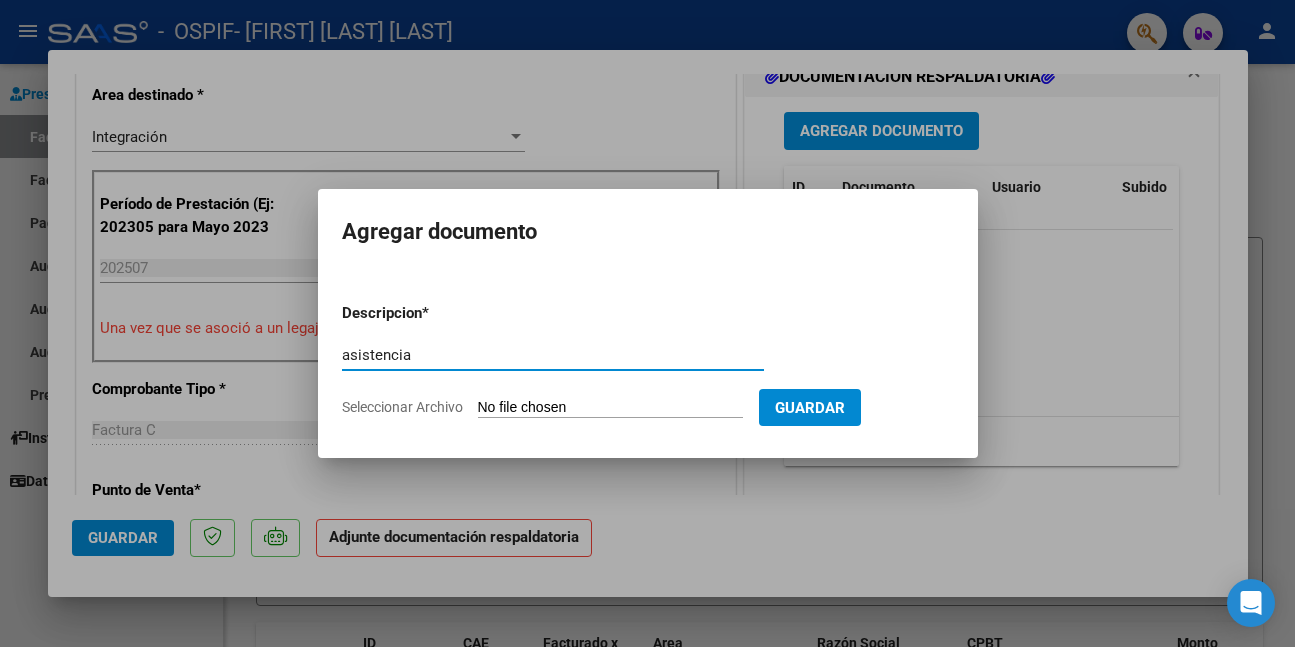 type on "asistencia" 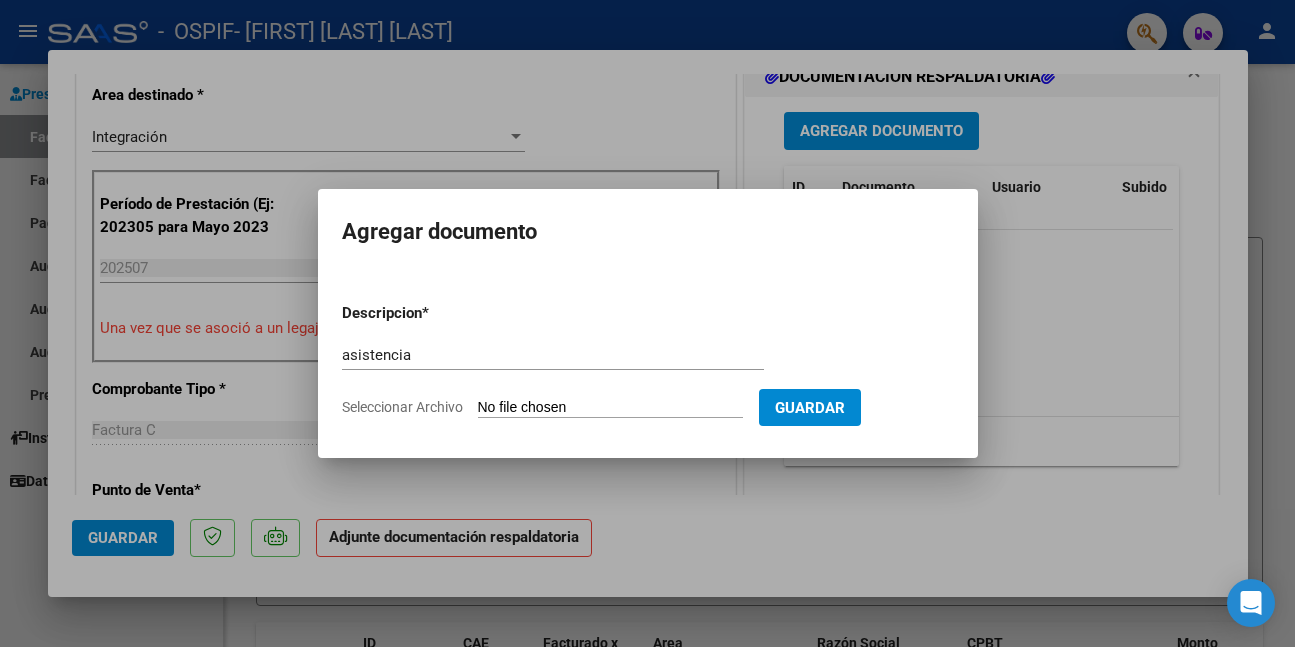 type on "C:\fakepath\WhatsApp Image 2025-08-07 at 11.19.33.jpeg" 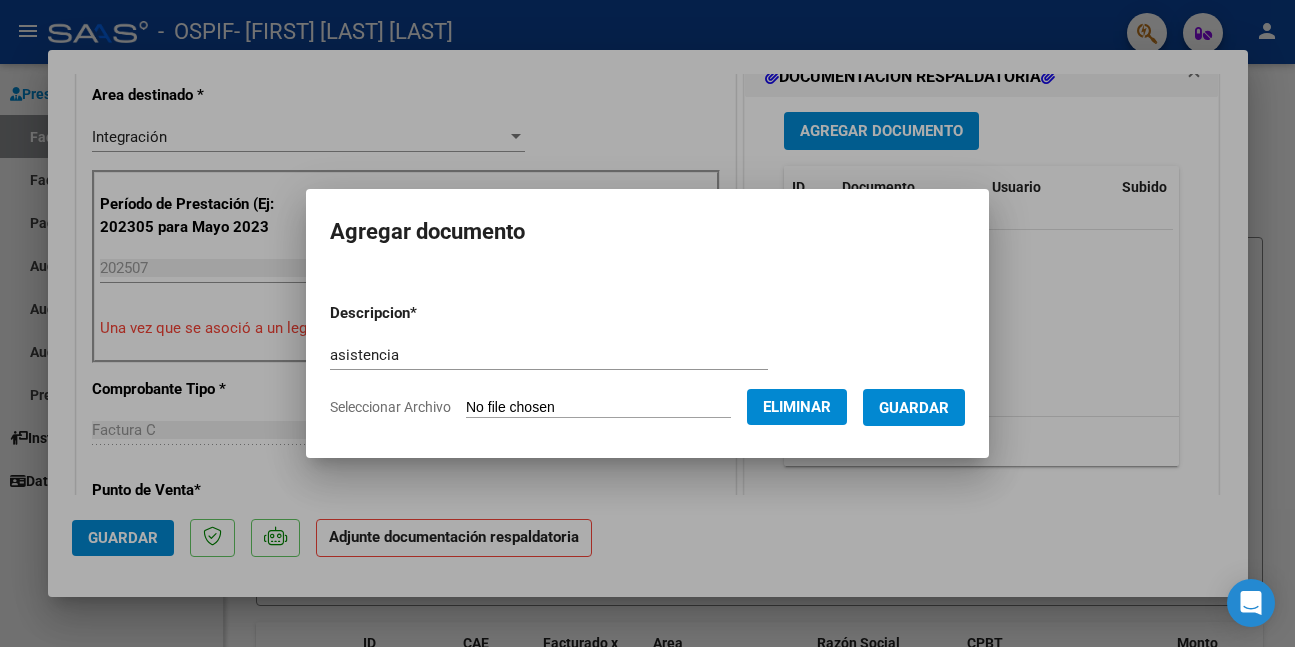click on "Guardar" at bounding box center (914, 407) 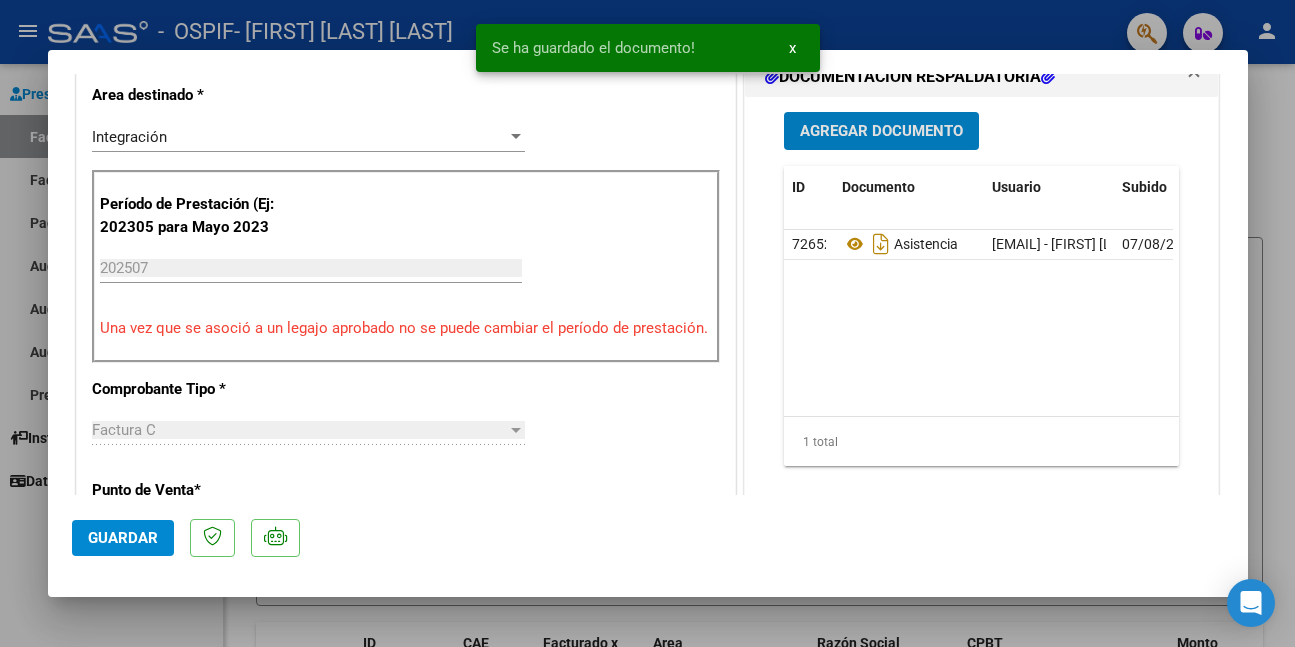 click on "Agregar Documento" at bounding box center [881, 132] 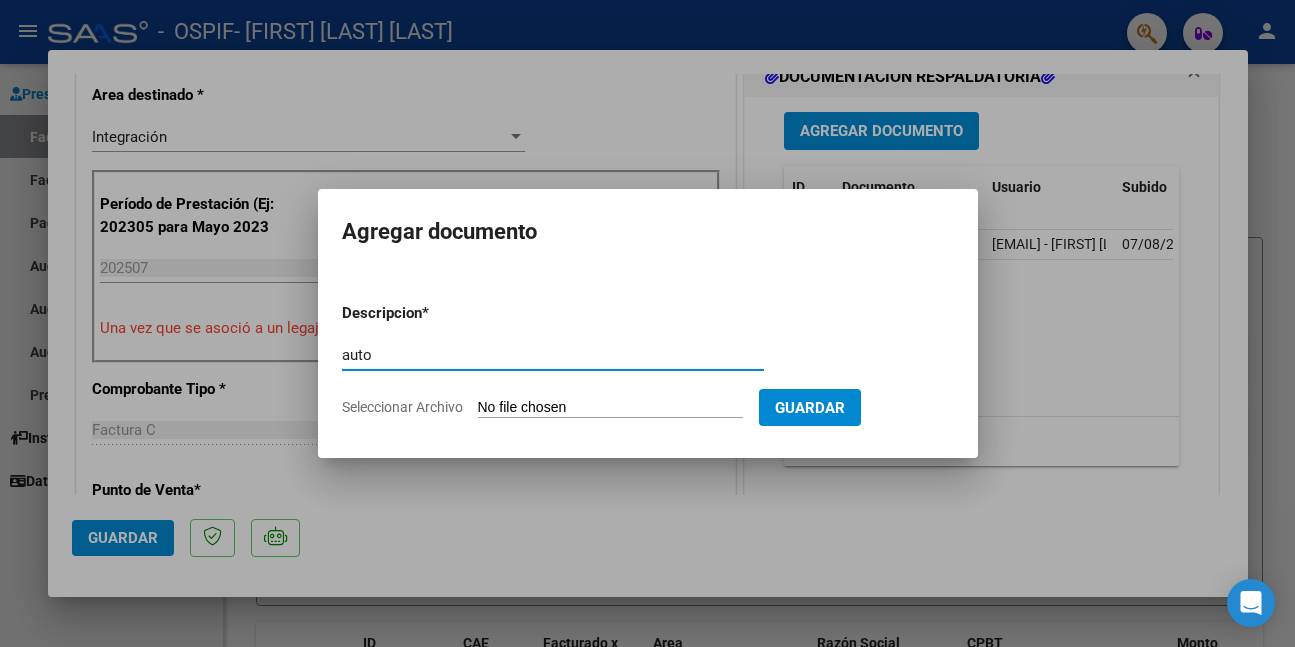 type on "auto" 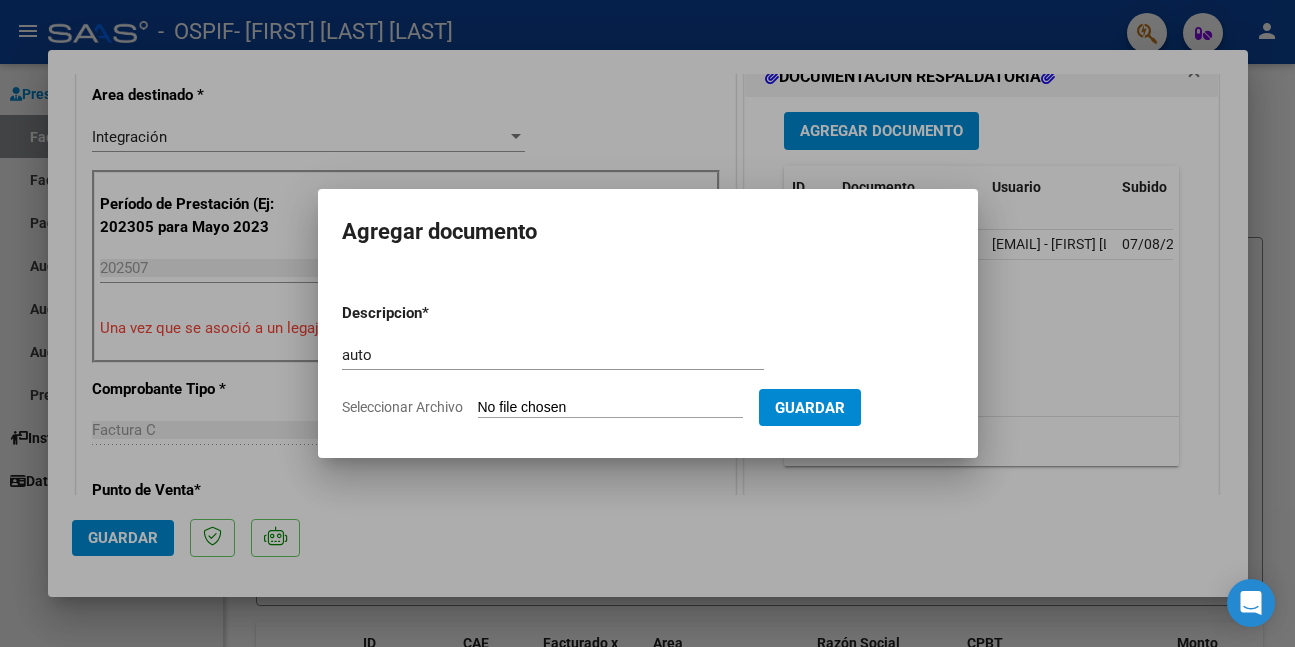 type on "C:\fakepath\ISAGUIRRE (1).png" 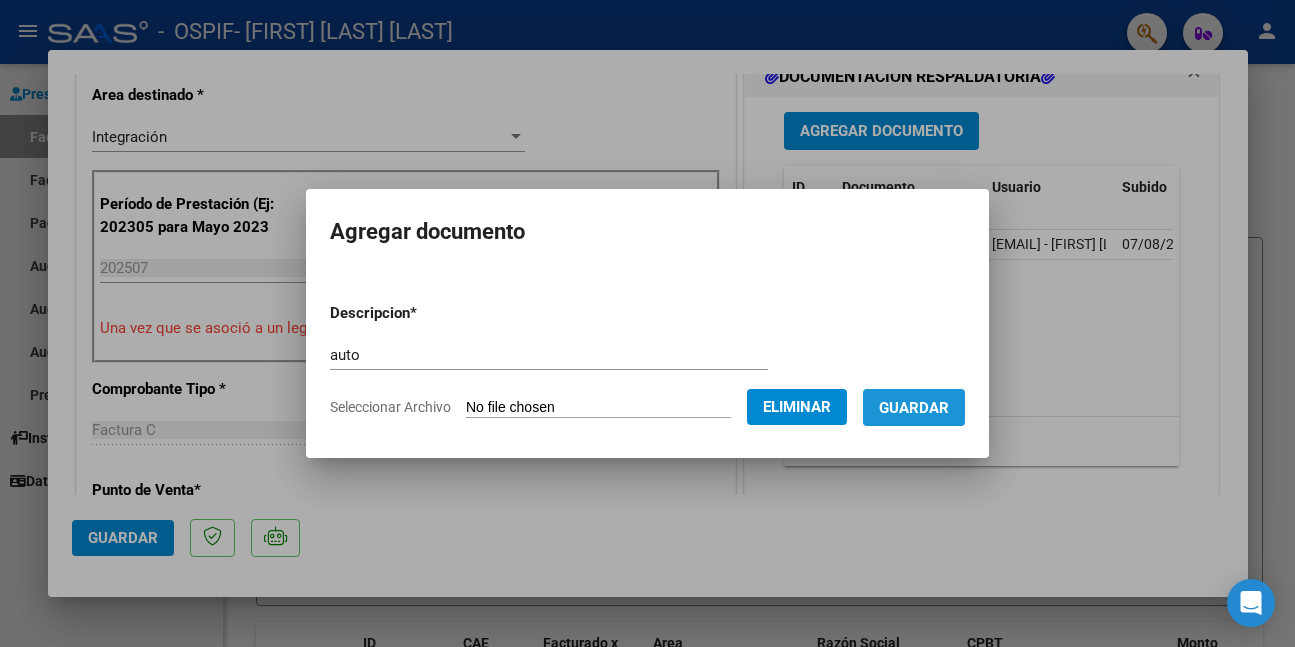 click on "Guardar" at bounding box center [914, 408] 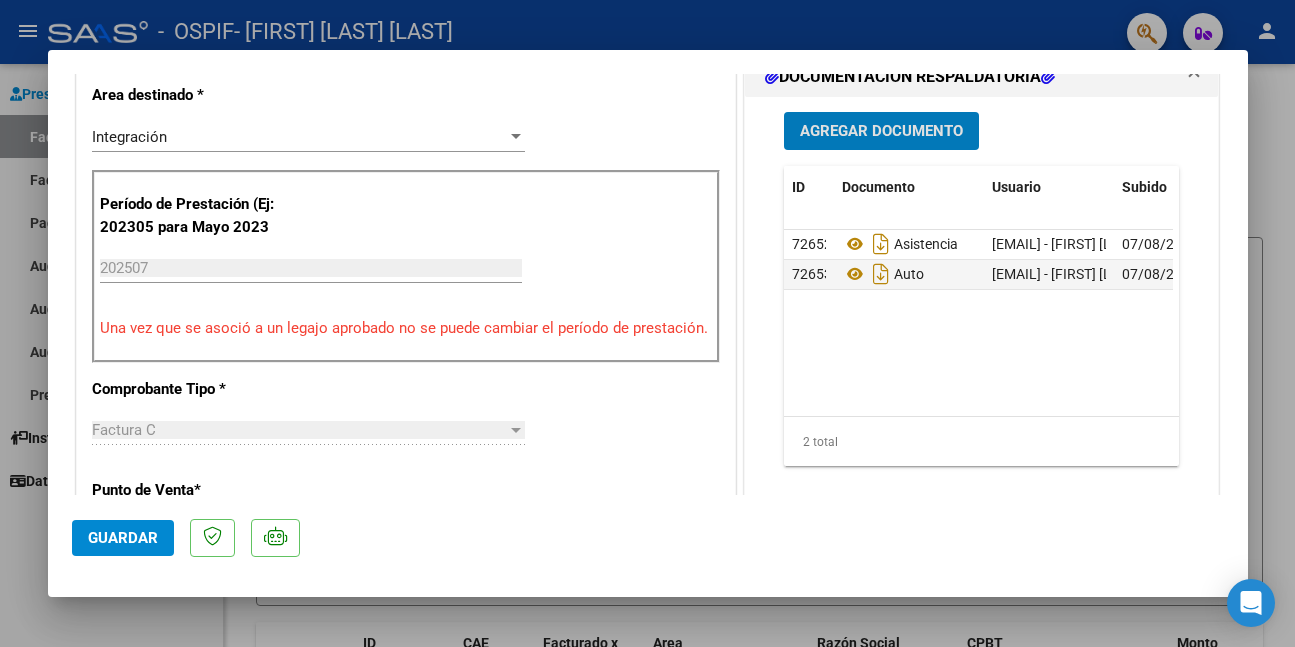 click on "Guardar" 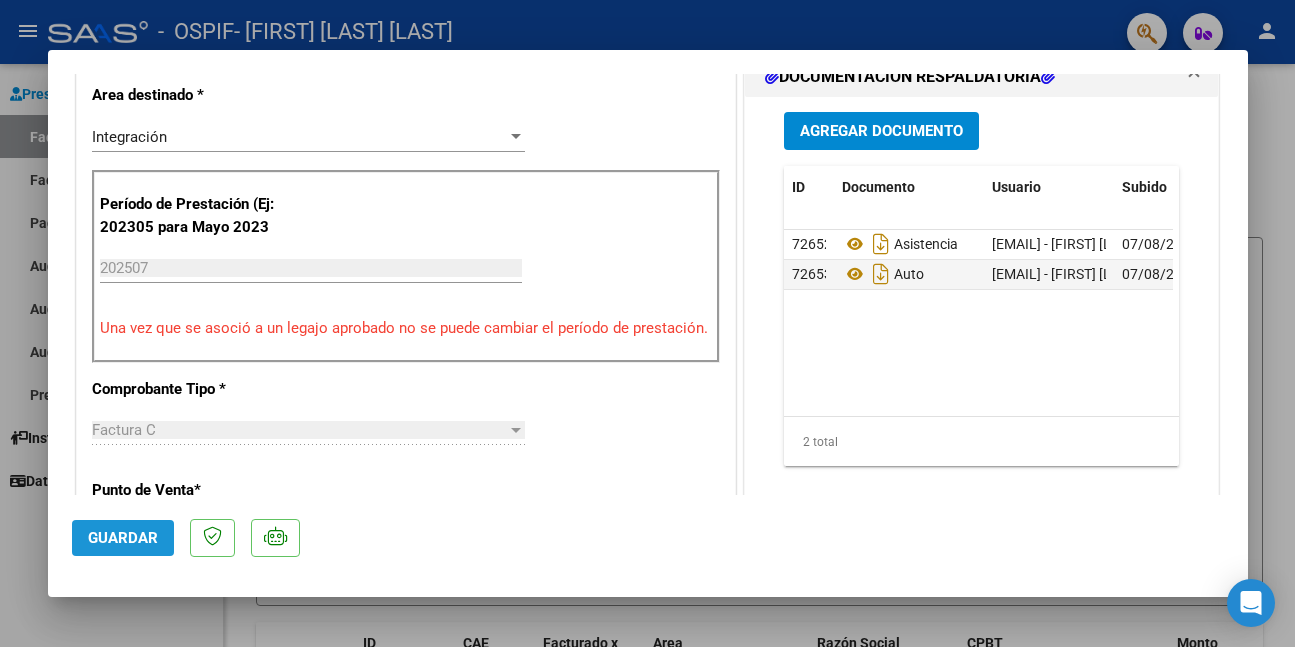 click on "Guardar" 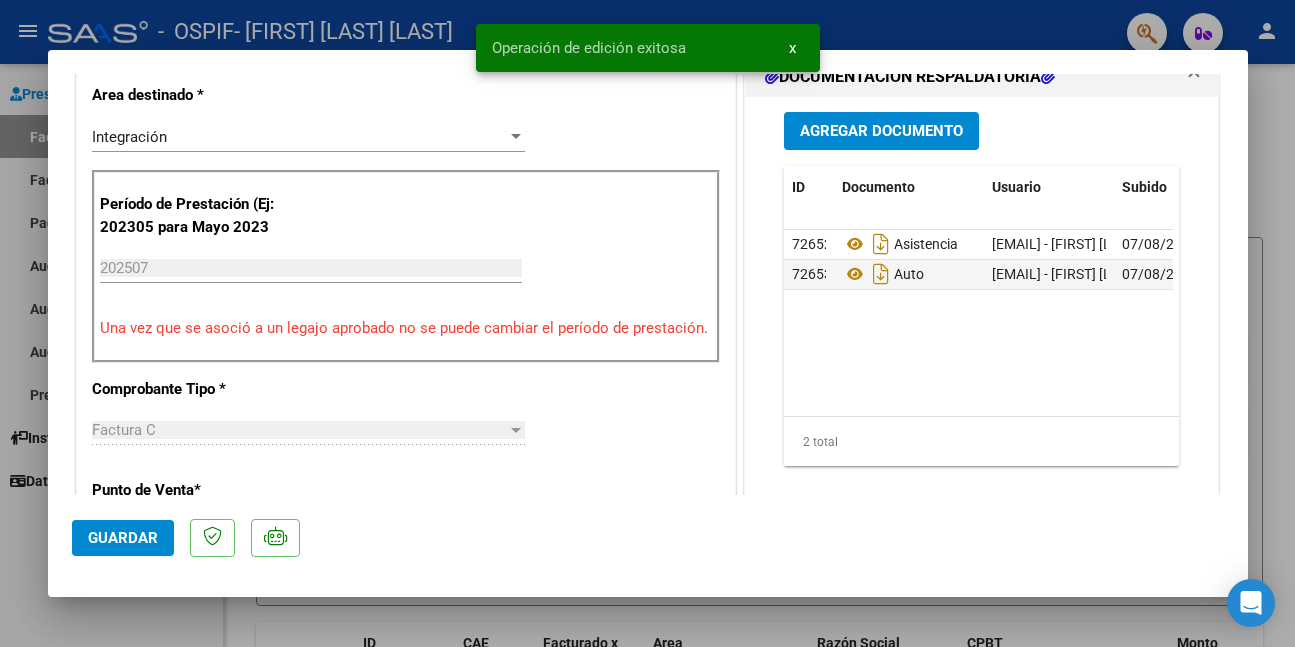 click at bounding box center [647, 323] 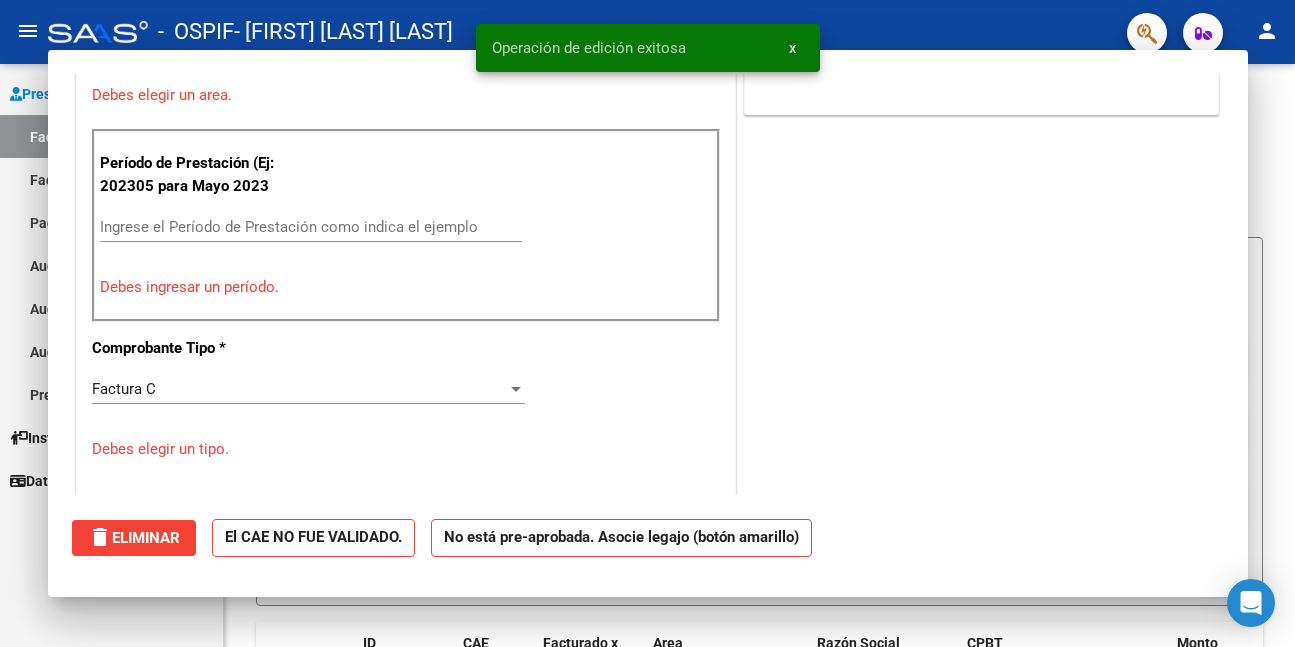 scroll, scrollTop: 0, scrollLeft: 0, axis: both 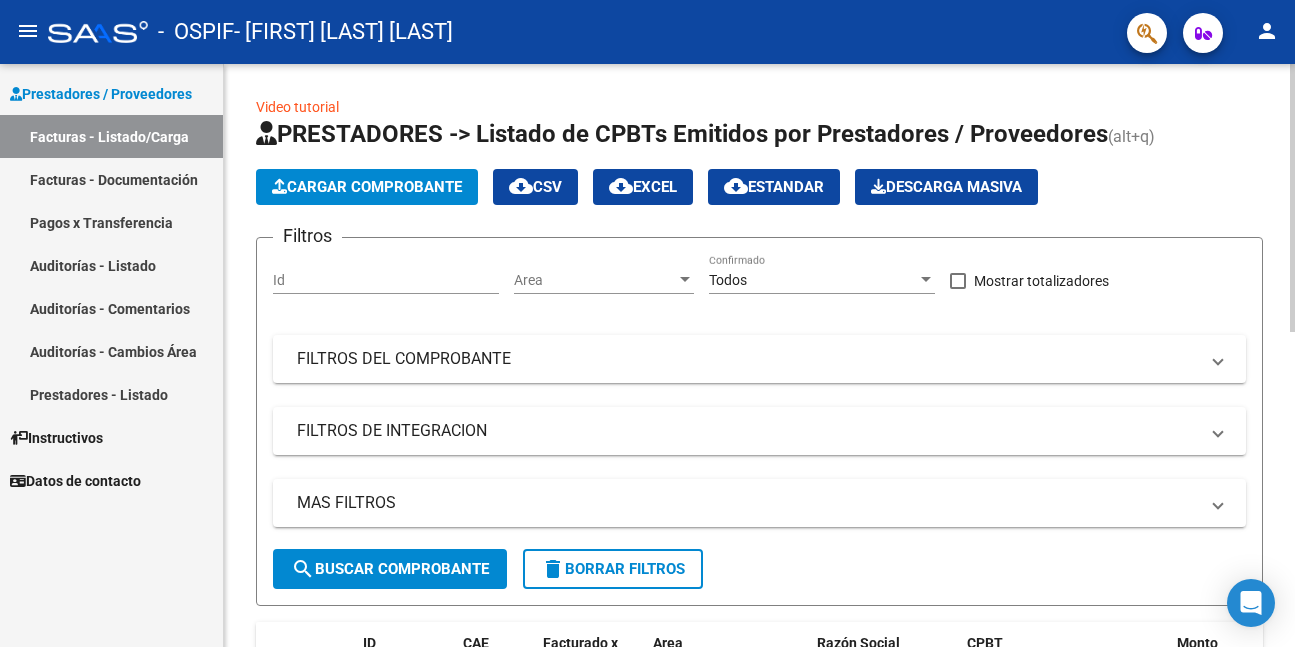 click on "Cargar Comprobante" 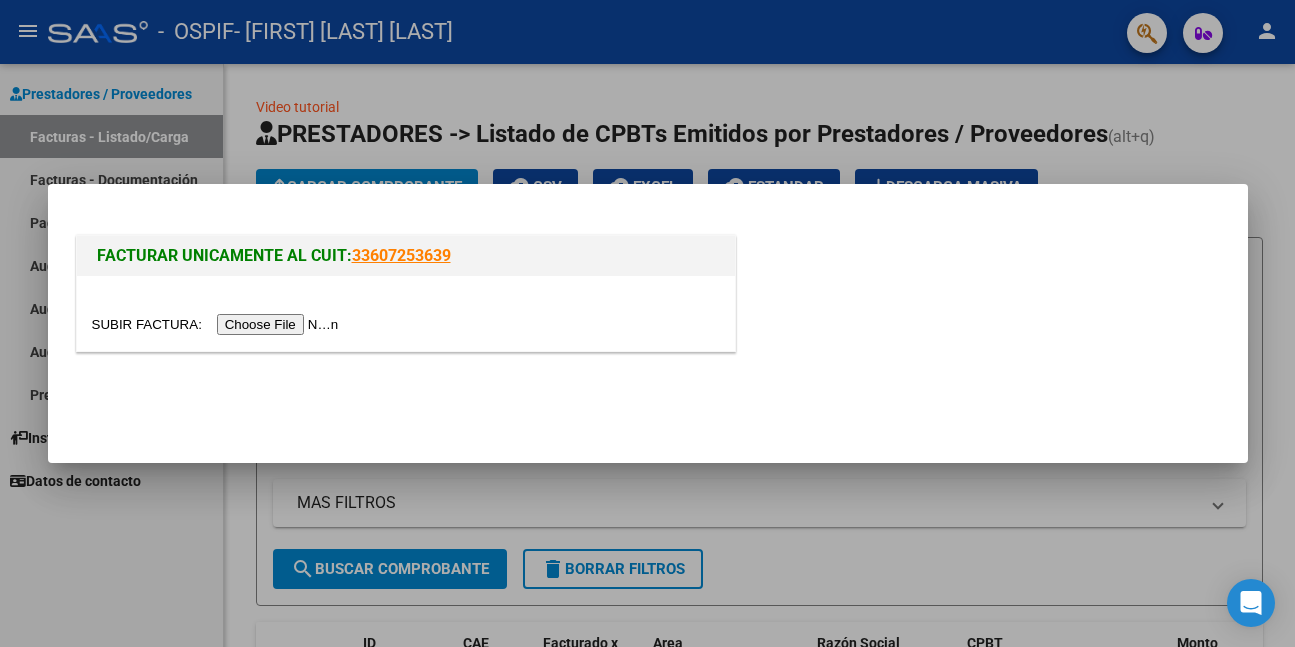 click at bounding box center (218, 324) 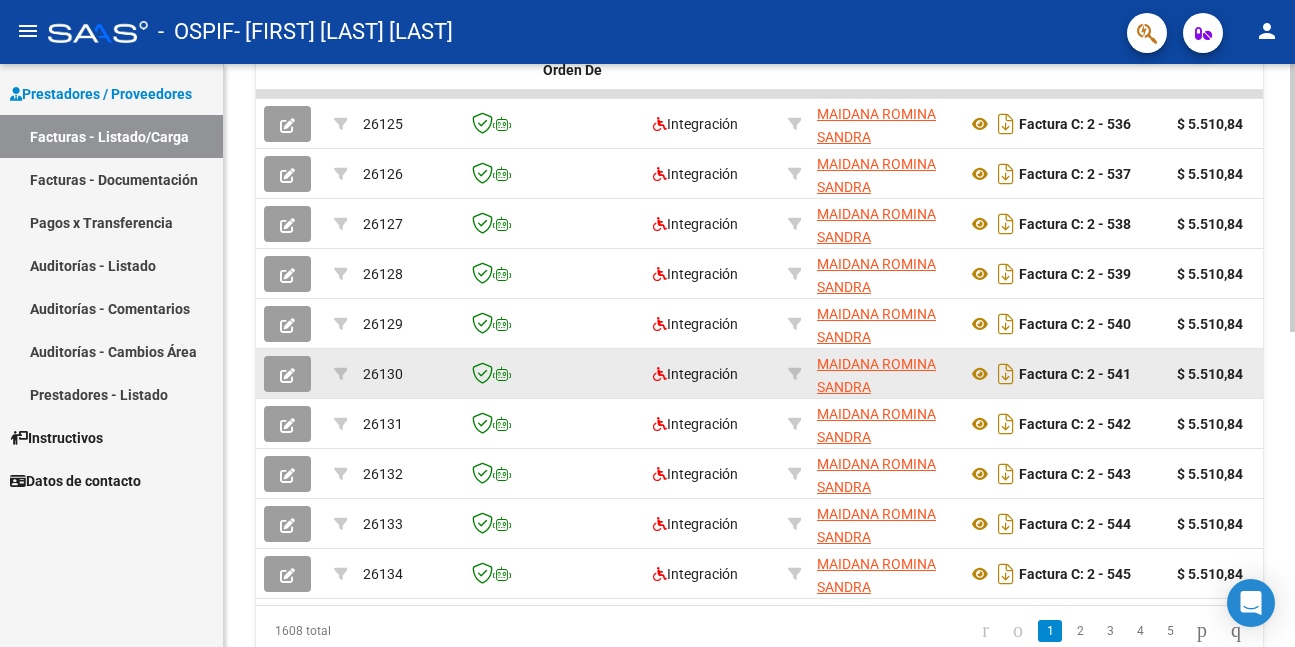 scroll, scrollTop: 685, scrollLeft: 0, axis: vertical 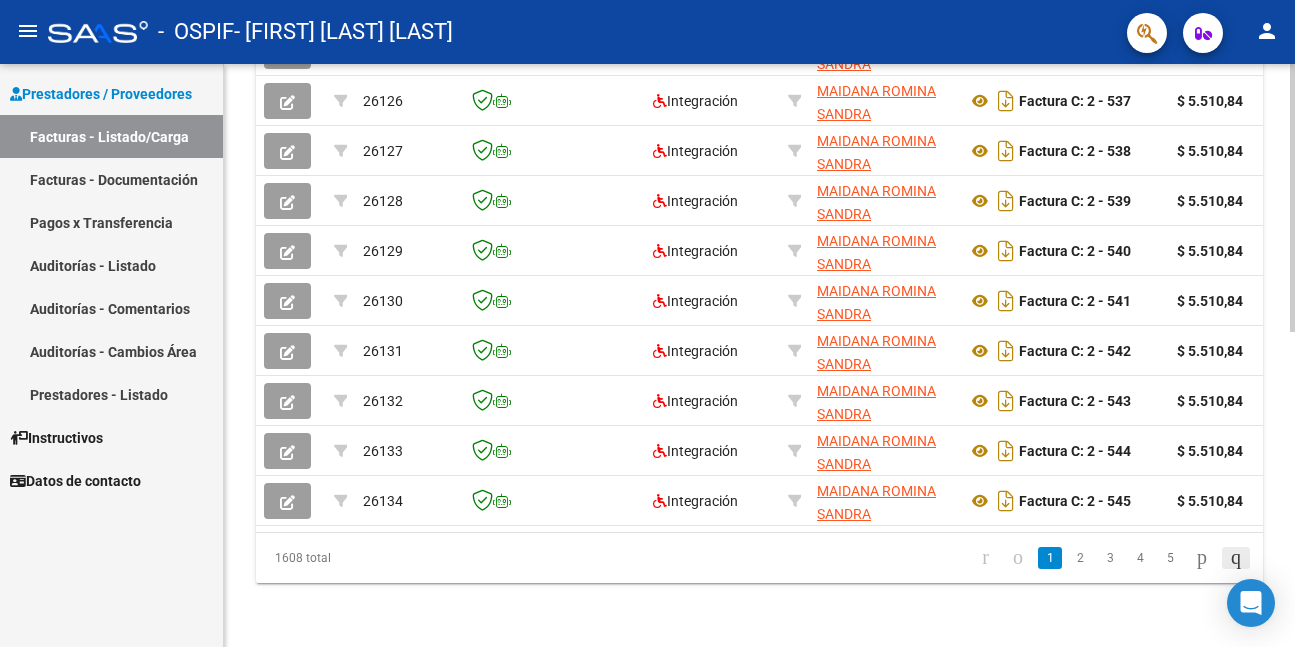 click 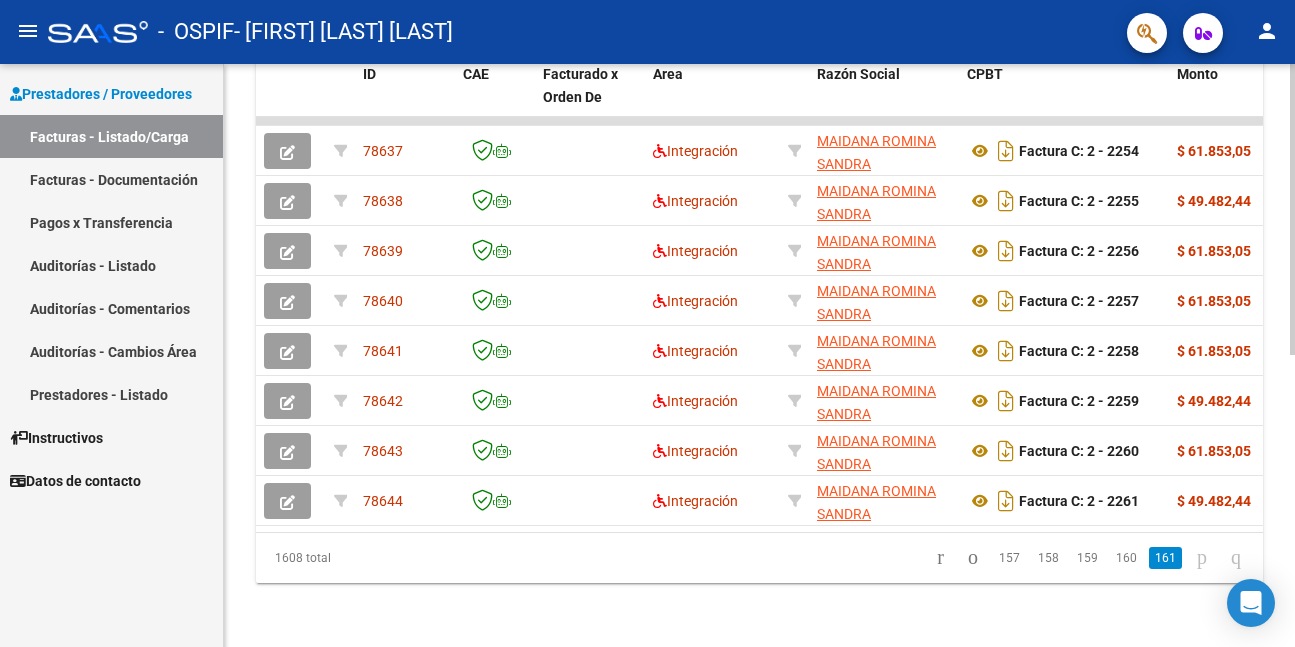 scroll, scrollTop: 585, scrollLeft: 0, axis: vertical 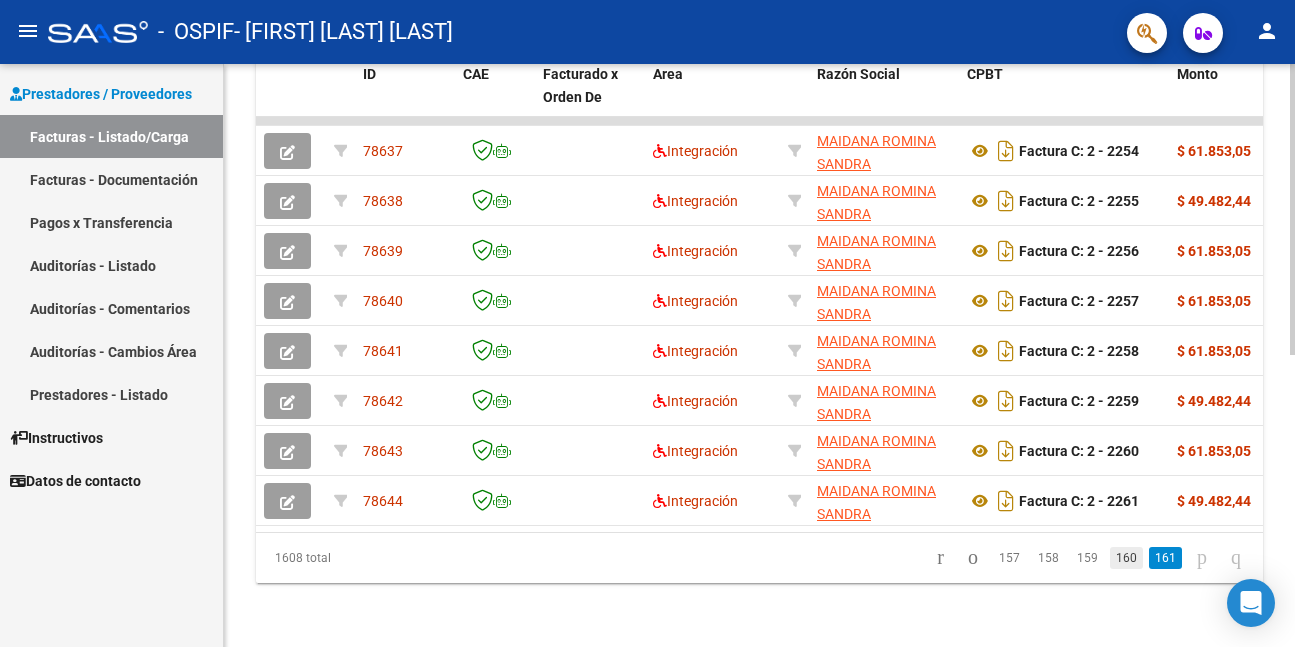 click on "160" 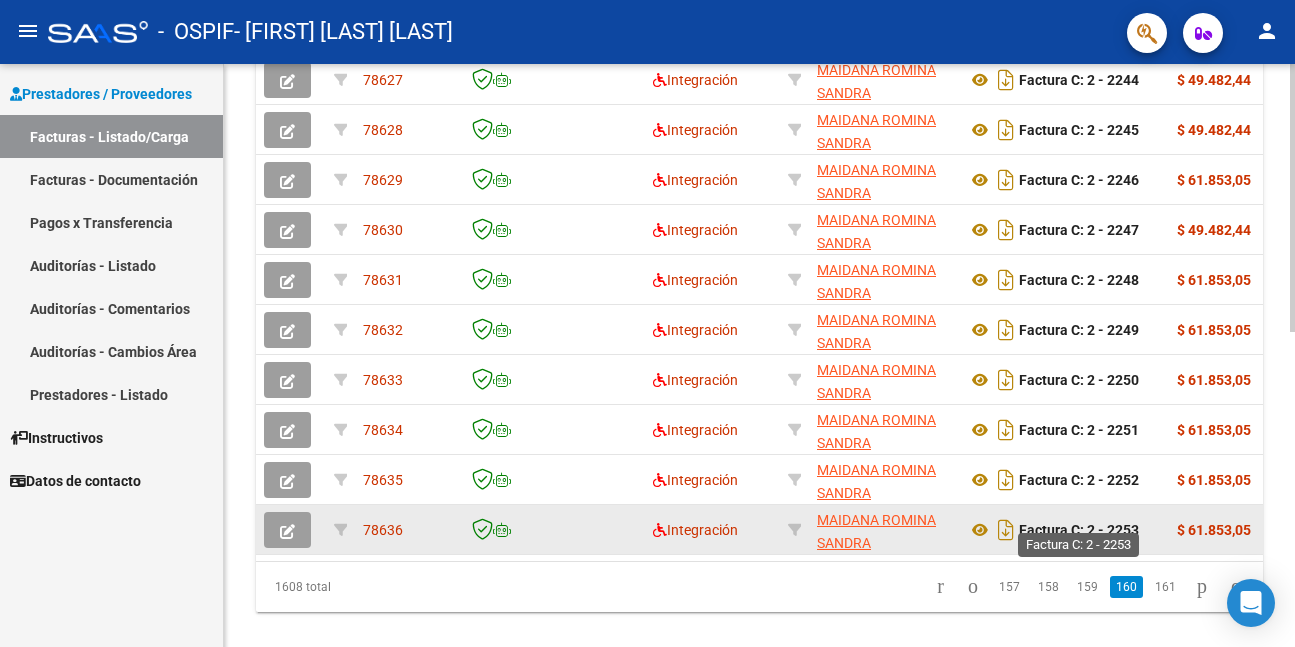 scroll, scrollTop: 685, scrollLeft: 0, axis: vertical 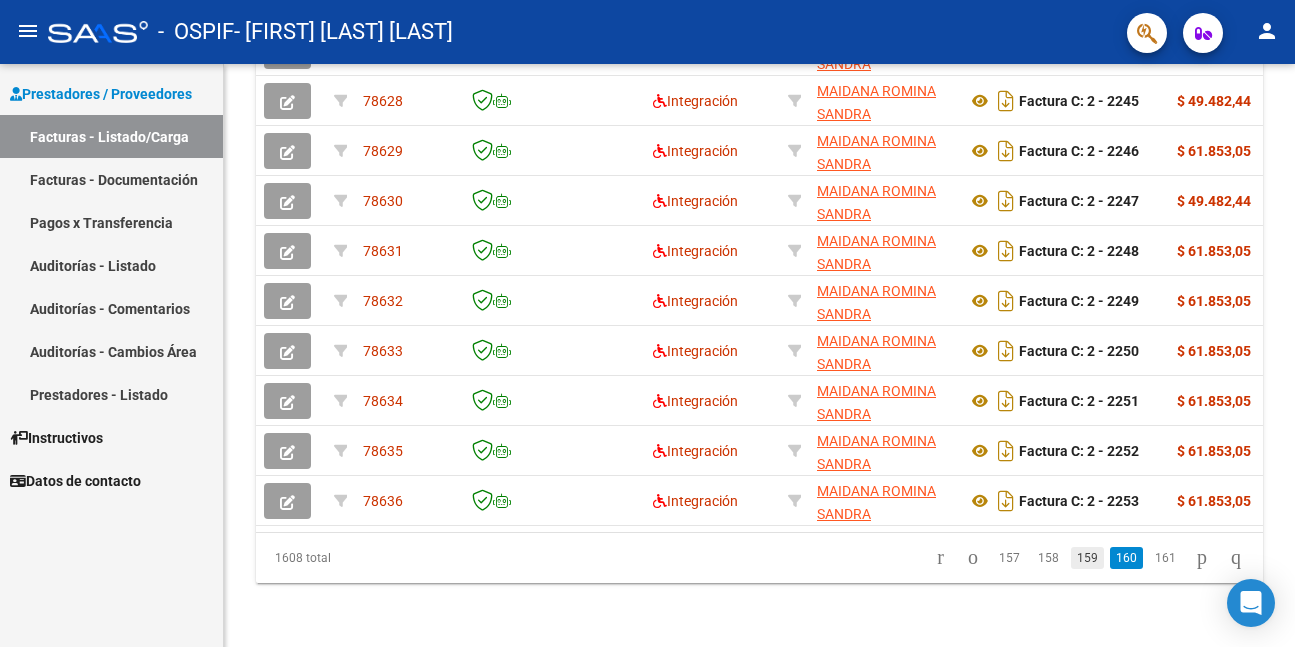 click on "159" 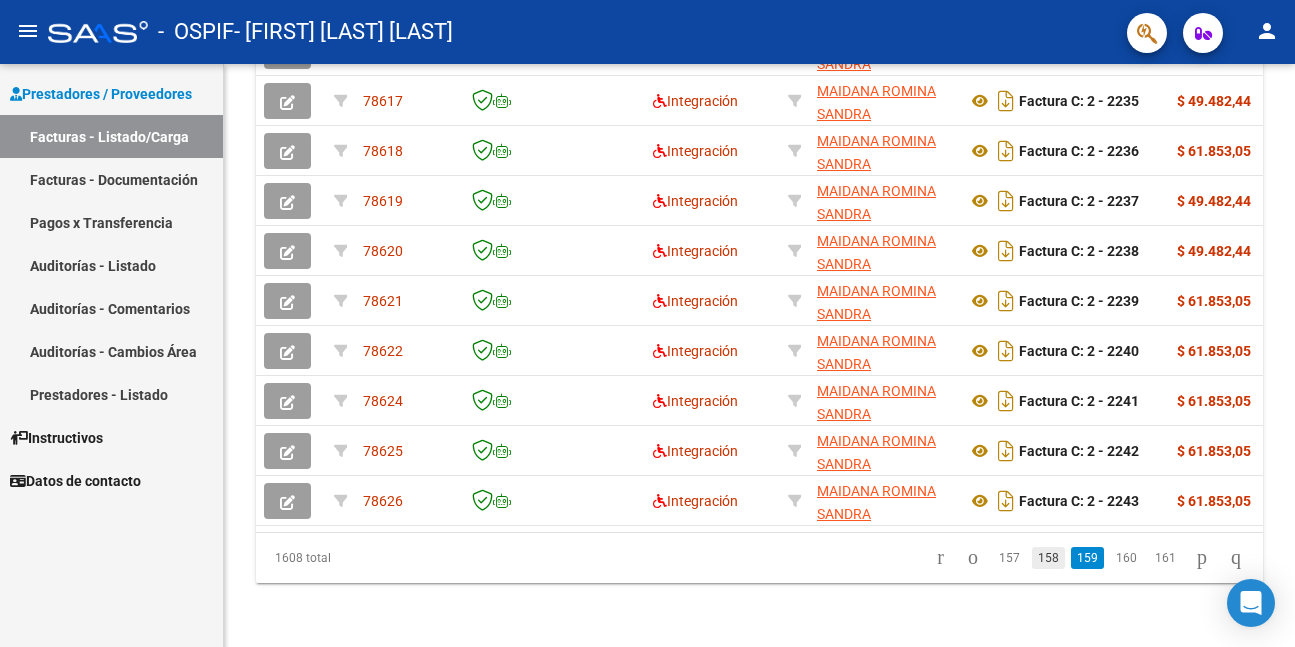 scroll, scrollTop: 685, scrollLeft: 0, axis: vertical 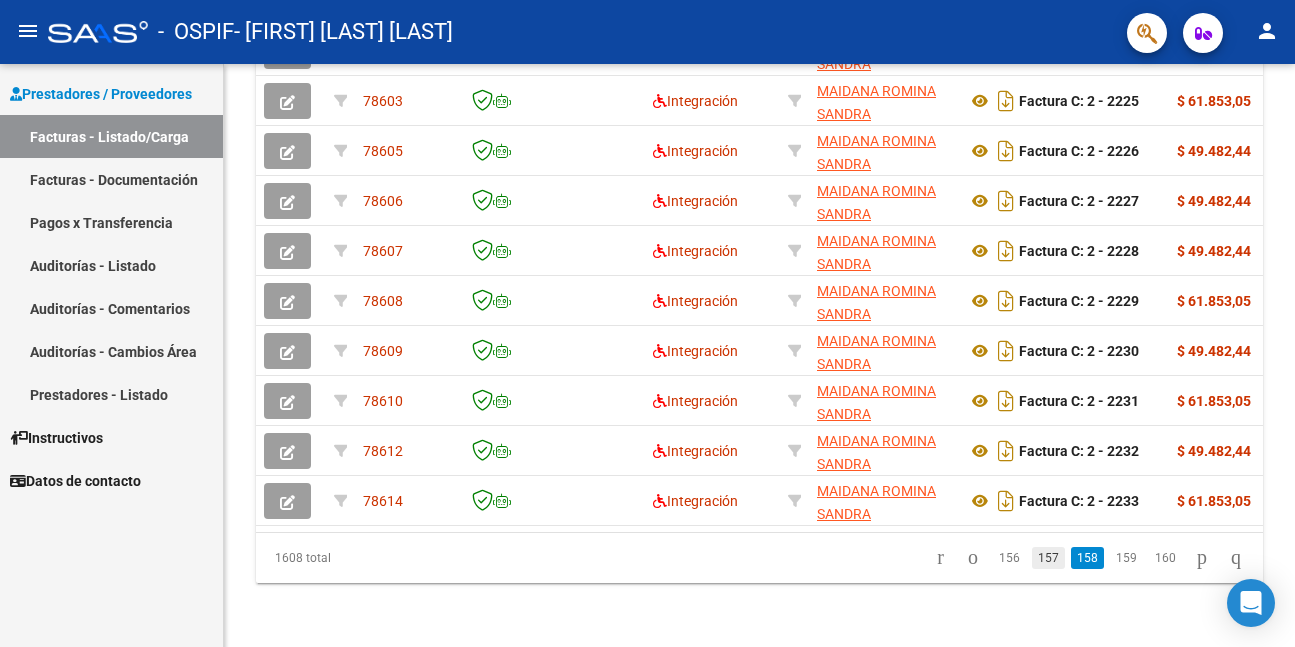 click on "157" 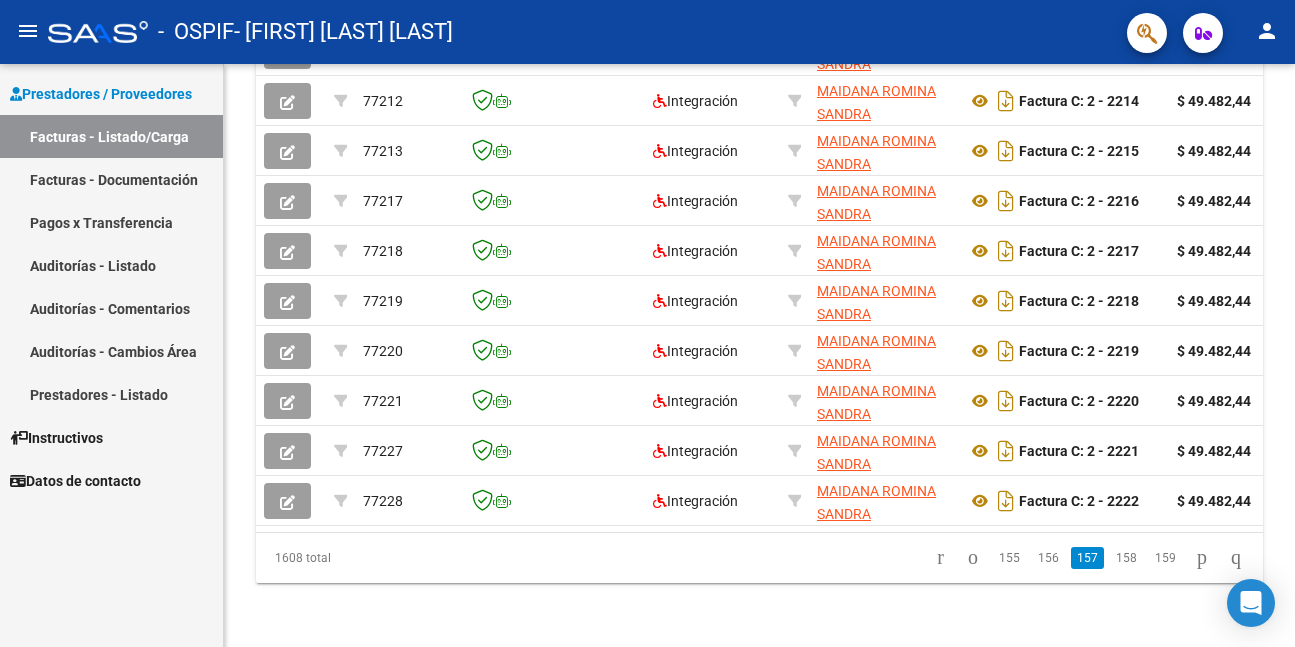 scroll, scrollTop: 685, scrollLeft: 0, axis: vertical 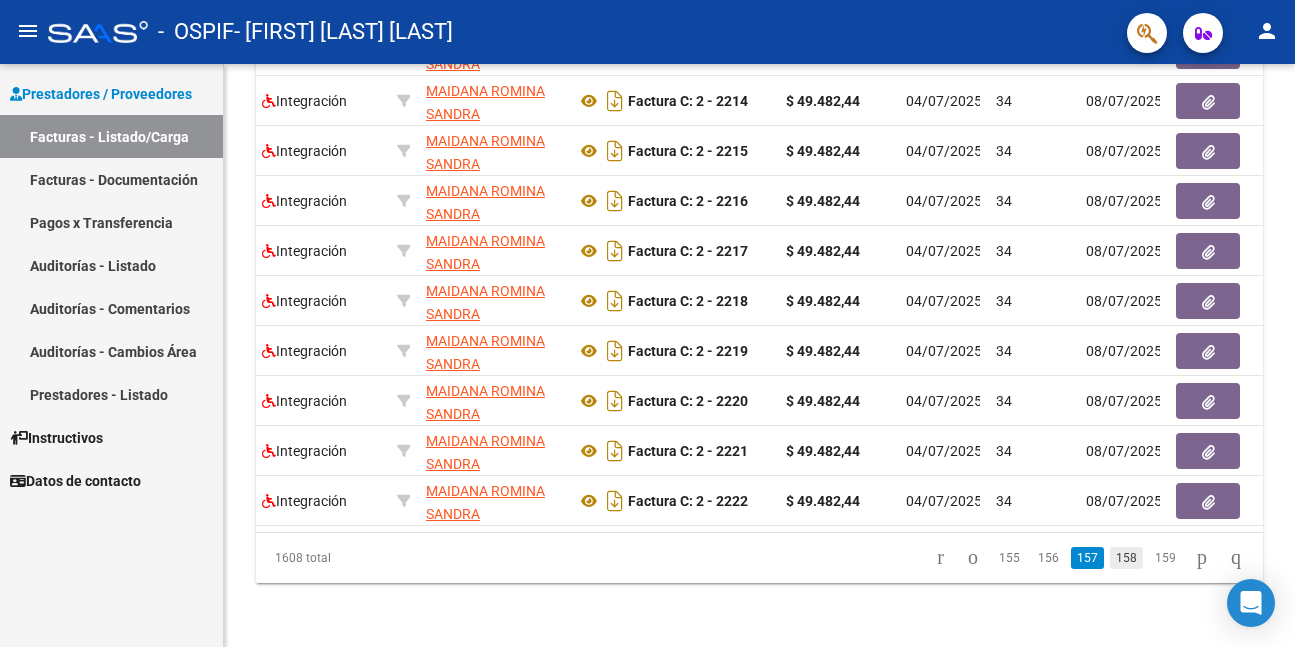 click on "158" 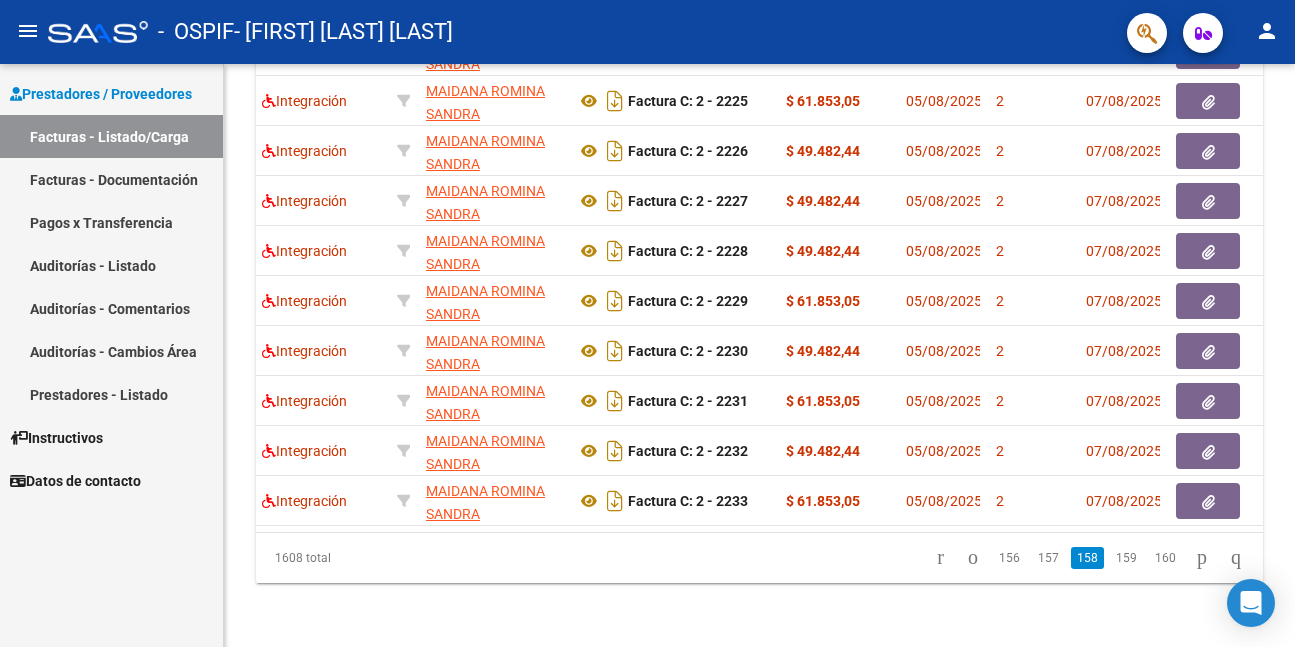 scroll, scrollTop: 685, scrollLeft: 0, axis: vertical 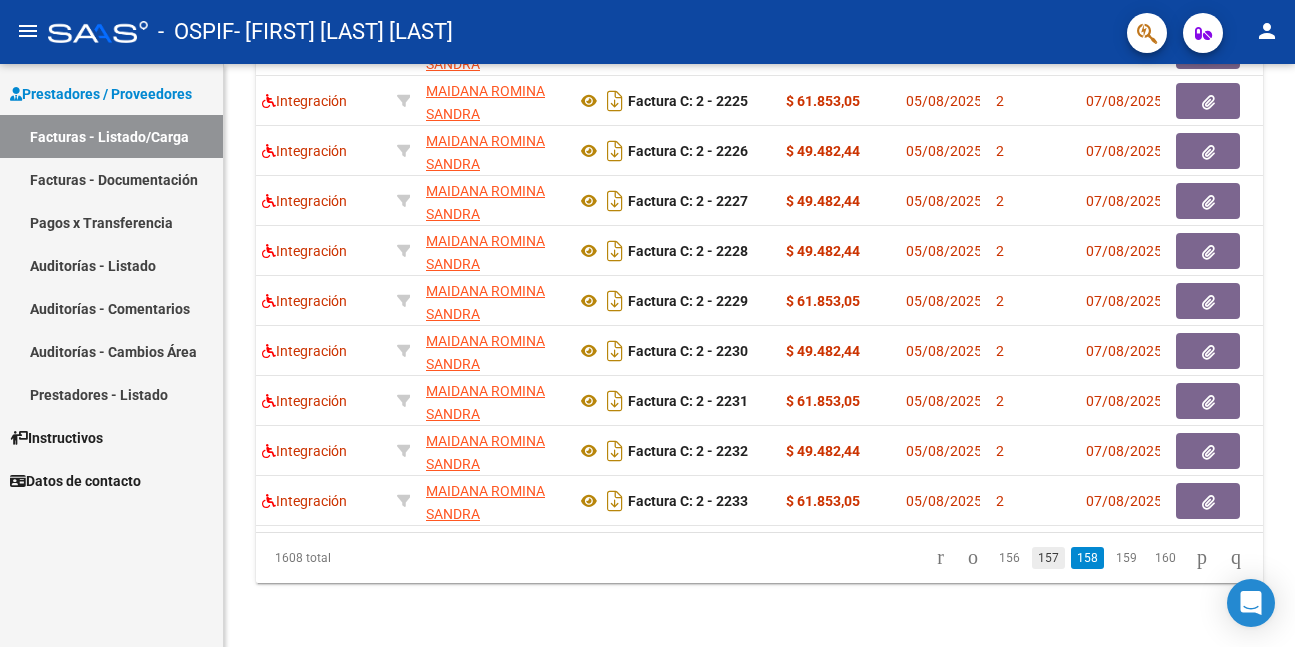 click on "157" 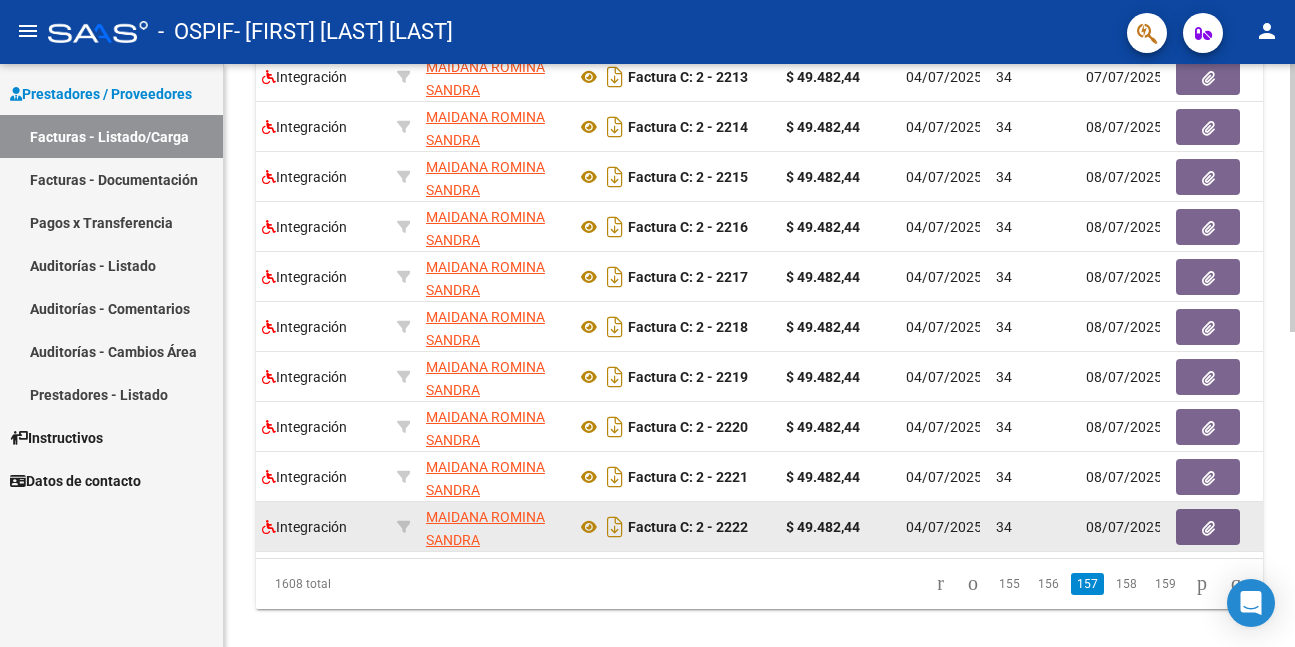 scroll, scrollTop: 685, scrollLeft: 0, axis: vertical 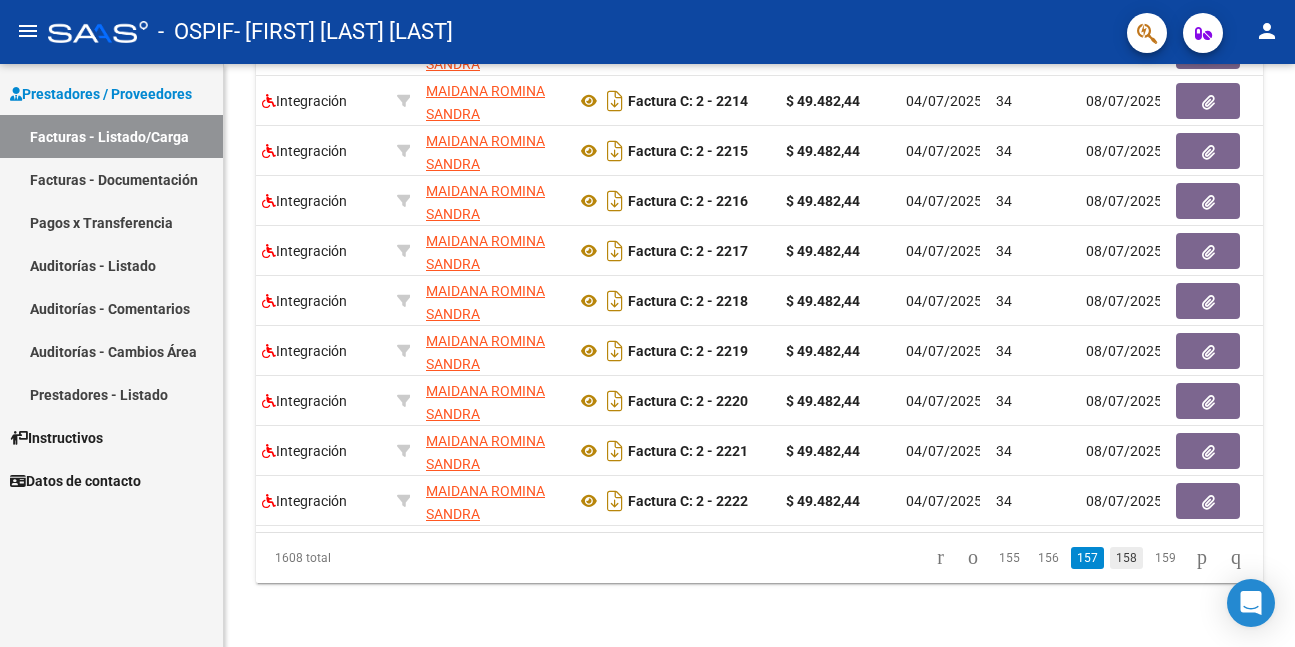 click on "158" 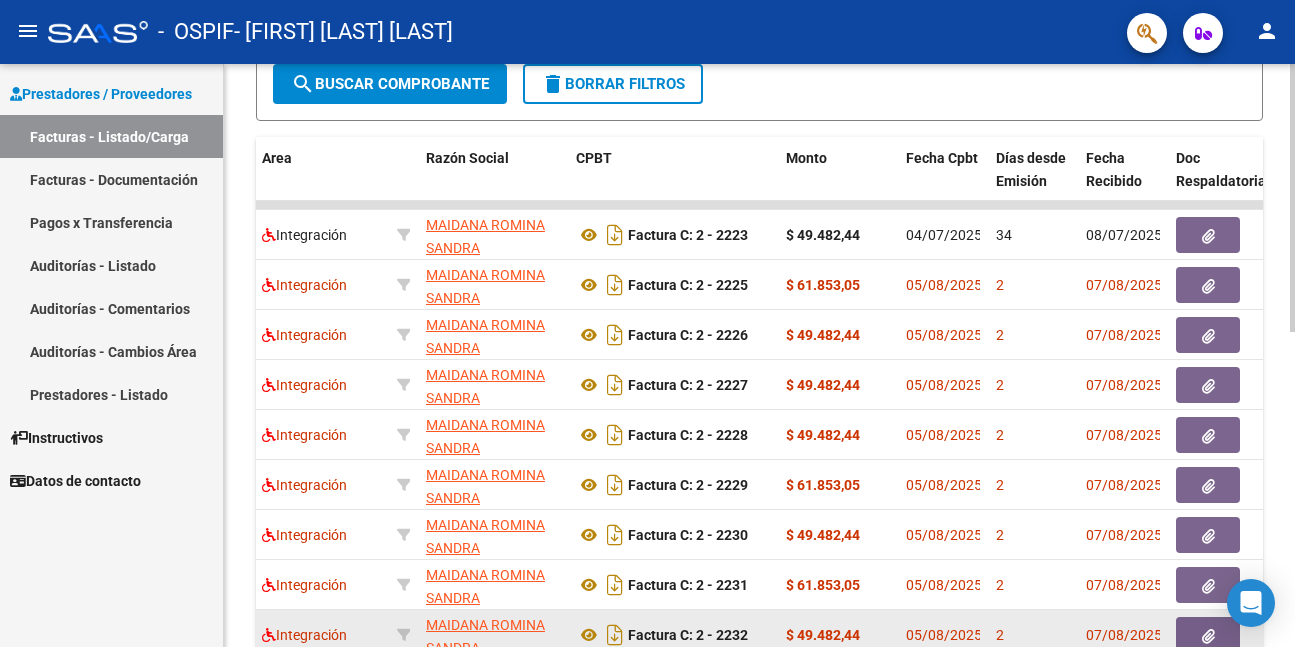 scroll, scrollTop: 585, scrollLeft: 0, axis: vertical 